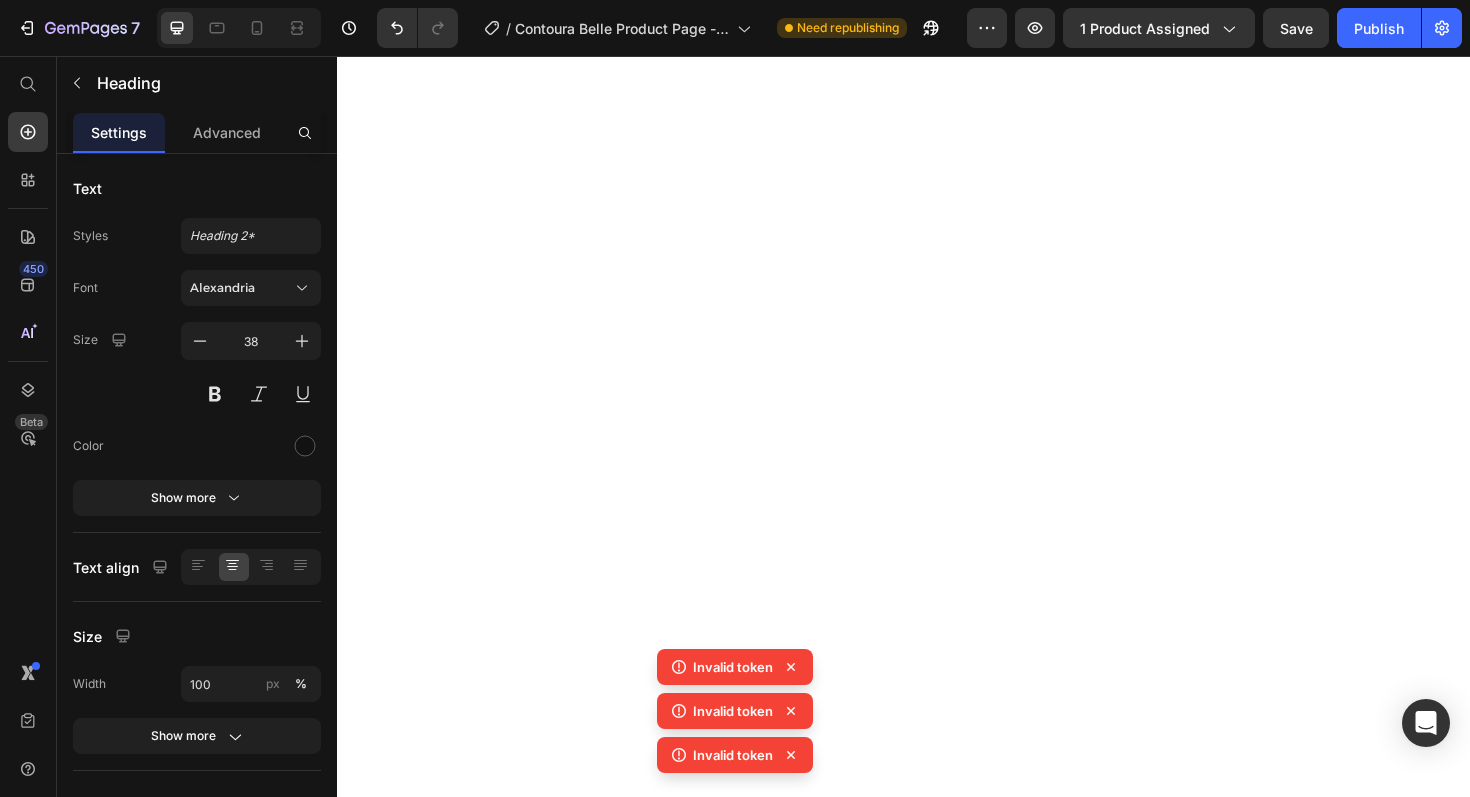 scroll, scrollTop: 0, scrollLeft: 0, axis: both 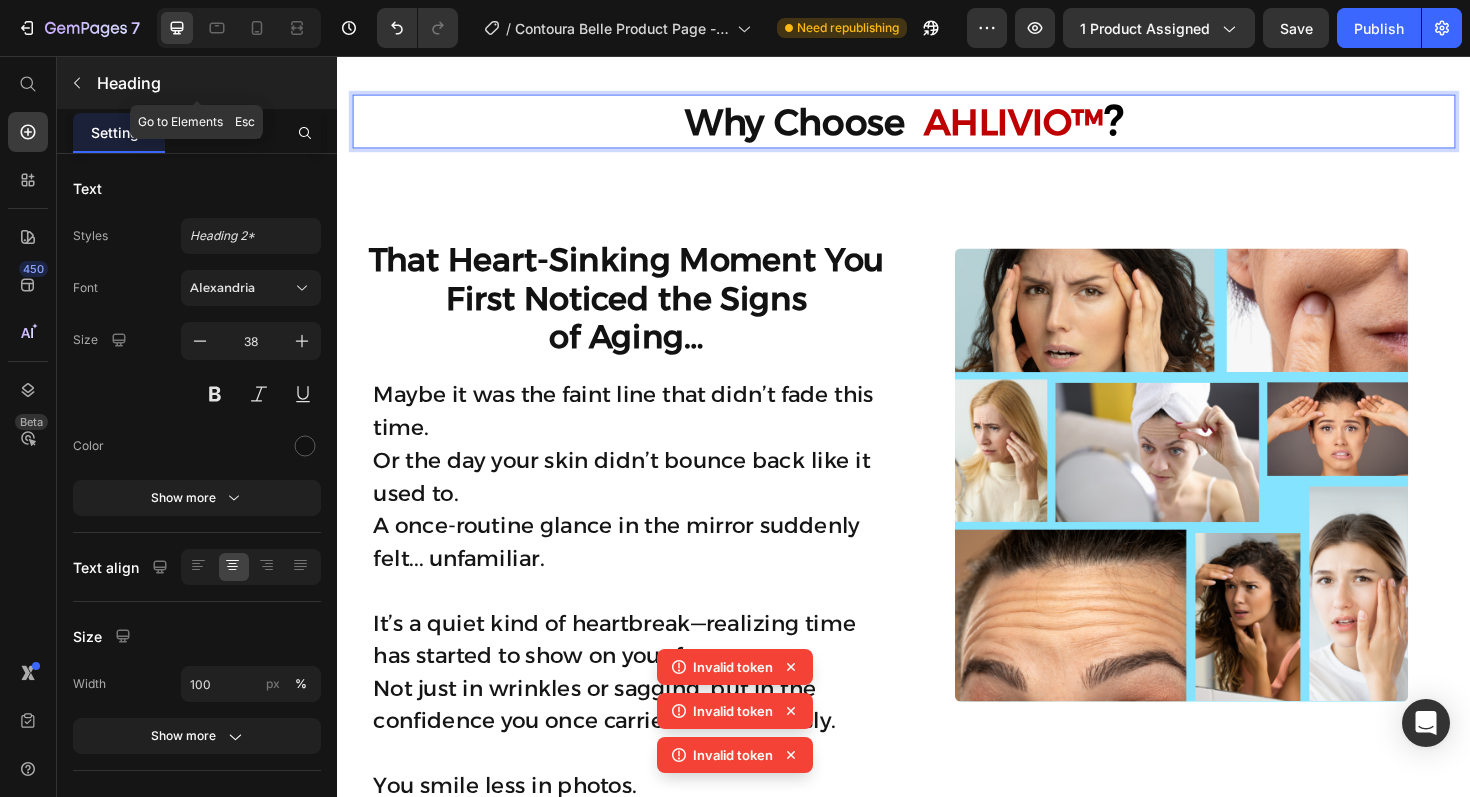 click at bounding box center [77, 83] 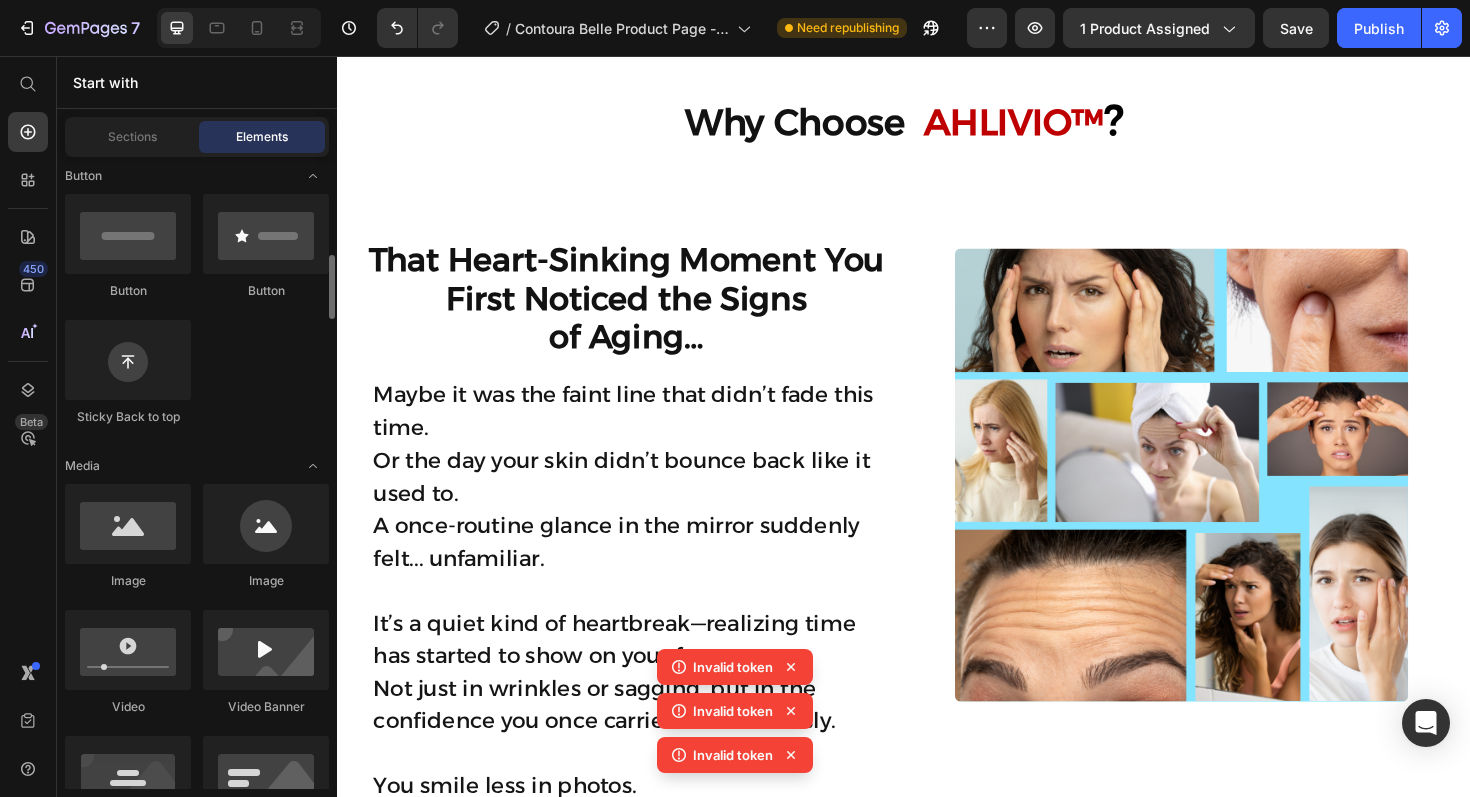 scroll, scrollTop: 519, scrollLeft: 0, axis: vertical 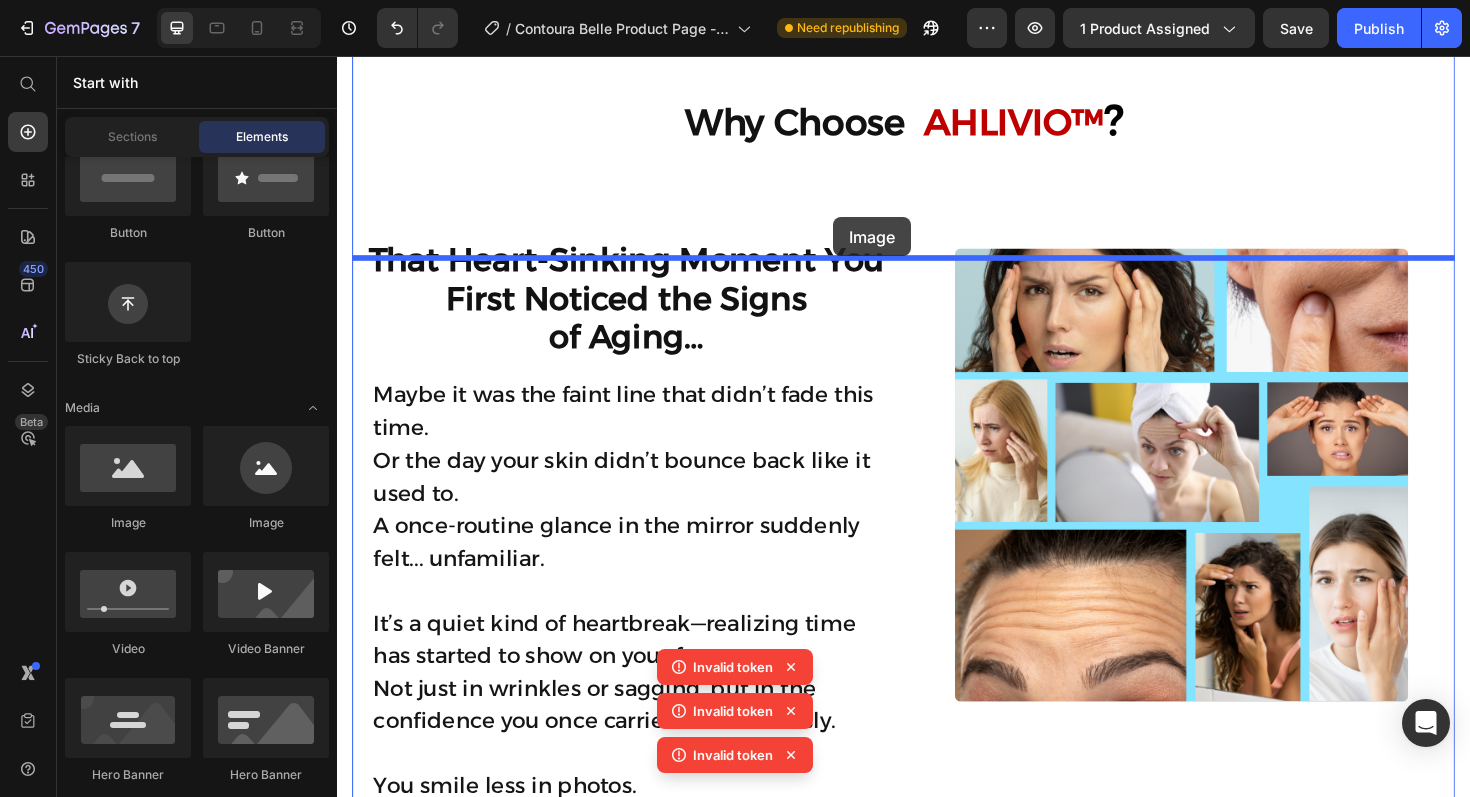 drag, startPoint x: 493, startPoint y: 512, endPoint x: 862, endPoint y: 227, distance: 466.2467 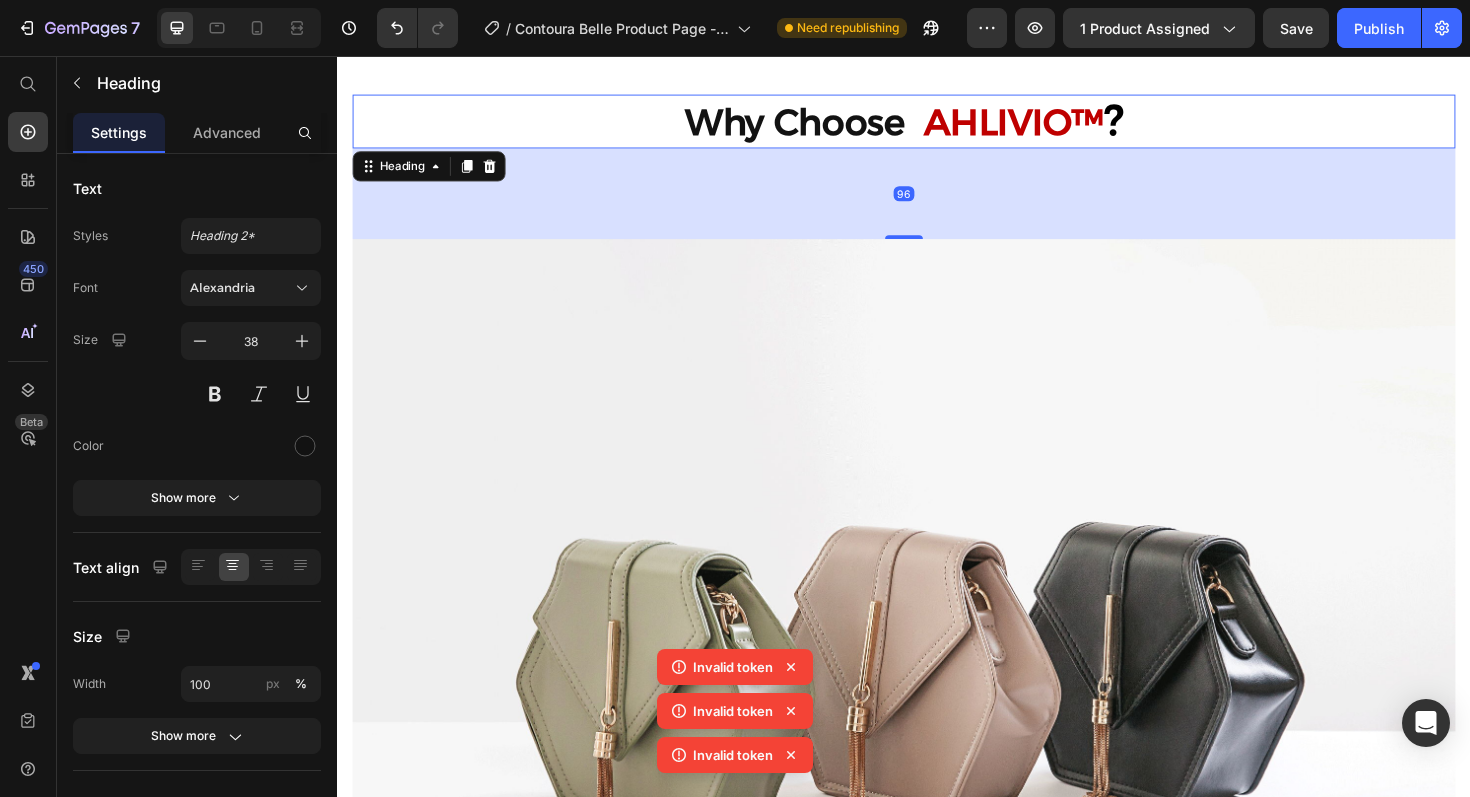 click on "⁠⁠⁠⁠⁠⁠⁠ Why Choose    AHLIVIO™  ?" at bounding box center (937, 125) 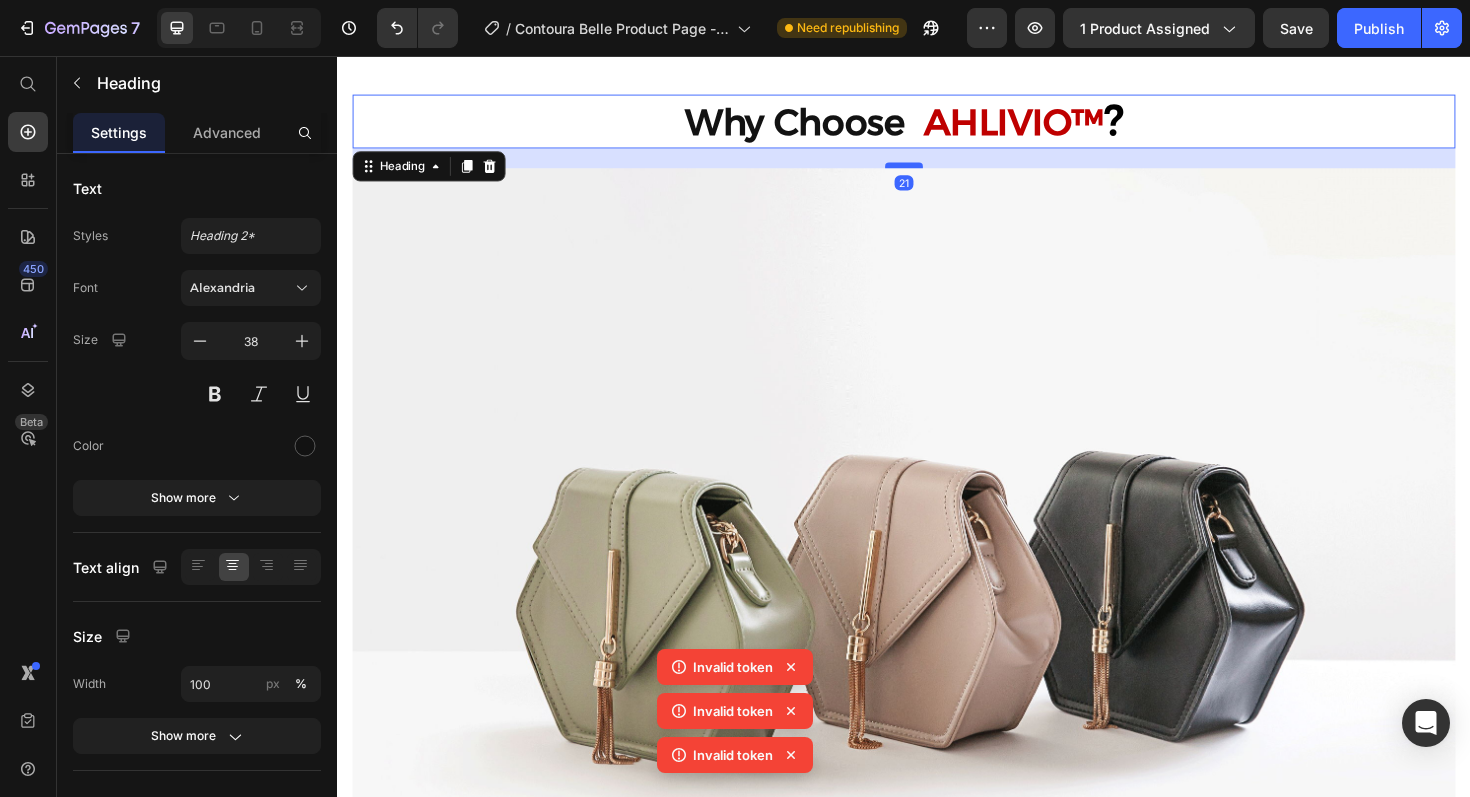 drag, startPoint x: 930, startPoint y: 266, endPoint x: 945, endPoint y: 191, distance: 76.48529 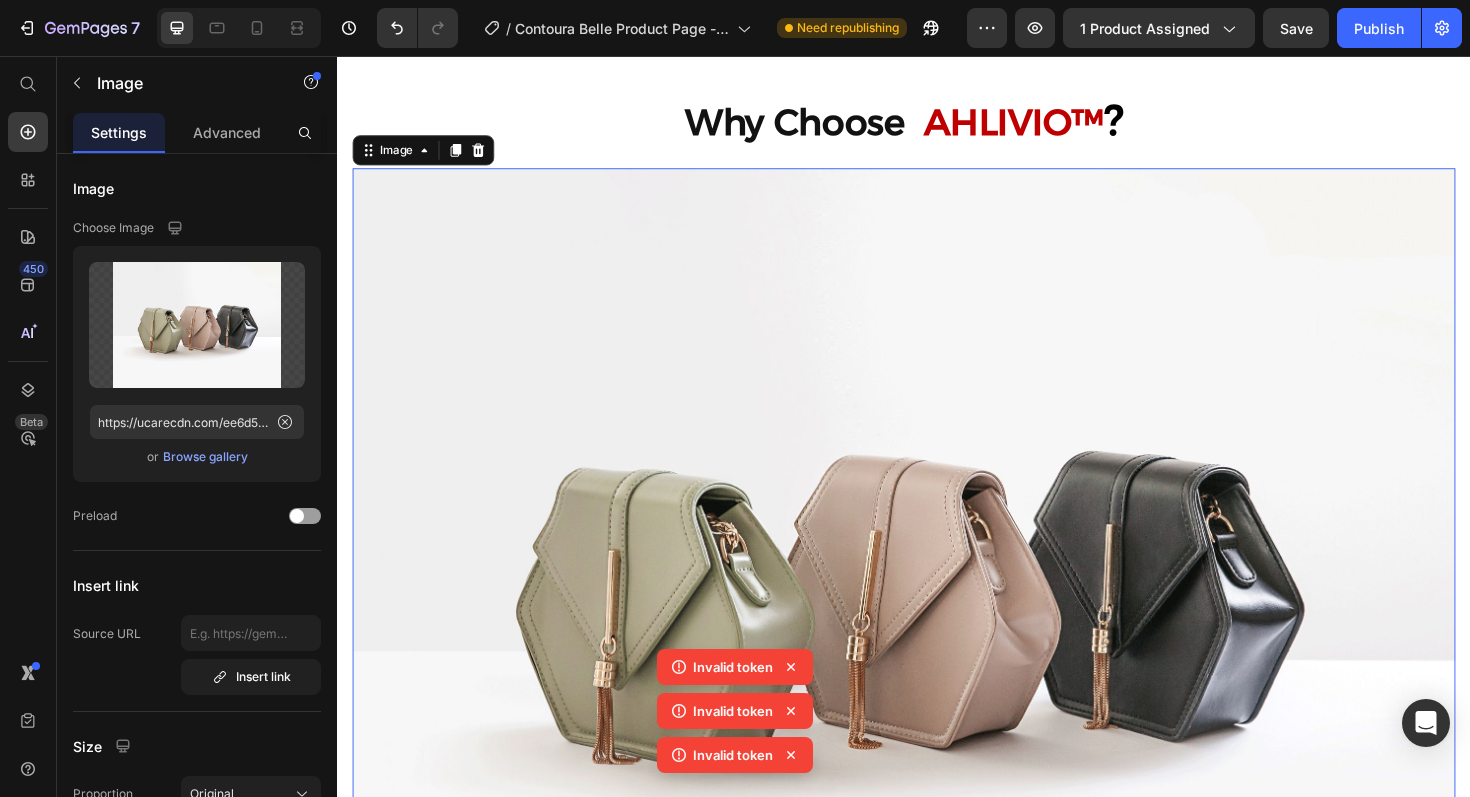 click at bounding box center (937, 613) 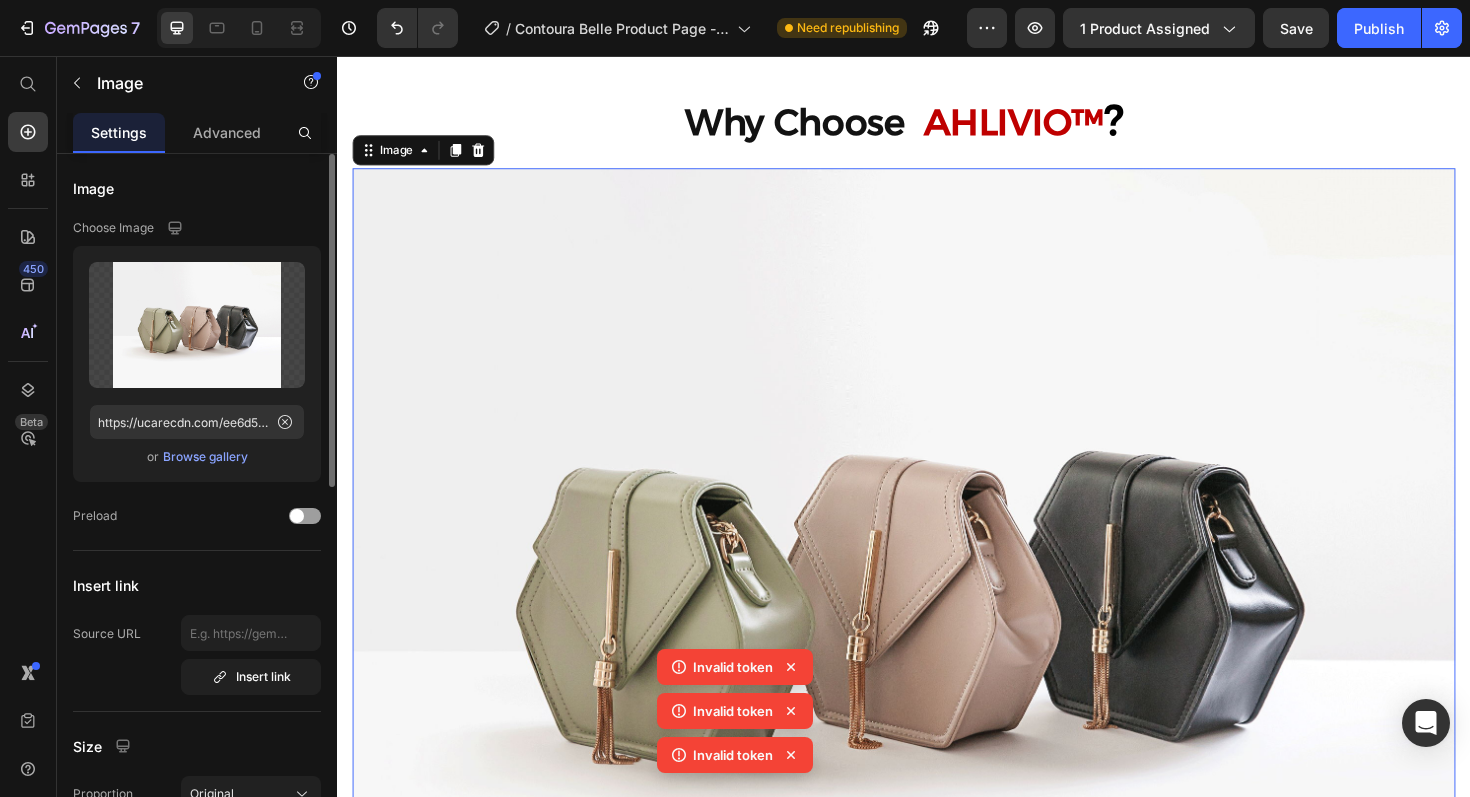 click on "Browse gallery" at bounding box center (205, 457) 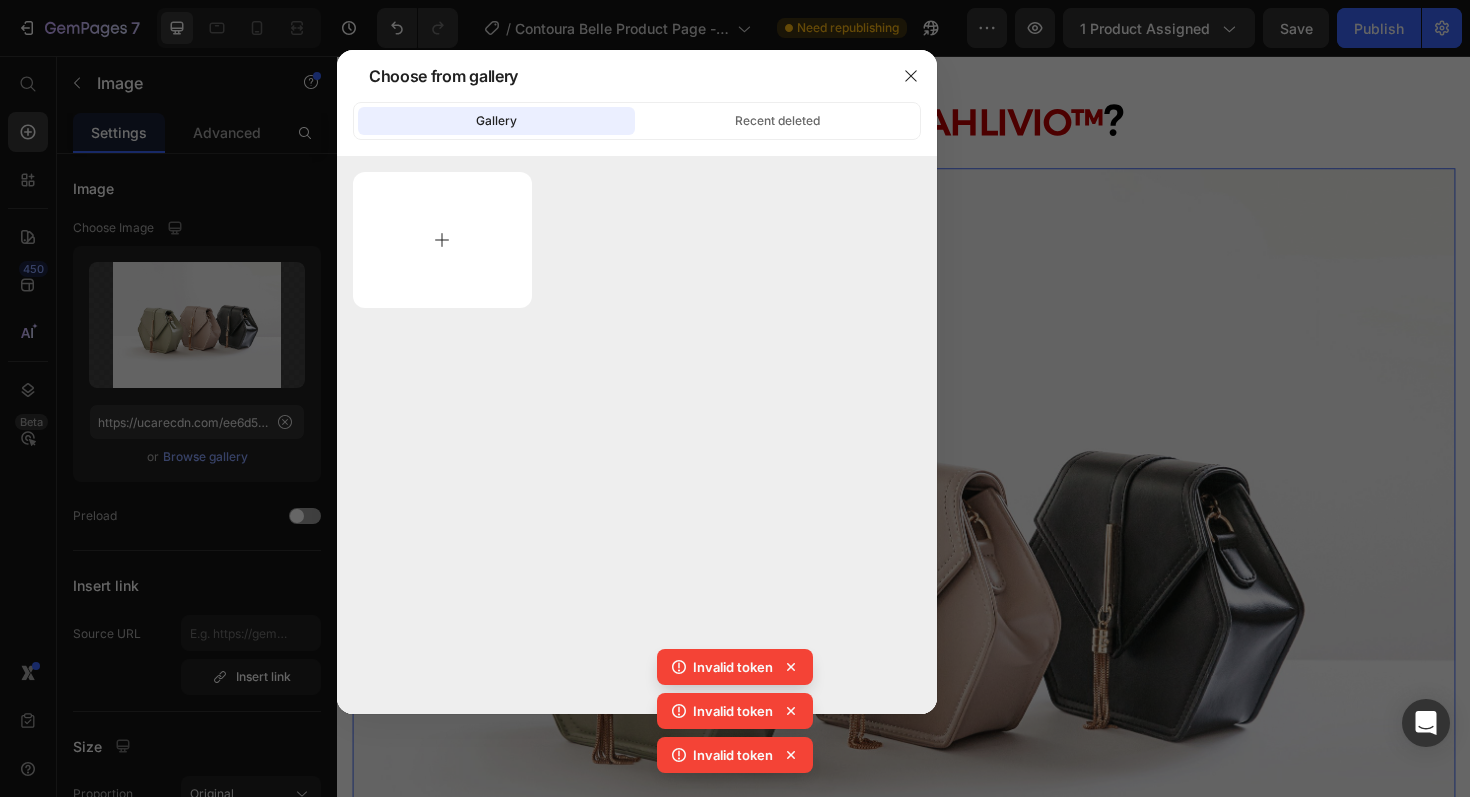 click at bounding box center (442, 240) 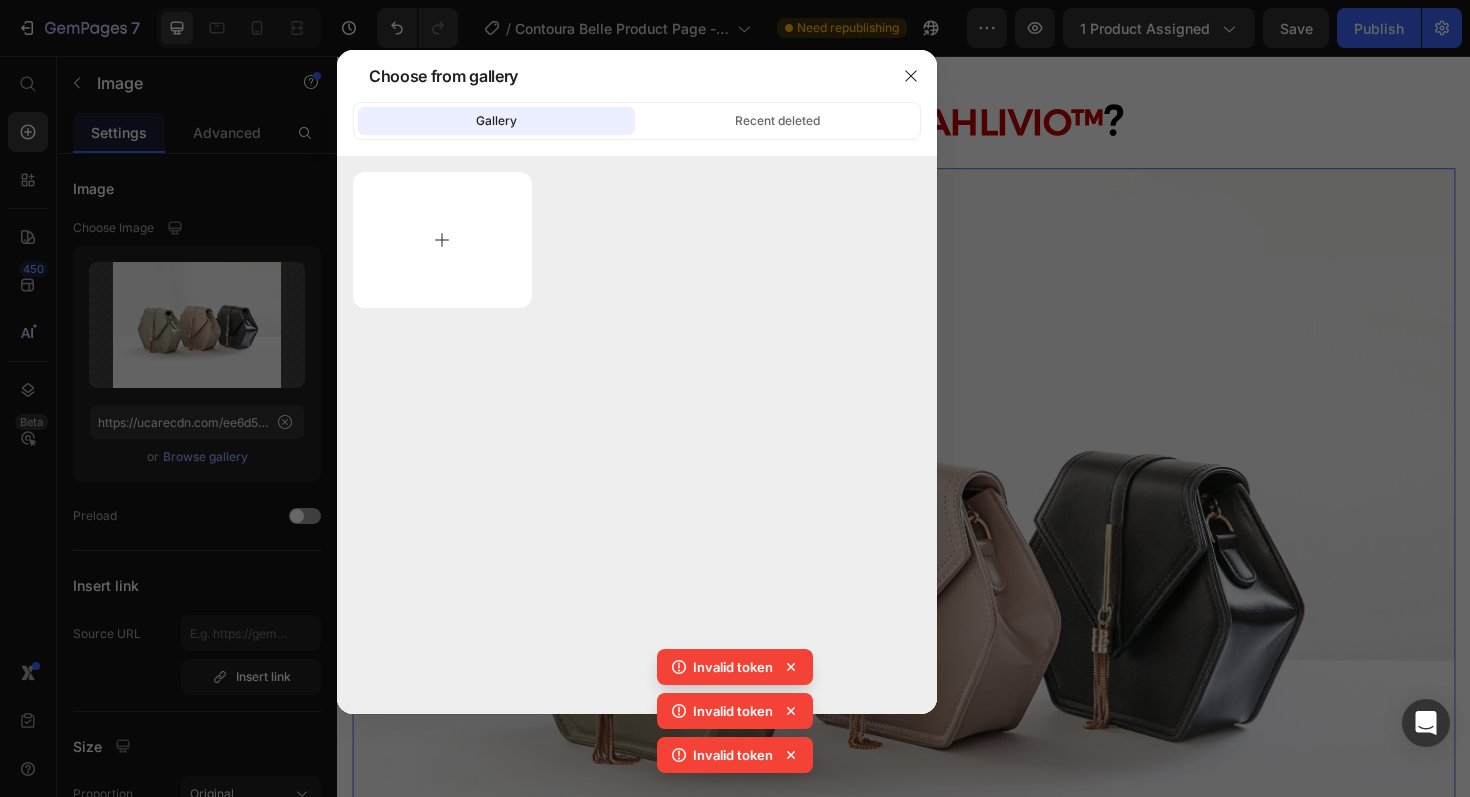type on "C:\fakepath\AHLIVIO vs others.png" 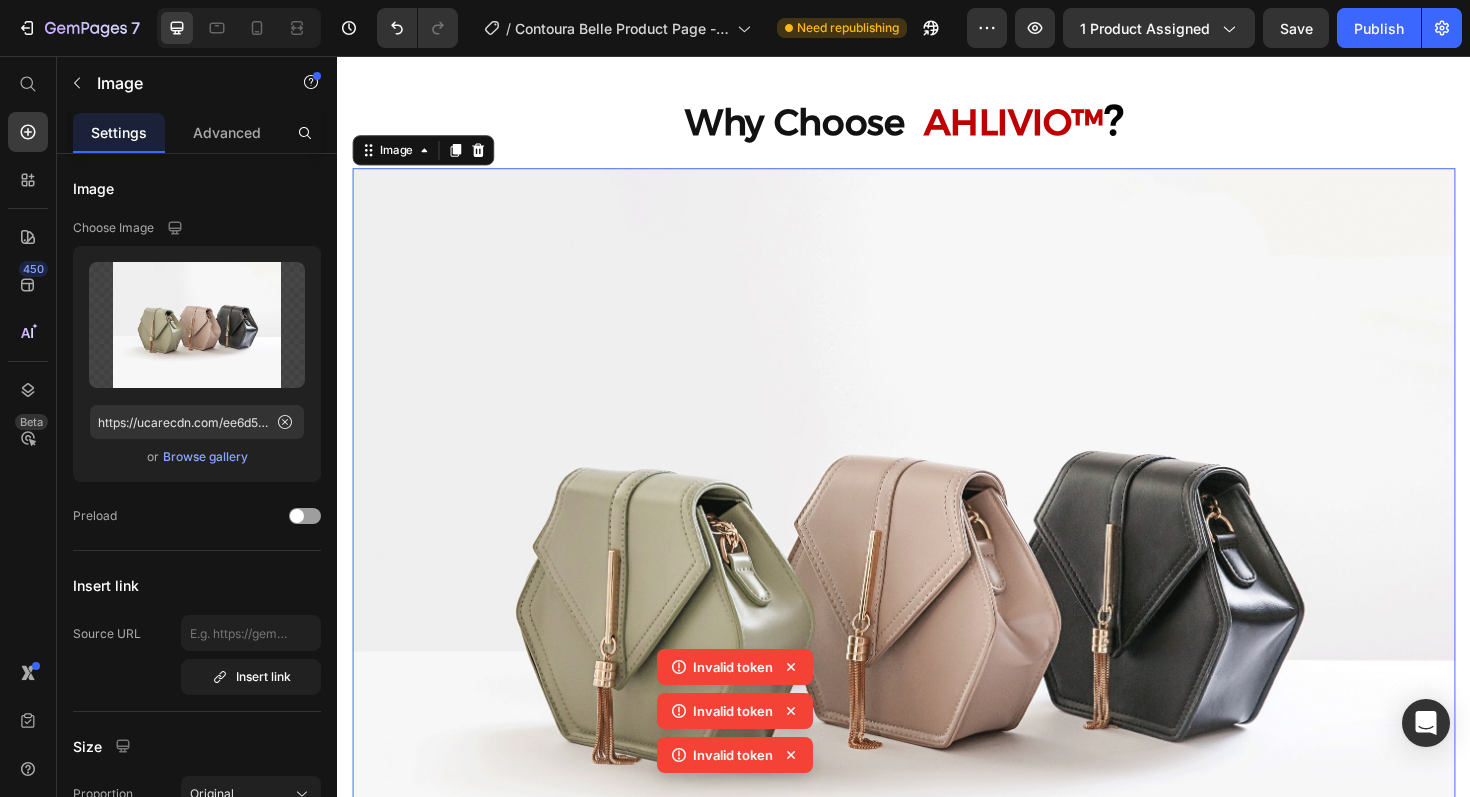 click at bounding box center (937, 613) 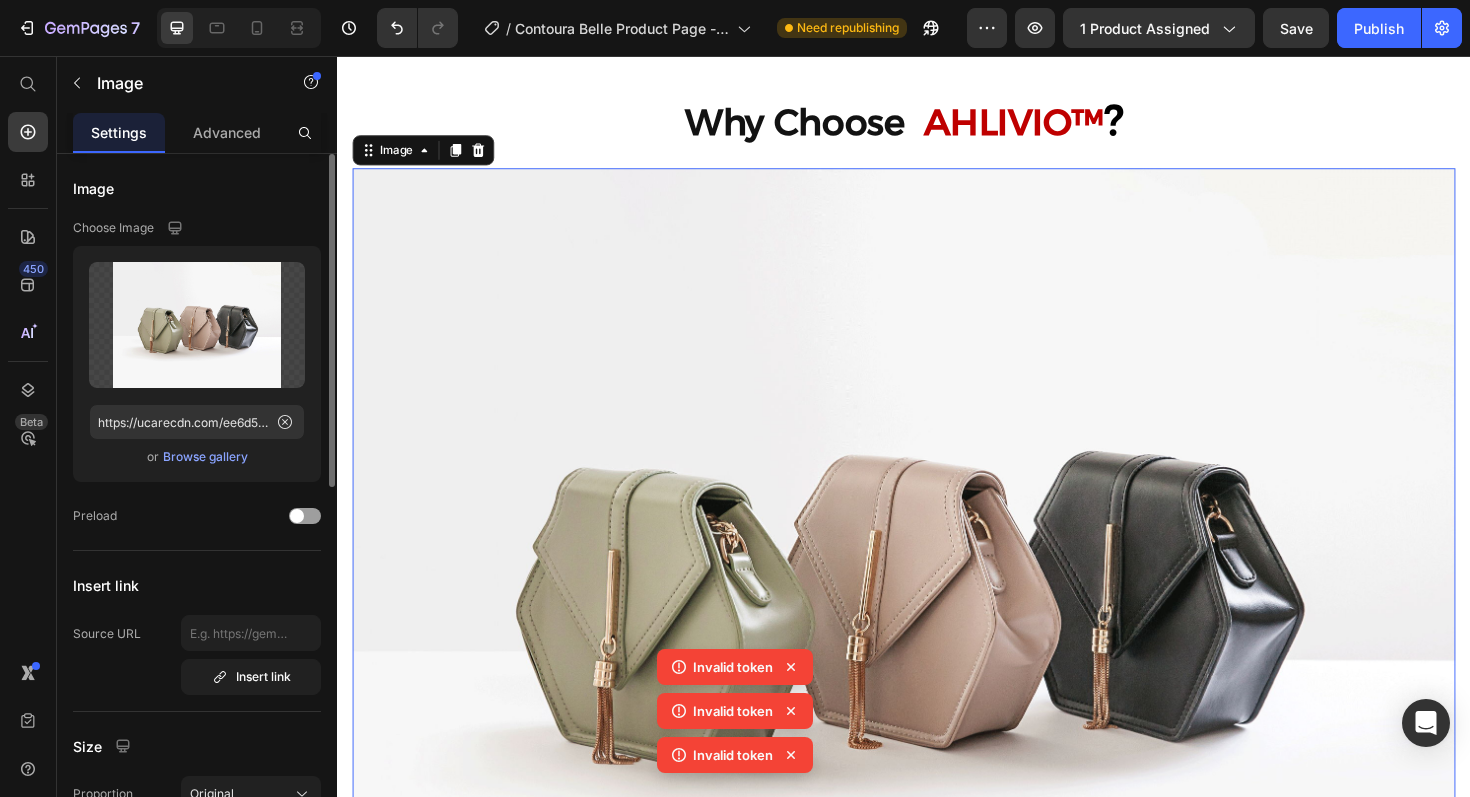 click on "Browse gallery" at bounding box center [205, 457] 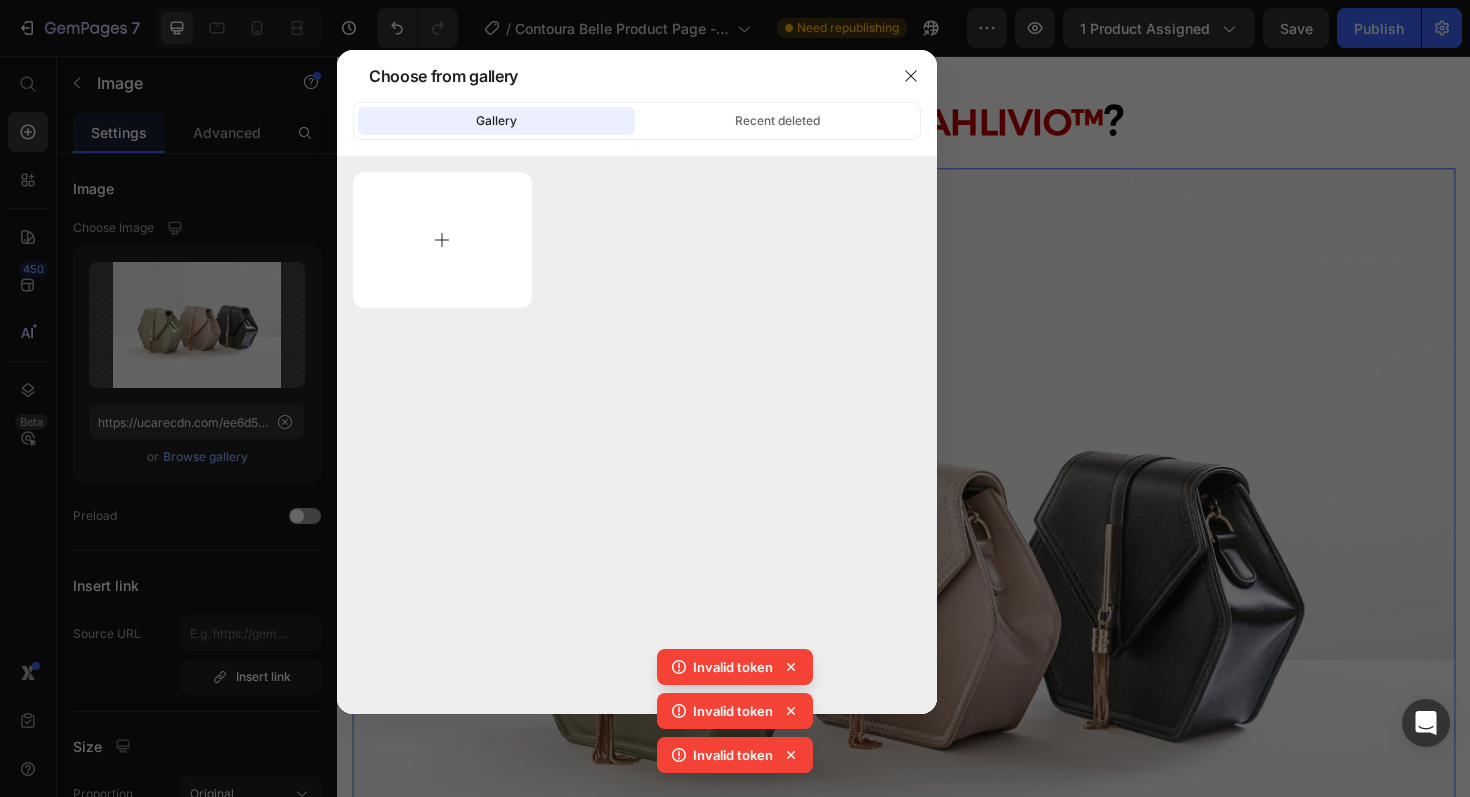 click at bounding box center (442, 240) 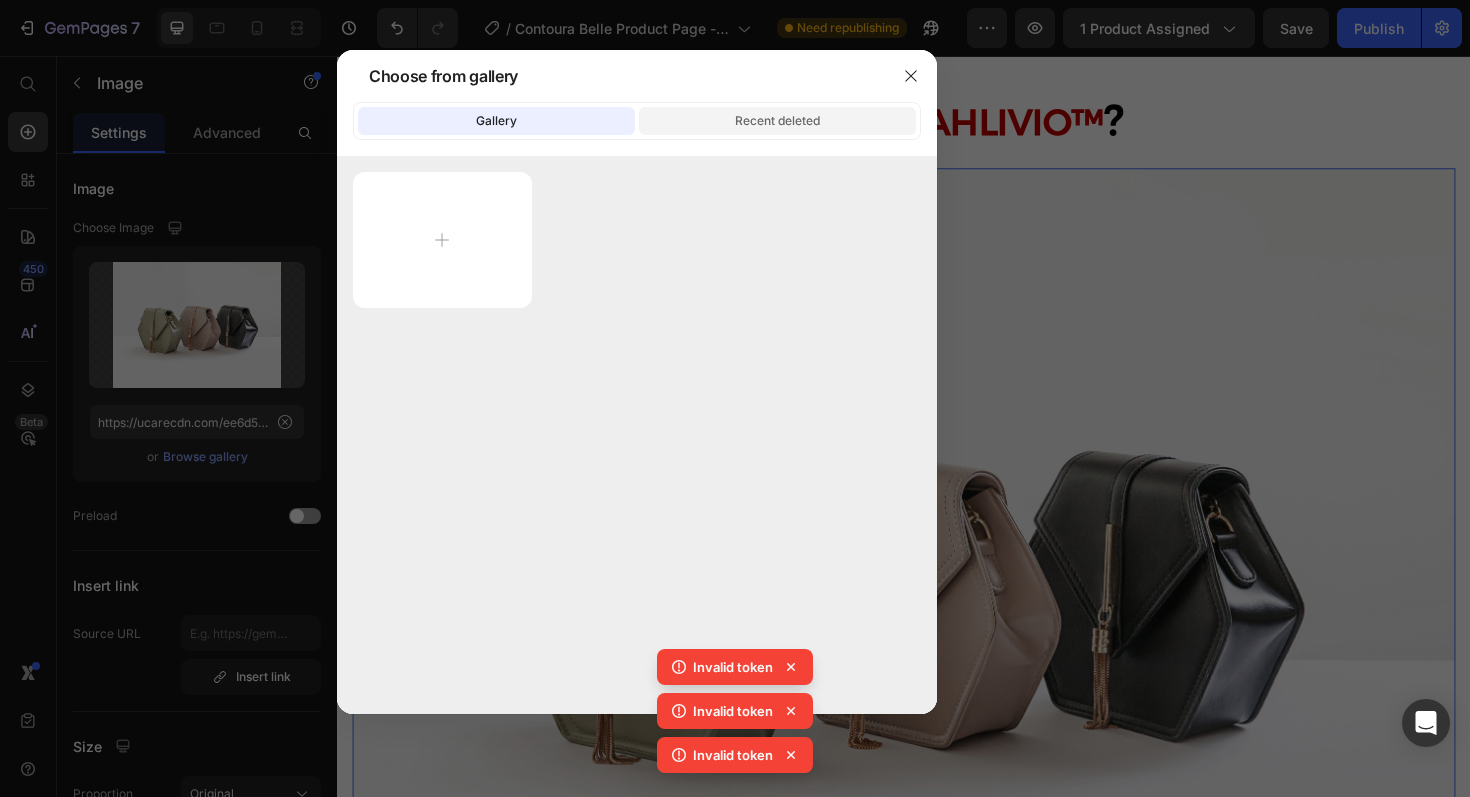 click on "Recent deleted" 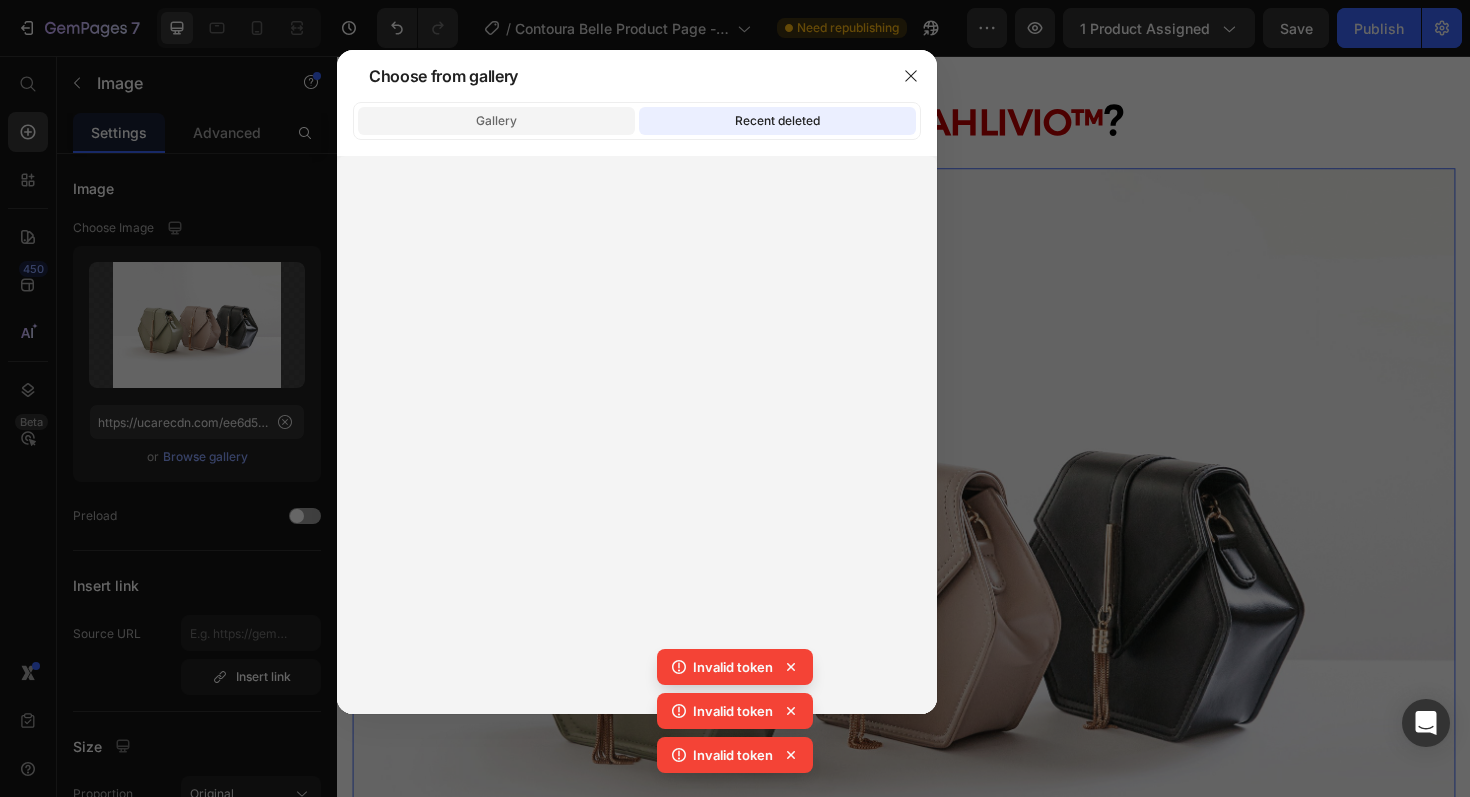 click on "Gallery" 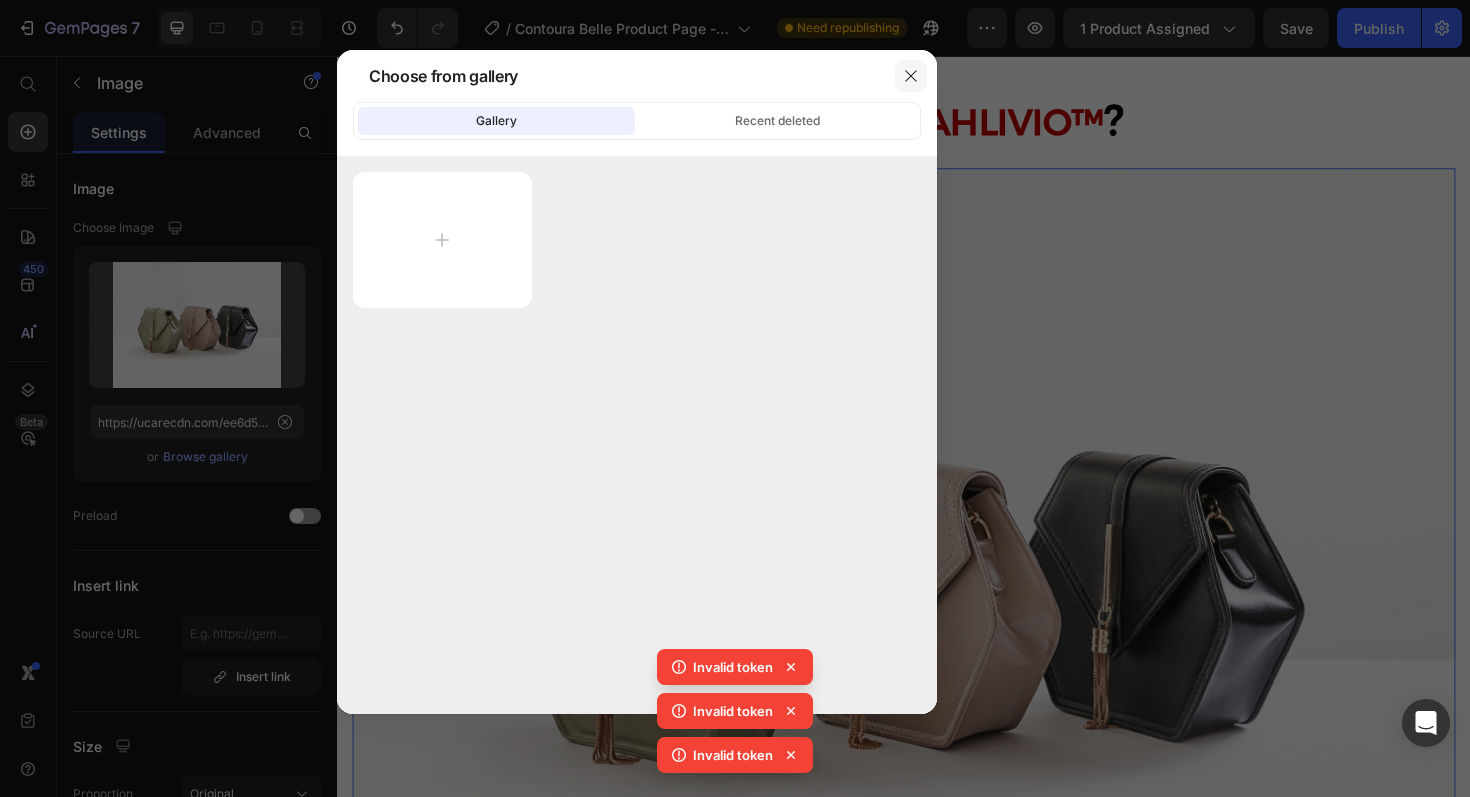 click at bounding box center [911, 76] 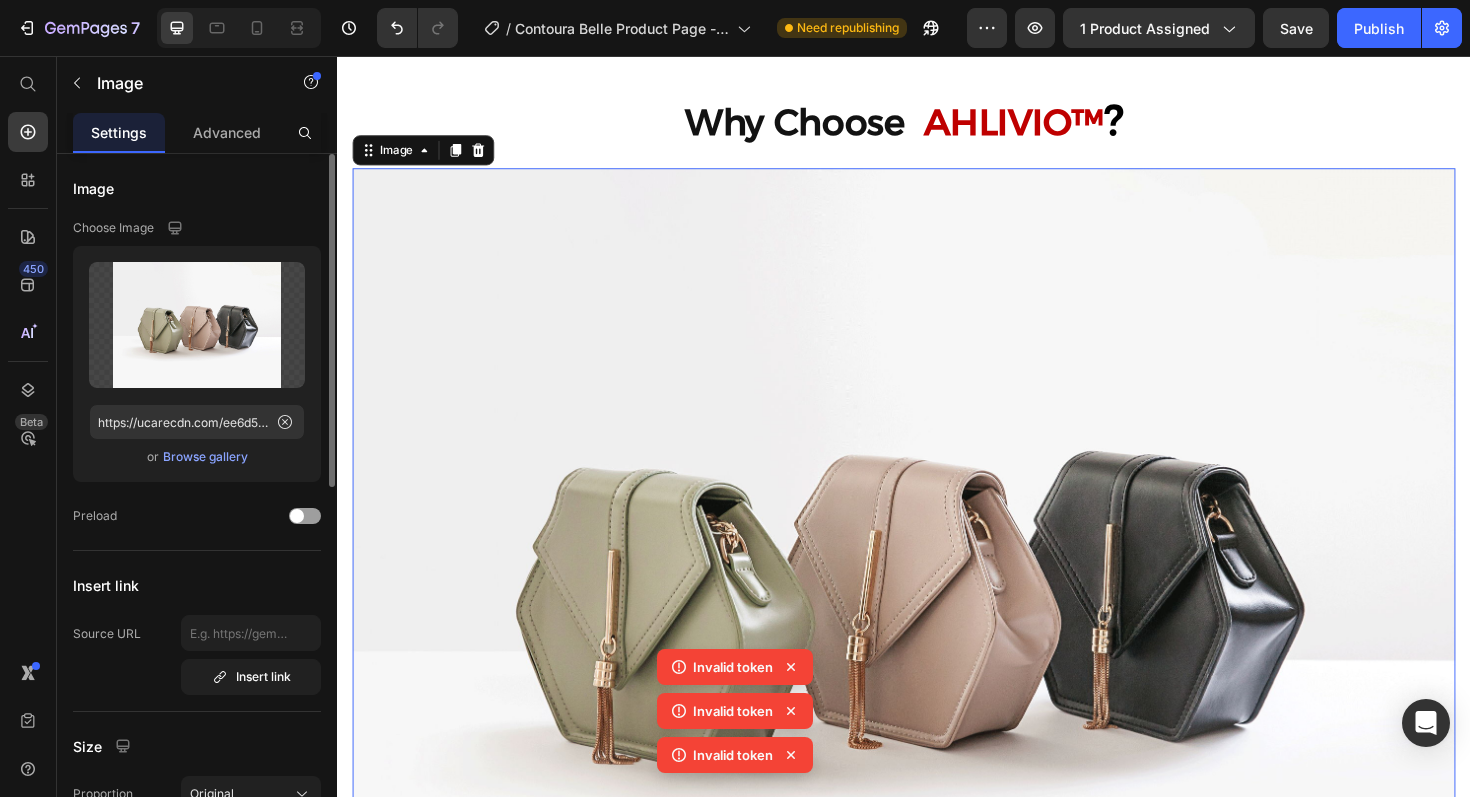 click on "Browse gallery" at bounding box center [205, 457] 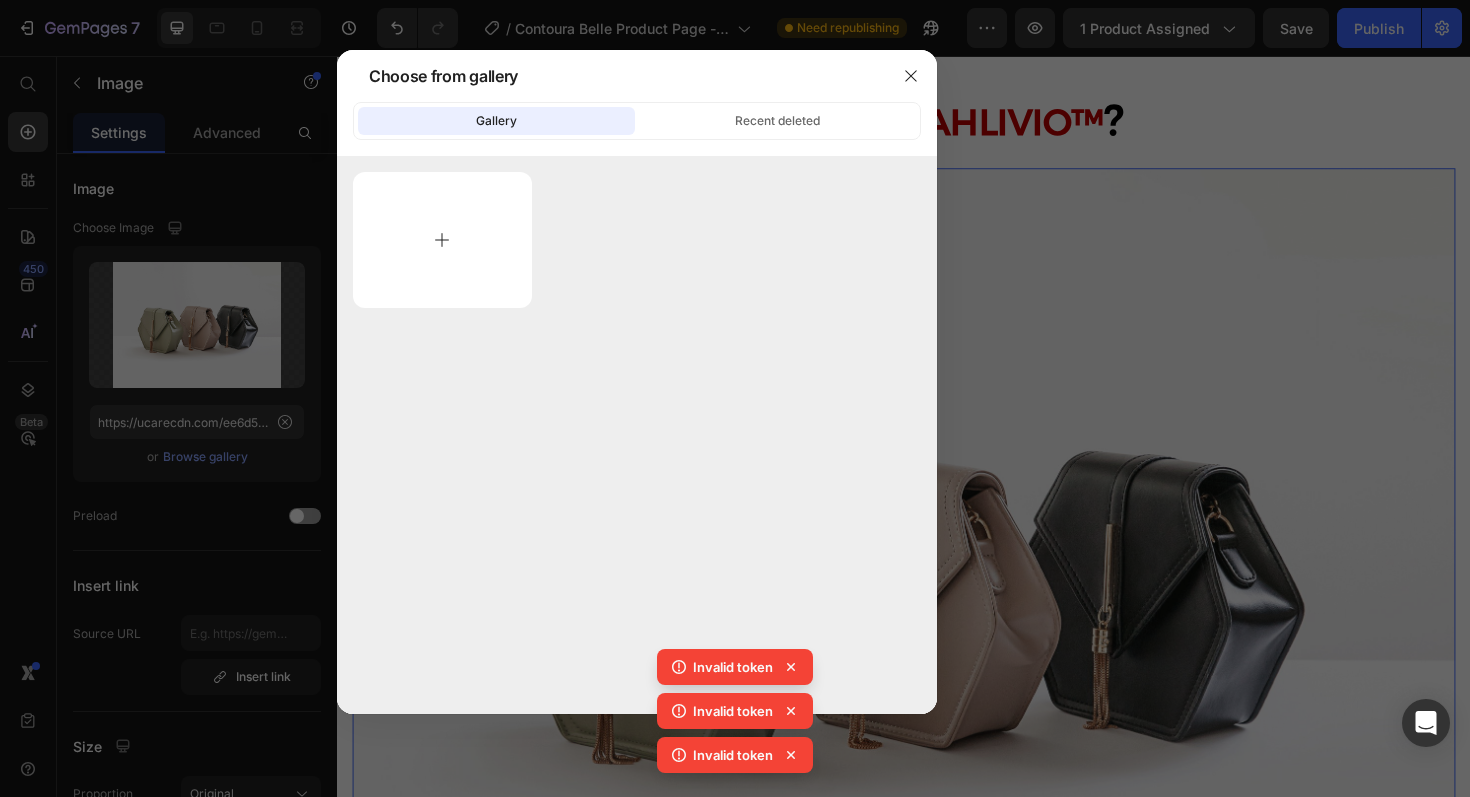 click at bounding box center [442, 240] 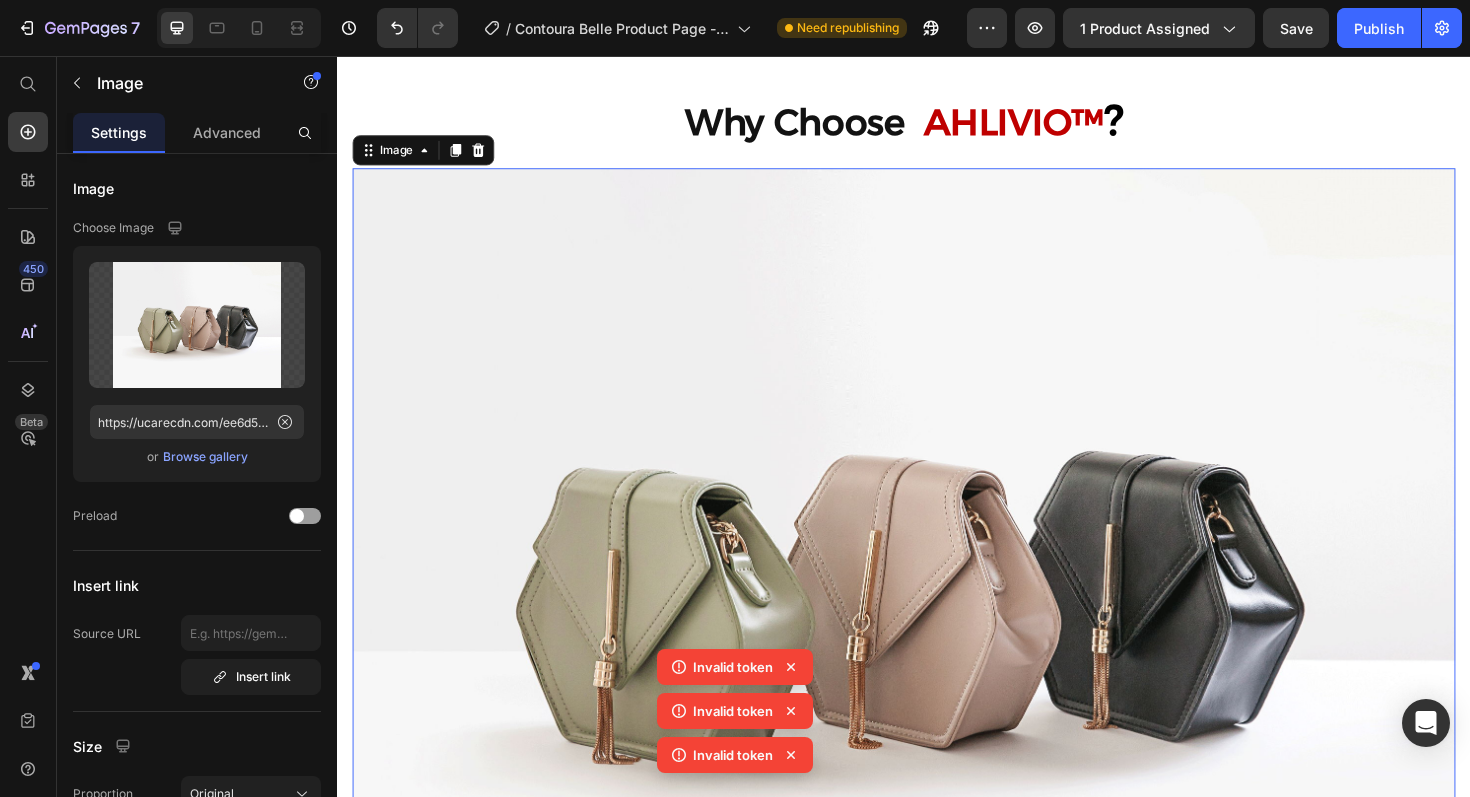 click 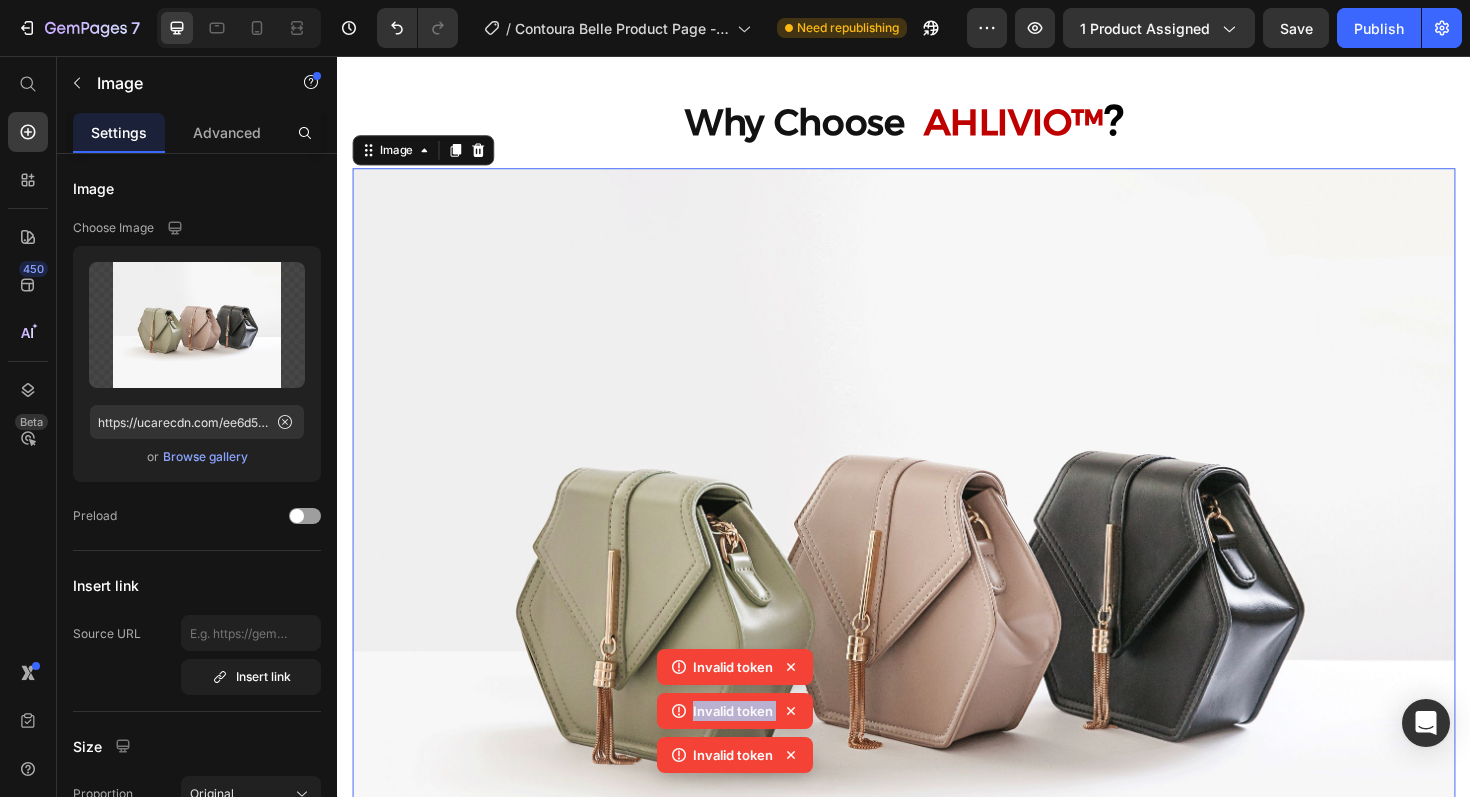 click 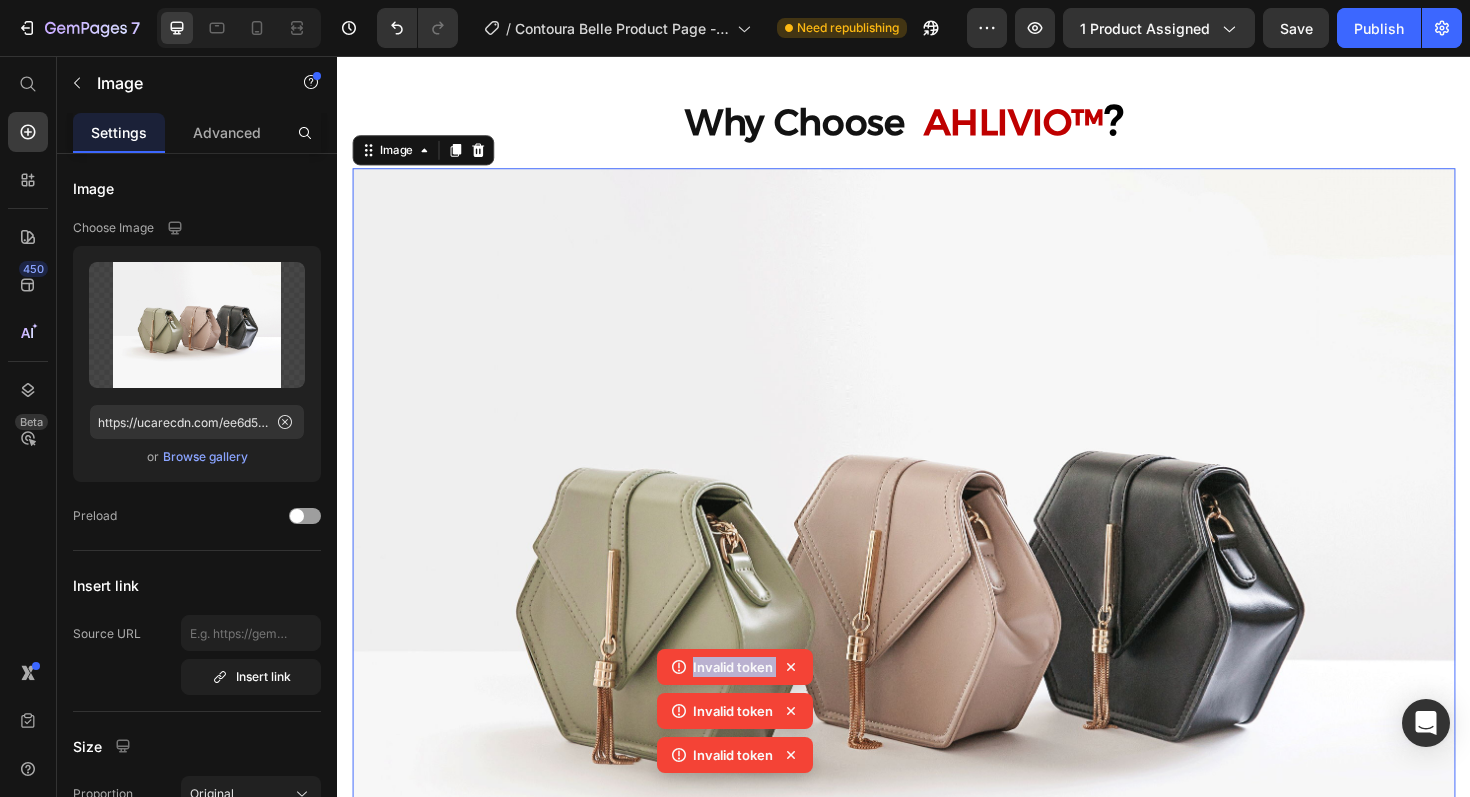 click 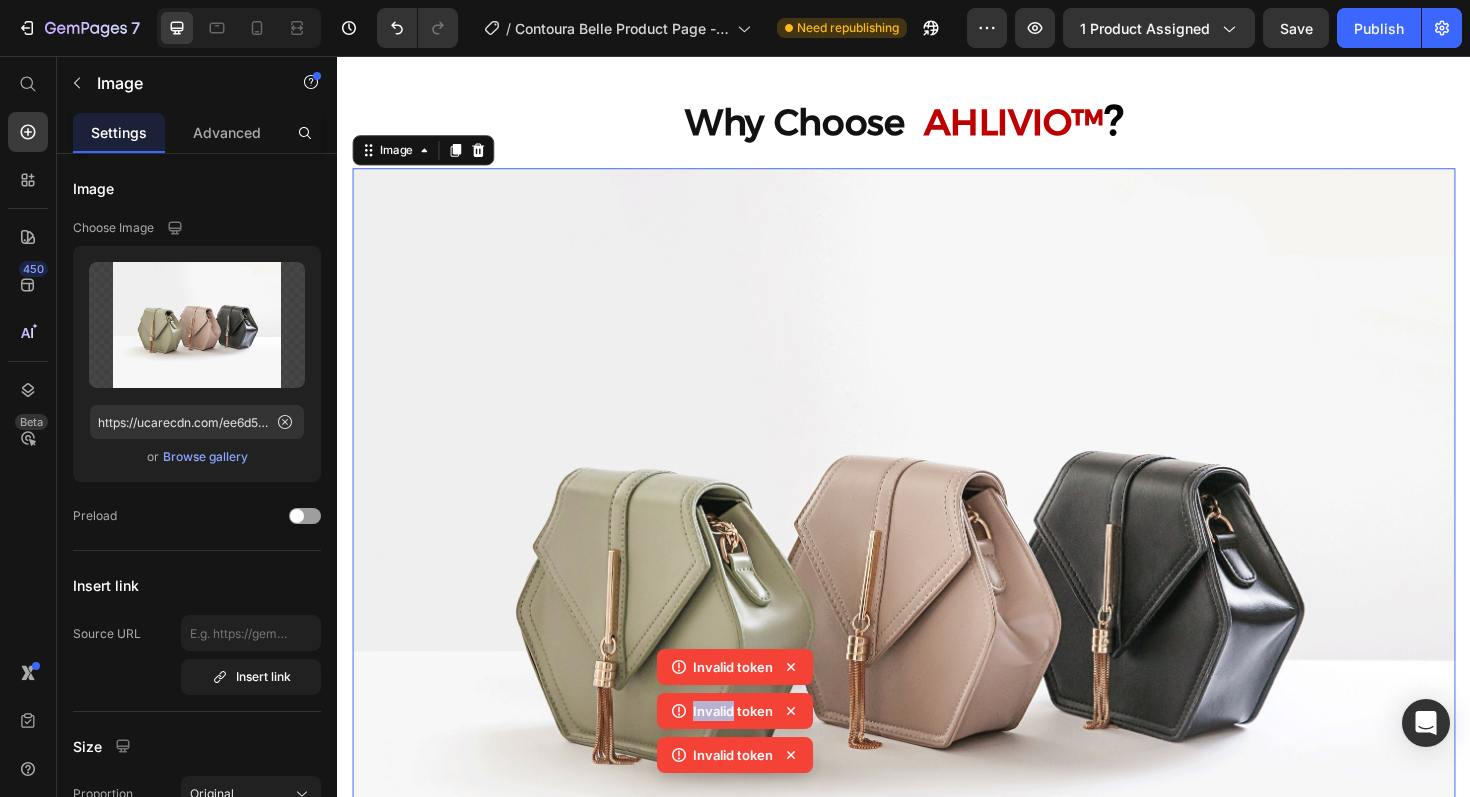 click 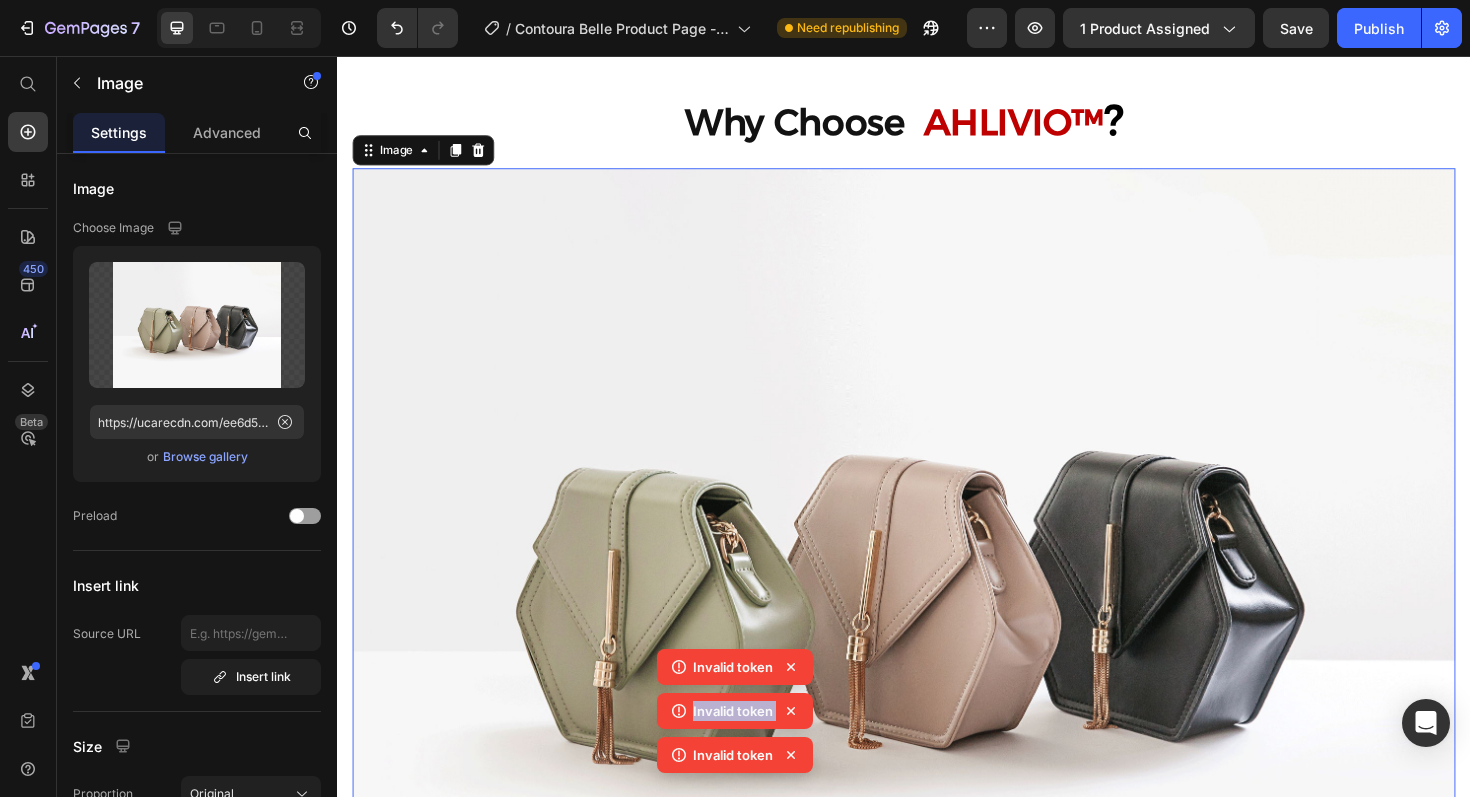 click 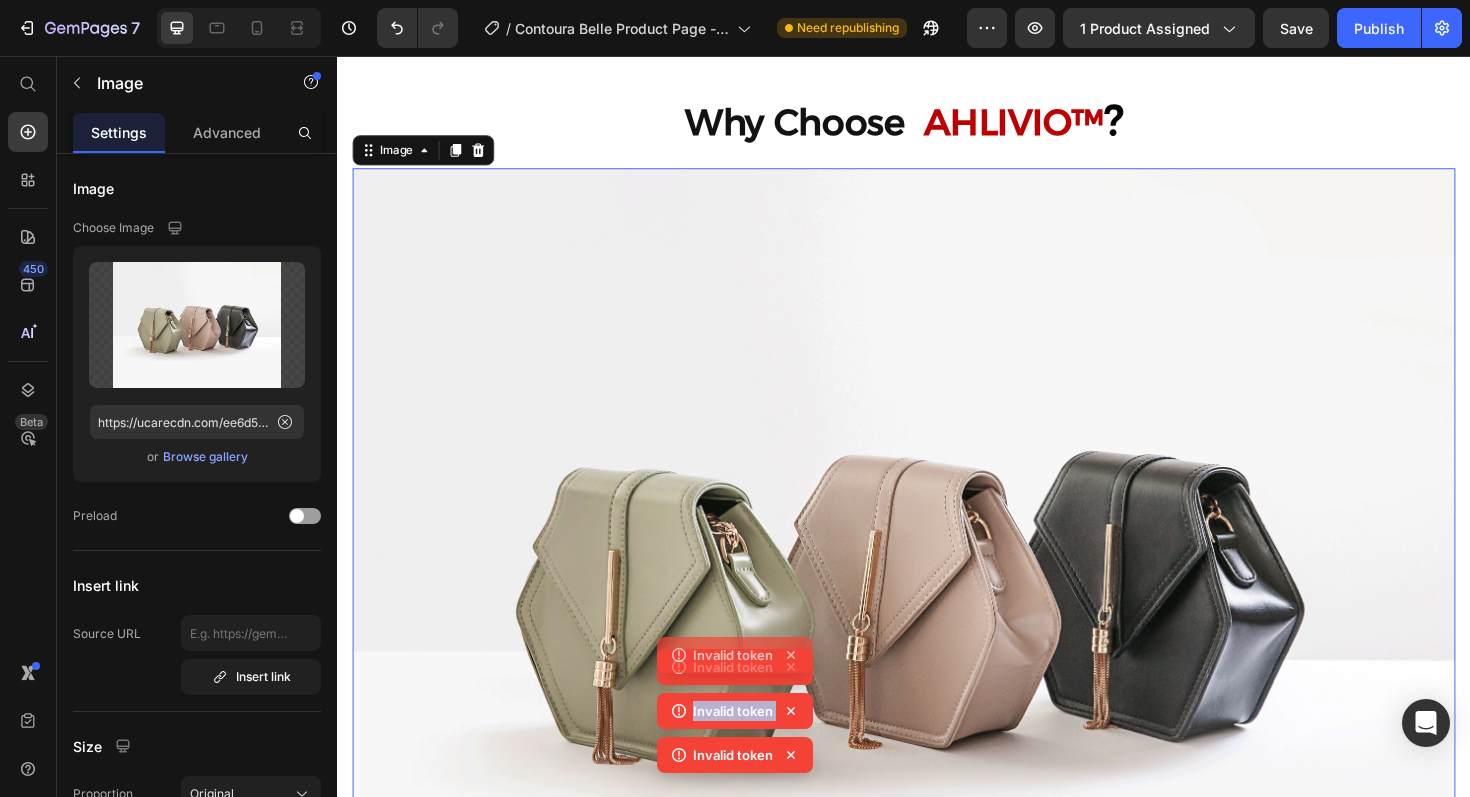 click 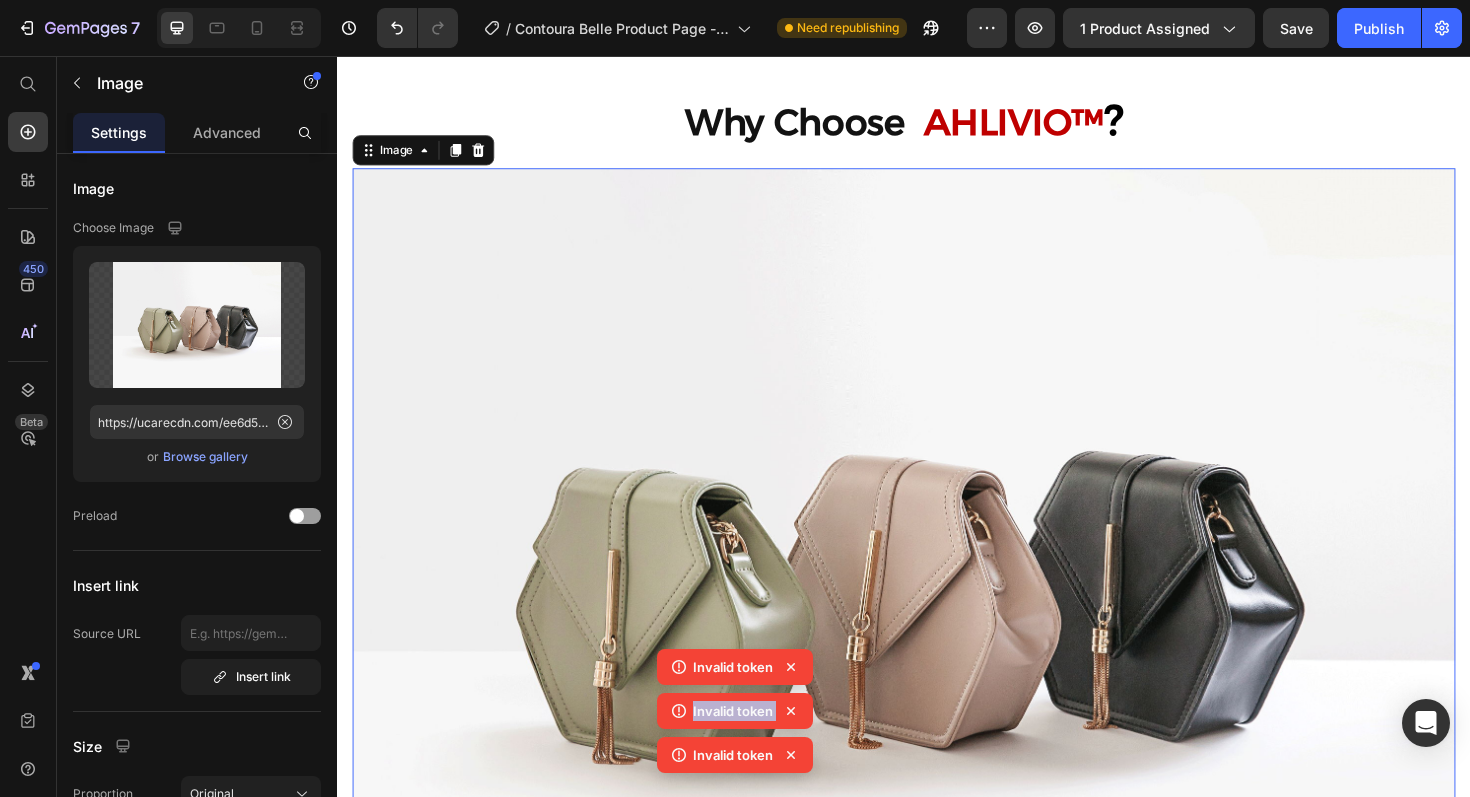 click 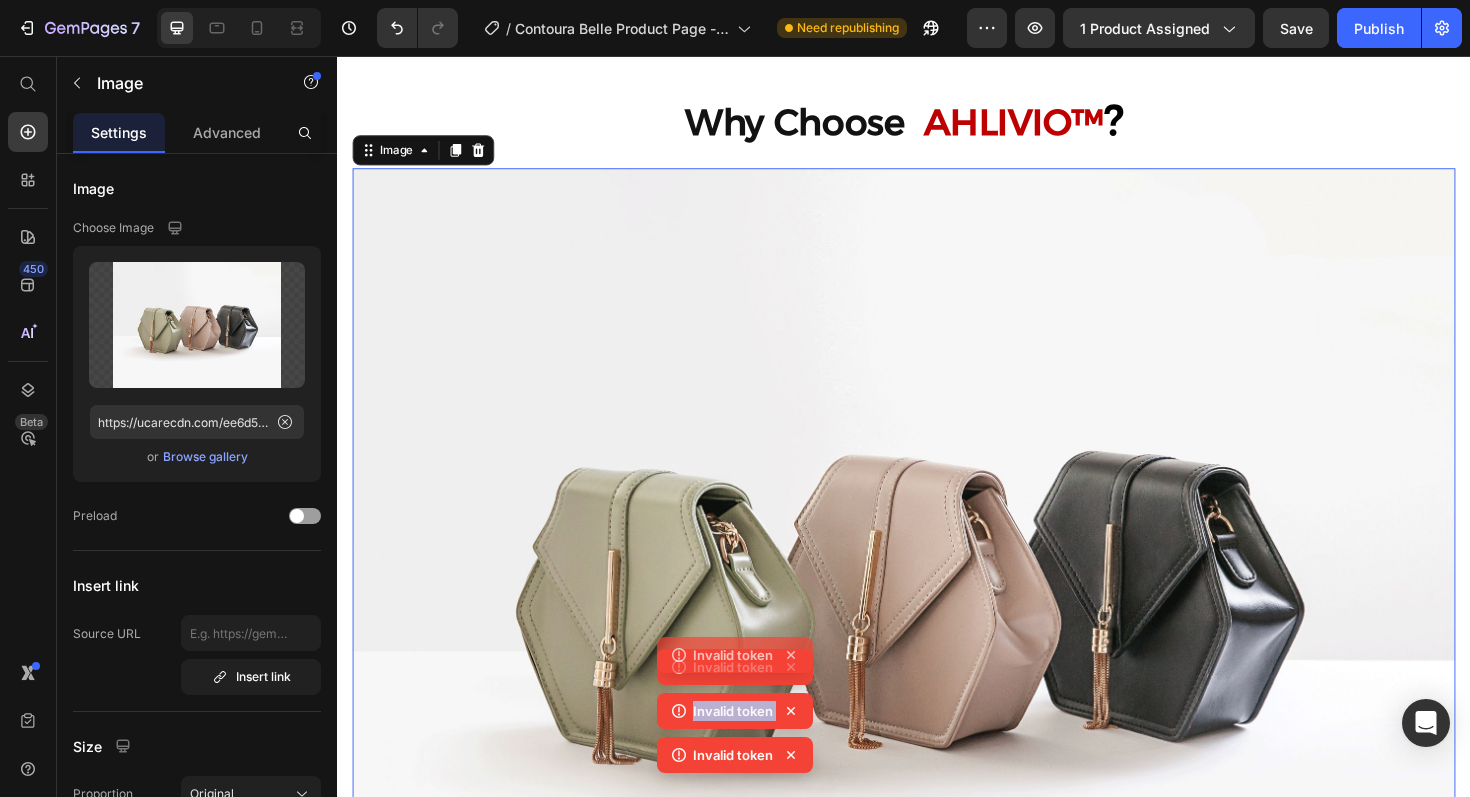click 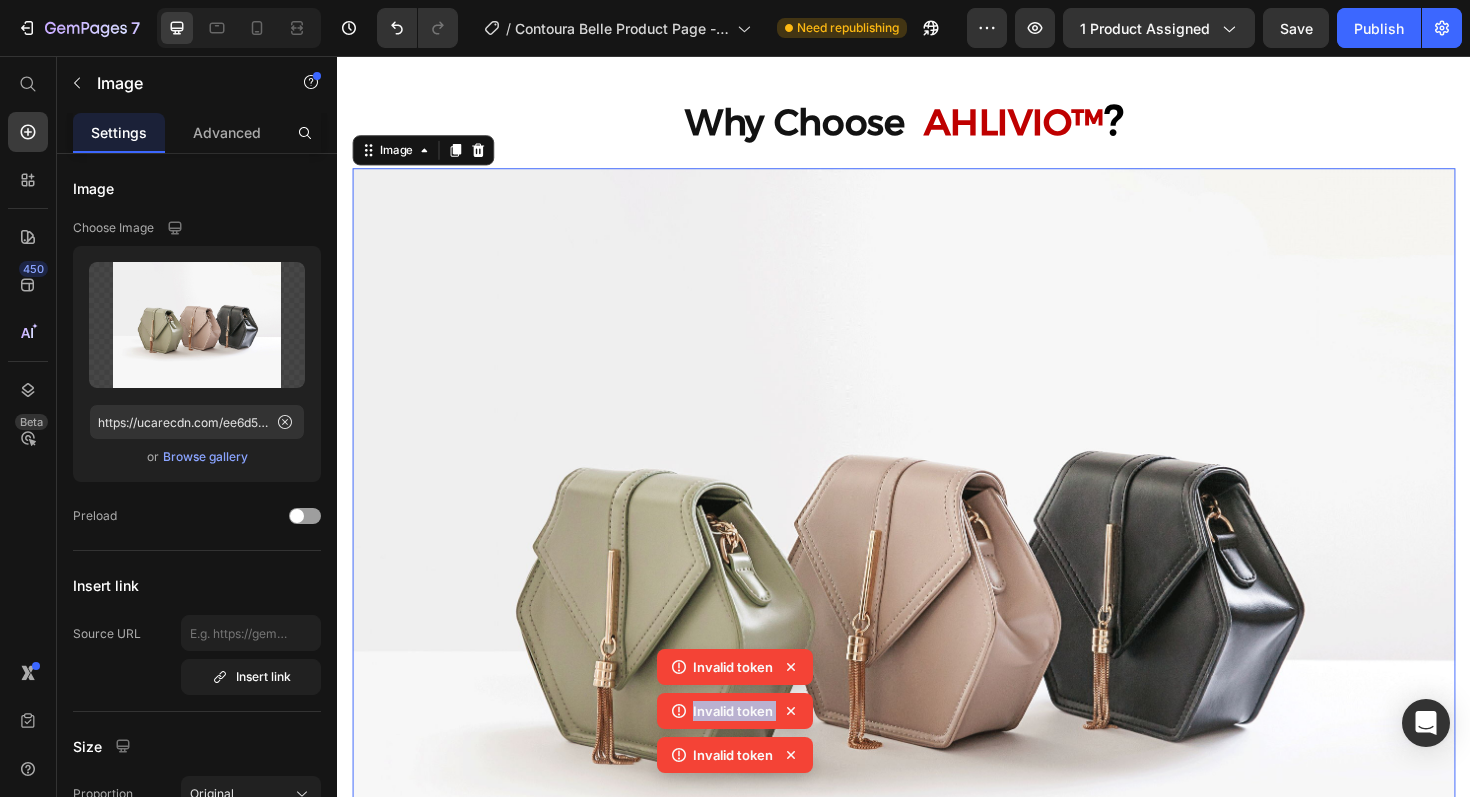 click 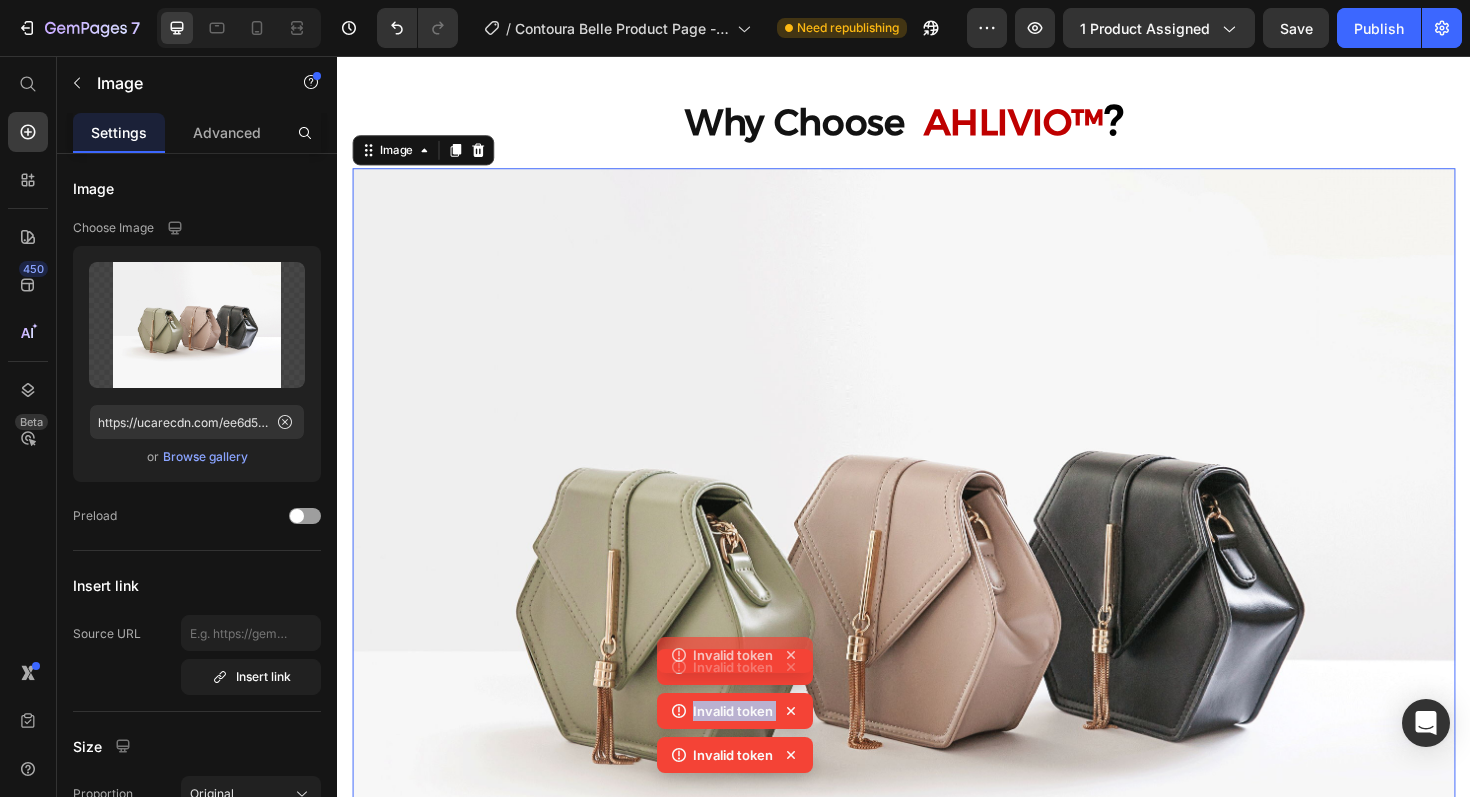 click 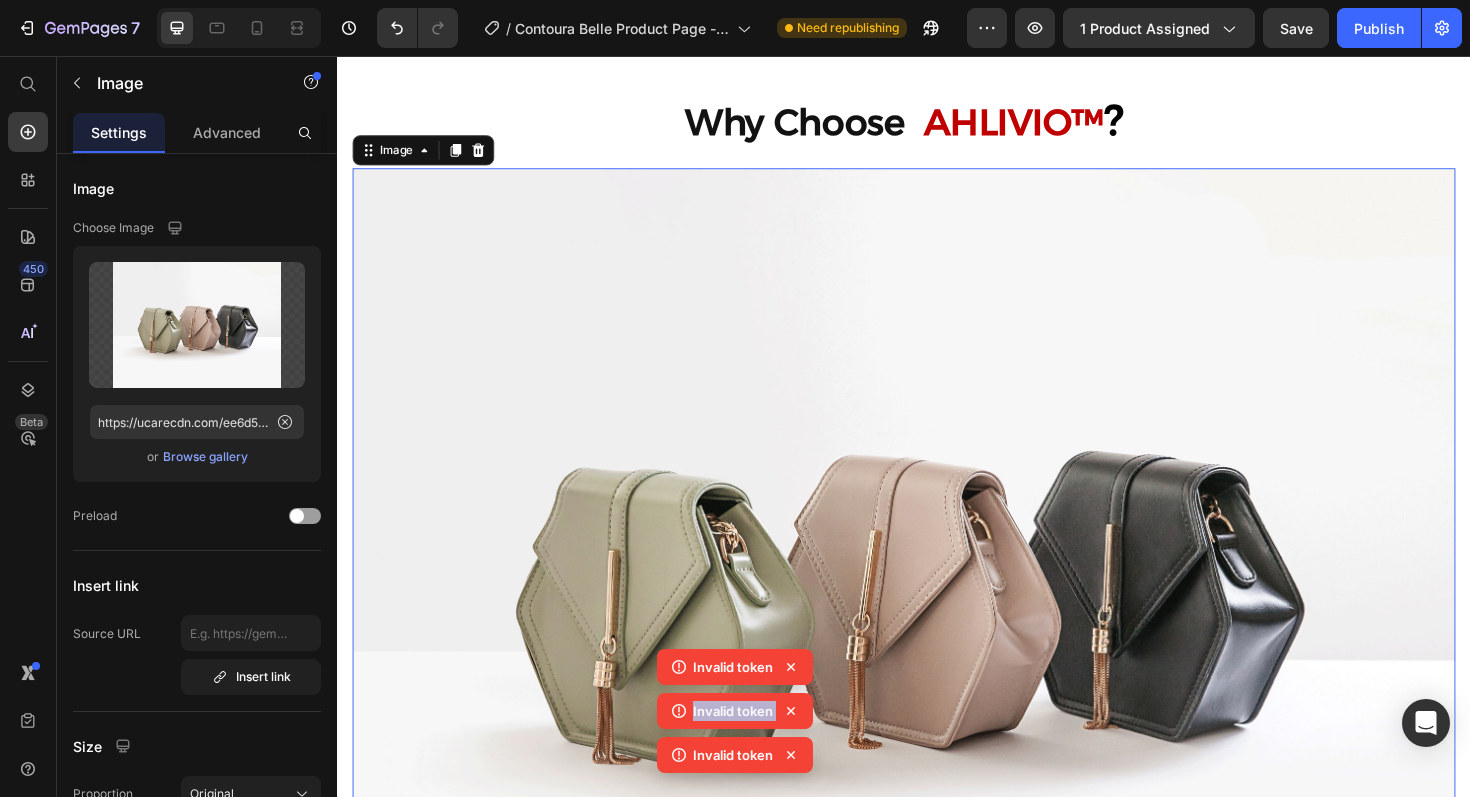 click 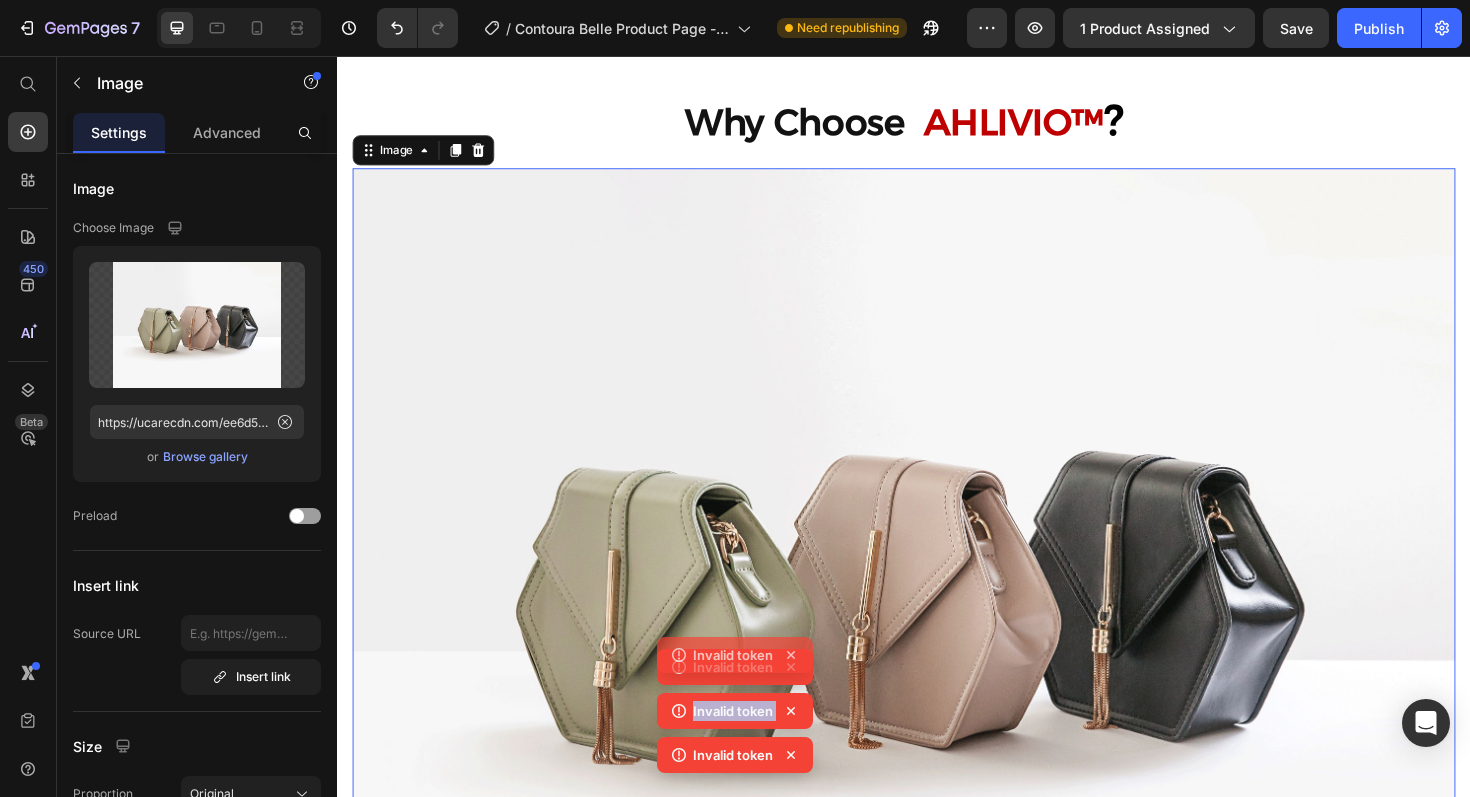 click 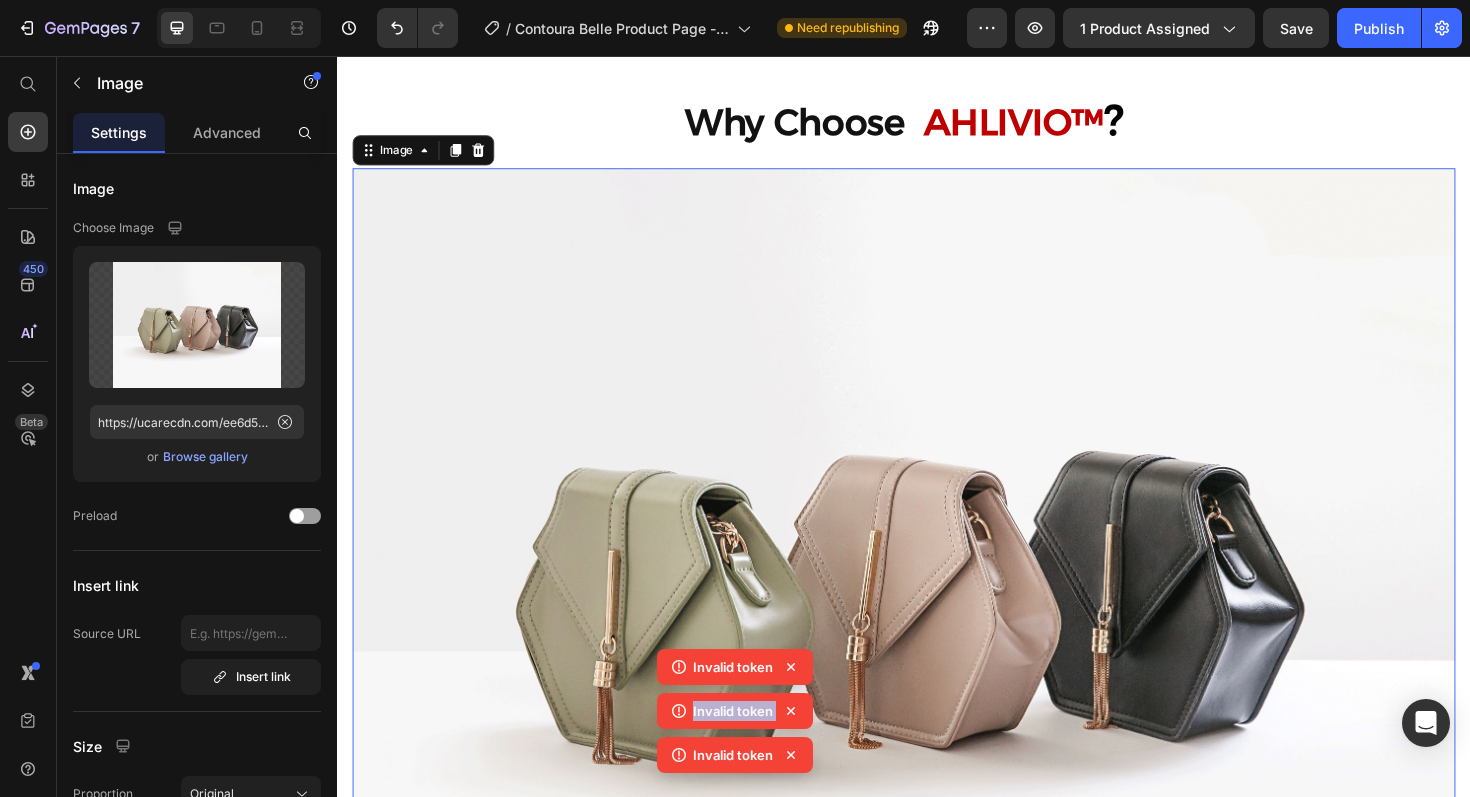 click 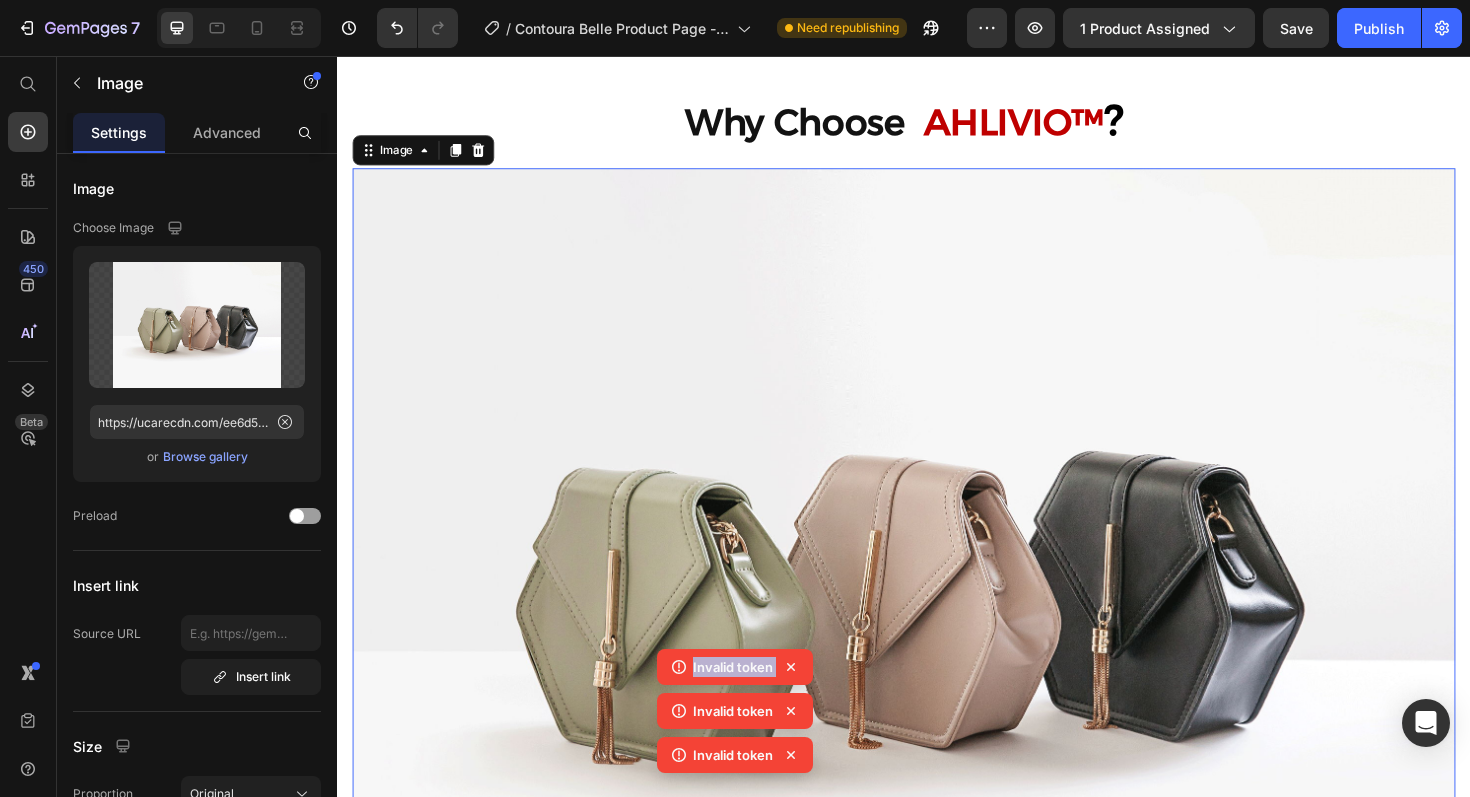 click 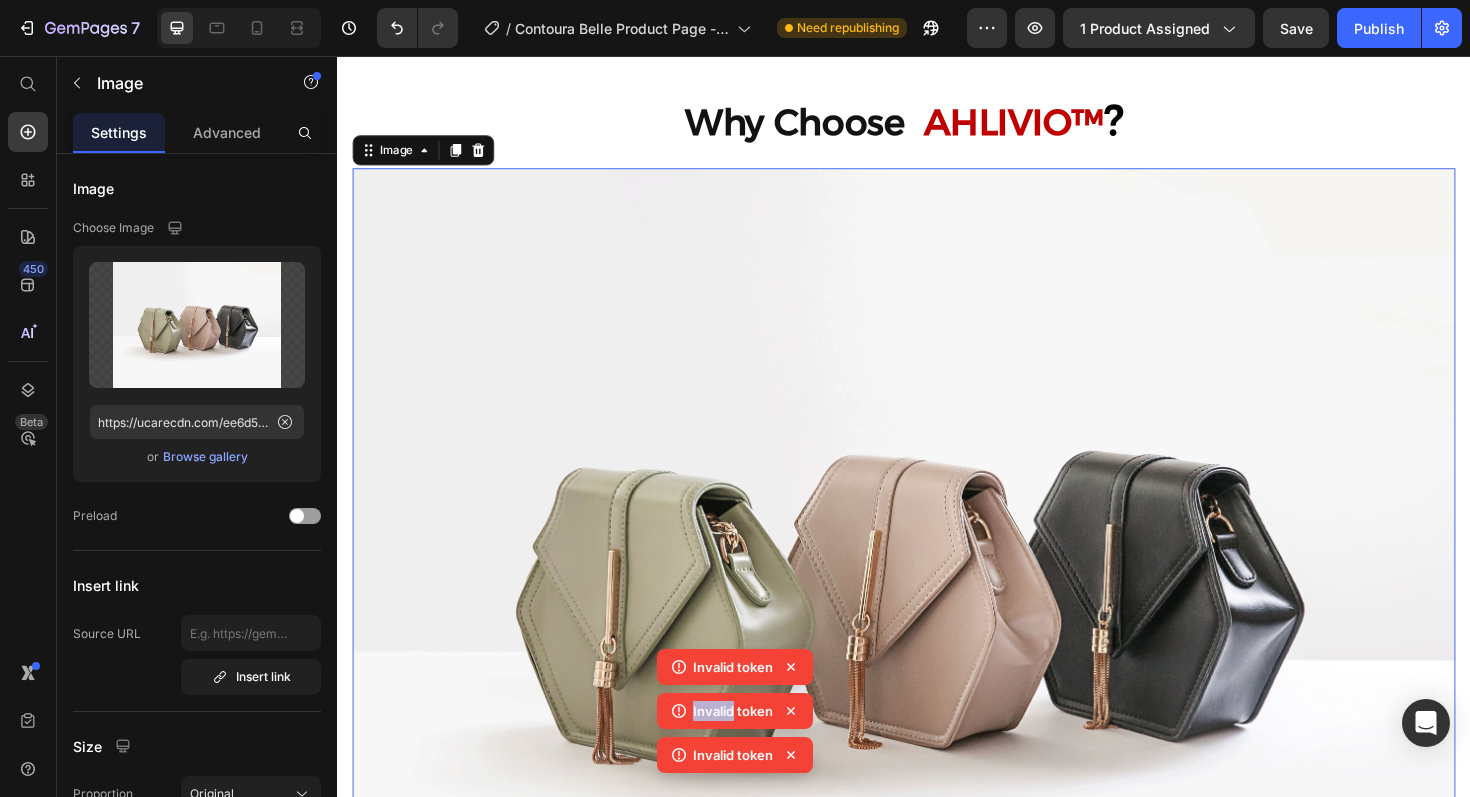 click 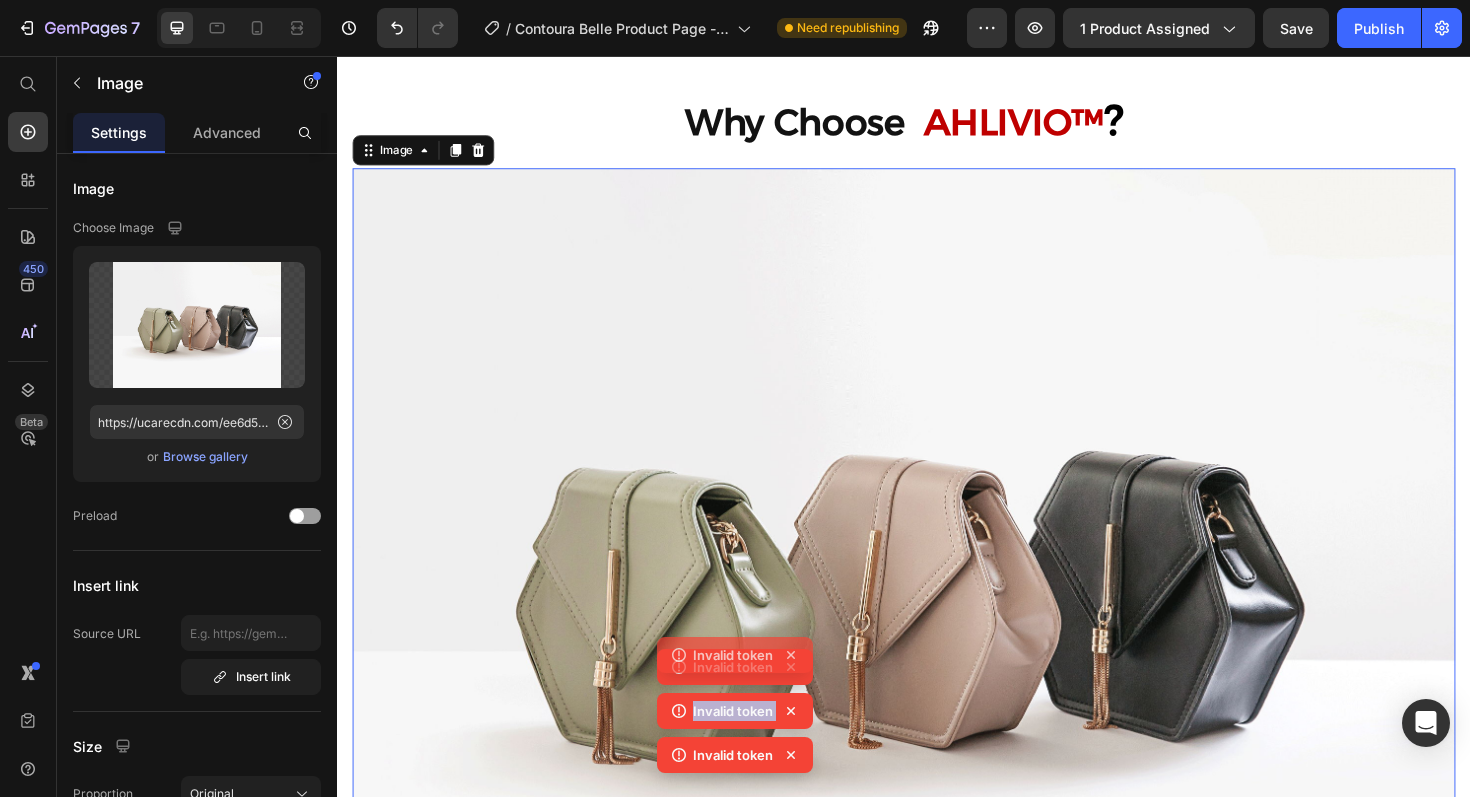 click 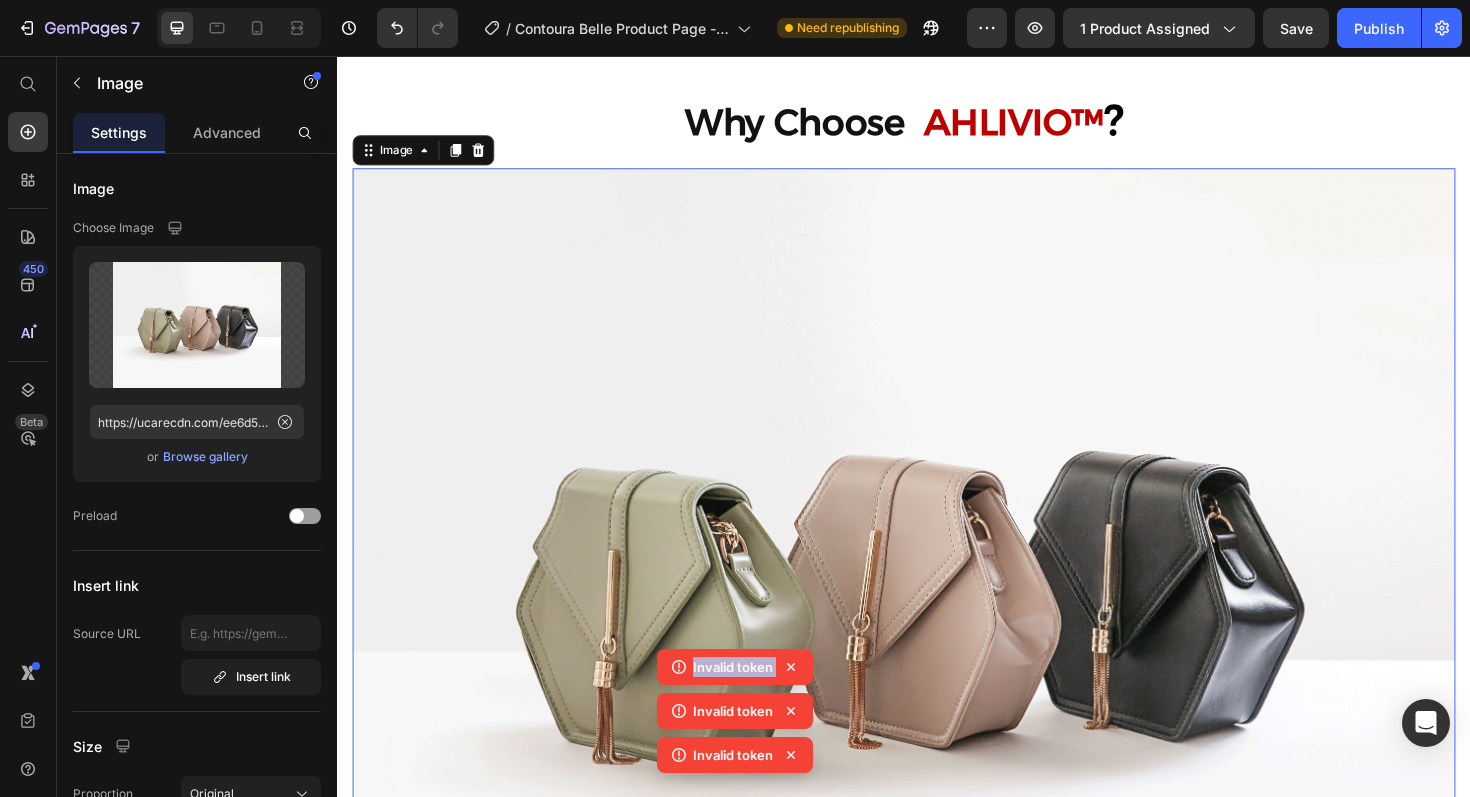 click 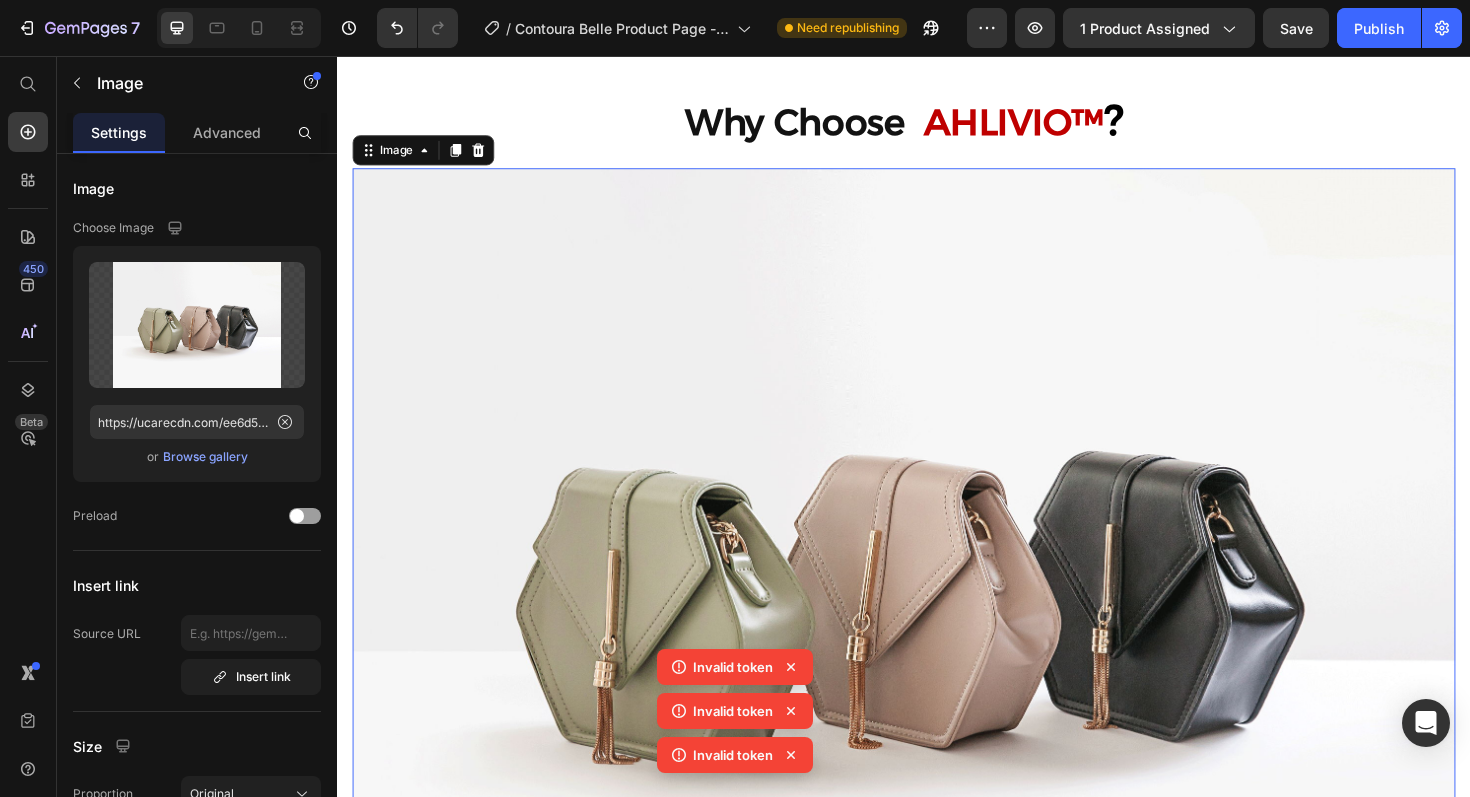click 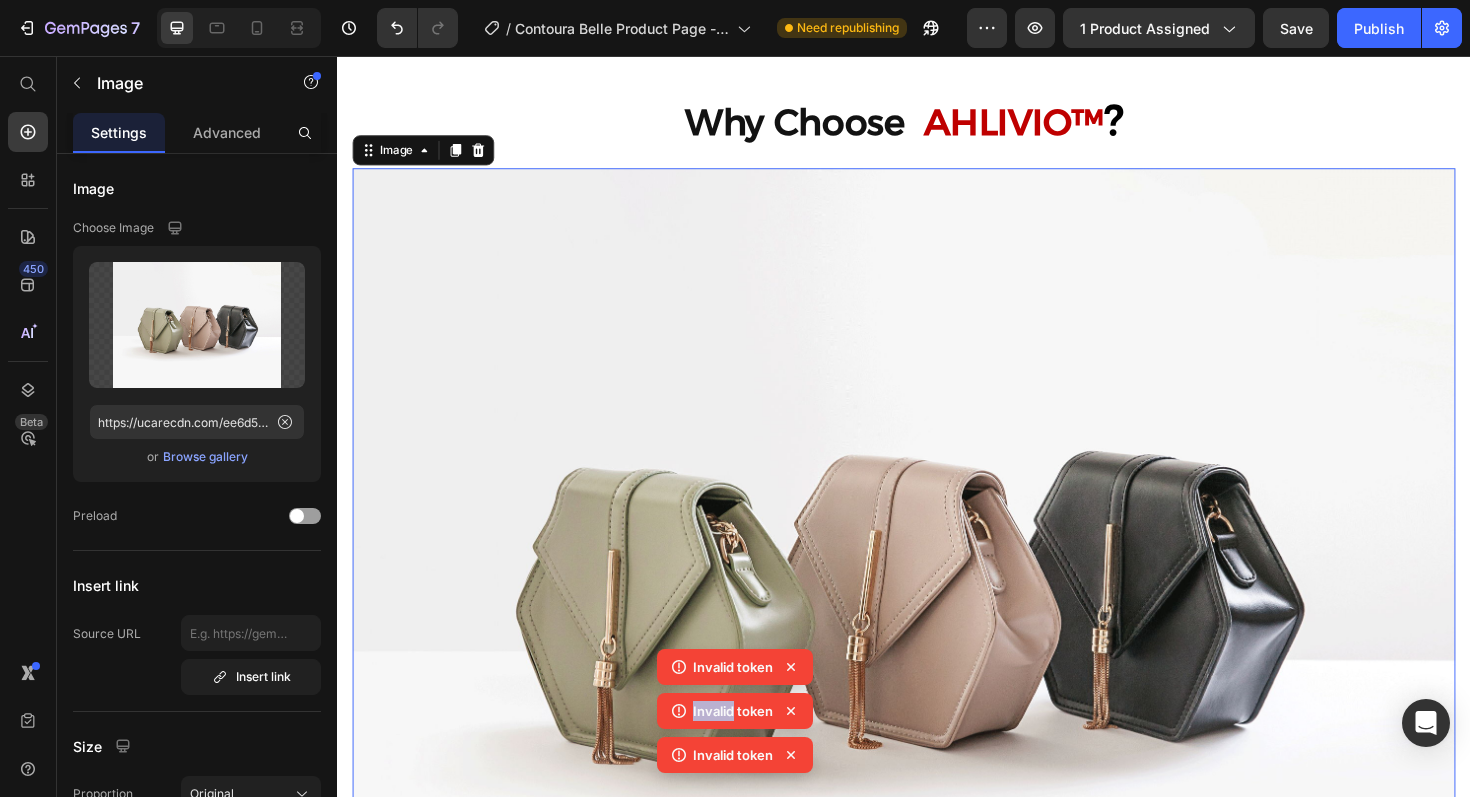 click 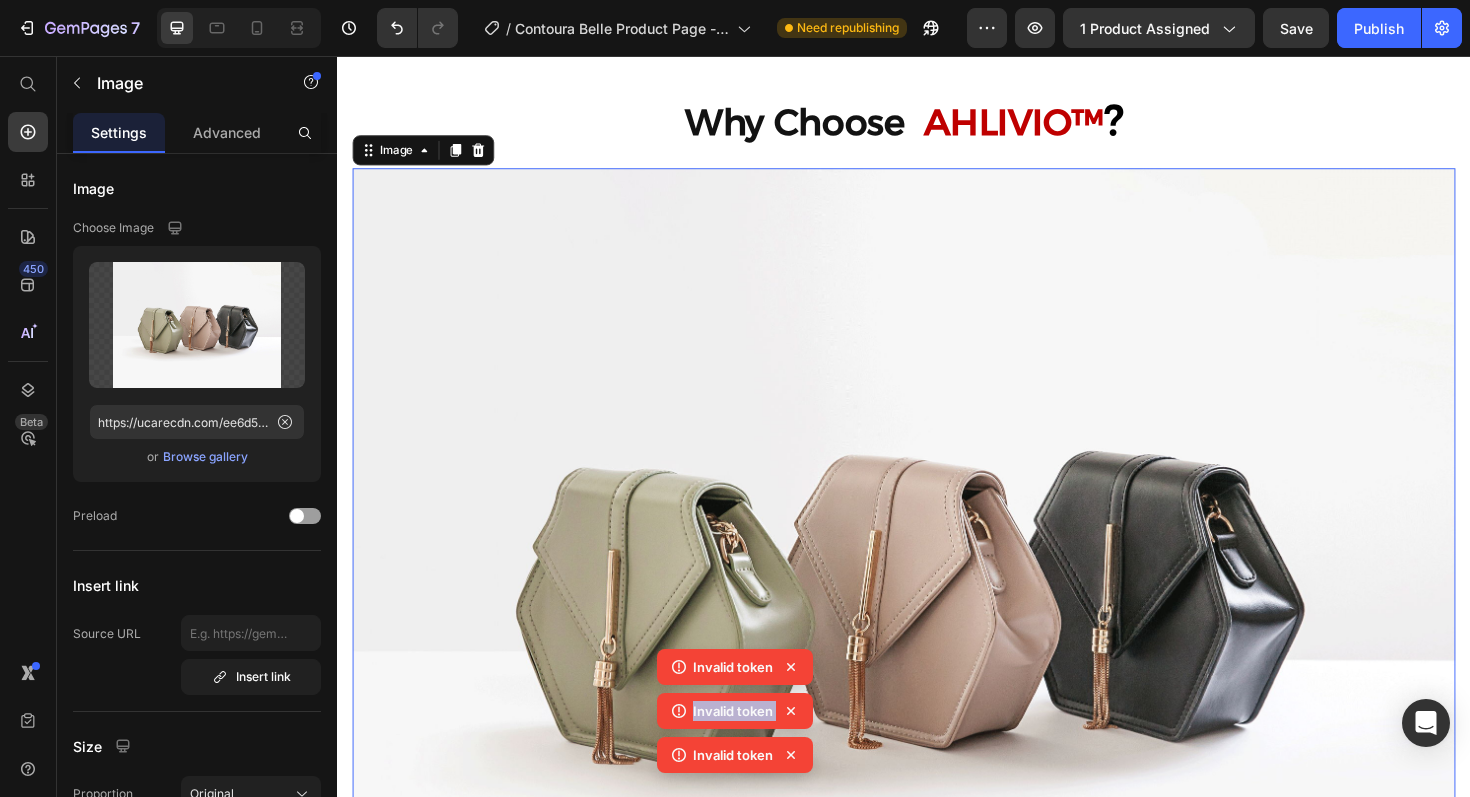 click 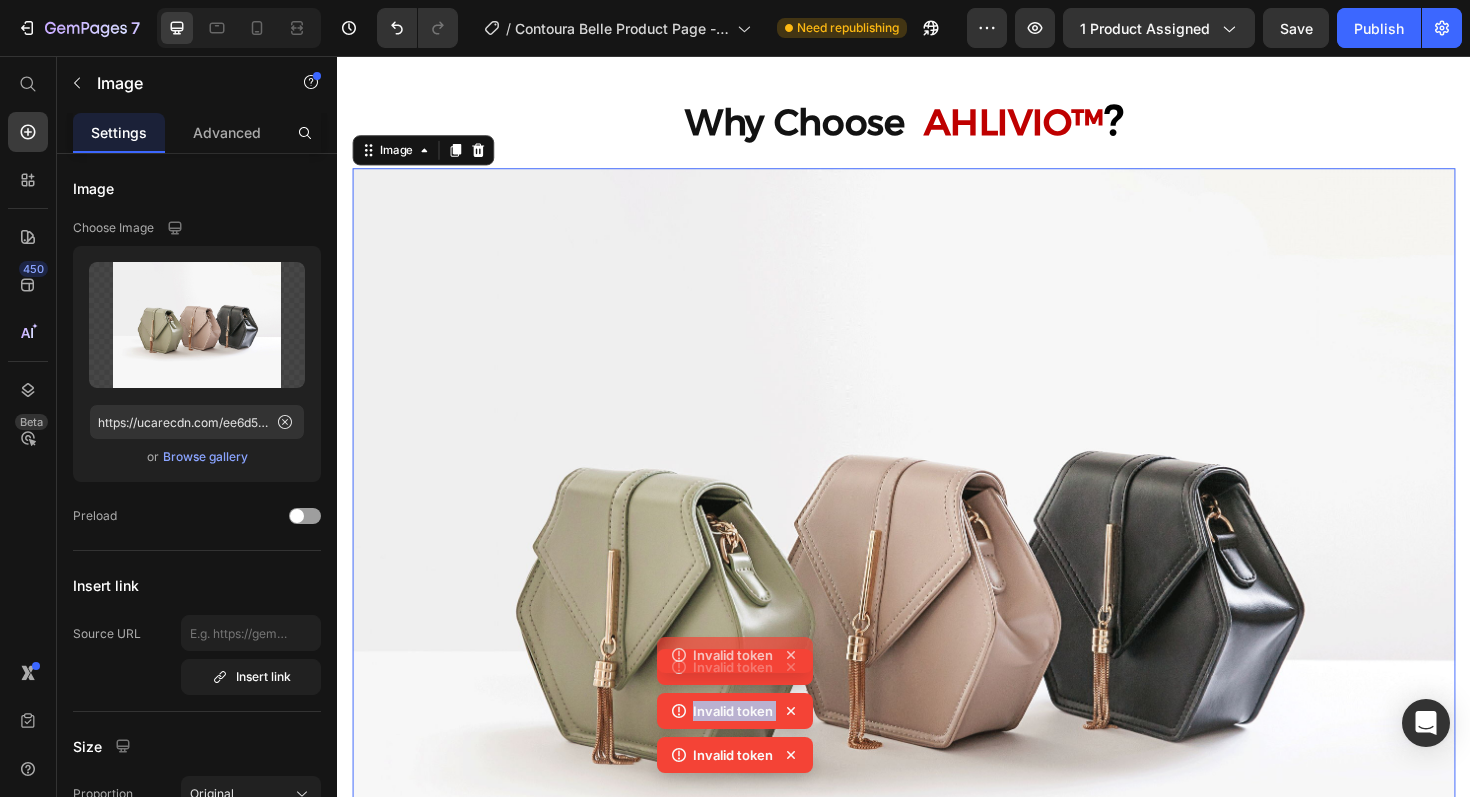 click 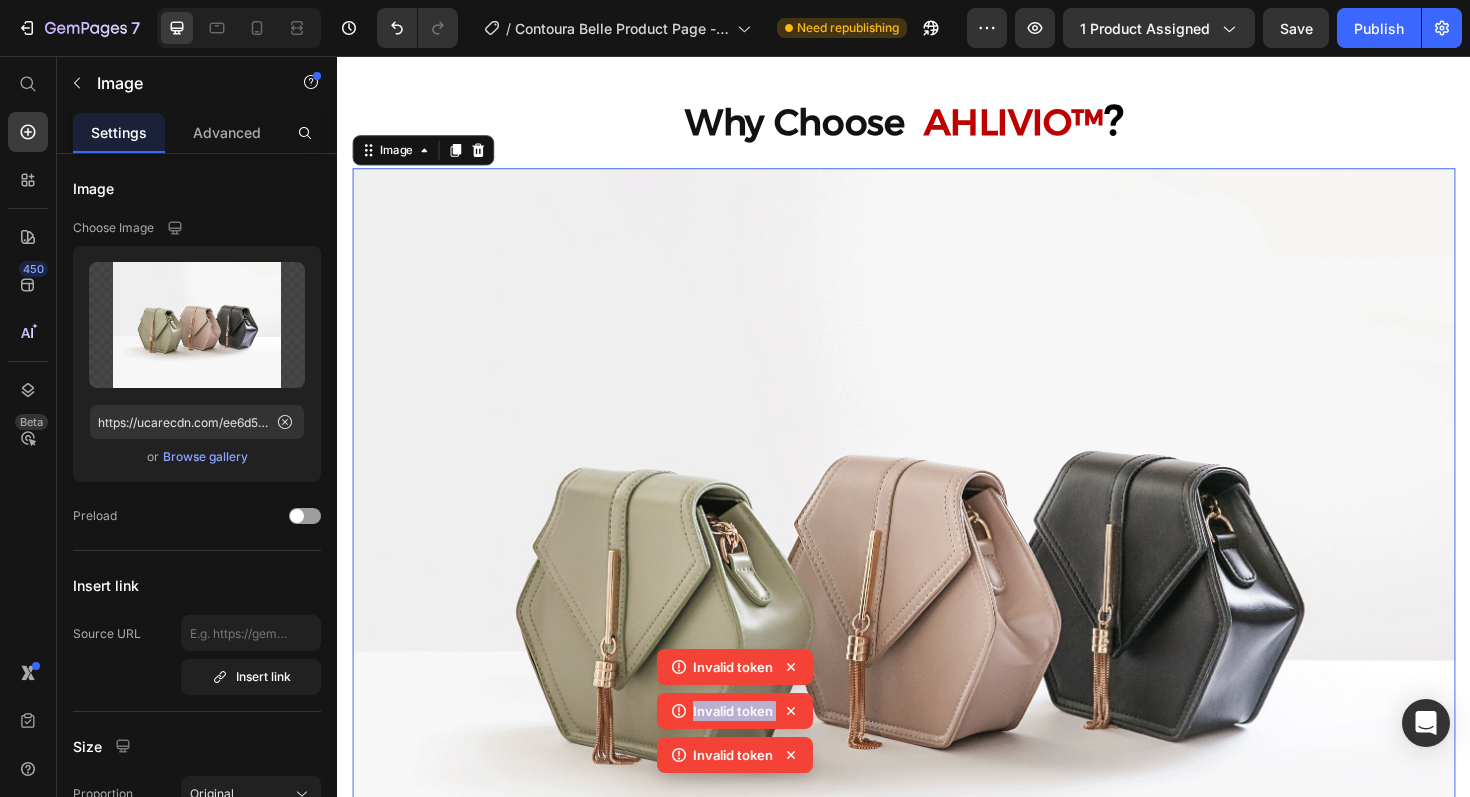 click 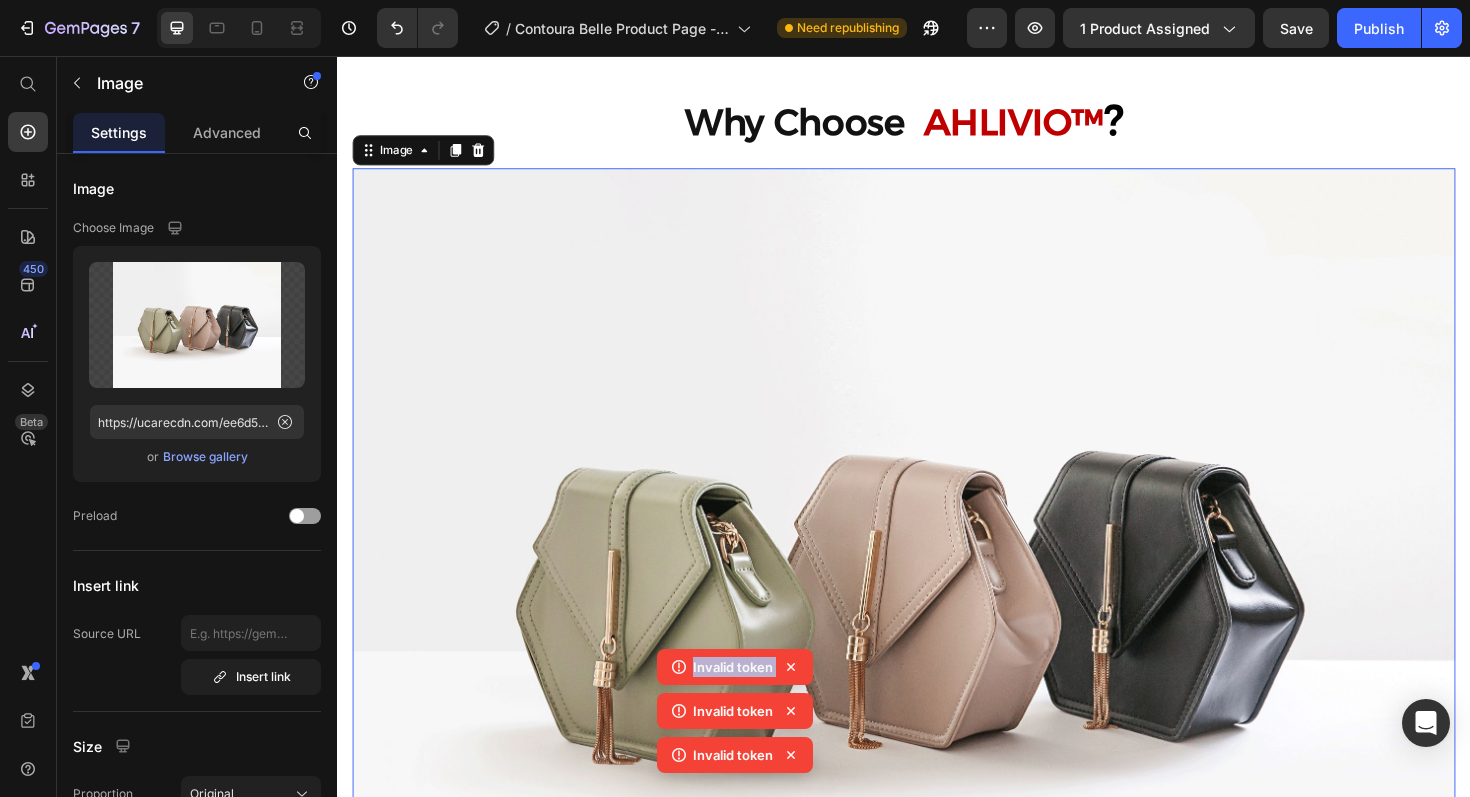 click 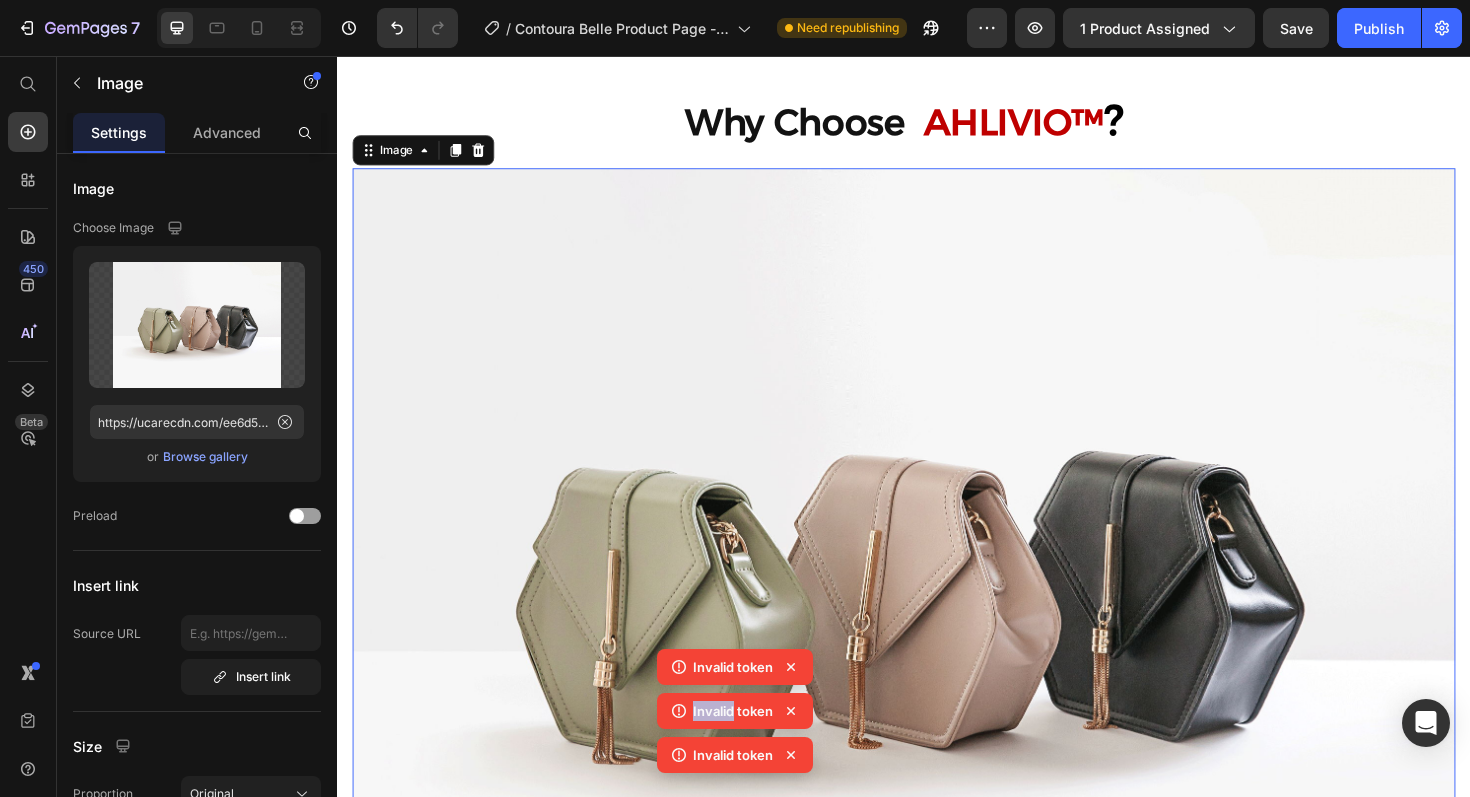 click 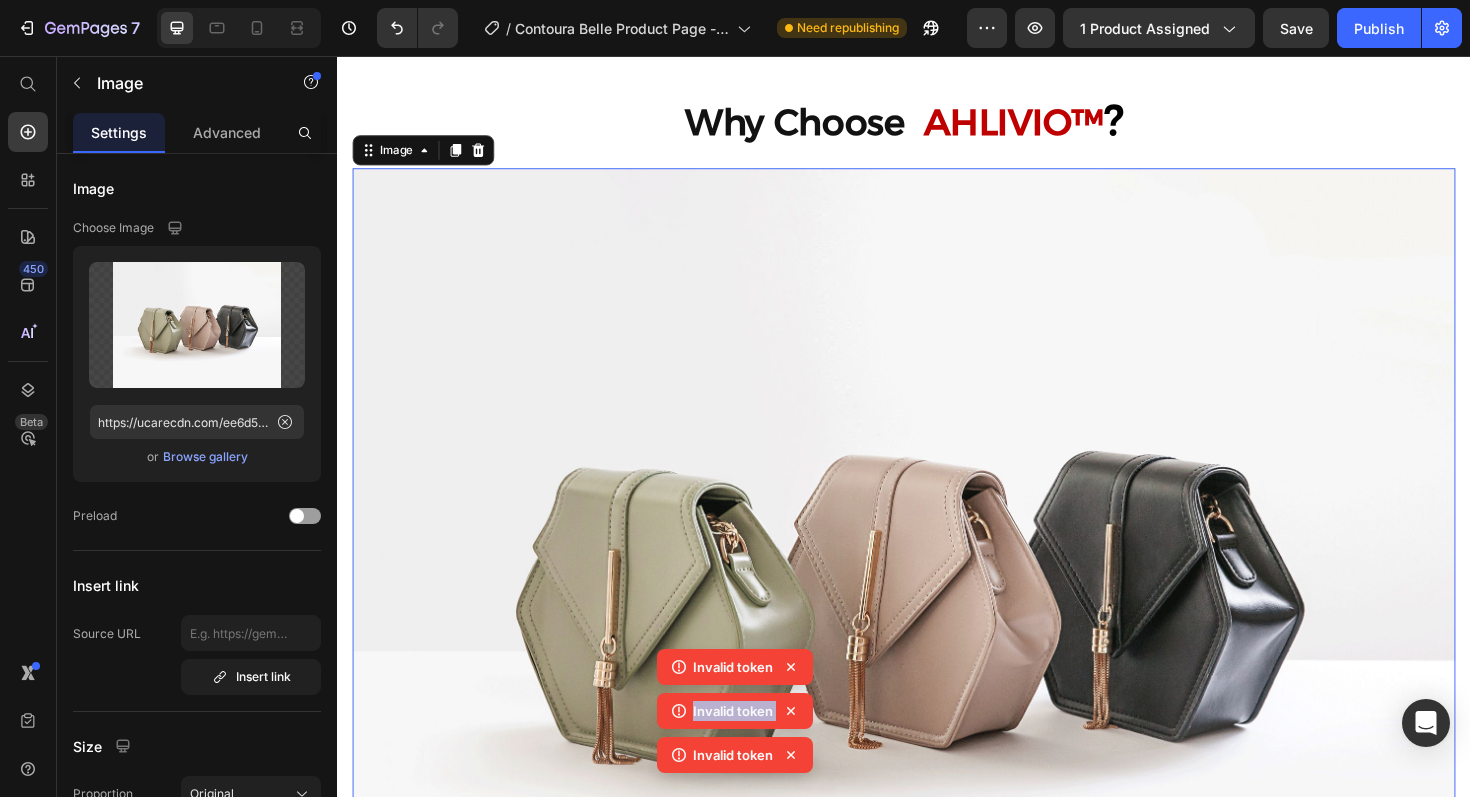 click 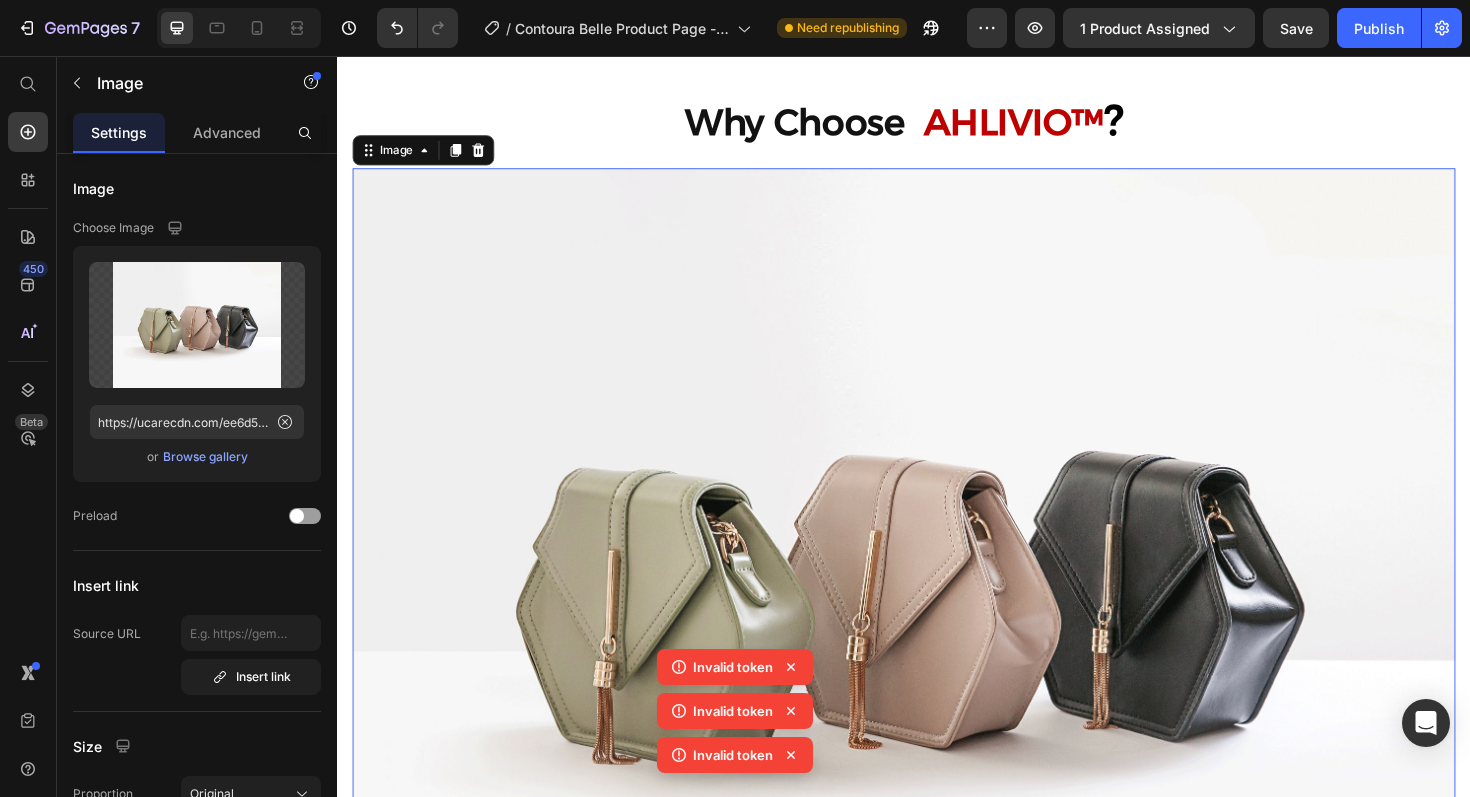 click 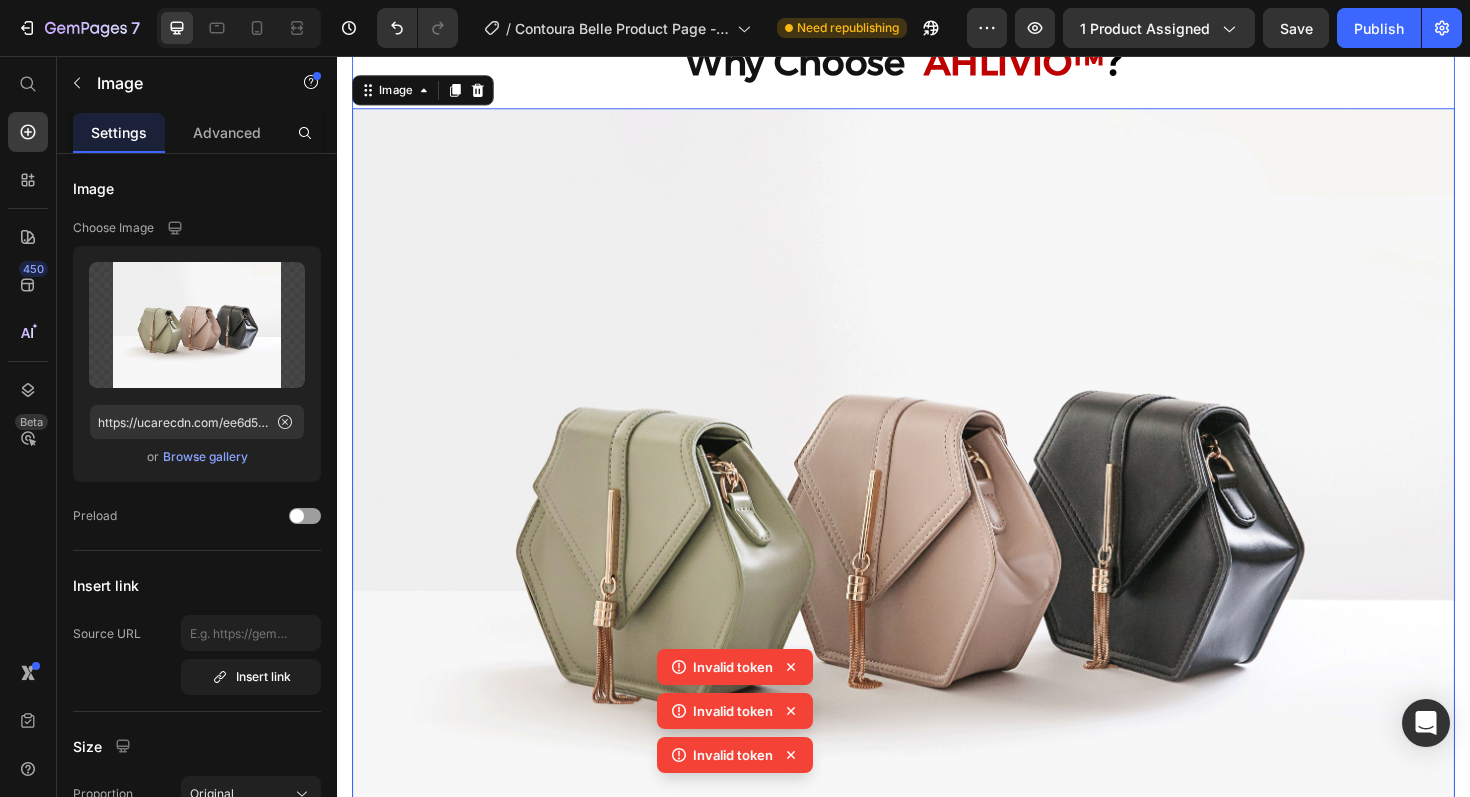 scroll, scrollTop: 2195, scrollLeft: 0, axis: vertical 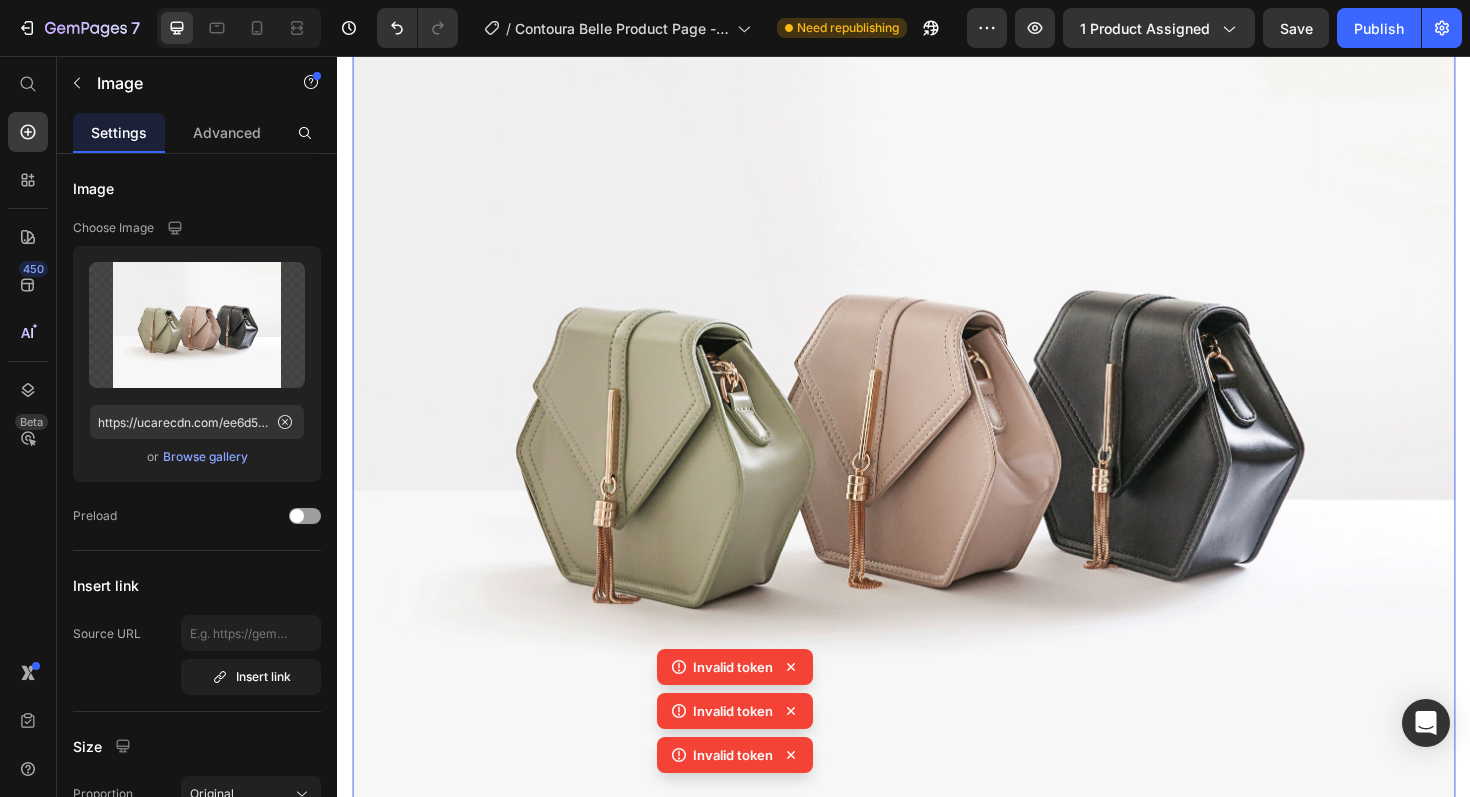 click at bounding box center (937, 443) 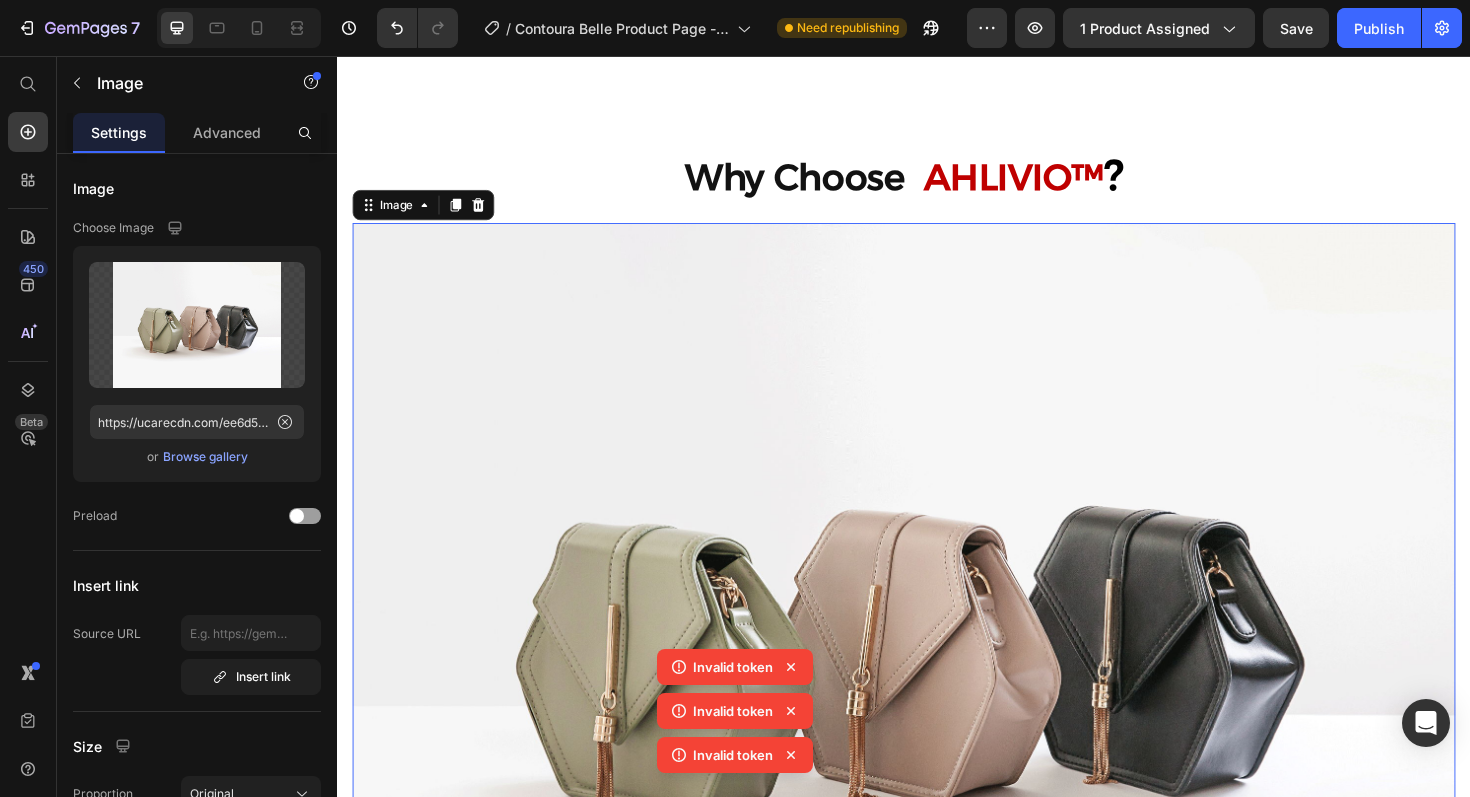 scroll, scrollTop: 1952, scrollLeft: 0, axis: vertical 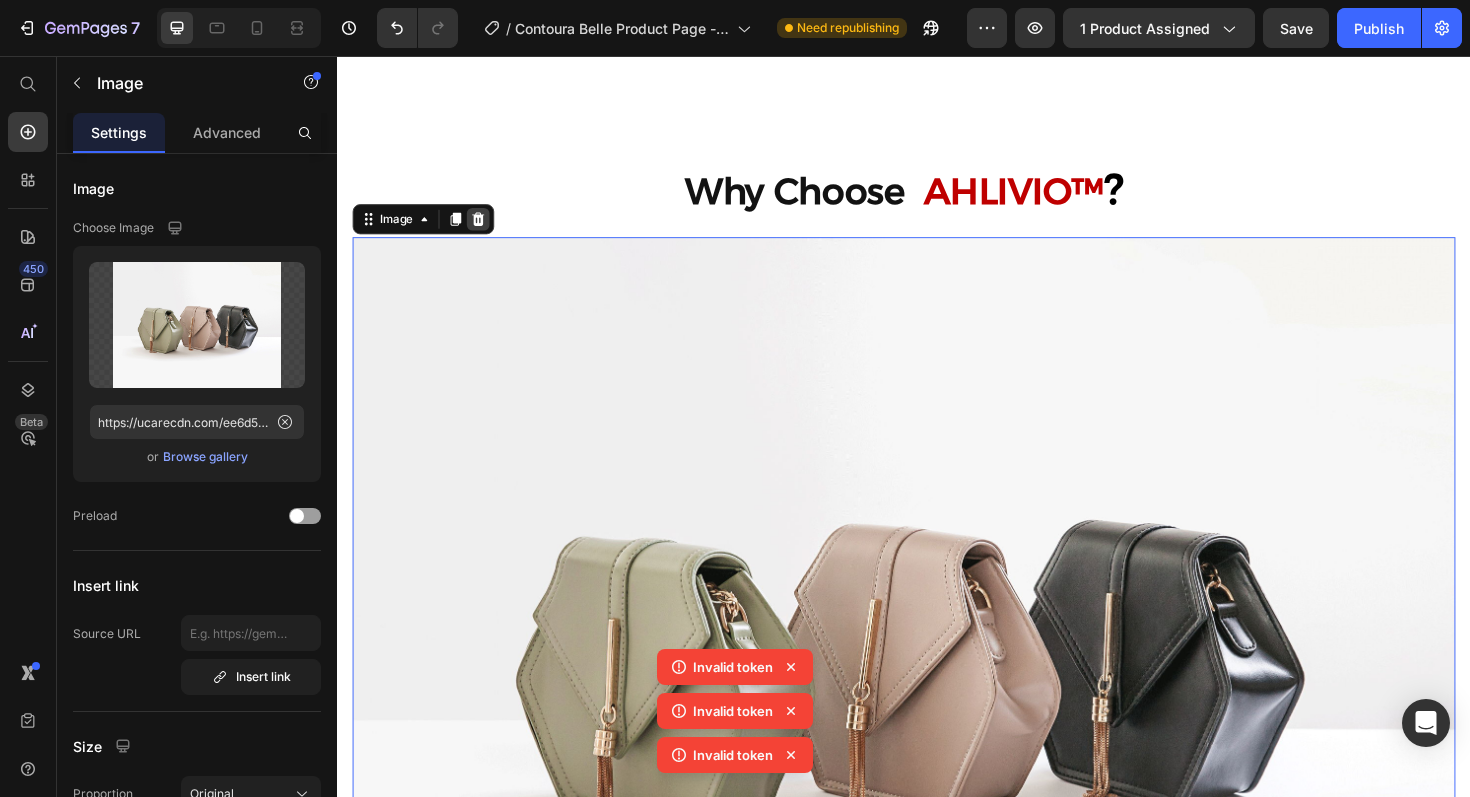 click 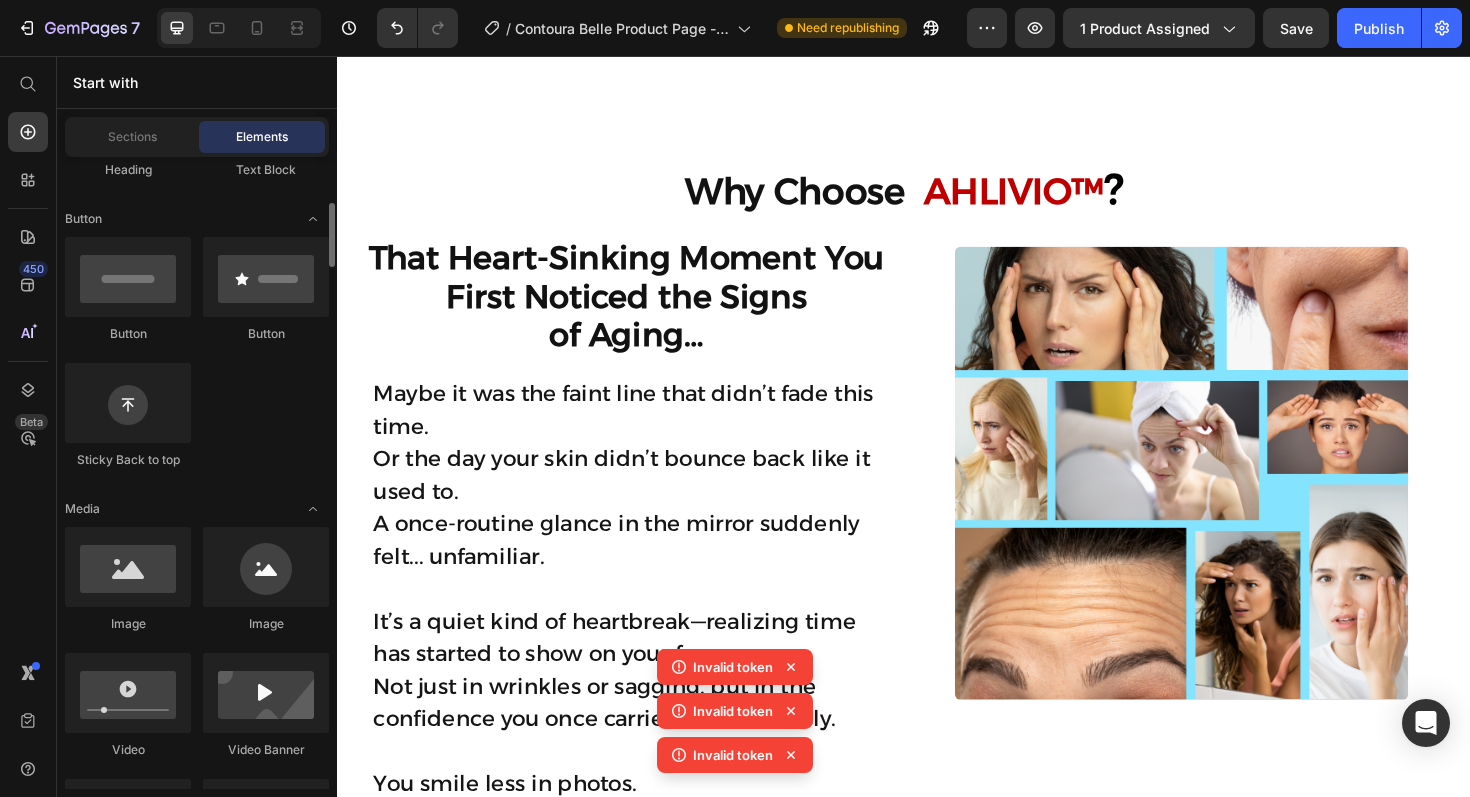 scroll, scrollTop: 412, scrollLeft: 0, axis: vertical 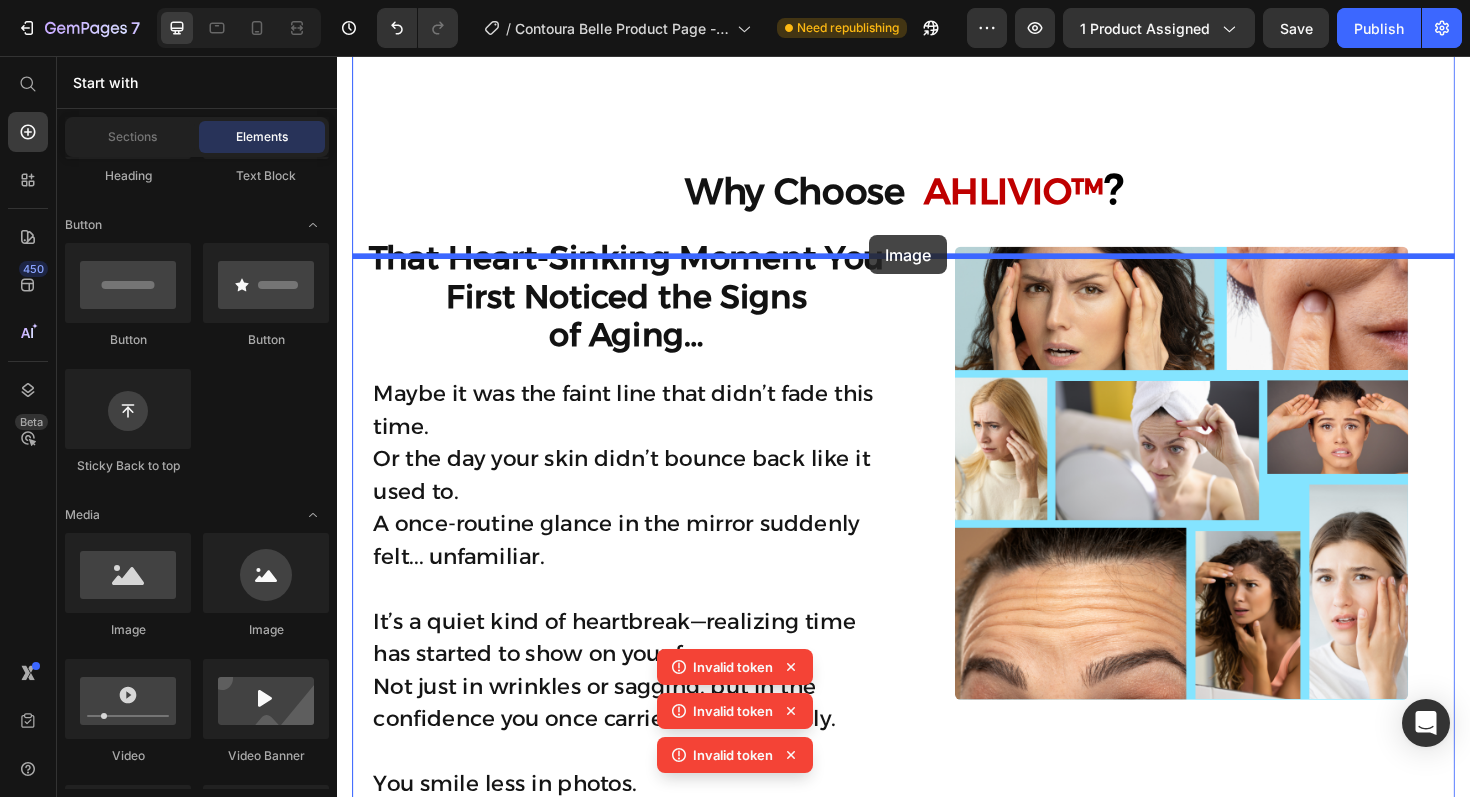 drag, startPoint x: 474, startPoint y: 627, endPoint x: 900, endPoint y: 246, distance: 571.52167 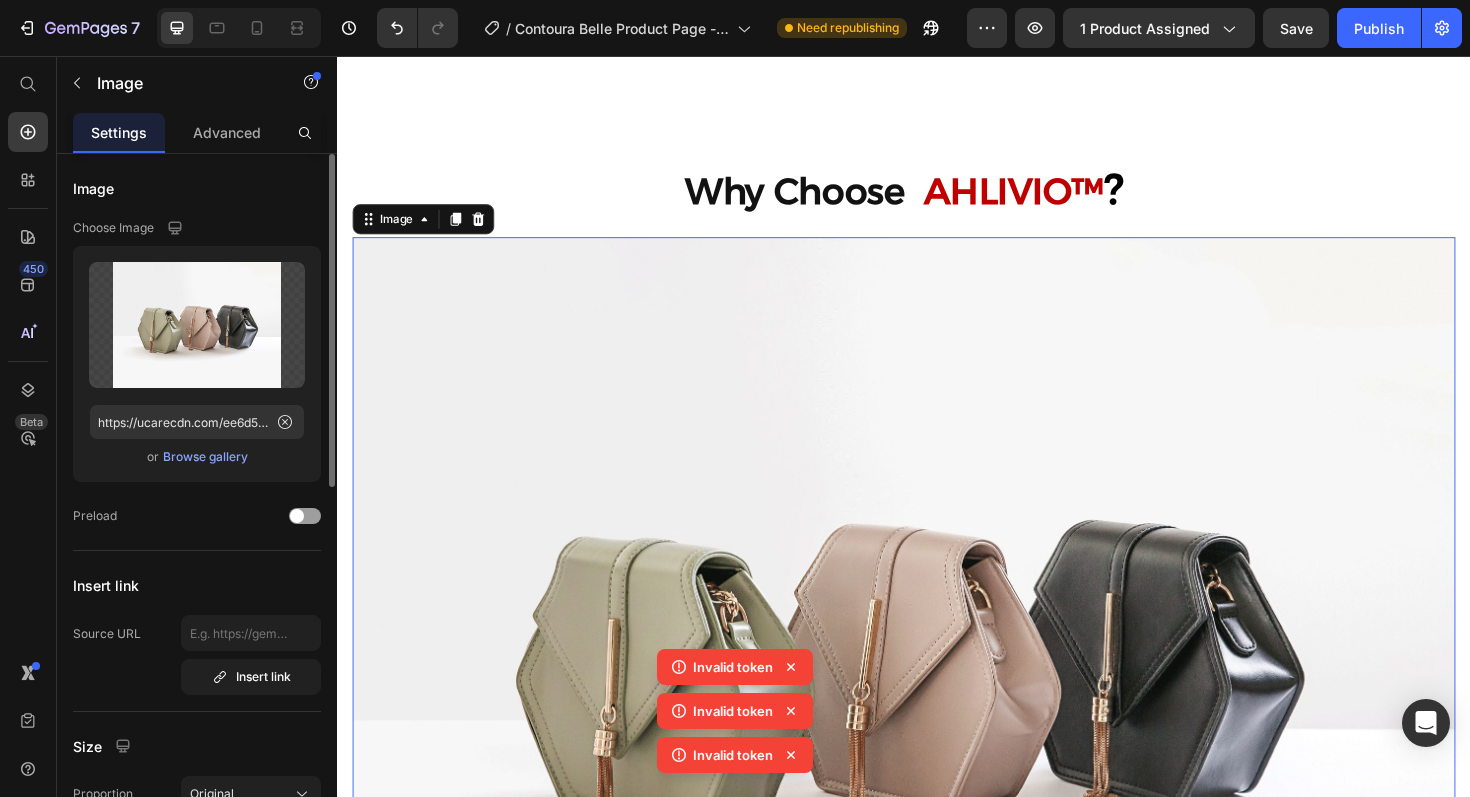 click on "Browse gallery" at bounding box center [205, 457] 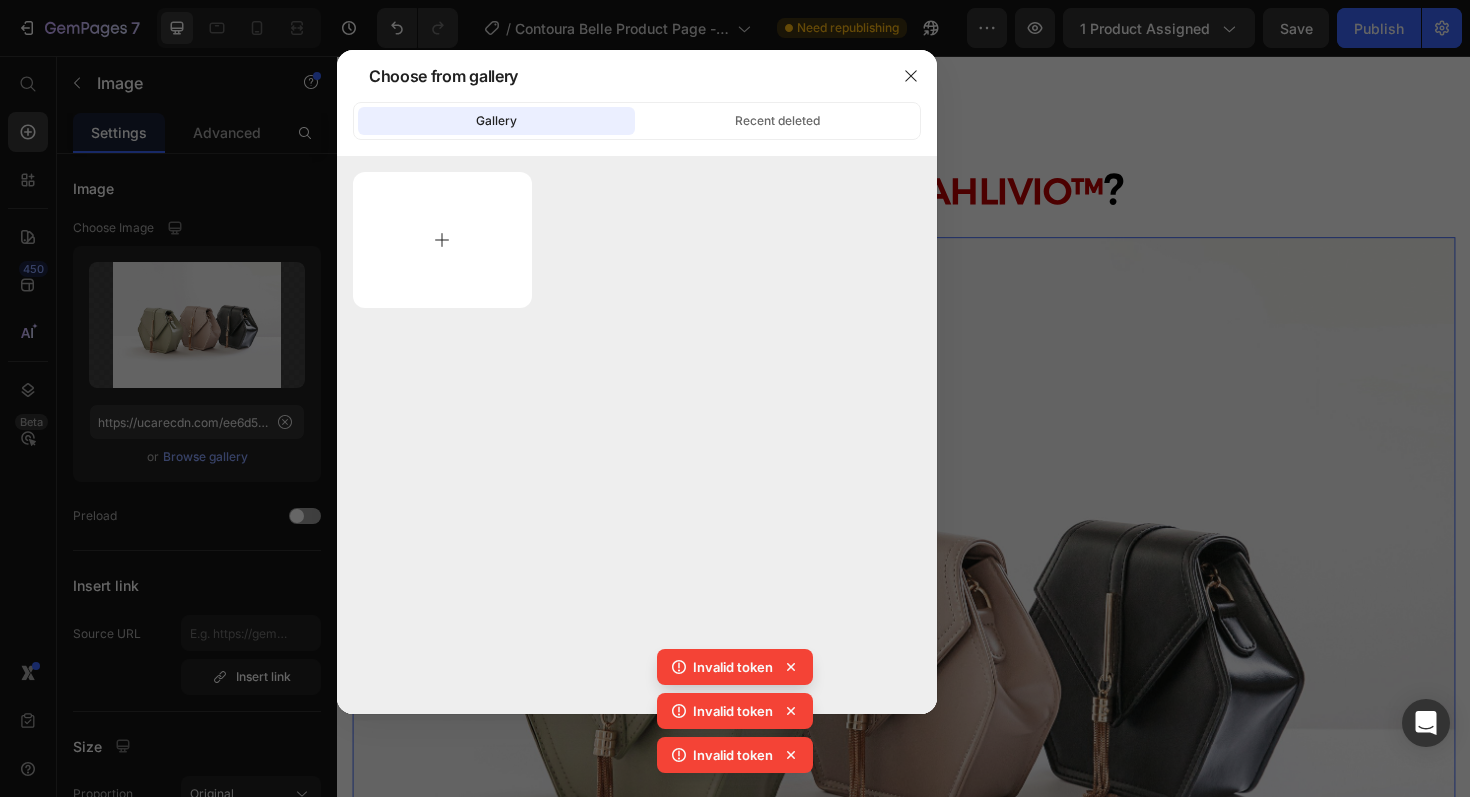 click at bounding box center [442, 240] 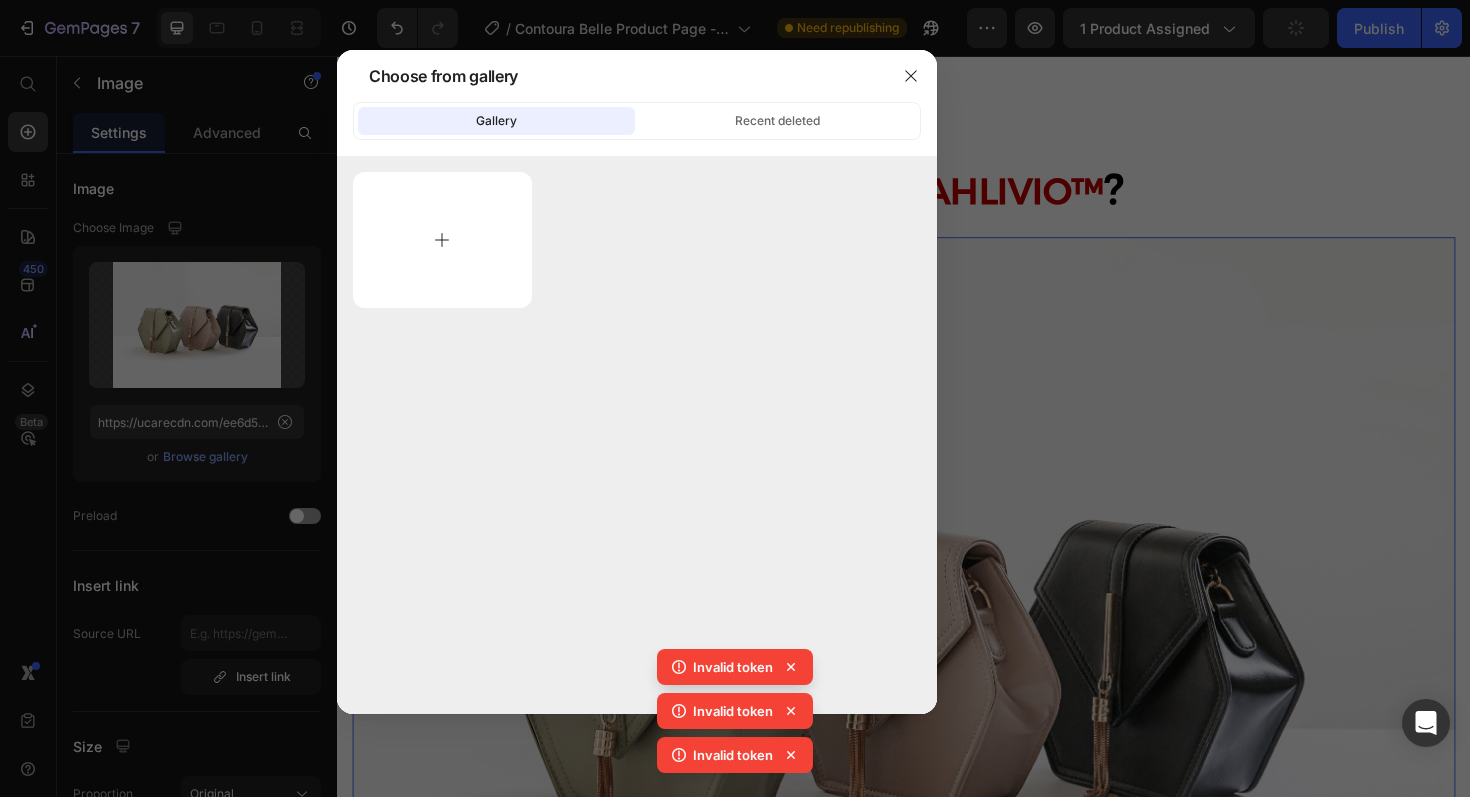 type on "C:\fakepath\AHLIVIO vs others.png" 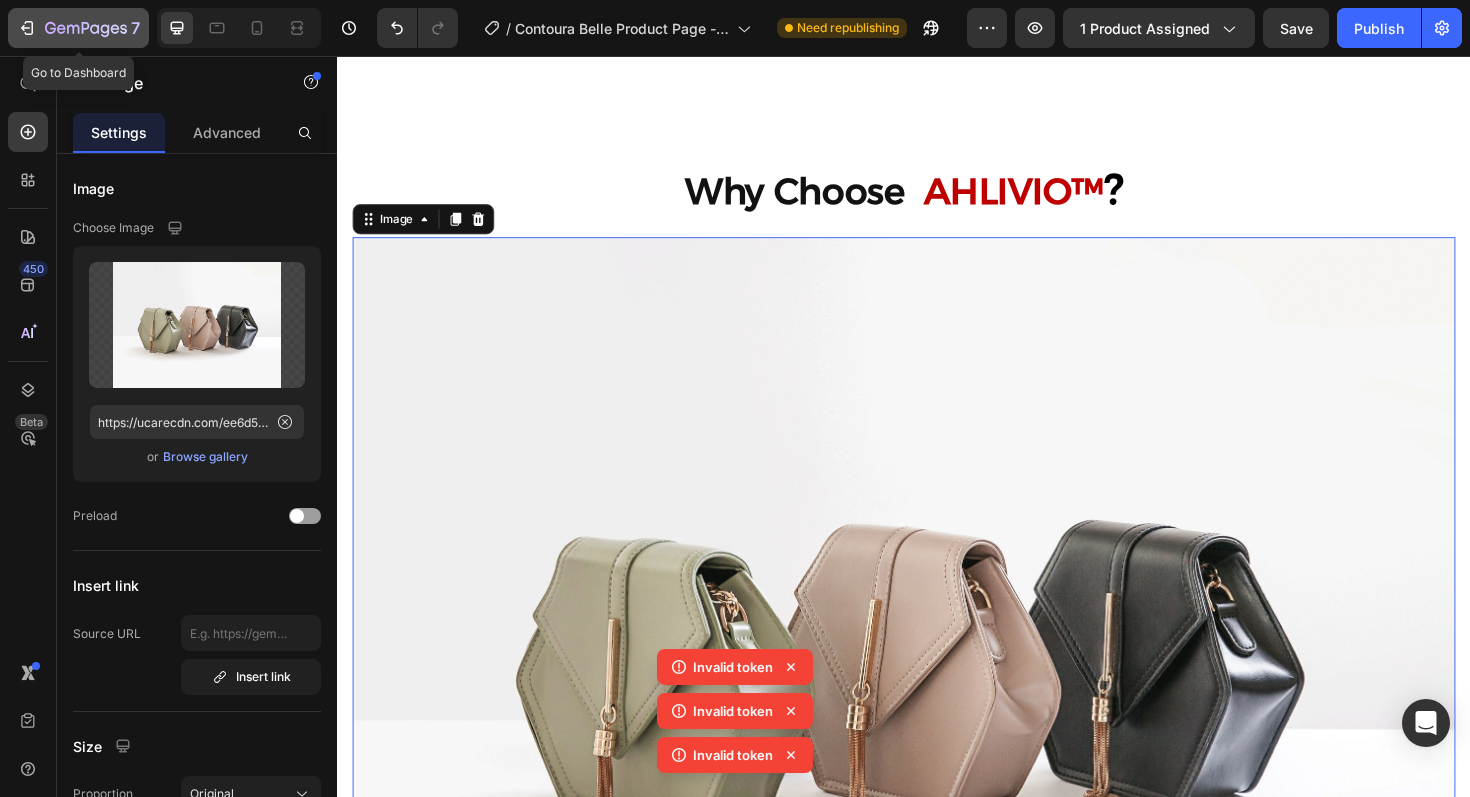 click 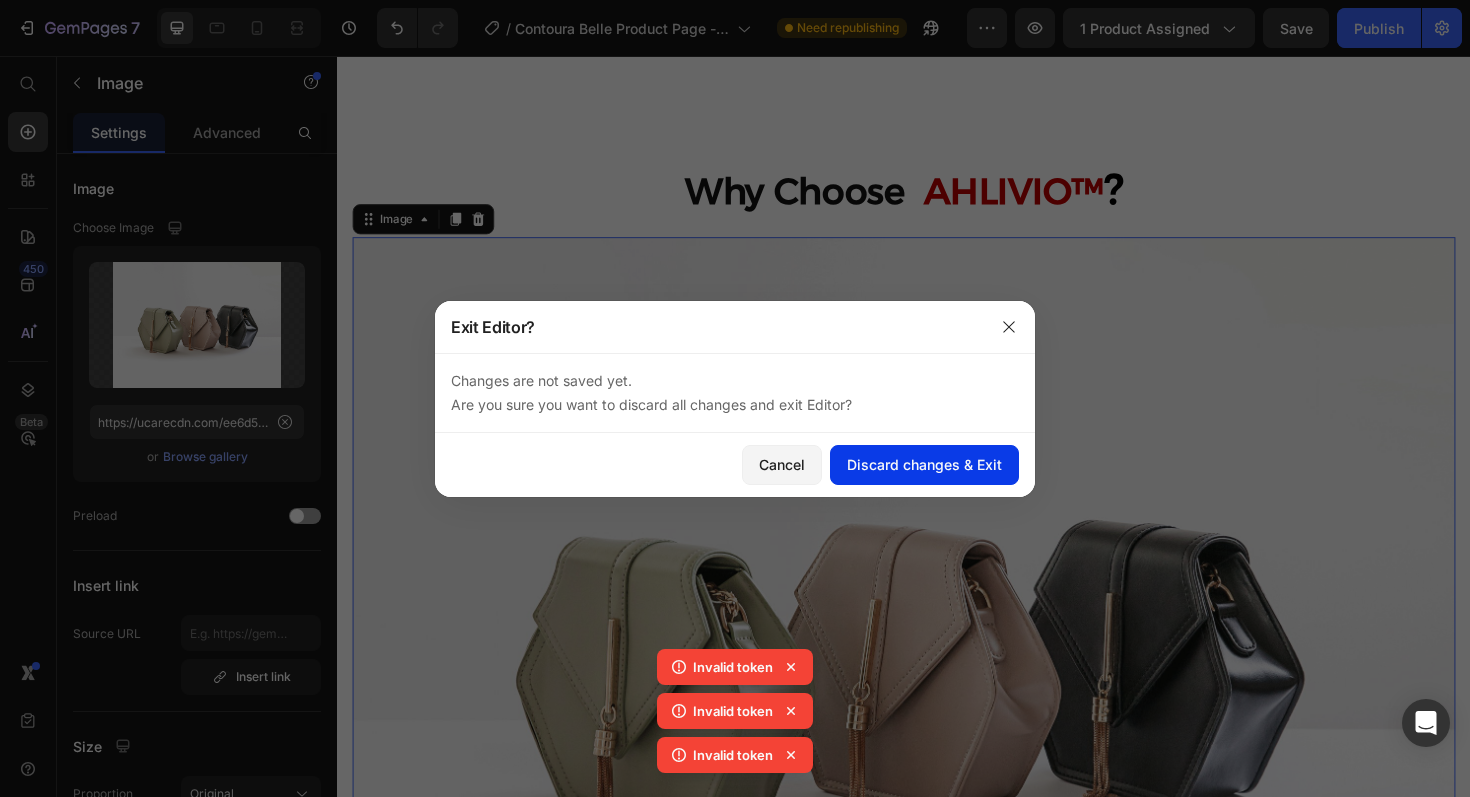 click on "Discard changes & Exit" at bounding box center (924, 464) 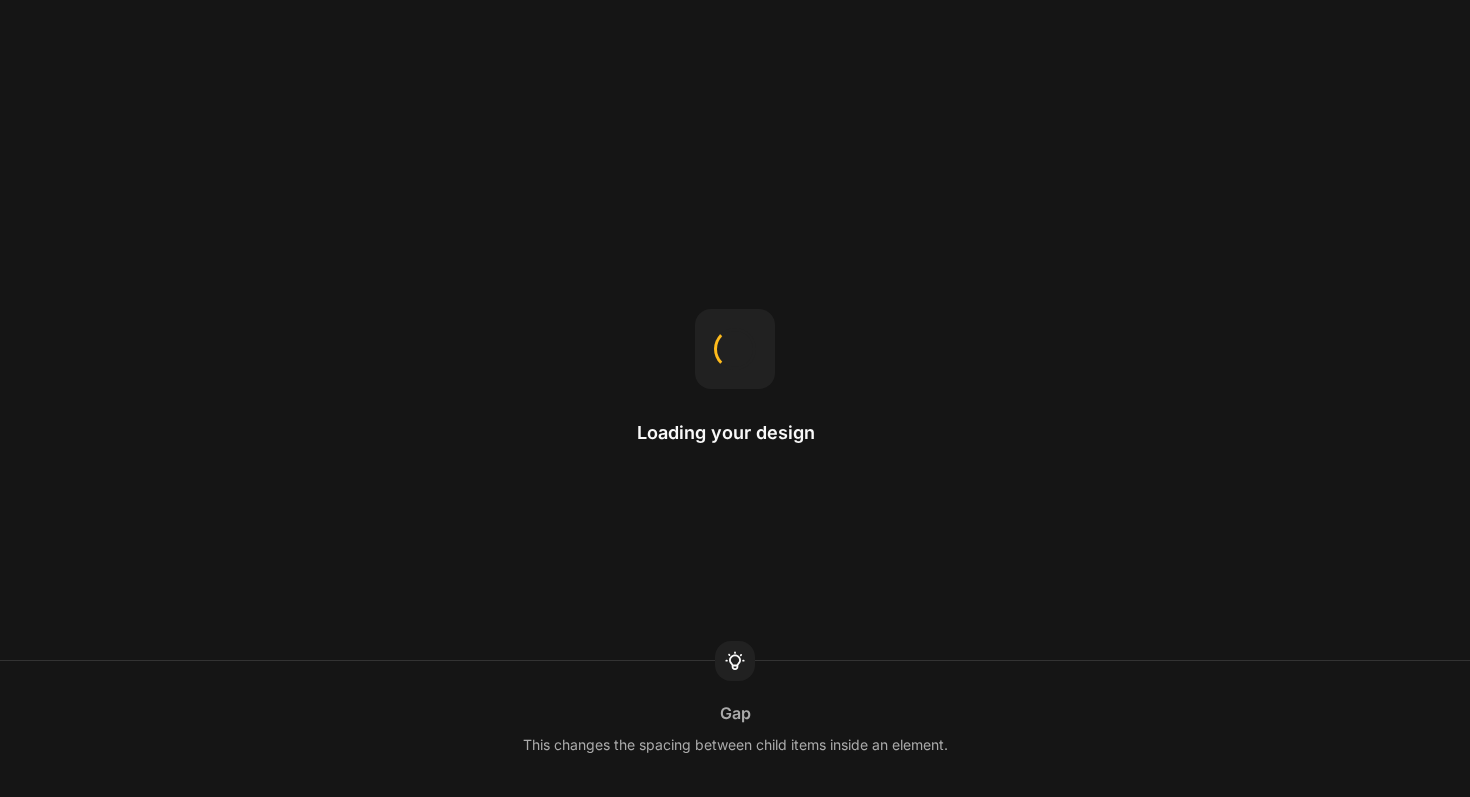 scroll, scrollTop: 0, scrollLeft: 0, axis: both 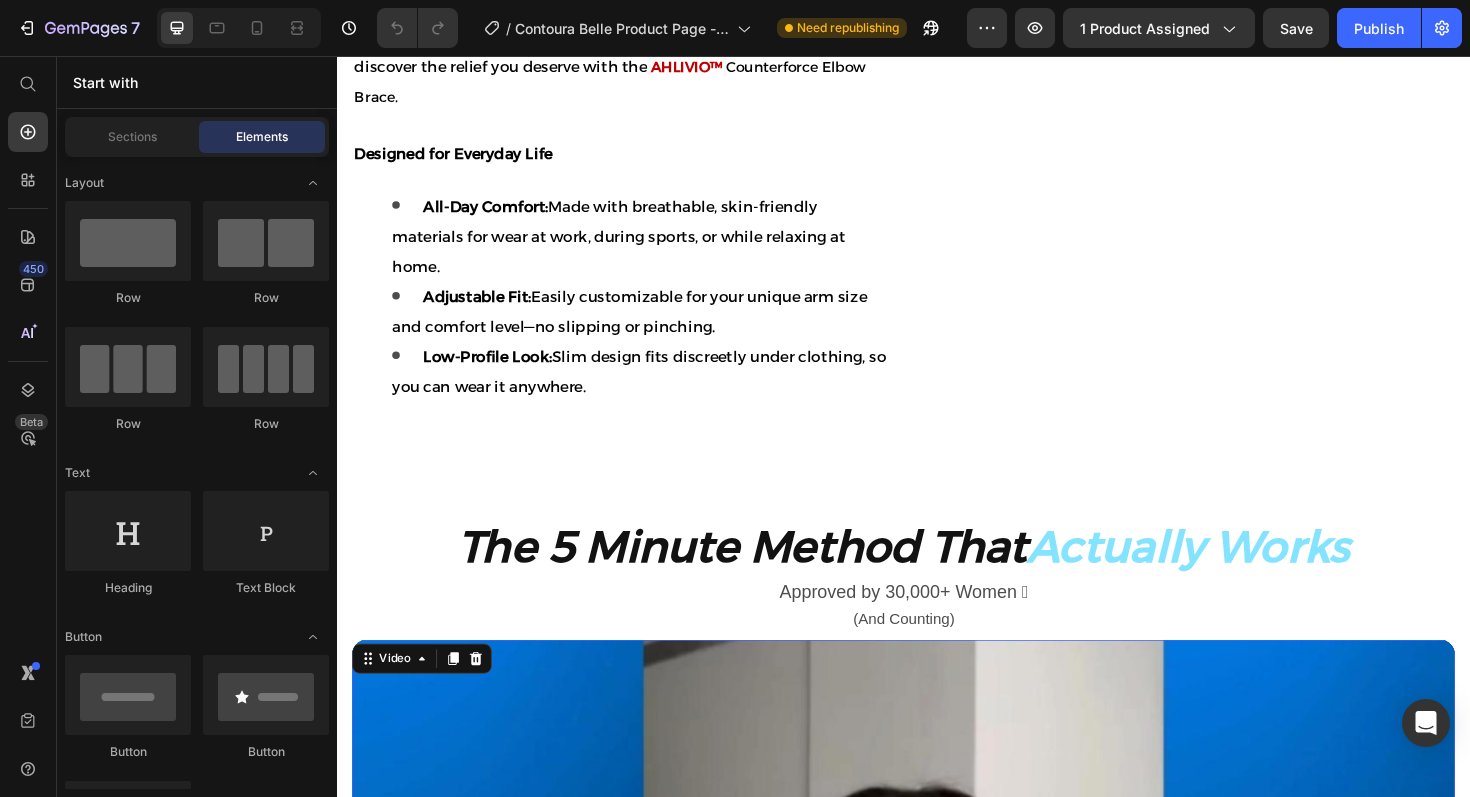 click at bounding box center [937, 1002] 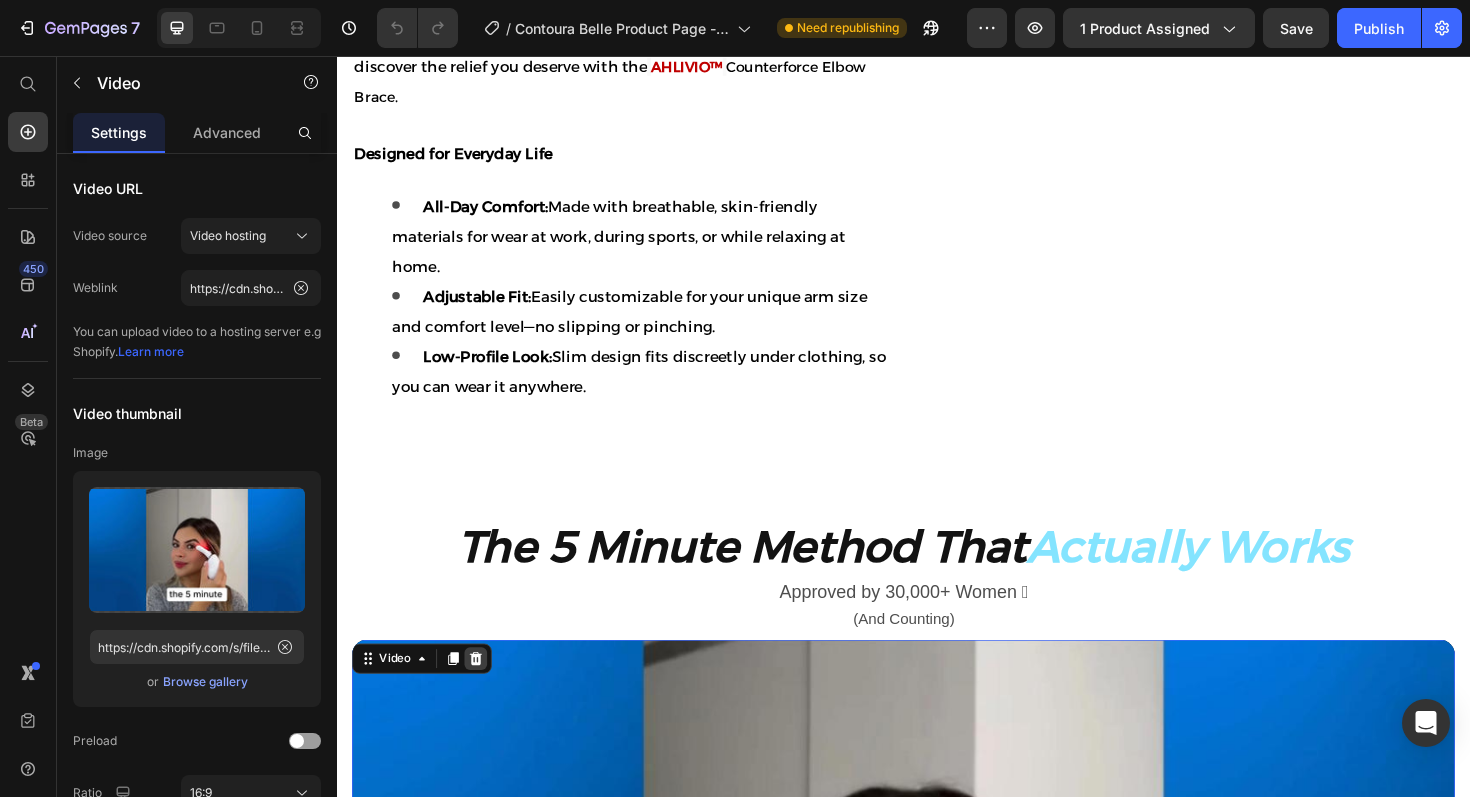 click 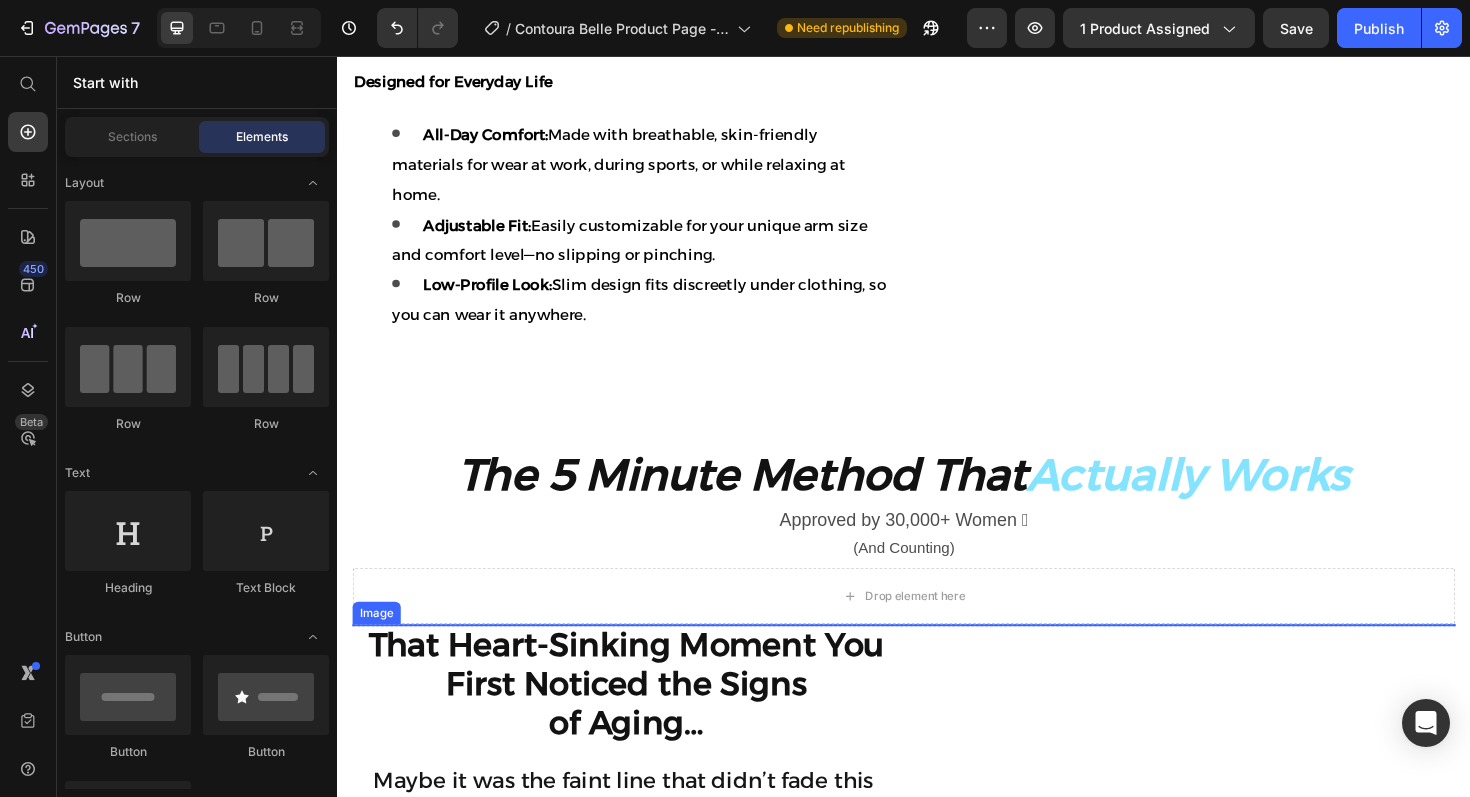 scroll, scrollTop: 1564, scrollLeft: 0, axis: vertical 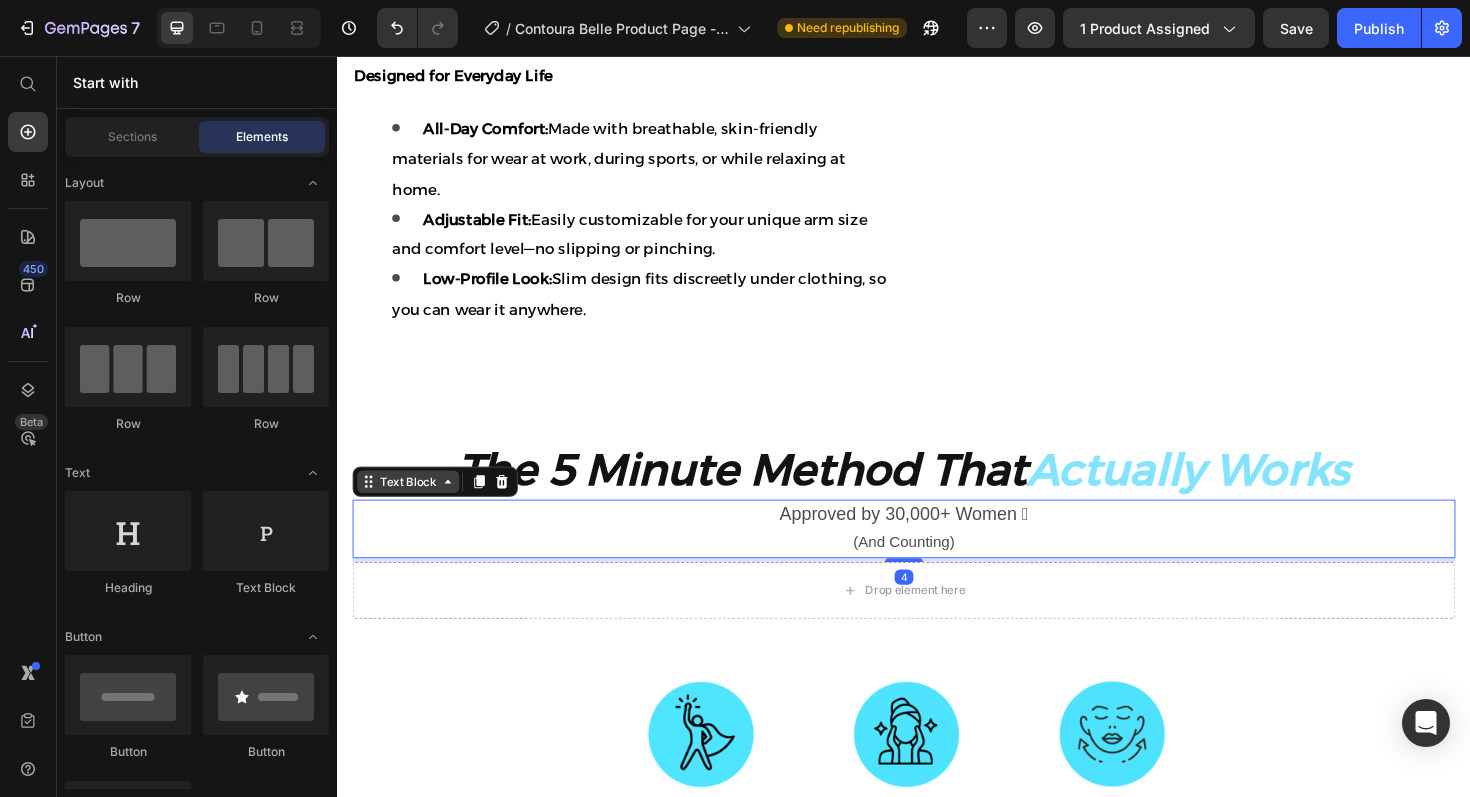 click on "Text Block" at bounding box center [412, 507] 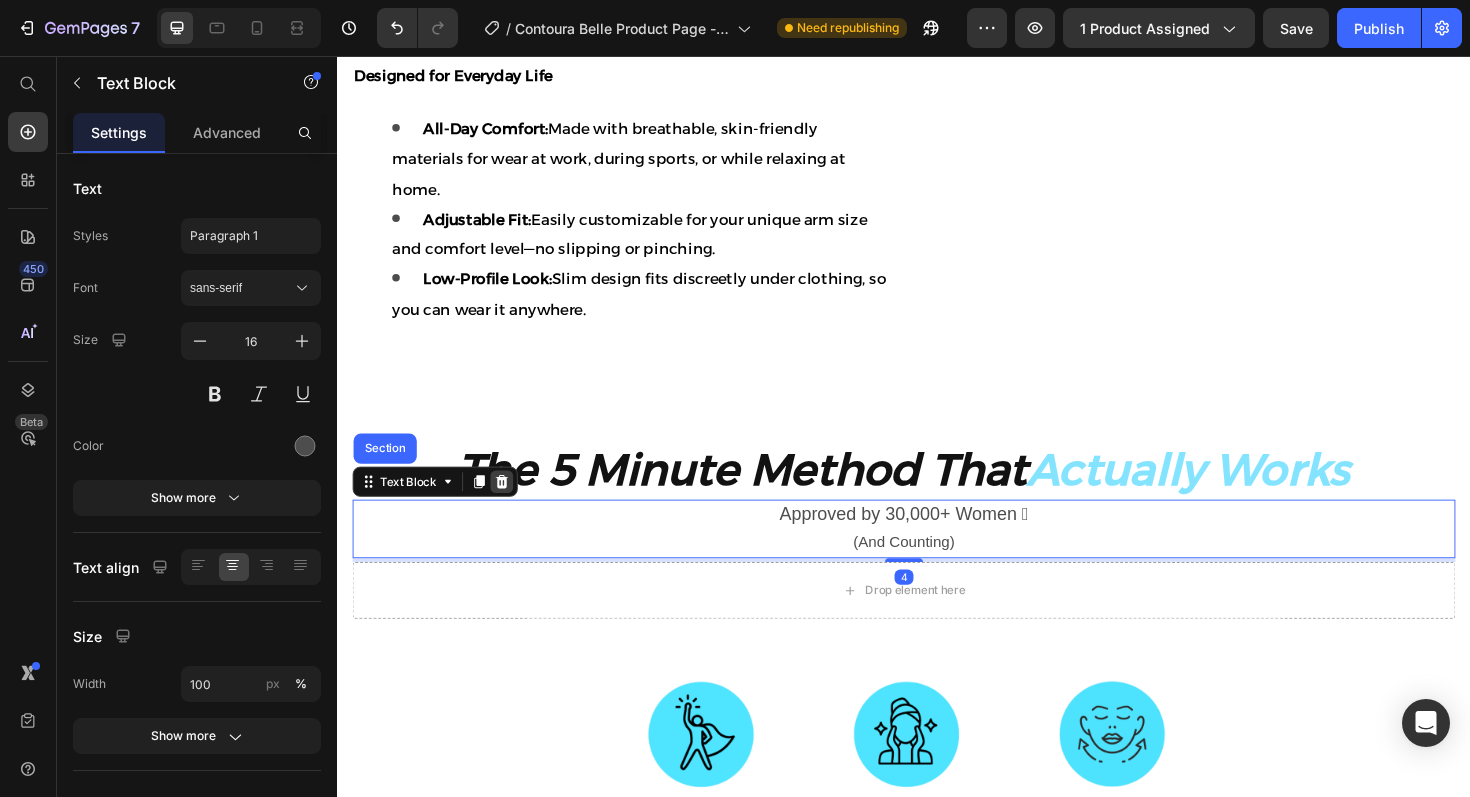 click 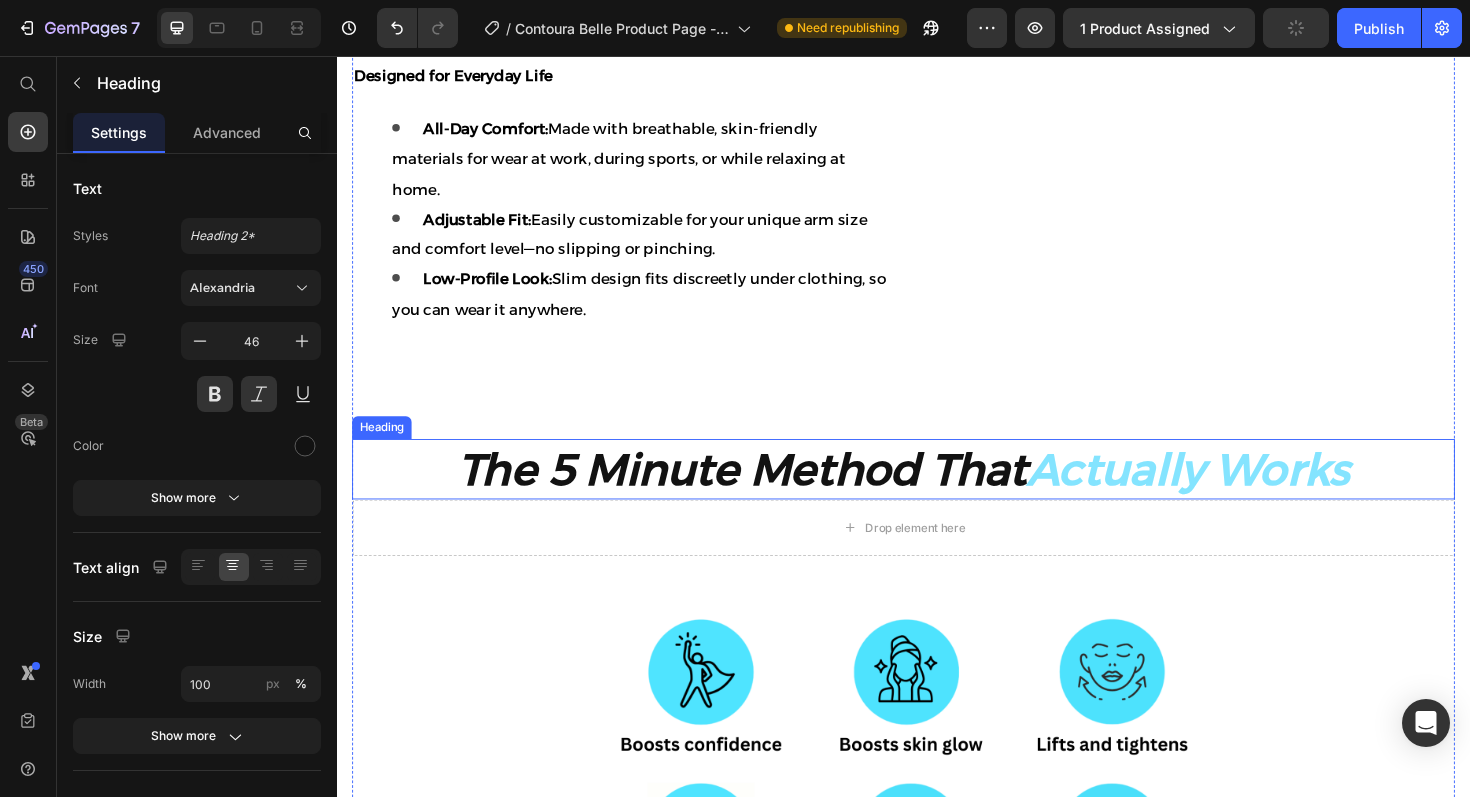 click on "Actually Works" at bounding box center (1239, 493) 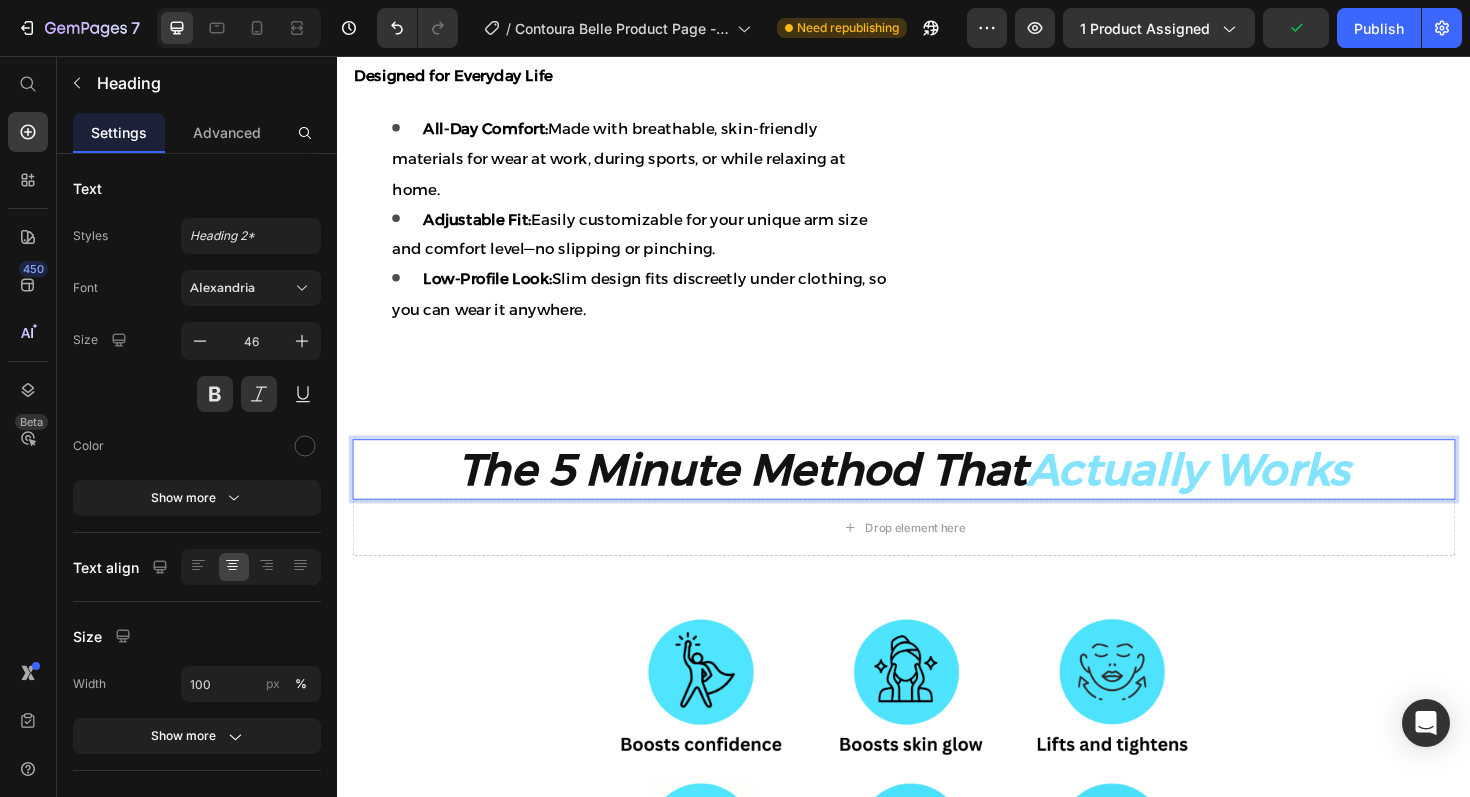 click on "The 5 Minute Method That  Actually Works" at bounding box center [937, 494] 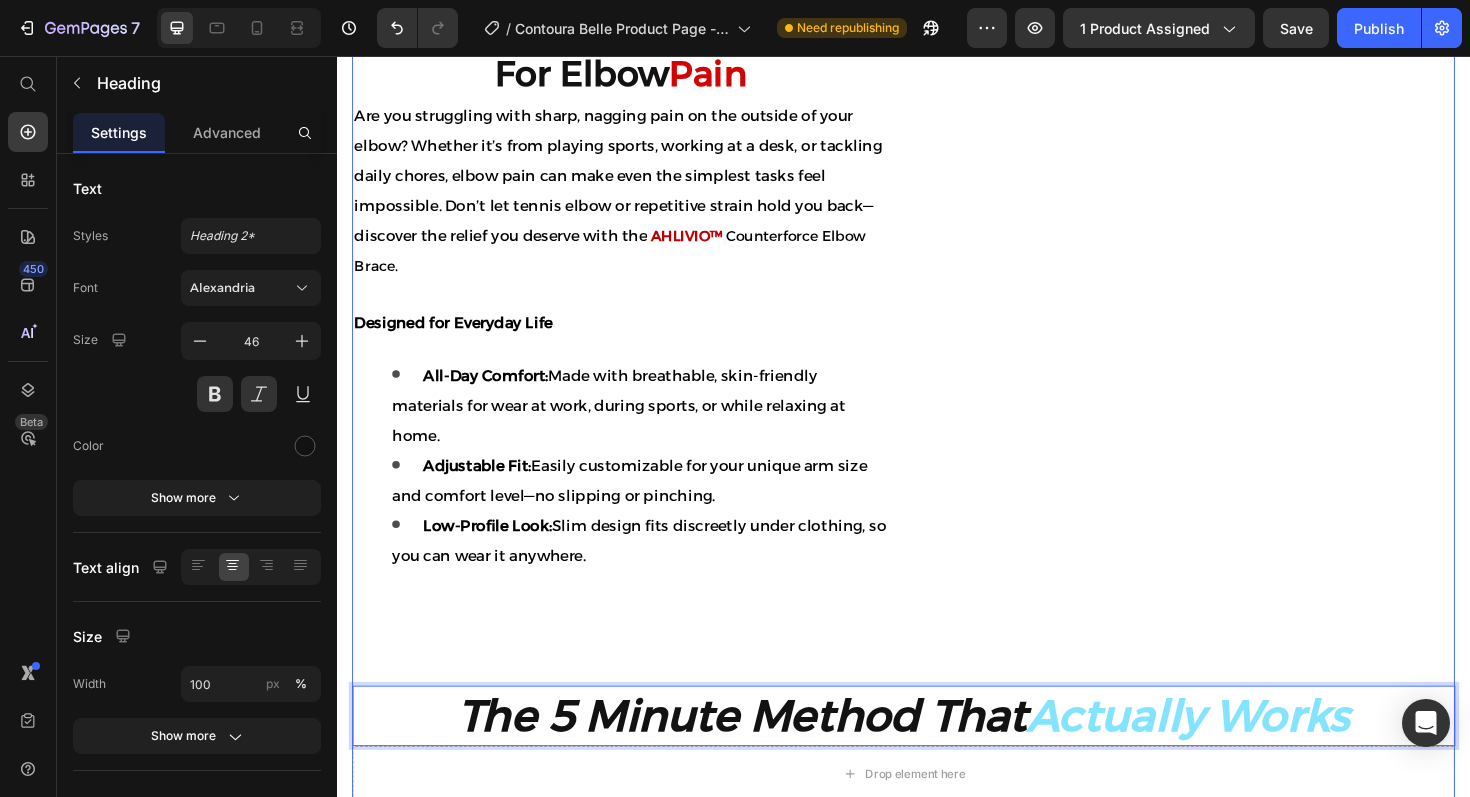 scroll, scrollTop: 1268, scrollLeft: 0, axis: vertical 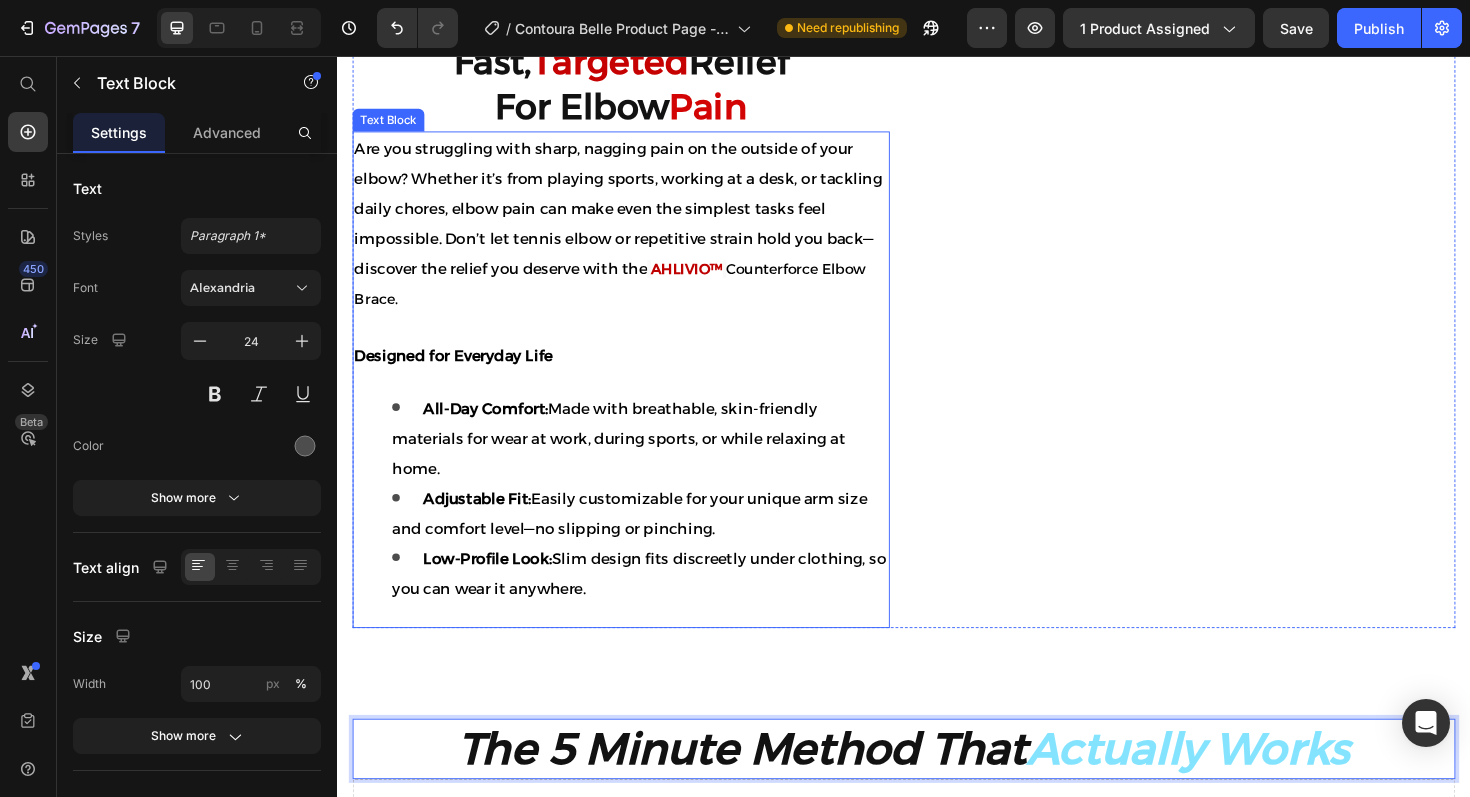 click on "AHLIVIO™" at bounding box center (707, 281) 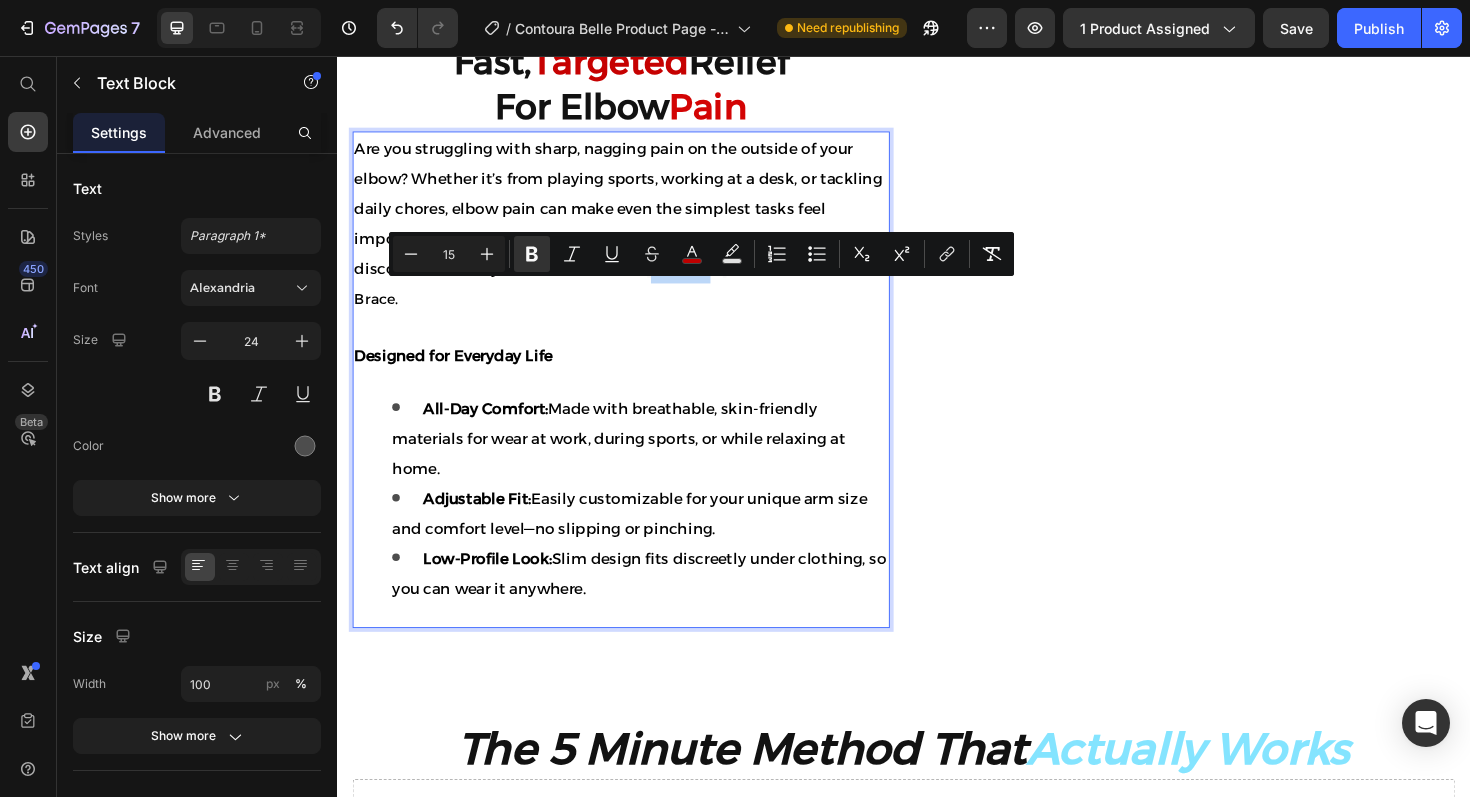 click on "AHLIVIO™" at bounding box center [707, 281] 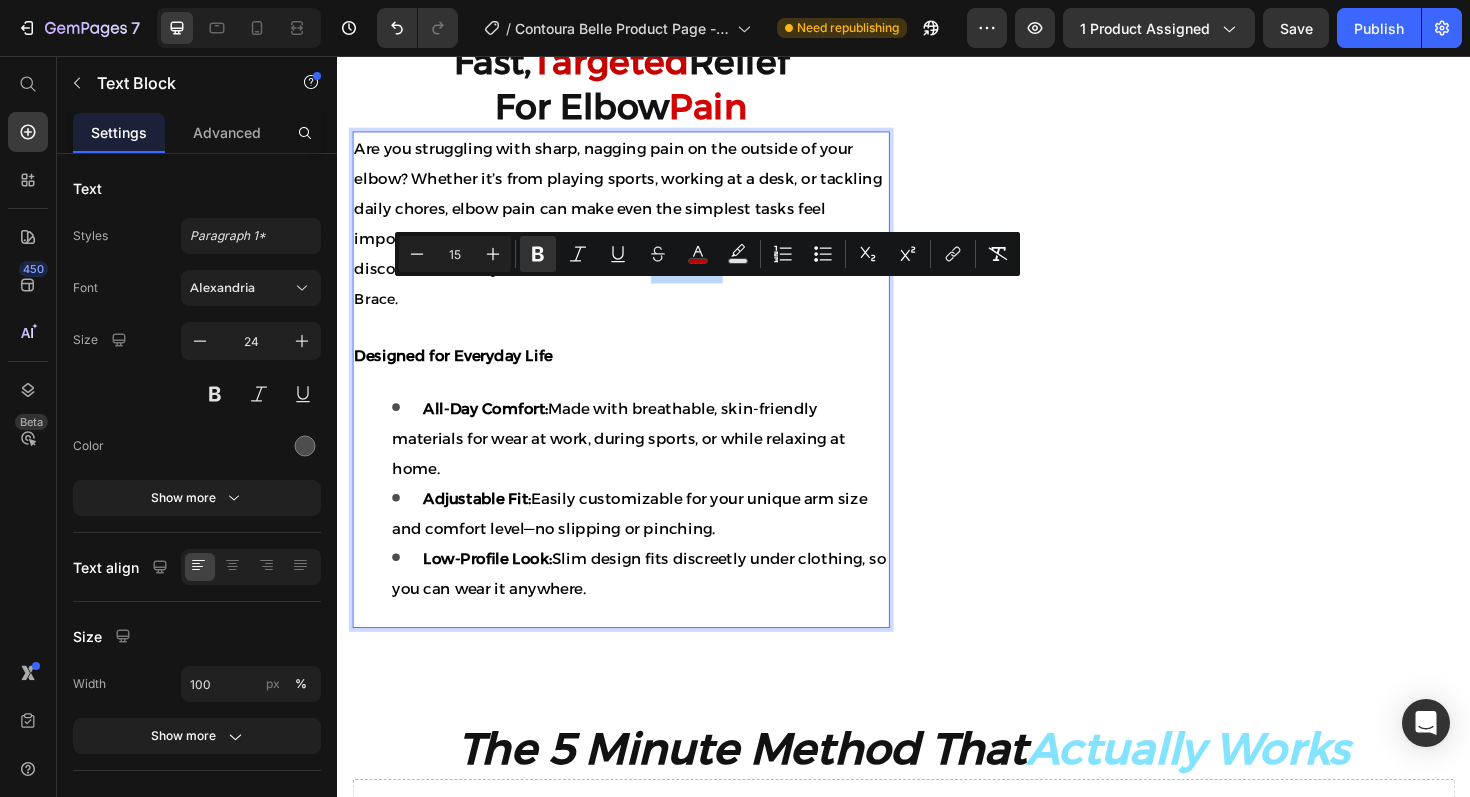drag, startPoint x: 675, startPoint y: 309, endPoint x: 746, endPoint y: 311, distance: 71.02816 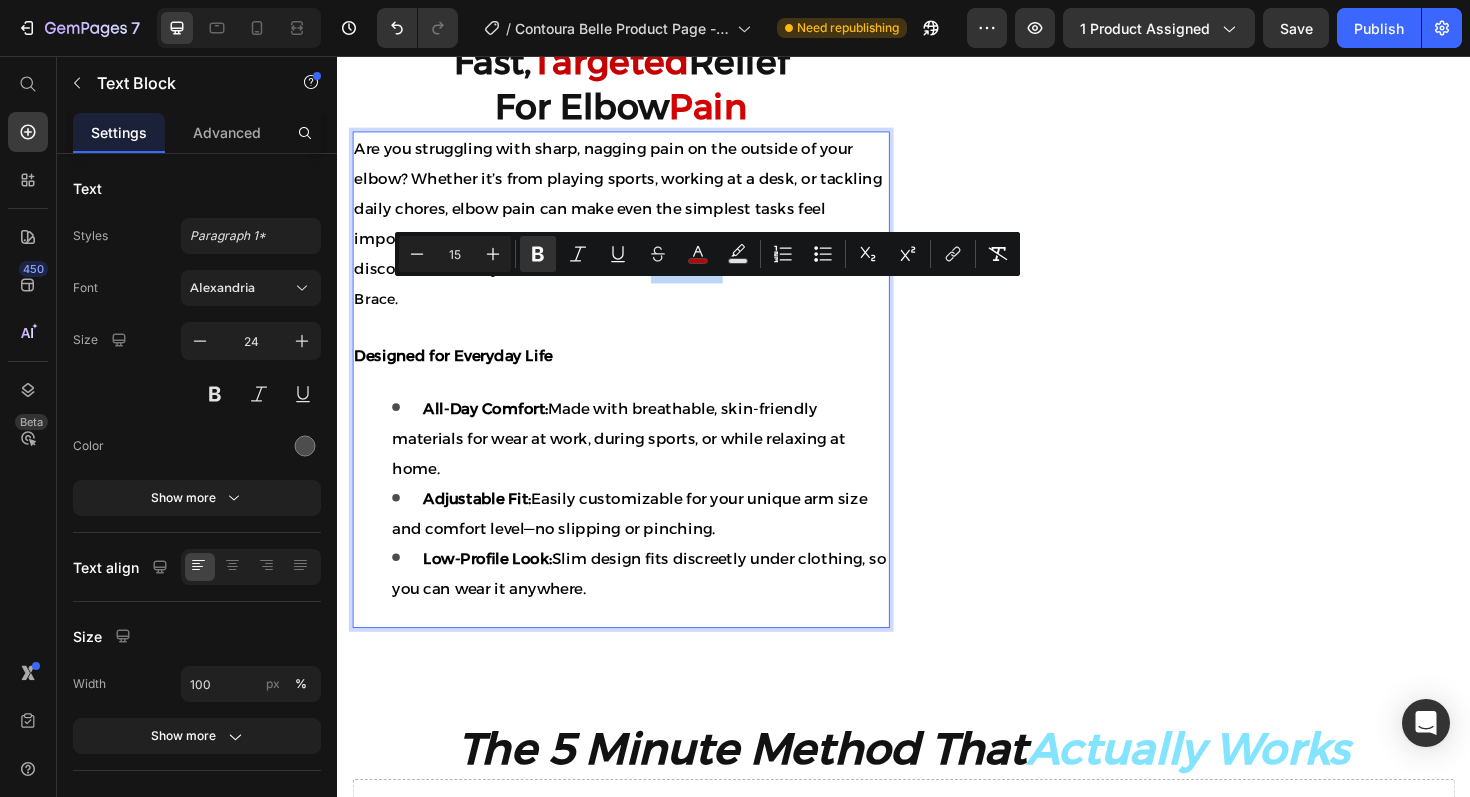 click on "AHLIVIO™" at bounding box center [707, 281] 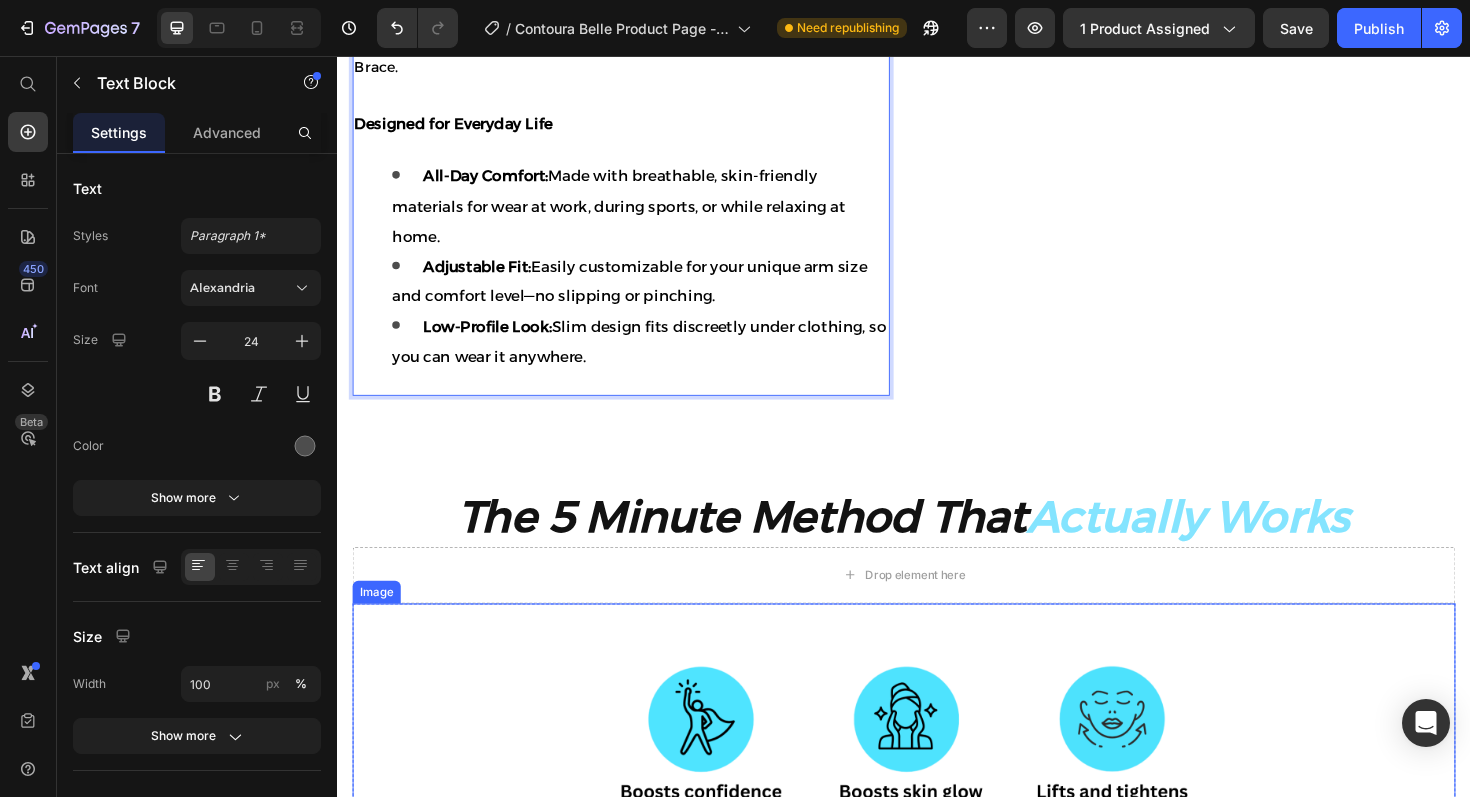 scroll, scrollTop: 1408, scrollLeft: 0, axis: vertical 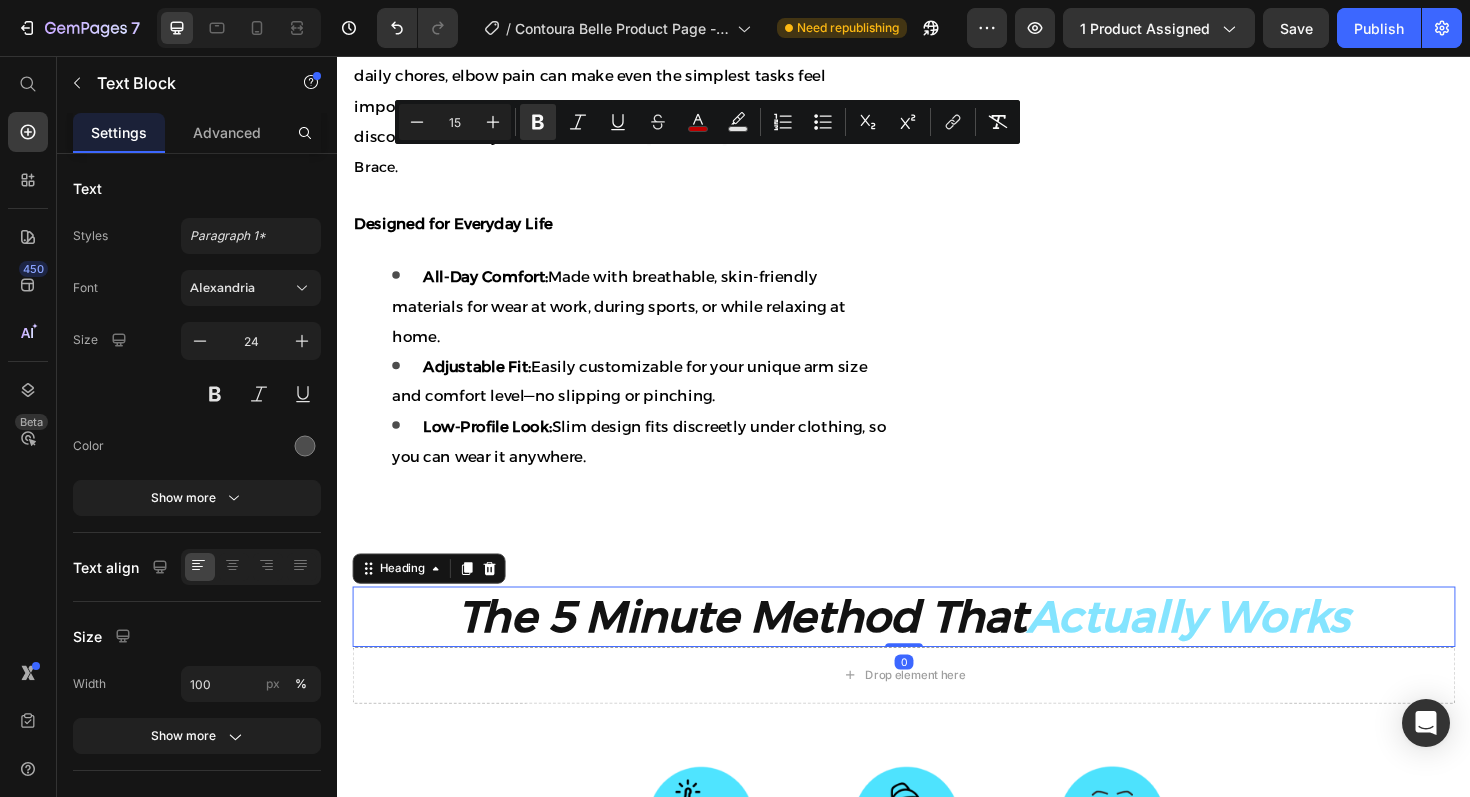 click on "The 5 Minute Method That  Actually Works" at bounding box center [937, 650] 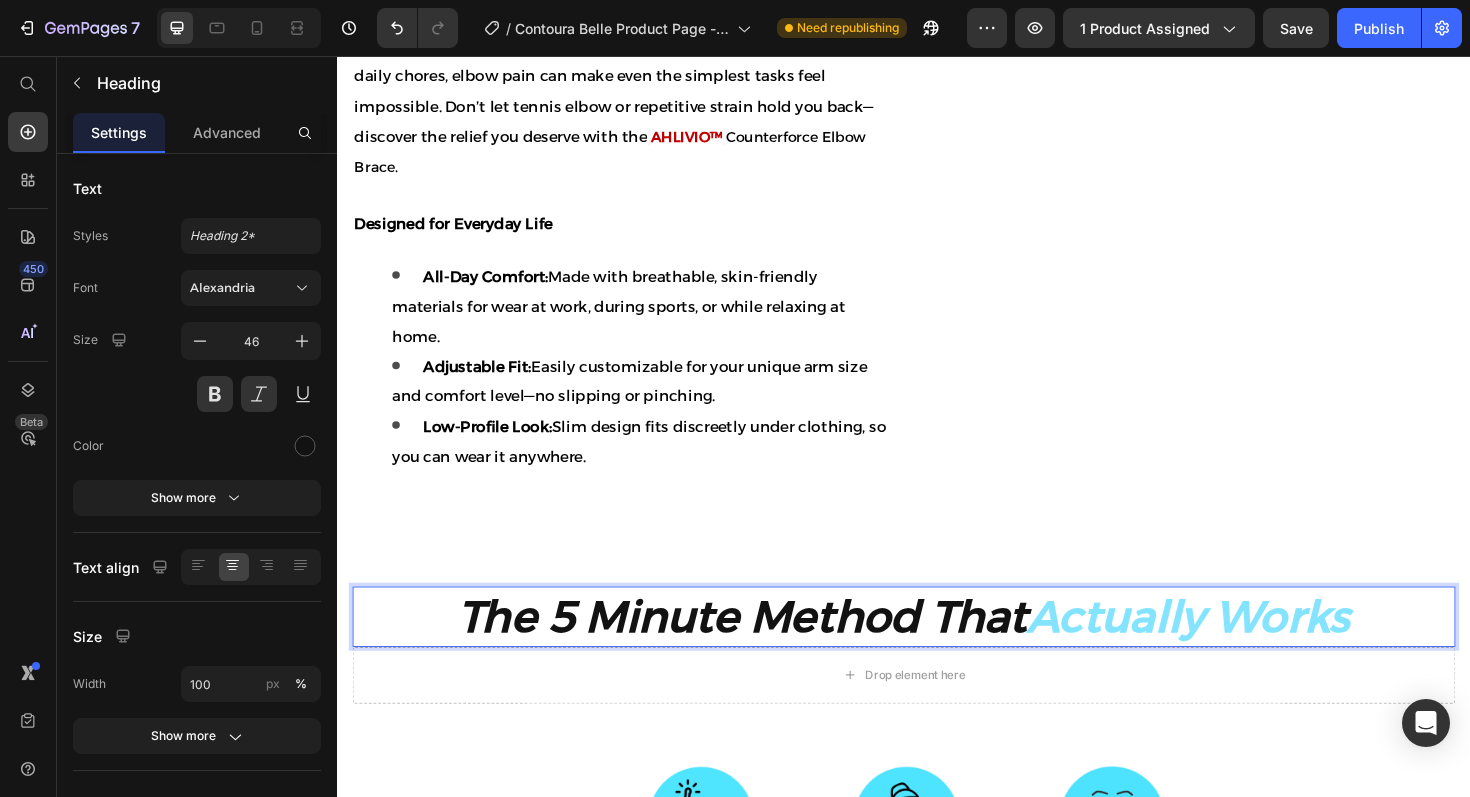 click on "The 5 Minute Method That  Actually Works" at bounding box center (937, 650) 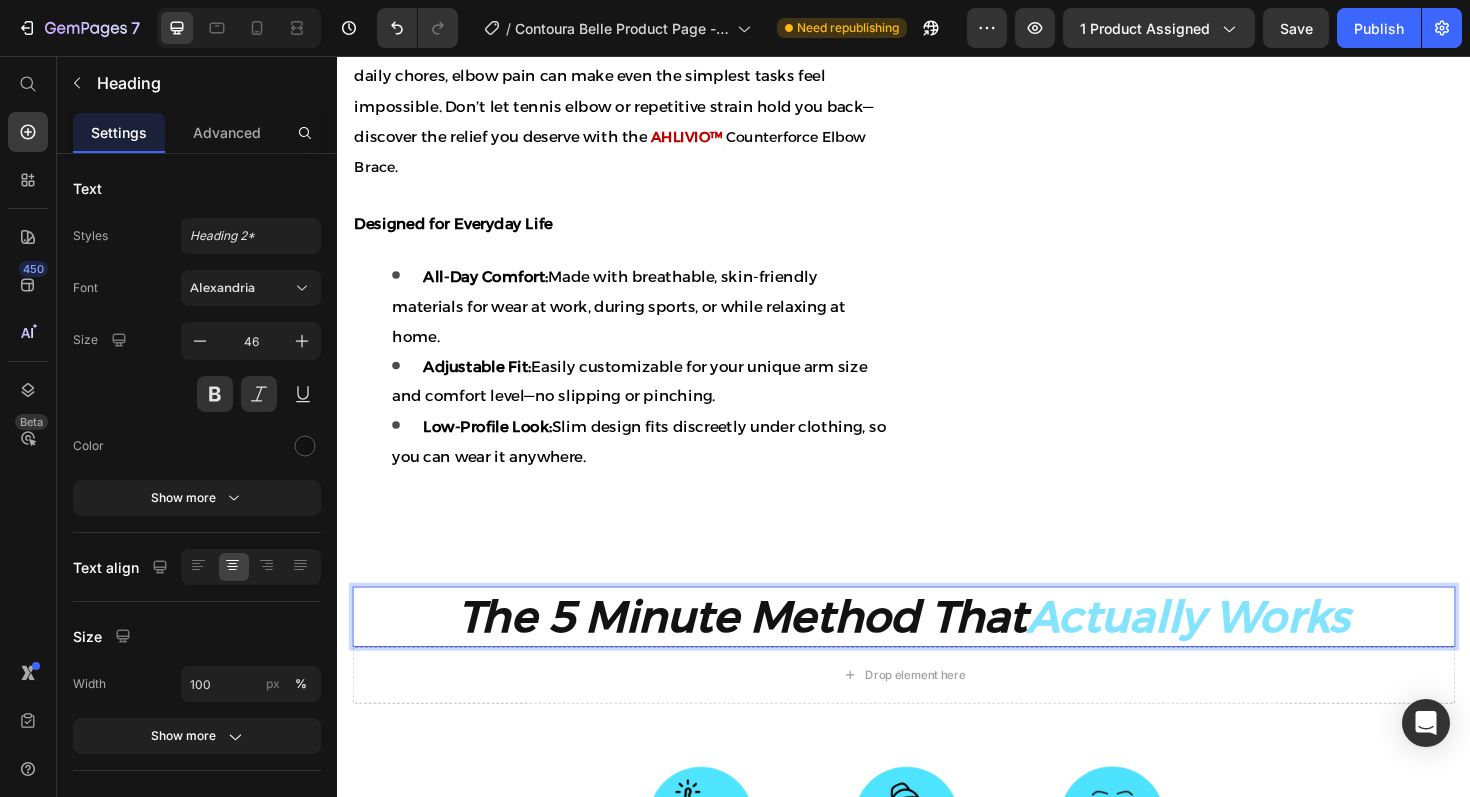 click on "Actually Works" at bounding box center [1239, 649] 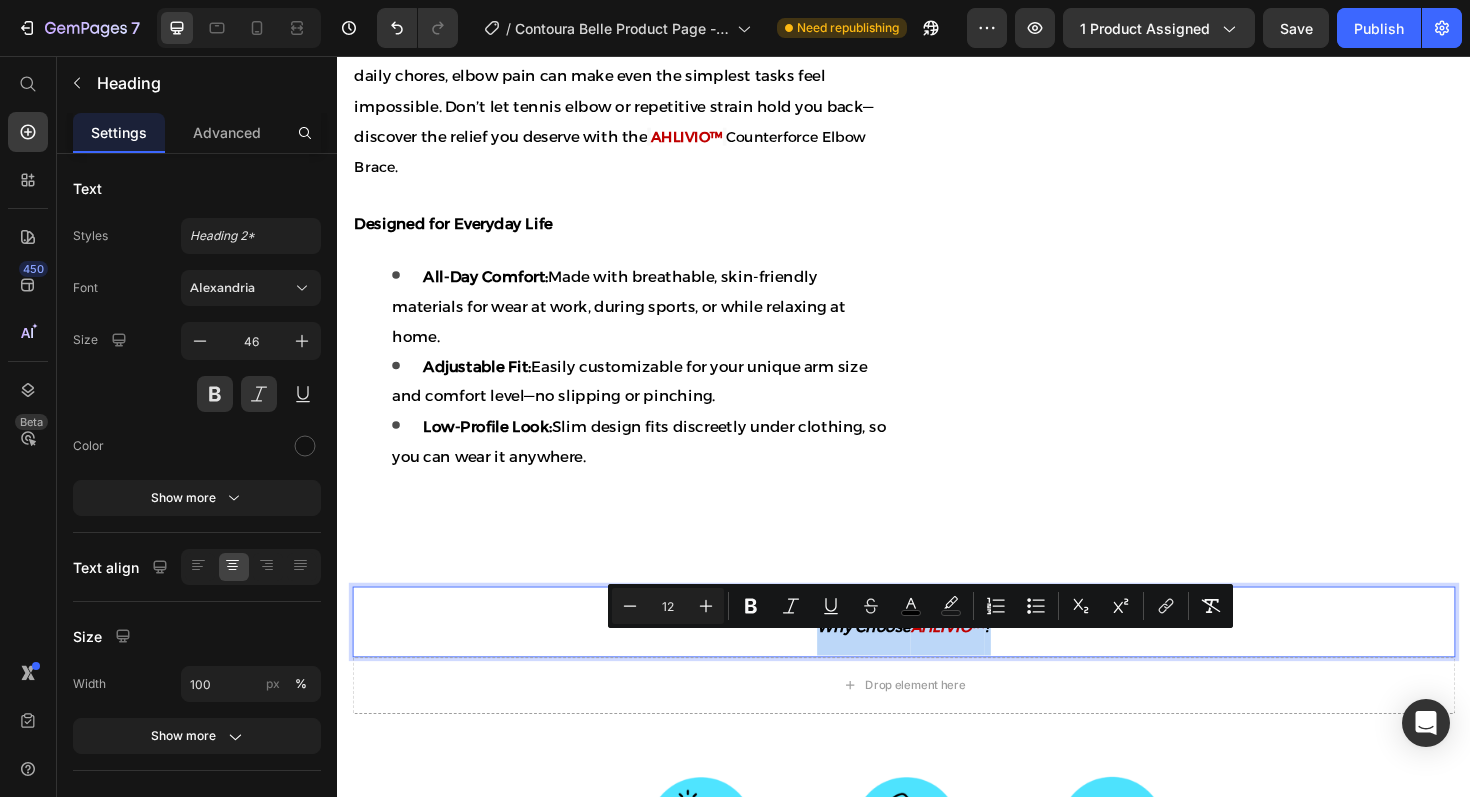 drag, startPoint x: 1034, startPoint y: 683, endPoint x: 815, endPoint y: 677, distance: 219.08218 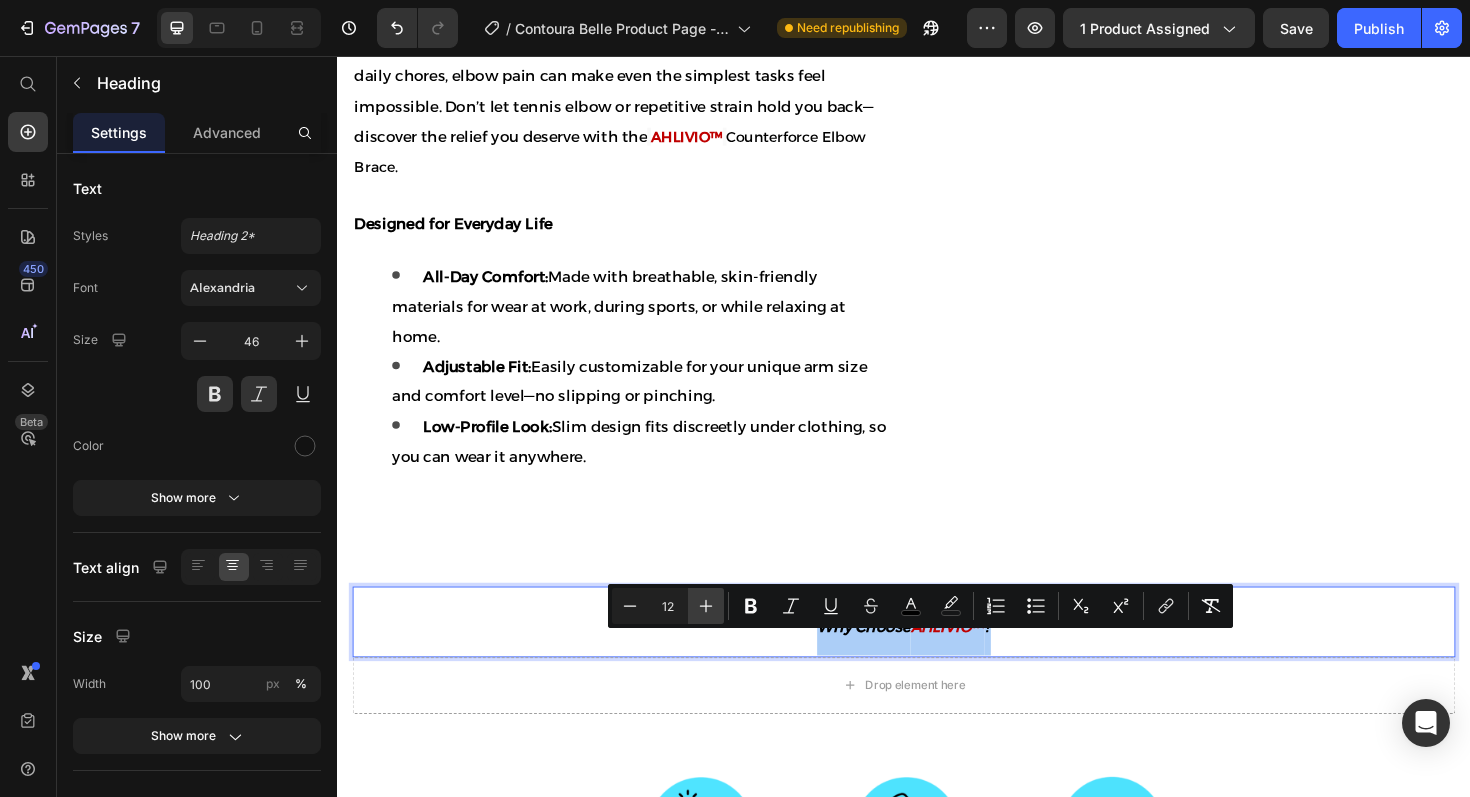 click 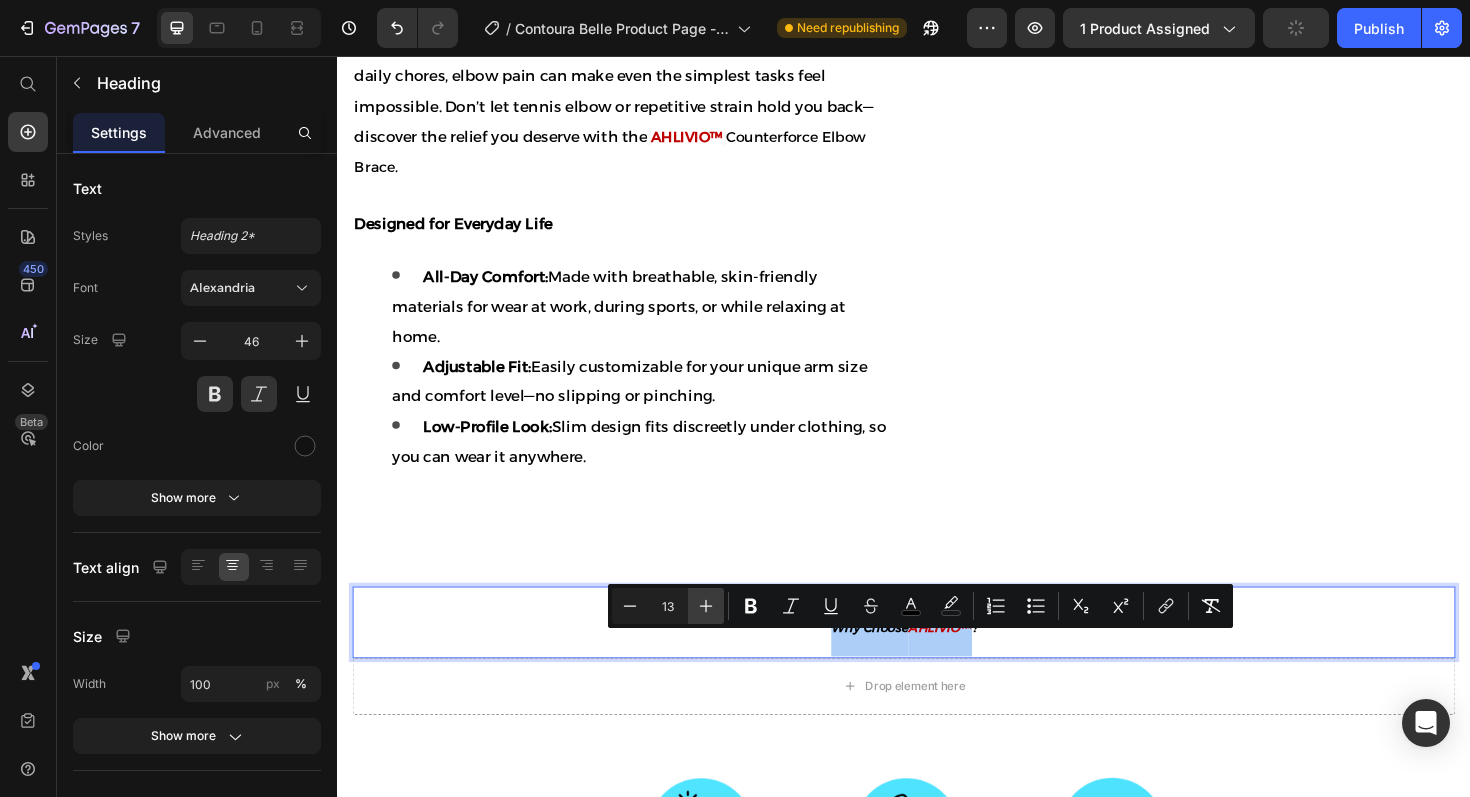 click 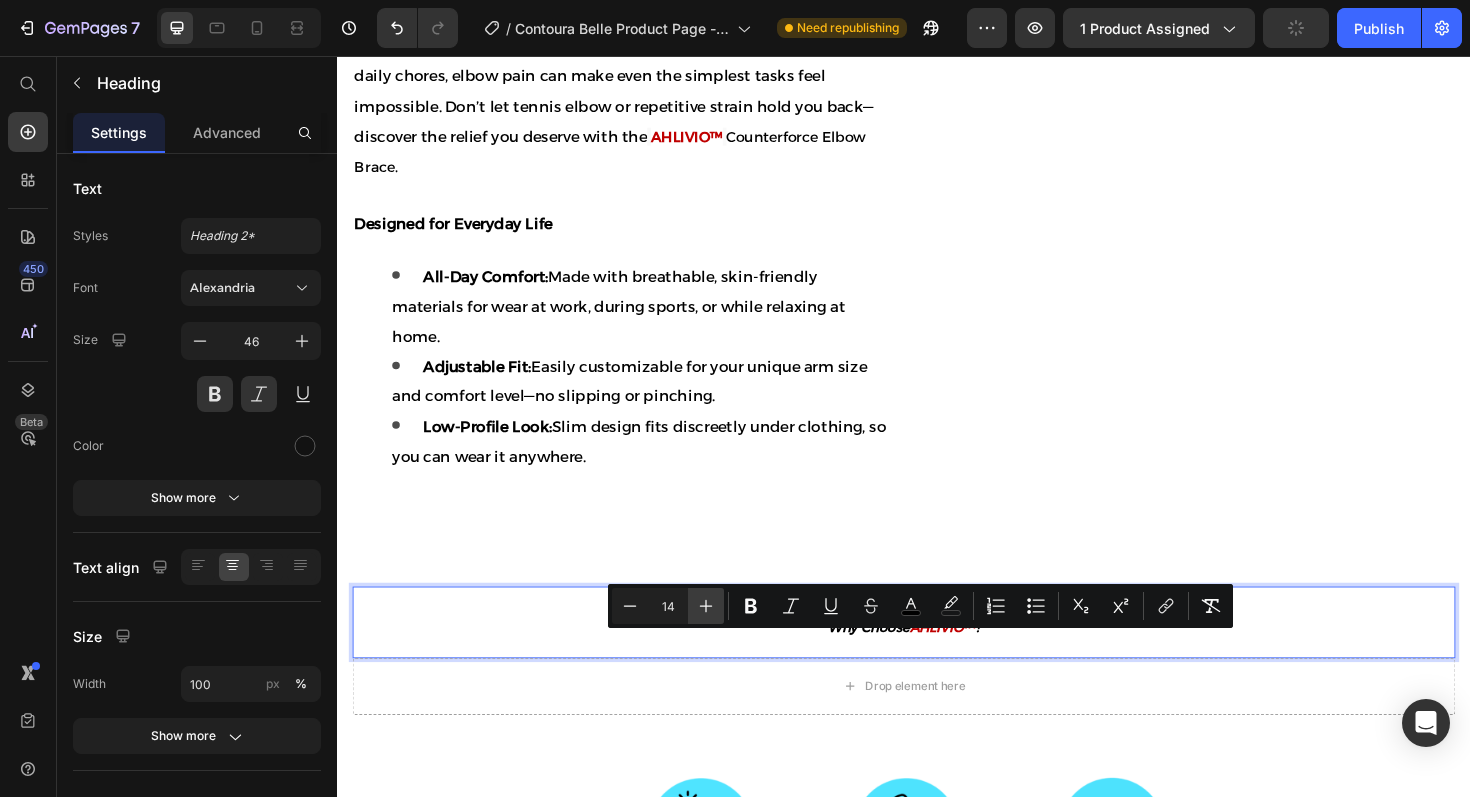 click 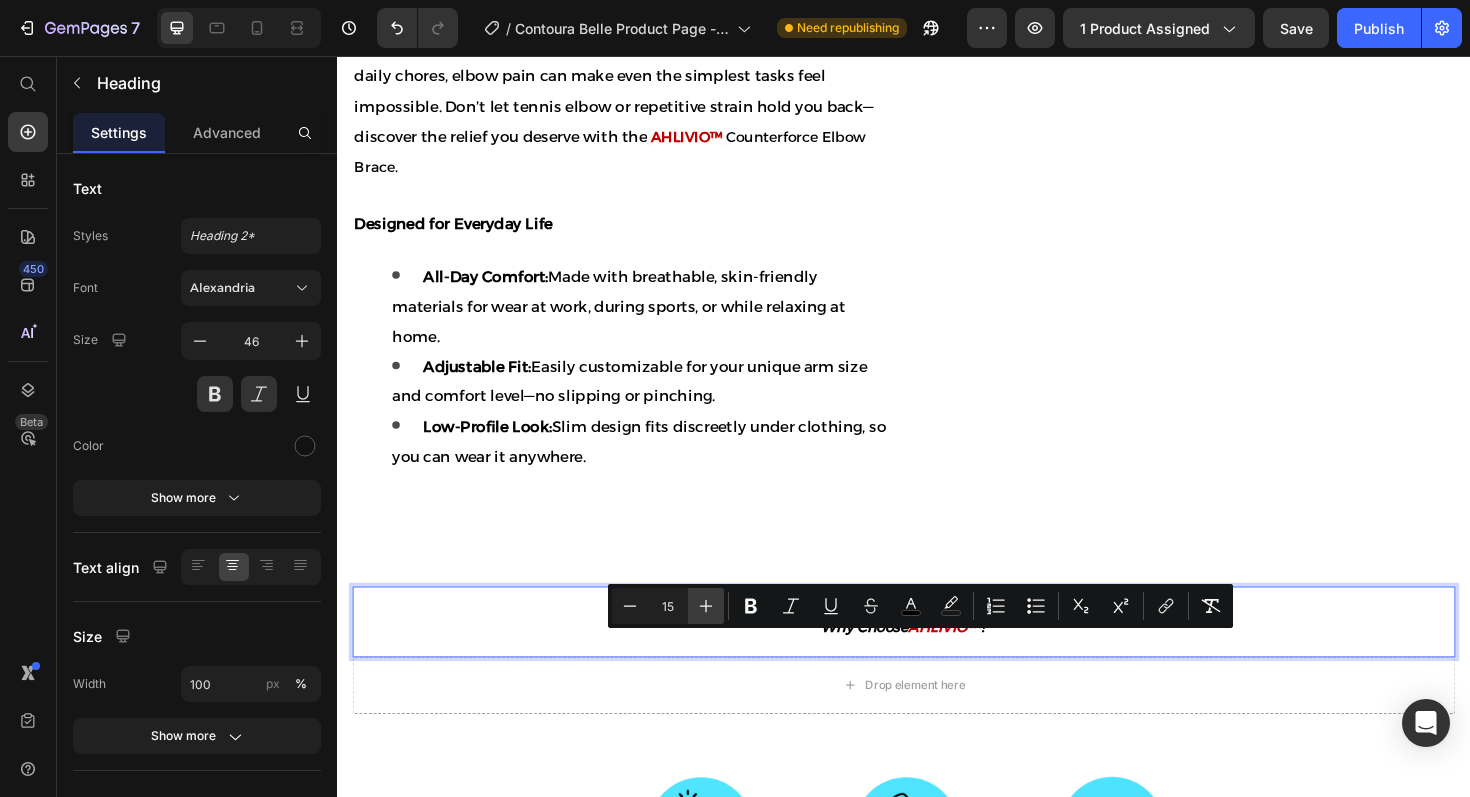 click 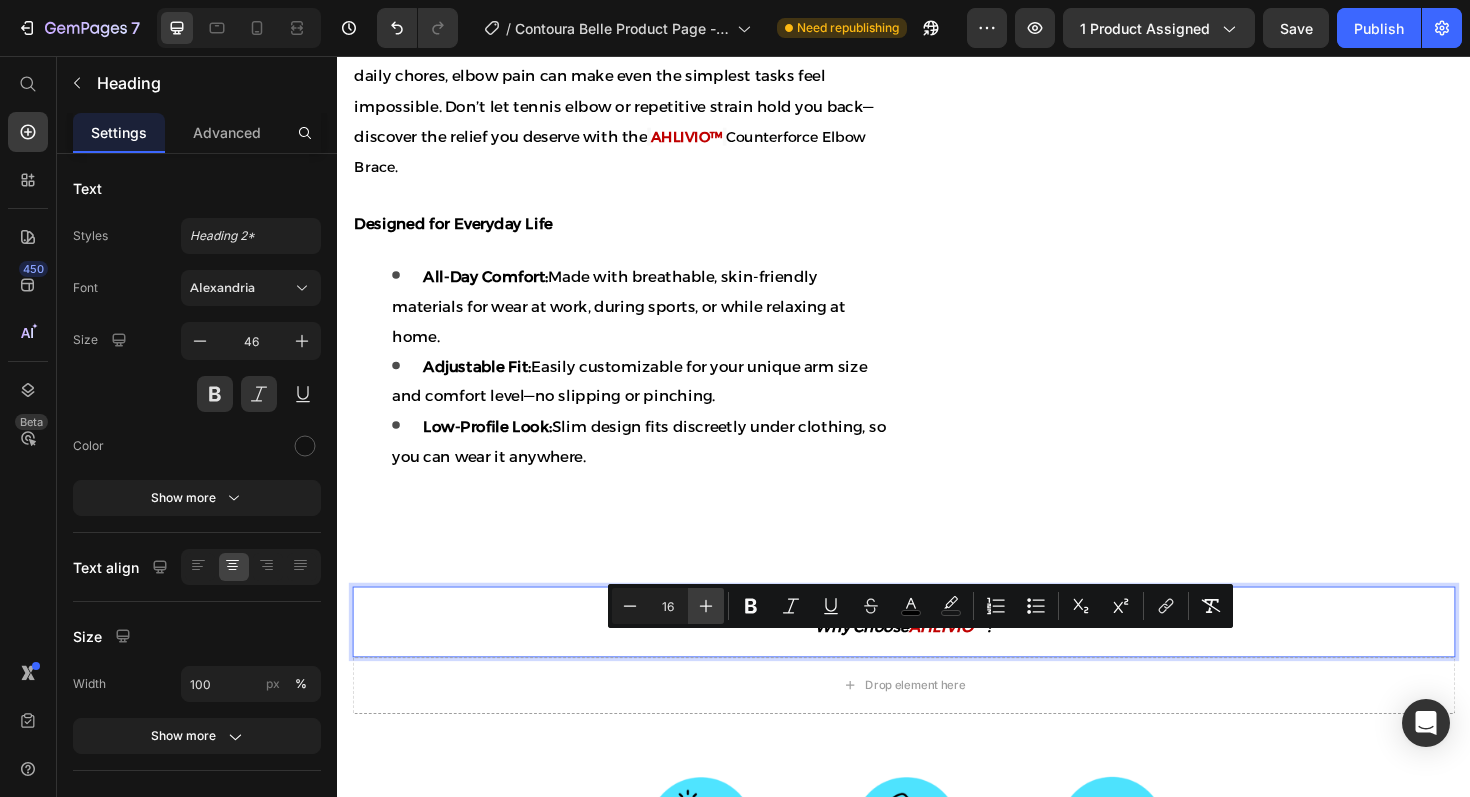 click 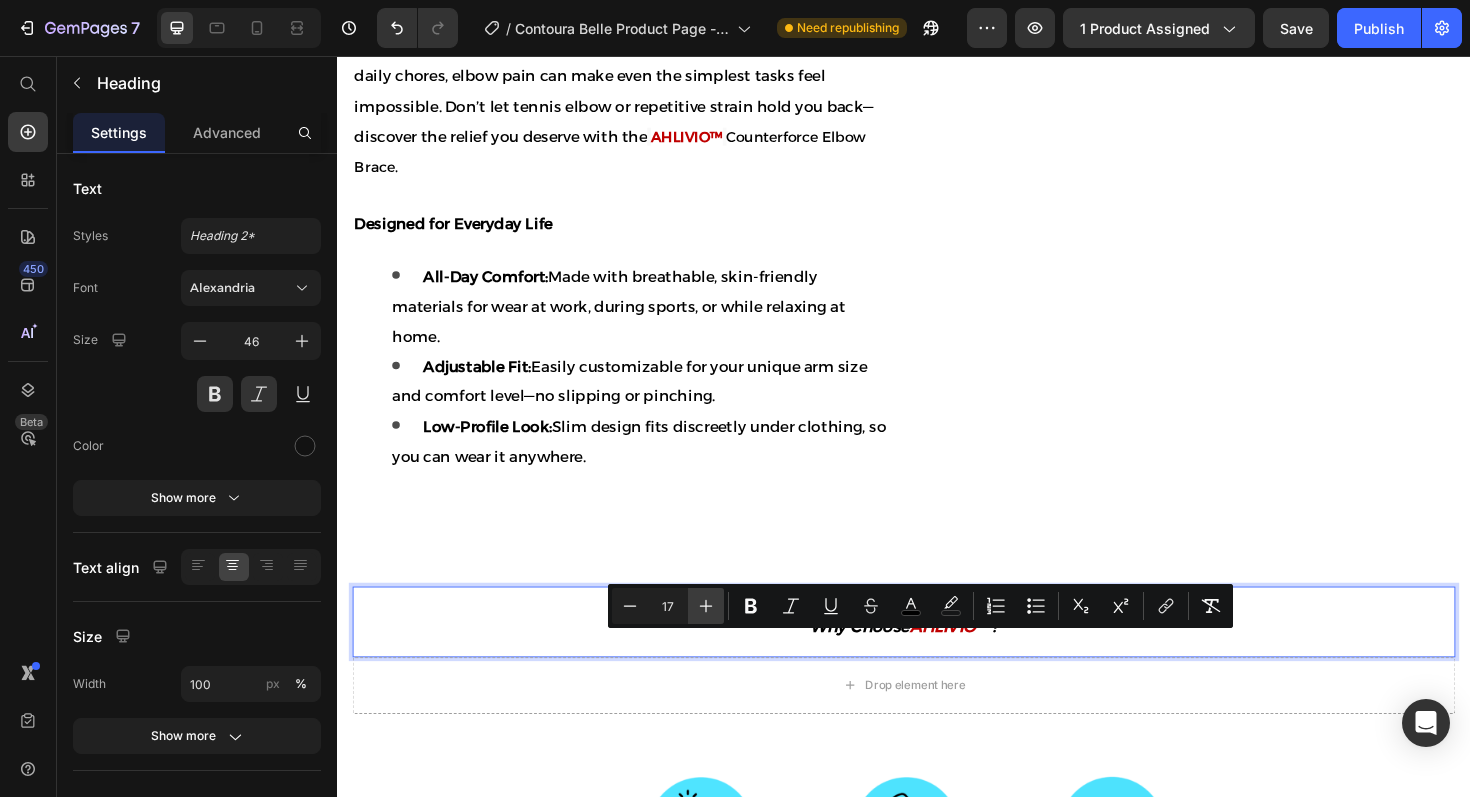 click 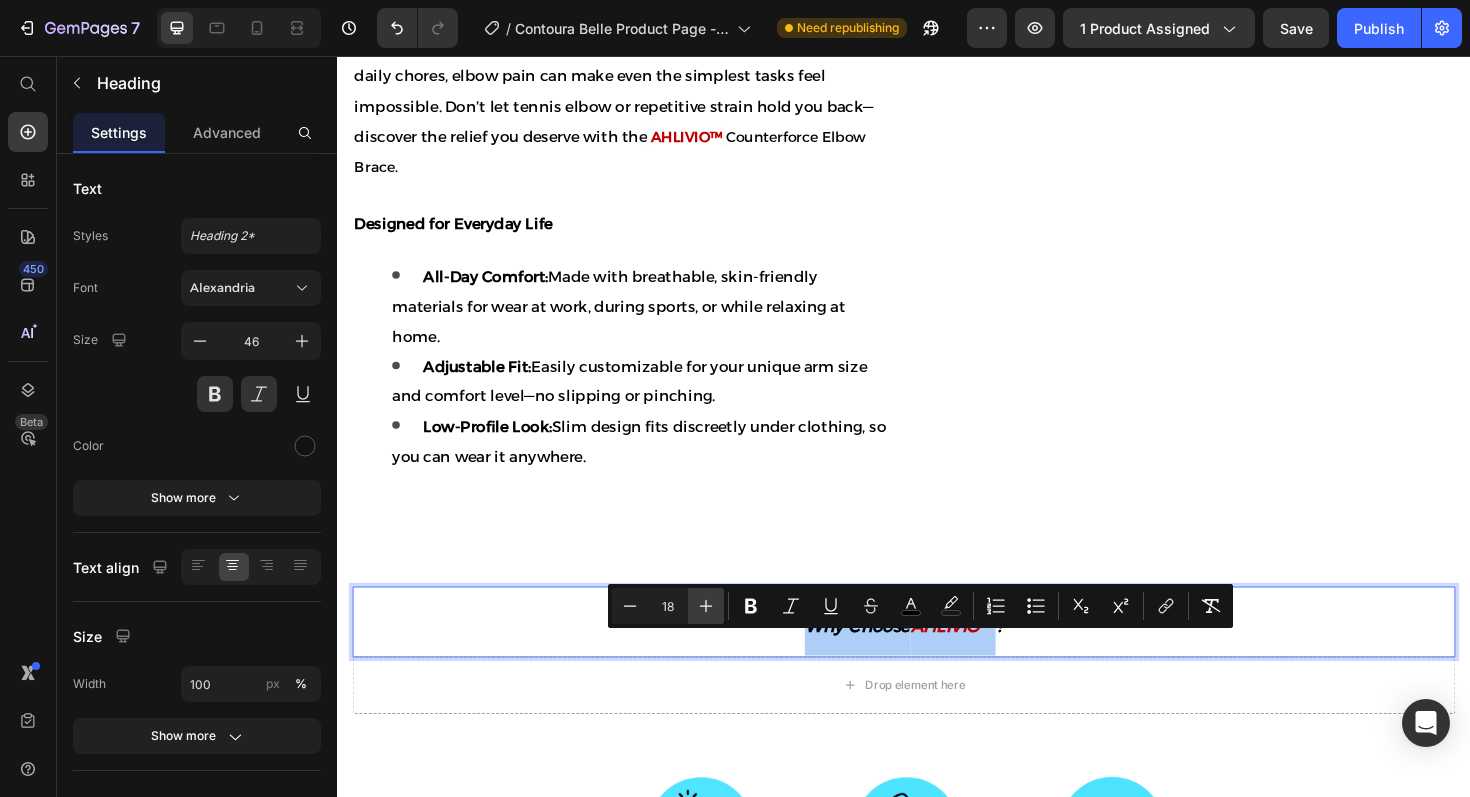 click 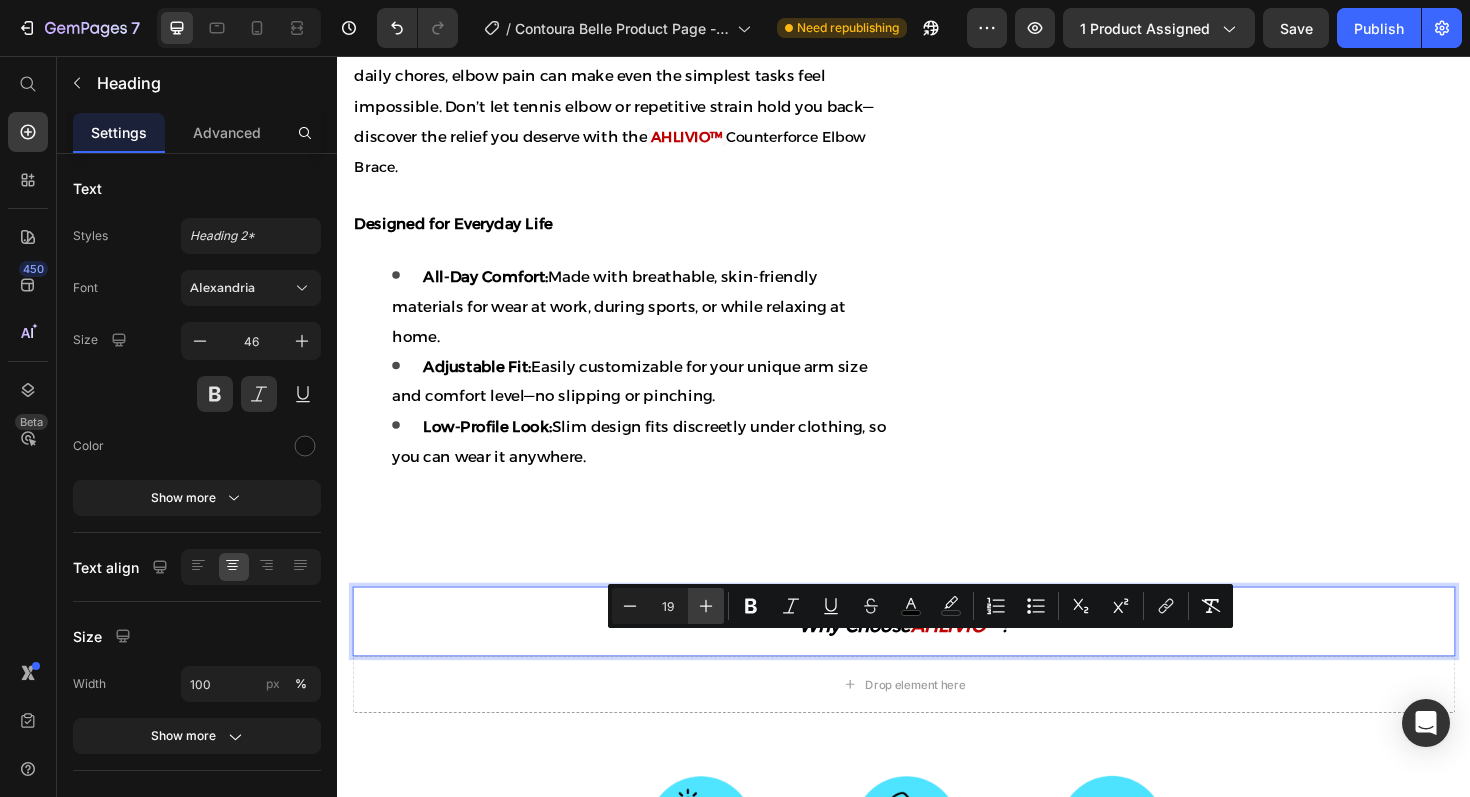 click 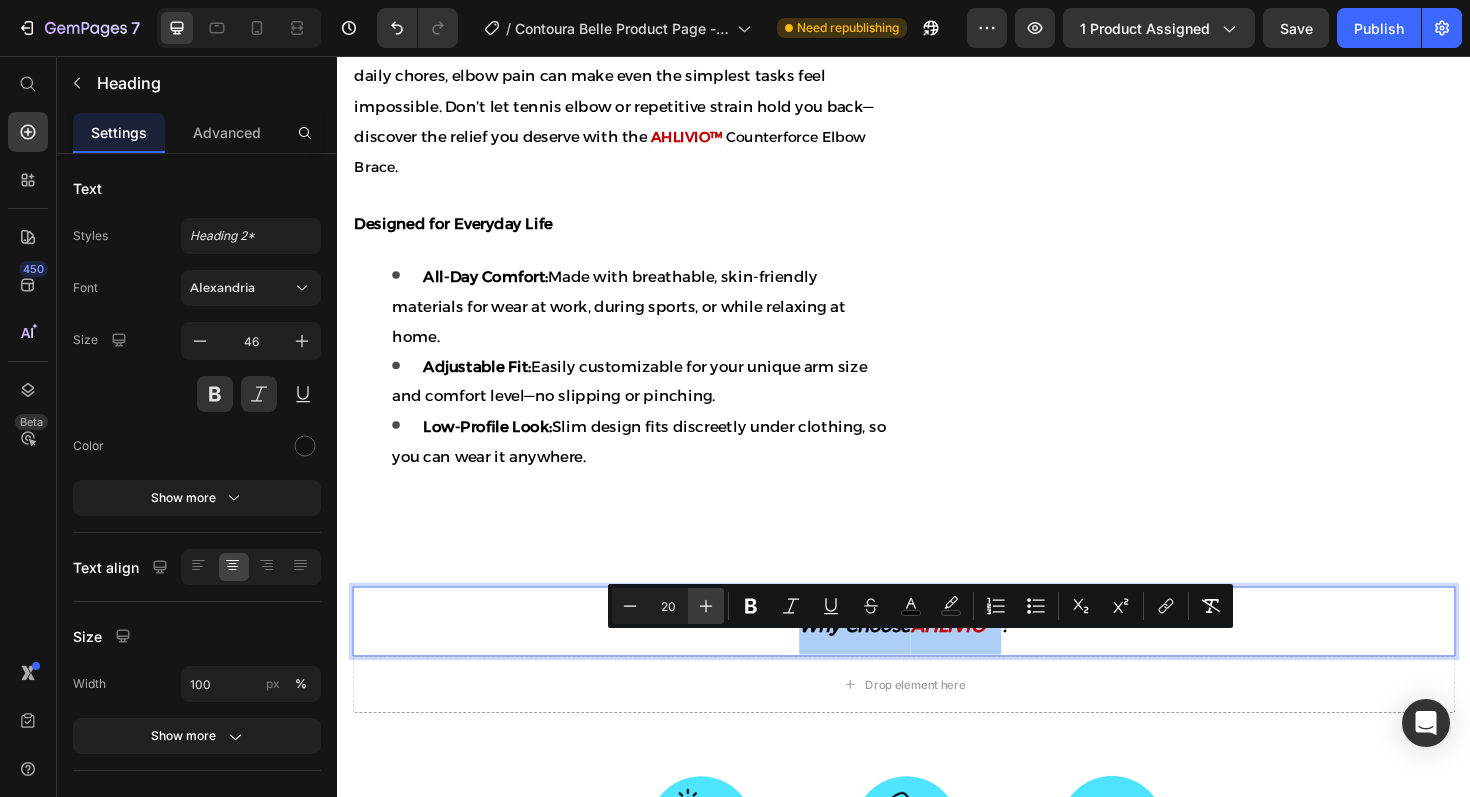 click 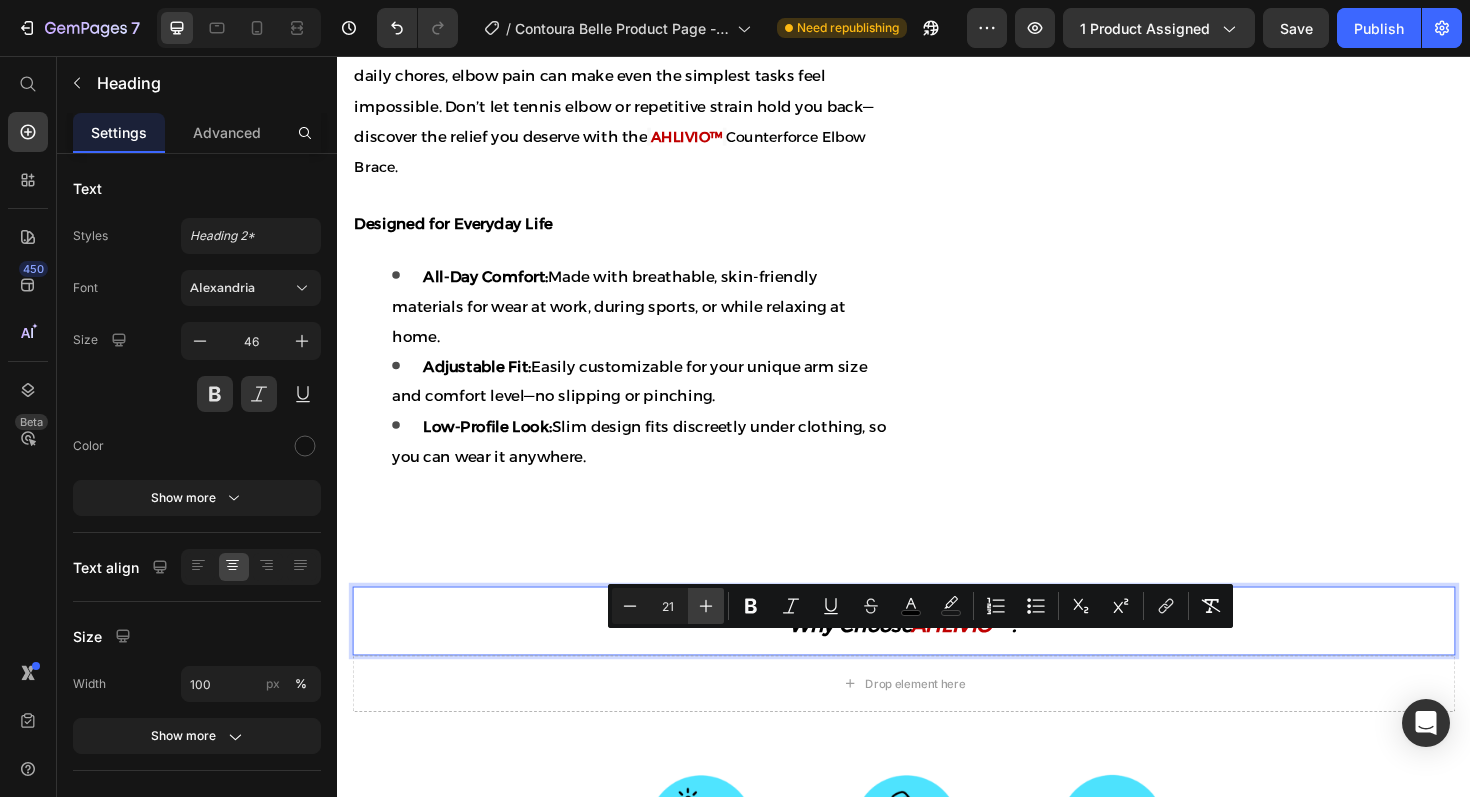 click 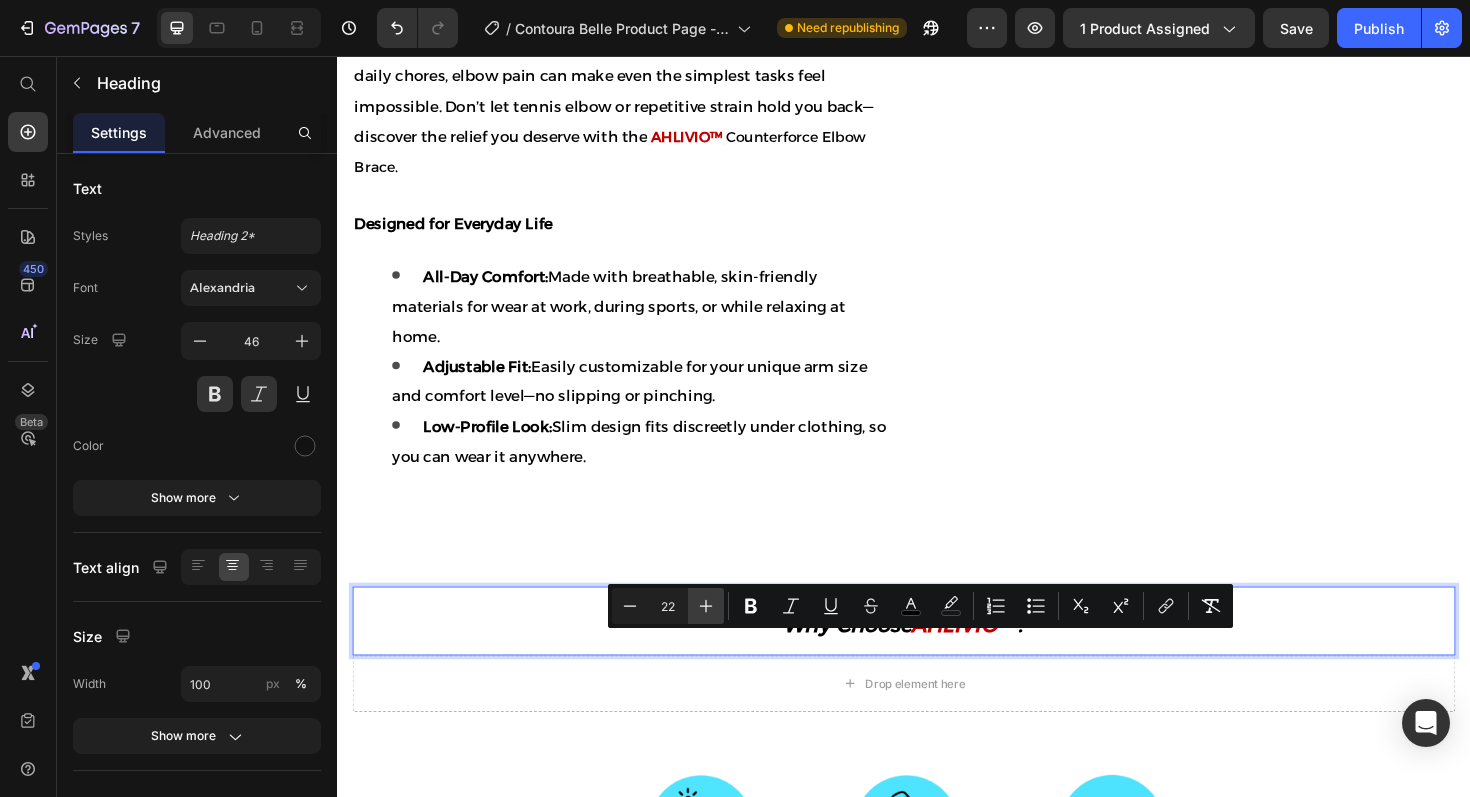 click 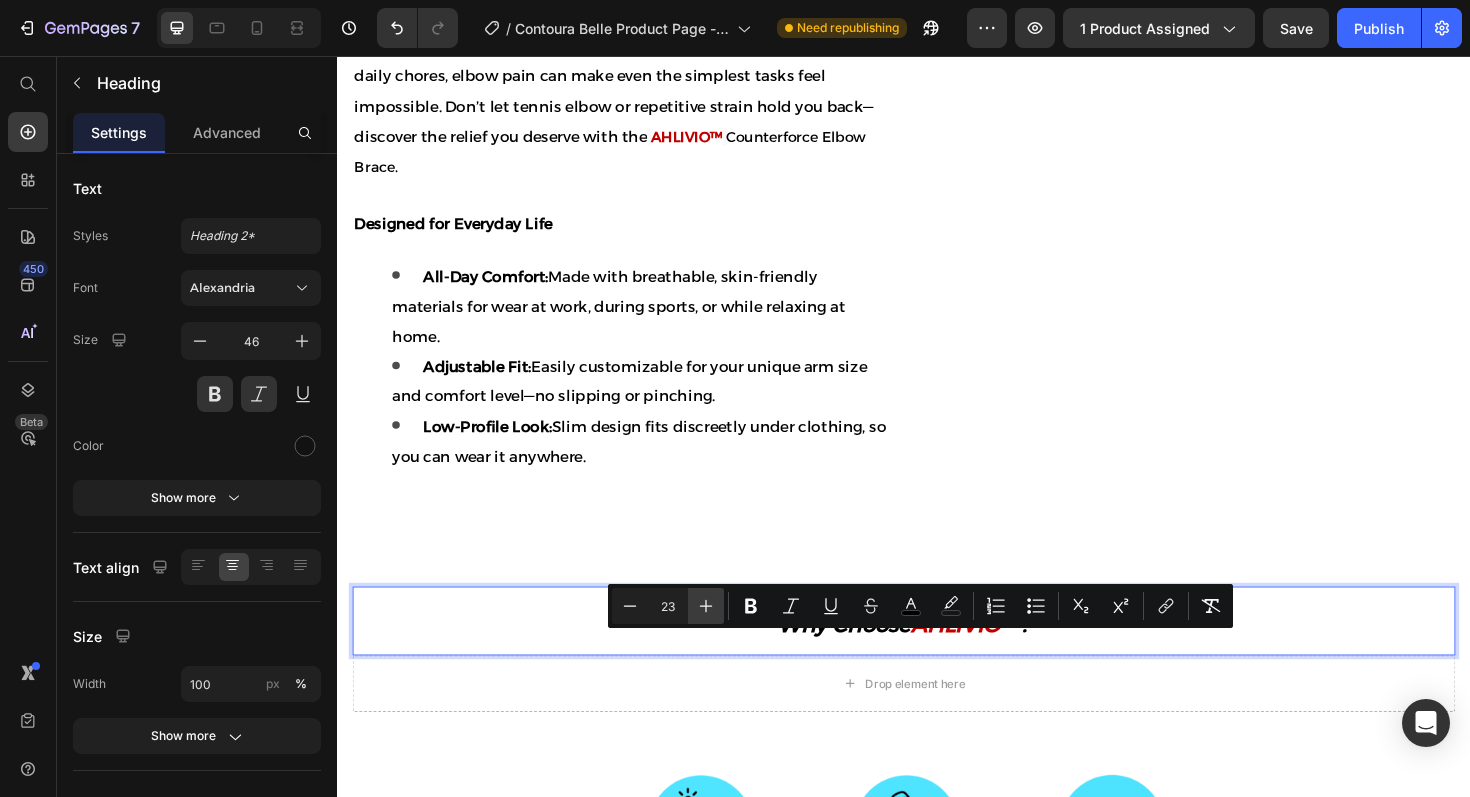 click 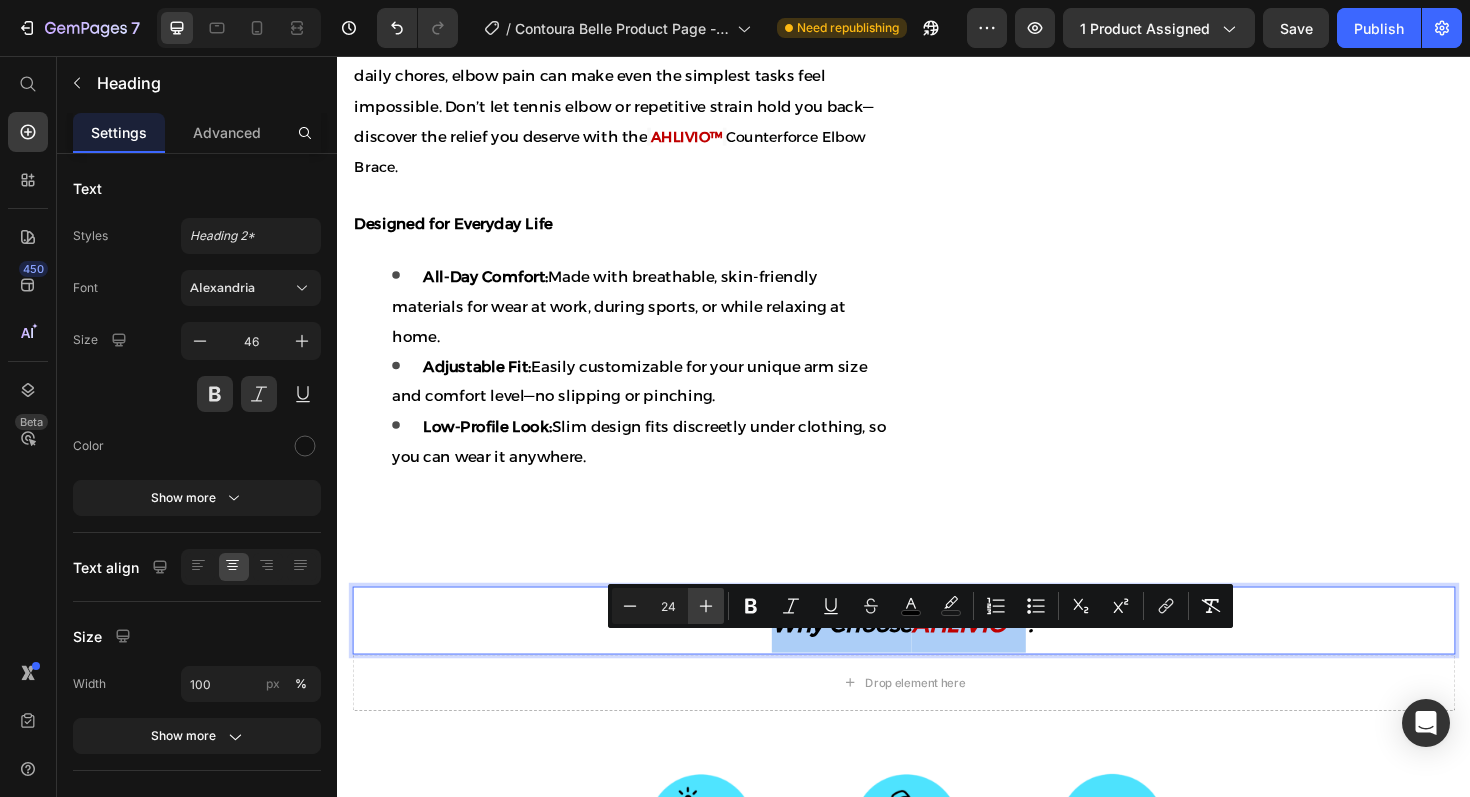 click 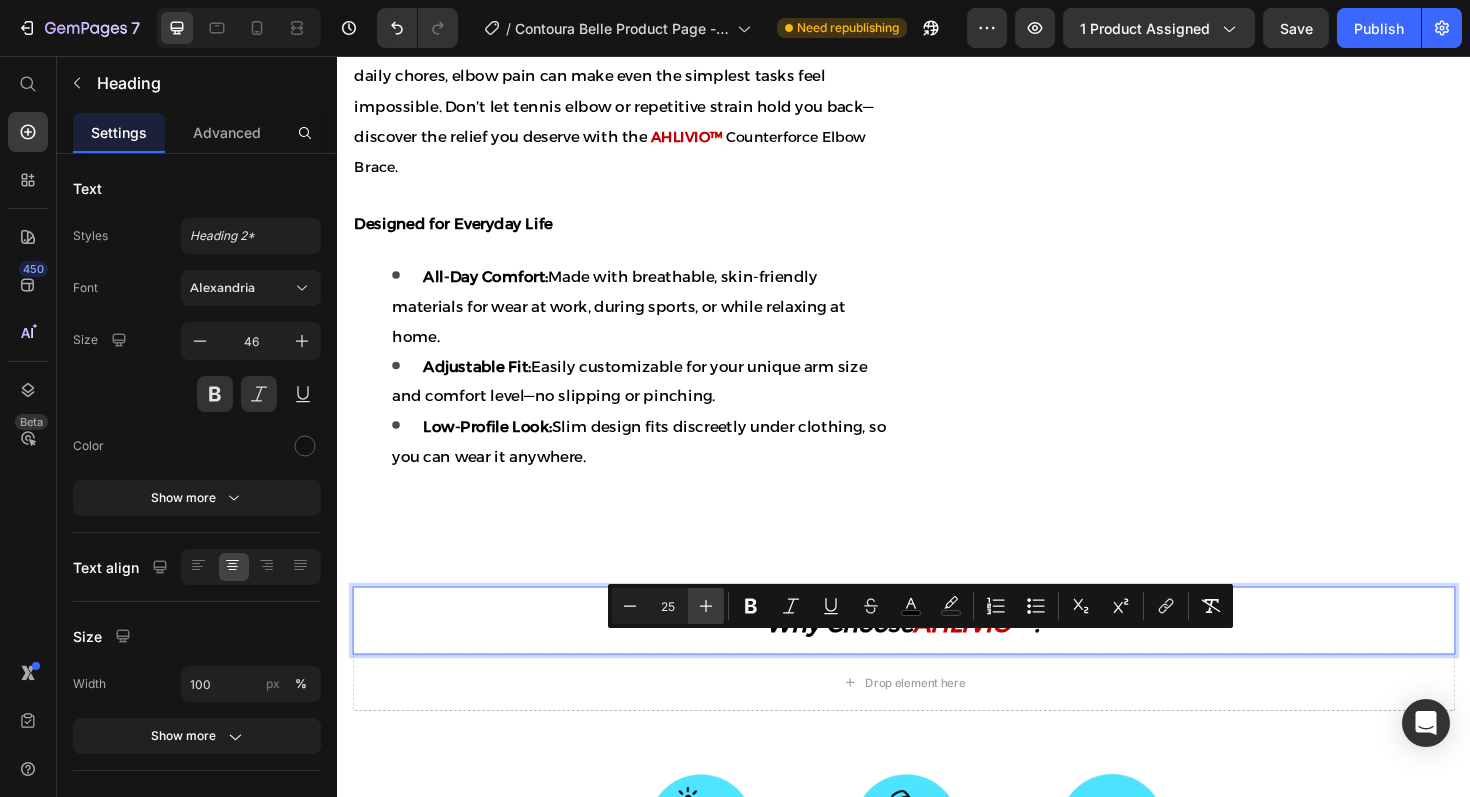 click 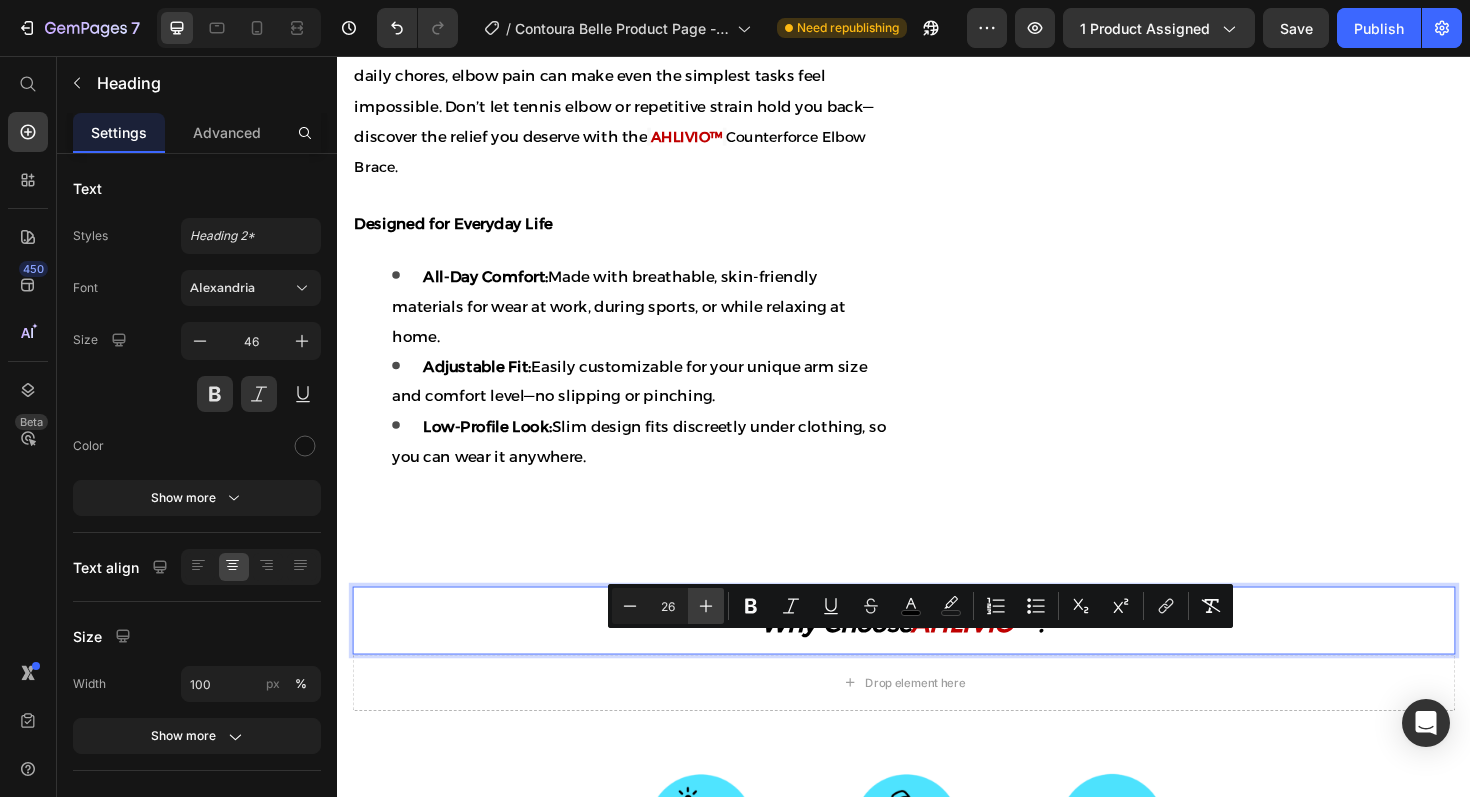click 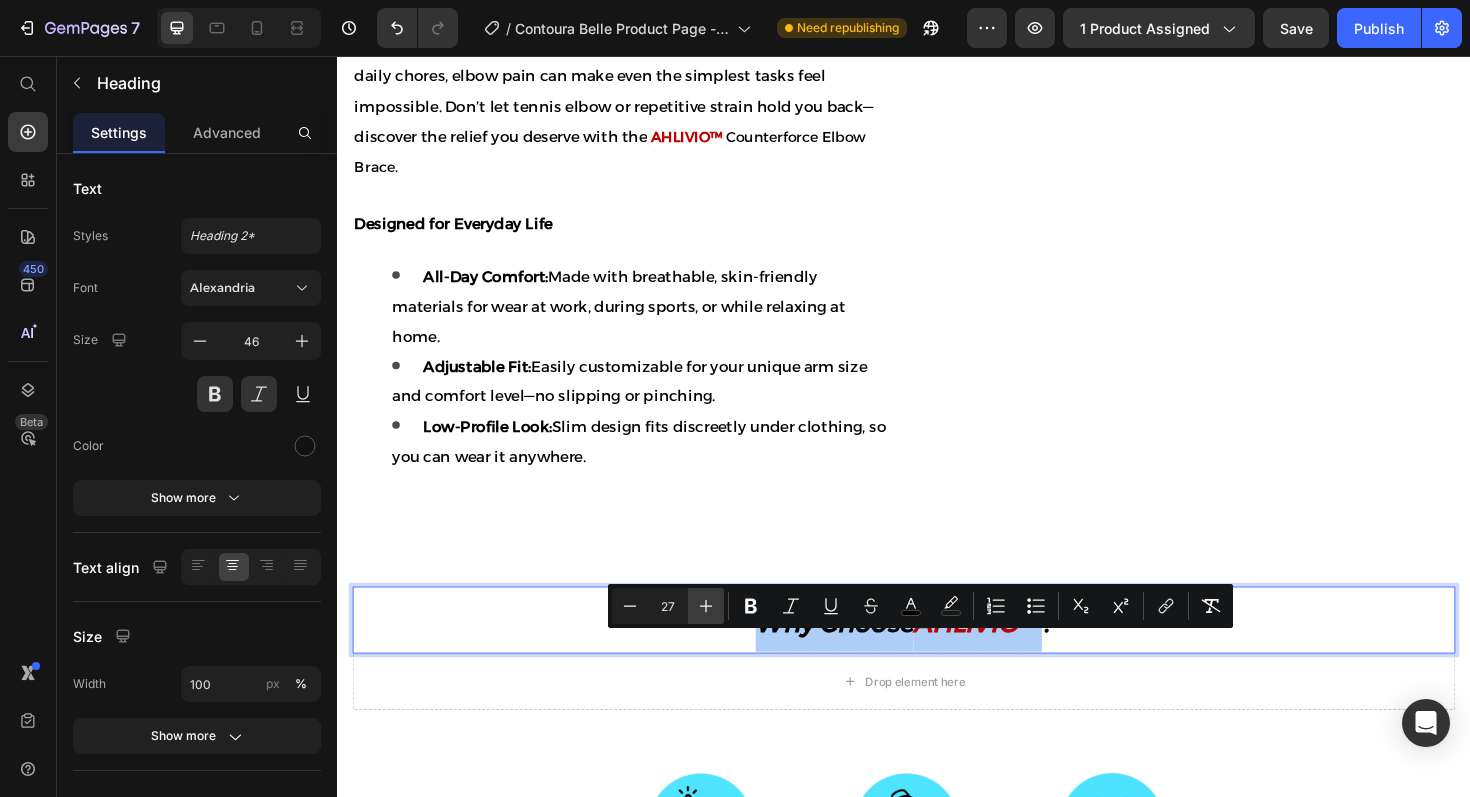click 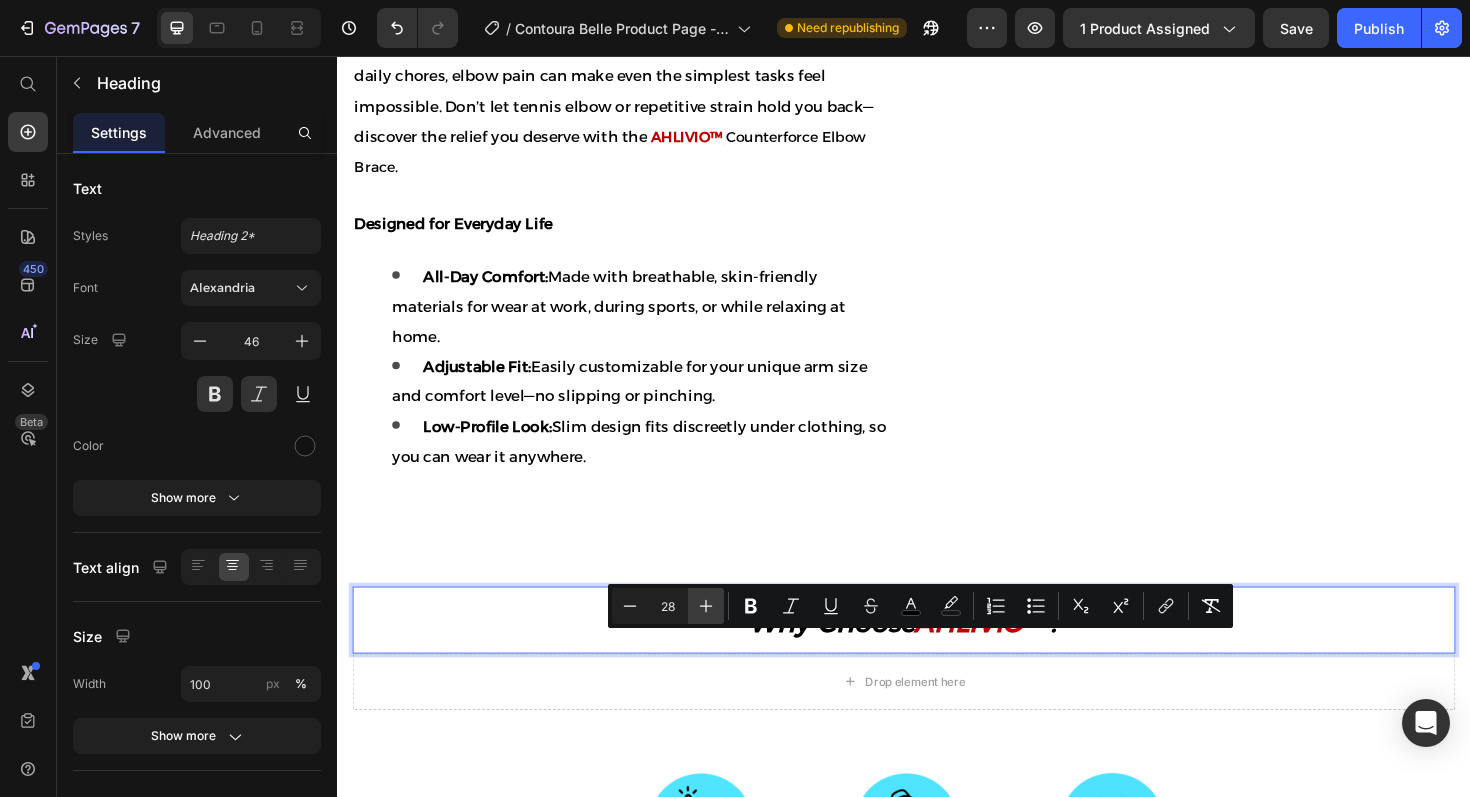 click 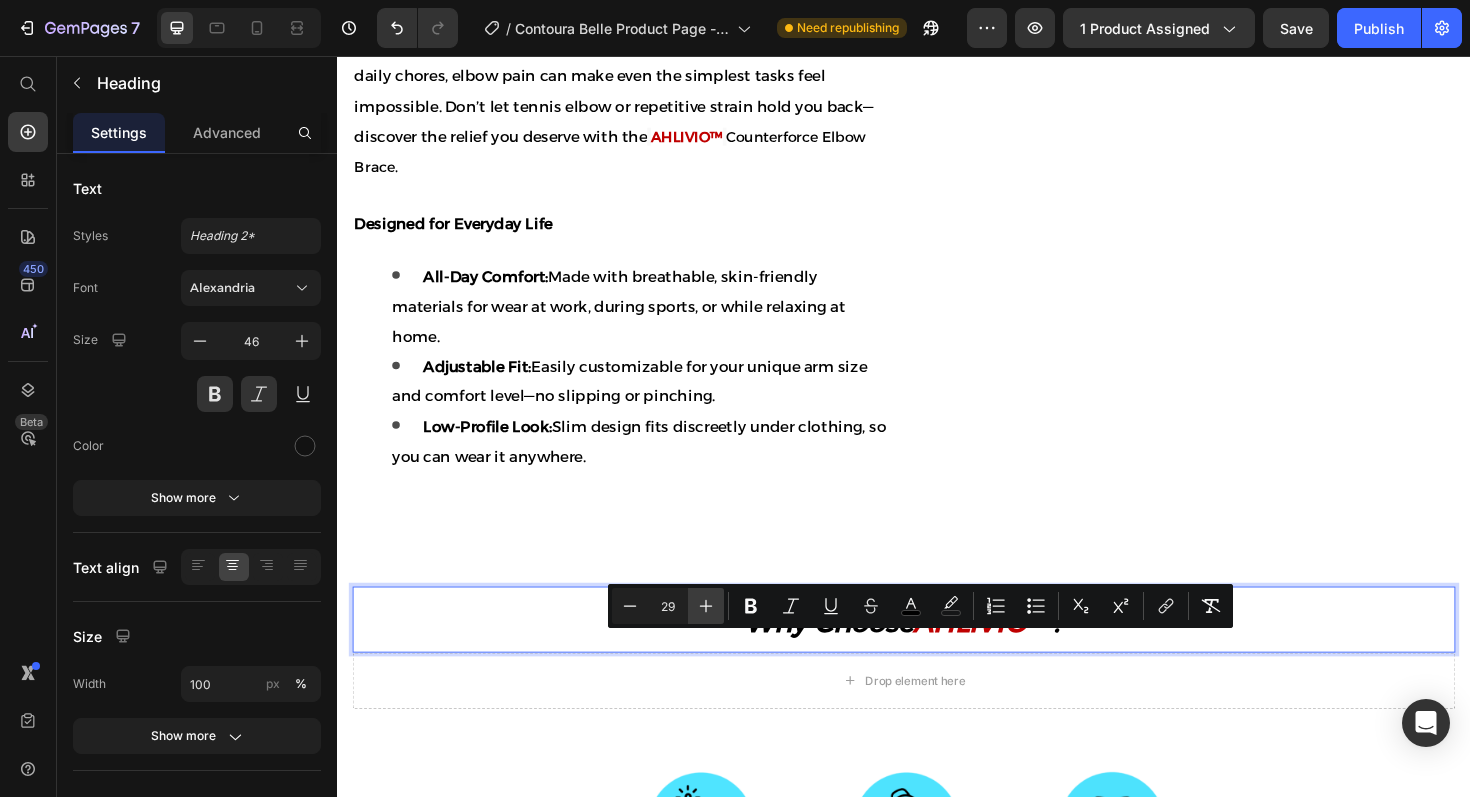 click 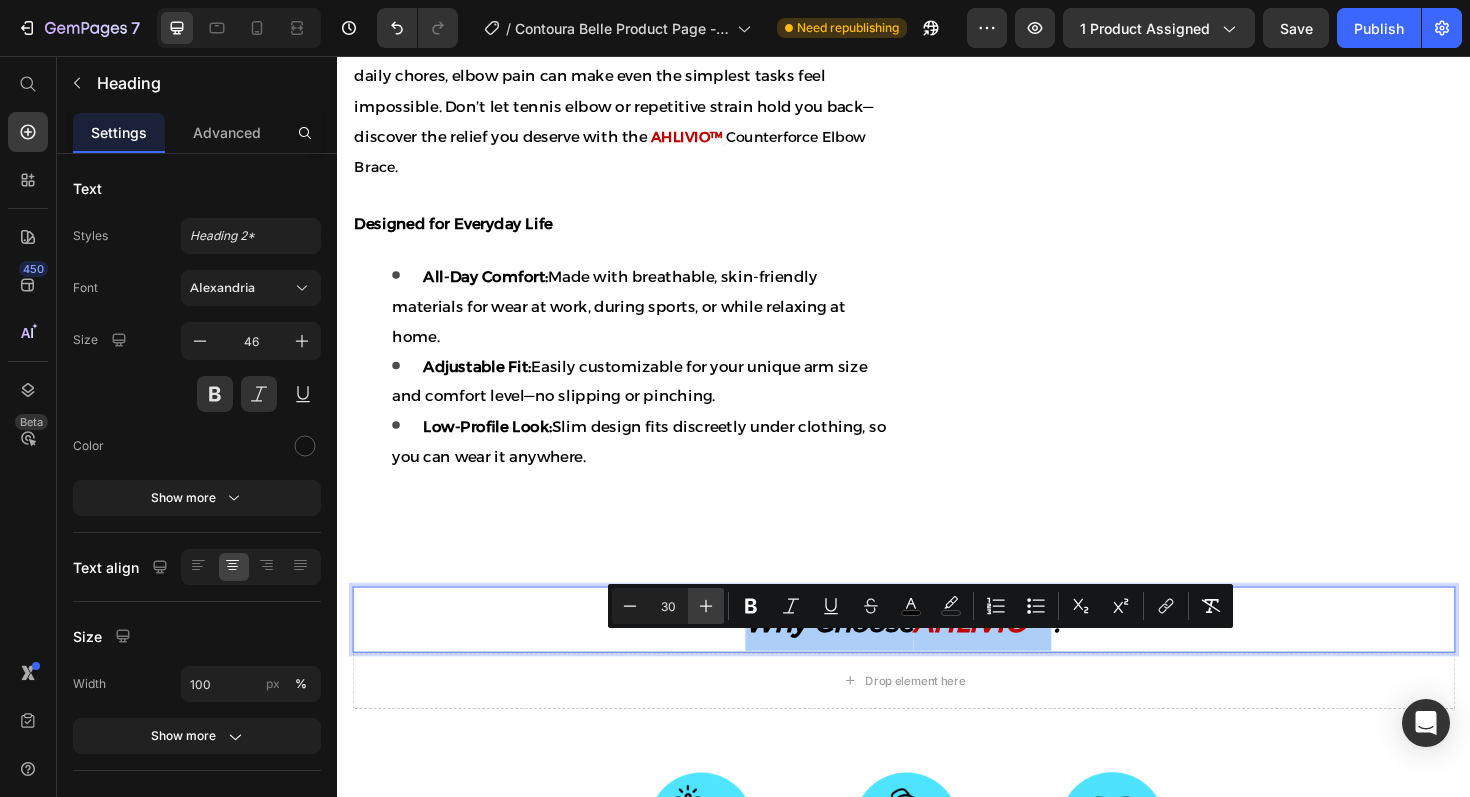 click 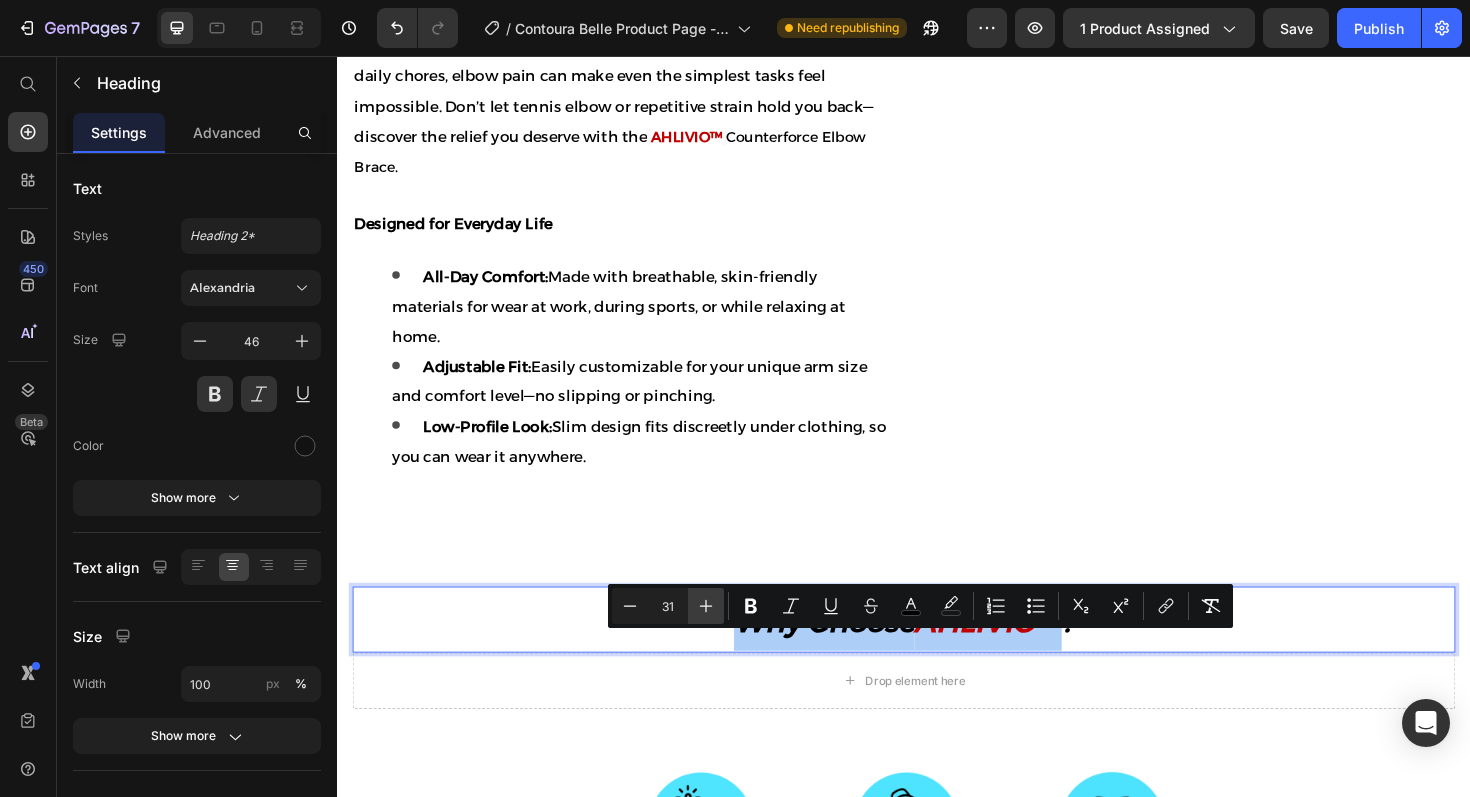 click 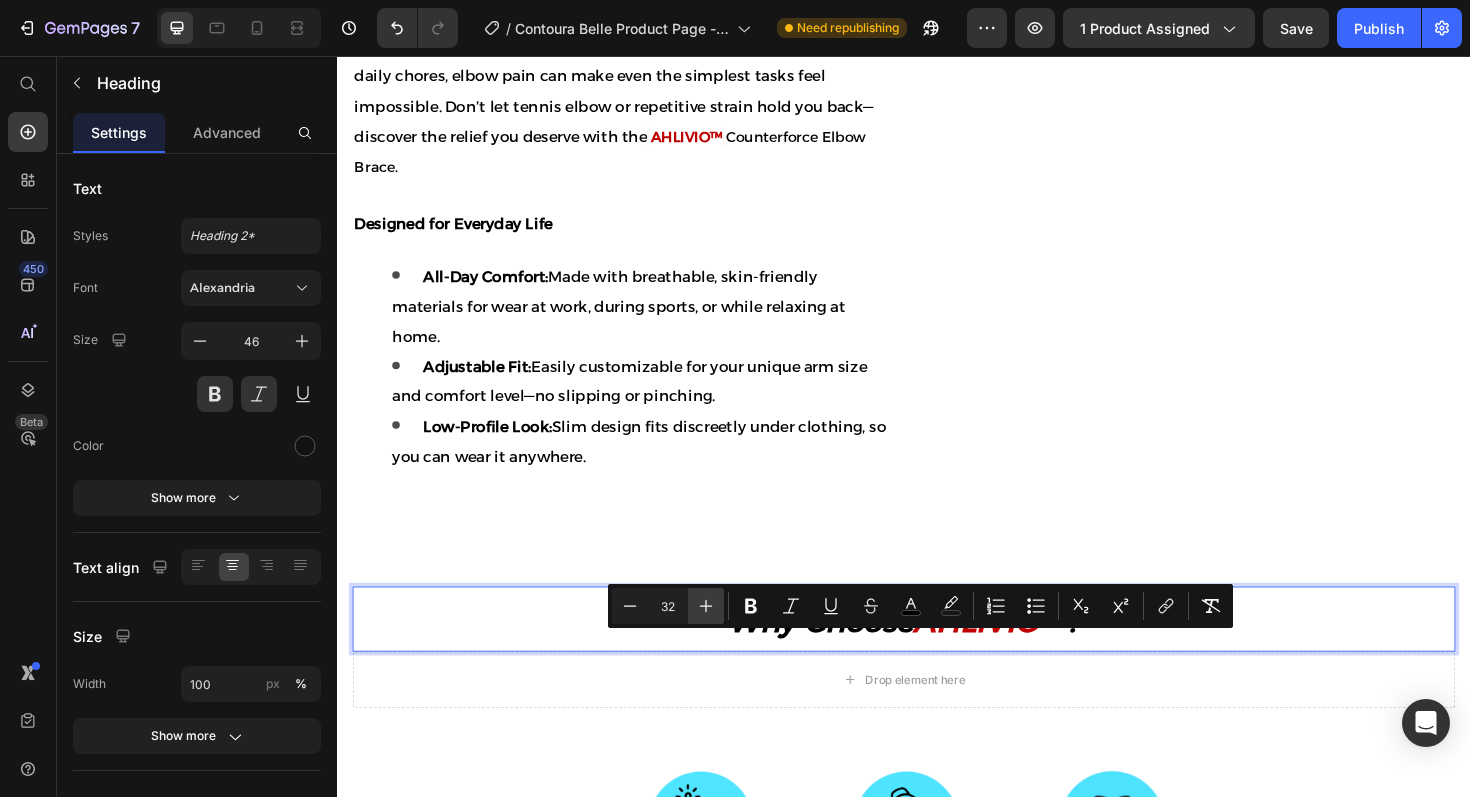 click 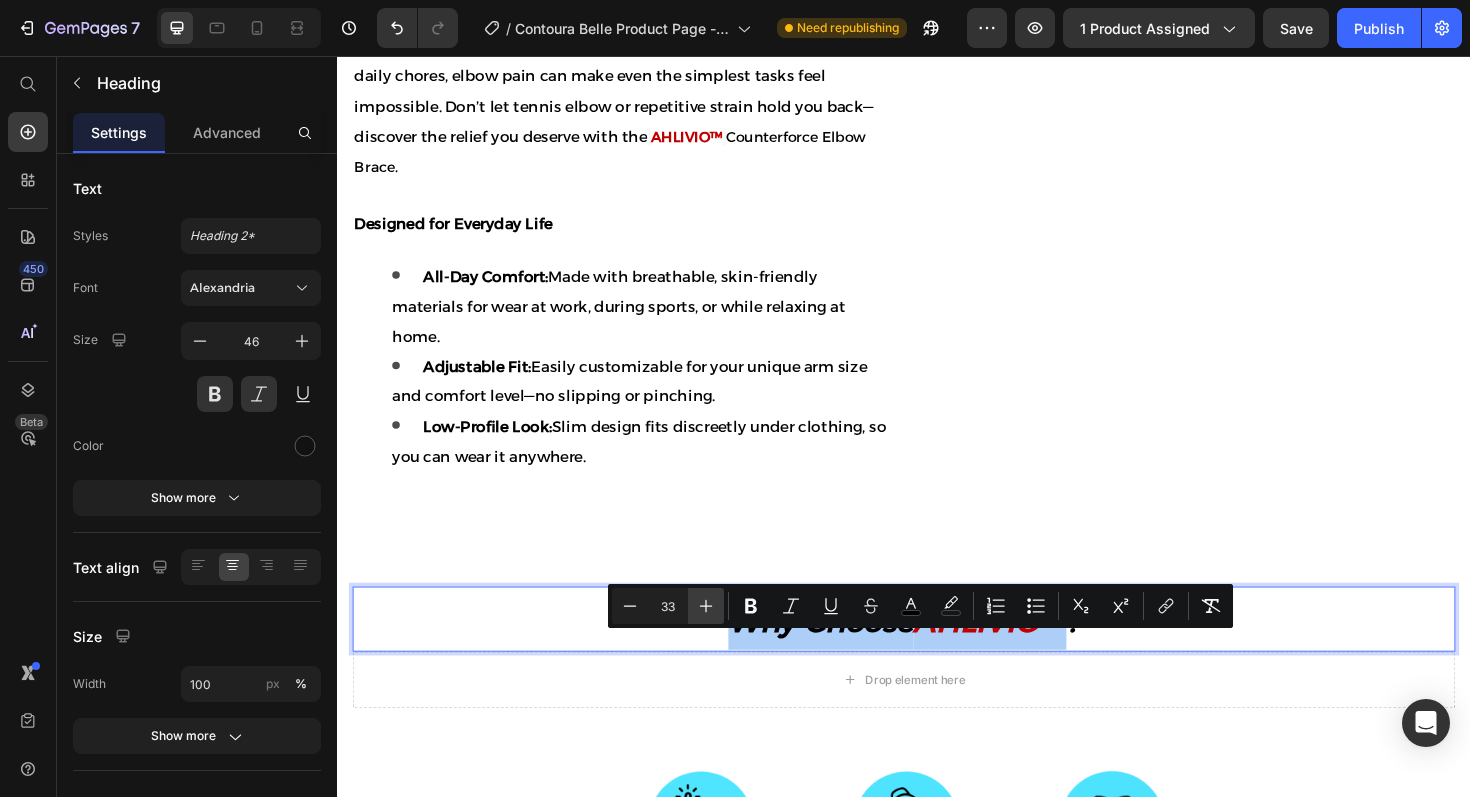 click 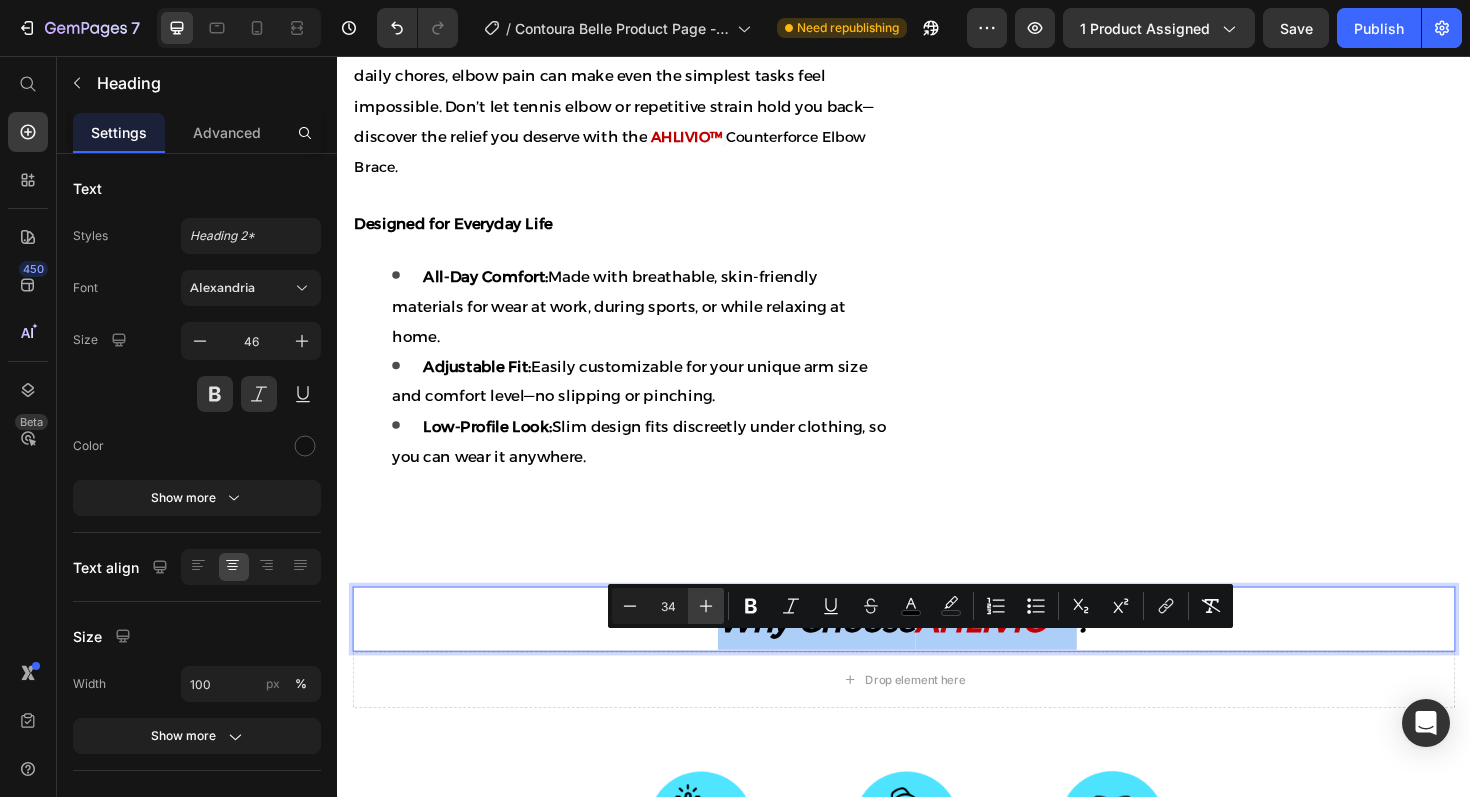 click 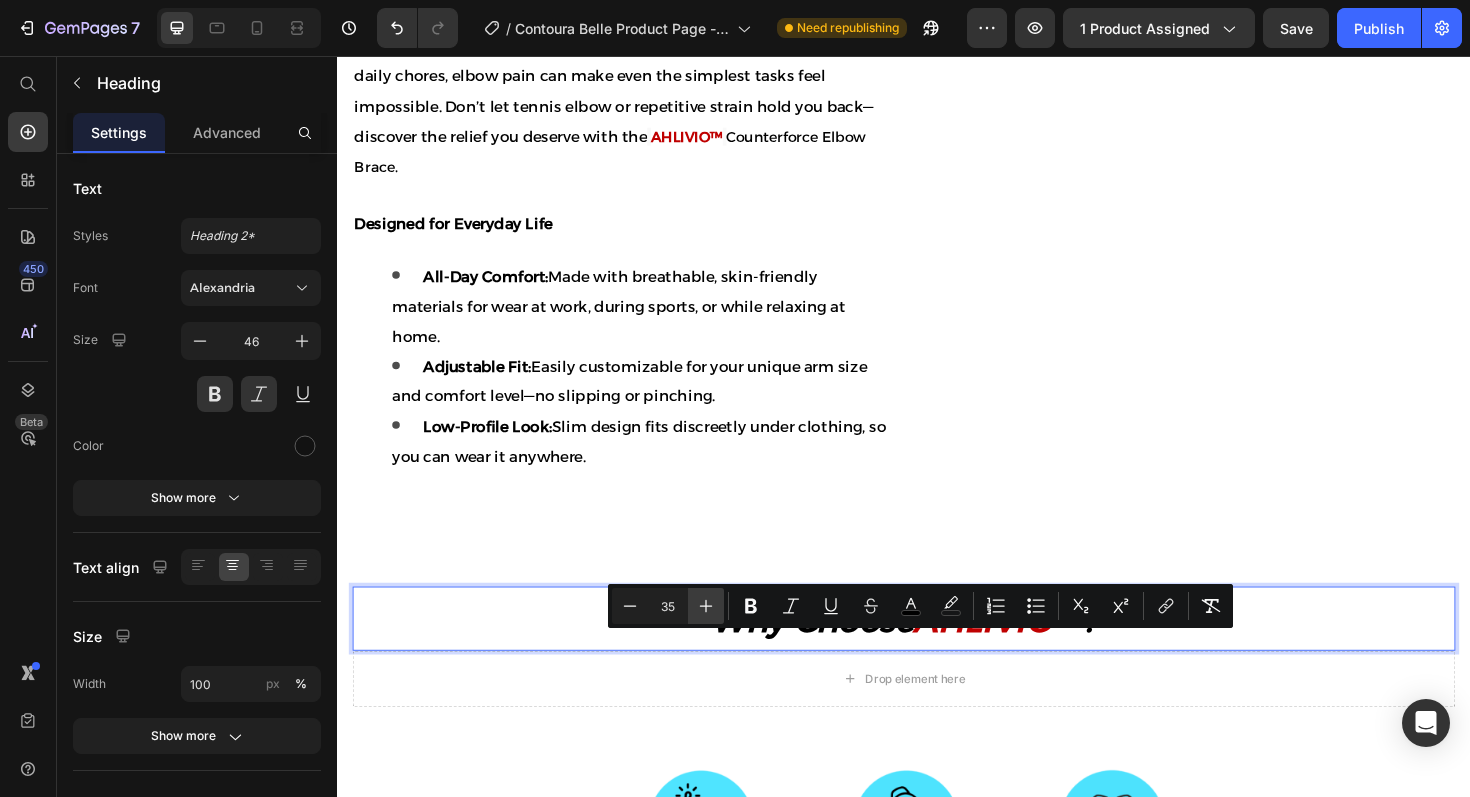 click 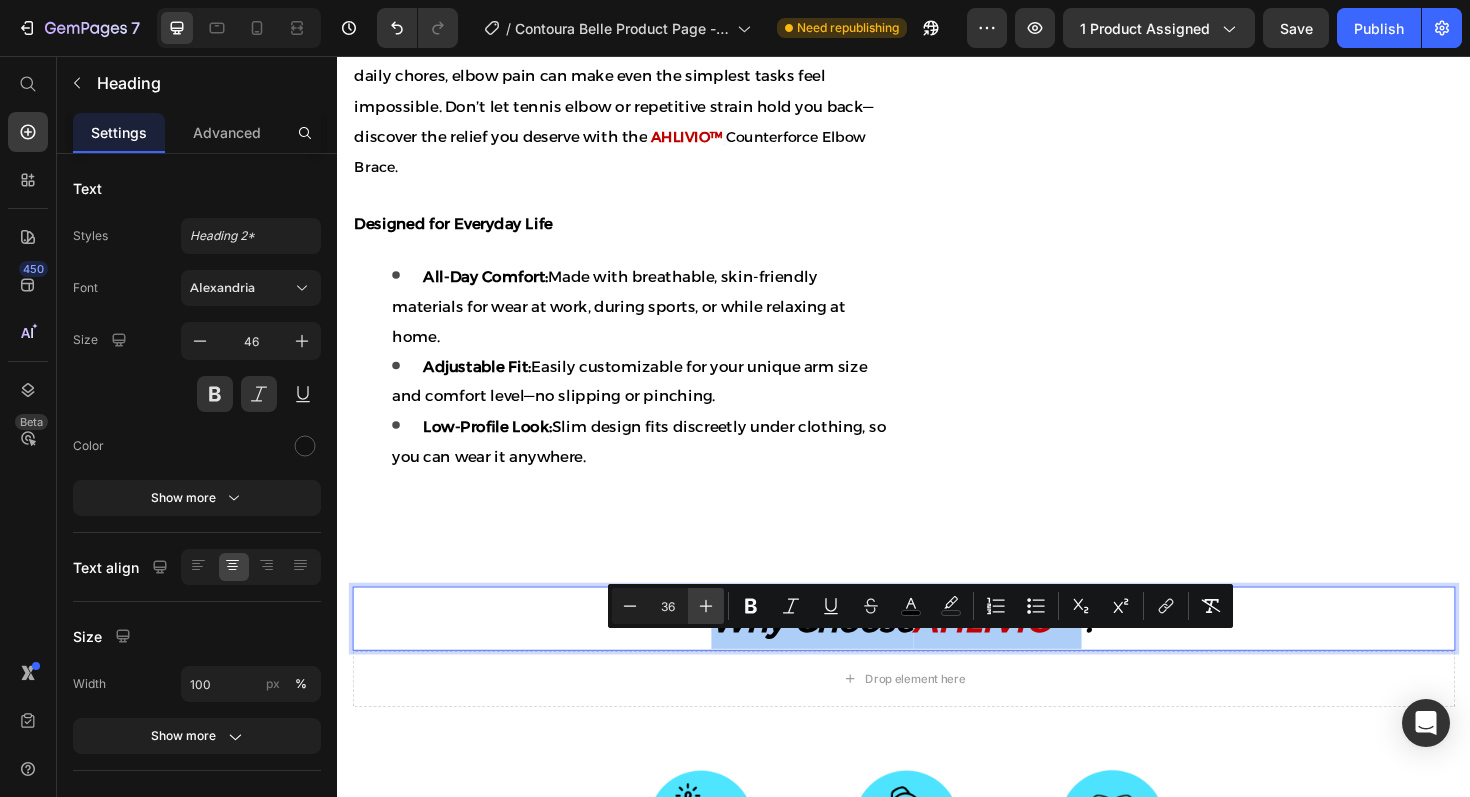 click 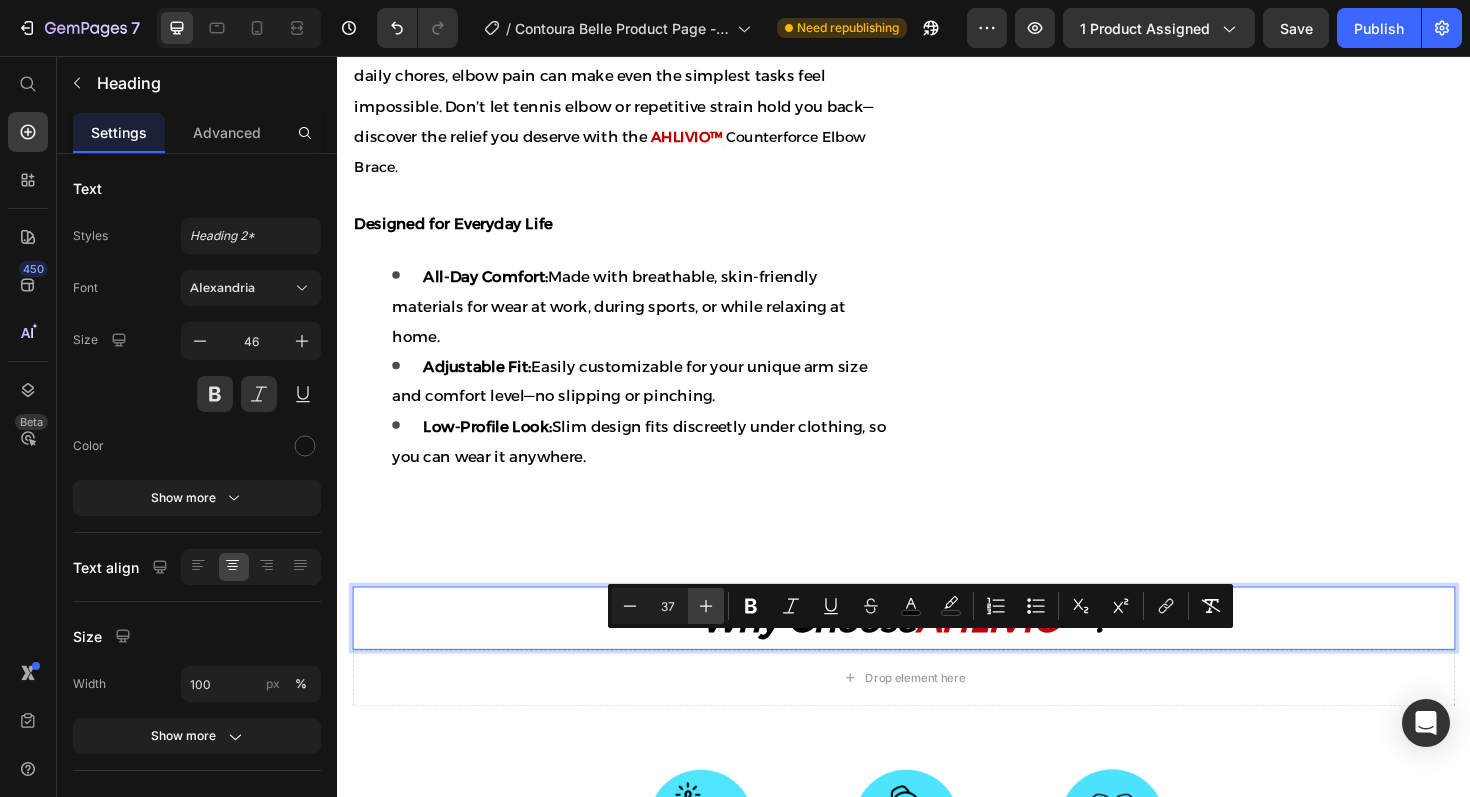 click 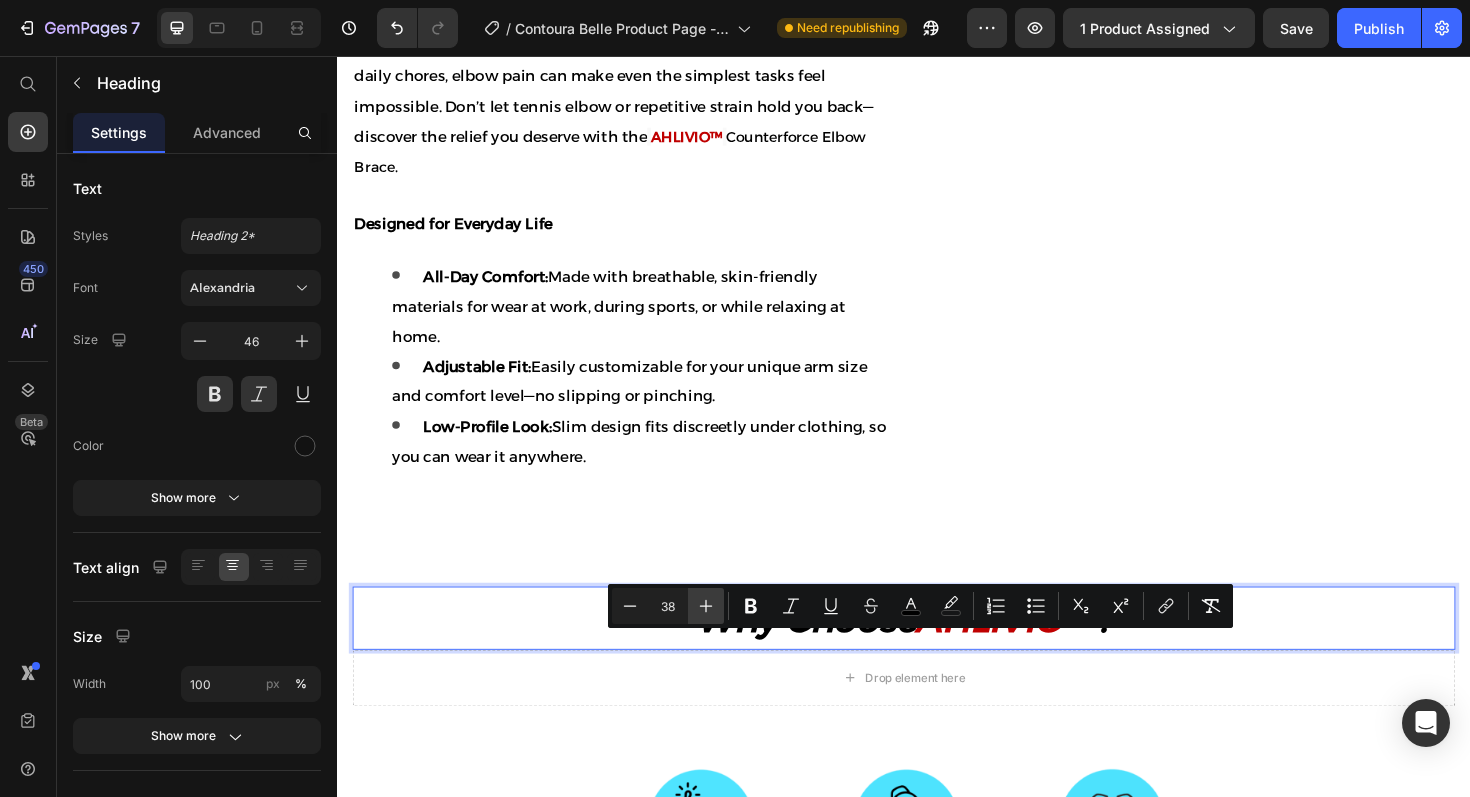 click 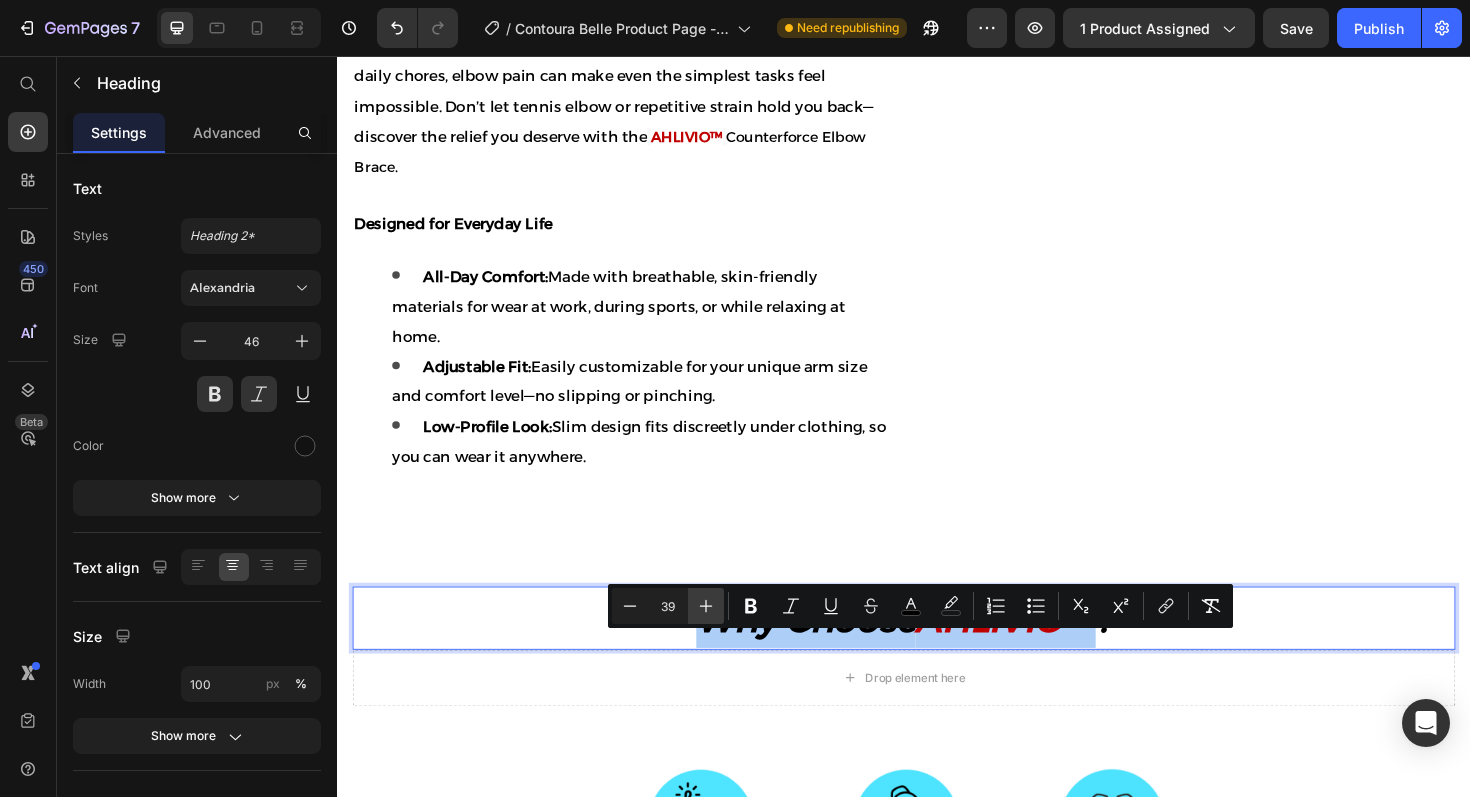 click 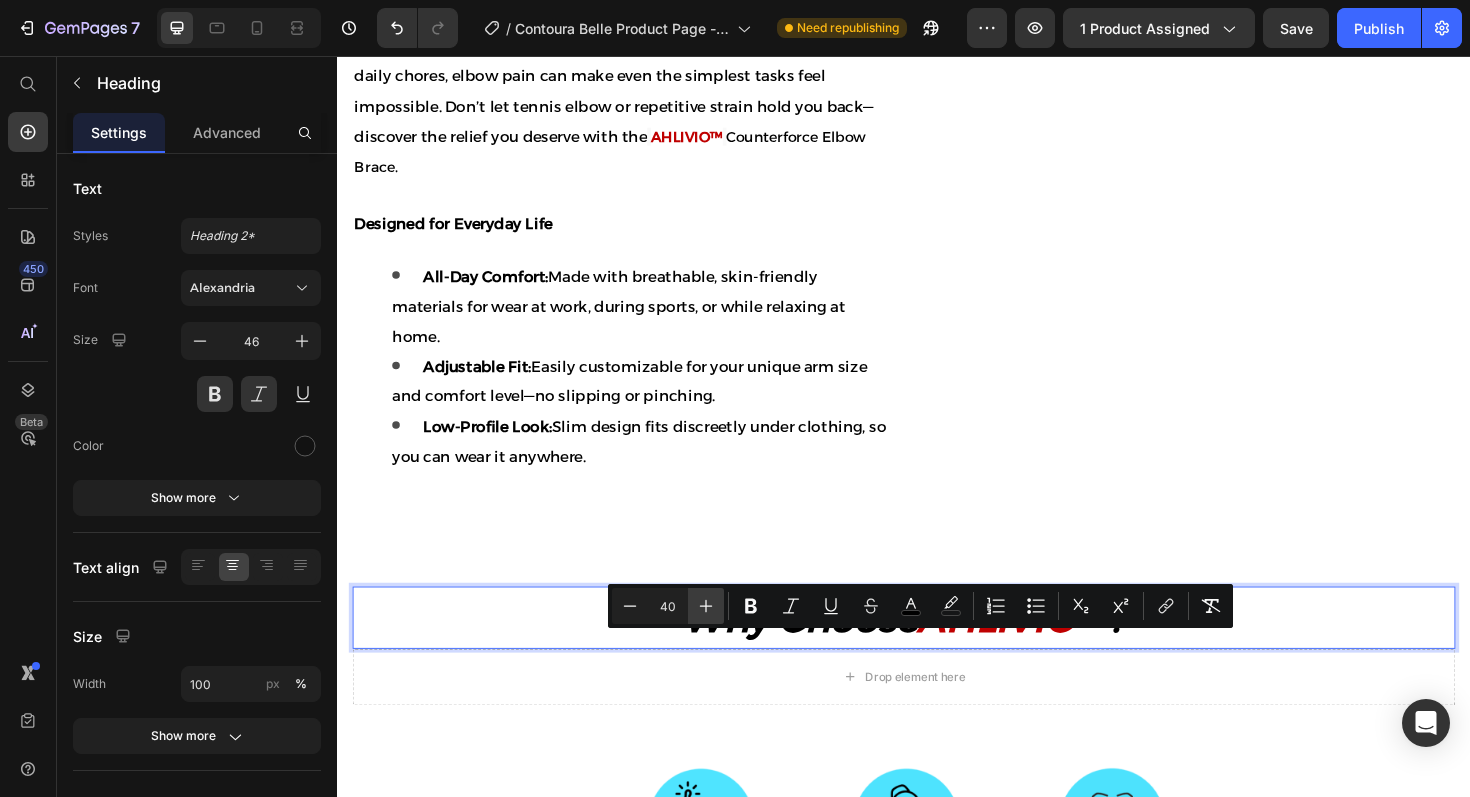 click 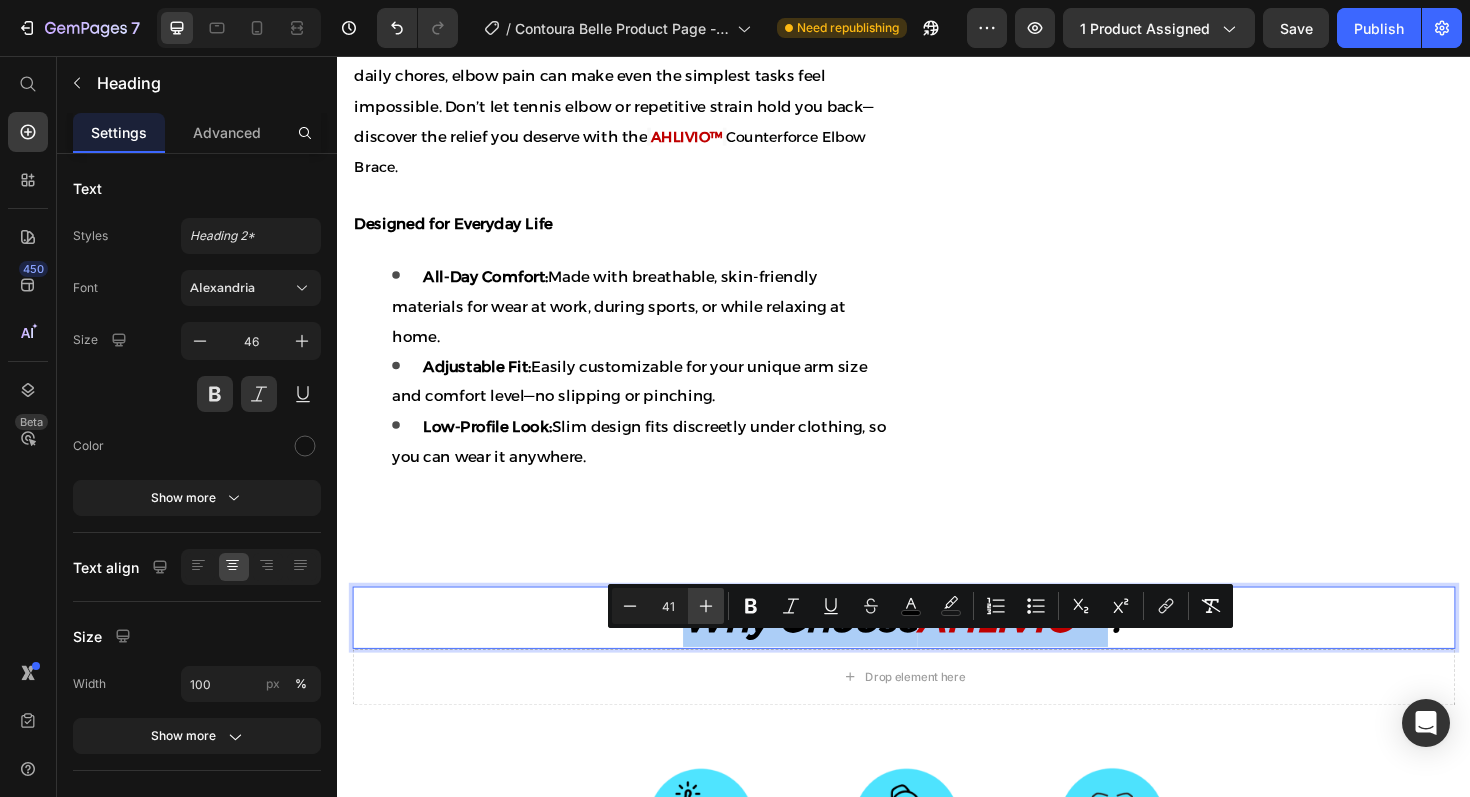 click 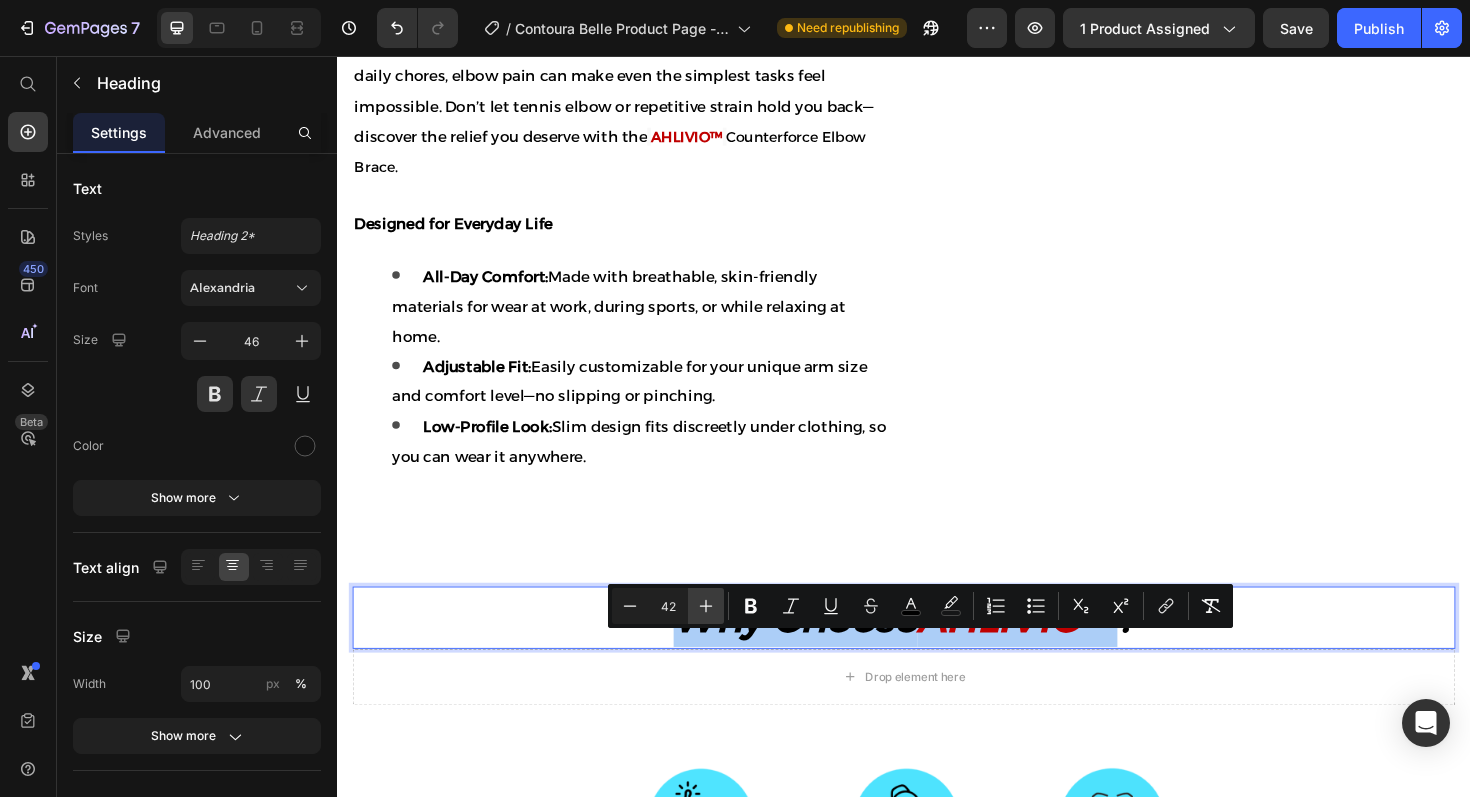click 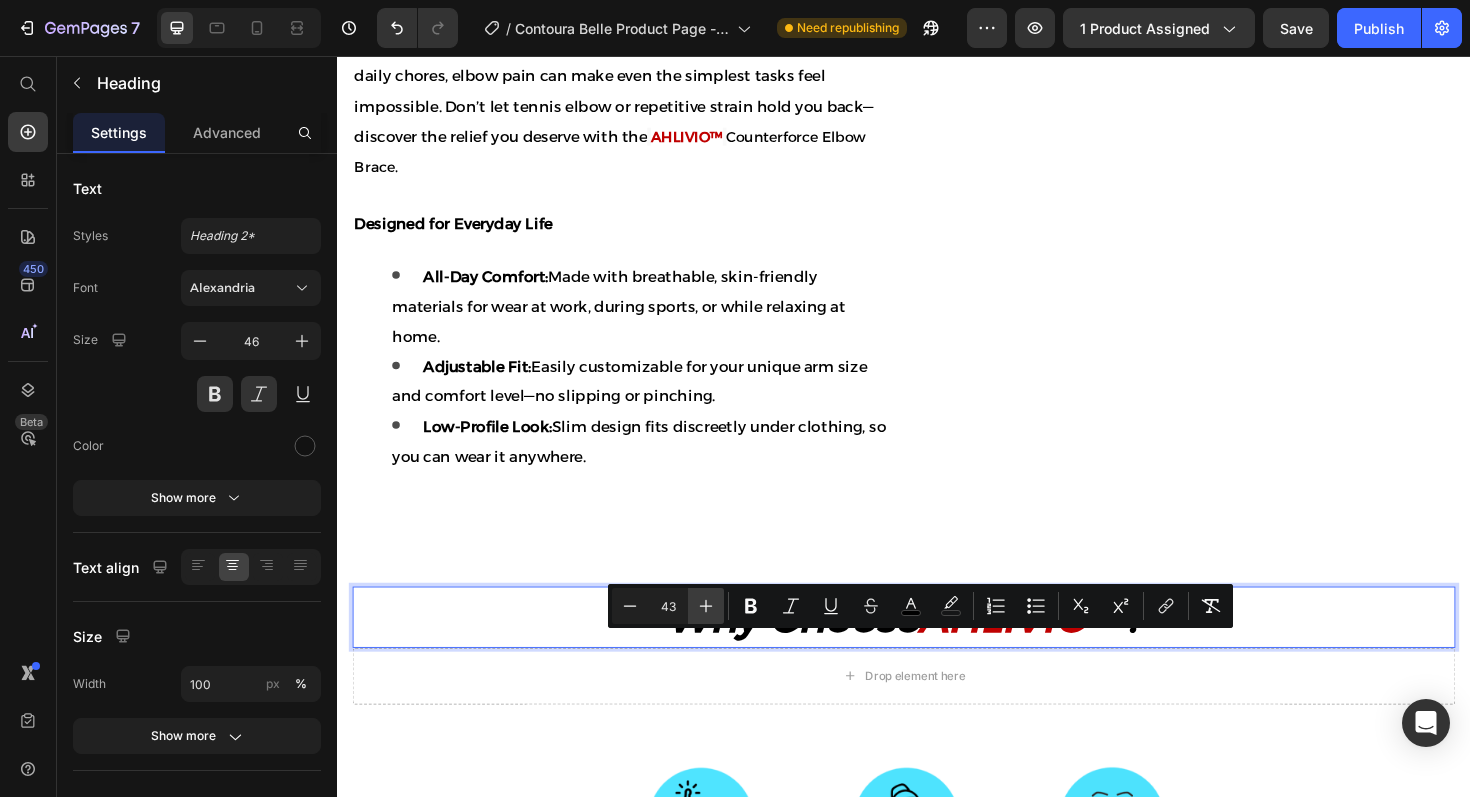 click 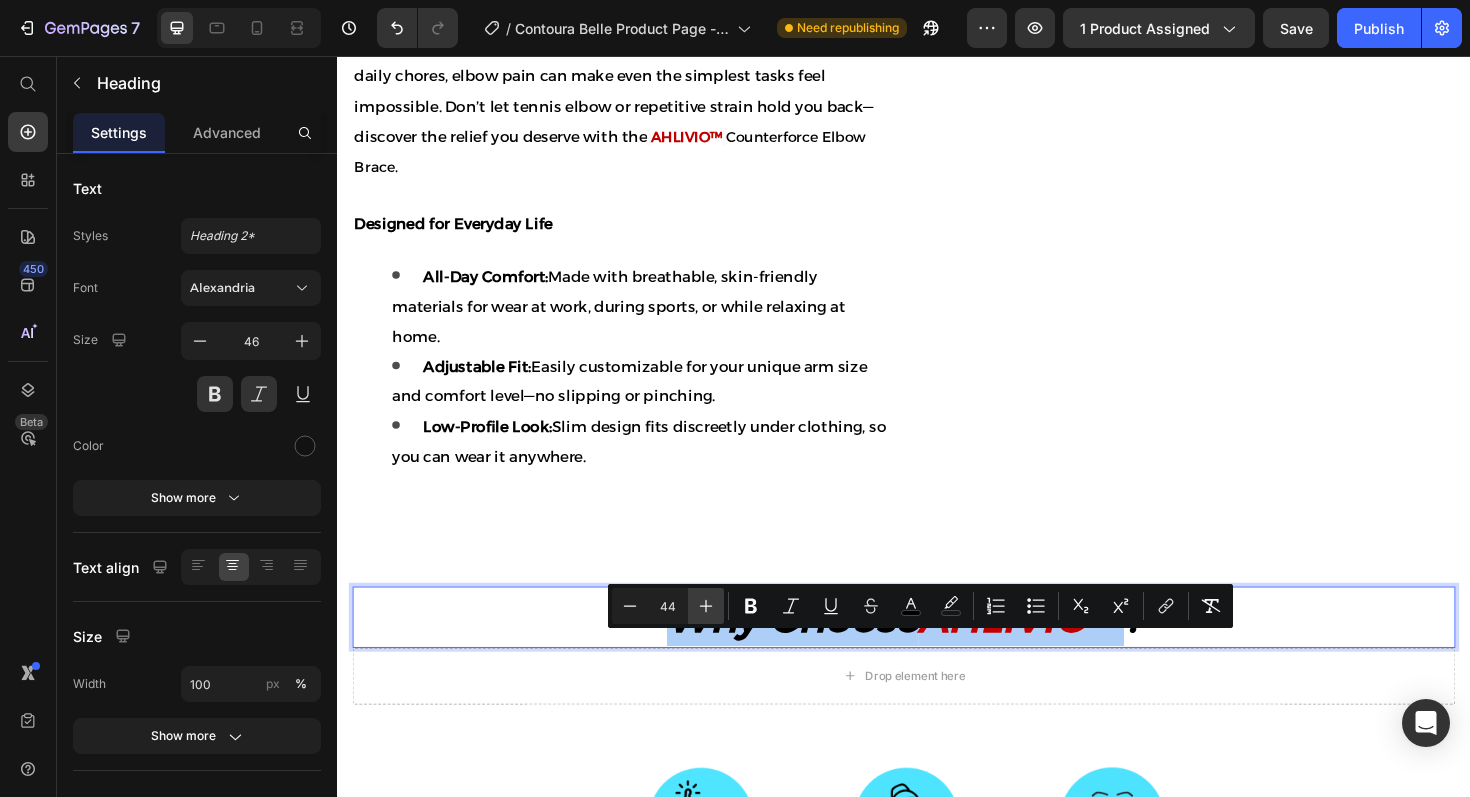 click 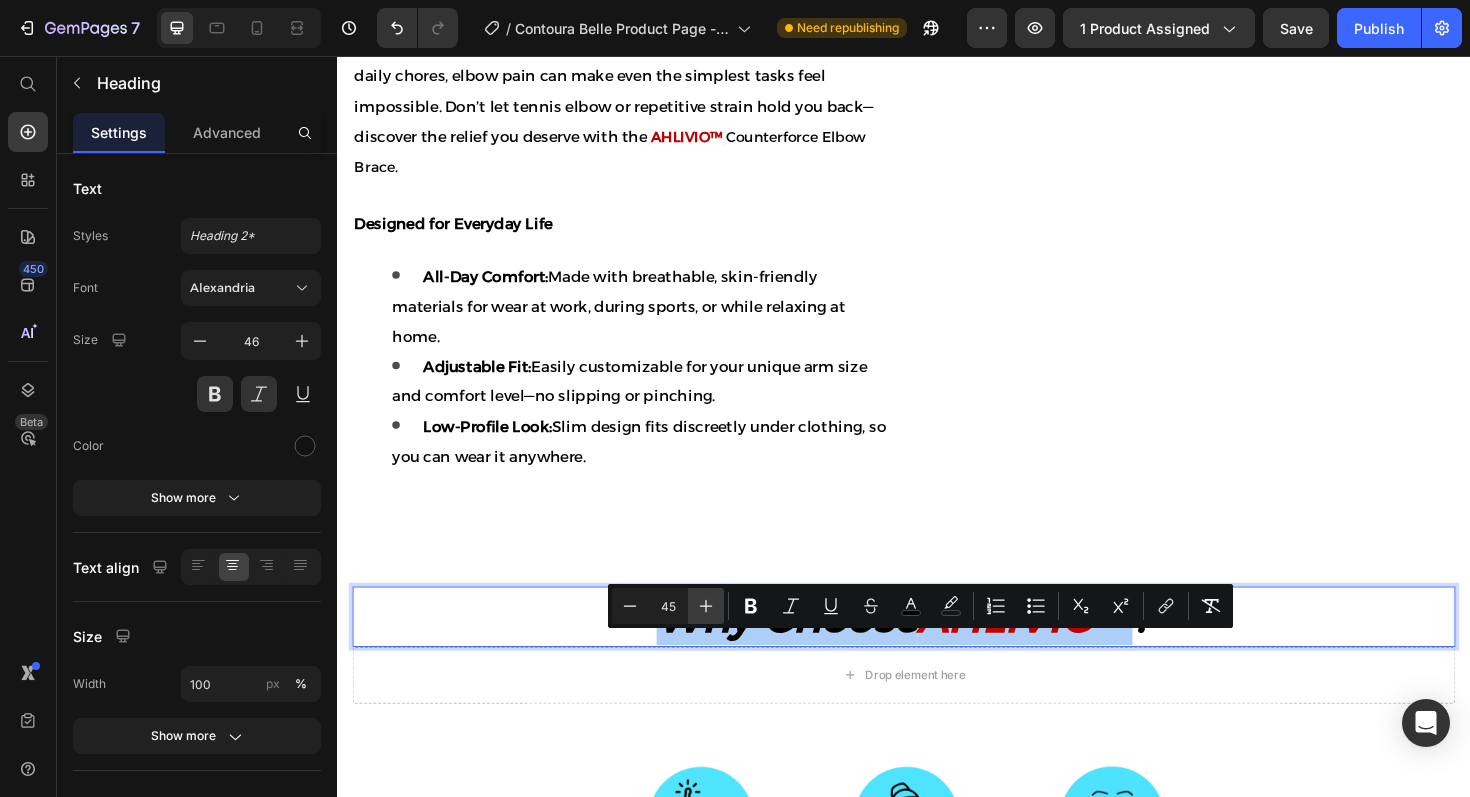 click 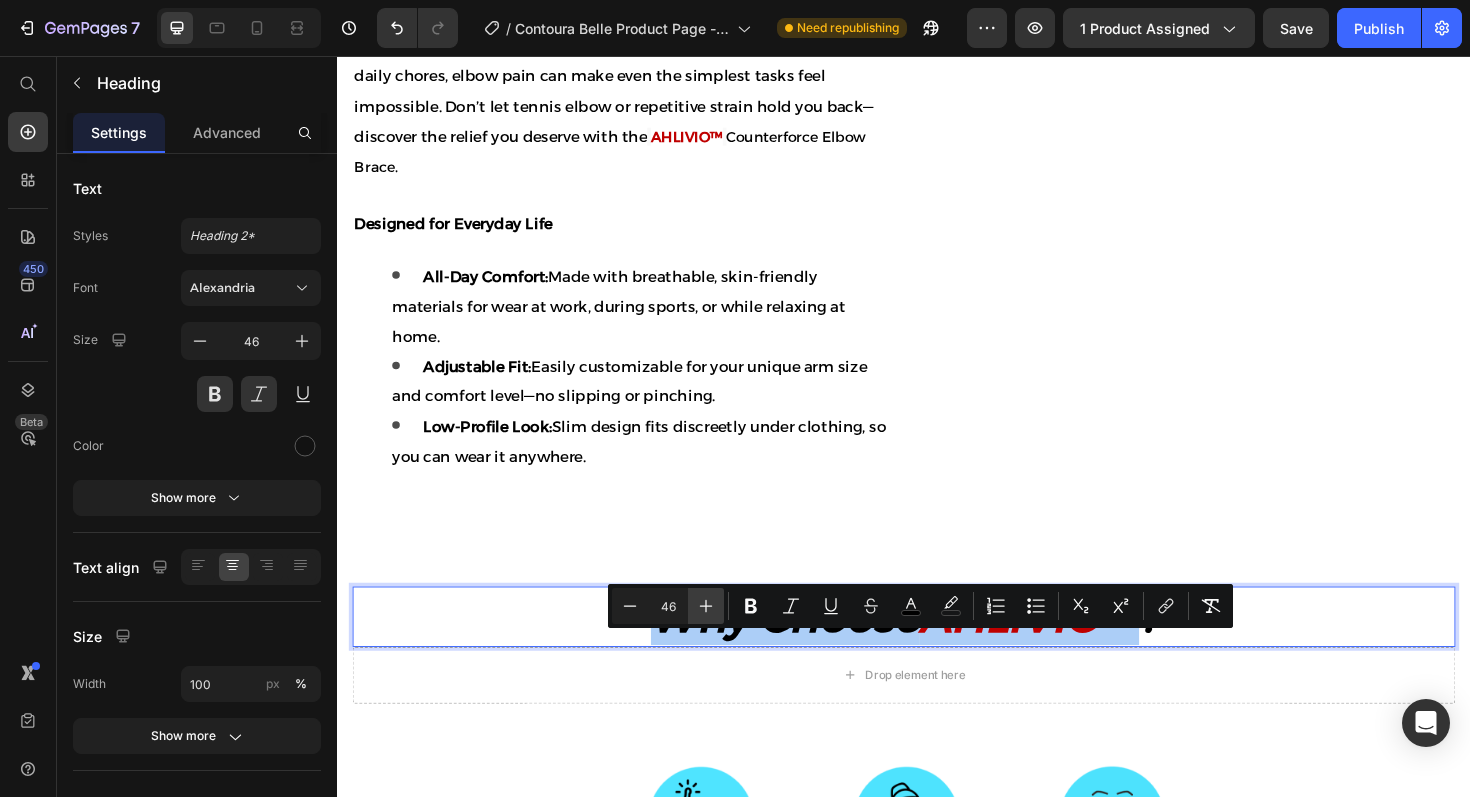 click 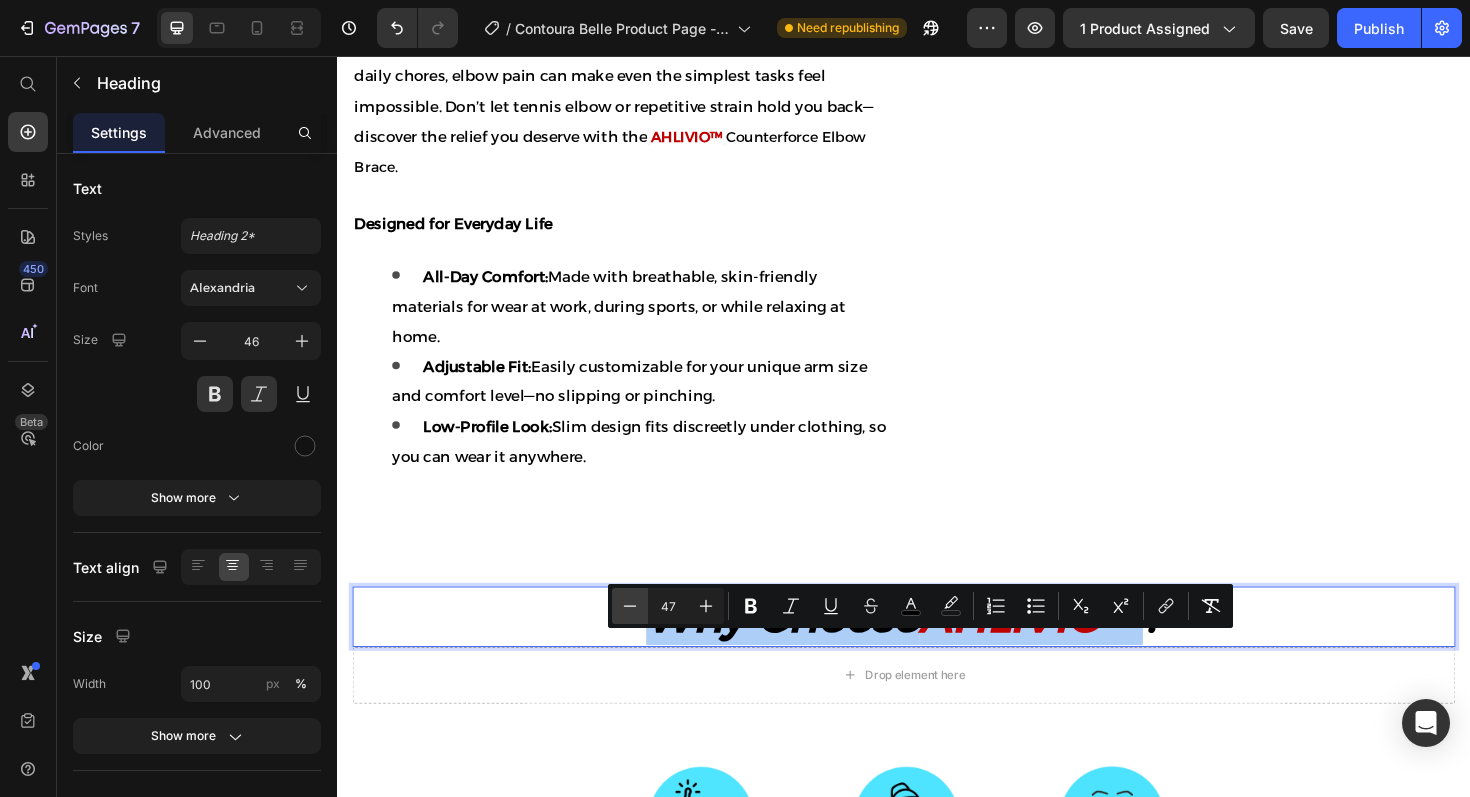 click 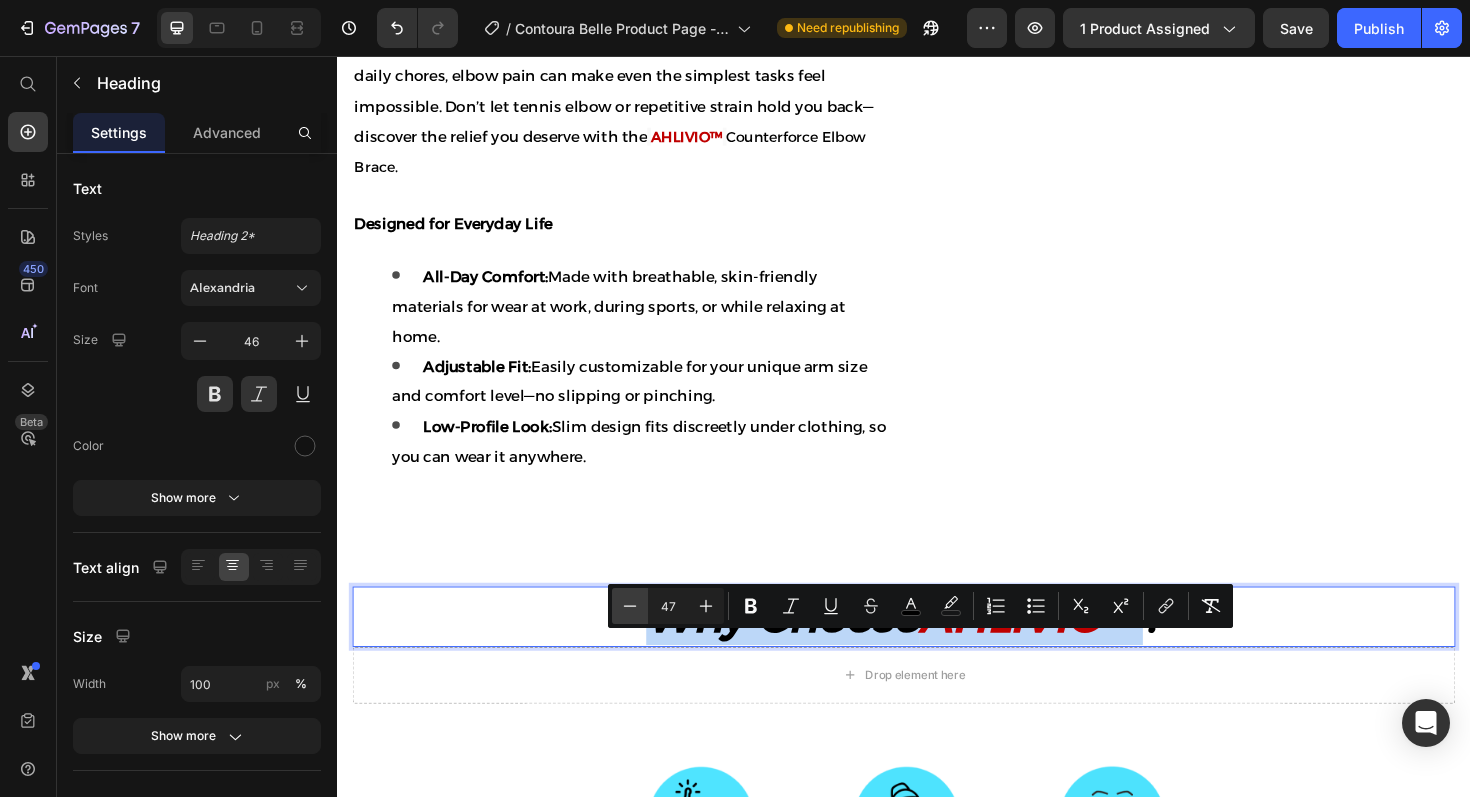 type on "46" 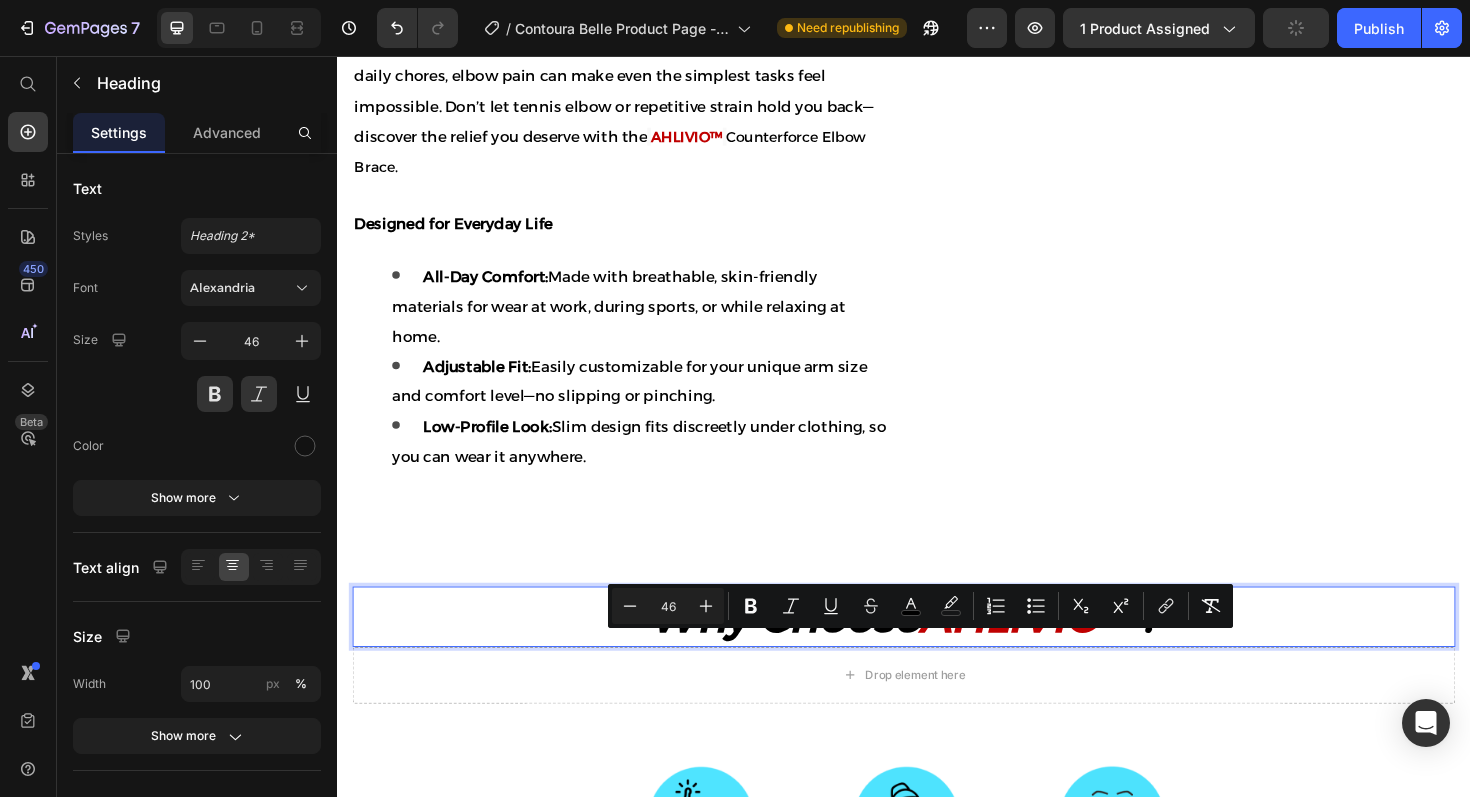click on "Why Choose  AHLIVIO™  ?" at bounding box center [937, 650] 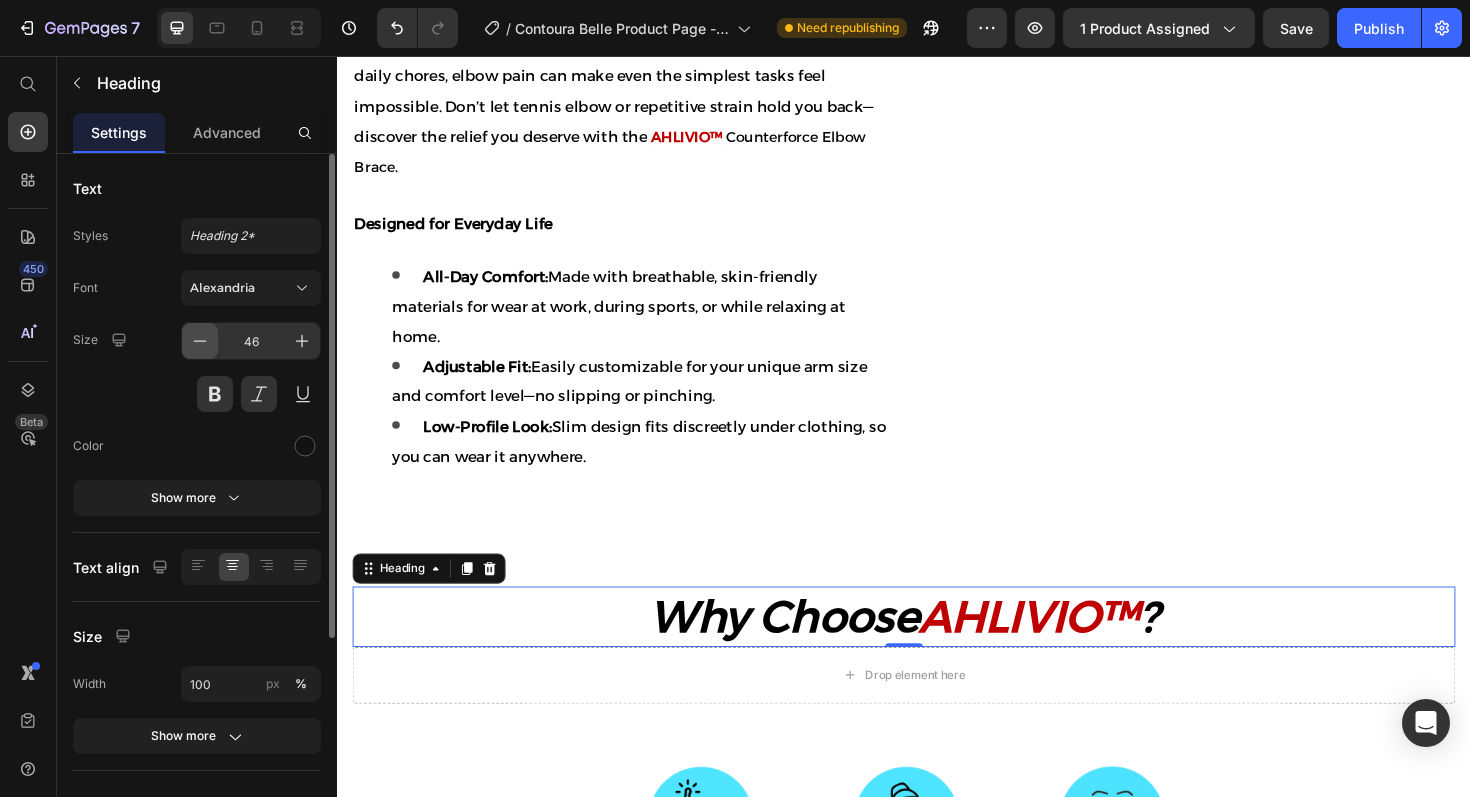 click 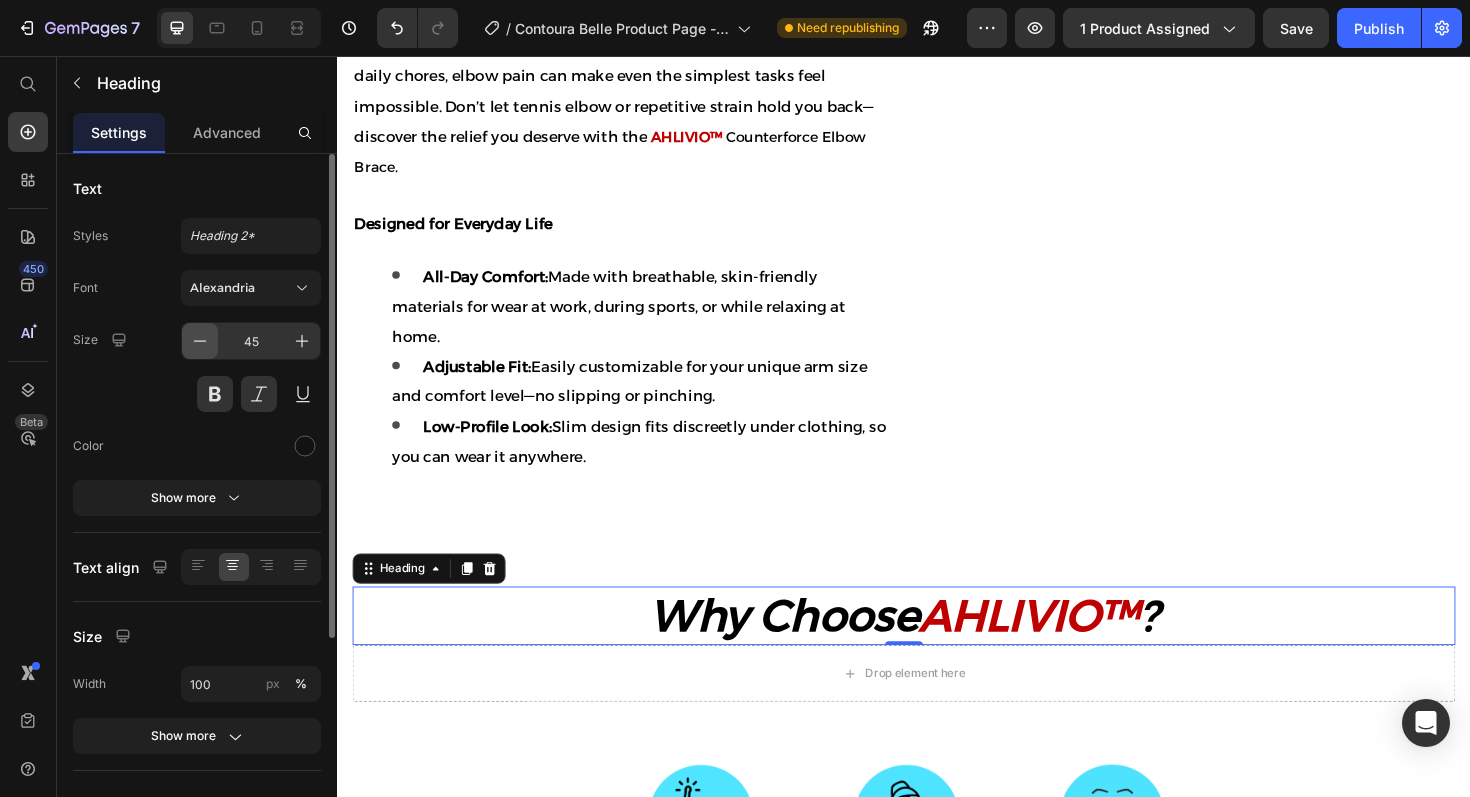 click 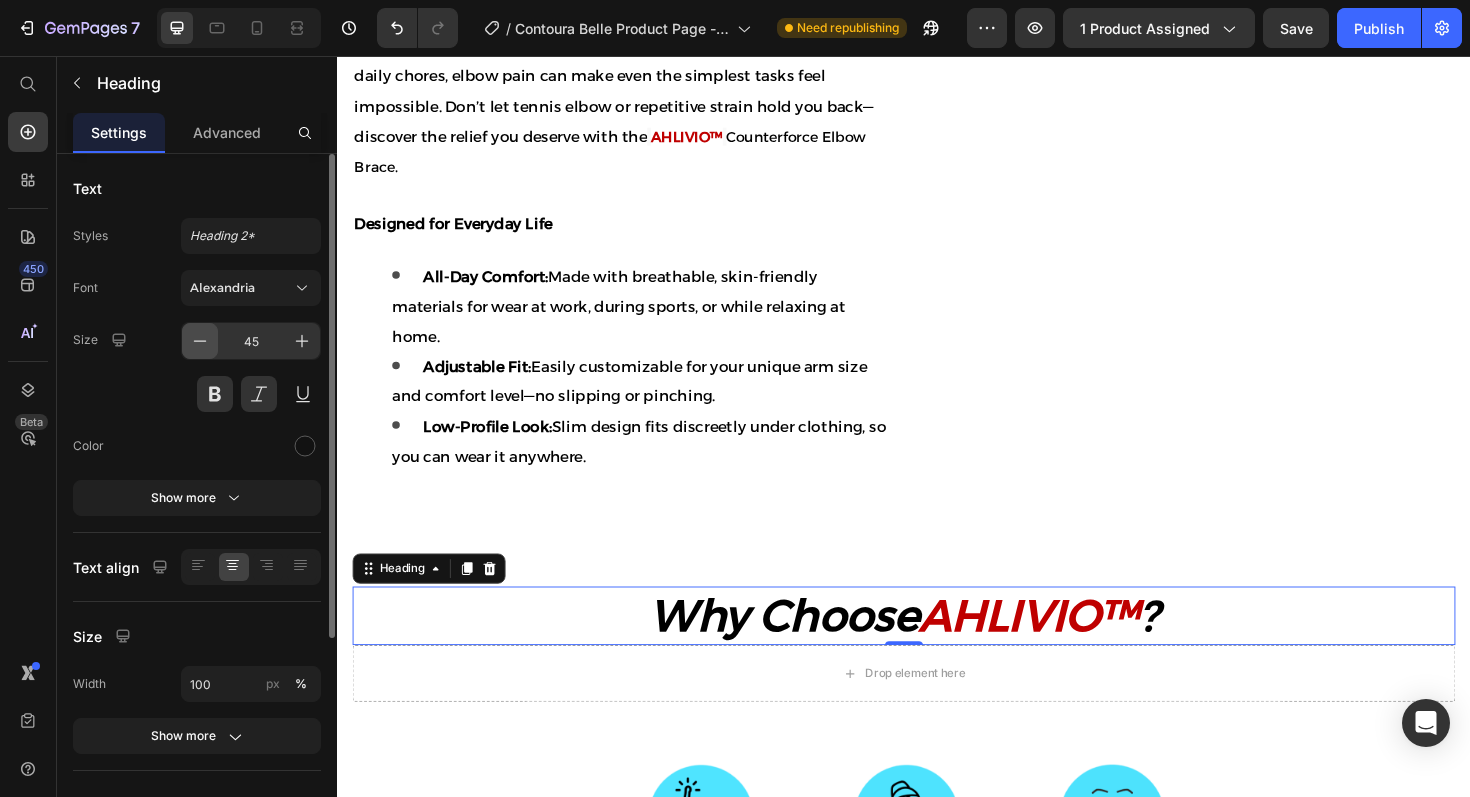 type on "44" 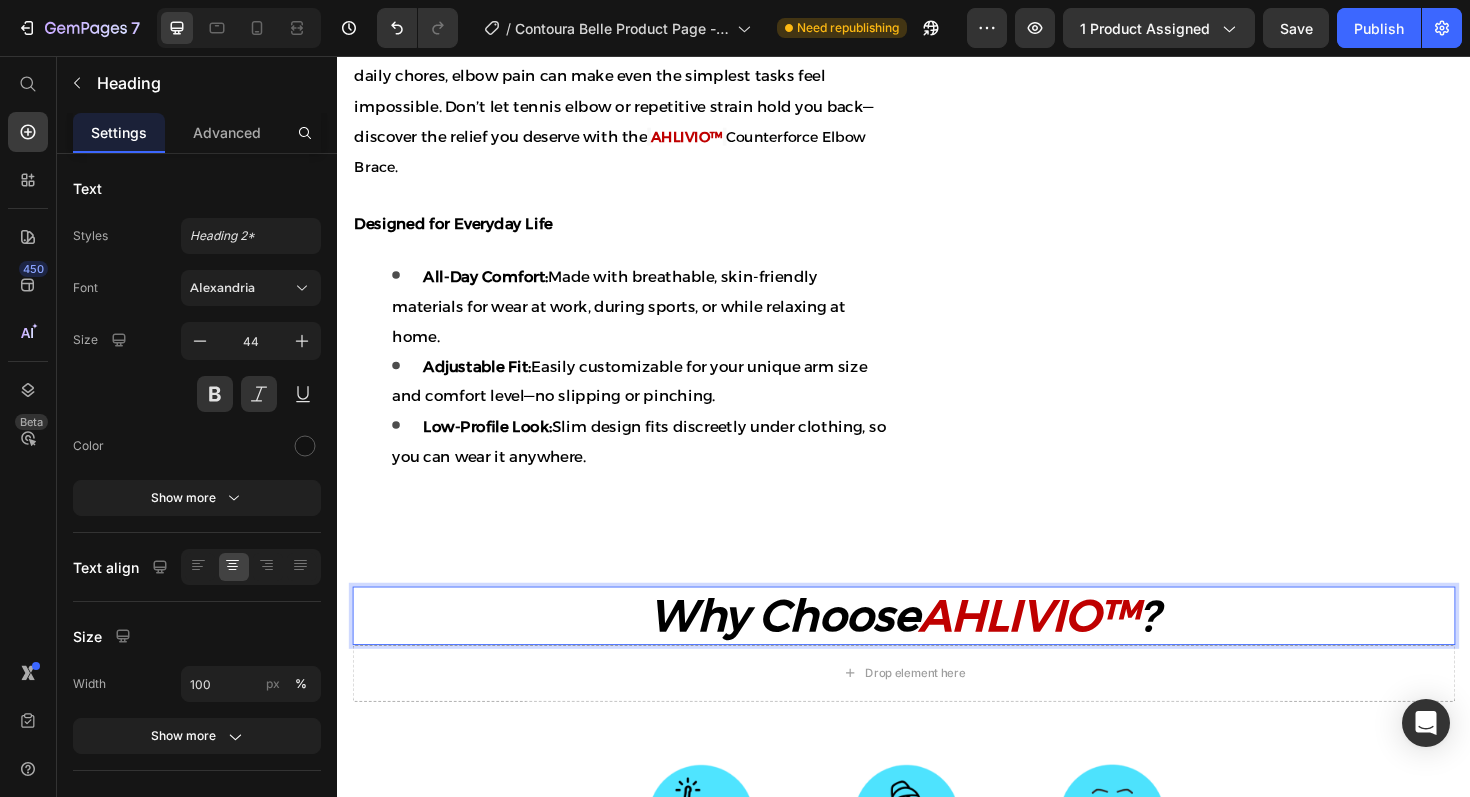 click on "Why Choose  AHLIVIO™  ?" at bounding box center (937, 649) 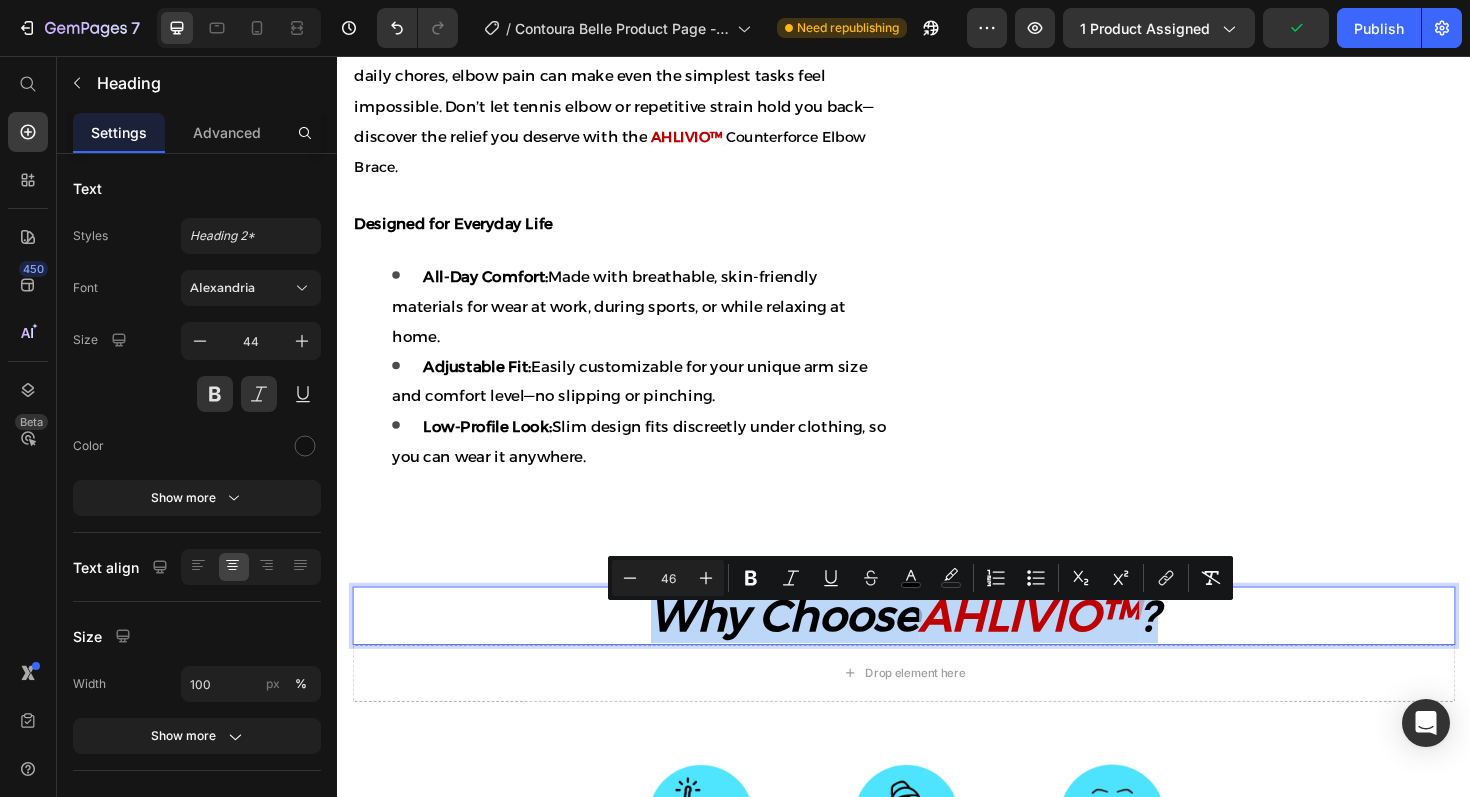 drag, startPoint x: 1220, startPoint y: 676, endPoint x: 674, endPoint y: 680, distance: 546.01465 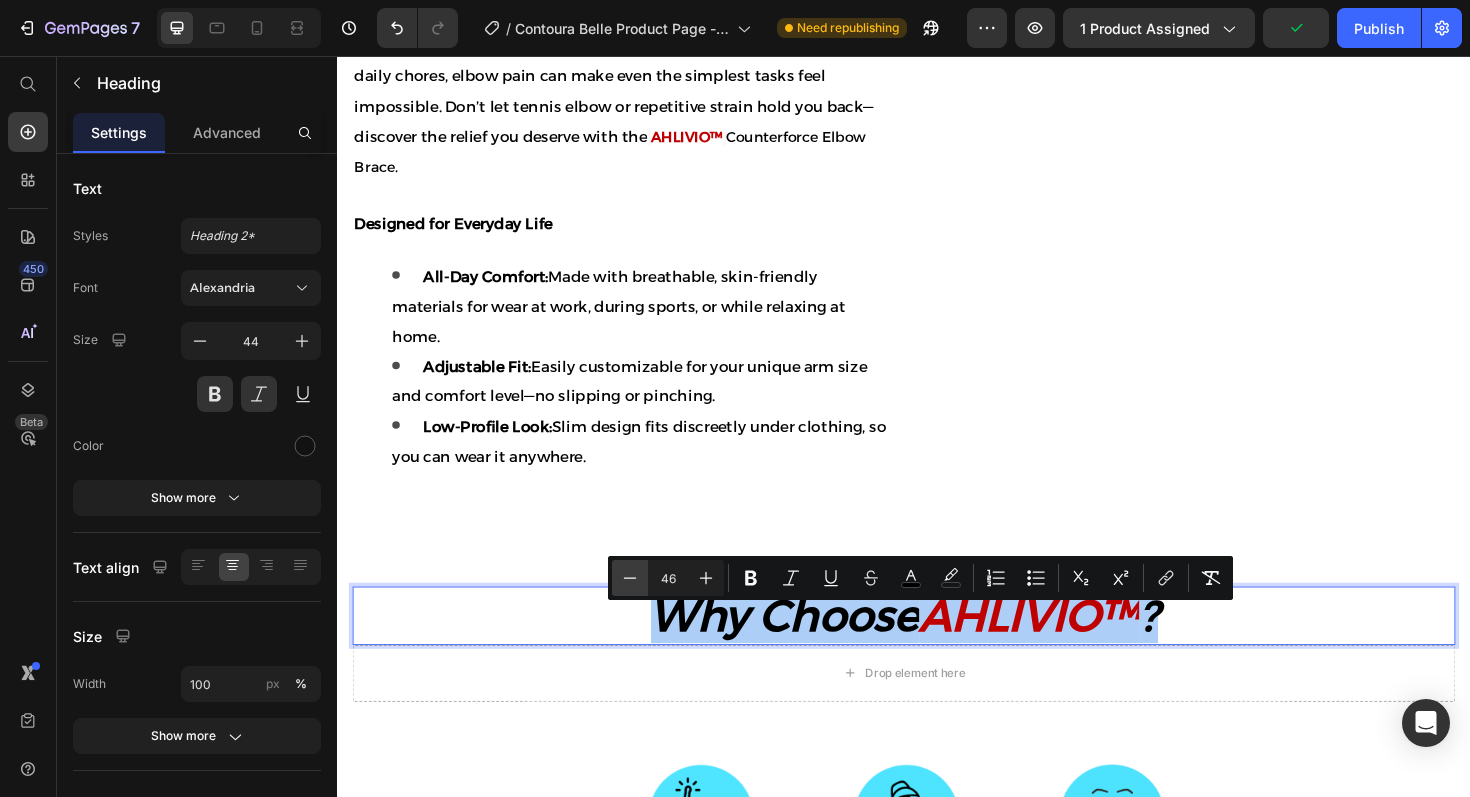 click on "Minus" at bounding box center [630, 578] 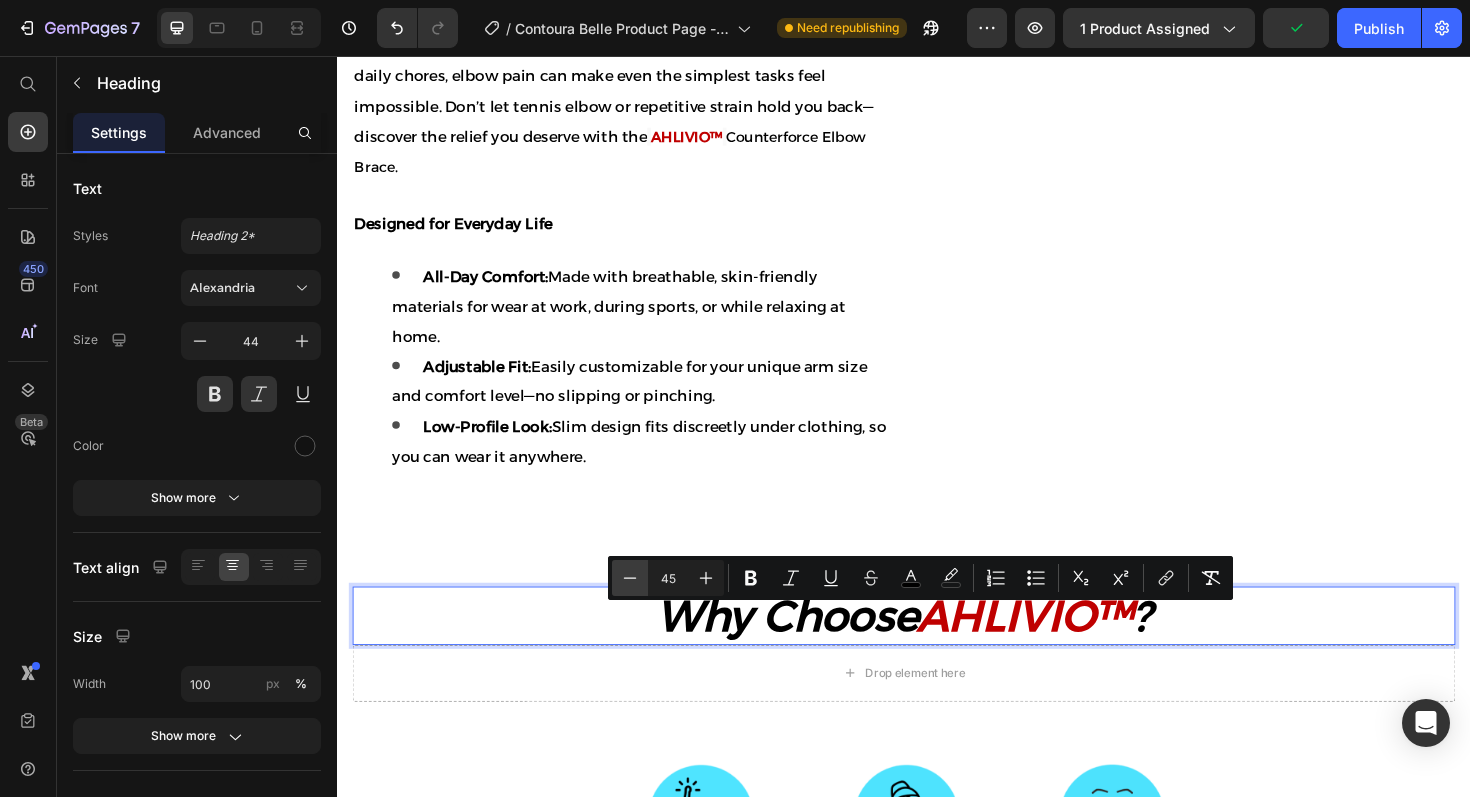 click on "Minus" at bounding box center [630, 578] 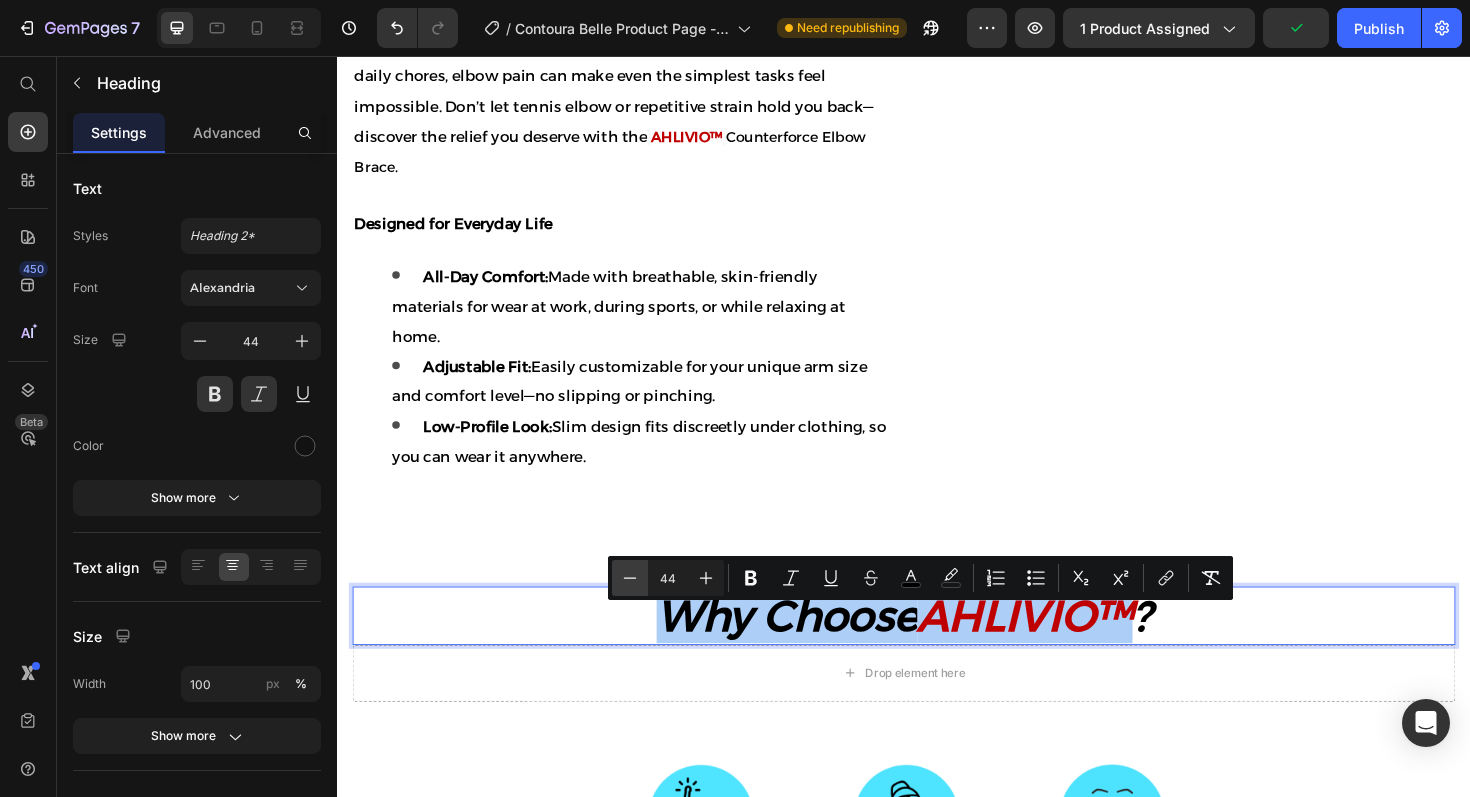 click on "Minus" at bounding box center [630, 578] 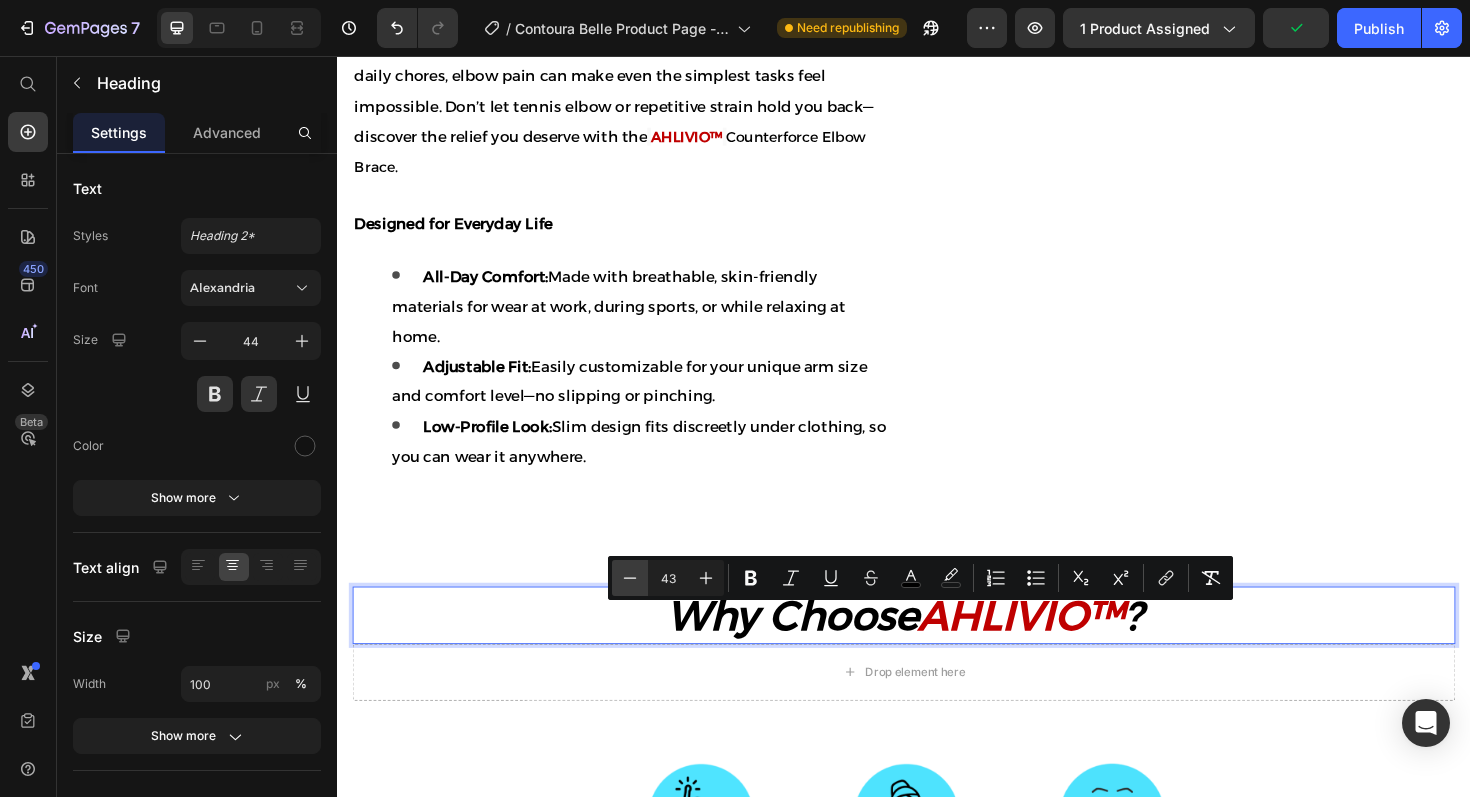 click on "Minus" at bounding box center [630, 578] 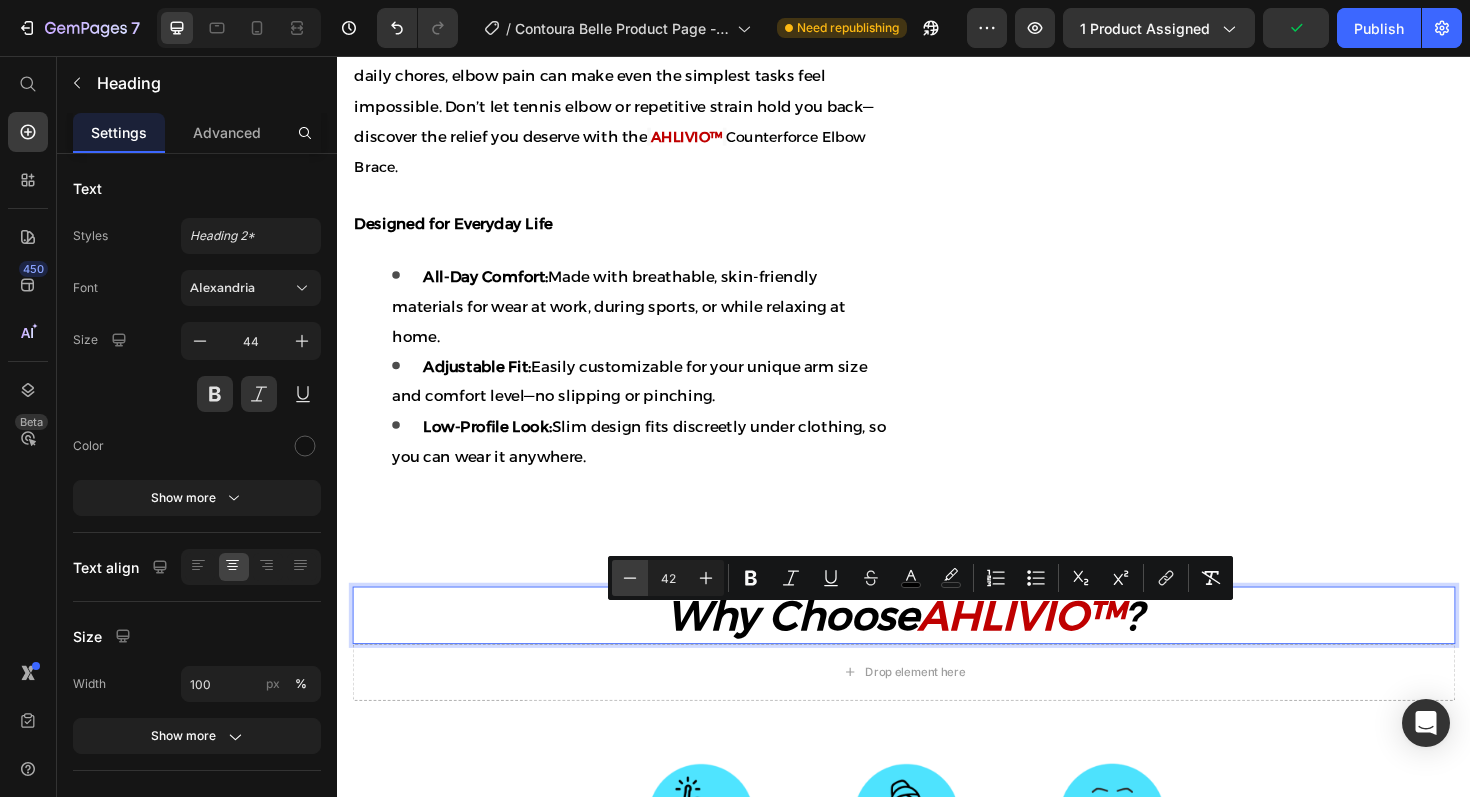 click on "Minus" at bounding box center (630, 578) 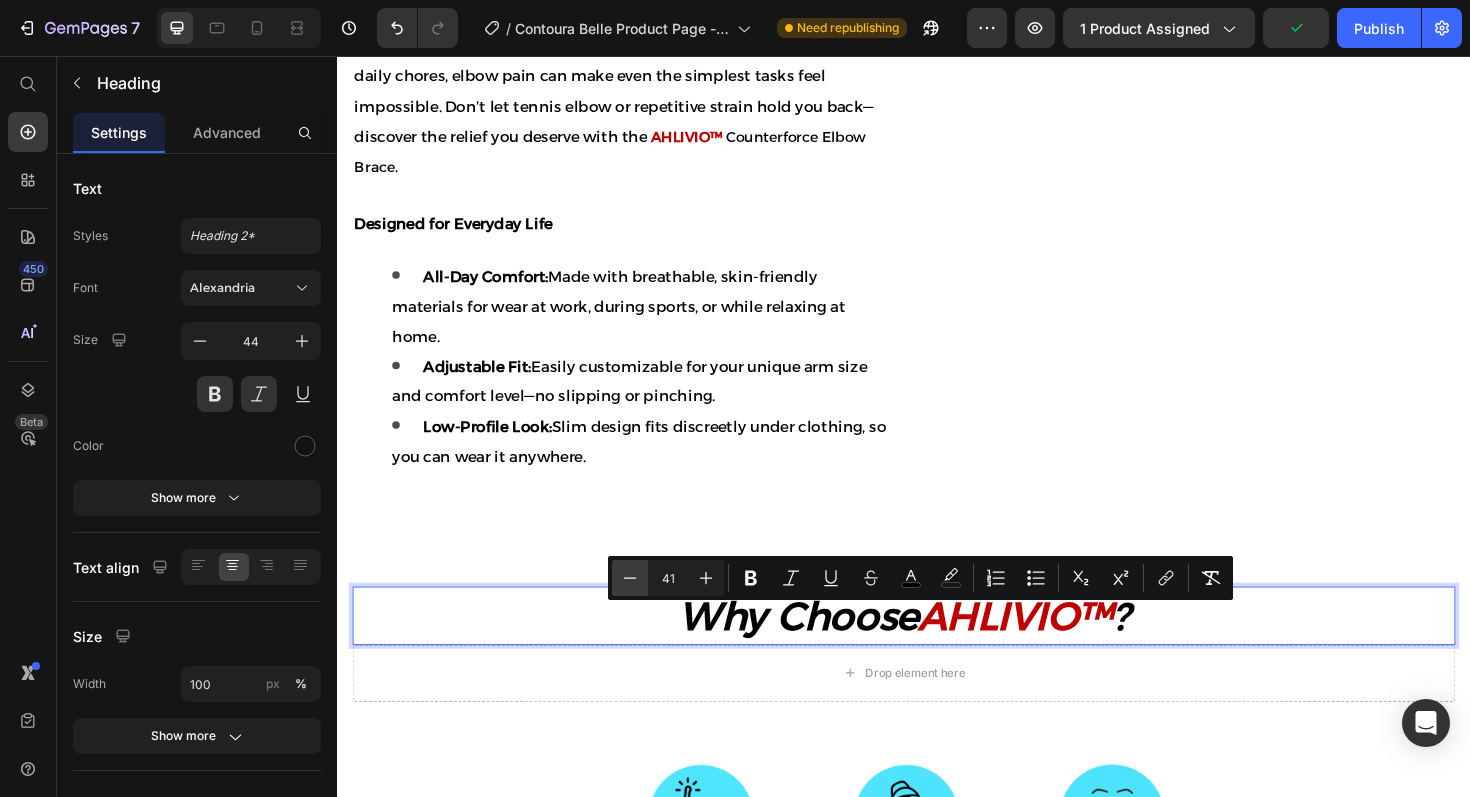 click on "Minus" at bounding box center (630, 578) 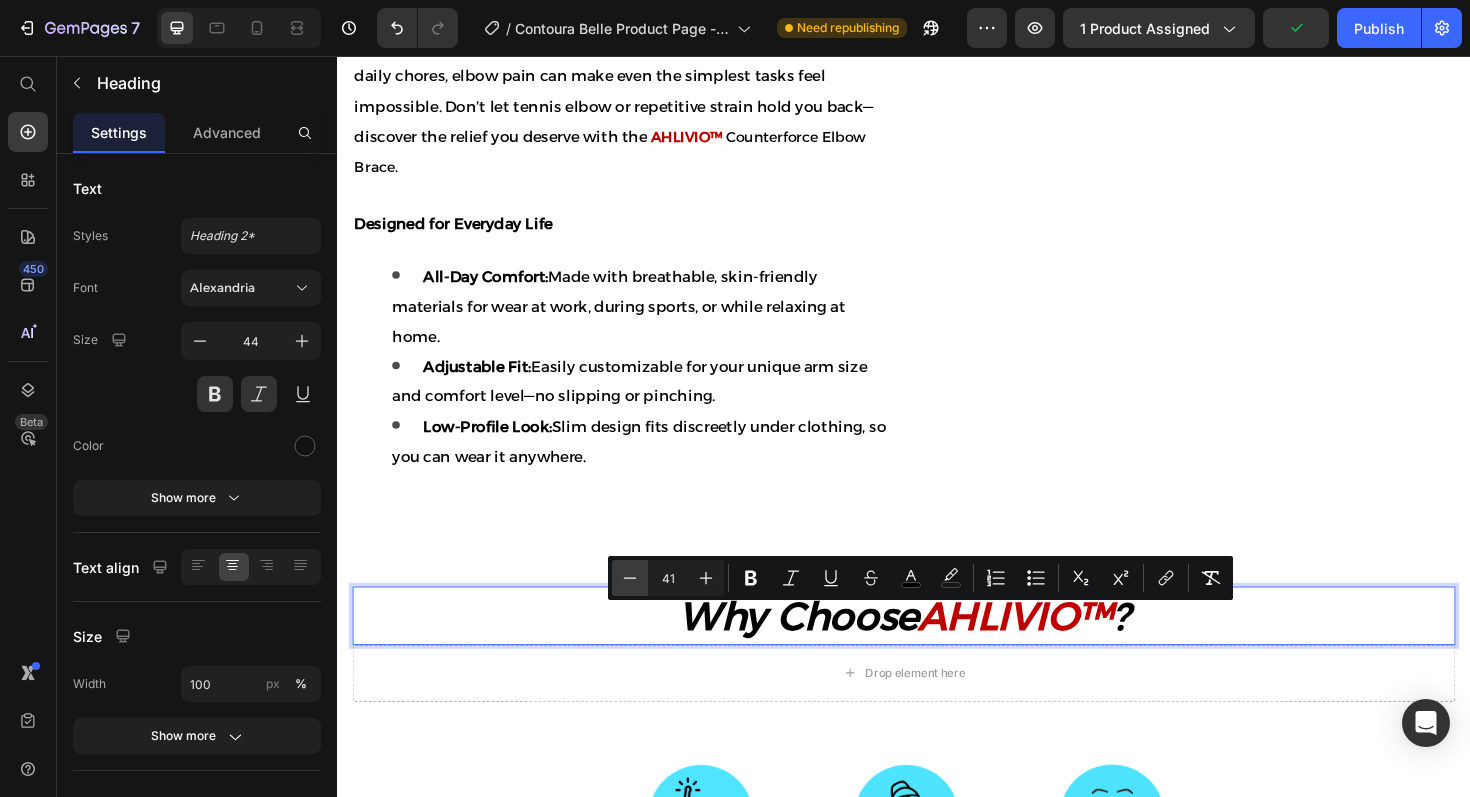 type on "40" 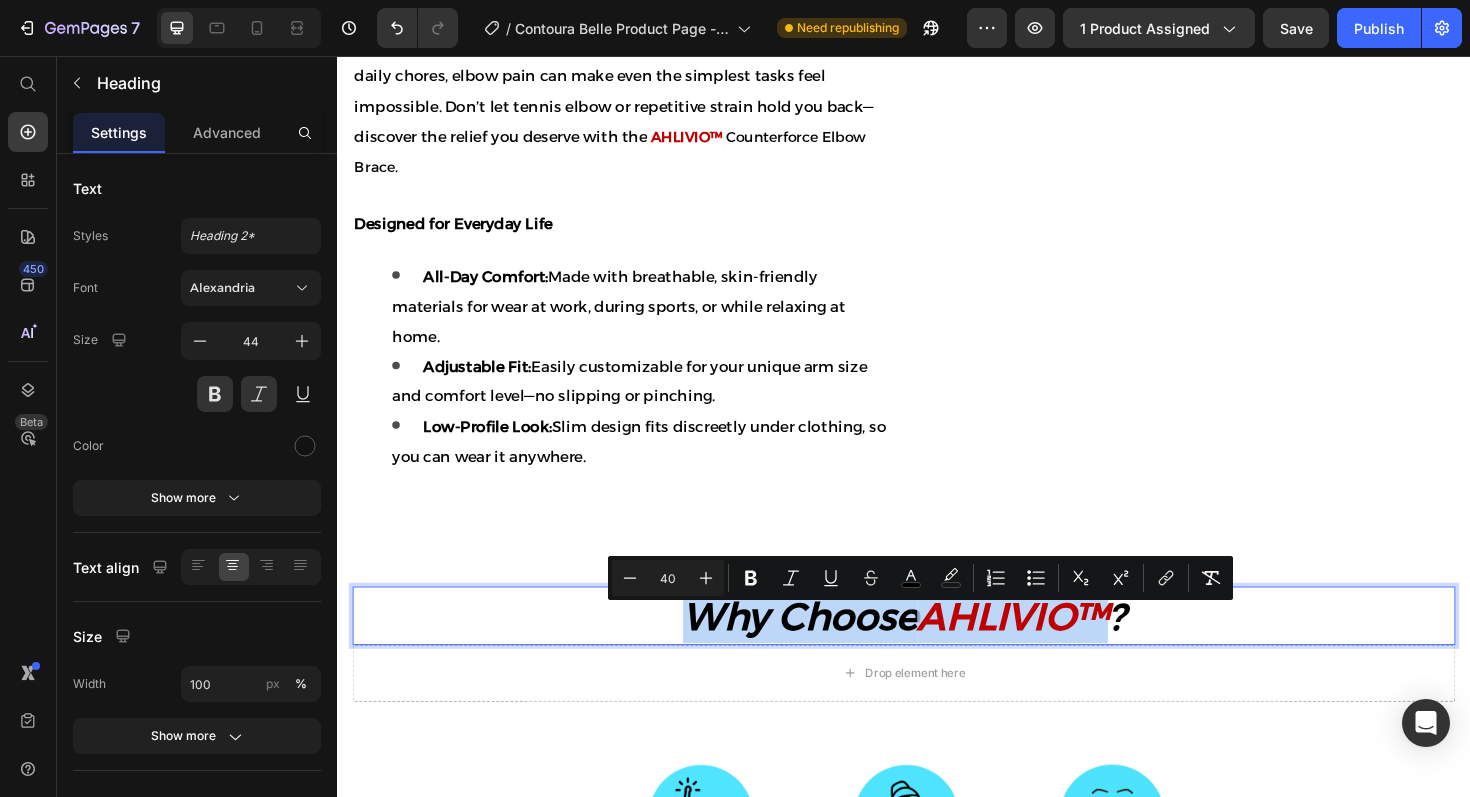 click on "Why Choose  AHLIVIO™  ?" at bounding box center (937, 649) 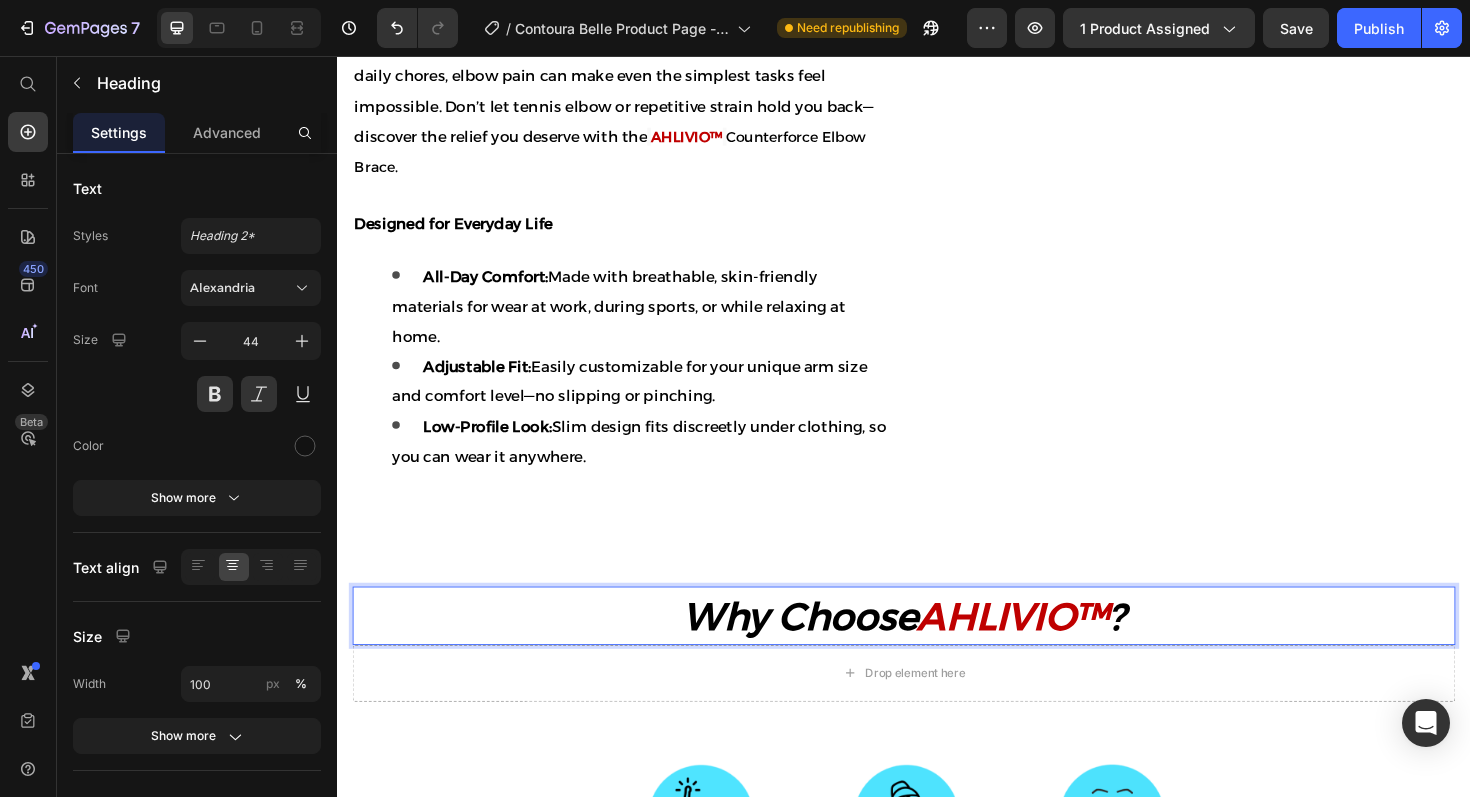 click on "Why Choose  AHLIVIO™  ?" at bounding box center (937, 649) 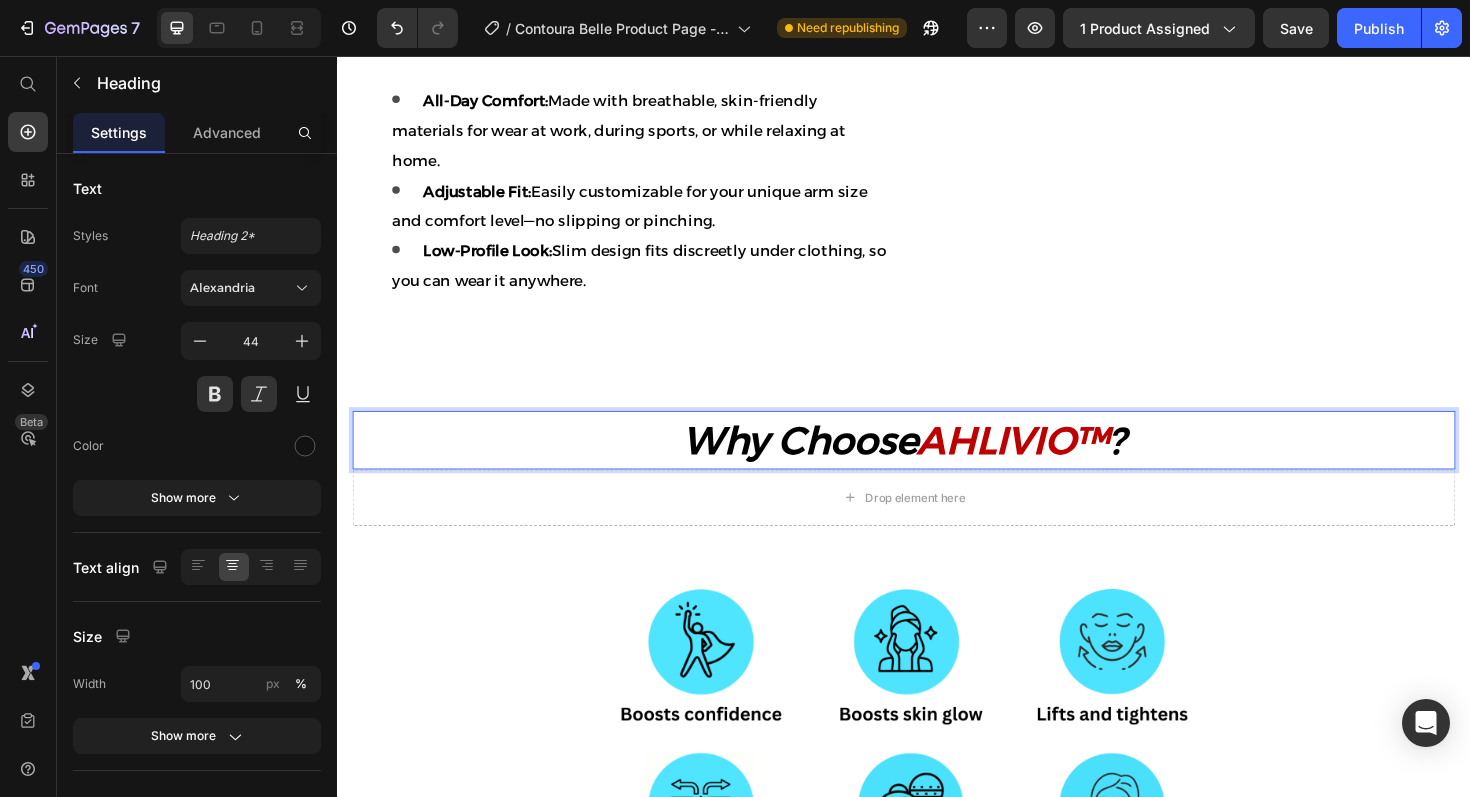 scroll, scrollTop: 1615, scrollLeft: 0, axis: vertical 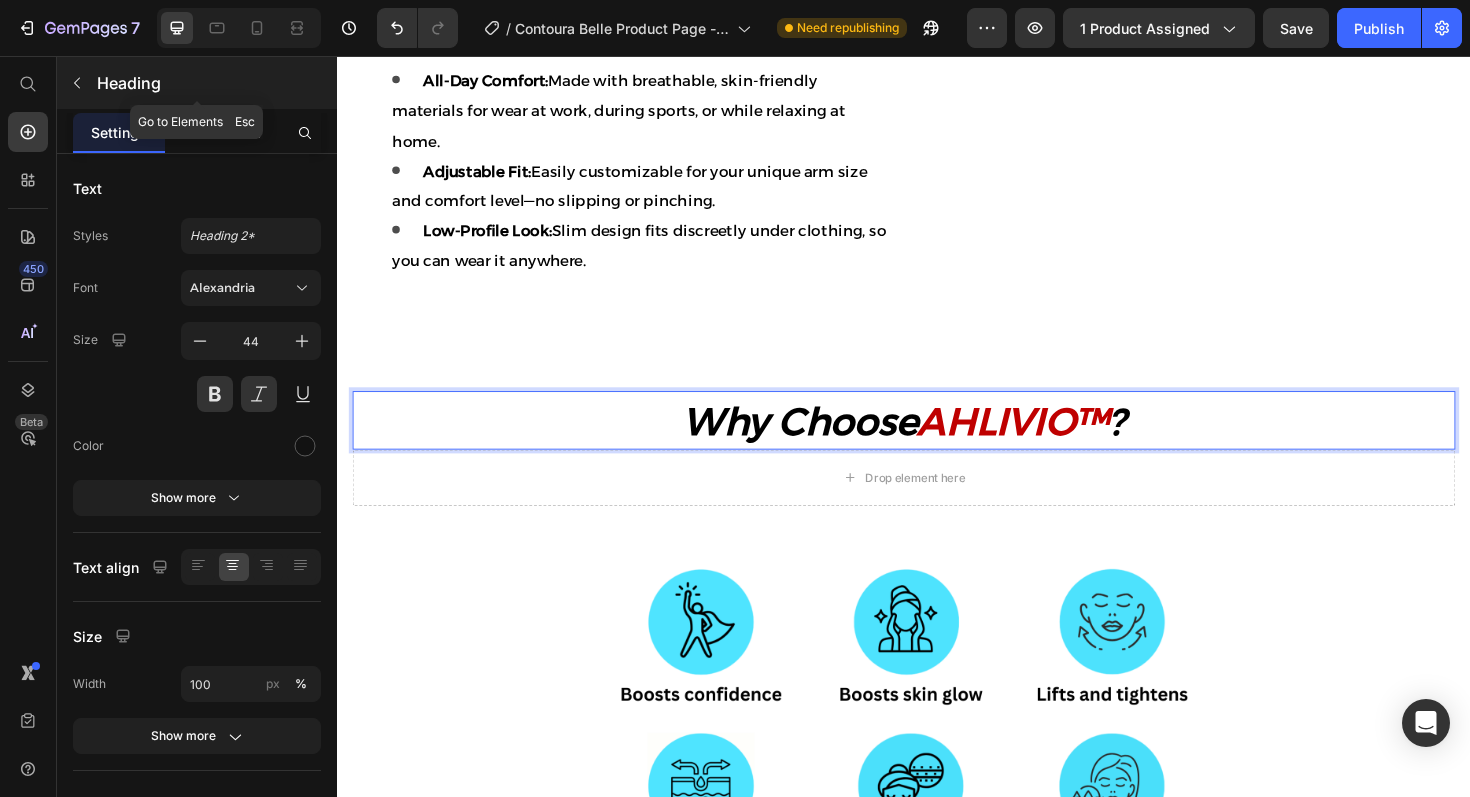 click 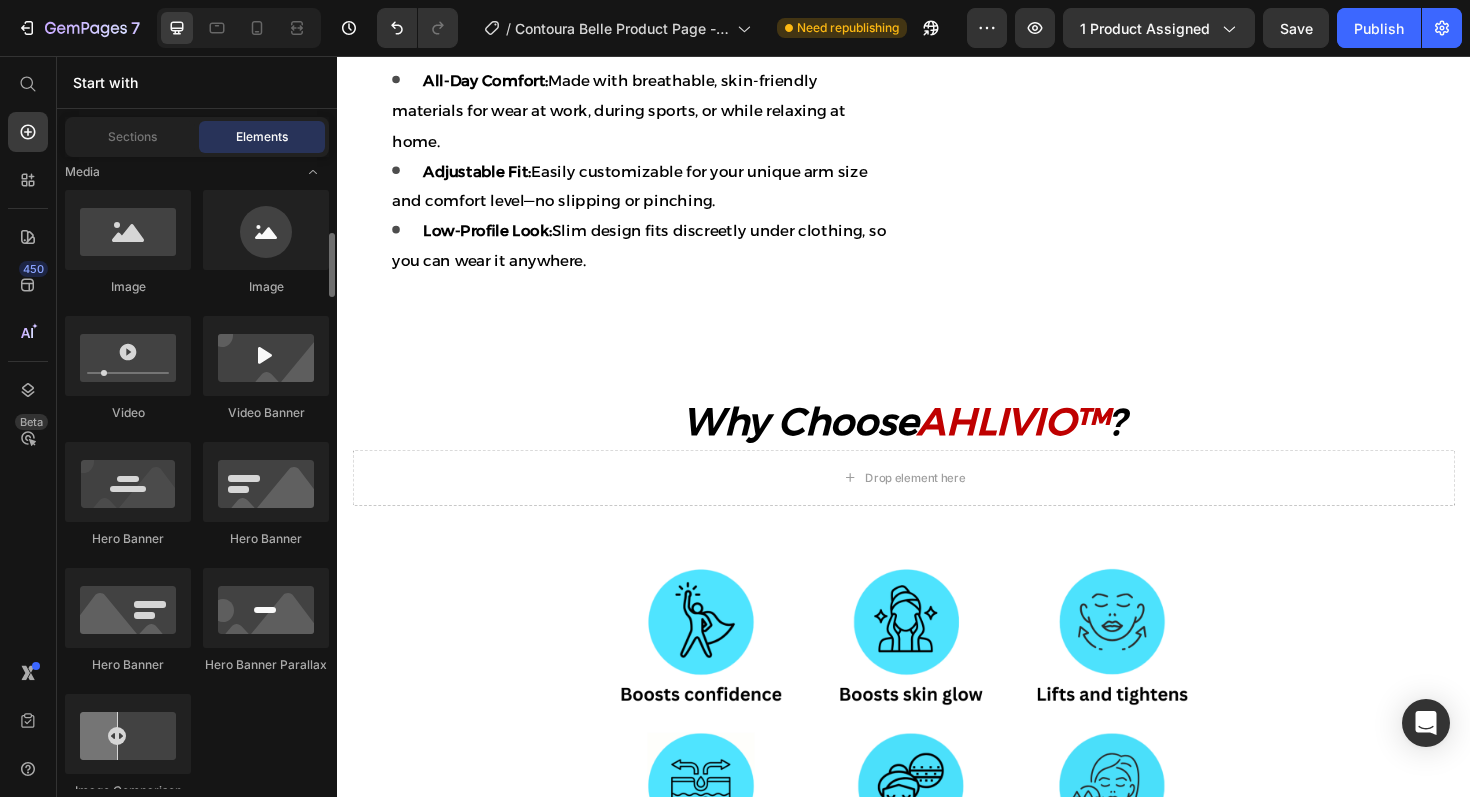 scroll, scrollTop: 757, scrollLeft: 0, axis: vertical 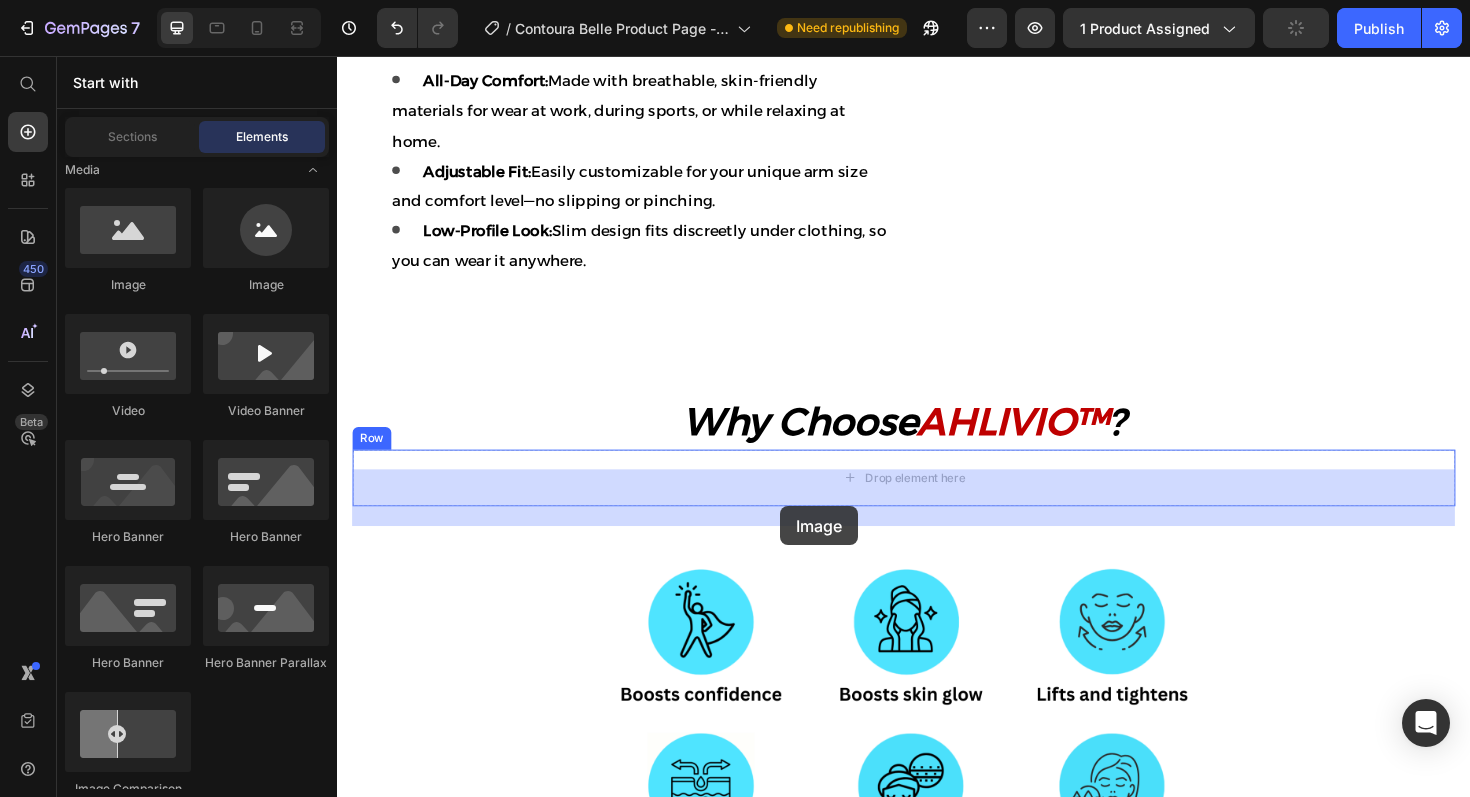 drag, startPoint x: 483, startPoint y: 311, endPoint x: 806, endPoint y: 533, distance: 391.93494 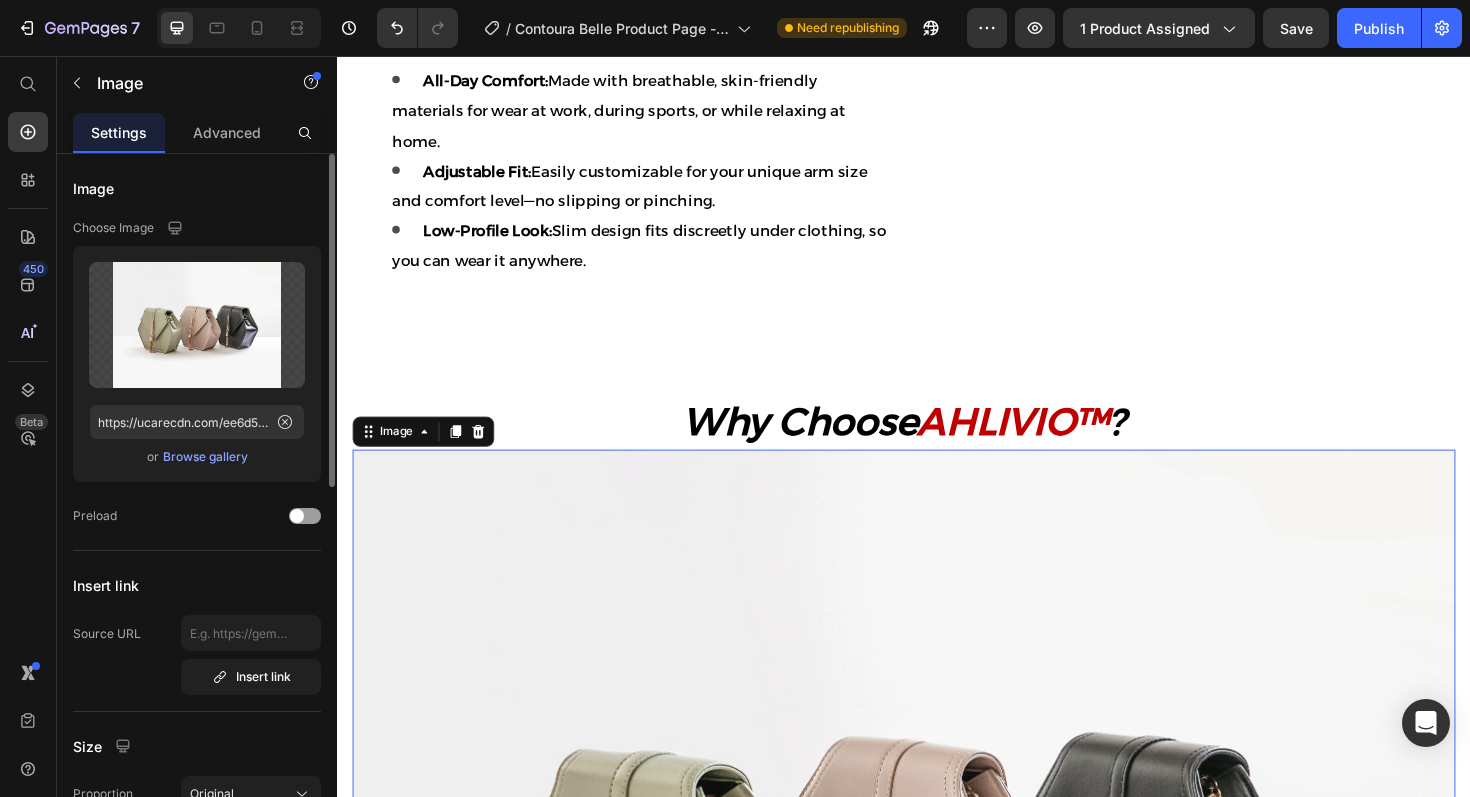 click on "Browse gallery" at bounding box center (205, 457) 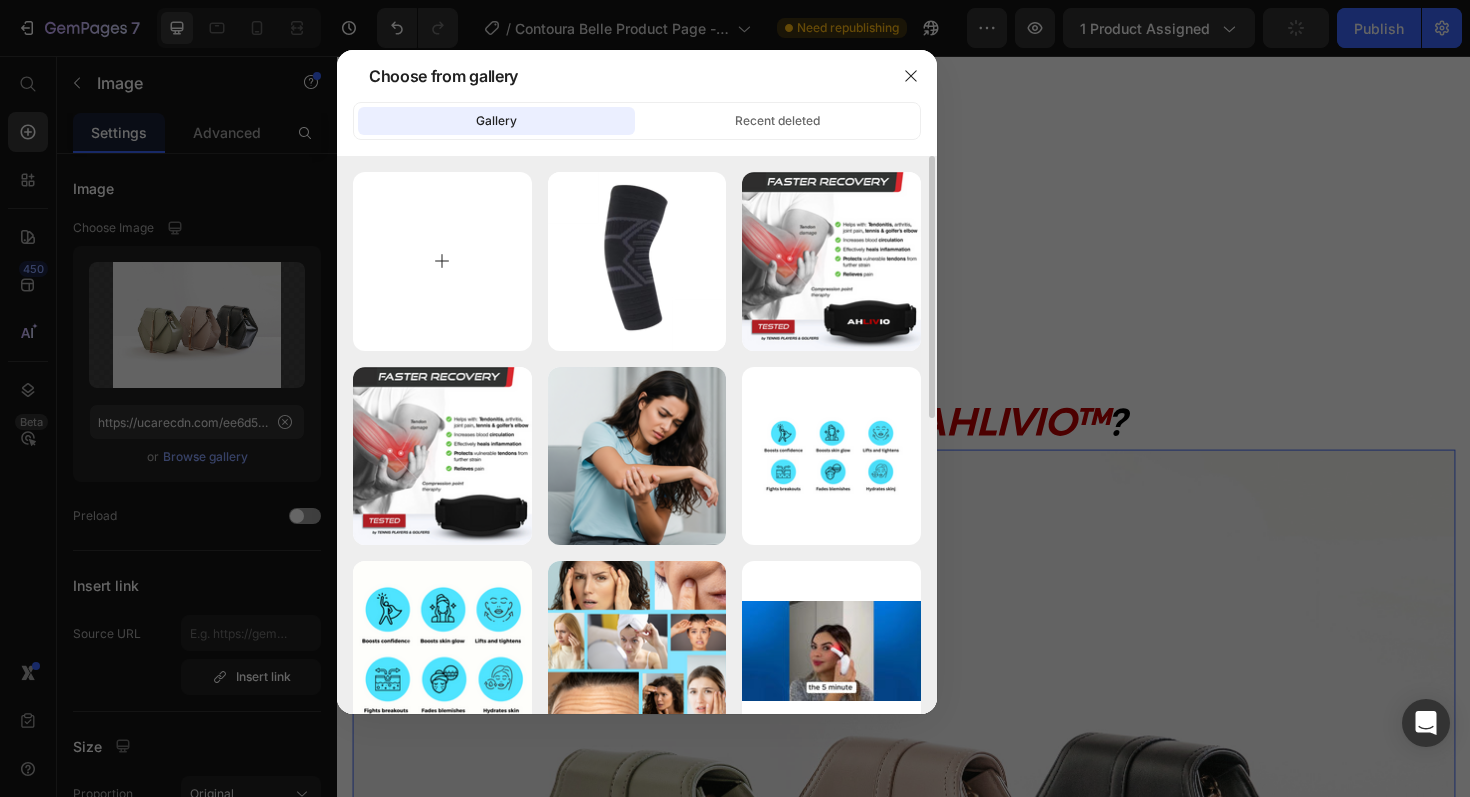 click at bounding box center [442, 261] 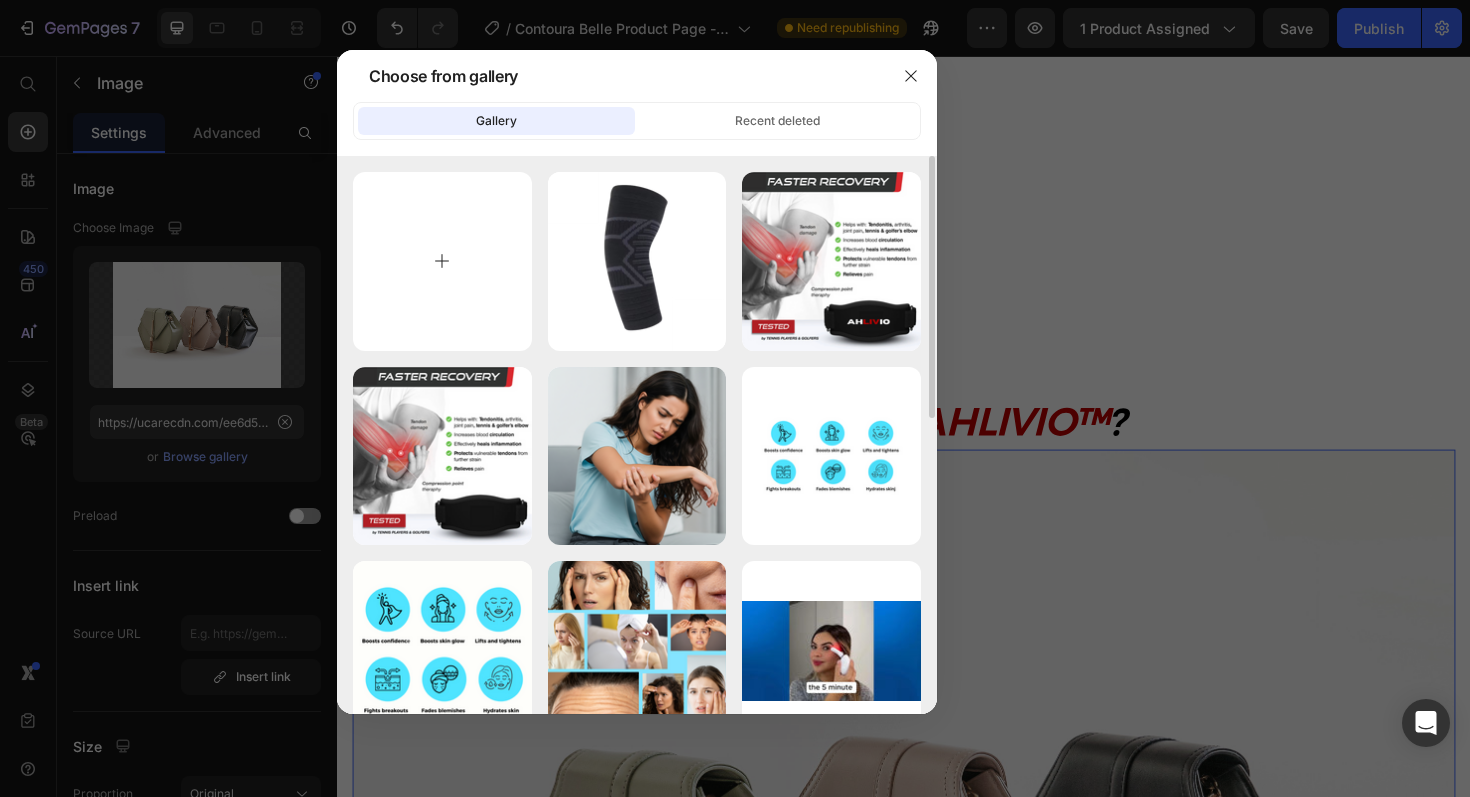 type on "C:\fakepath\AHLIVIO vs others.png" 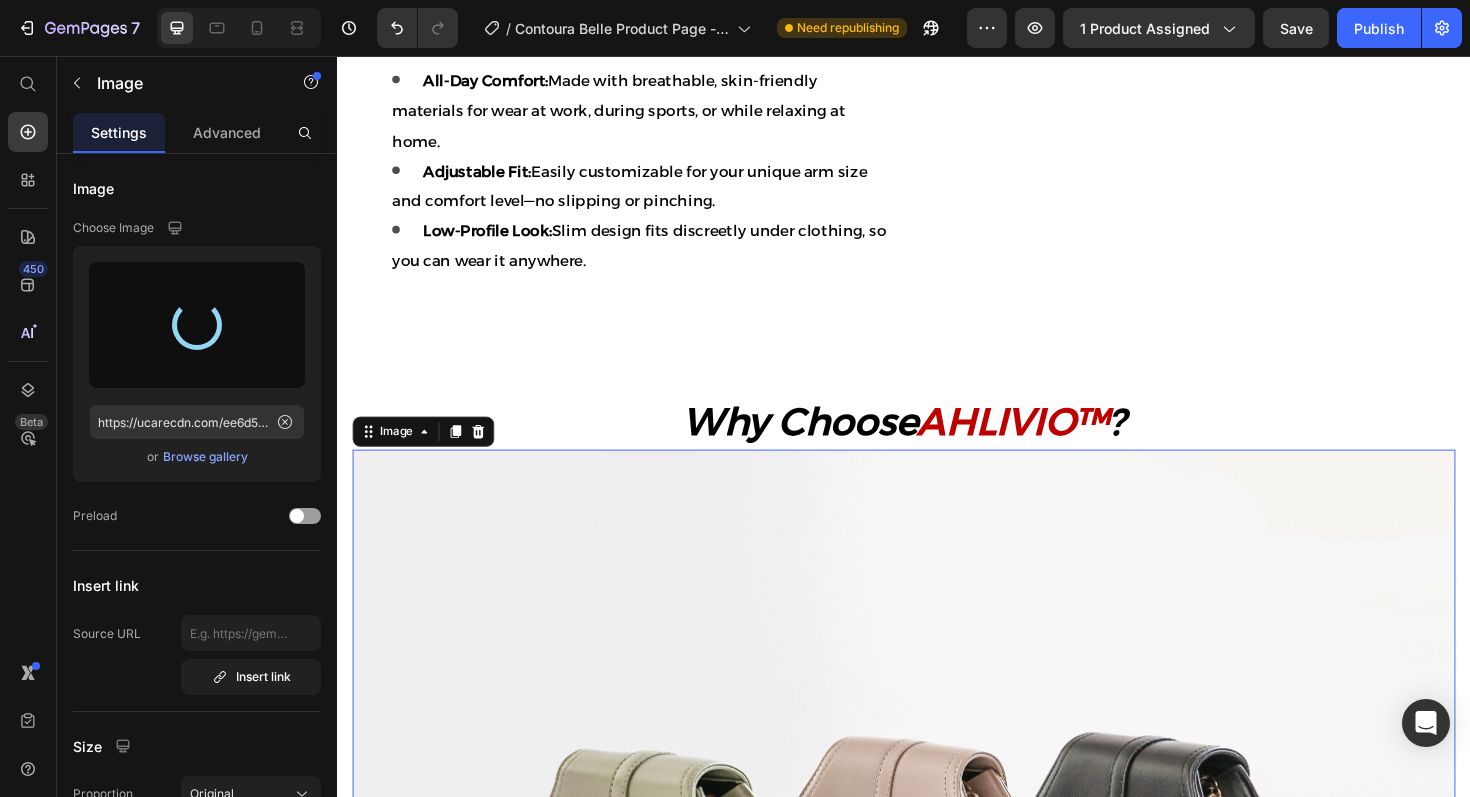 type on "https://cdn.shopify.com/s/files/1/0676/3865/7175/files/gempages_559670011568849705-dfd6ac05-00e4-46e9-9a39-a38b1f1db523.png" 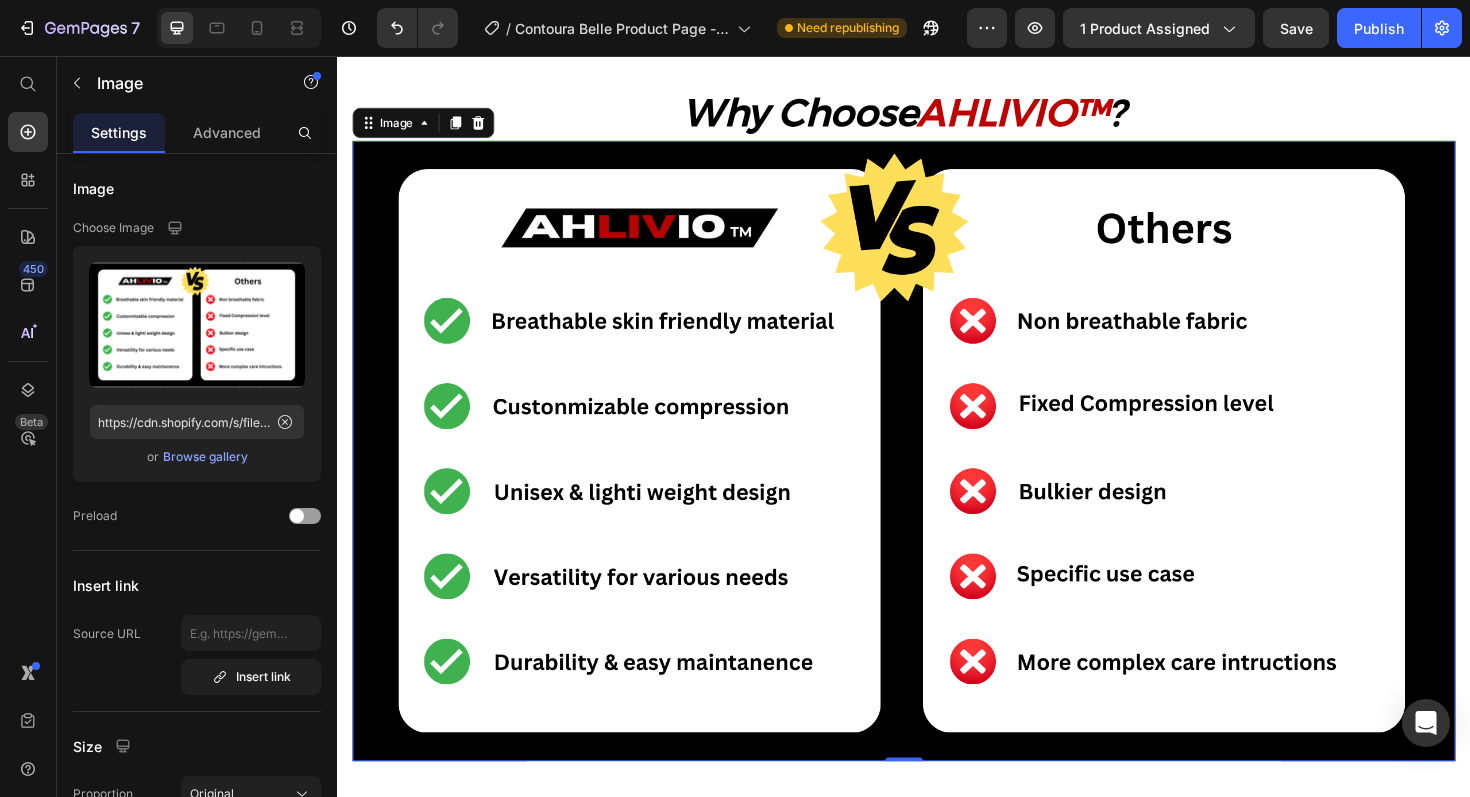 scroll, scrollTop: 1945, scrollLeft: 0, axis: vertical 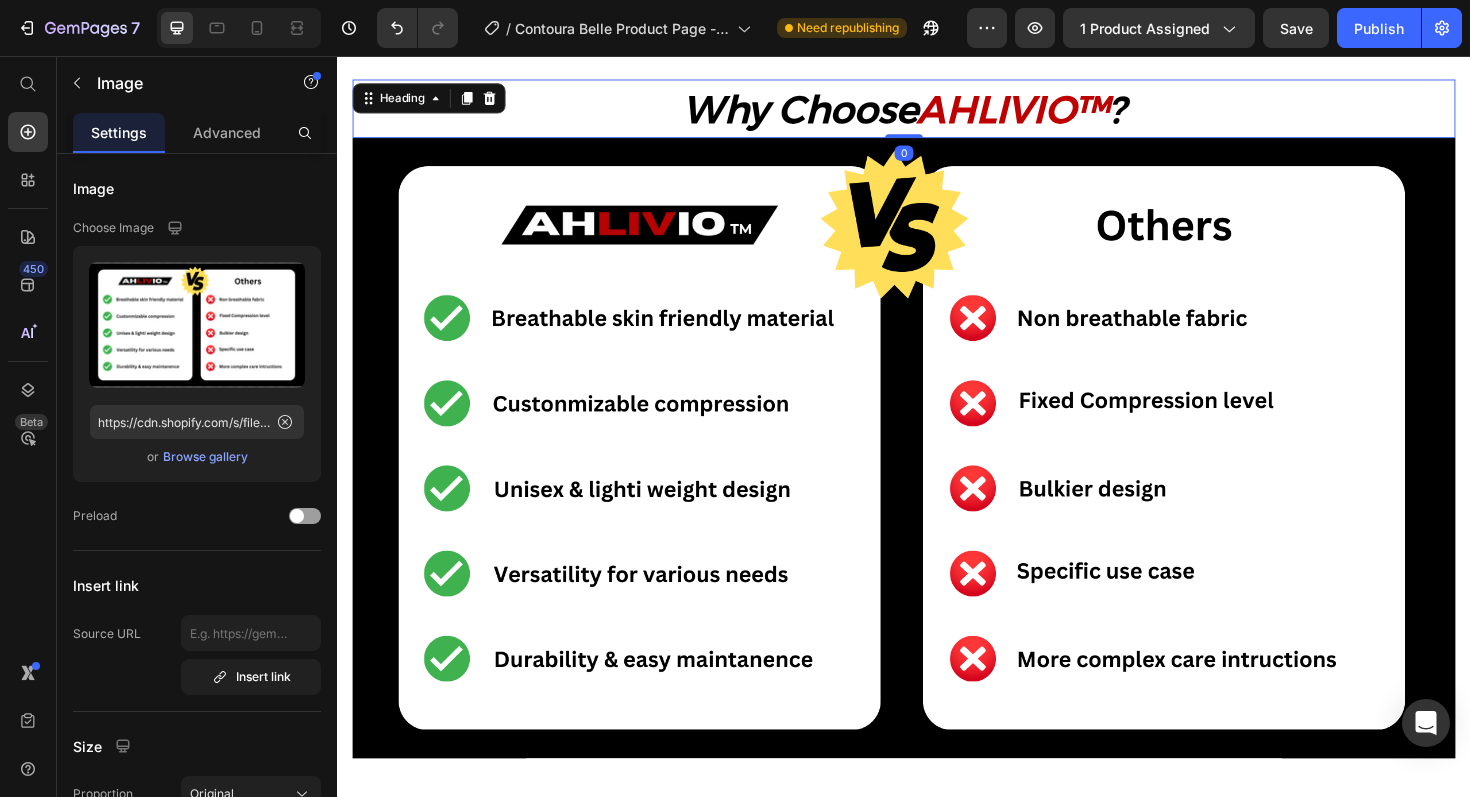 click on "AHLIVIO™" at bounding box center (1052, 112) 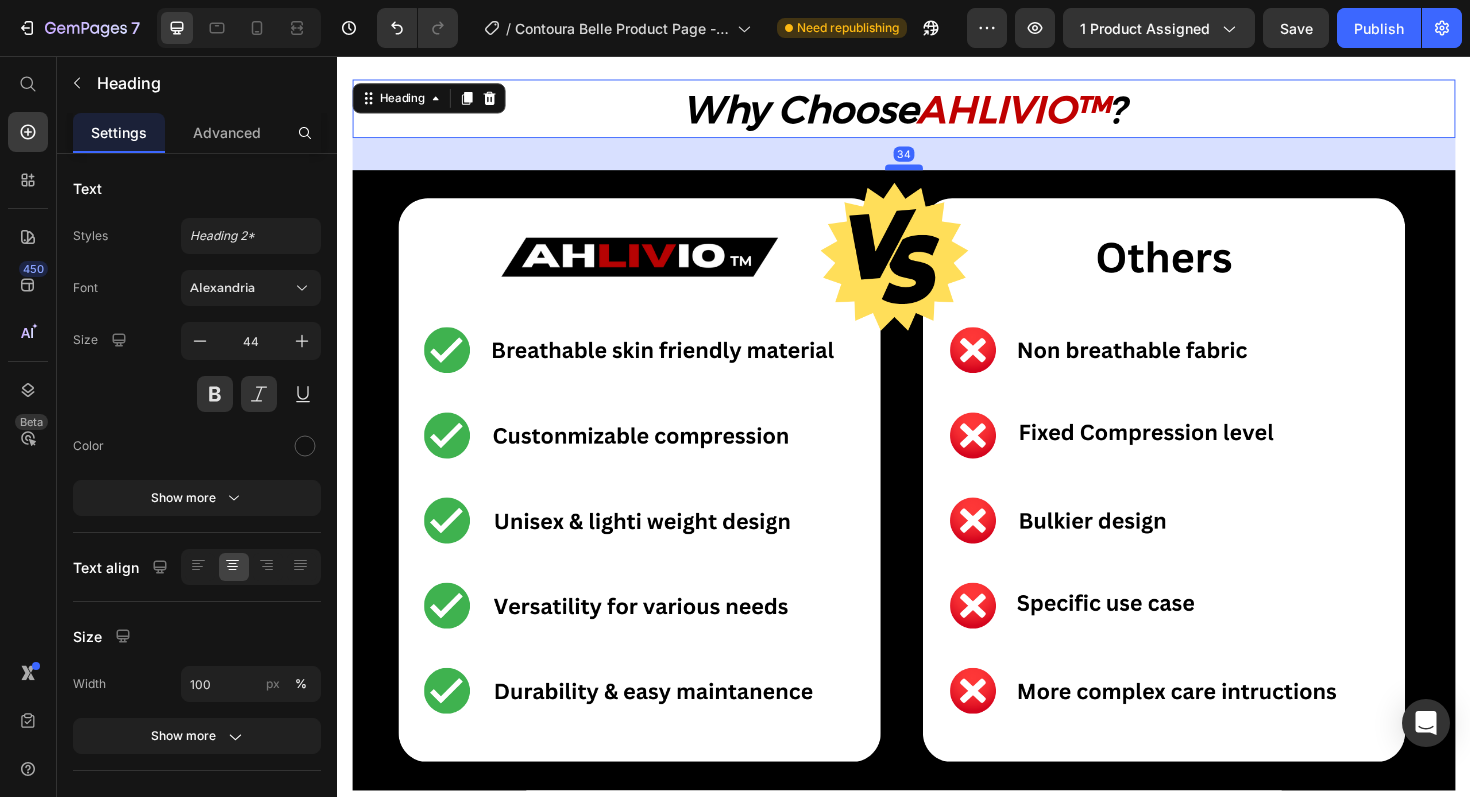 drag, startPoint x: 942, startPoint y: 162, endPoint x: 937, endPoint y: 196, distance: 34.36568 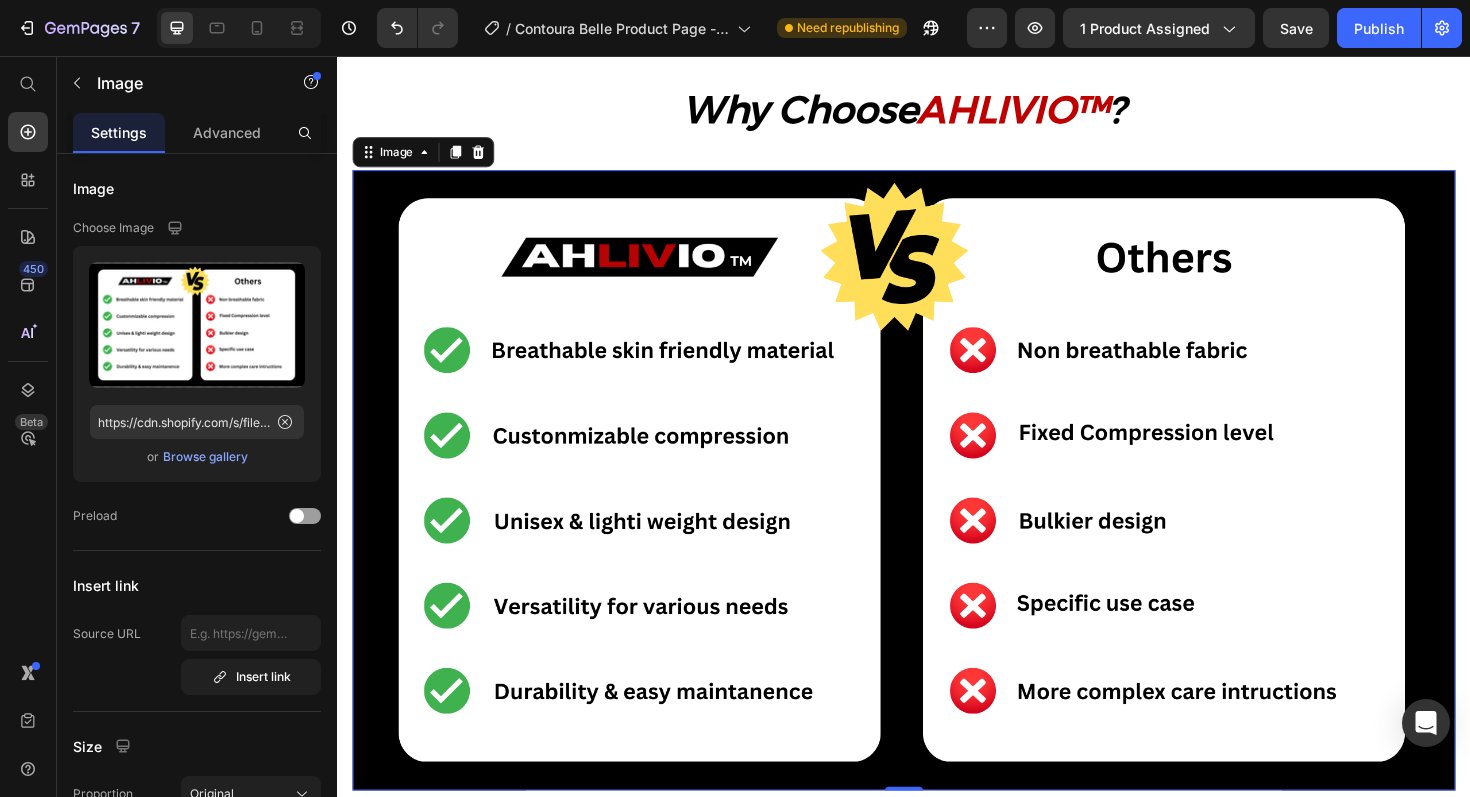 click at bounding box center [937, 505] 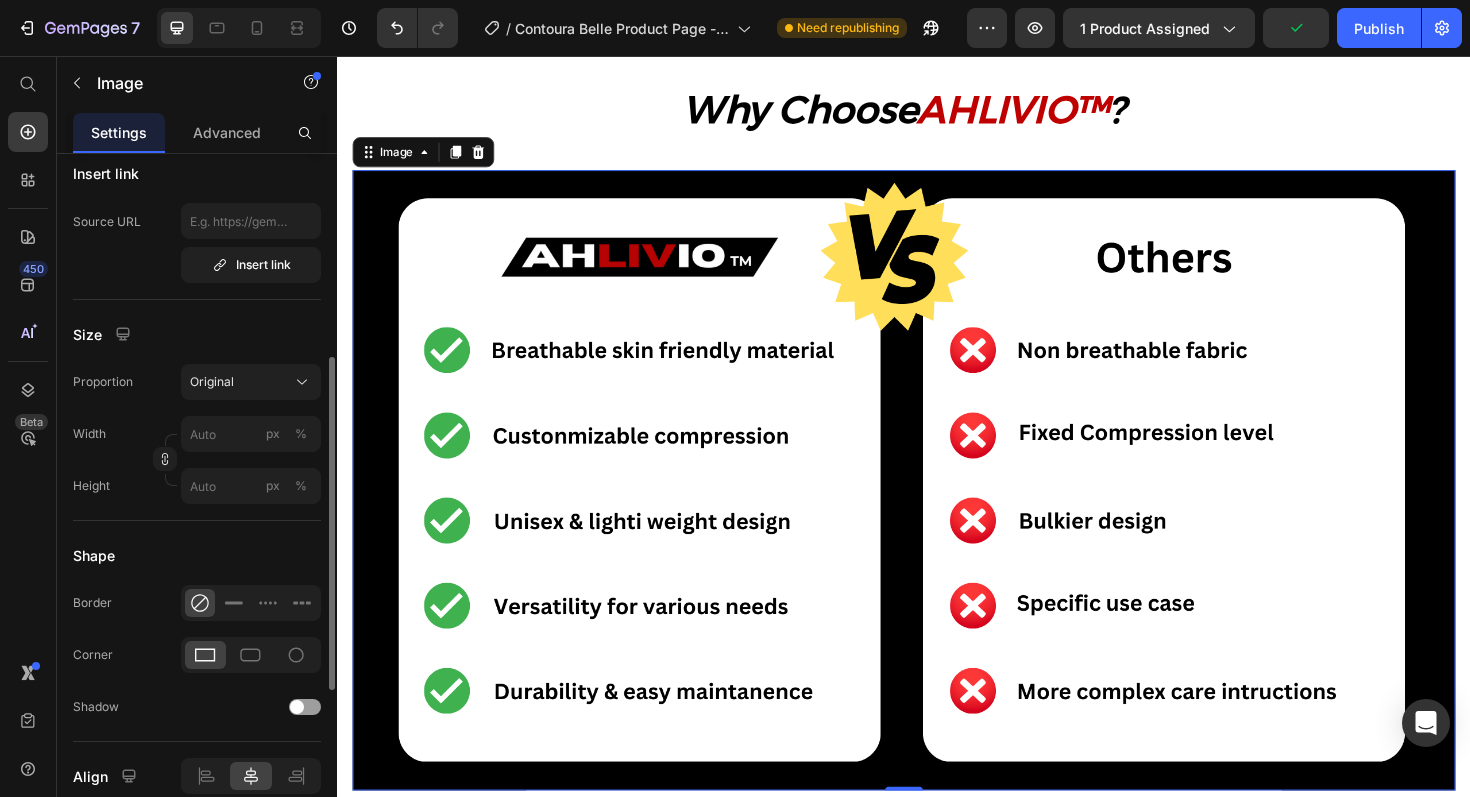 scroll, scrollTop: 418, scrollLeft: 0, axis: vertical 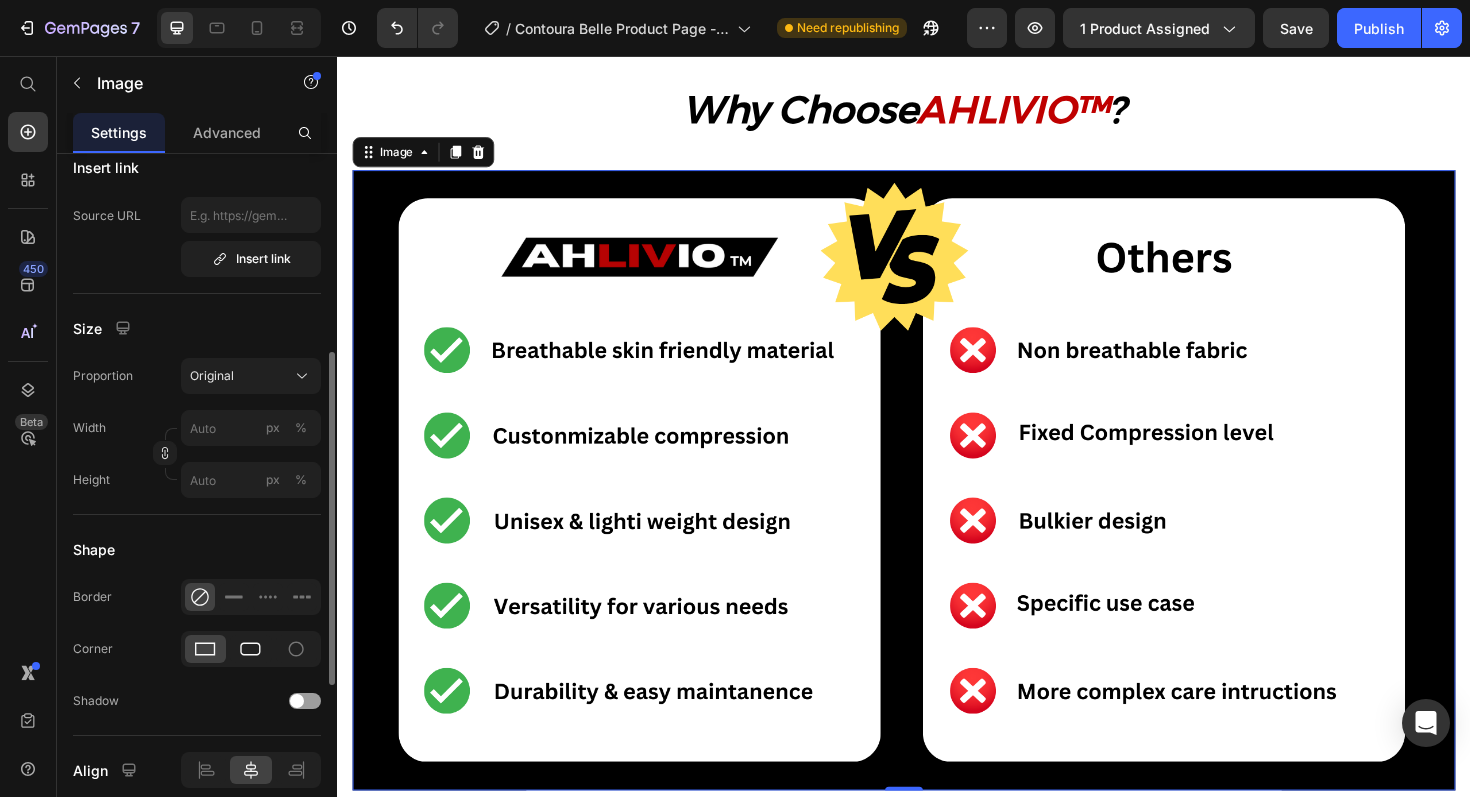click 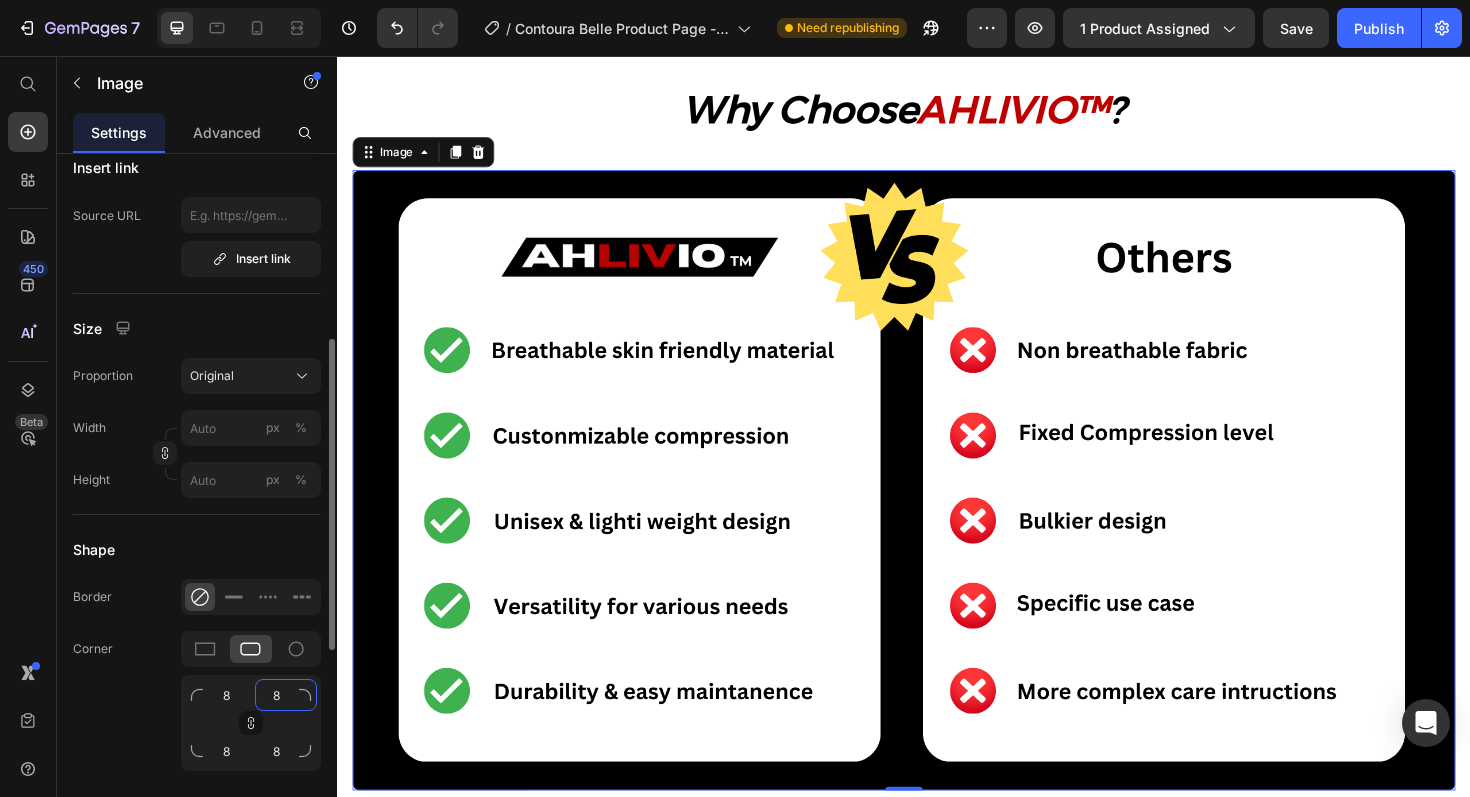 click on "8" 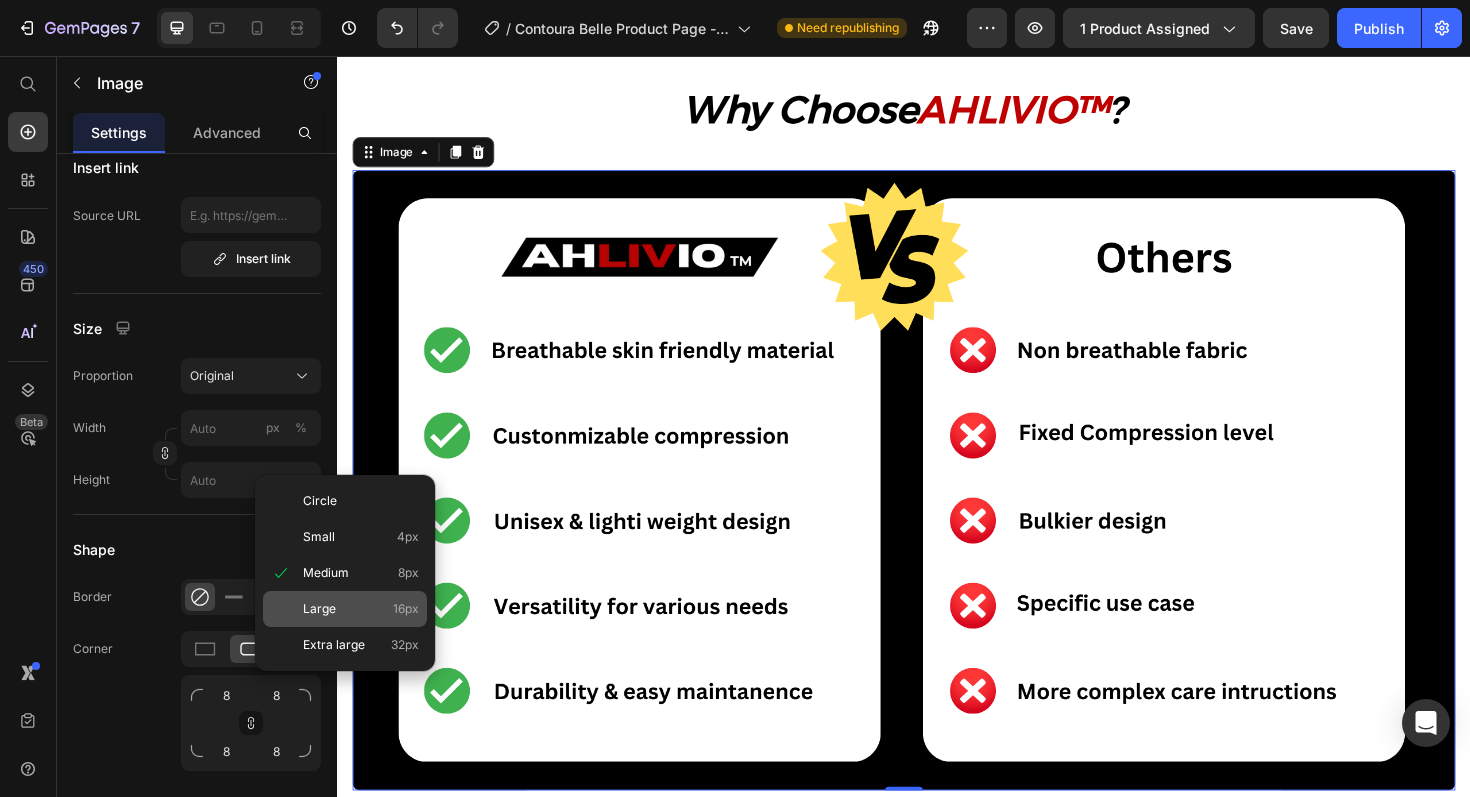click on "Large 16px" 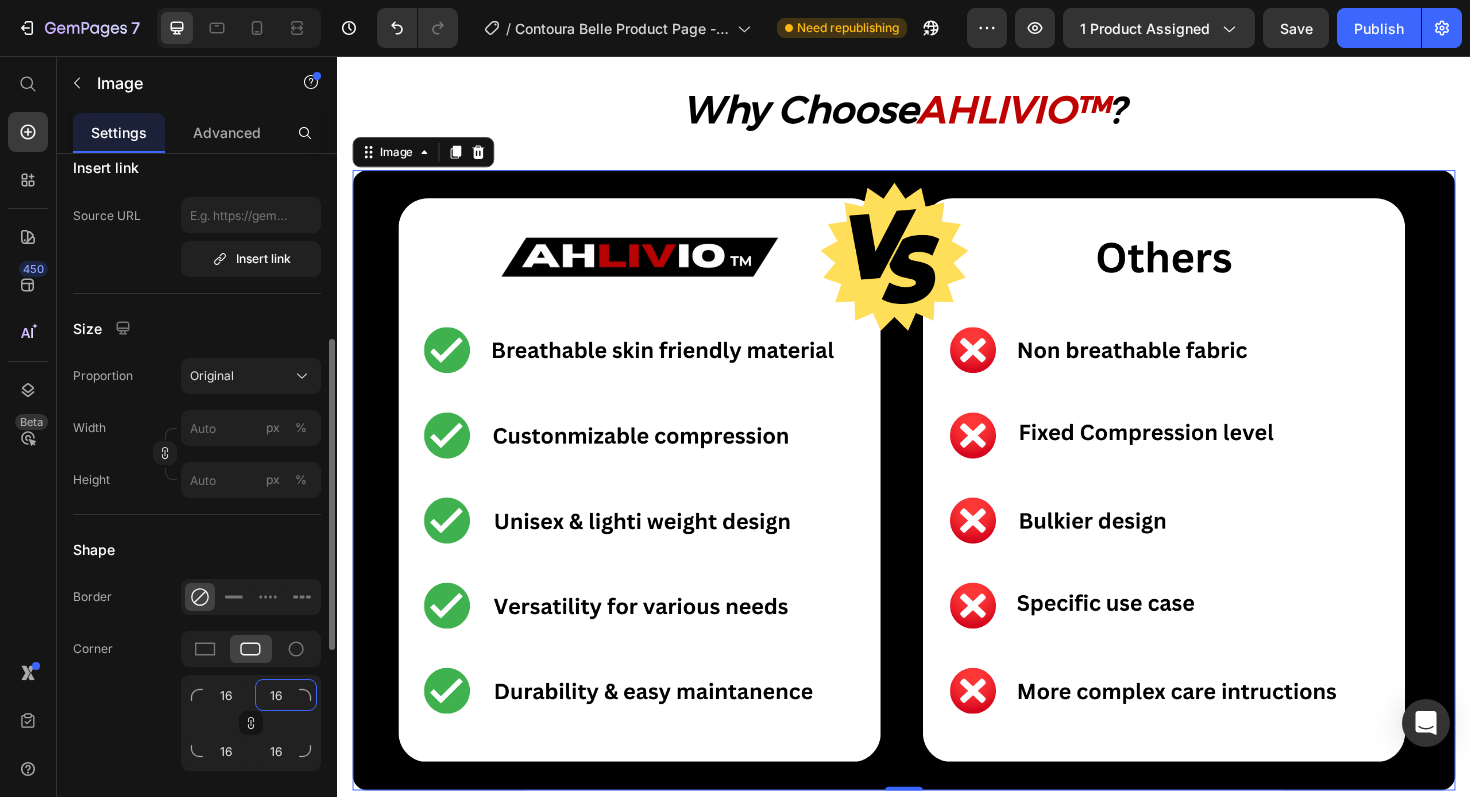click on "16" 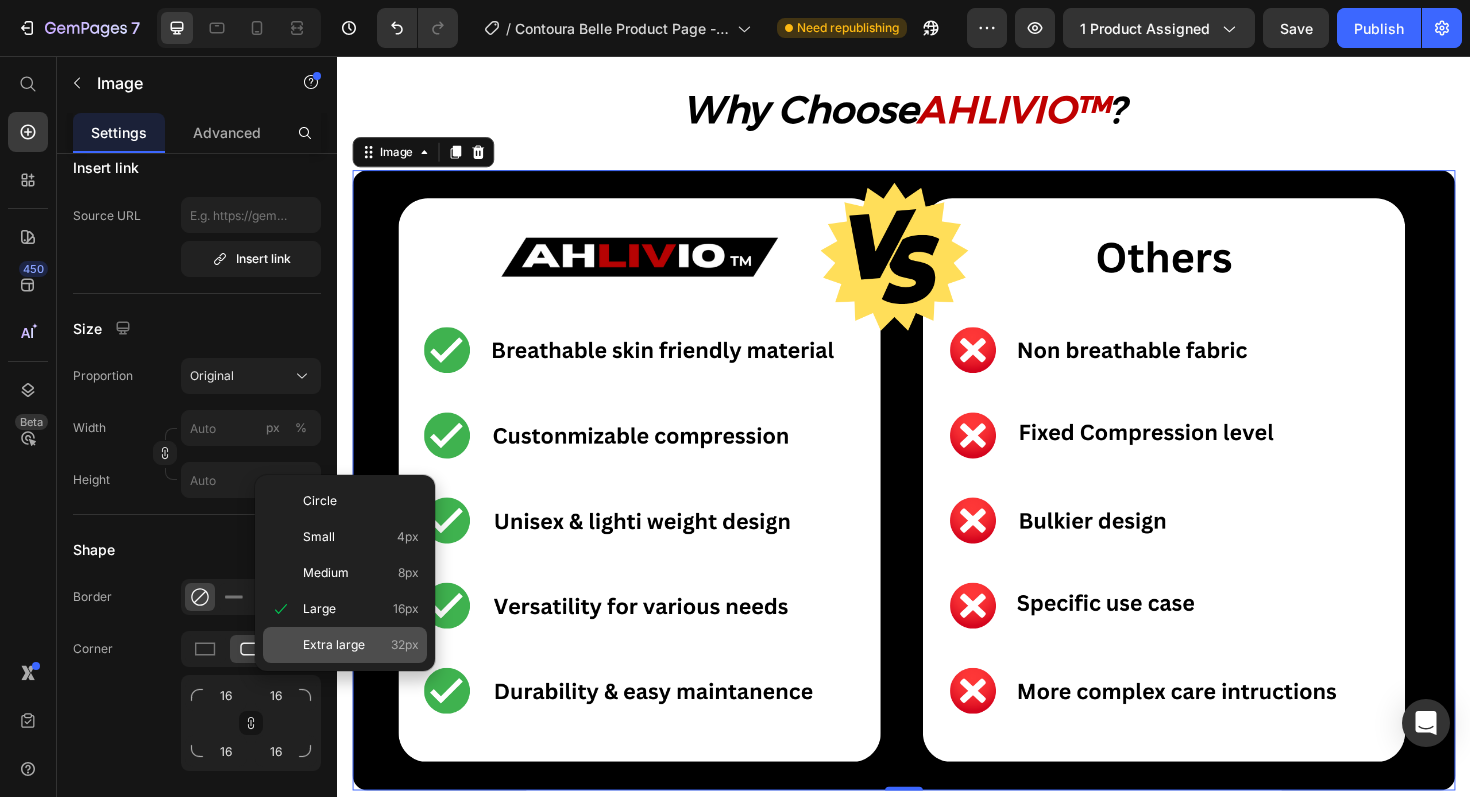 click on "Extra large 32px" 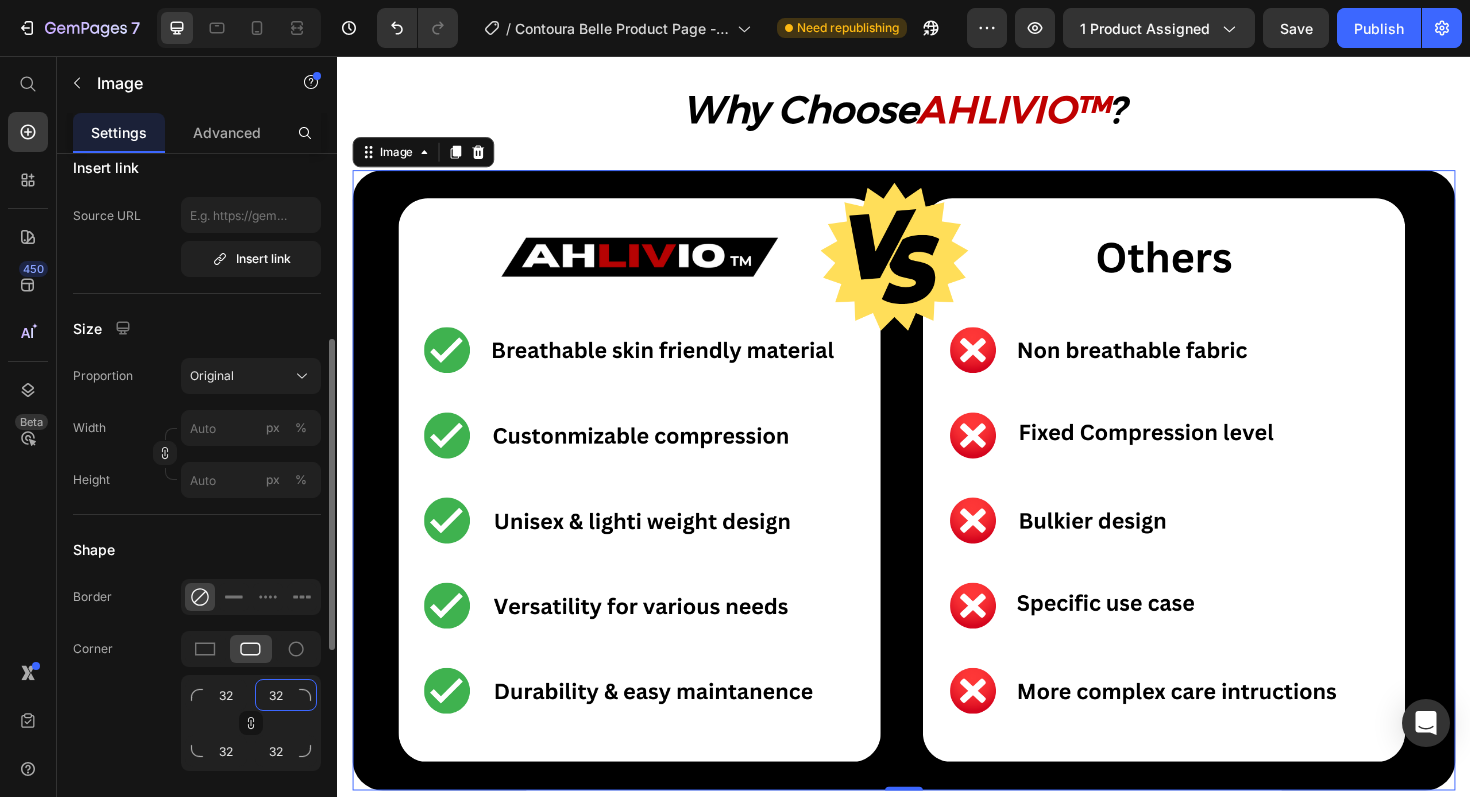 click on "32" 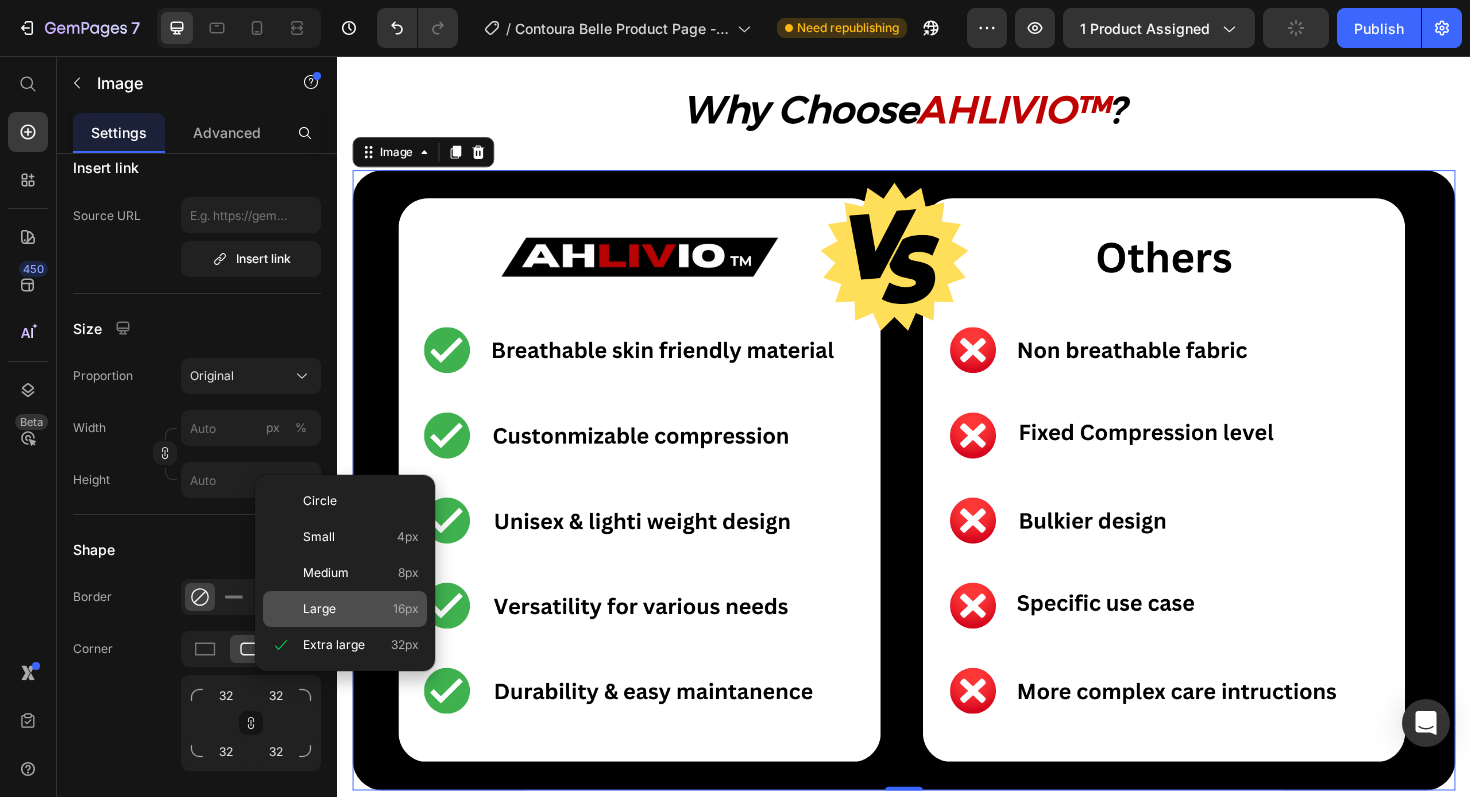 click on "Large" at bounding box center [319, 609] 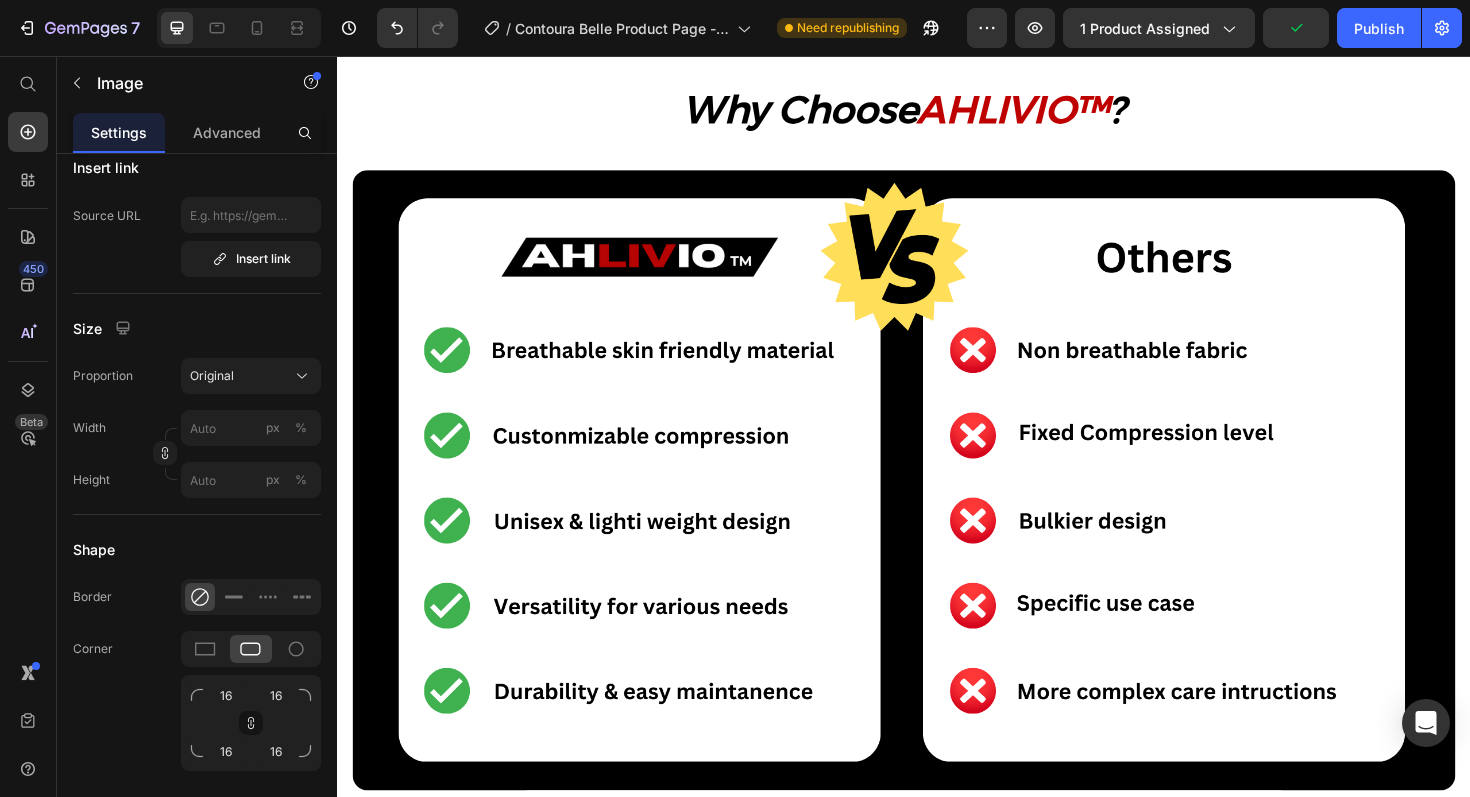 click on "Product Images Icon Icon Icon Icon Icon Icon List “ I wish I started using this sooner. I was hesitant to try another skincare gadget, but Contoura Belle is the real deal. It’s easy to use, relaxing, and the results speak for themselves. My skin feels firmer, and that dull, tired look is completely gone. I finally feel radiant again.” Text Block Emily Text Block
Verified Buyer Item List Row Row Loox - Rating widget Loox AHLIVIO™ Text Block CounterForce Elbow Brace Product Title $39.99 Product Price $69.99 Product Price Save $30.00 Discount Tag Row Targeted support for tennis elbow, golfer’s elbow, and forearm strain. This adjustable brace applies gentle pressure to reduce pain and inflammation. Product Description Targets elbow strain, tendonitis, and joint pain  Reduce inflammation and speed up healing Fades Blemishes Fights Breakouts Boosts Skins Glow Item List Color: Red Pink Pink Blue Blue Red Red Product Variants & Swatches Quantity Text Block 1 Product Quantity Row" at bounding box center [937, 476] 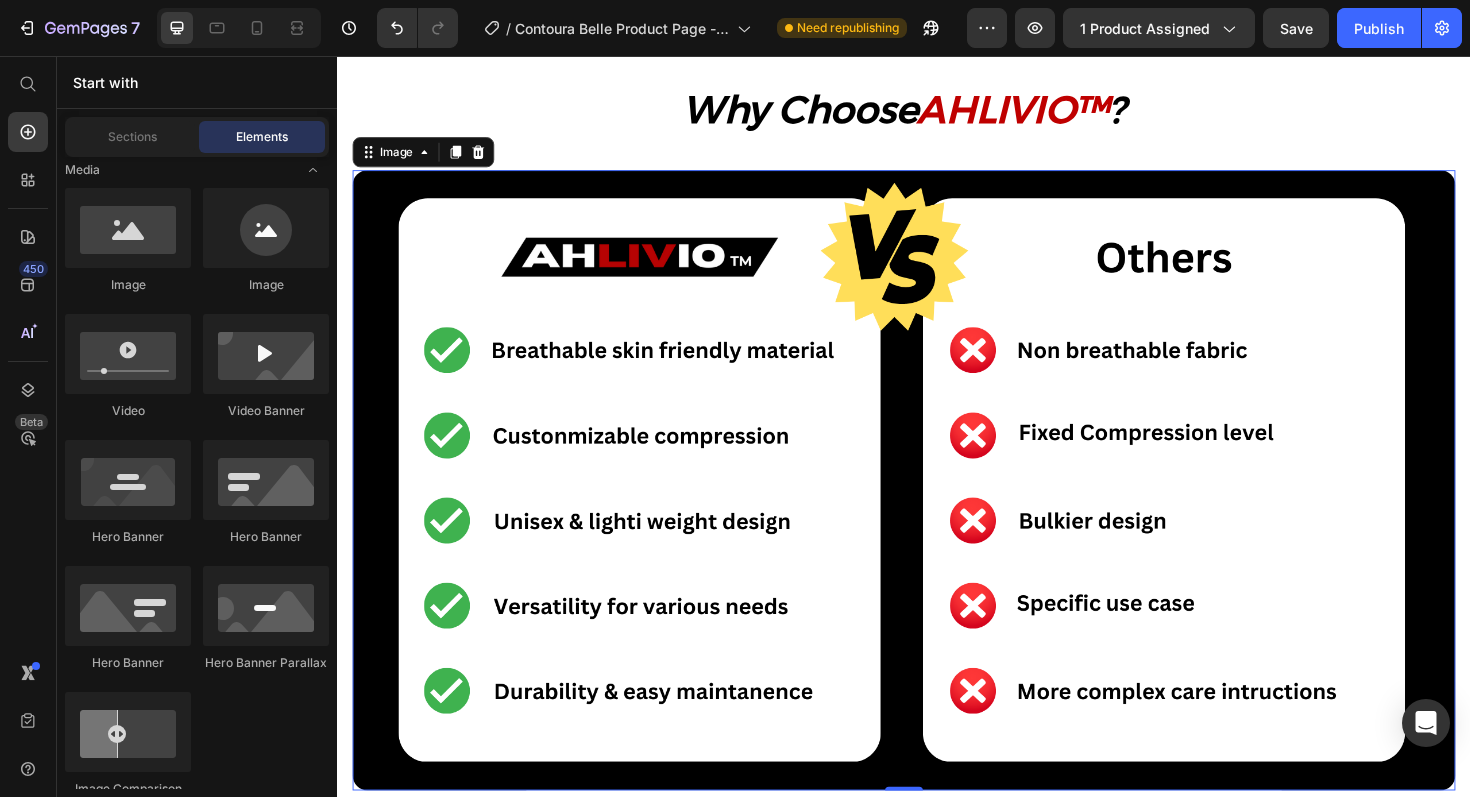 click at bounding box center (937, 505) 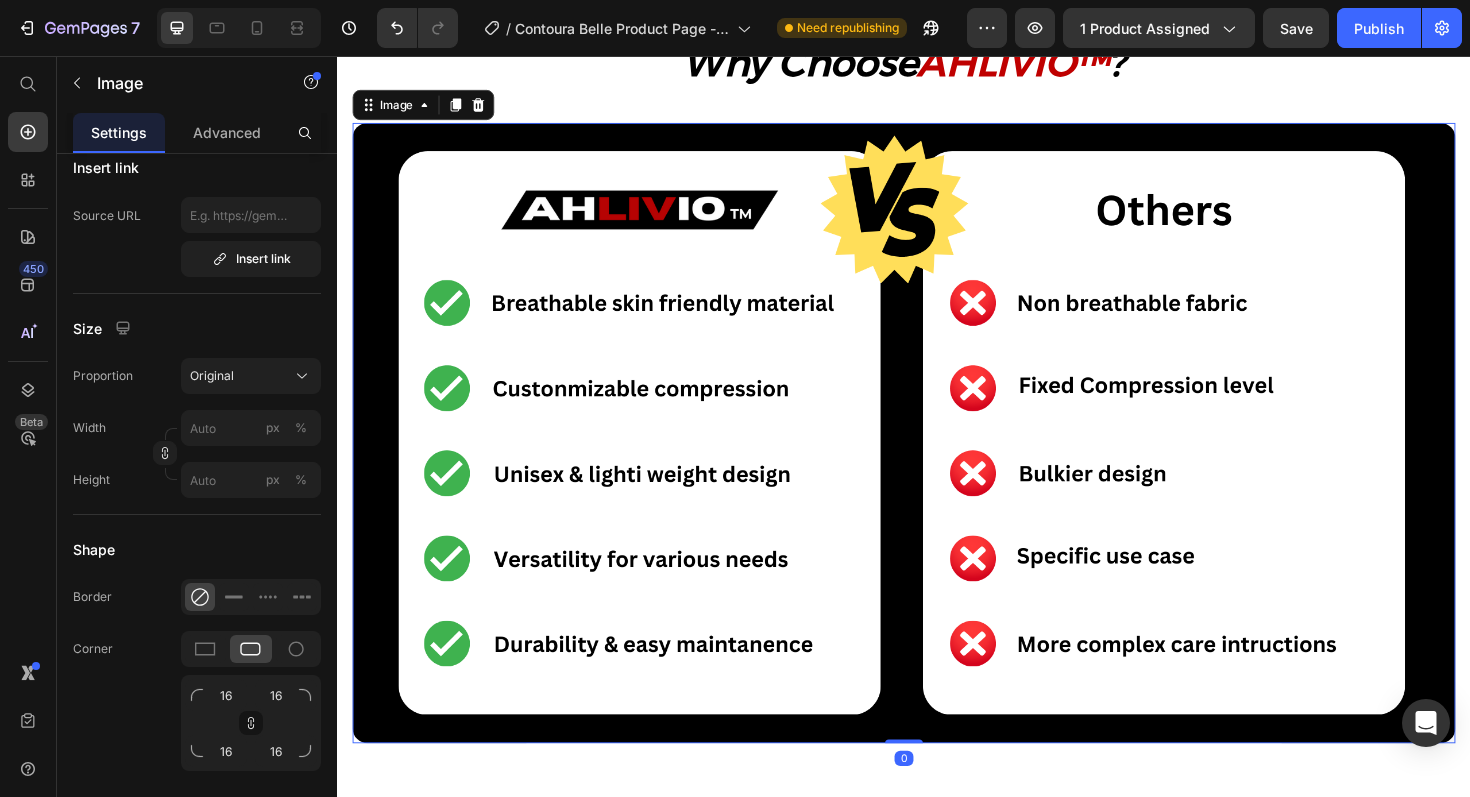 scroll, scrollTop: 2020, scrollLeft: 0, axis: vertical 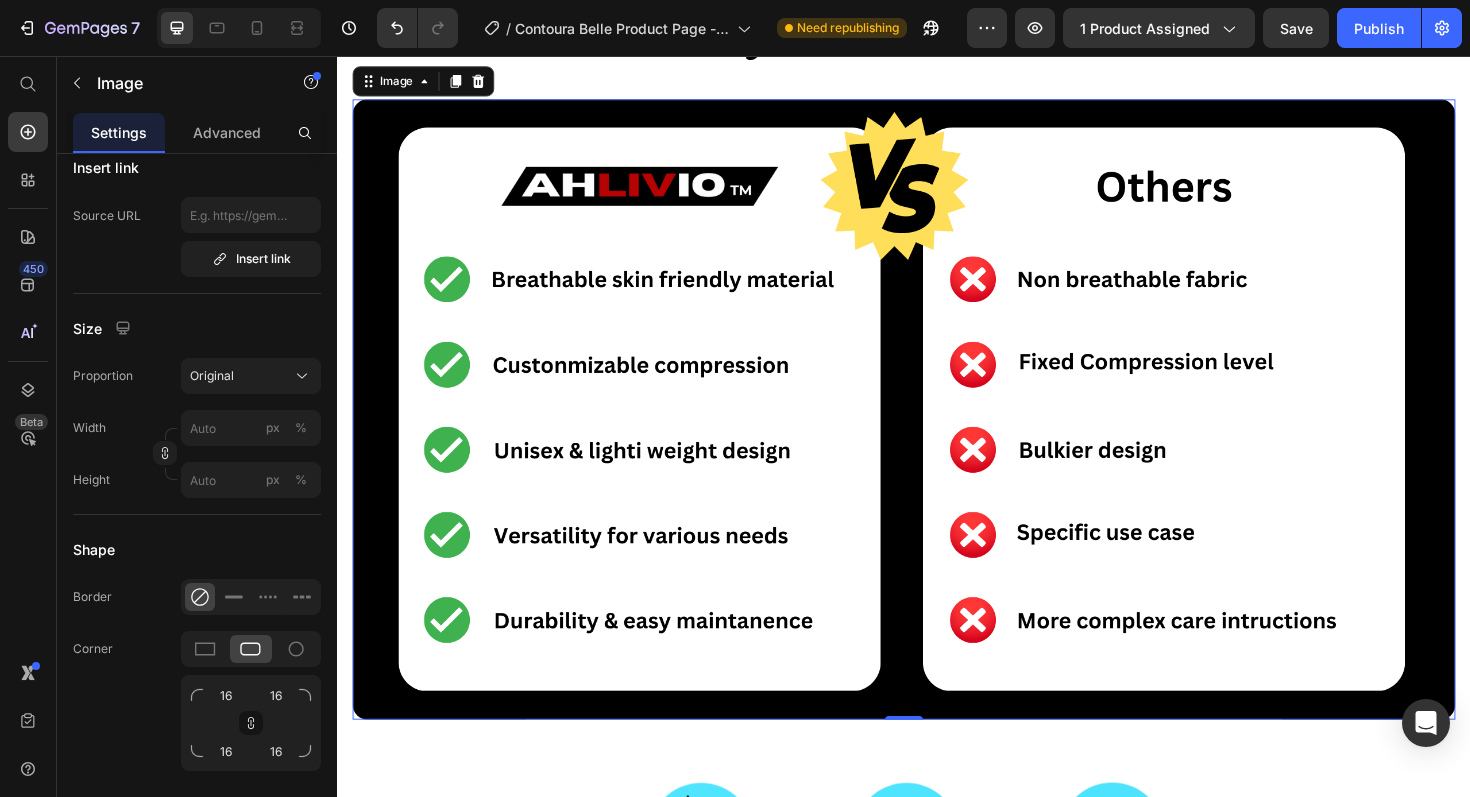 click at bounding box center (937, 430) 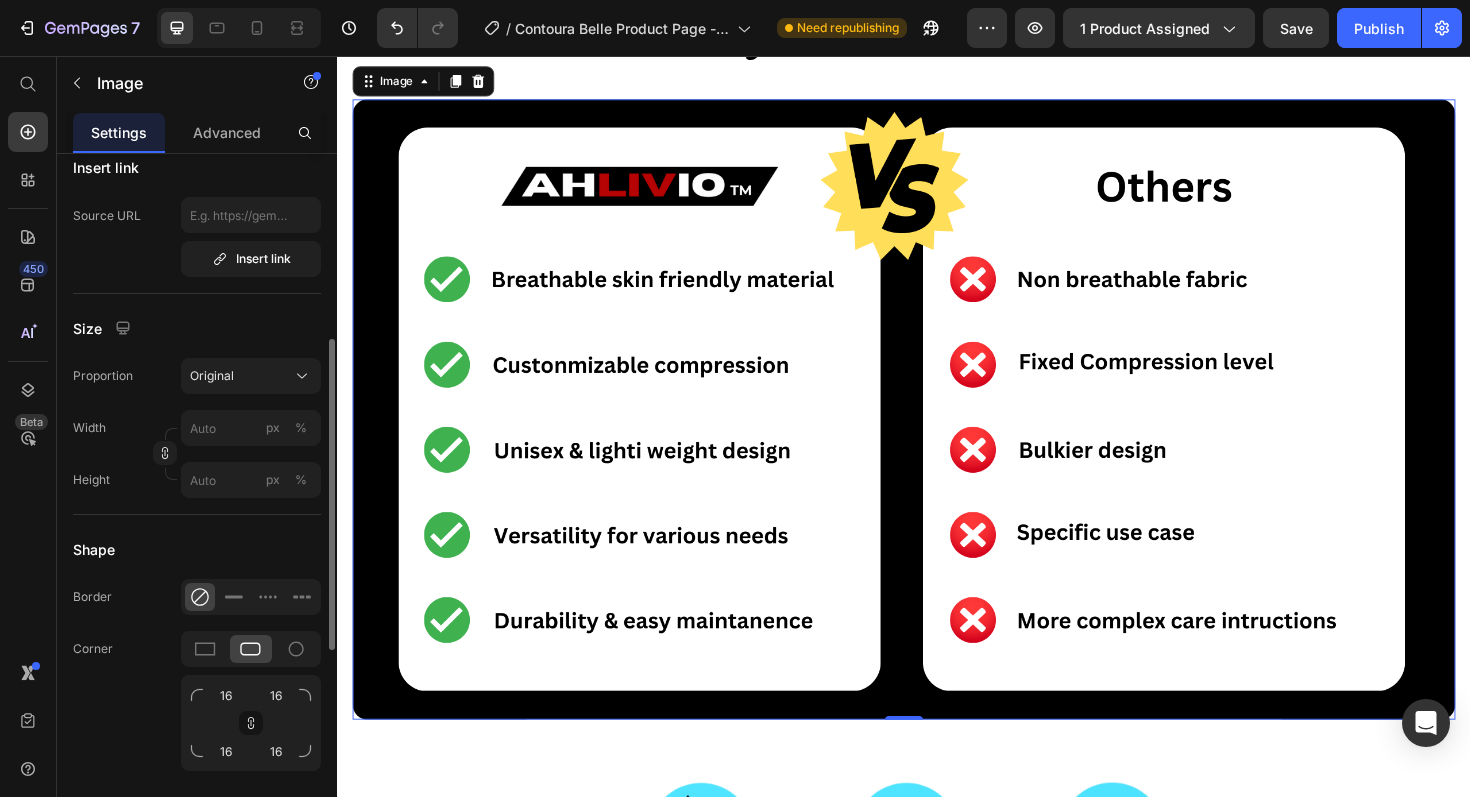 click on "Width px % Height px %" 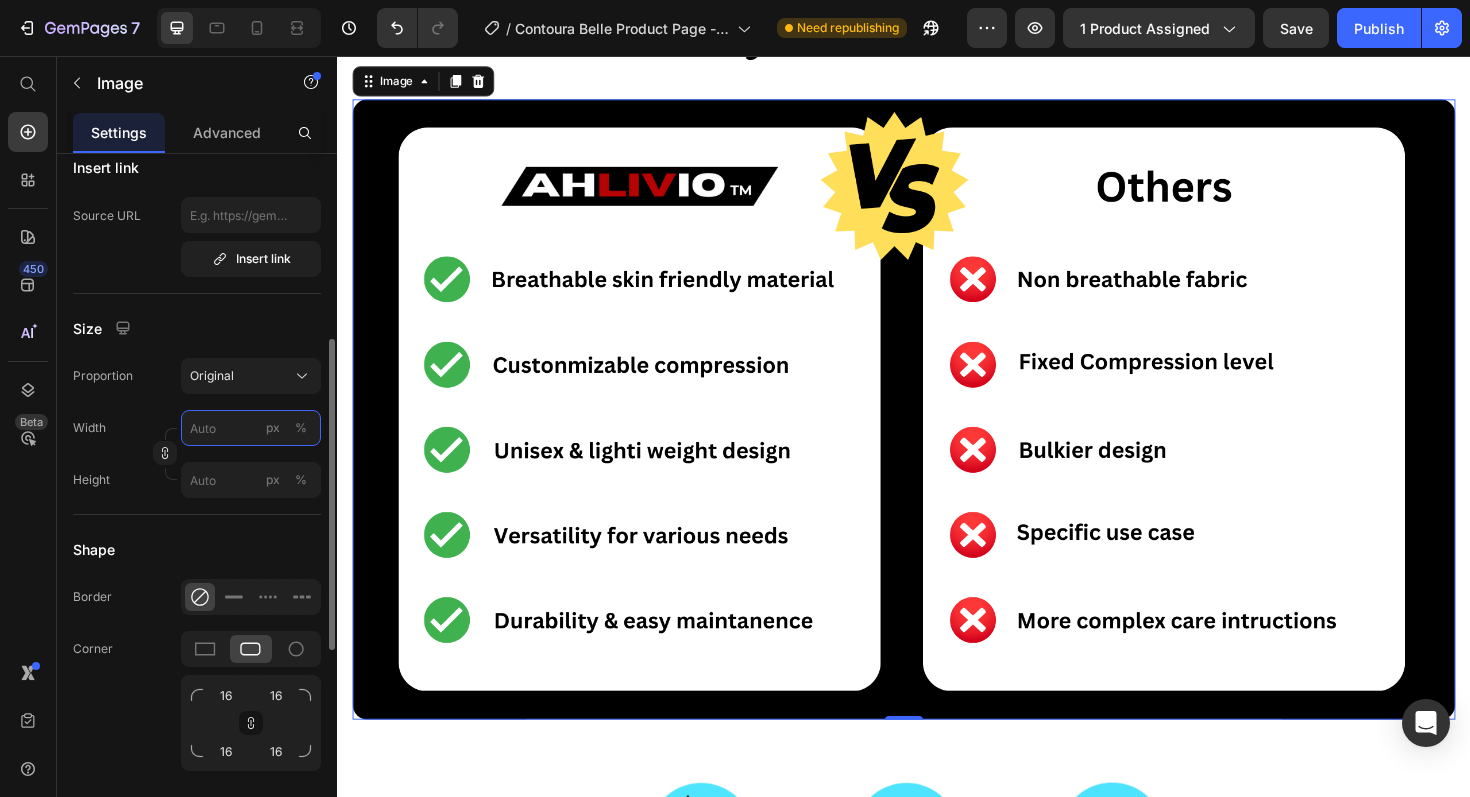 click on "px %" at bounding box center (251, 428) 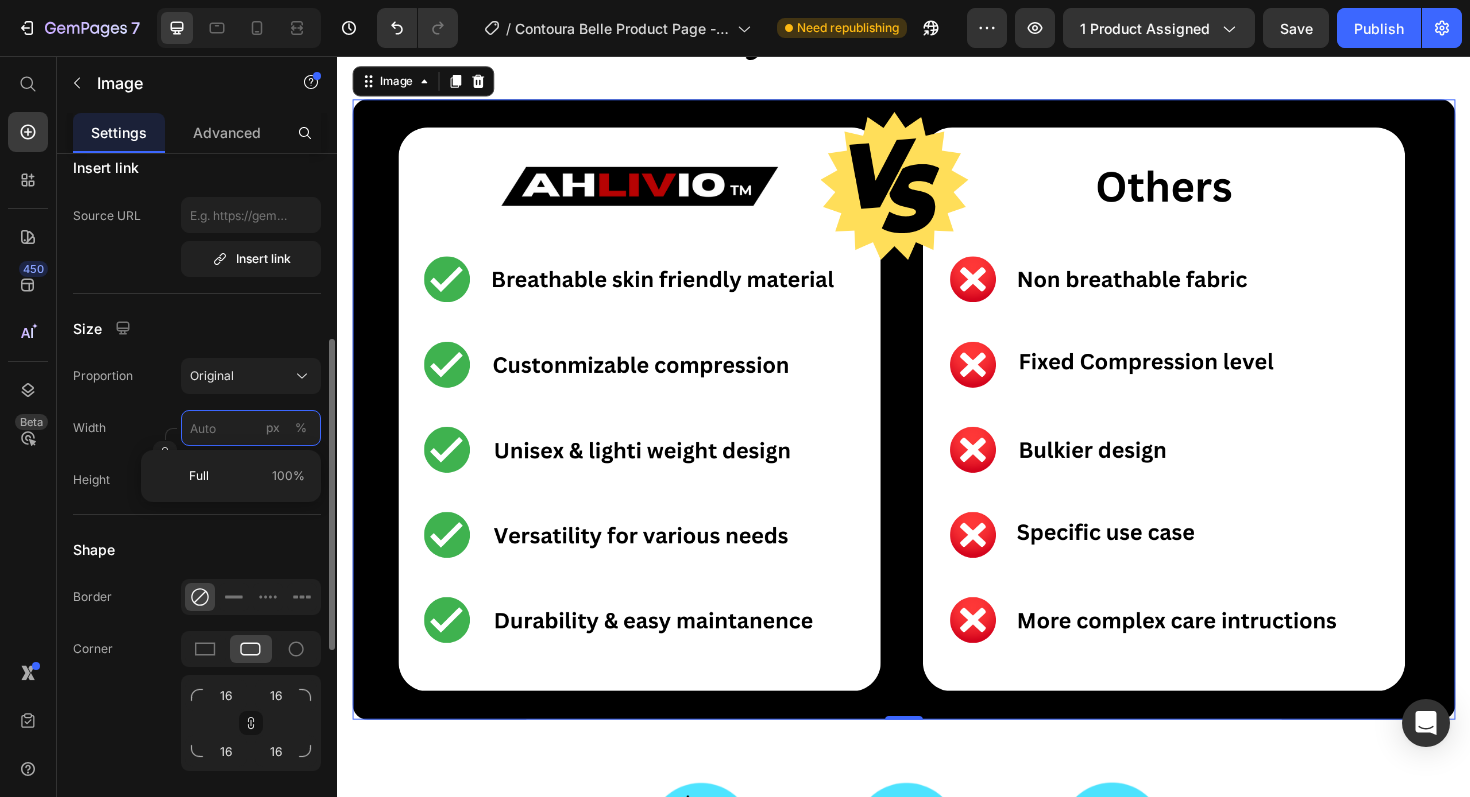 click on "px %" at bounding box center (251, 428) 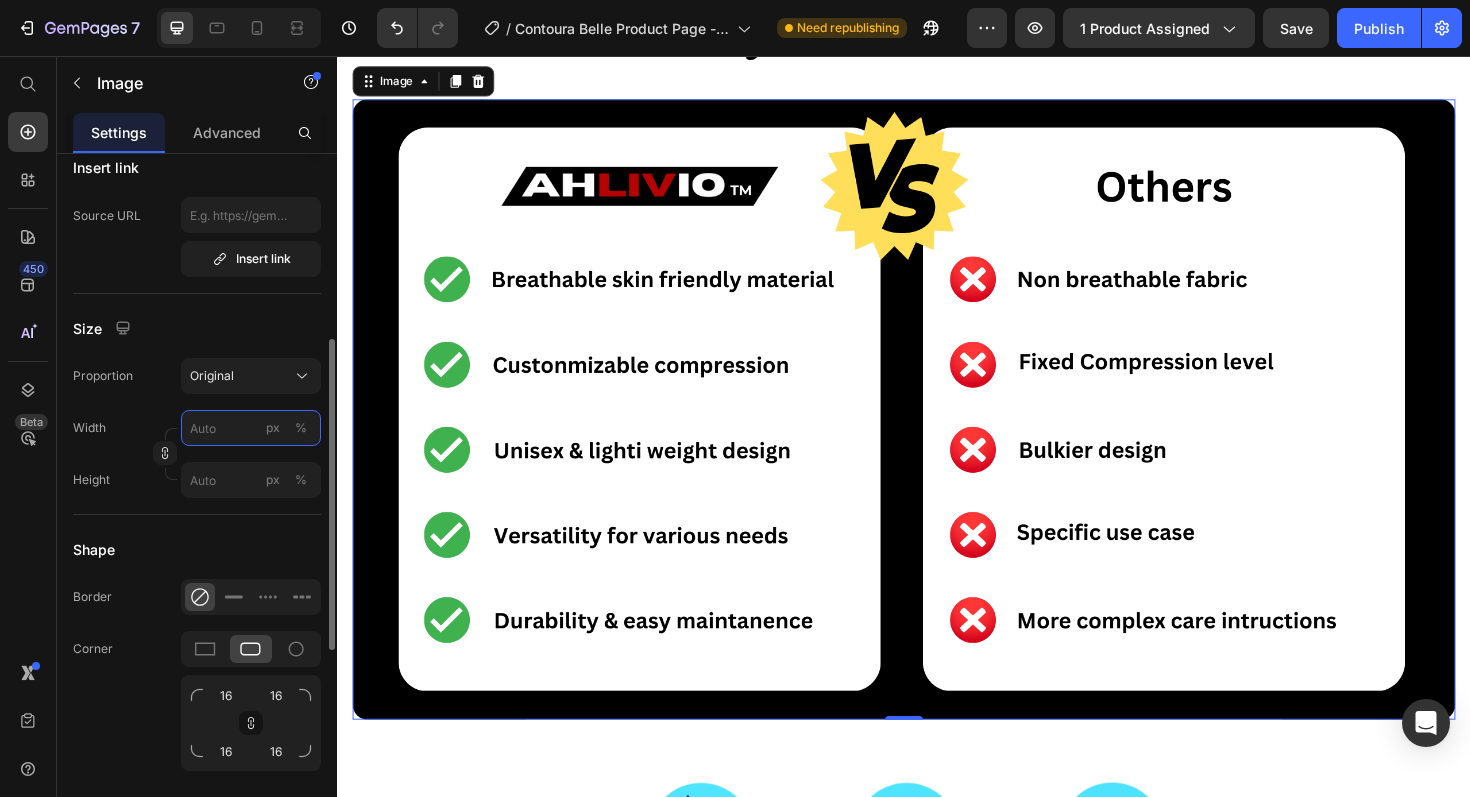 click on "px %" at bounding box center [251, 428] 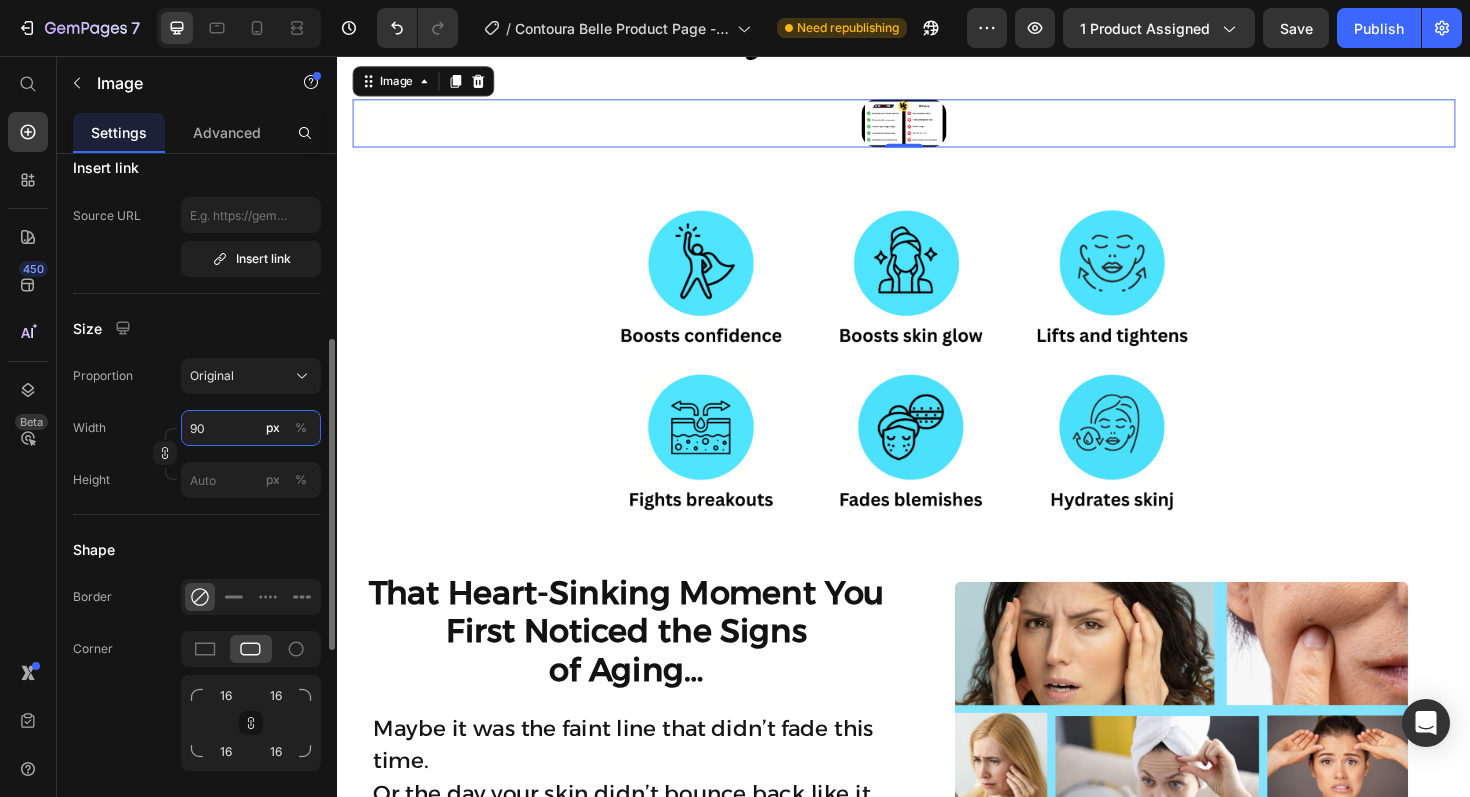 type on "9" 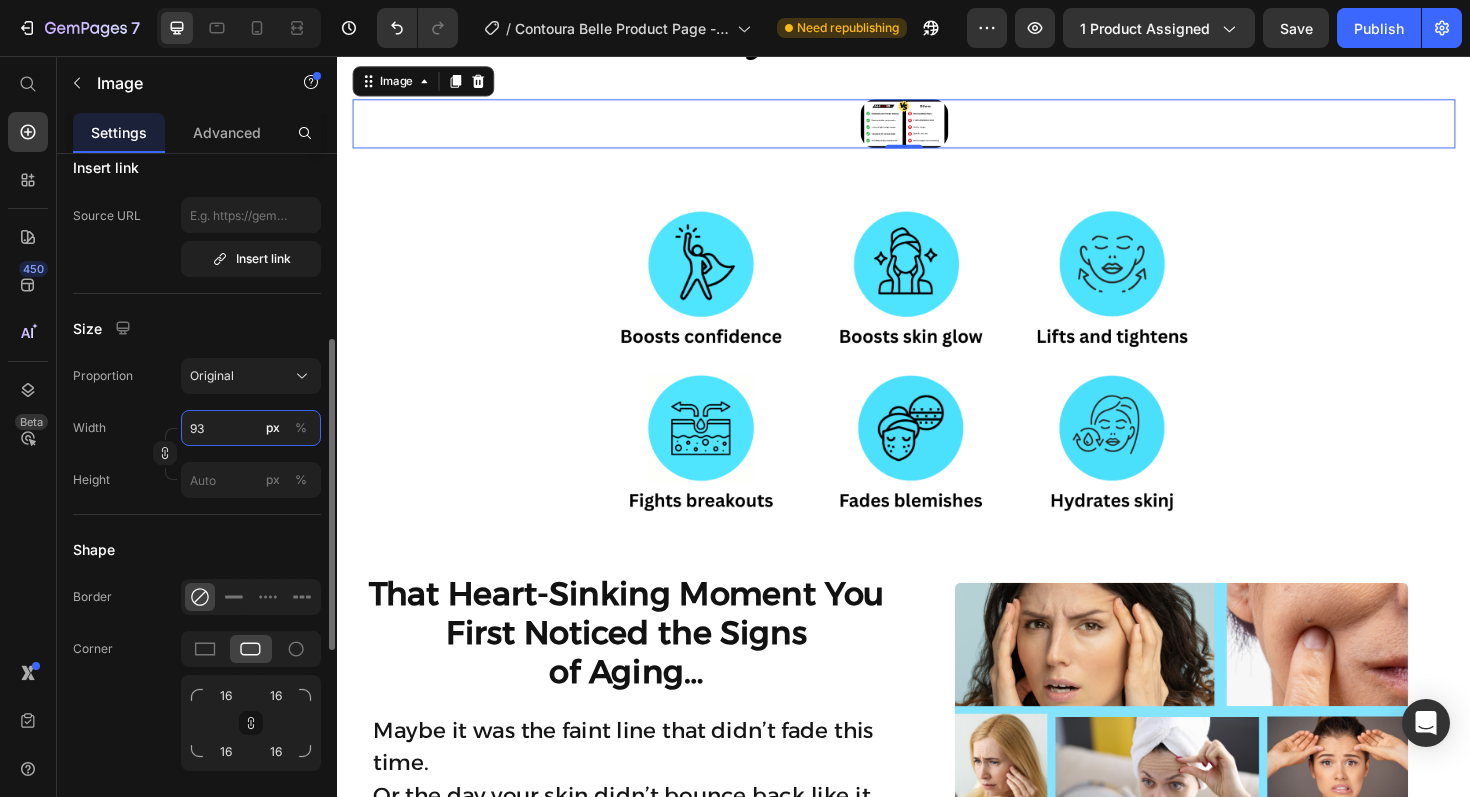 type on "9" 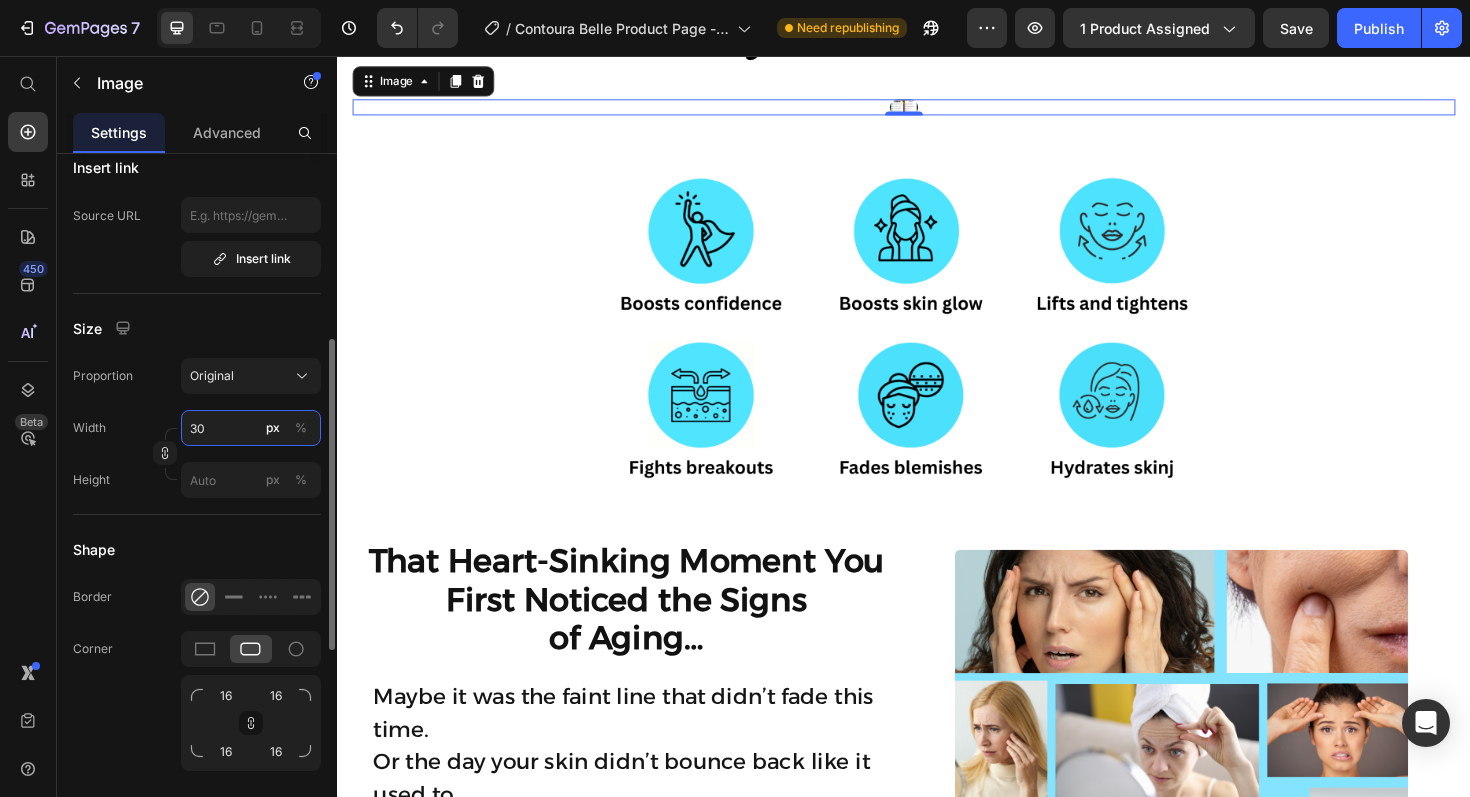 type on "3" 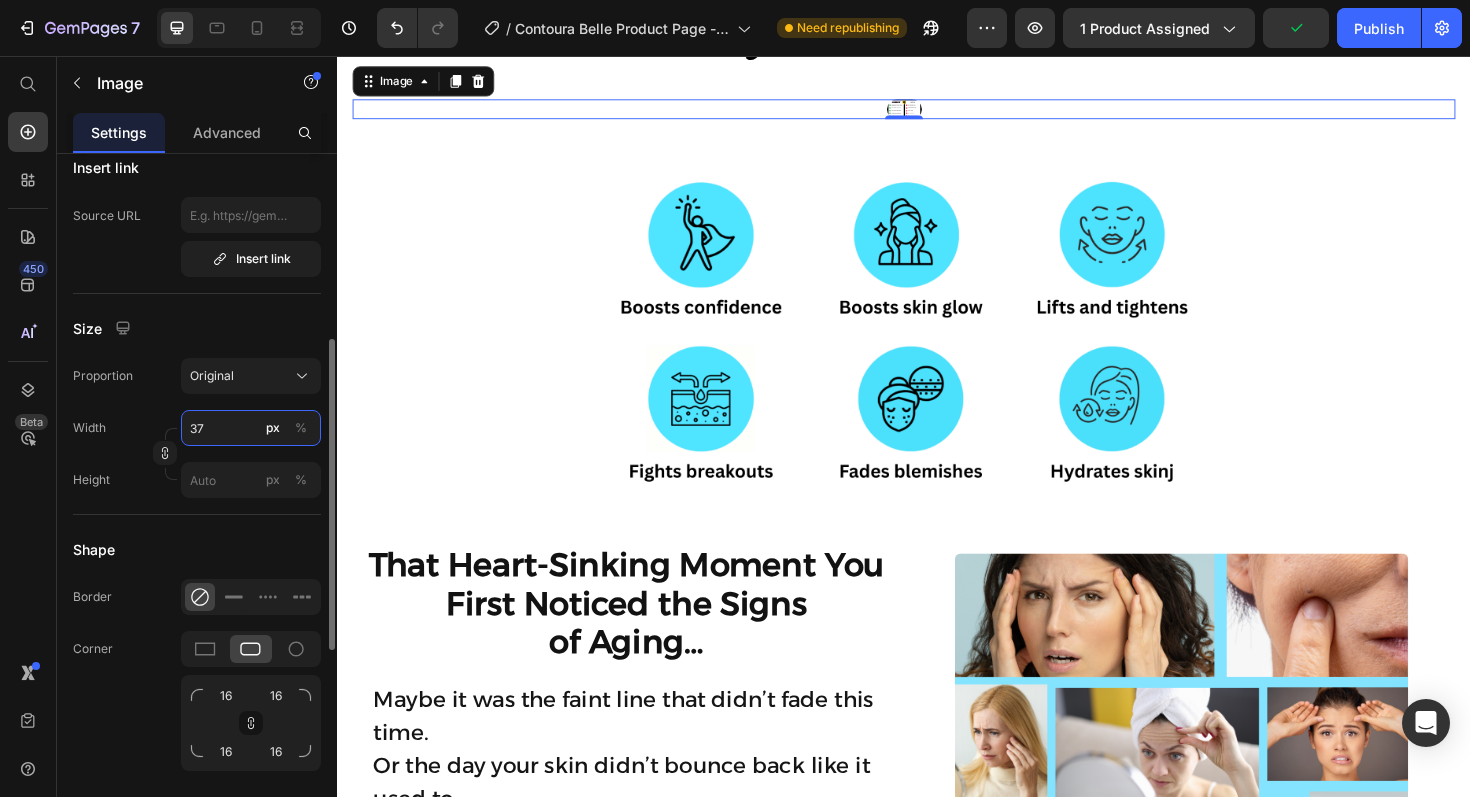 type on "3" 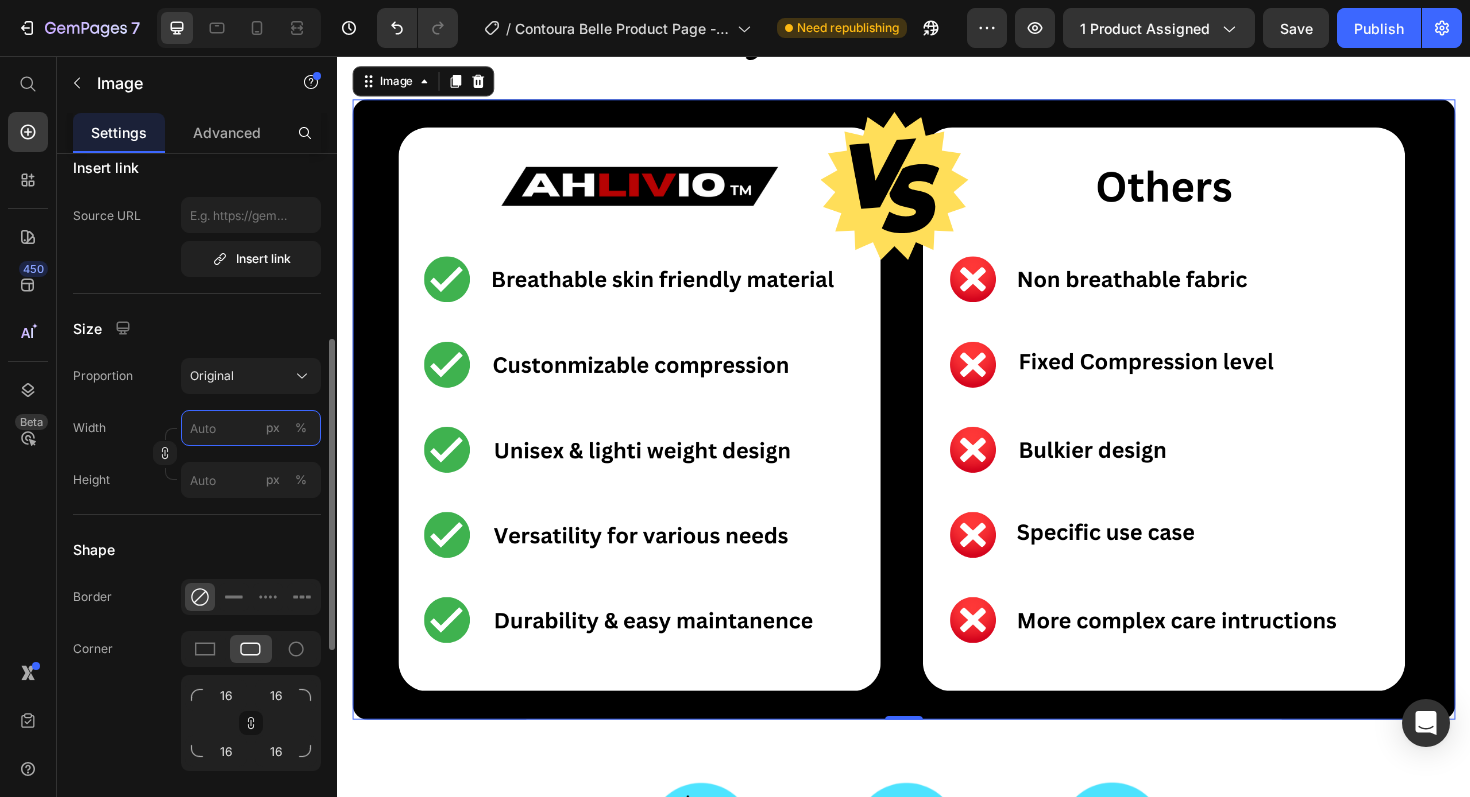 type on "3" 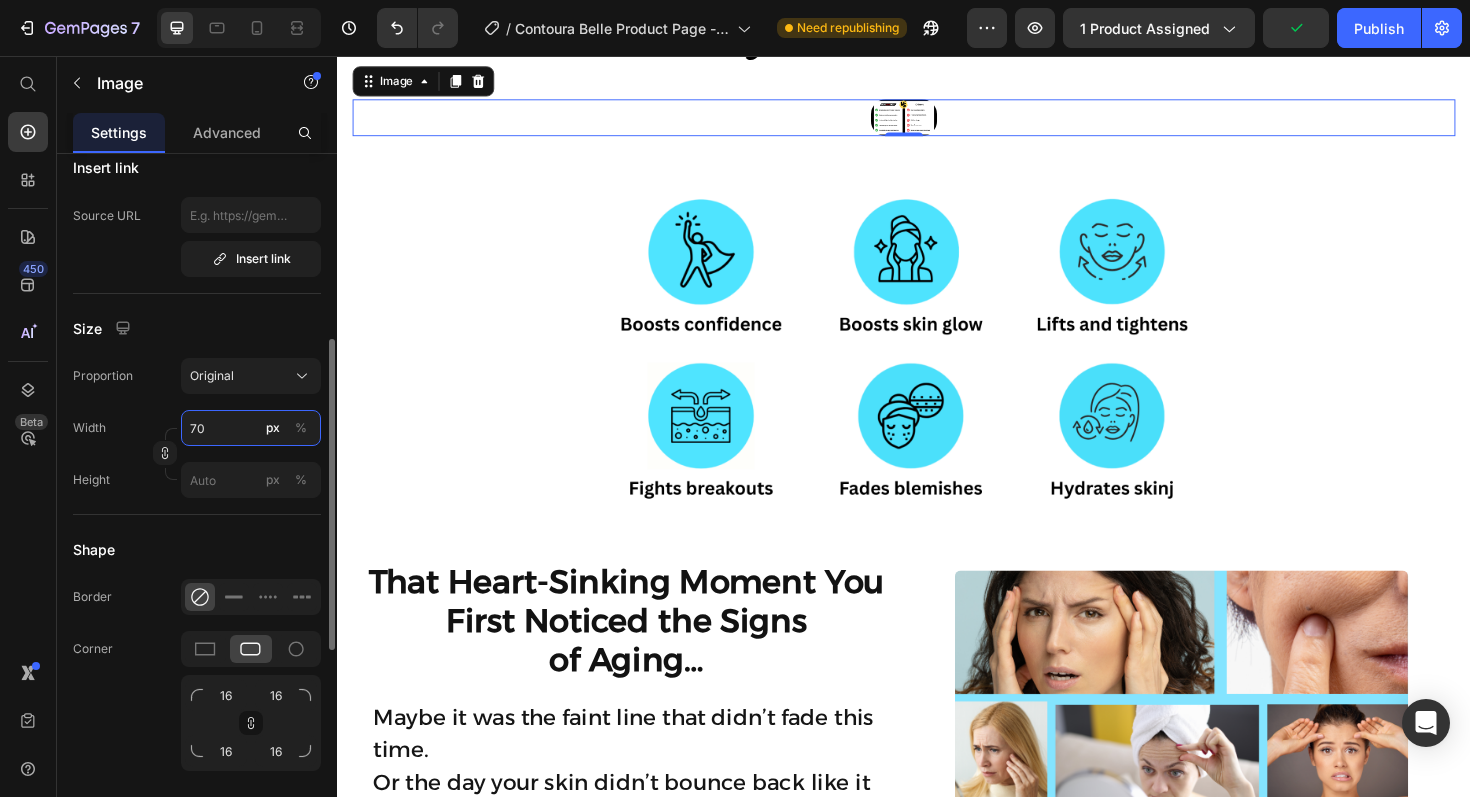 type on "7" 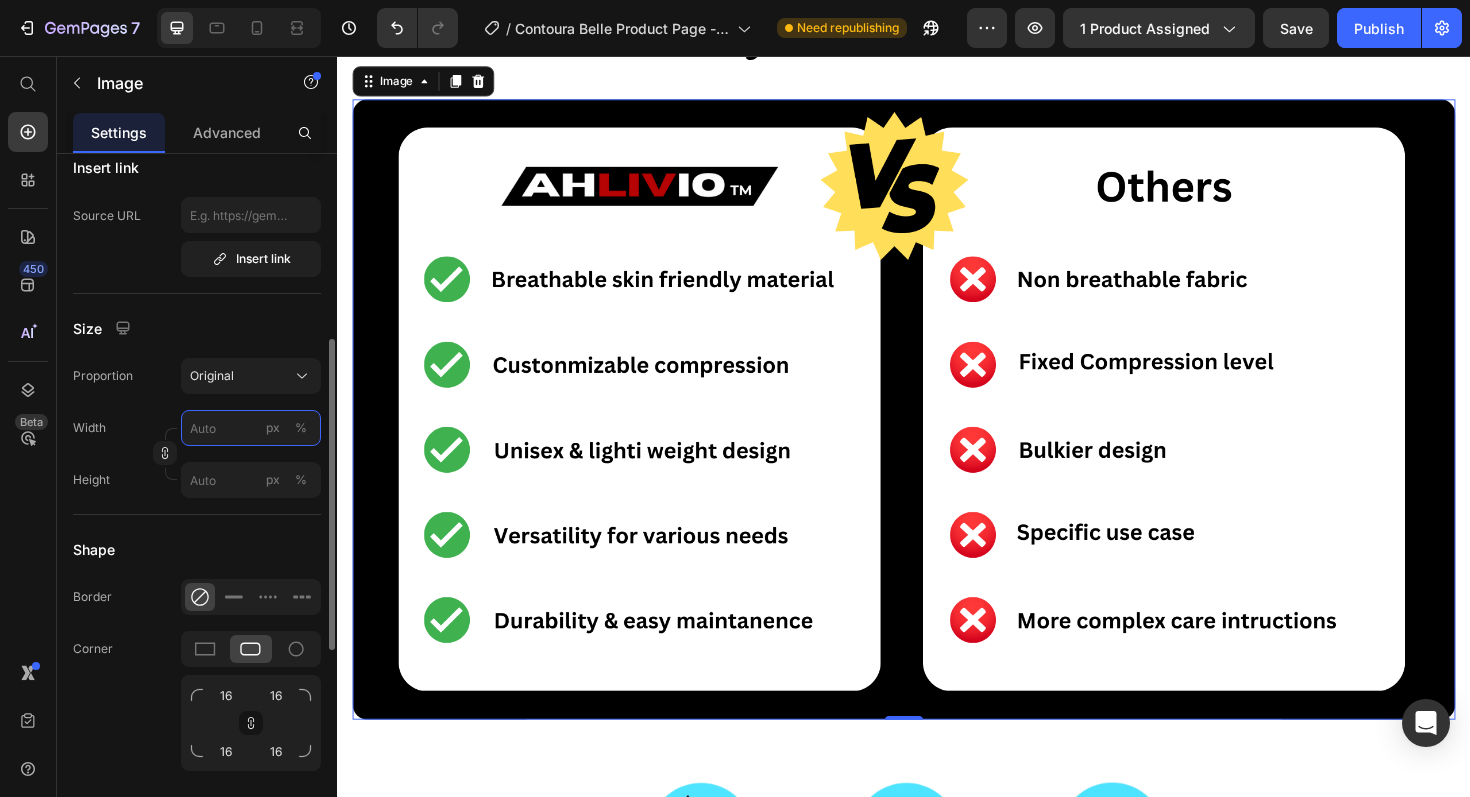 type on "7" 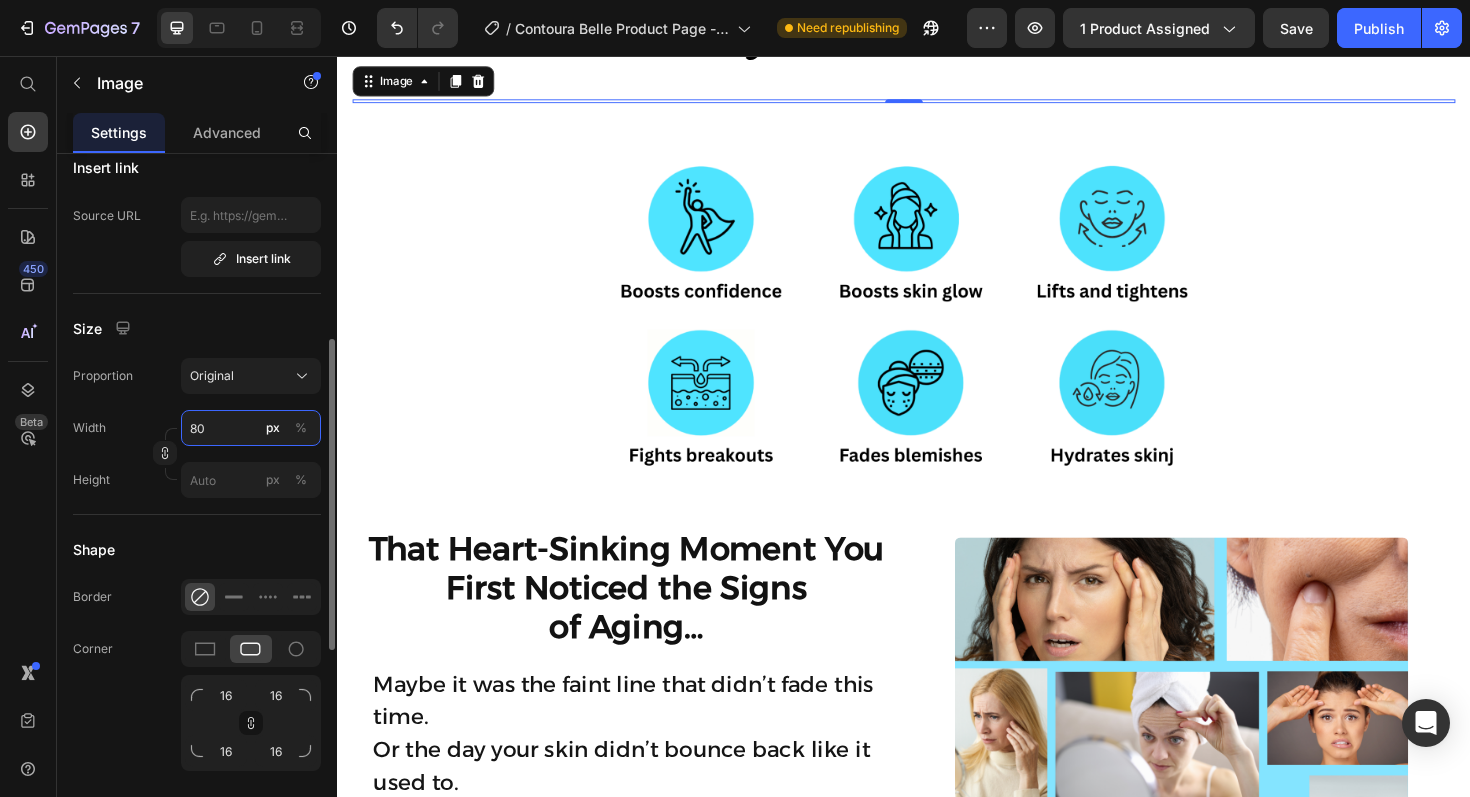 type on "800" 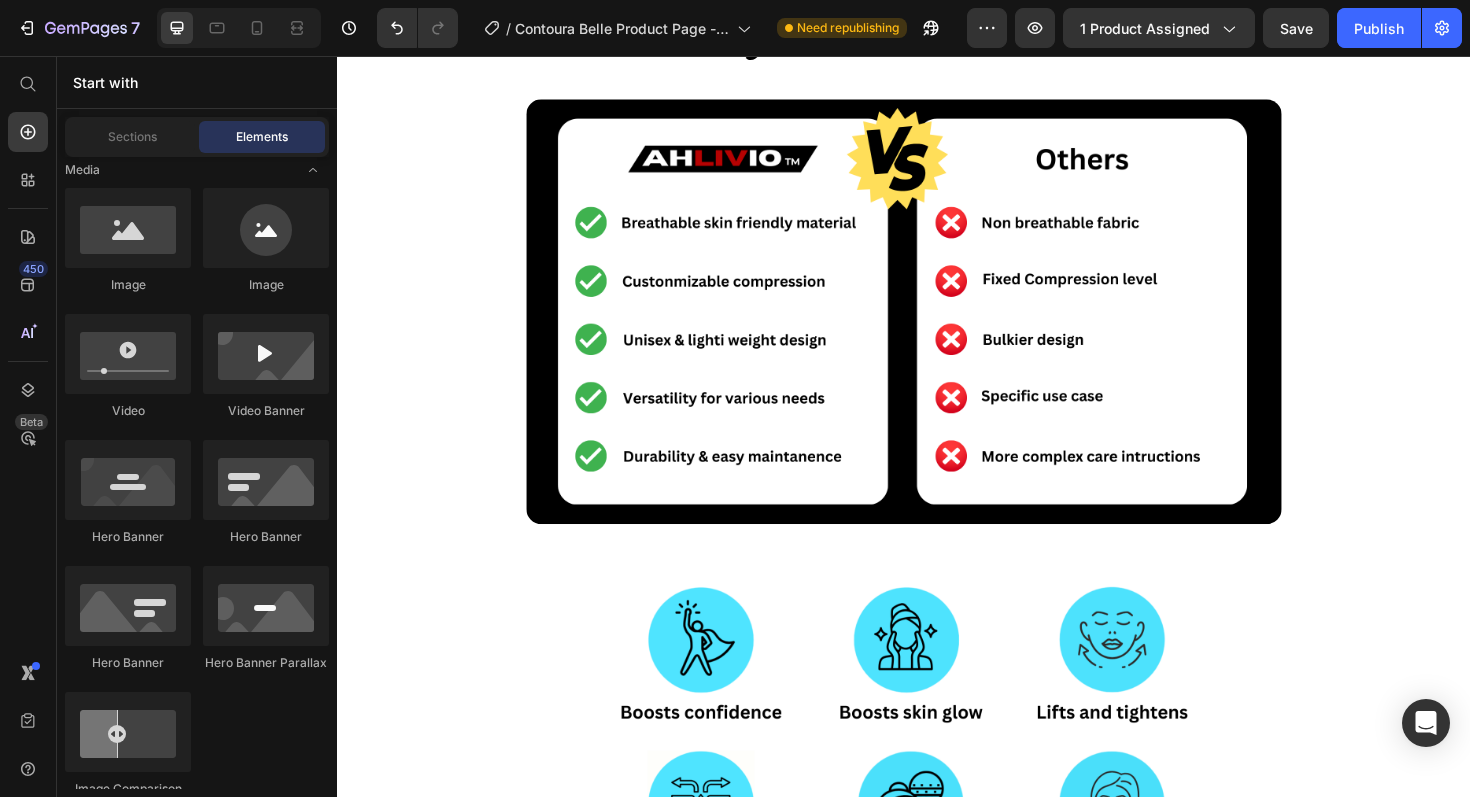 click on "Product Images Icon Icon Icon Icon Icon Icon List “ I wish I started using this sooner. I was hesitant to try another skincare gadget, but Contoura Belle is the real deal. It’s easy to use, relaxing, and the results speak for themselves. My skin feels firmer, and that dull, tired look is completely gone. I finally feel radiant again.” Text Block Emily Text Block
Verified Buyer Item List Row Row Loox - Rating widget Loox AHLIVIO™ Text Block CounterForce Elbow Brace Product Title $39.99 Product Price $69.99 Product Price Save $30.00 Discount Tag Row Targeted support for tennis elbow, golfer’s elbow, and forearm strain. This adjustable brace applies gentle pressure to reduce pain and inflammation. Product Description Targets elbow strain, tendonitis, and joint pain  Reduce inflammation and speed up healing Fades Blemishes Fights Breakouts Boosts Skins Glow Item List Color: Red Pink Pink Blue Blue Red Red Product Variants & Swatches Quantity Text Block 1 Product Quantity Row" at bounding box center [937, 298] 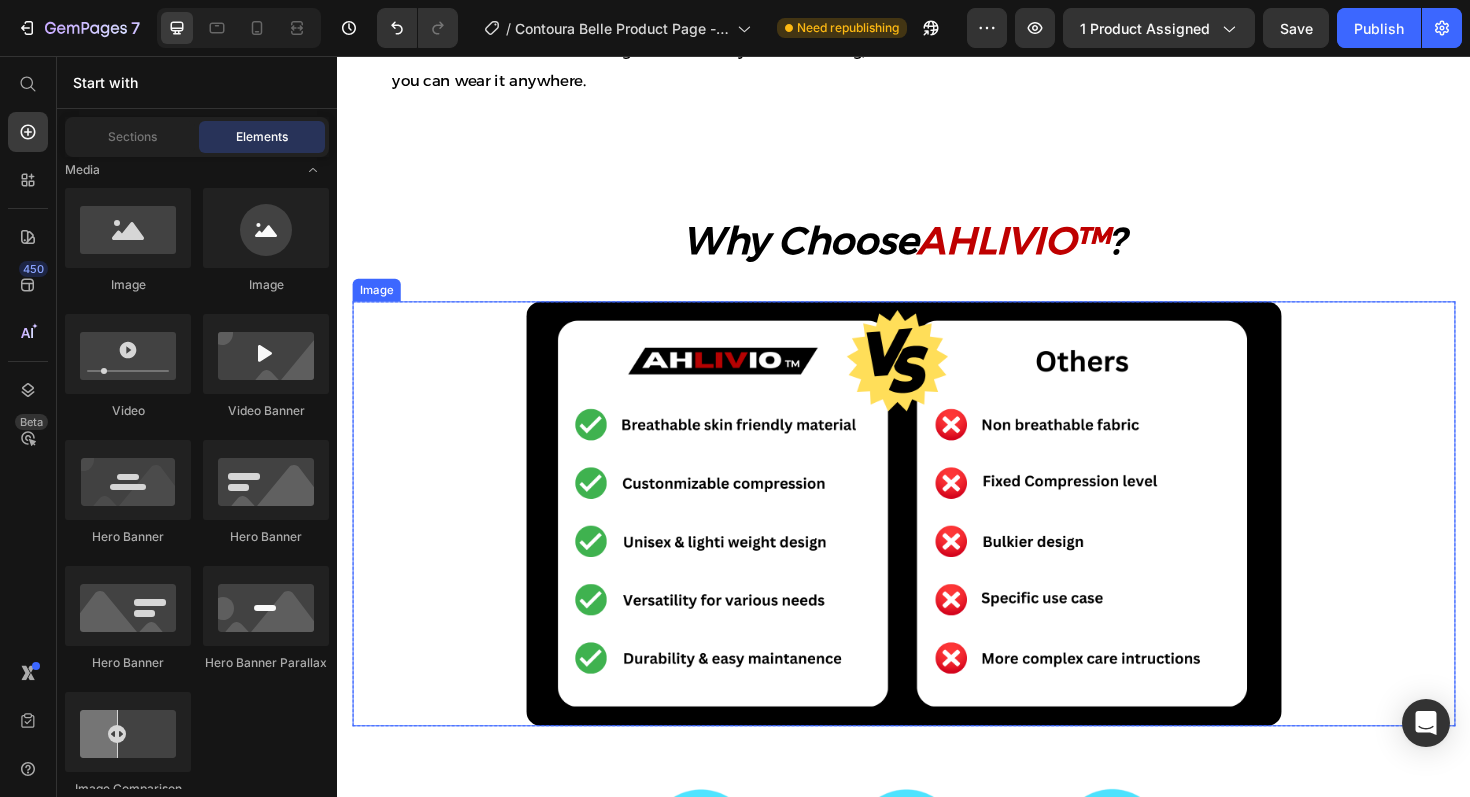scroll, scrollTop: 1835, scrollLeft: 0, axis: vertical 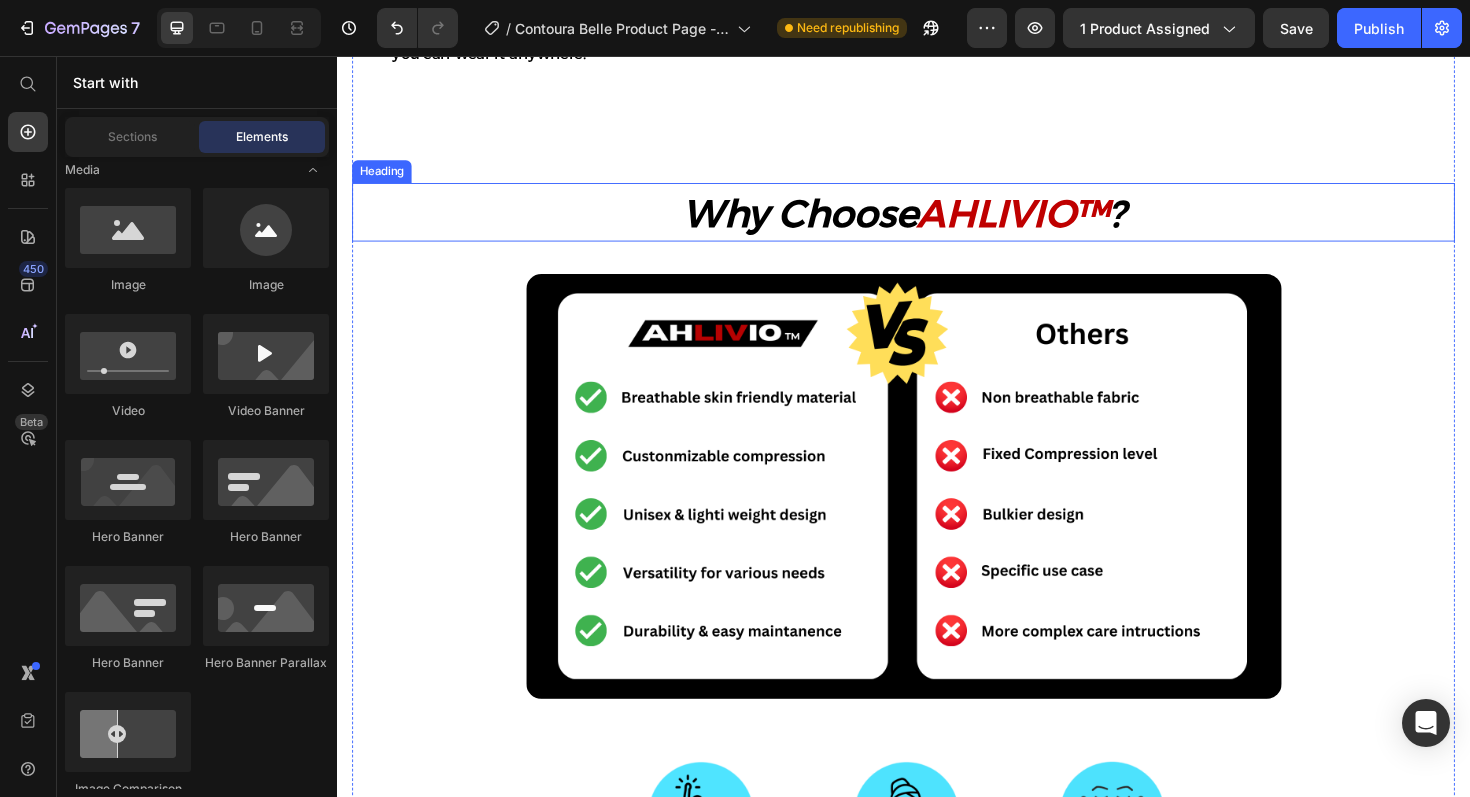 click on "Why Choose" at bounding box center [827, 222] 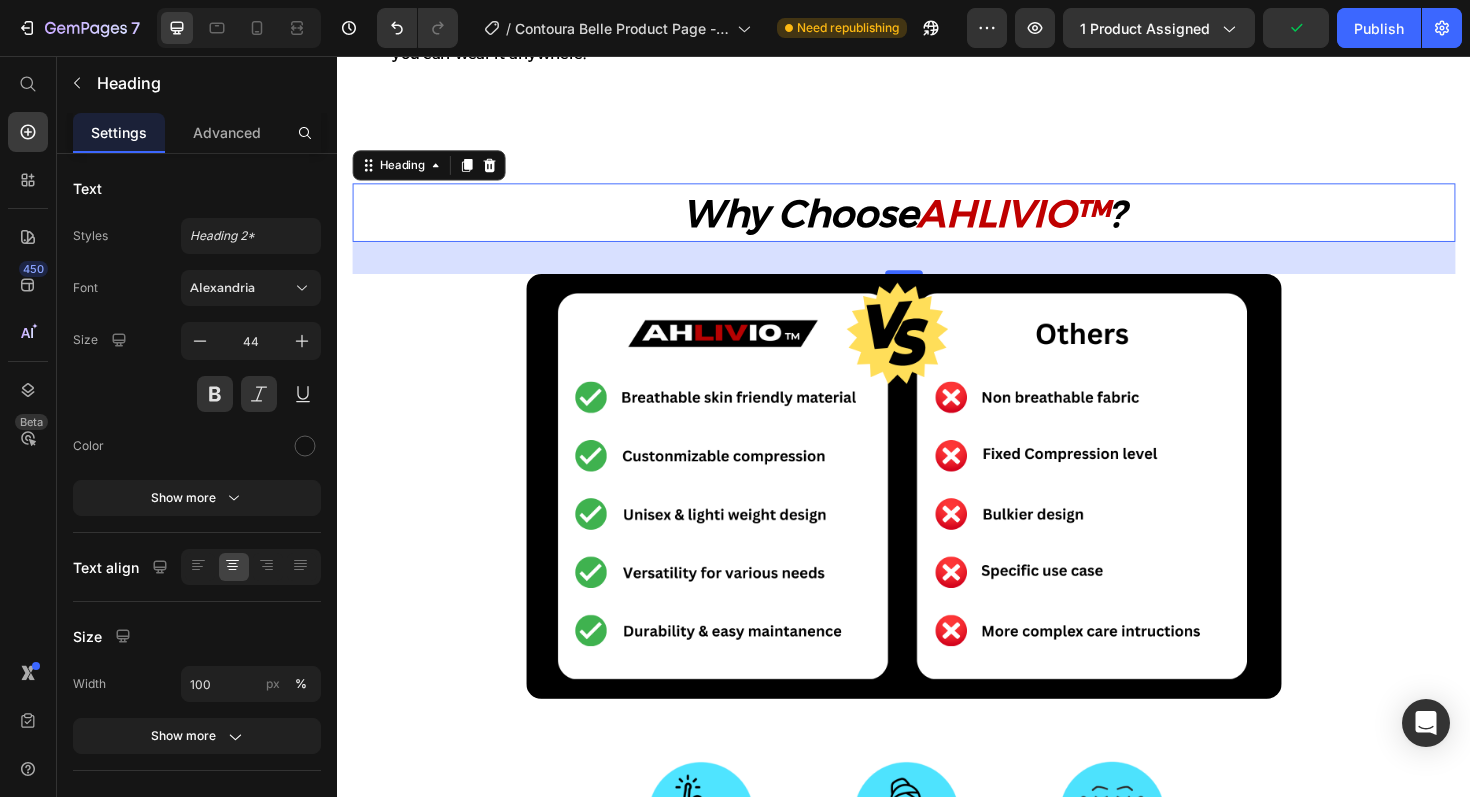 drag, startPoint x: 939, startPoint y: 302, endPoint x: 944, endPoint y: 287, distance: 15.811388 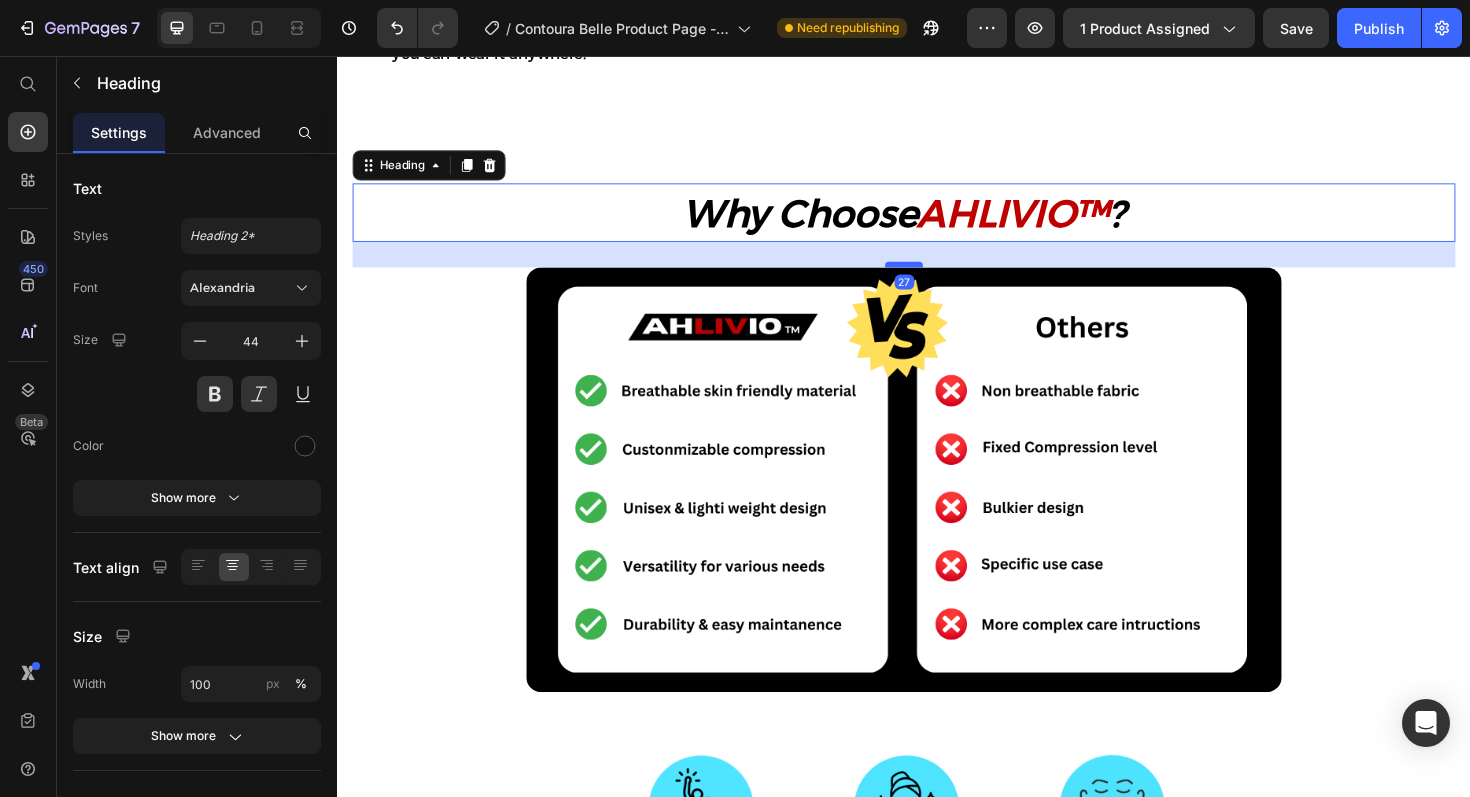 click at bounding box center (937, 277) 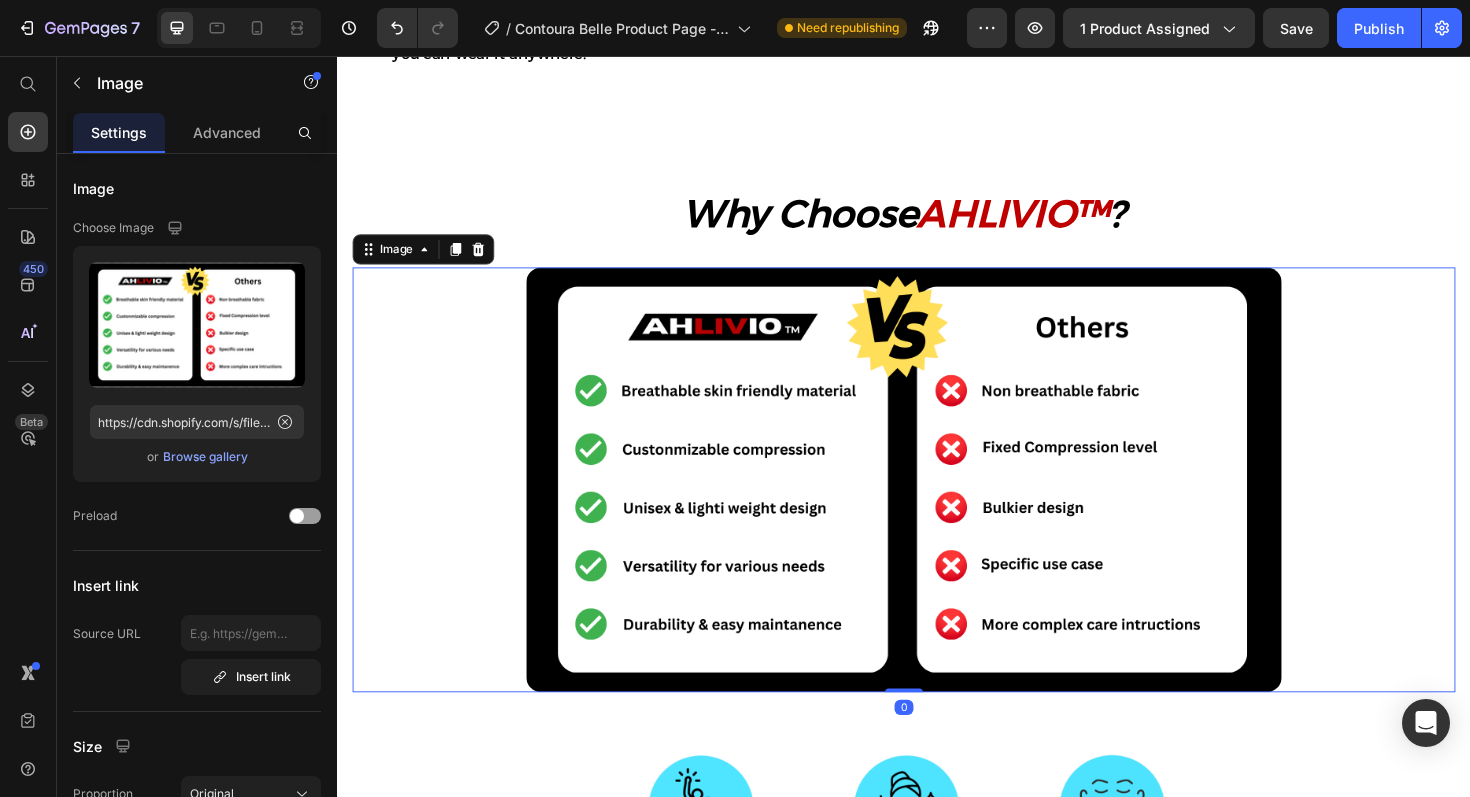 click at bounding box center [937, 505] 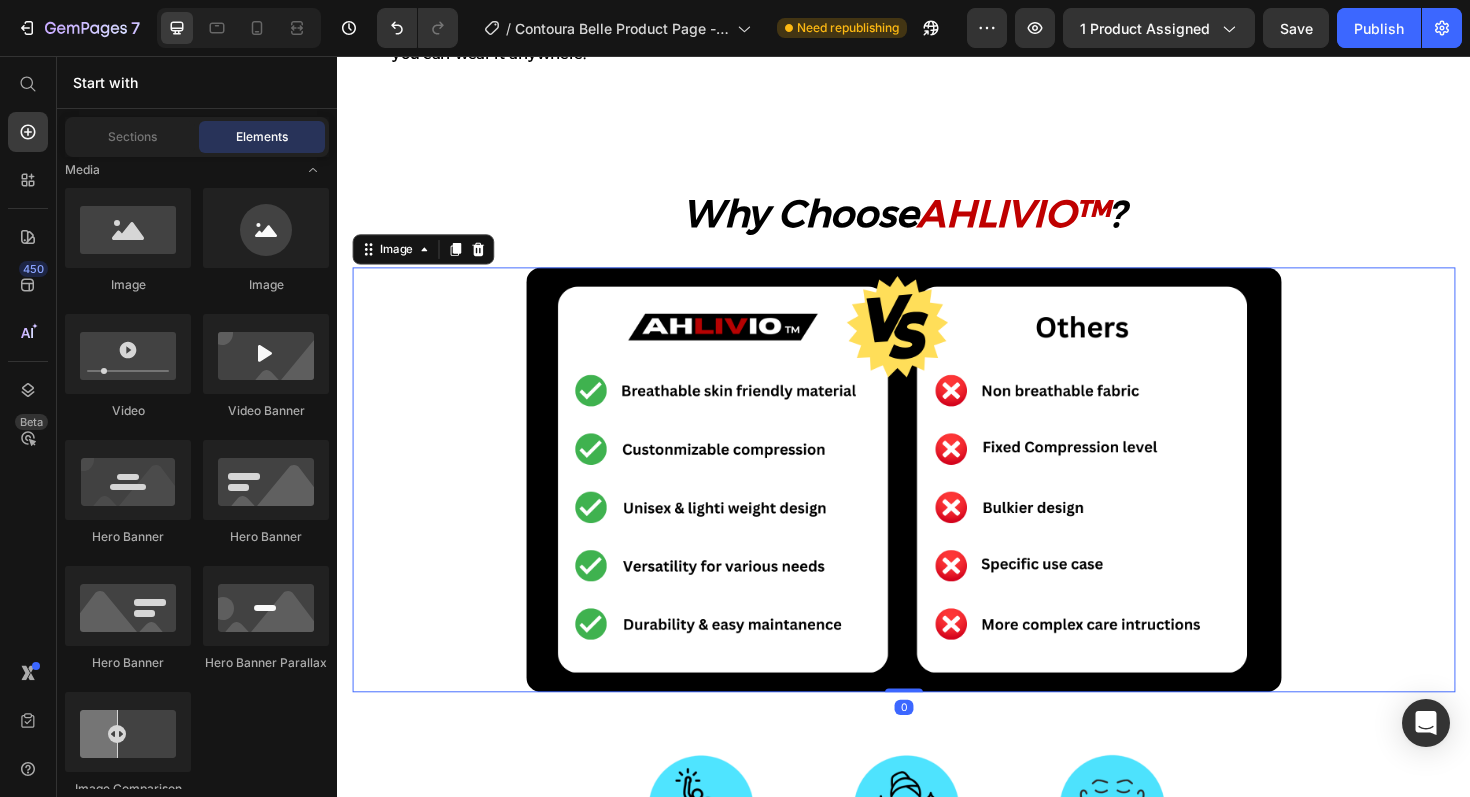 click on "Product Images Icon Icon Icon Icon Icon Icon List “ I wish I started using this sooner. I was hesitant to try another skincare gadget, but Contoura Belle is the real deal. It’s easy to use, relaxing, and the results speak for themselves. My skin feels firmer, and that dull, tired look is completely gone. I finally feel radiant again.” Text Block Emily Text Block
Verified Buyer Item List Row Row Loox - Rating widget Loox AHLIVIO™ Text Block CounterForce Elbow Brace Product Title $39.99 Product Price $69.99 Product Price Save $30.00 Discount Tag Row Targeted support for tennis elbow, golfer’s elbow, and forearm strain. This adjustable brace applies gentle pressure to reduce pain and inflammation. Product Description Targets elbow strain, tendonitis, and joint pain  Reduce inflammation and speed up healing Fades Blemishes Fights Breakouts Boosts Skins Glow Item List Color: Red Pink Pink Blue Blue Red Red Product Variants & Swatches Quantity Text Block 1 Product Quantity Row" at bounding box center (937, 479) 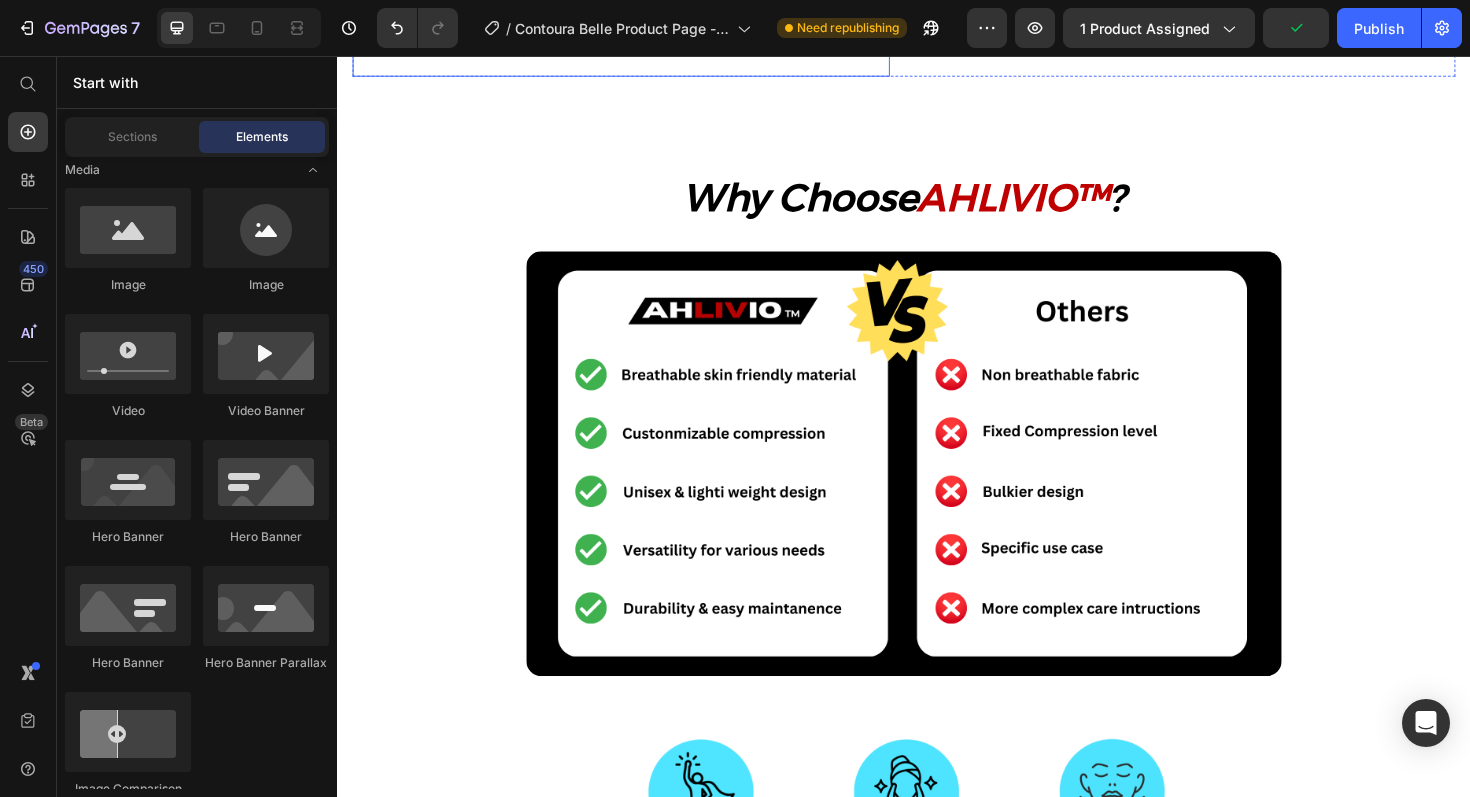 scroll, scrollTop: 1867, scrollLeft: 0, axis: vertical 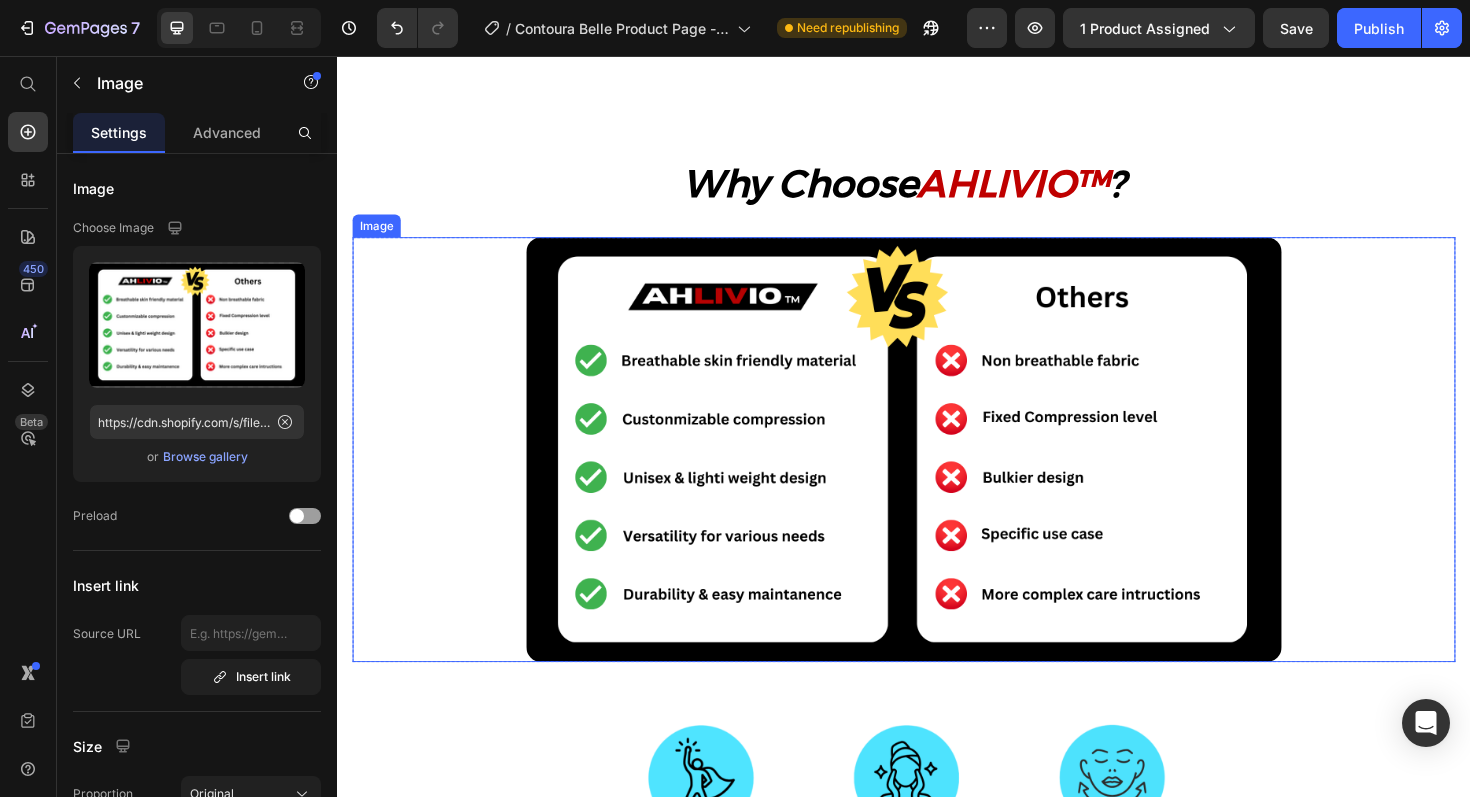 click at bounding box center (937, 473) 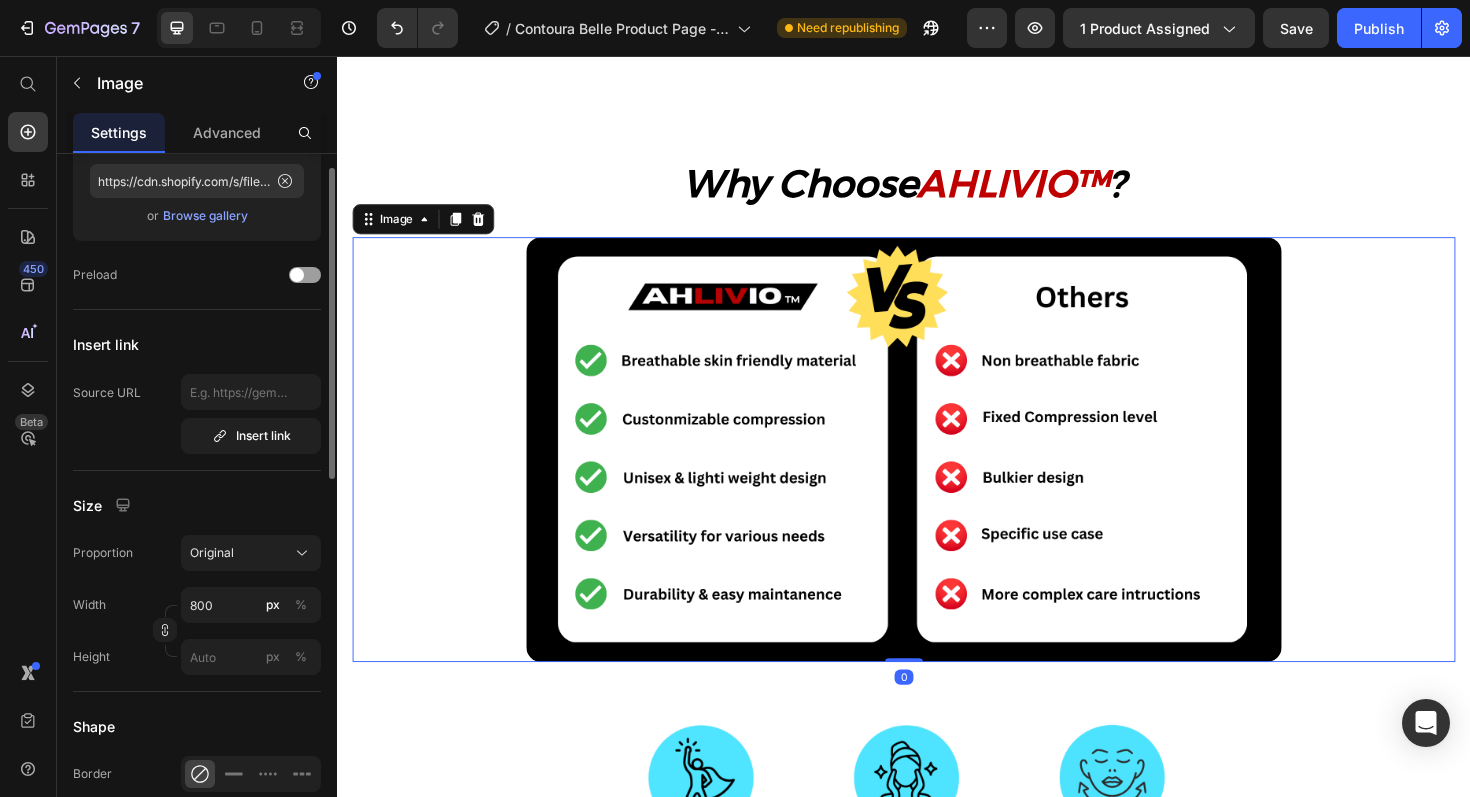 scroll, scrollTop: 471, scrollLeft: 0, axis: vertical 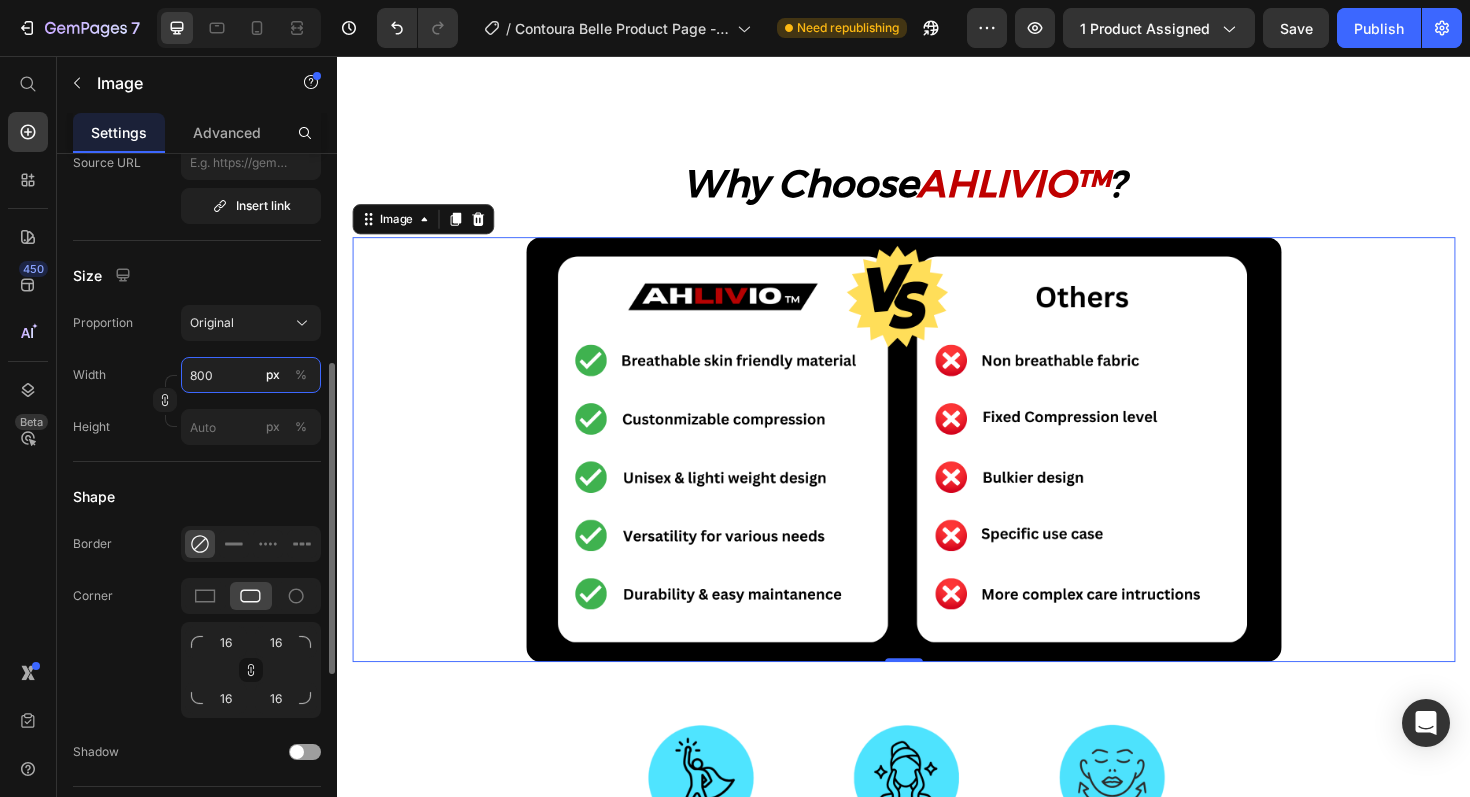click on "800" at bounding box center [251, 375] 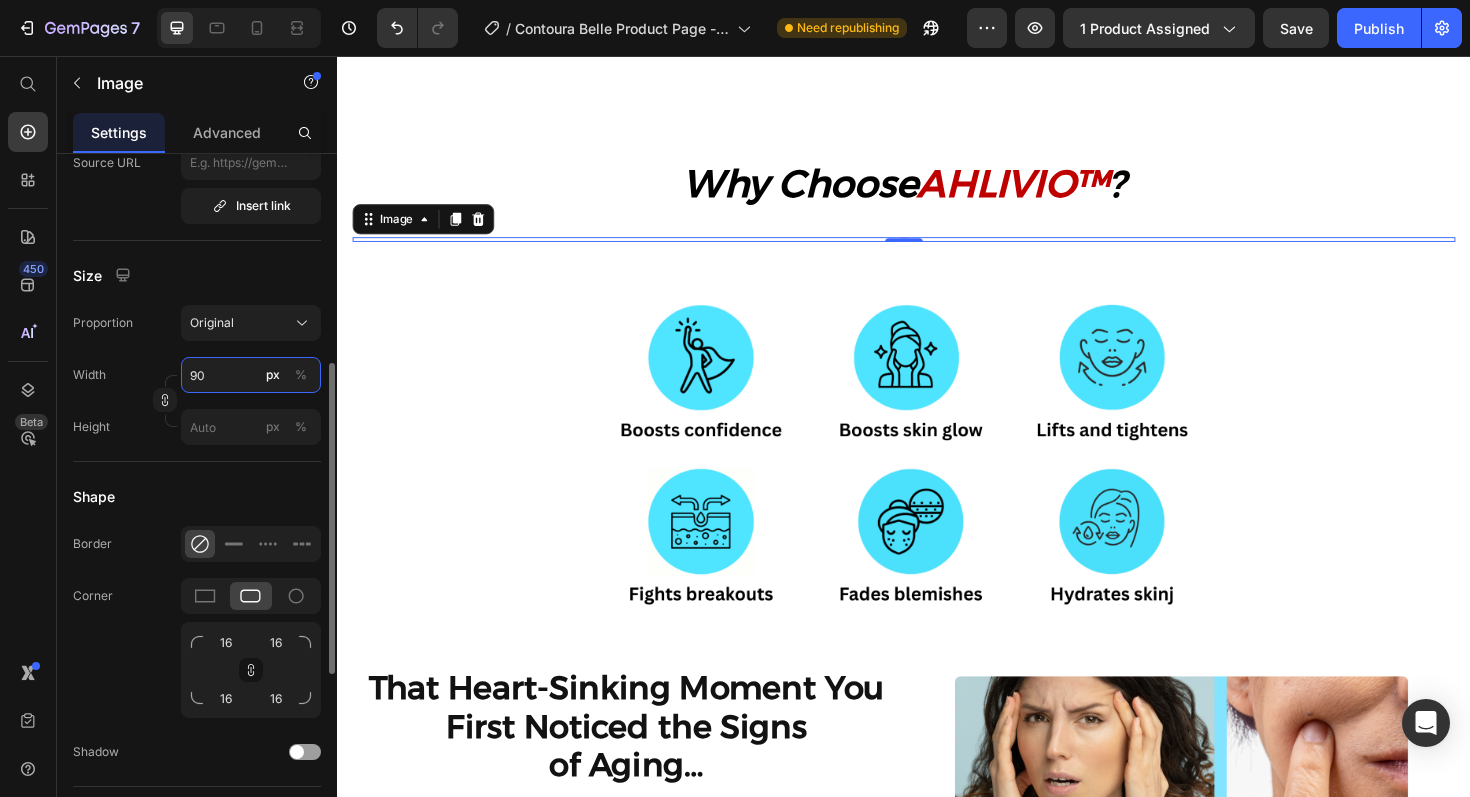 type on "900" 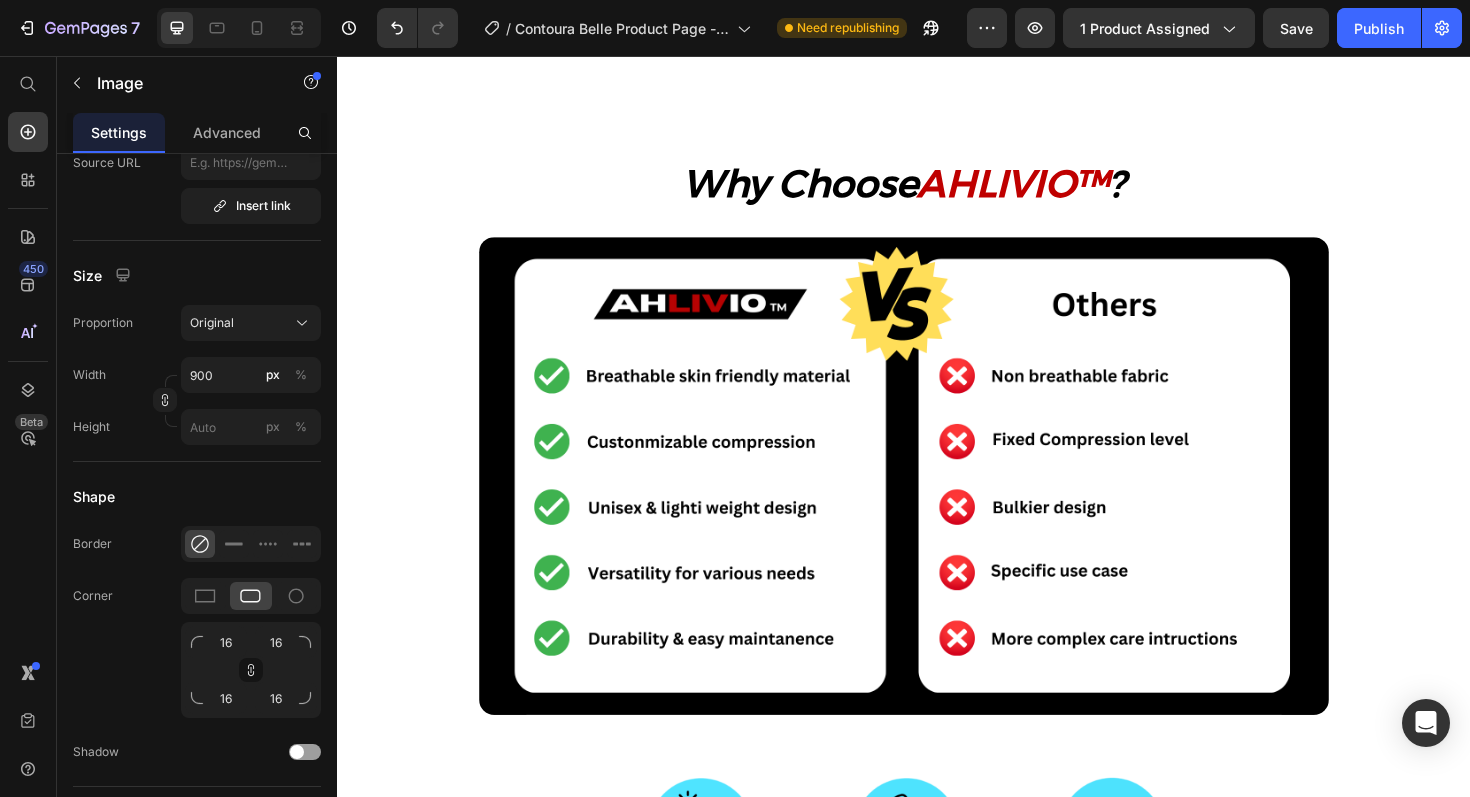 click on "Product Images Icon Icon Icon Icon Icon Icon List “ I wish I started using this sooner. I was hesitant to try another skincare gadget, but Contoura Belle is the real deal. It’s easy to use, relaxing, and the results speak for themselves. My skin feels firmer, and that dull, tired look is completely gone. I finally feel radiant again.” Text Block Emily Text Block
Verified Buyer Item List Row Row Loox - Rating widget Loox AHLIVIO™ Text Block CounterForce Elbow Brace Product Title $39.99 Product Price $69.99 Product Price Save $30.00 Discount Tag Row Targeted support for tennis elbow, golfer’s elbow, and forearm strain. This adjustable brace applies gentle pressure to reduce pain and inflammation. Product Description Targets elbow strain, tendonitis, and joint pain  Reduce inflammation and speed up healing Fades Blemishes Fights Breakouts Boosts Skins Glow Item List Color: Red Pink Pink Blue Blue Red Red Product Variants & Swatches Quantity Text Block 1 Product Quantity Row" at bounding box center [937, 475] 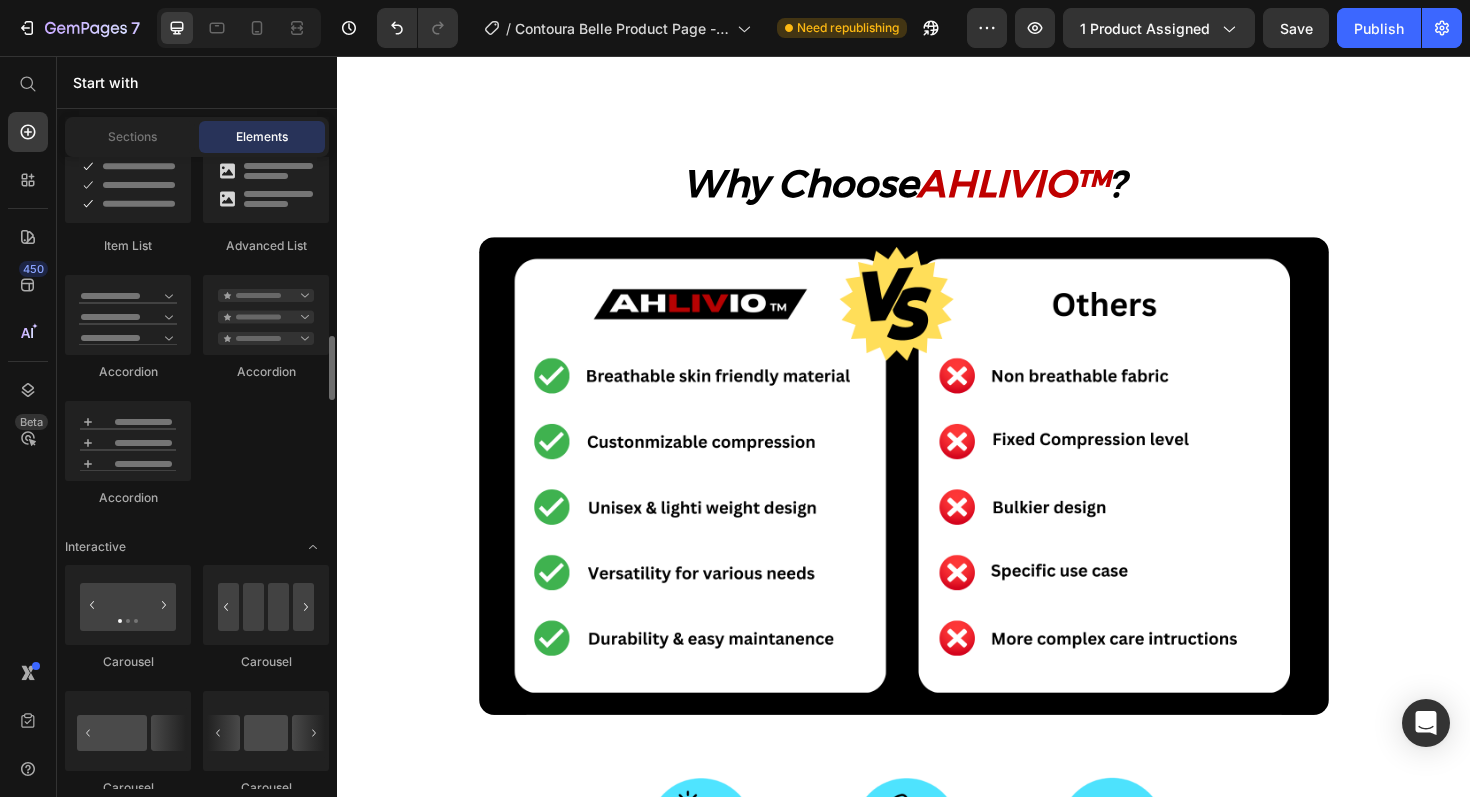 scroll, scrollTop: 1759, scrollLeft: 0, axis: vertical 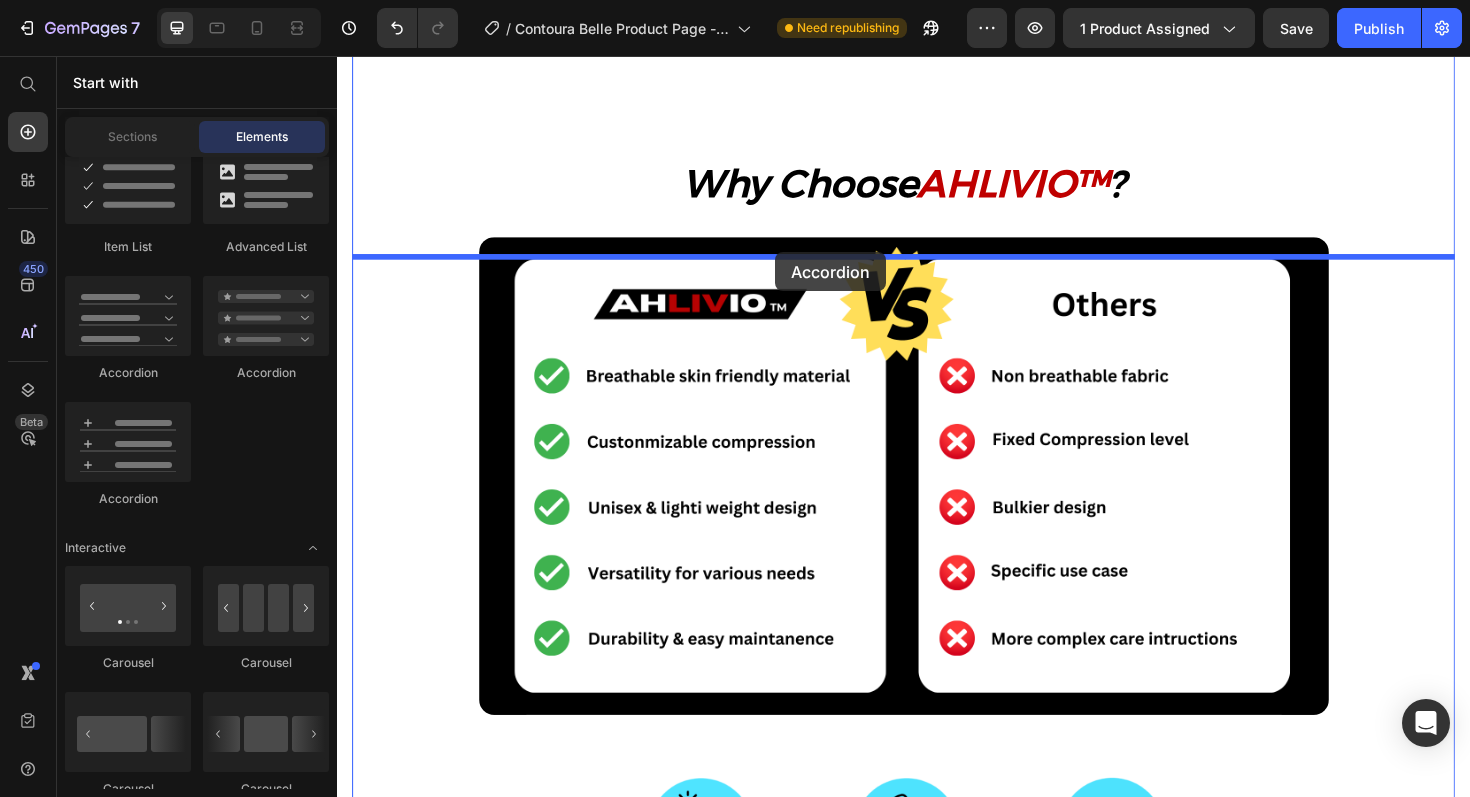 drag, startPoint x: 468, startPoint y: 388, endPoint x: 801, endPoint y: 264, distance: 355.33786 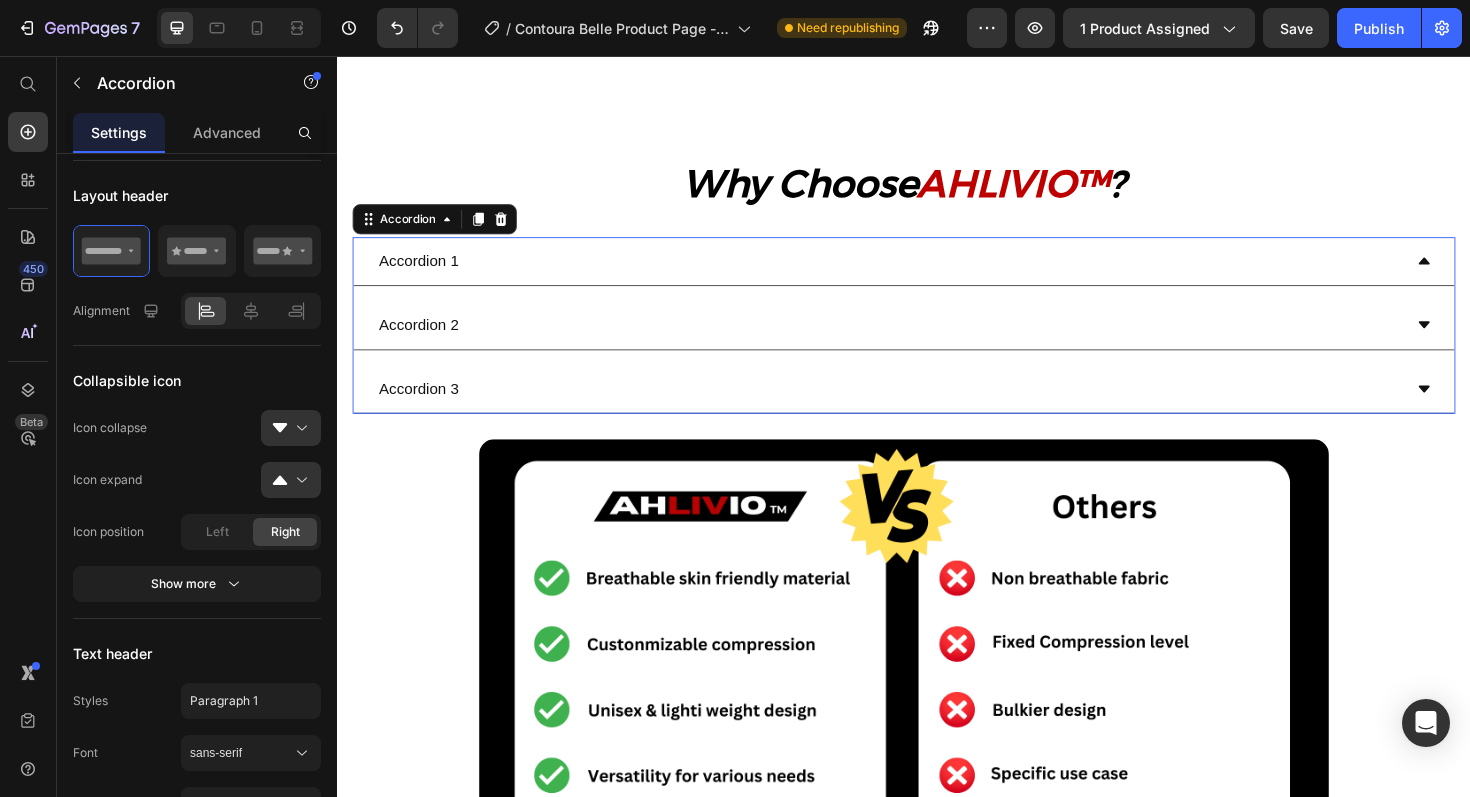 scroll, scrollTop: 0, scrollLeft: 0, axis: both 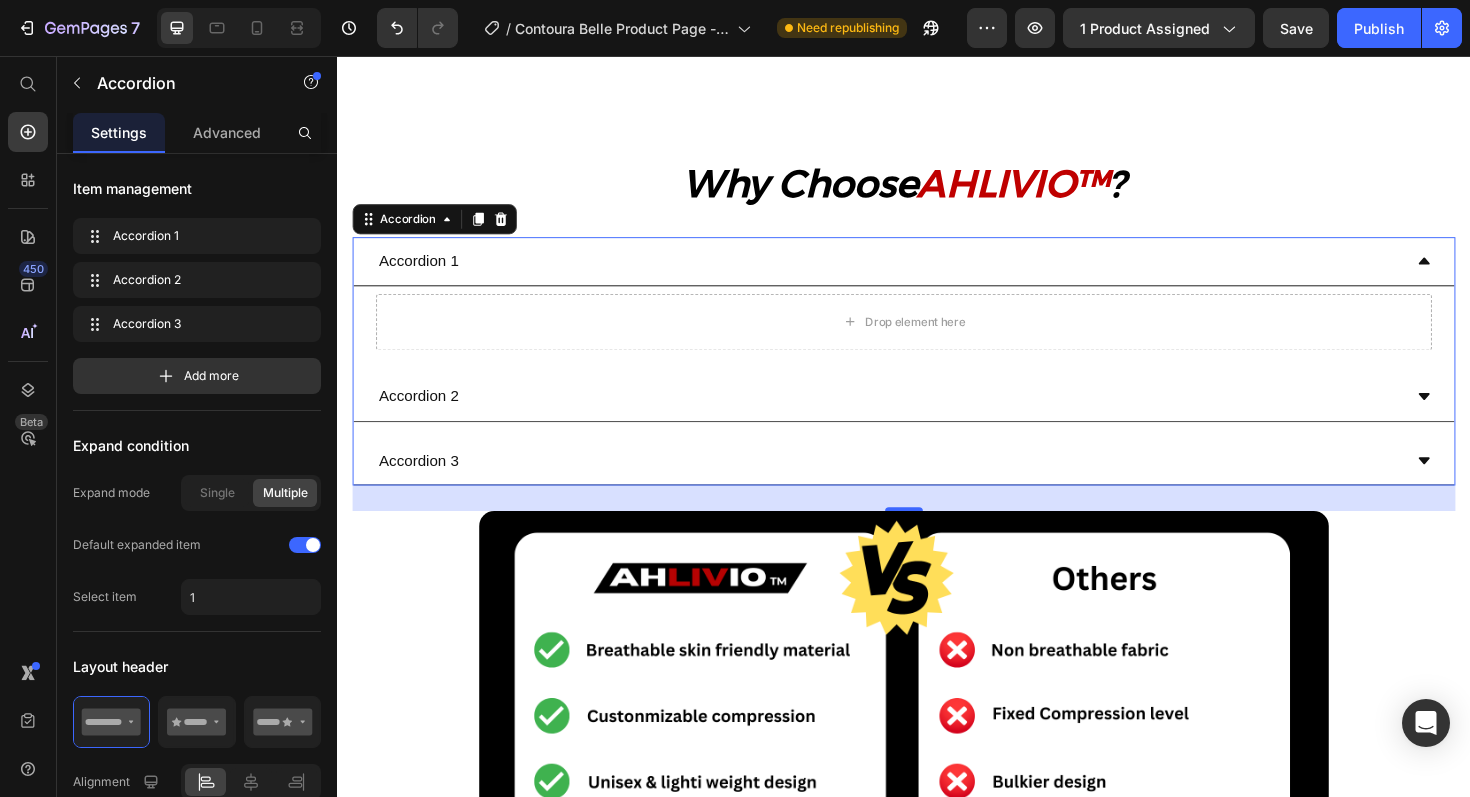 click on "Accordion 1" at bounding box center [921, 273] 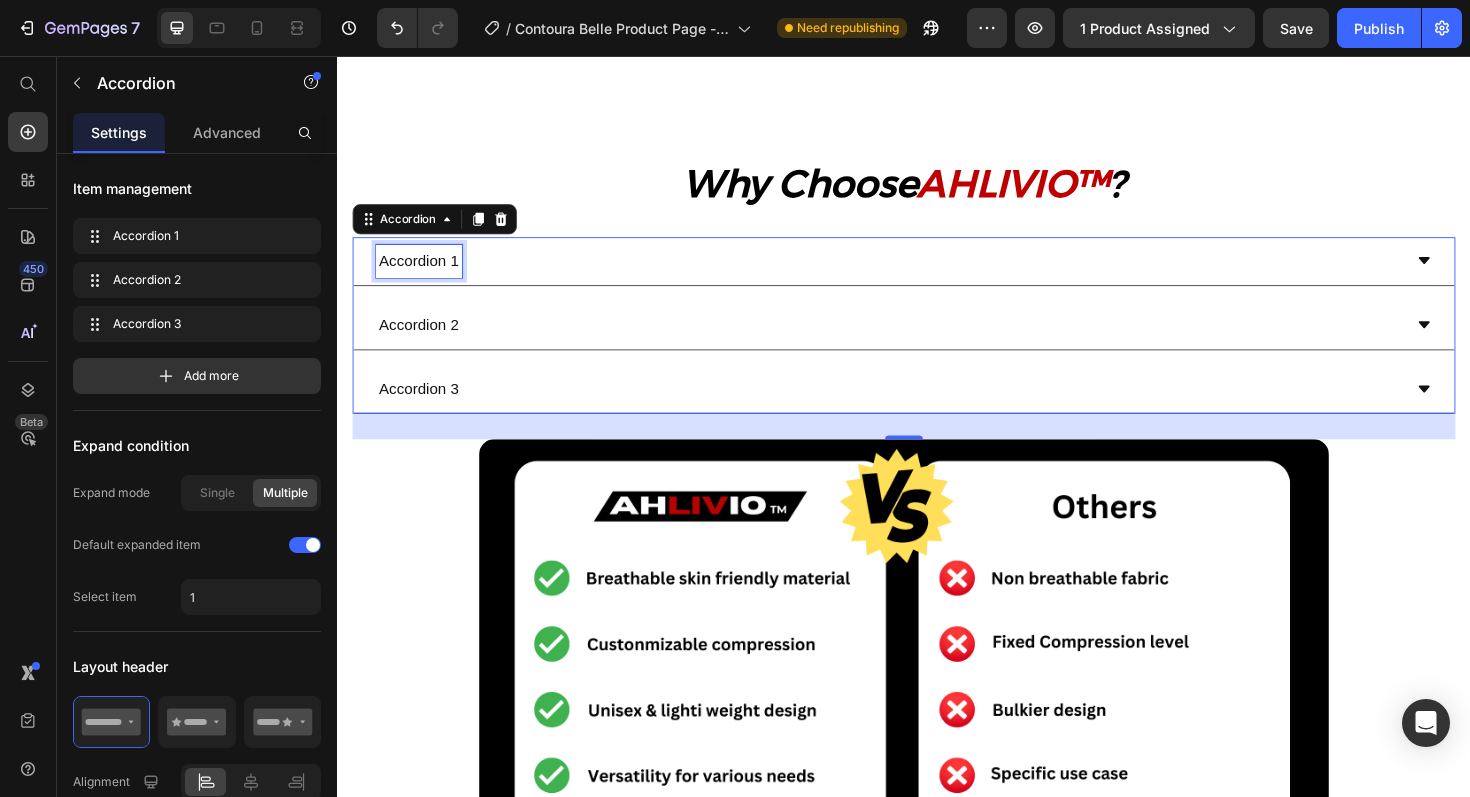 click on "Accordion 1" at bounding box center (423, 273) 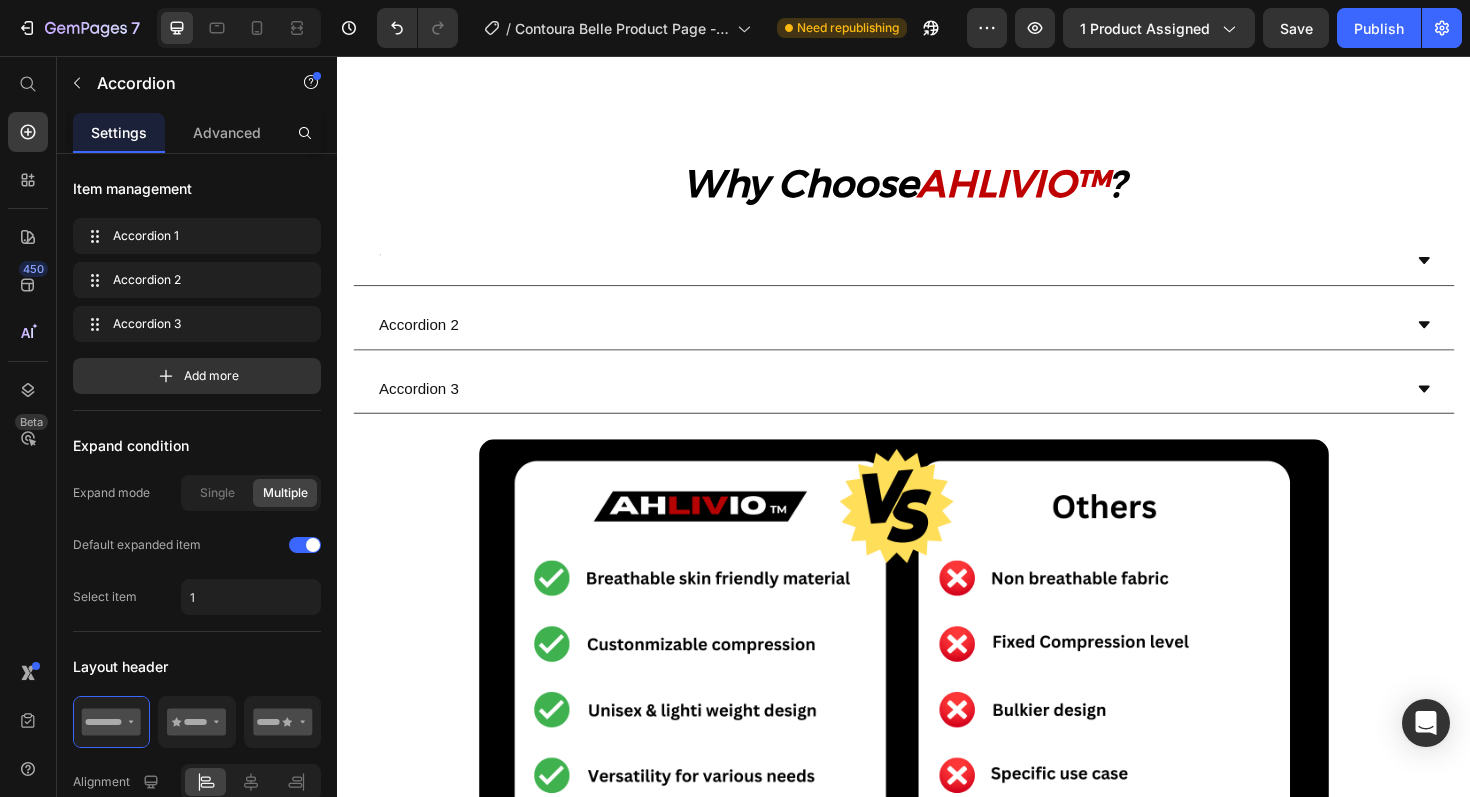 scroll, scrollTop: 1862, scrollLeft: 0, axis: vertical 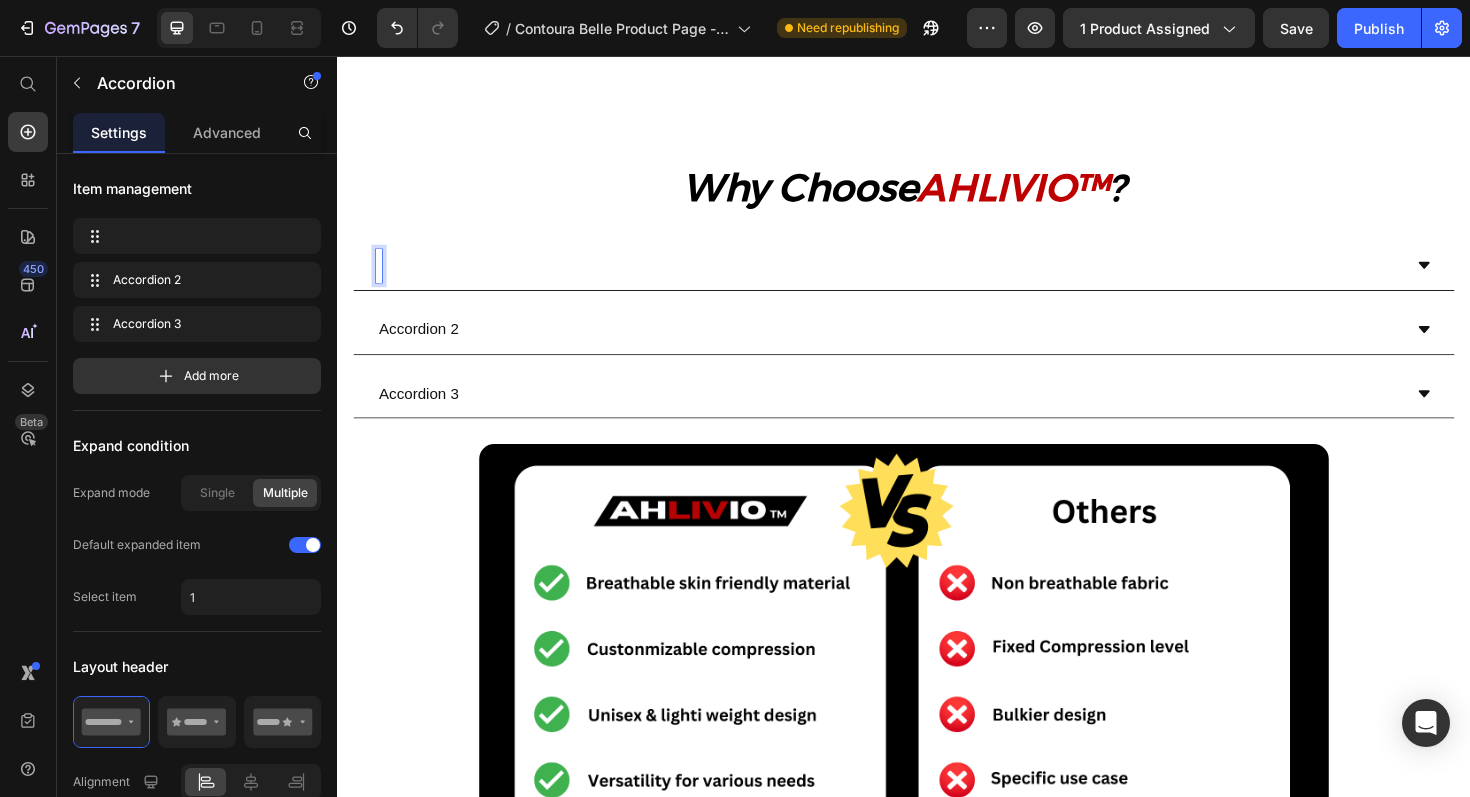 click at bounding box center [381, 278] 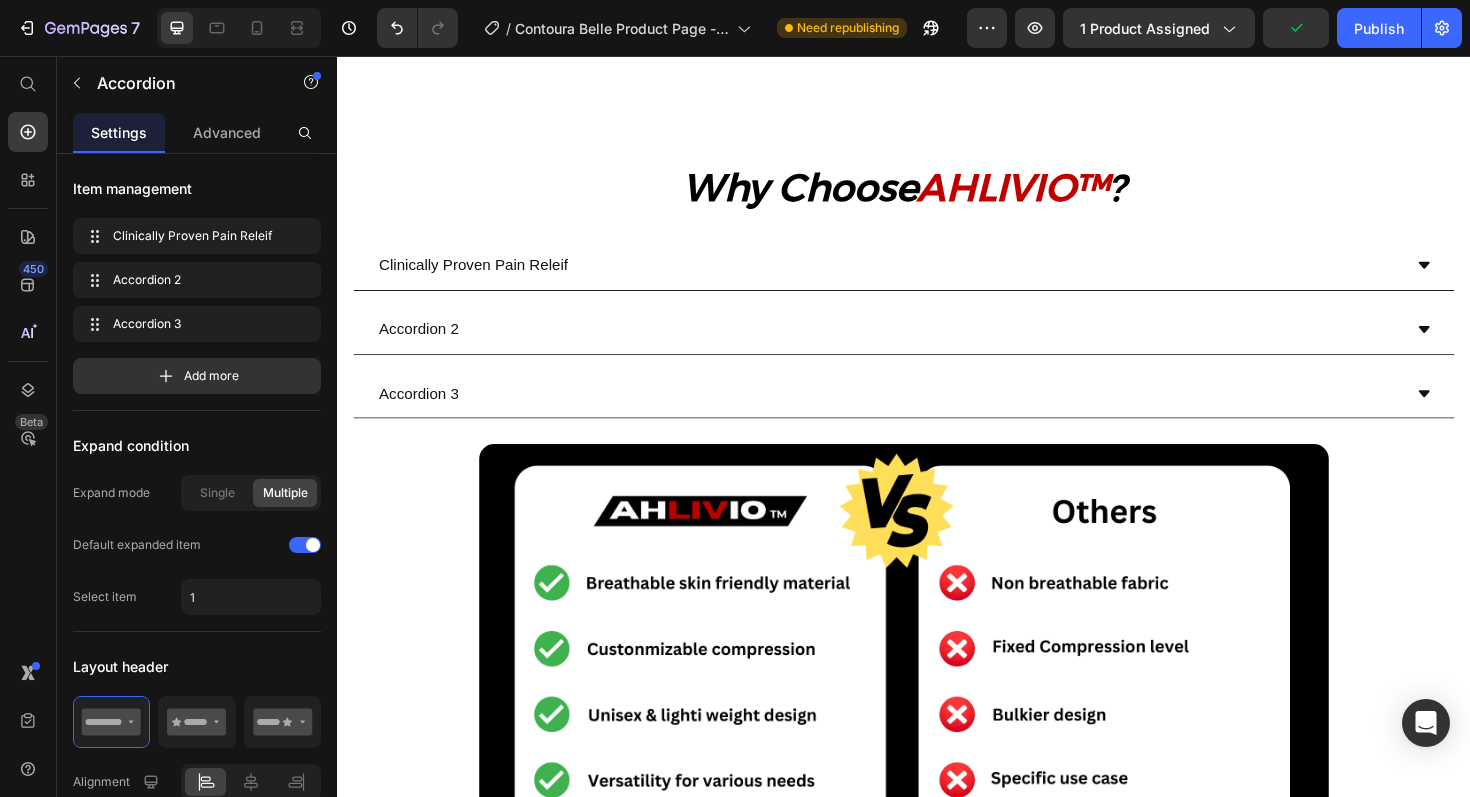 click on "Clinically Proven Pain Releif" at bounding box center (481, 278) 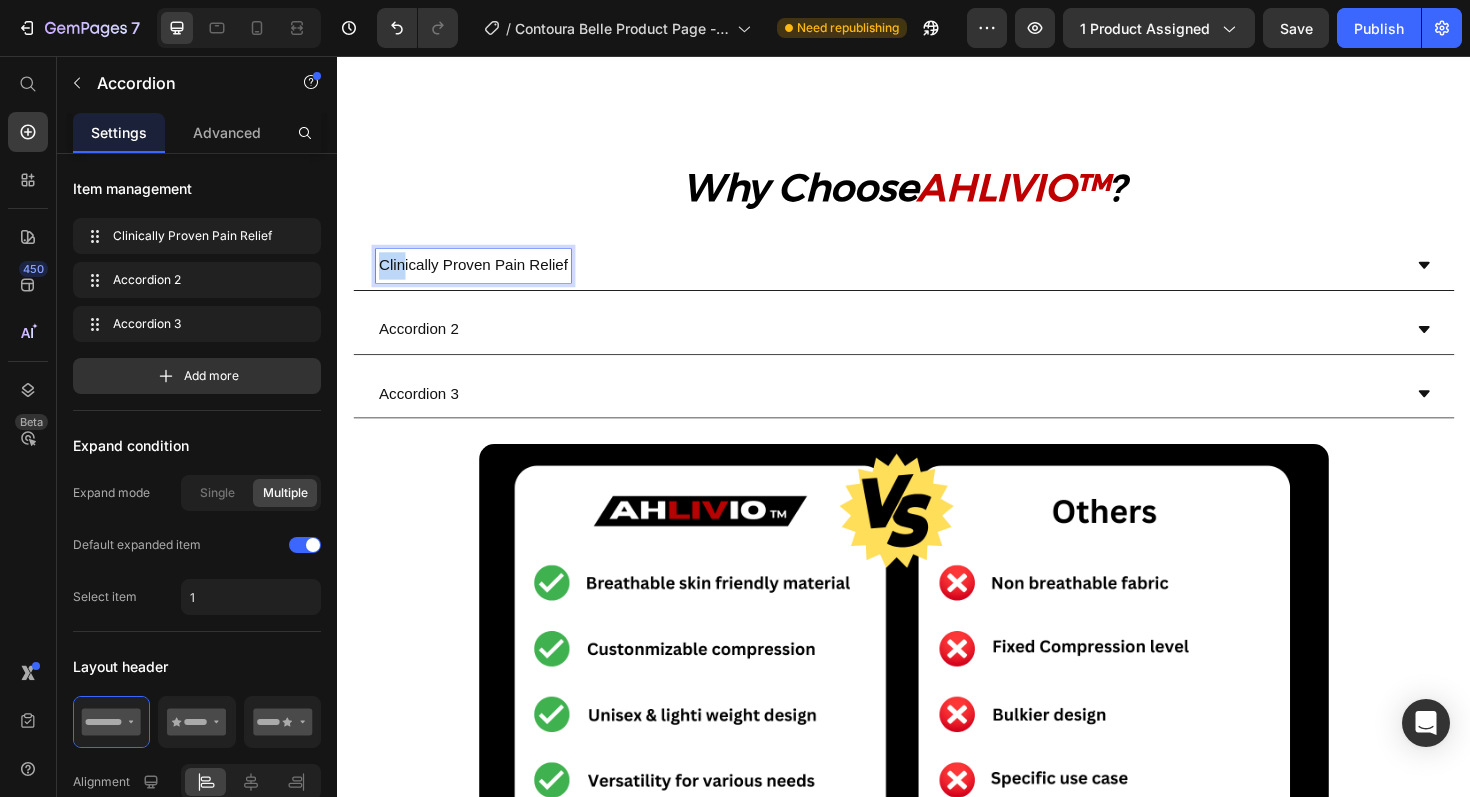 drag, startPoint x: 382, startPoint y: 297, endPoint x: 461, endPoint y: 284, distance: 80.06248 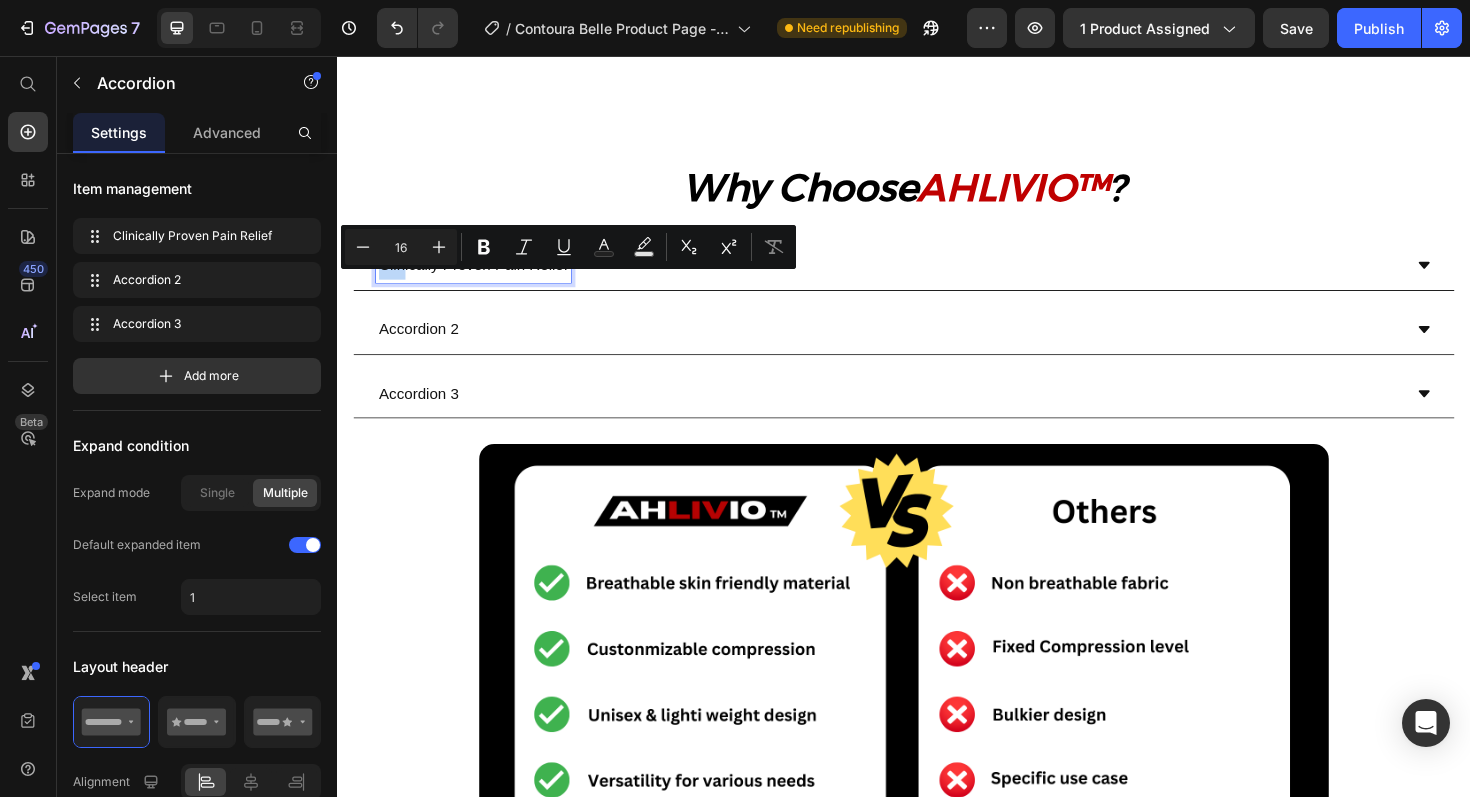 click on "Clinically Proven Pain Relief" at bounding box center (921, 278) 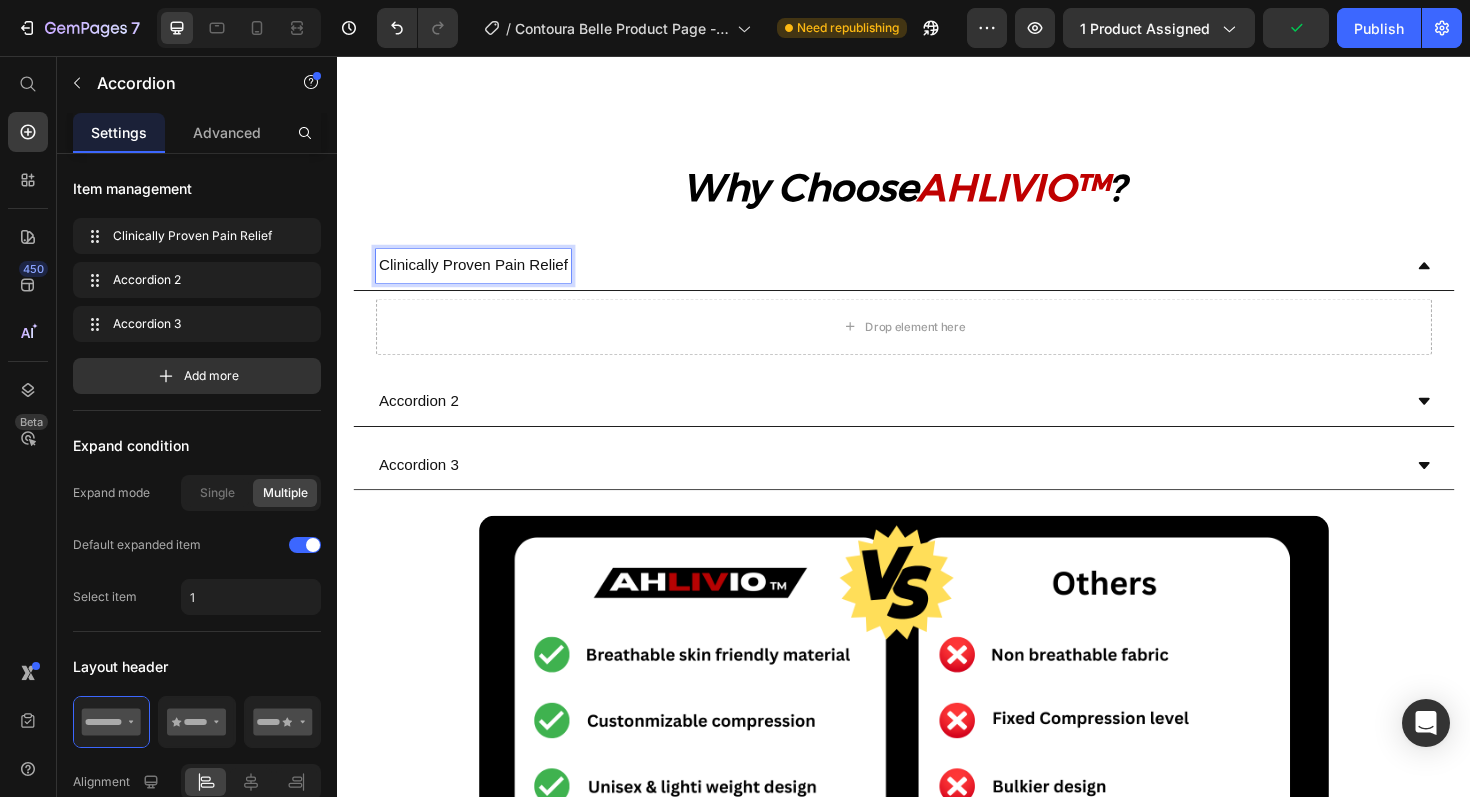 drag, startPoint x: 386, startPoint y: 301, endPoint x: 451, endPoint y: 301, distance: 65 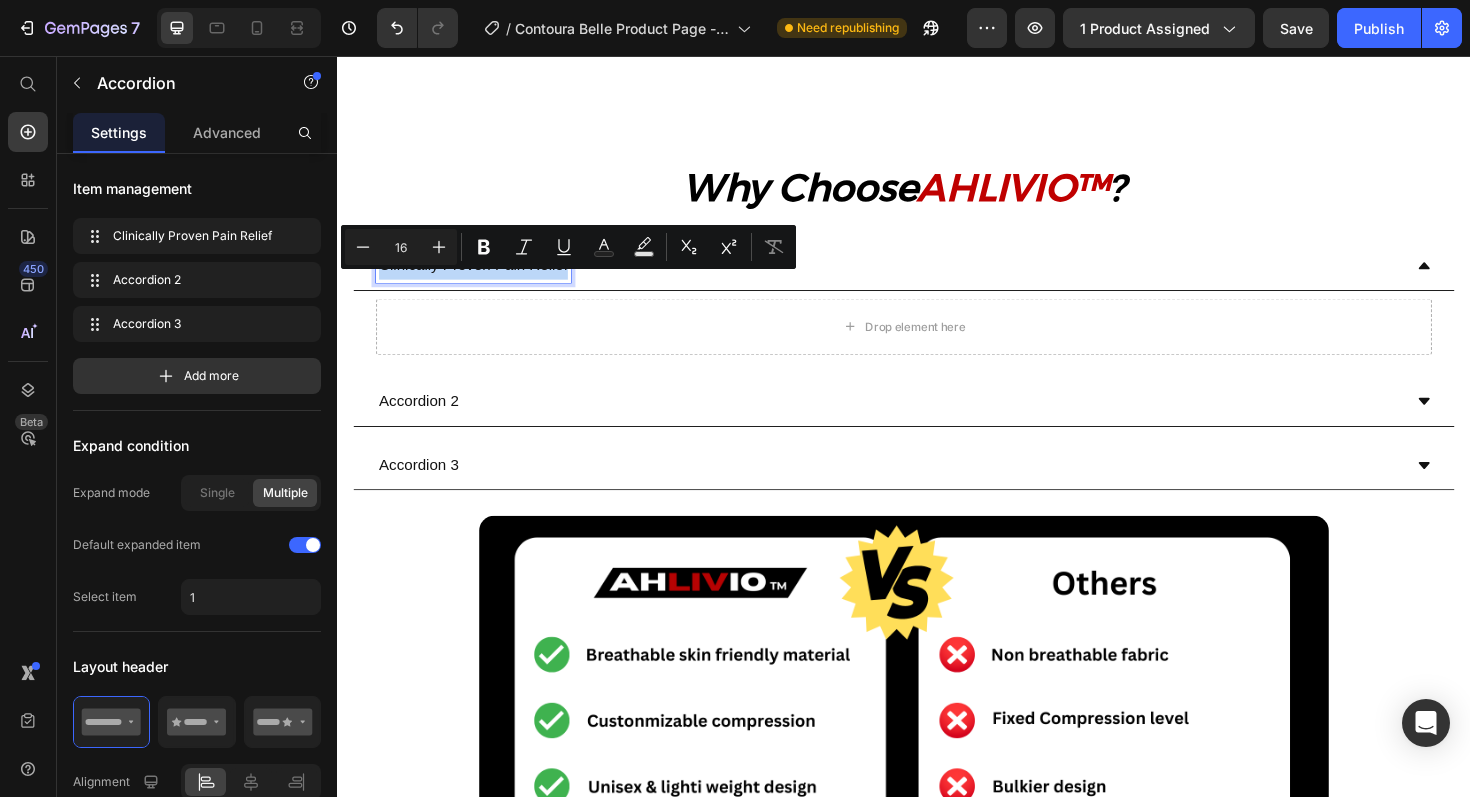 drag, startPoint x: 382, startPoint y: 299, endPoint x: 562, endPoint y: 301, distance: 180.01111 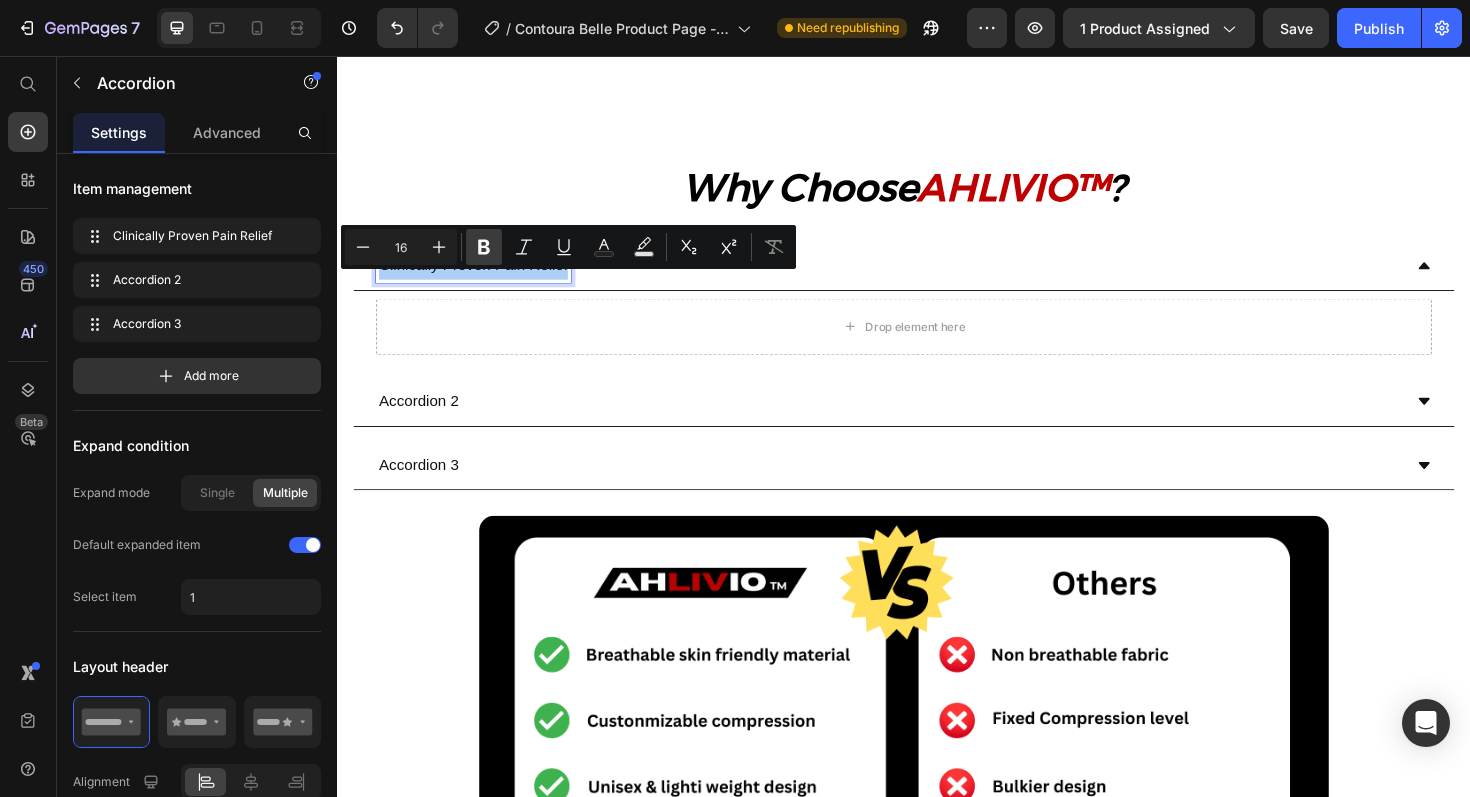 click 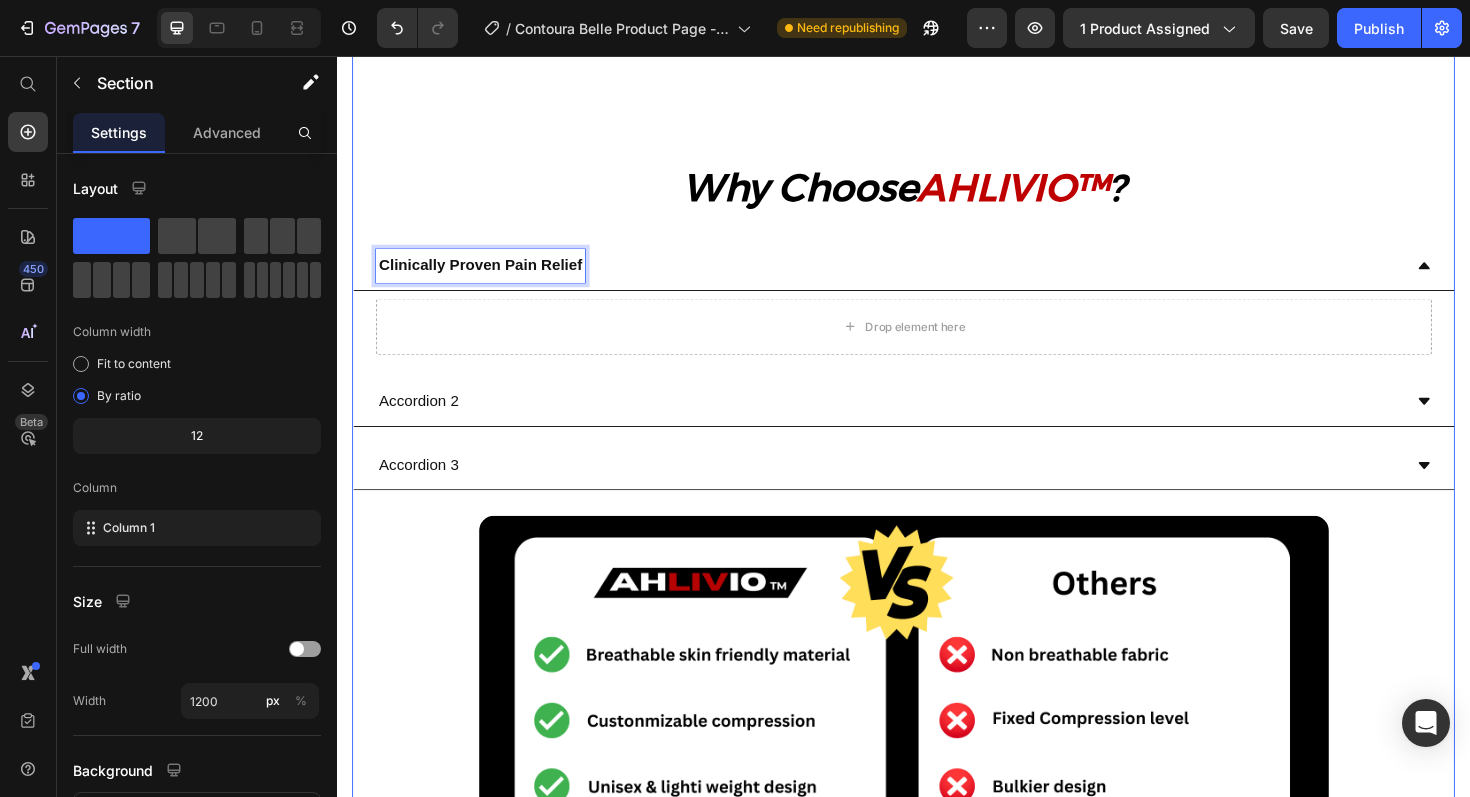 click on "Product Images Icon Icon Icon Icon Icon Icon List “ I wish I started using this sooner. I was hesitant to try another skincare gadget, but Contoura Belle is the real deal. It’s easy to use, relaxing, and the results speak for themselves. My skin feels firmer, and that dull, tired look is completely gone. I finally feel radiant again.” Text Block Emily Text Block
Verified Buyer Item List Row Row Loox - Rating widget Loox AHLIVIO™ Text Block CounterForce Elbow Brace Product Title $39.99 Product Price $69.99 Product Price Save $30.00 Discount Tag Row Targeted support for tennis elbow, golfer’s elbow, and forearm strain. This adjustable brace applies gentle pressure to reduce pain and inflammation. Product Description Targets elbow strain, tendonitis, and joint pain  Reduce inflammation and speed up healing Fades Blemishes Fights Breakouts Boosts Skins Glow Item List Color: Red Pink Pink Blue Blue Red Red Product Variants & Swatches Quantity Text Block 1 Product Quantity Row" at bounding box center (937, 625) 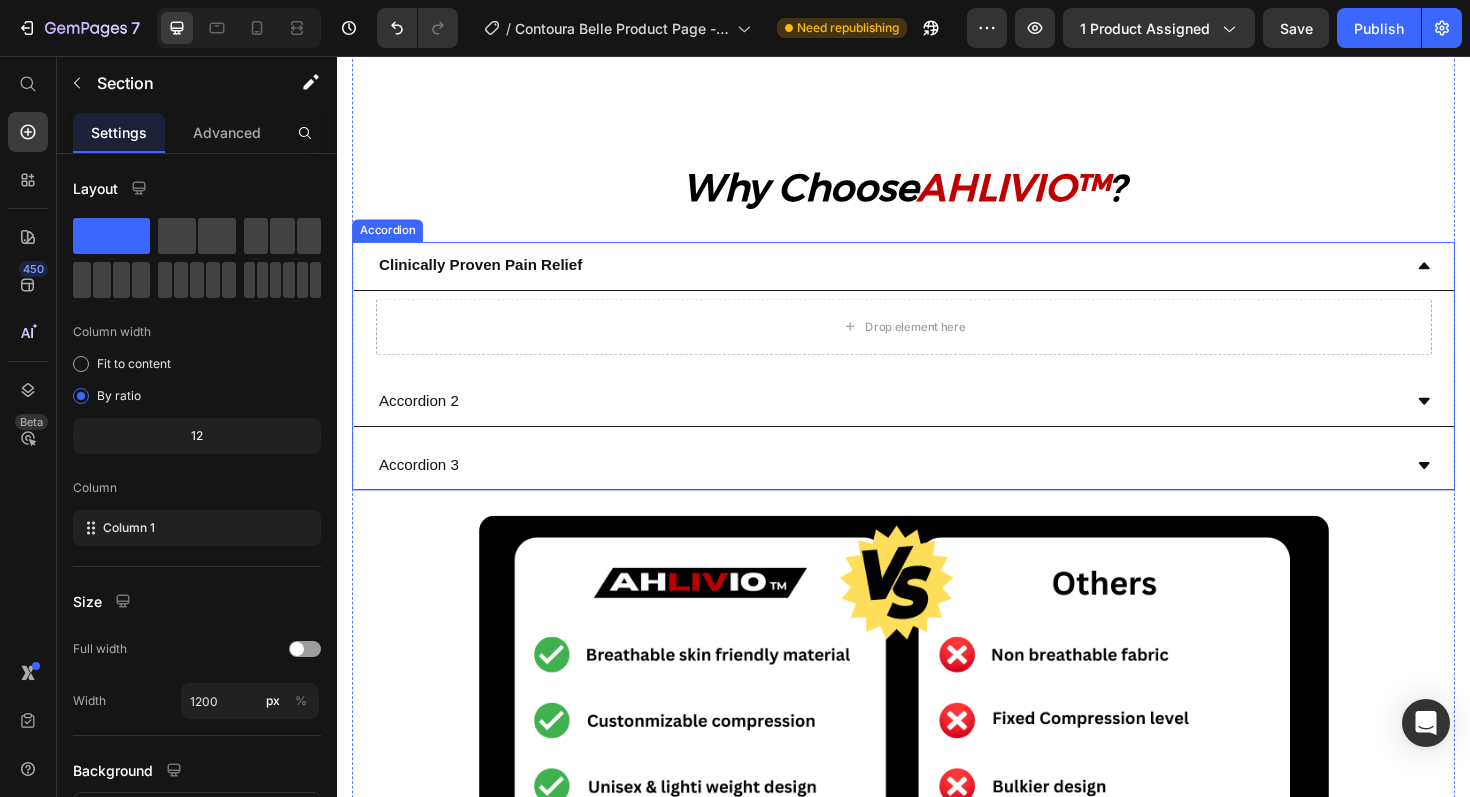 click on "Accordion 2" at bounding box center (423, 422) 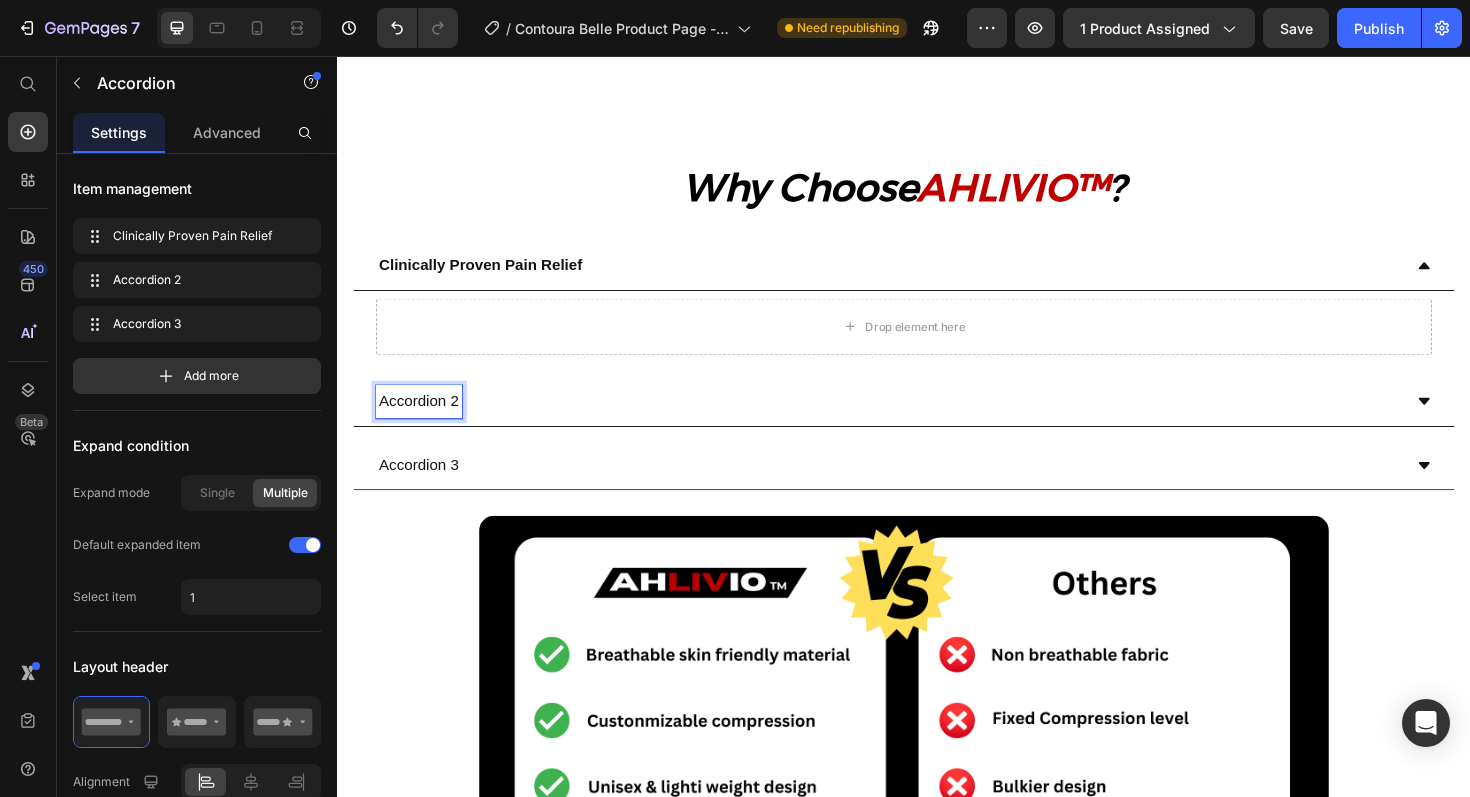 click on "Accordion 2" at bounding box center (423, 422) 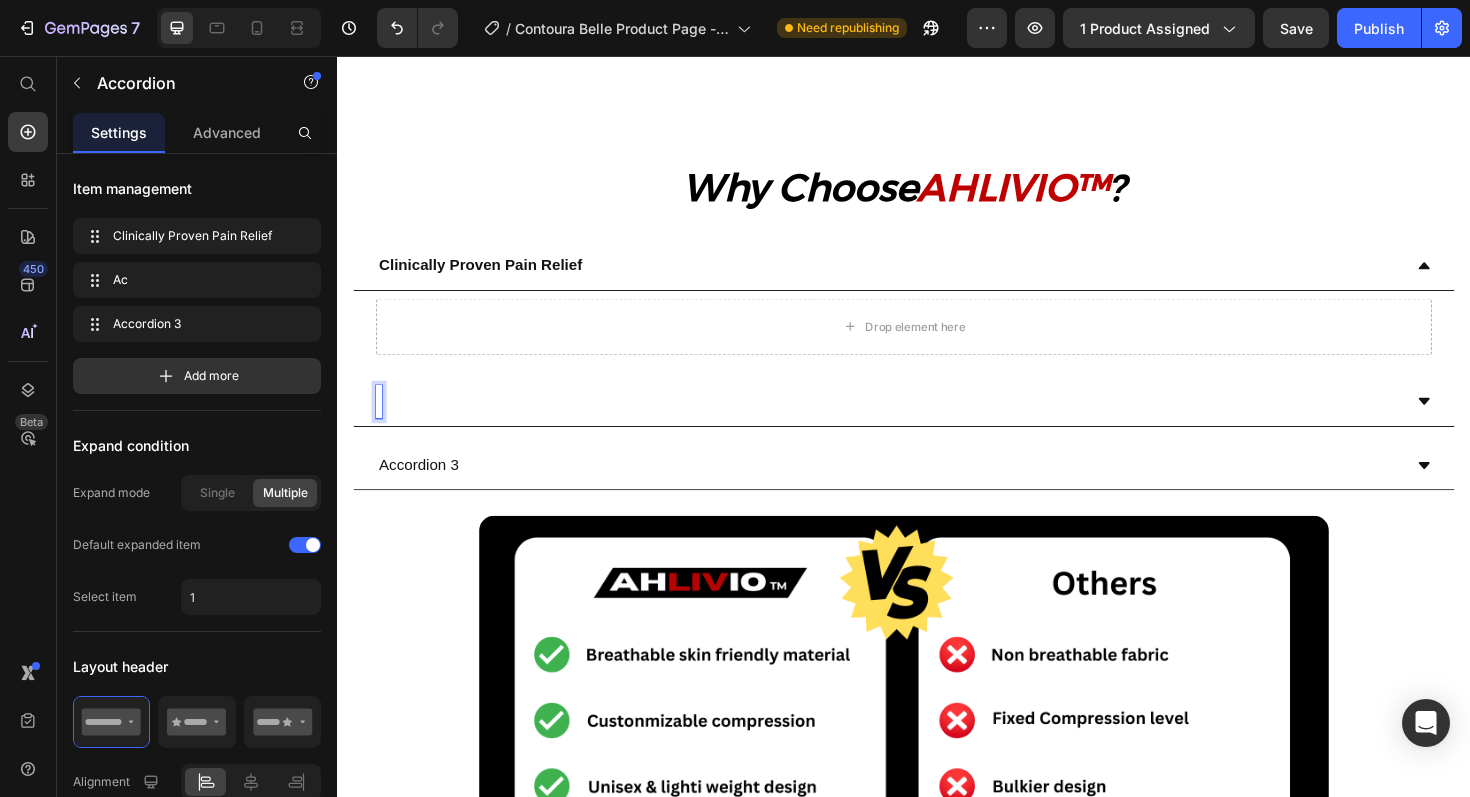 scroll, scrollTop: 1857, scrollLeft: 0, axis: vertical 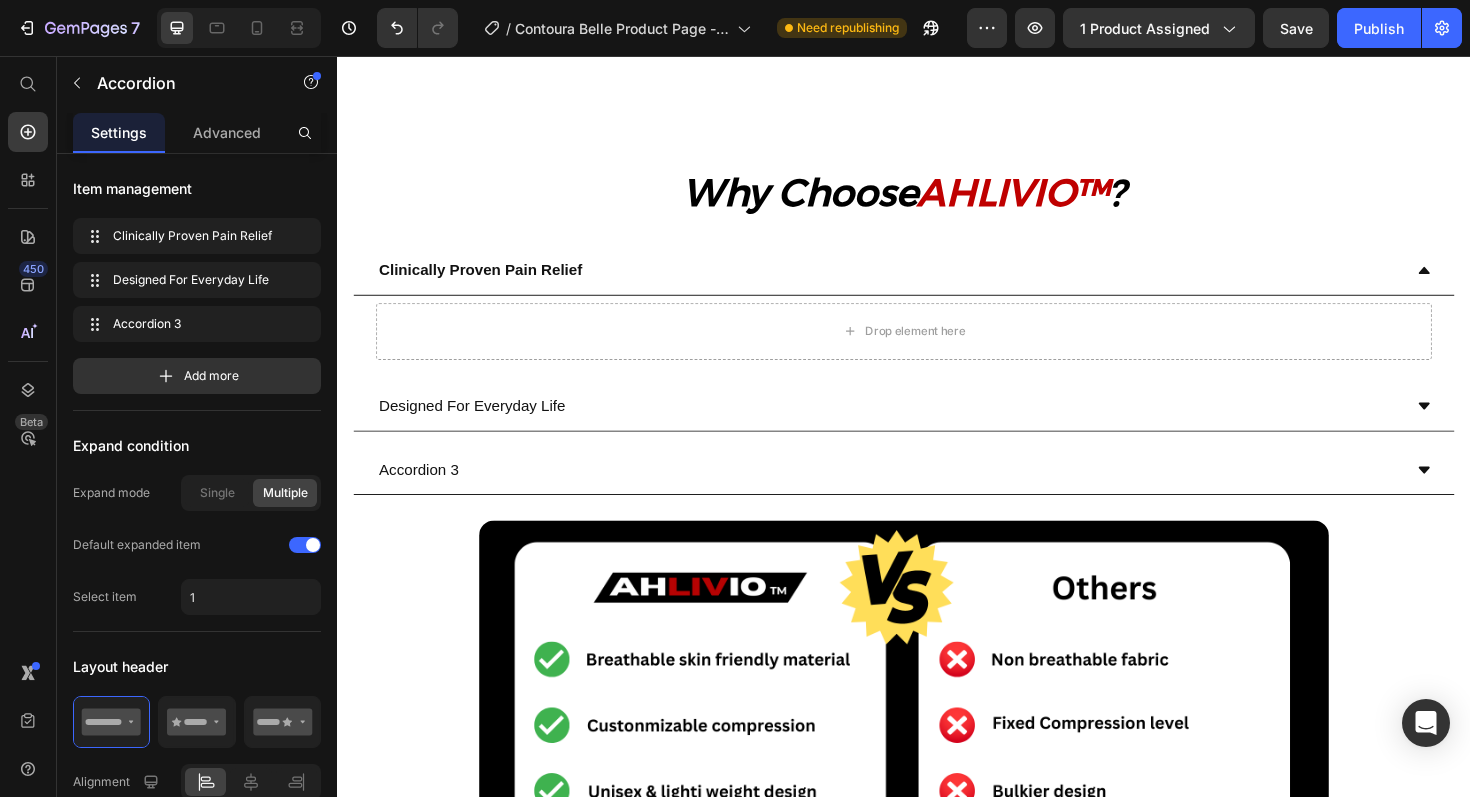 click on "Designed For Everyday Life" at bounding box center (479, 427) 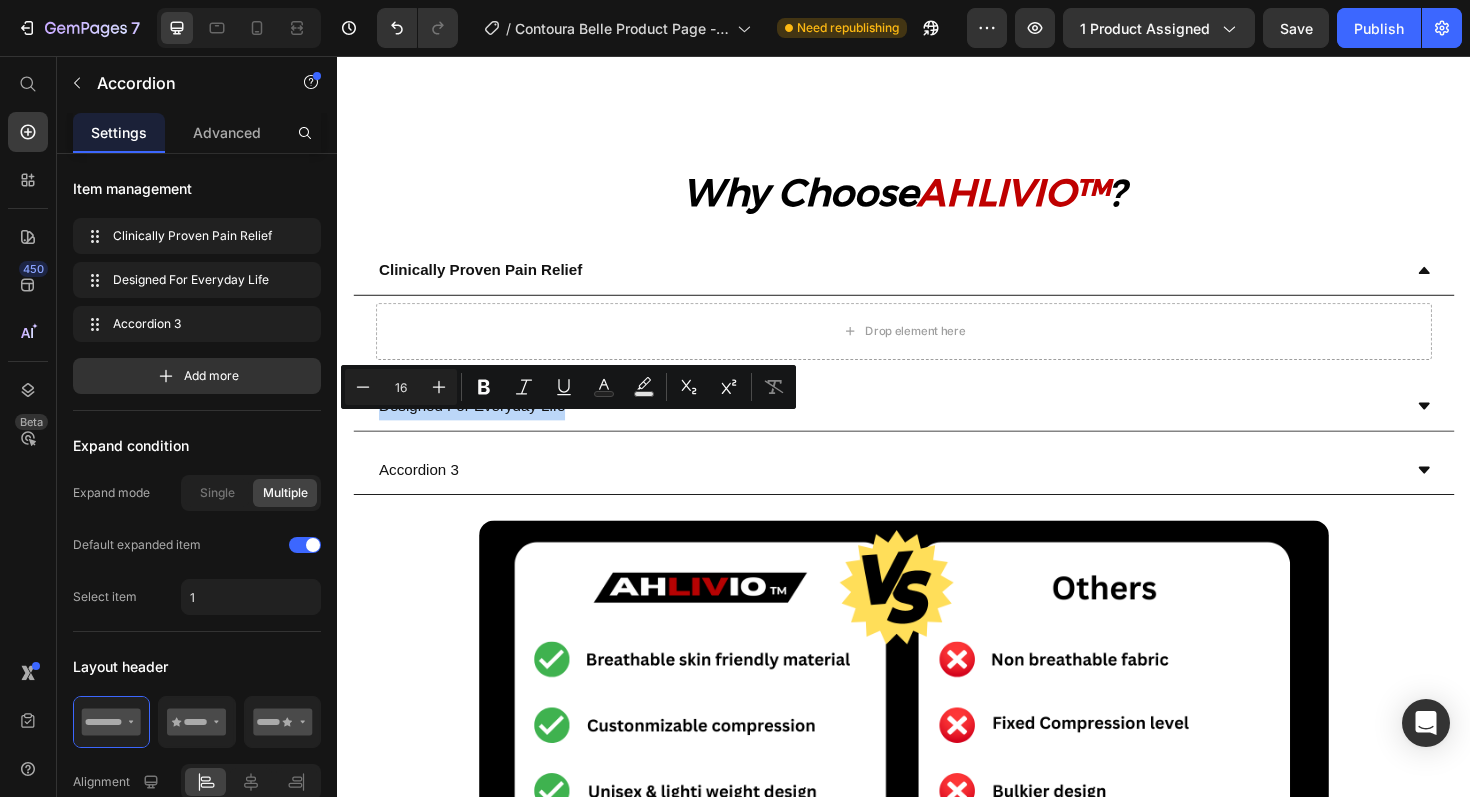 drag, startPoint x: 380, startPoint y: 449, endPoint x: 564, endPoint y: 446, distance: 184.02446 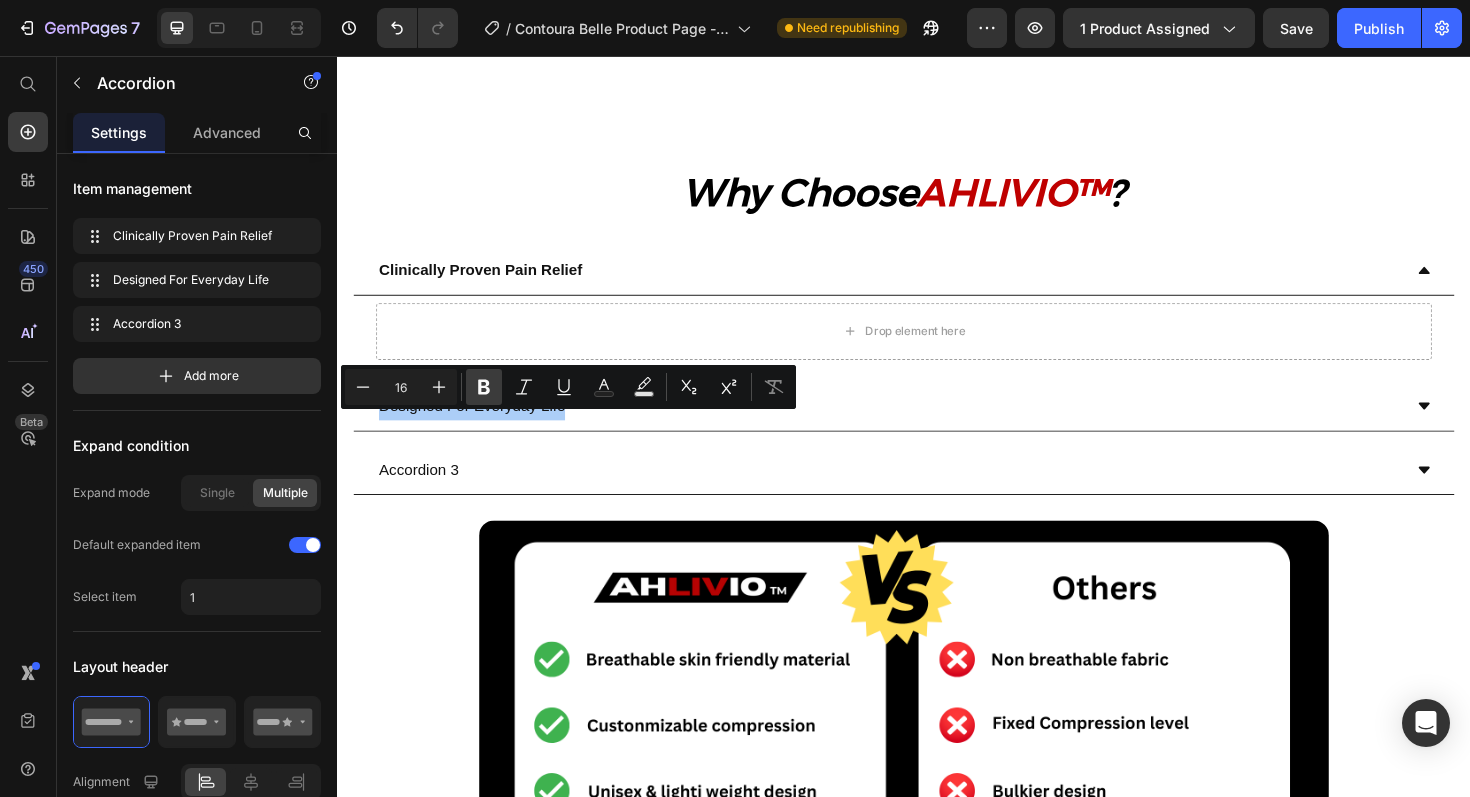 click 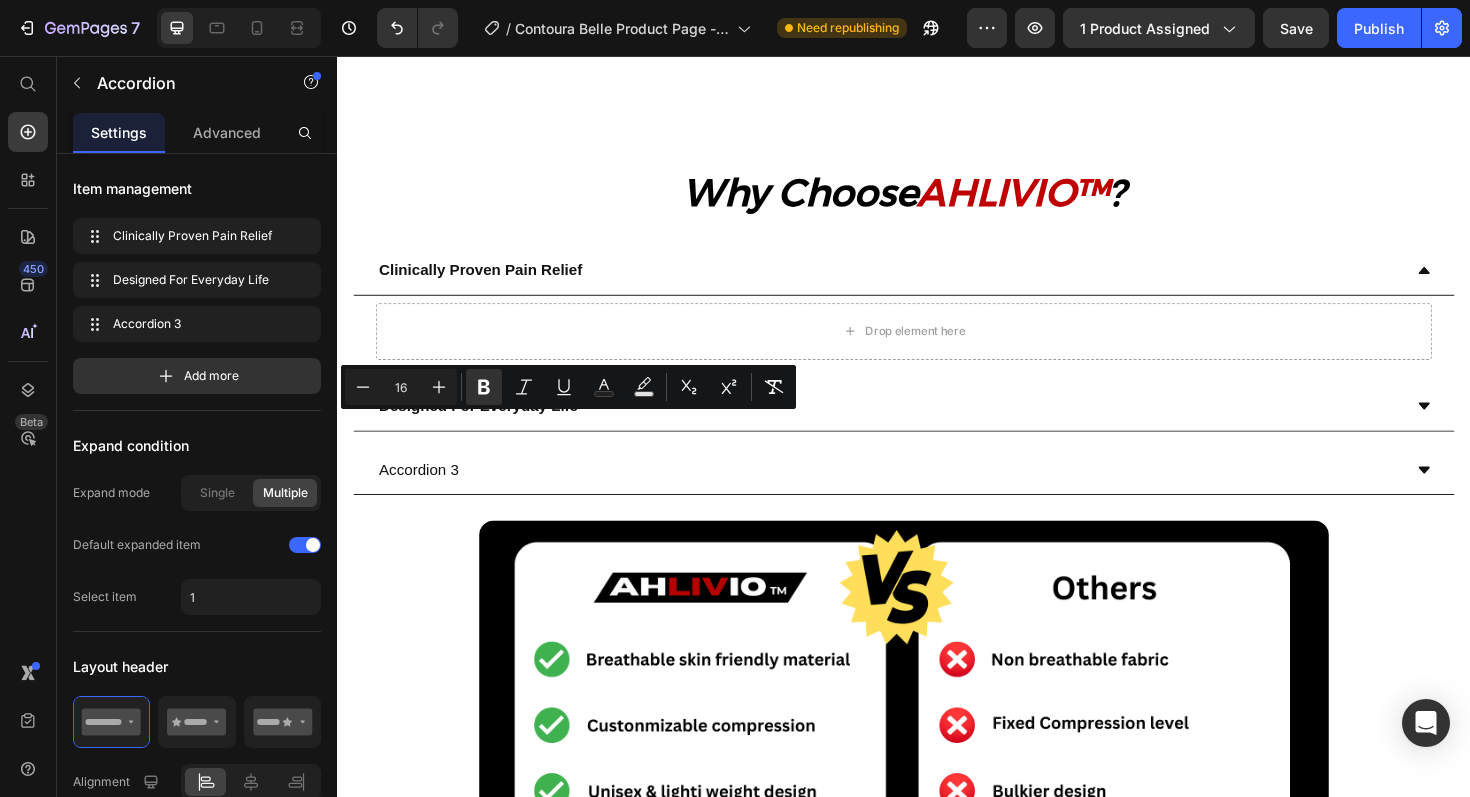 click on "Designed For Everyday Life" at bounding box center [921, 427] 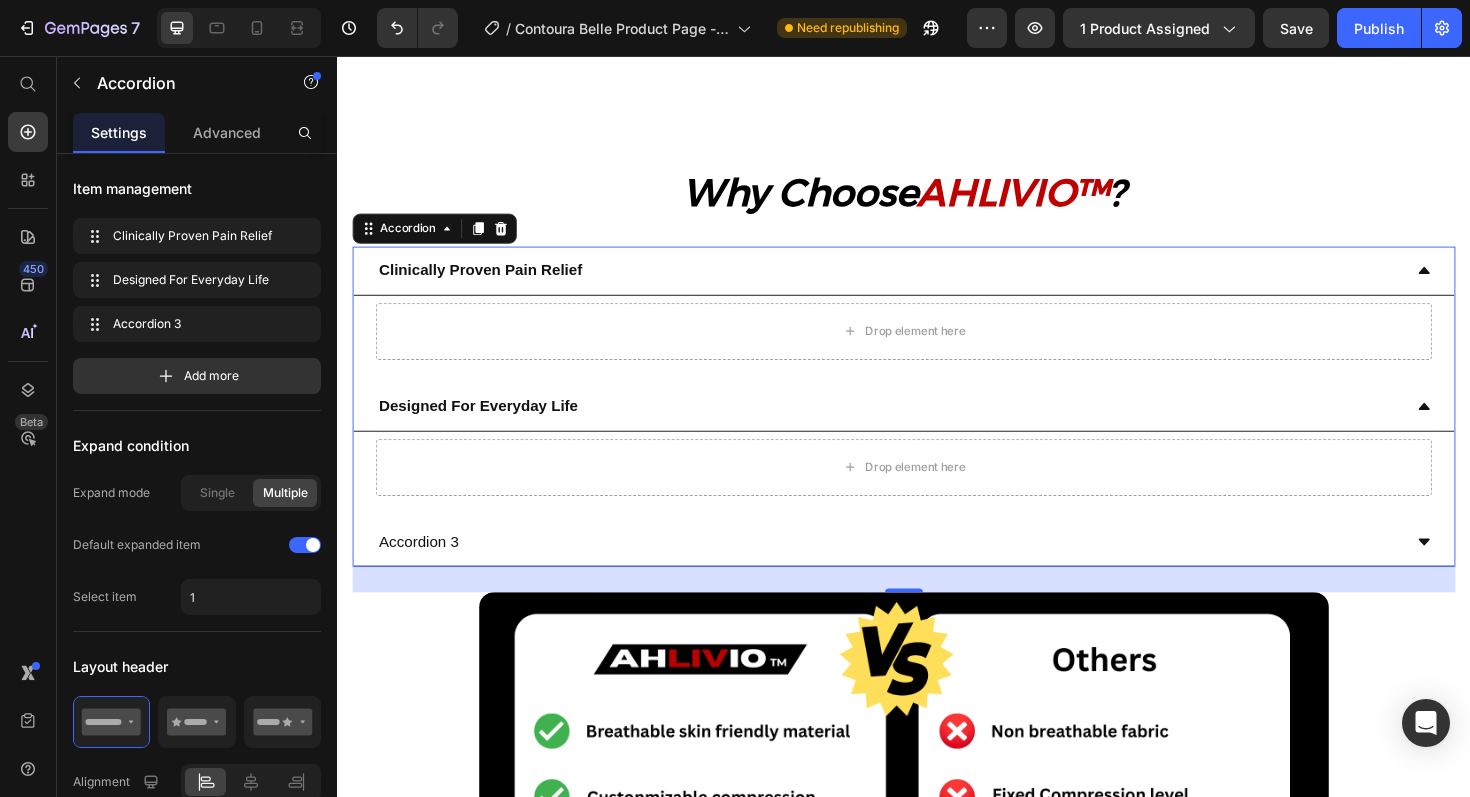 click on "Accordion 3" at bounding box center [423, 571] 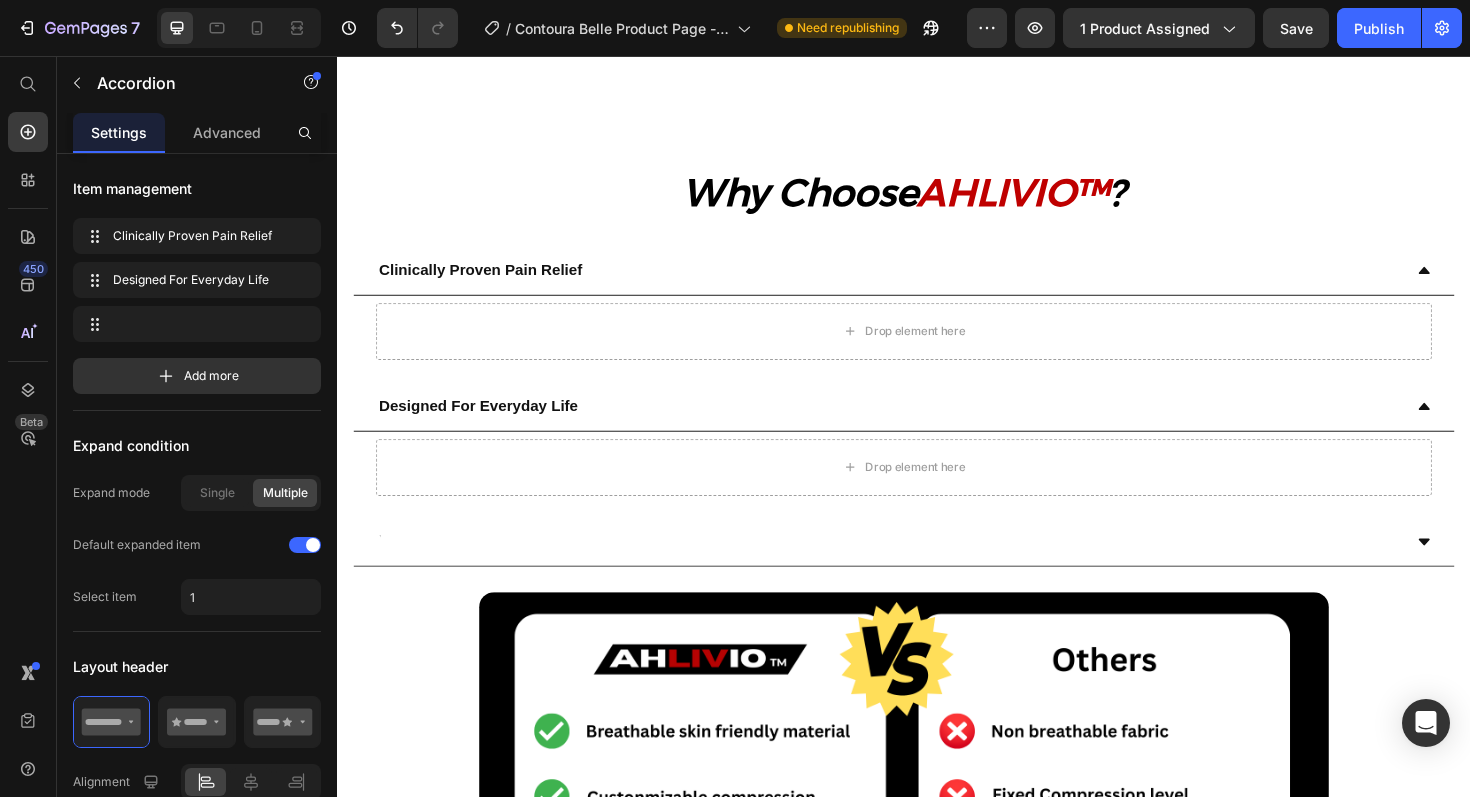 scroll, scrollTop: 1852, scrollLeft: 0, axis: vertical 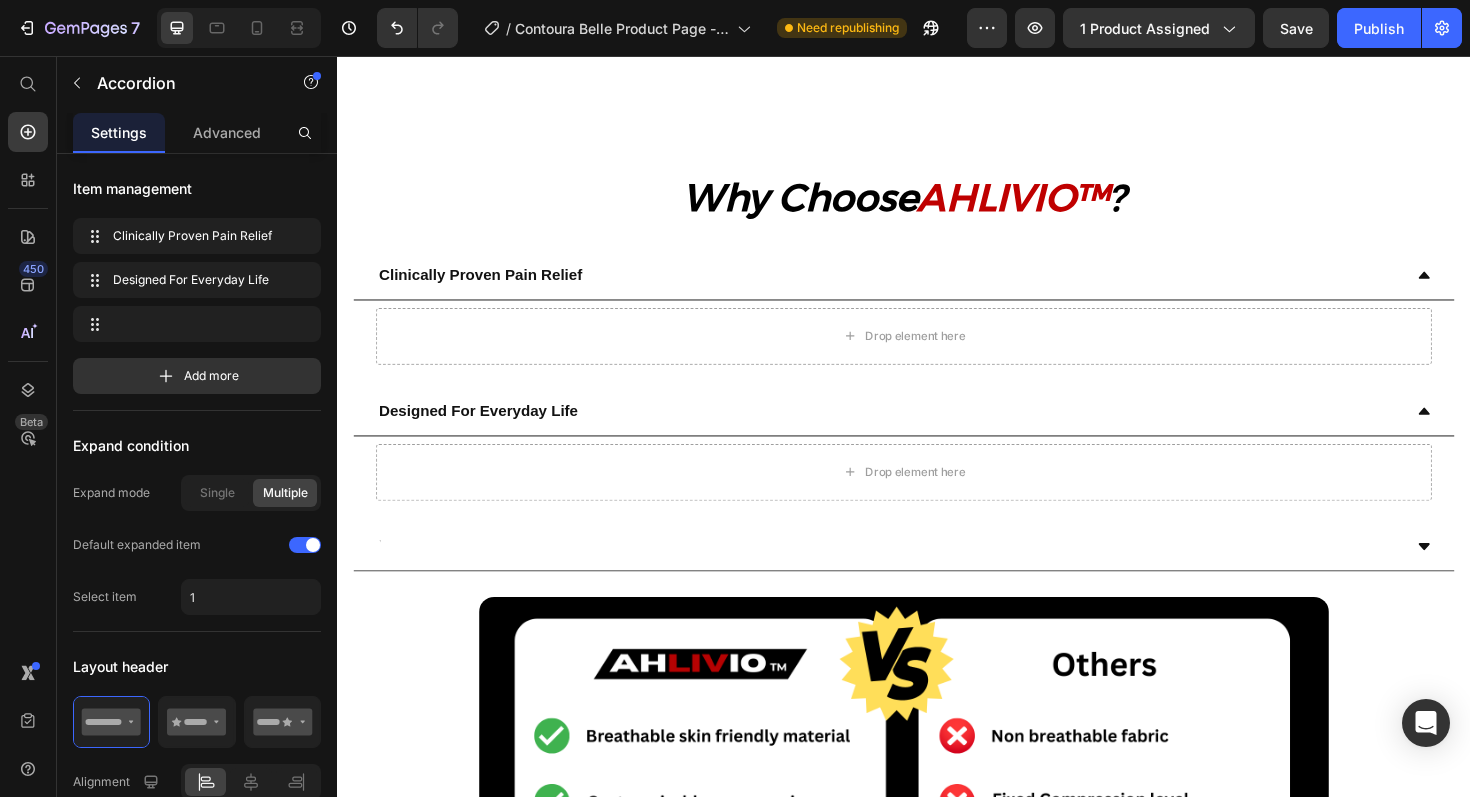 click at bounding box center (921, 576) 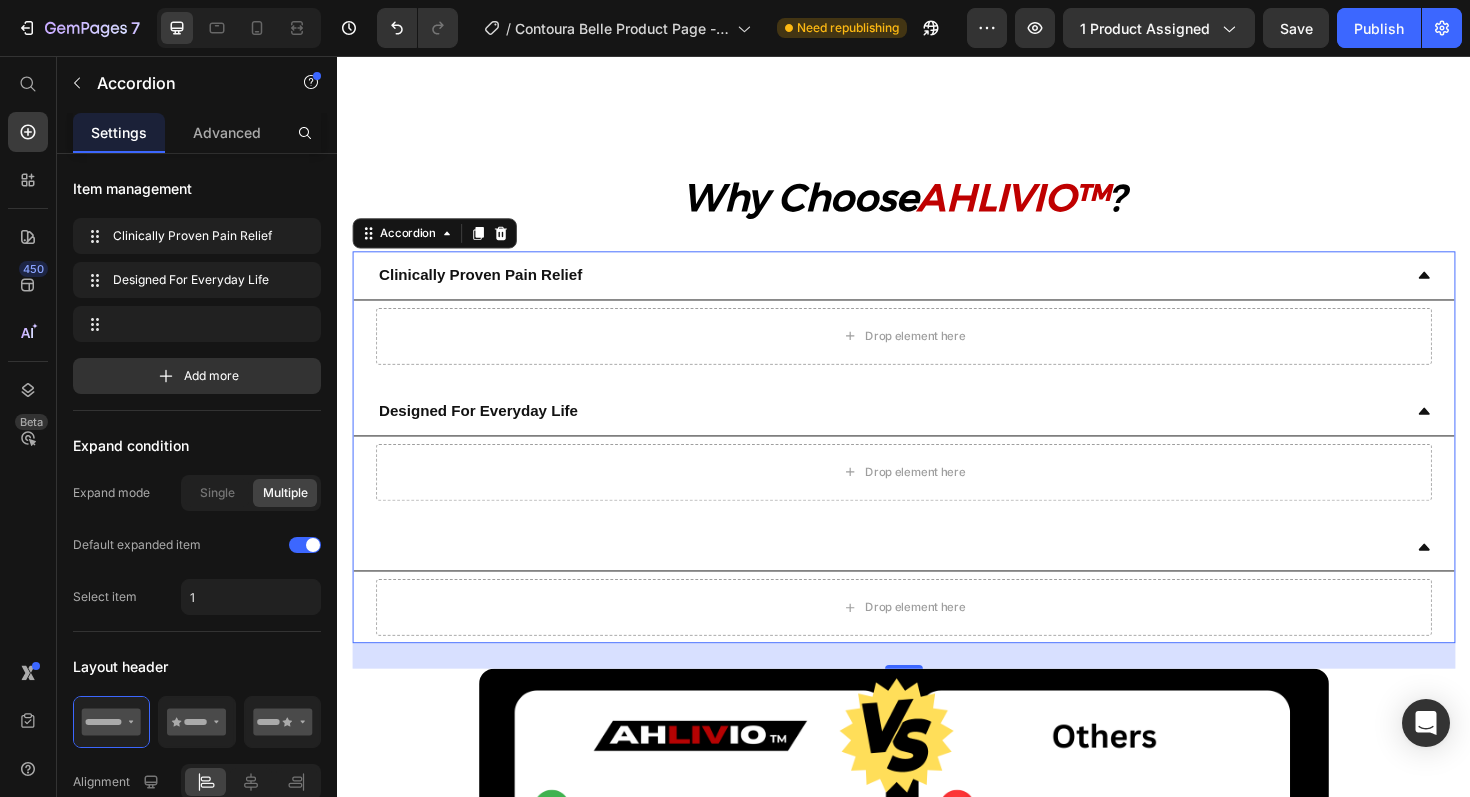 click at bounding box center [921, 576] 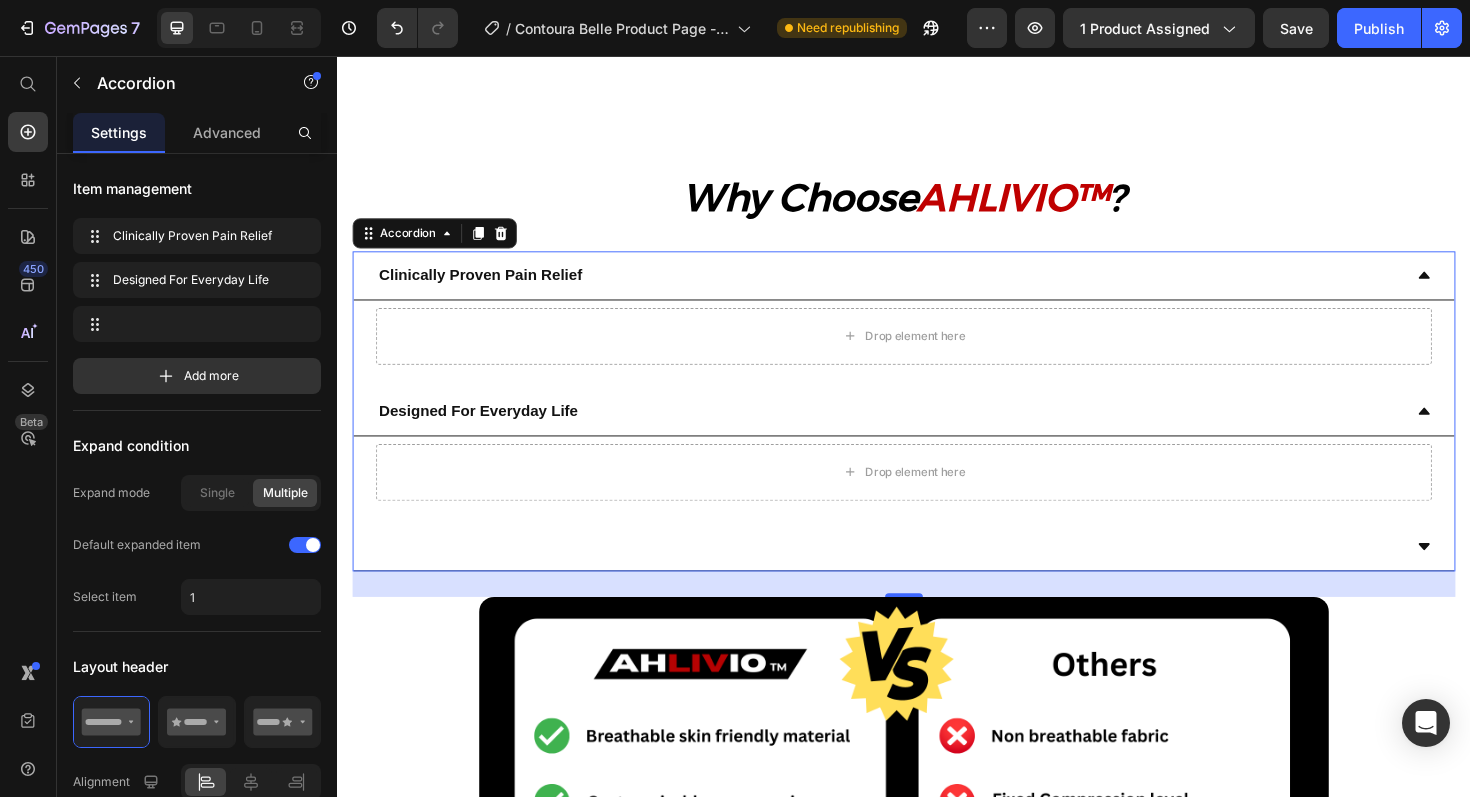 click at bounding box center [921, 576] 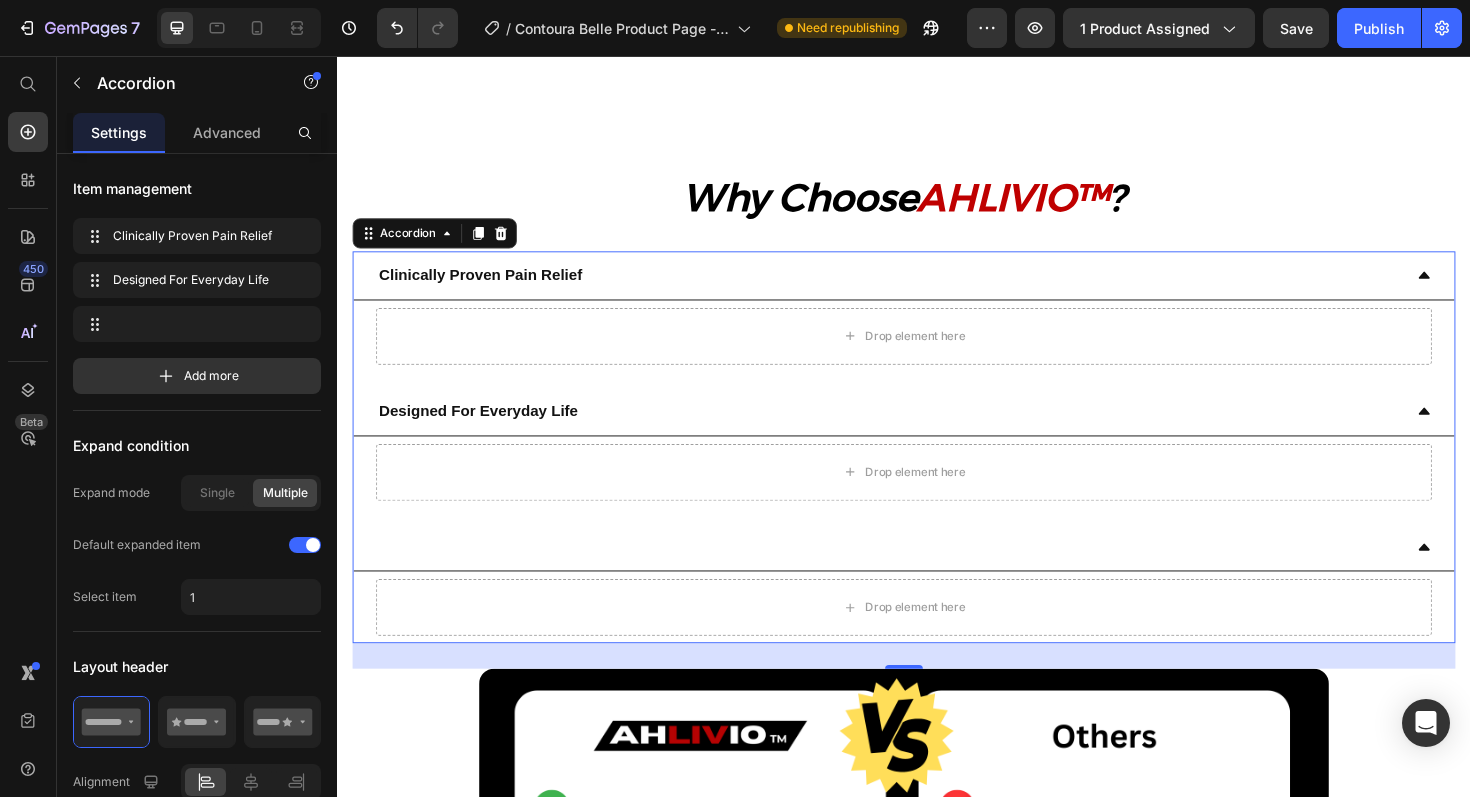 click at bounding box center (921, 576) 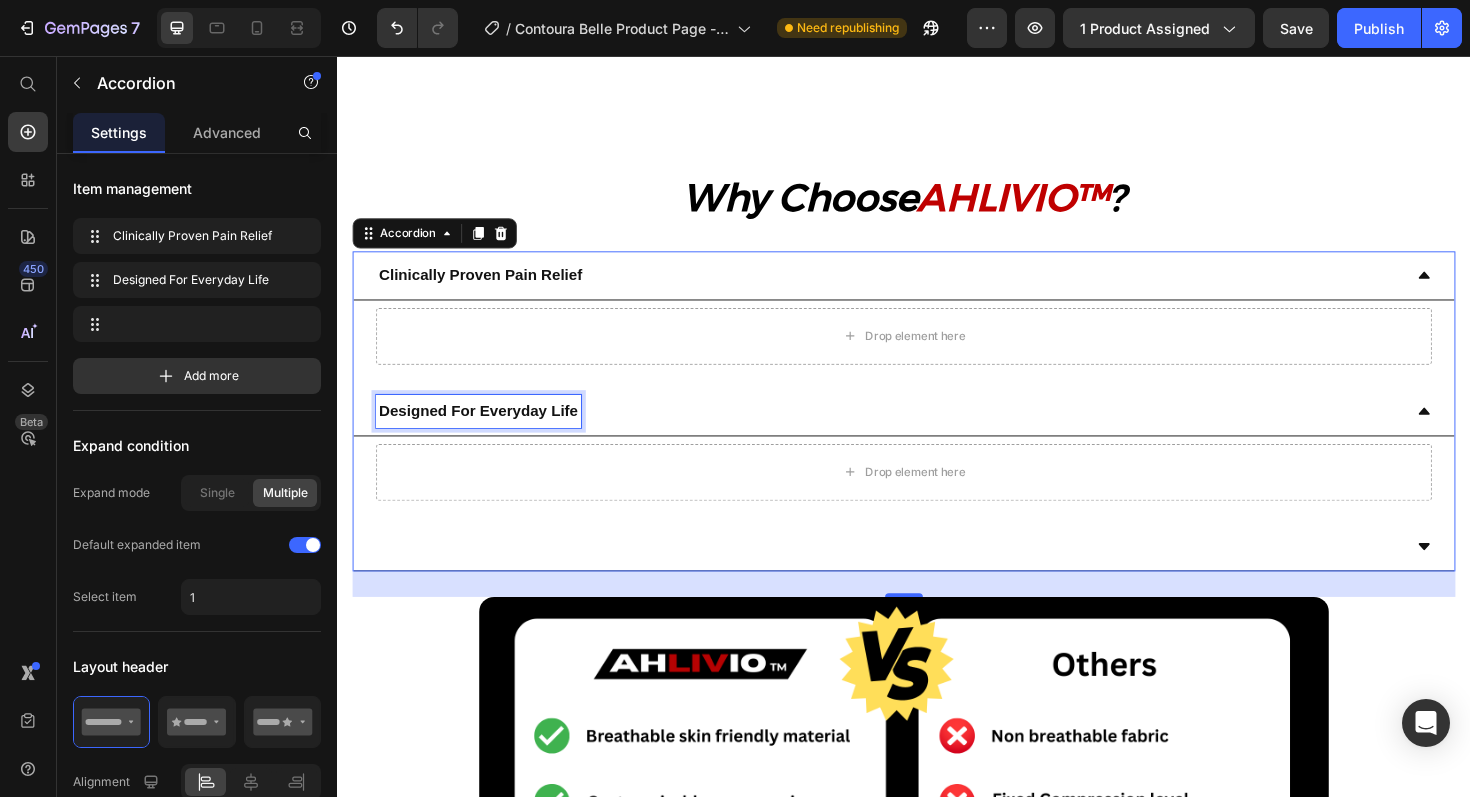 click on "Designed For Everyday Life" at bounding box center [486, 431] 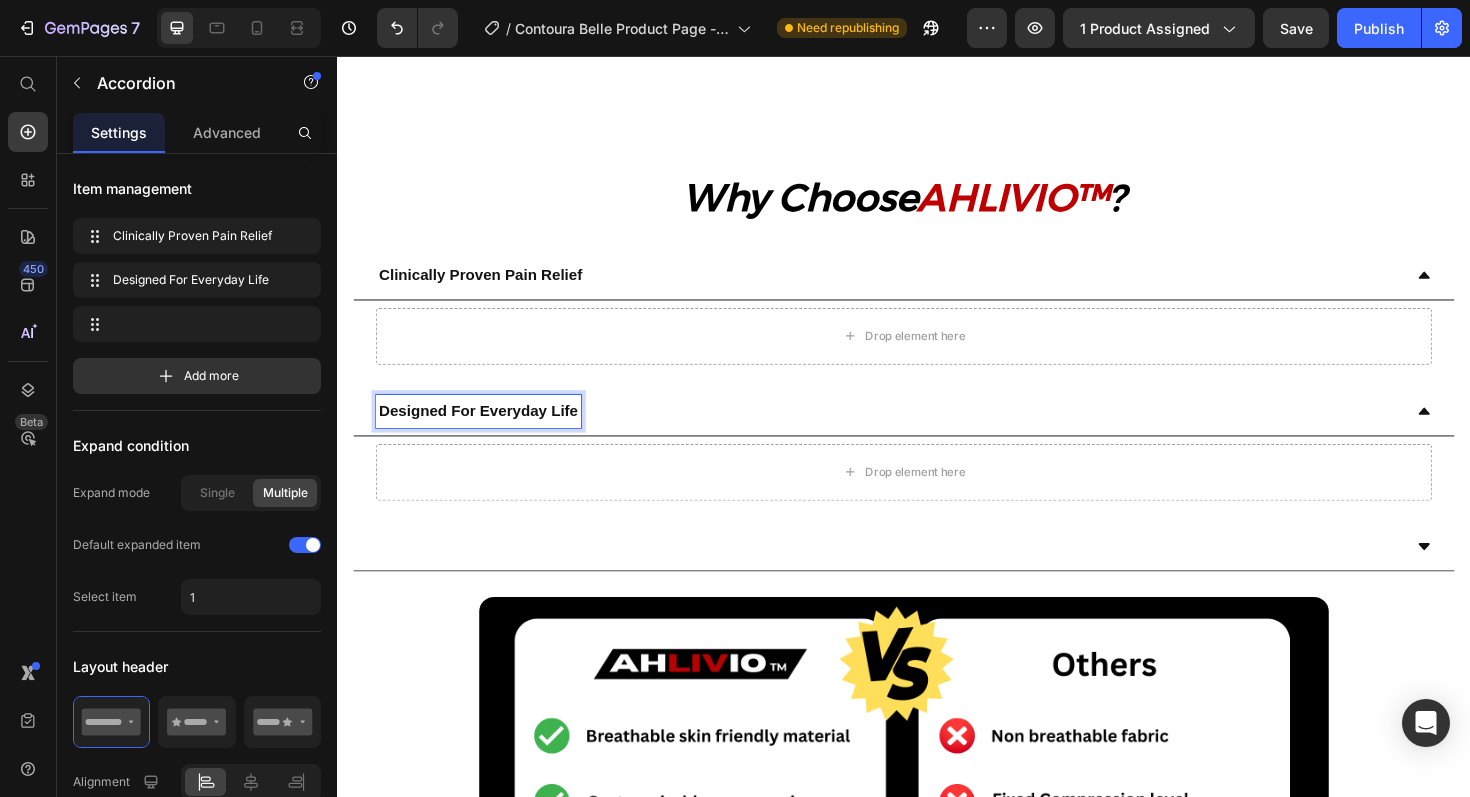 click at bounding box center (381, 576) 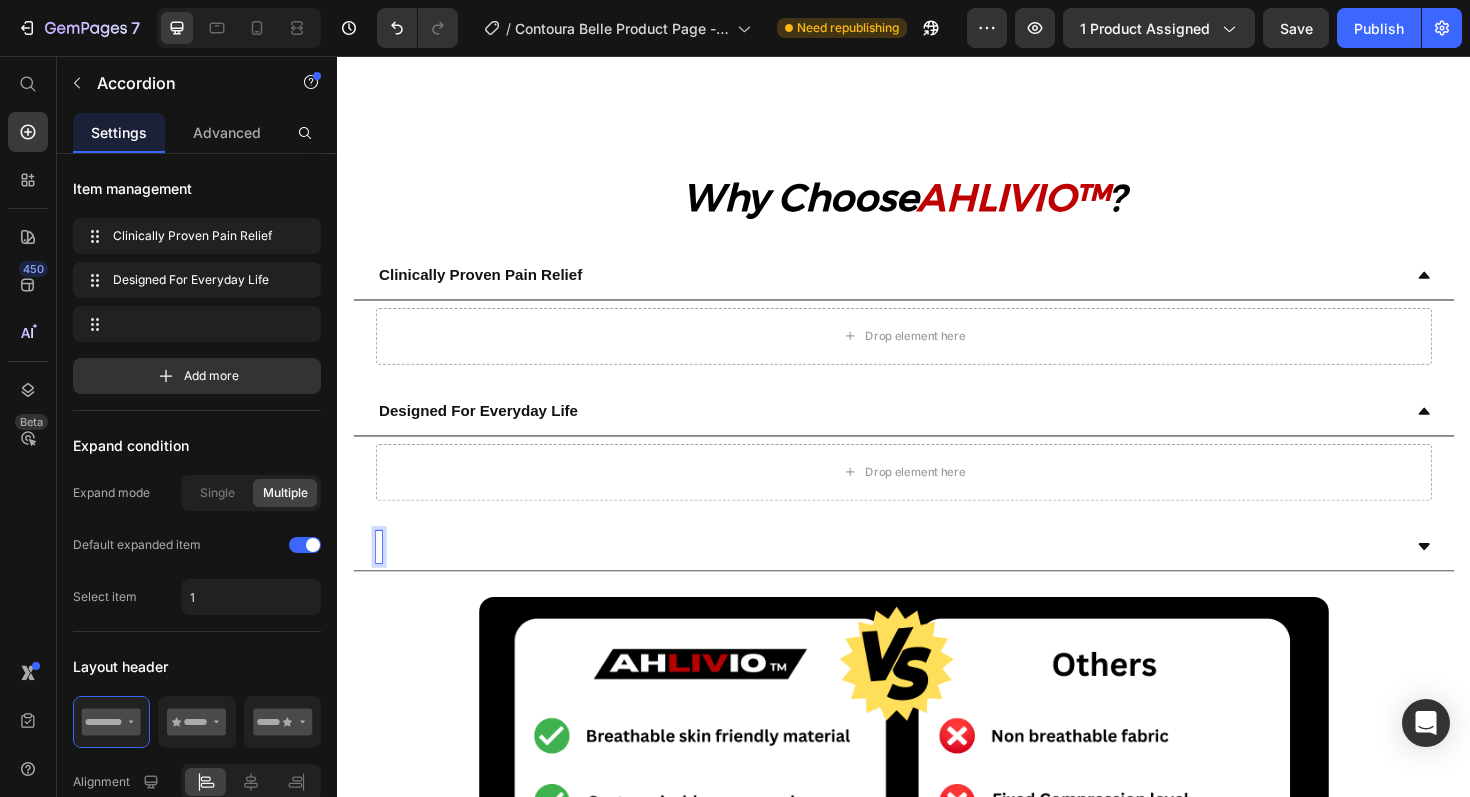 click at bounding box center [381, 576] 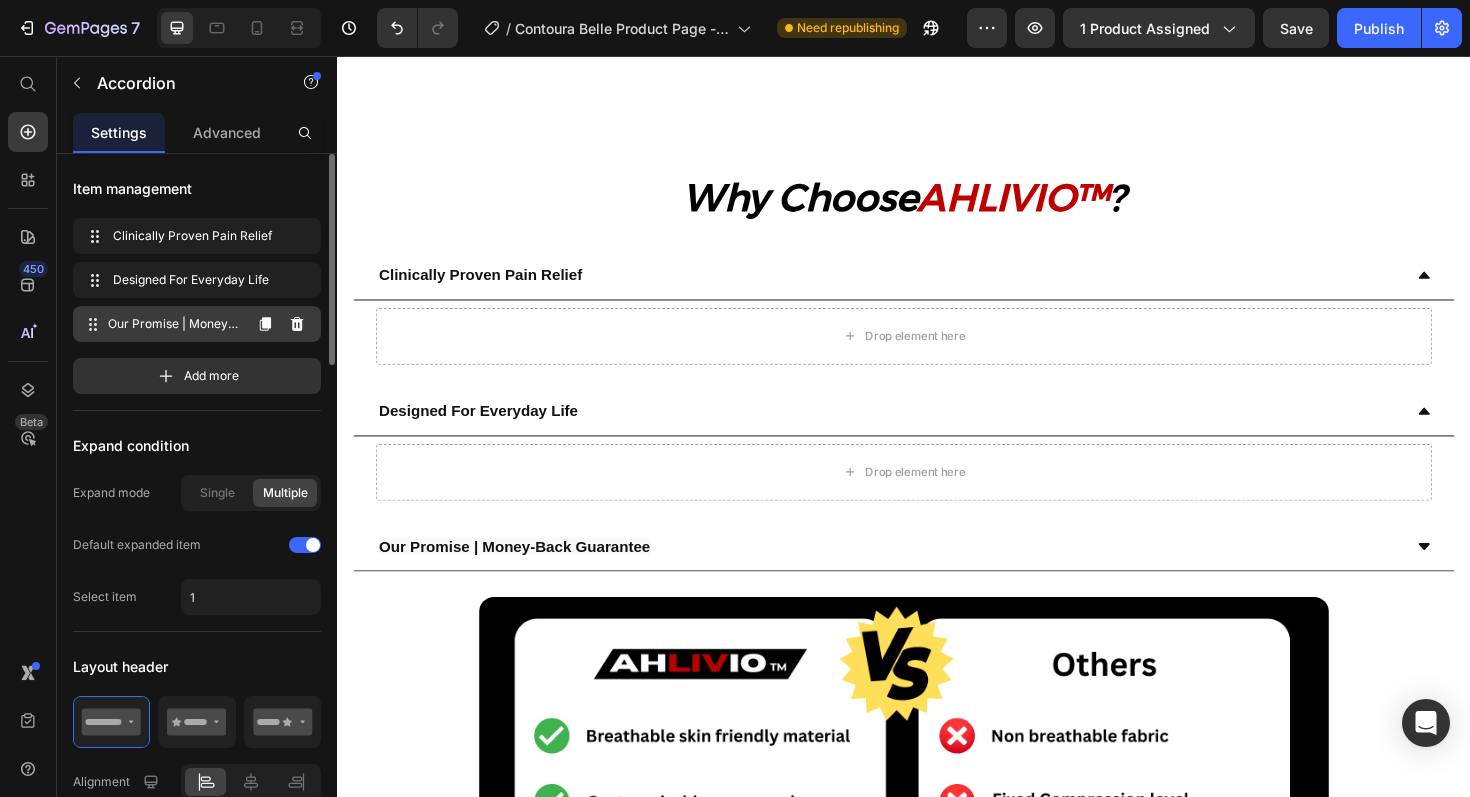 click on "Our Promise | Money-Back Guarantee Our Promise | Money-Back Guarantee" at bounding box center (161, 324) 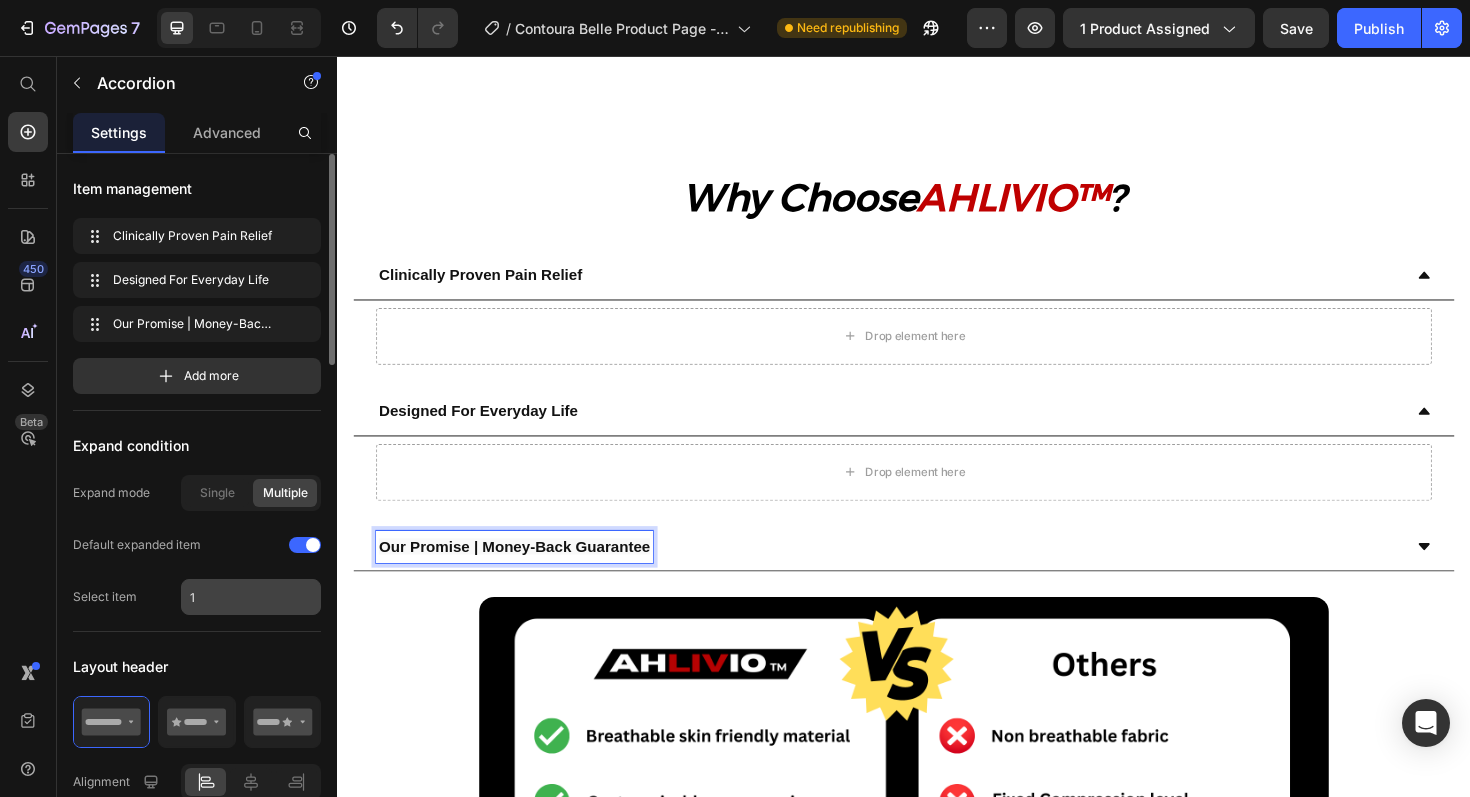 scroll, scrollTop: 12, scrollLeft: 0, axis: vertical 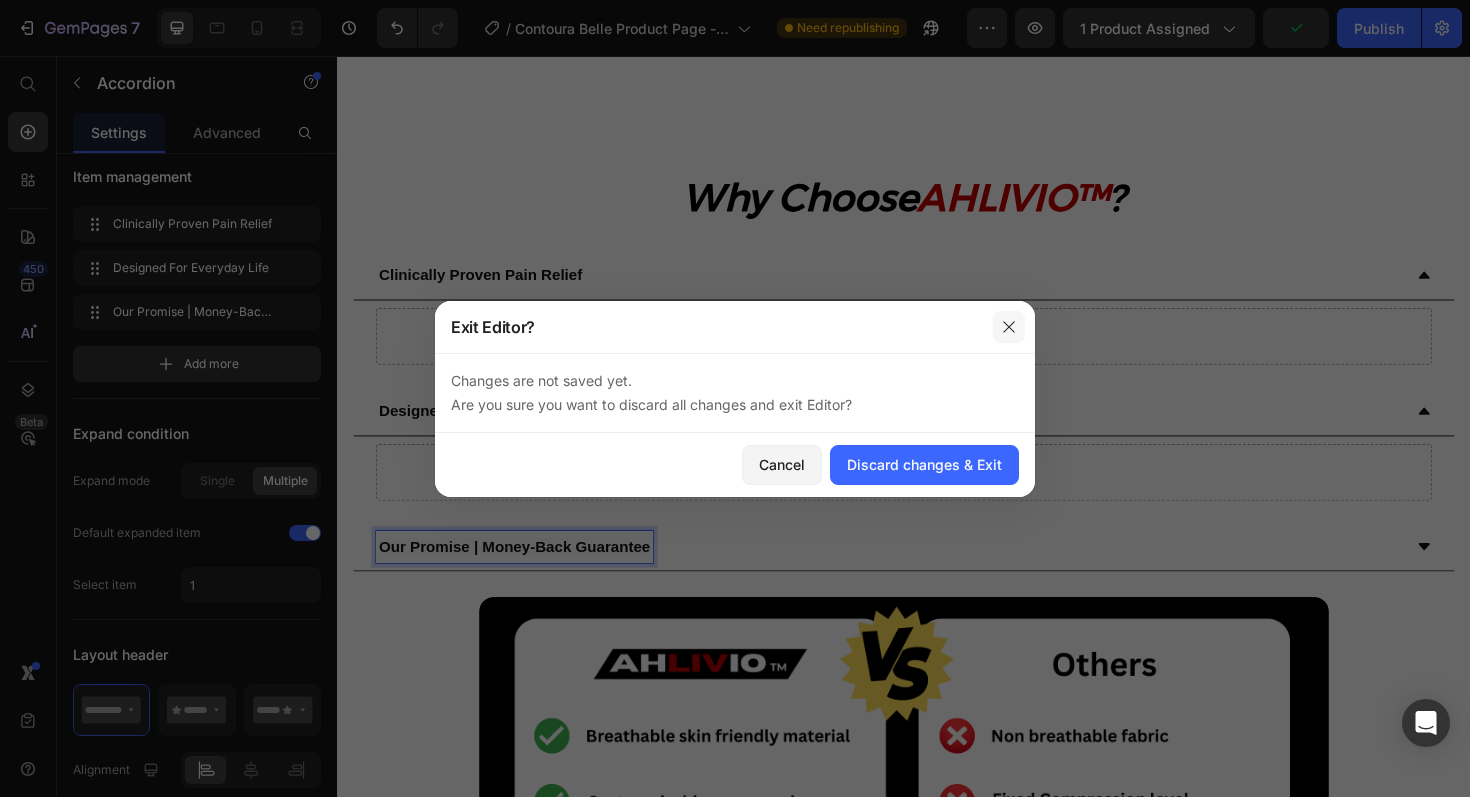 click 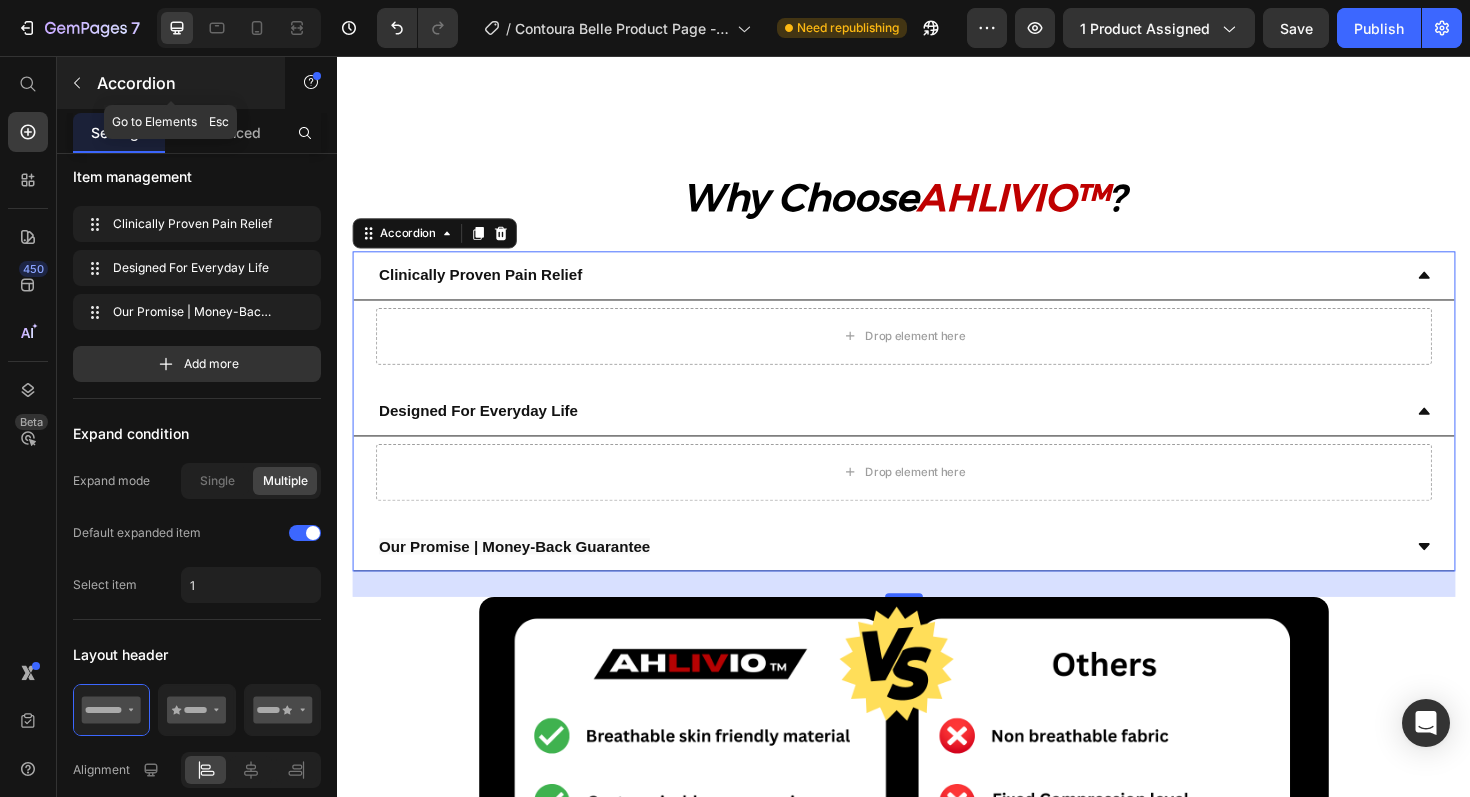 click 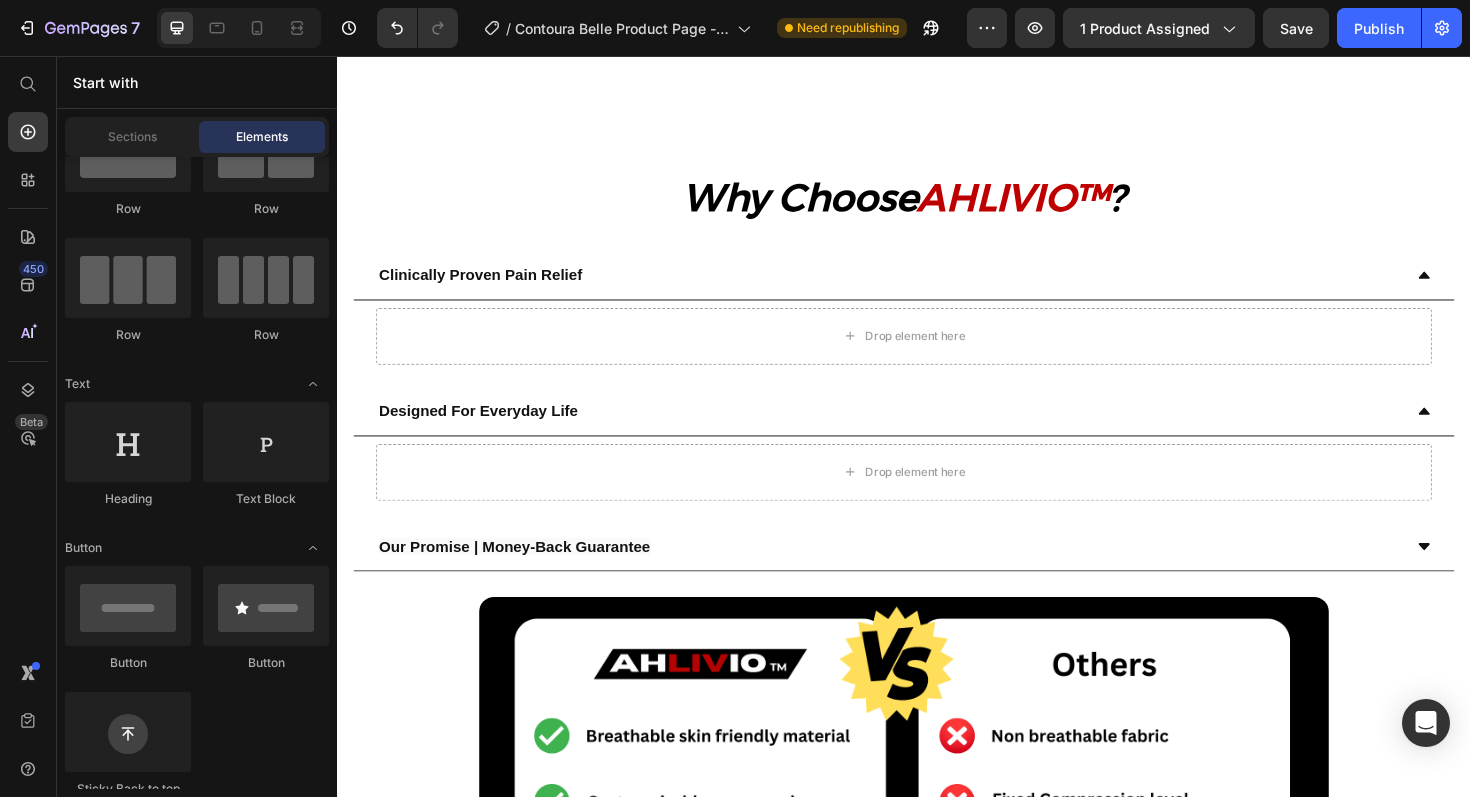 scroll, scrollTop: 0, scrollLeft: 0, axis: both 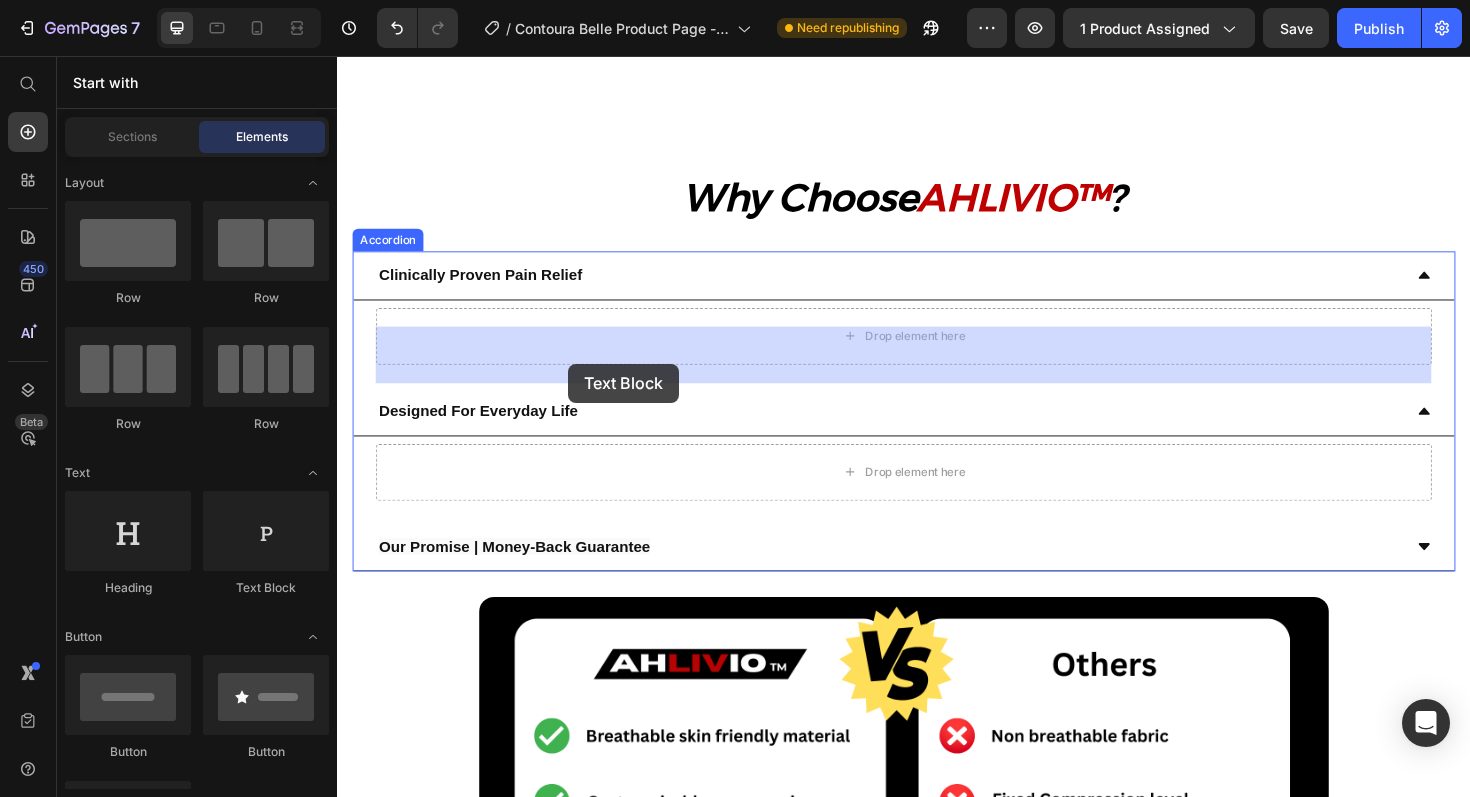 drag, startPoint x: 588, startPoint y: 589, endPoint x: 582, endPoint y: 382, distance: 207.08694 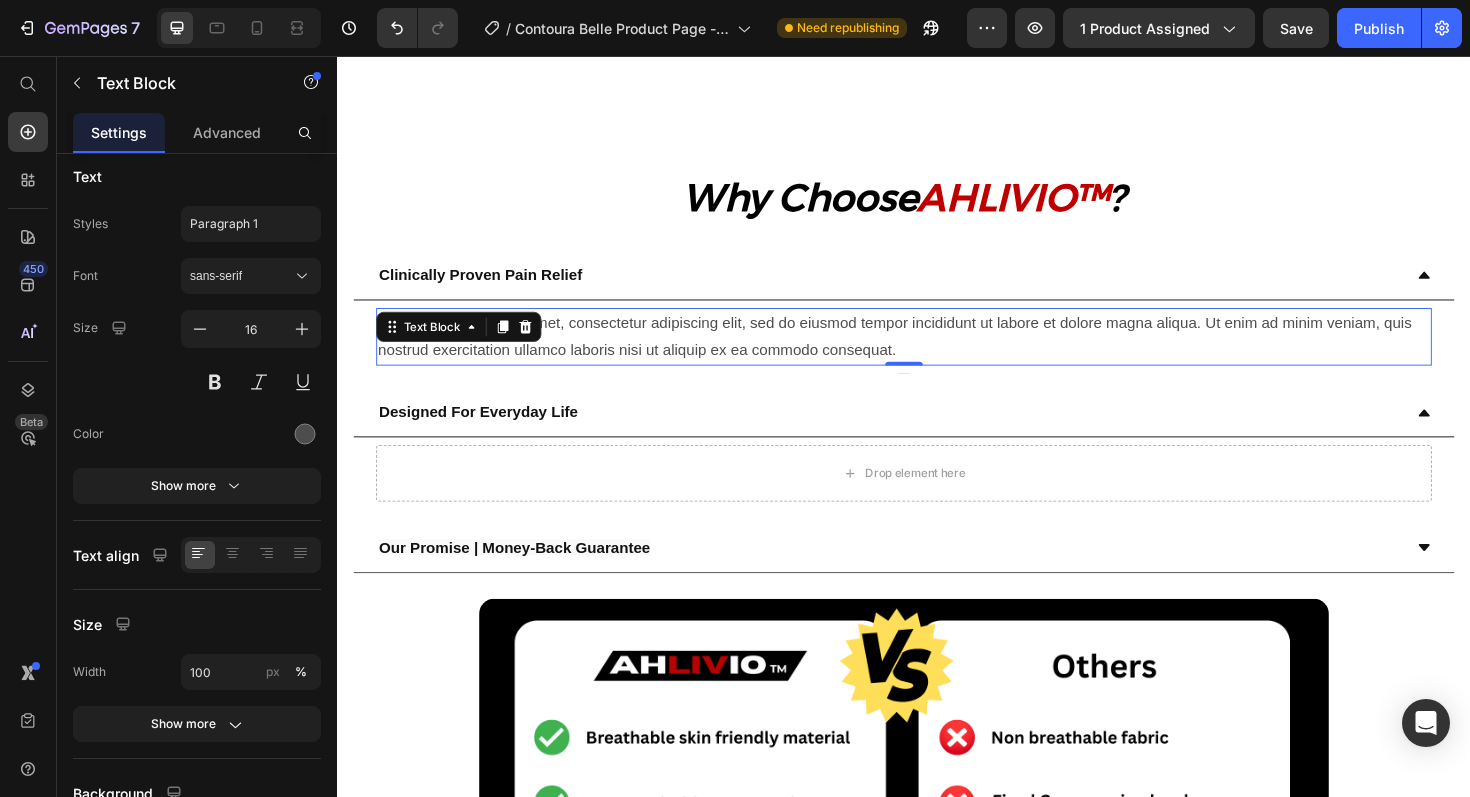 scroll, scrollTop: 0, scrollLeft: 0, axis: both 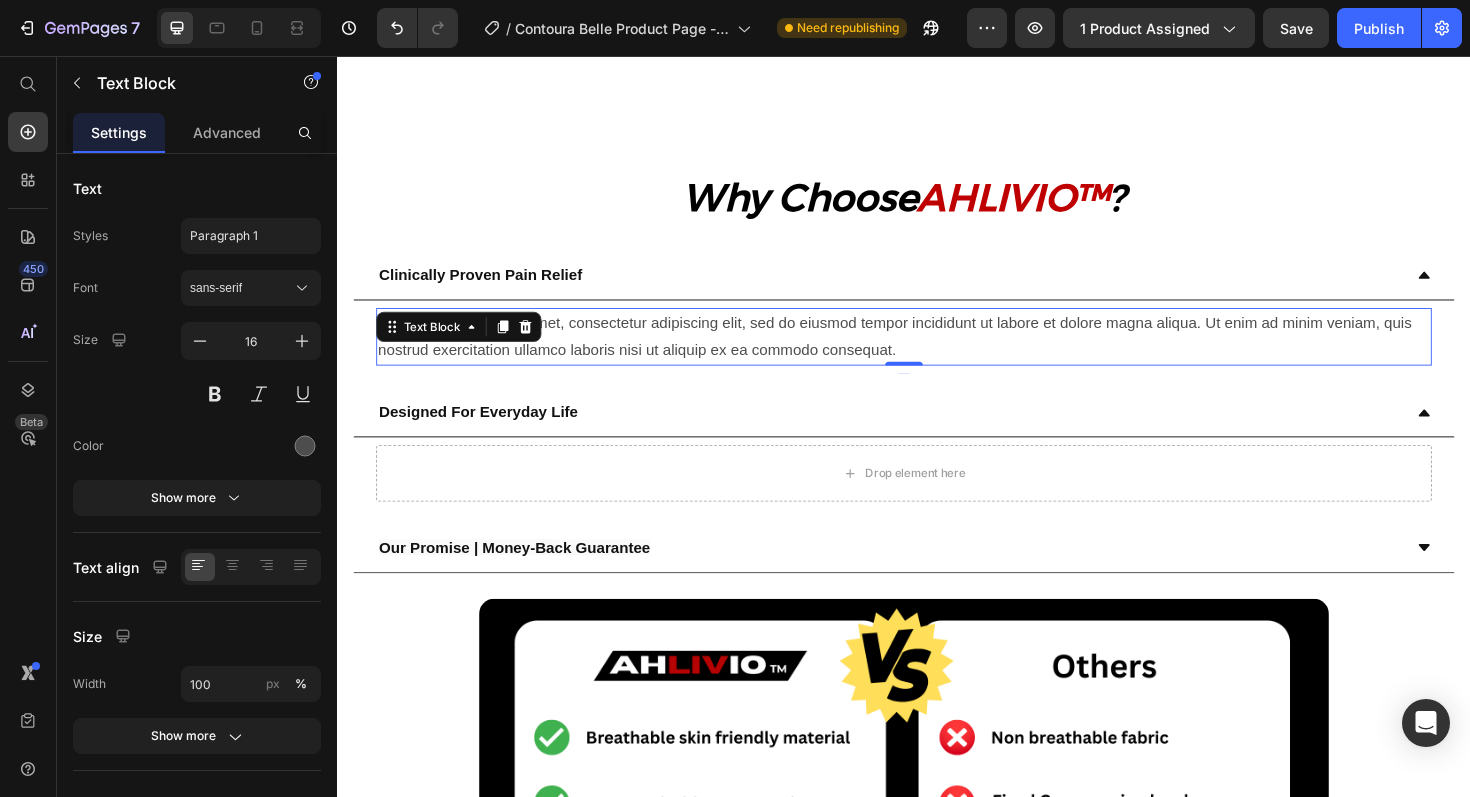 click on "Lorem ipsum dolor sit amet, consectetur adipiscing elit, sed do eiusmod tempor incididunt ut labore et dolore magna aliqua. Ut enim ad minim veniam, quis nostrud exercitation ullamco laboris nisi ut aliquip ex ea commodo consequat." at bounding box center [937, 354] 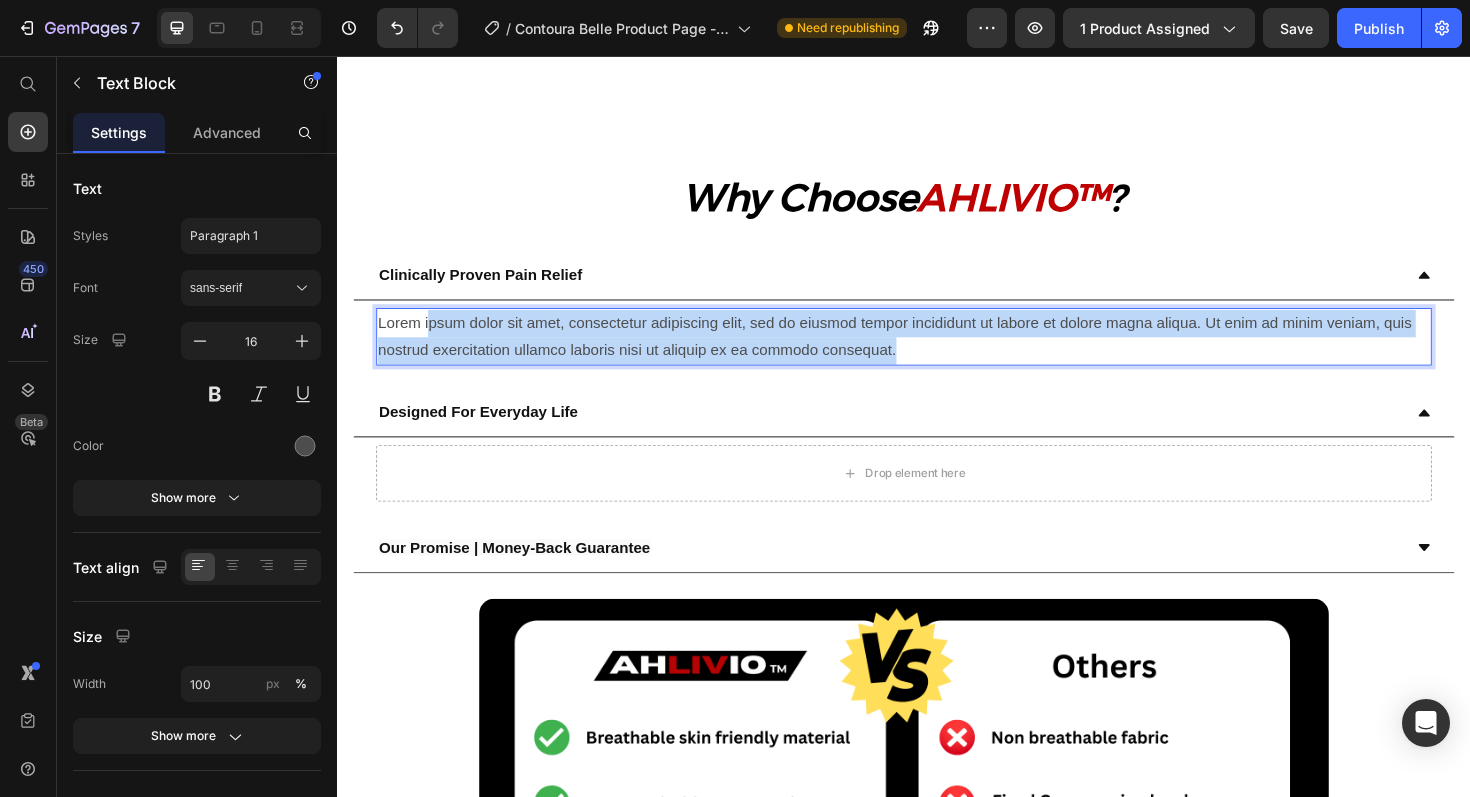 drag, startPoint x: 928, startPoint y: 389, endPoint x: 433, endPoint y: 367, distance: 495.48865 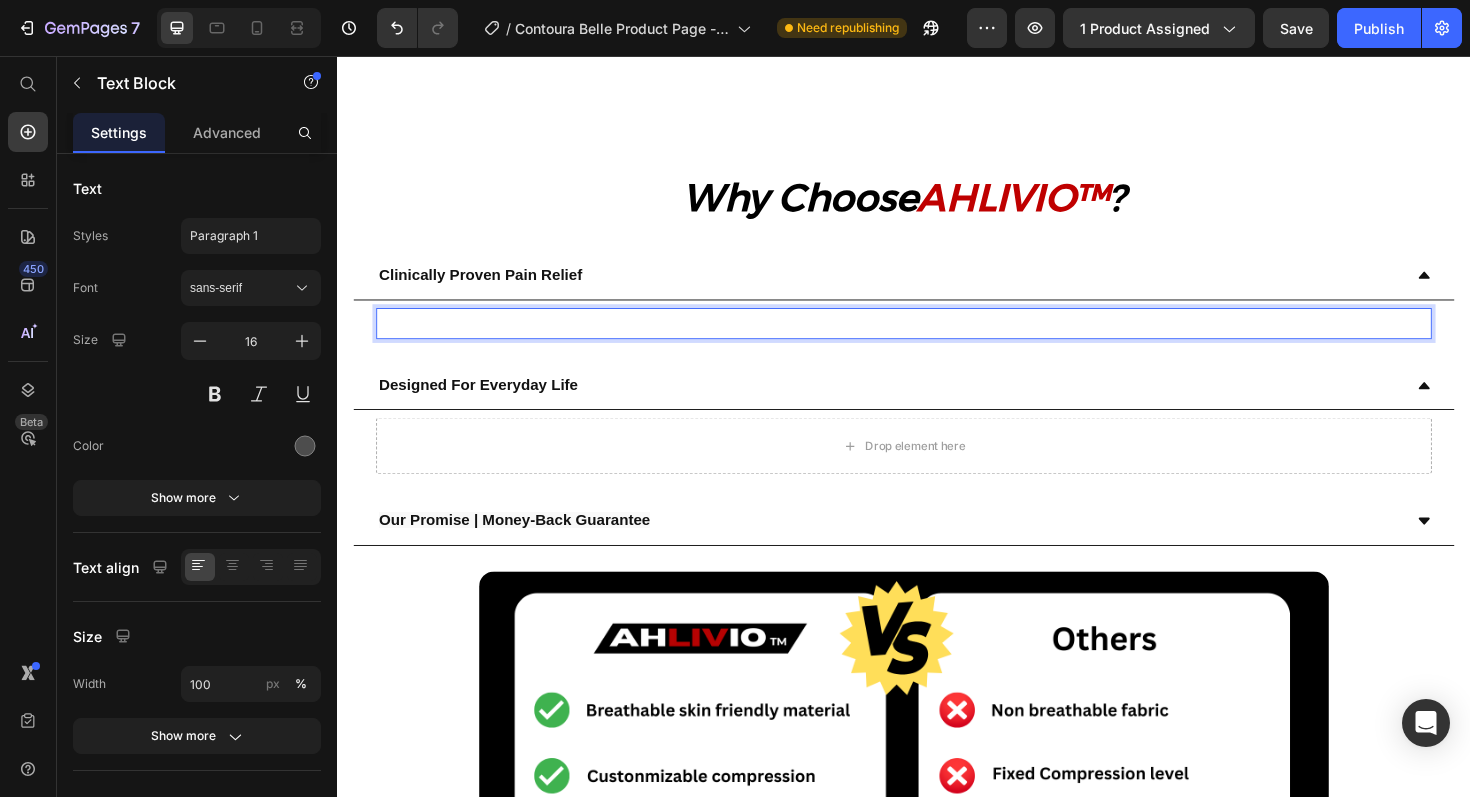 click at bounding box center [937, 339] 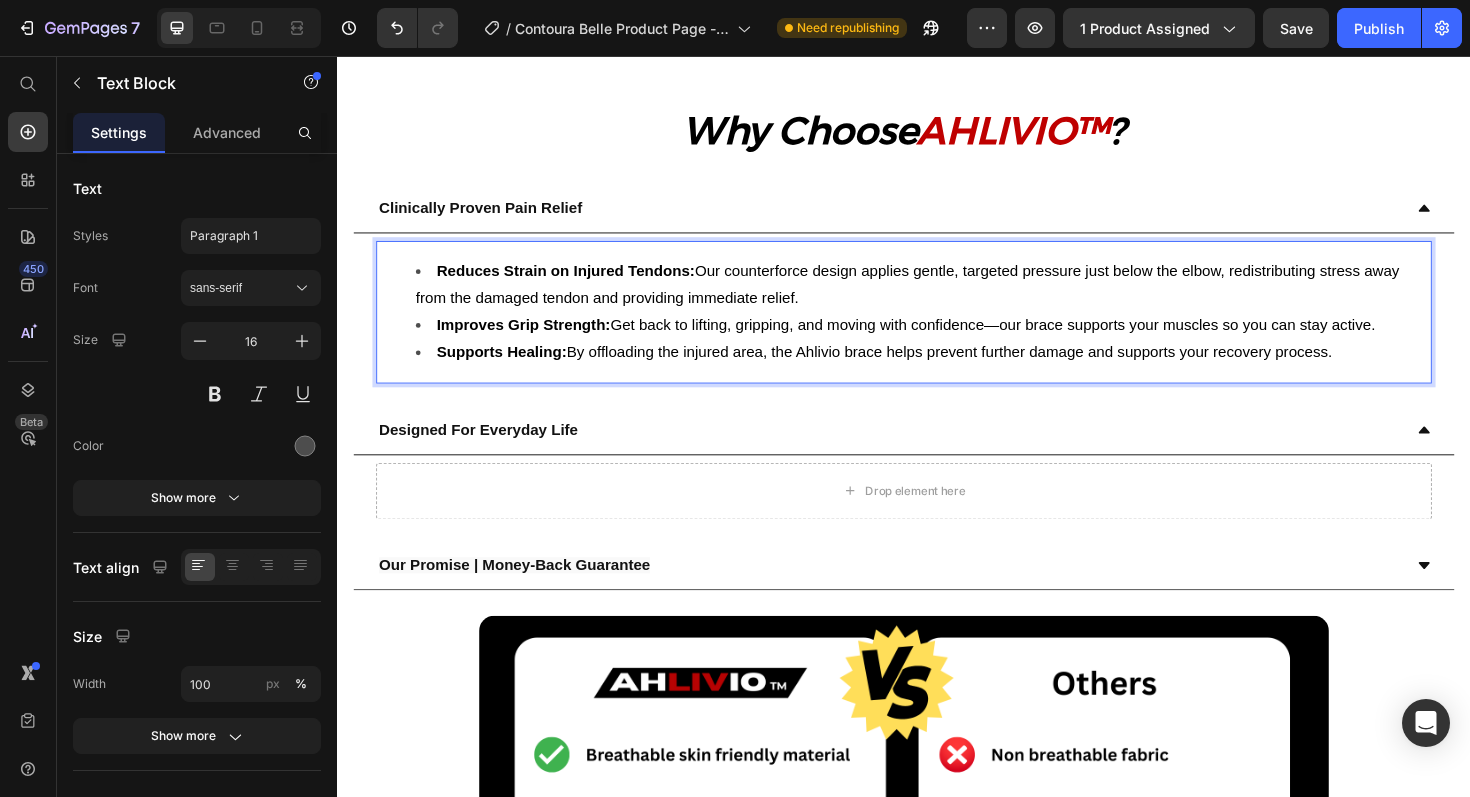 scroll, scrollTop: 1928, scrollLeft: 0, axis: vertical 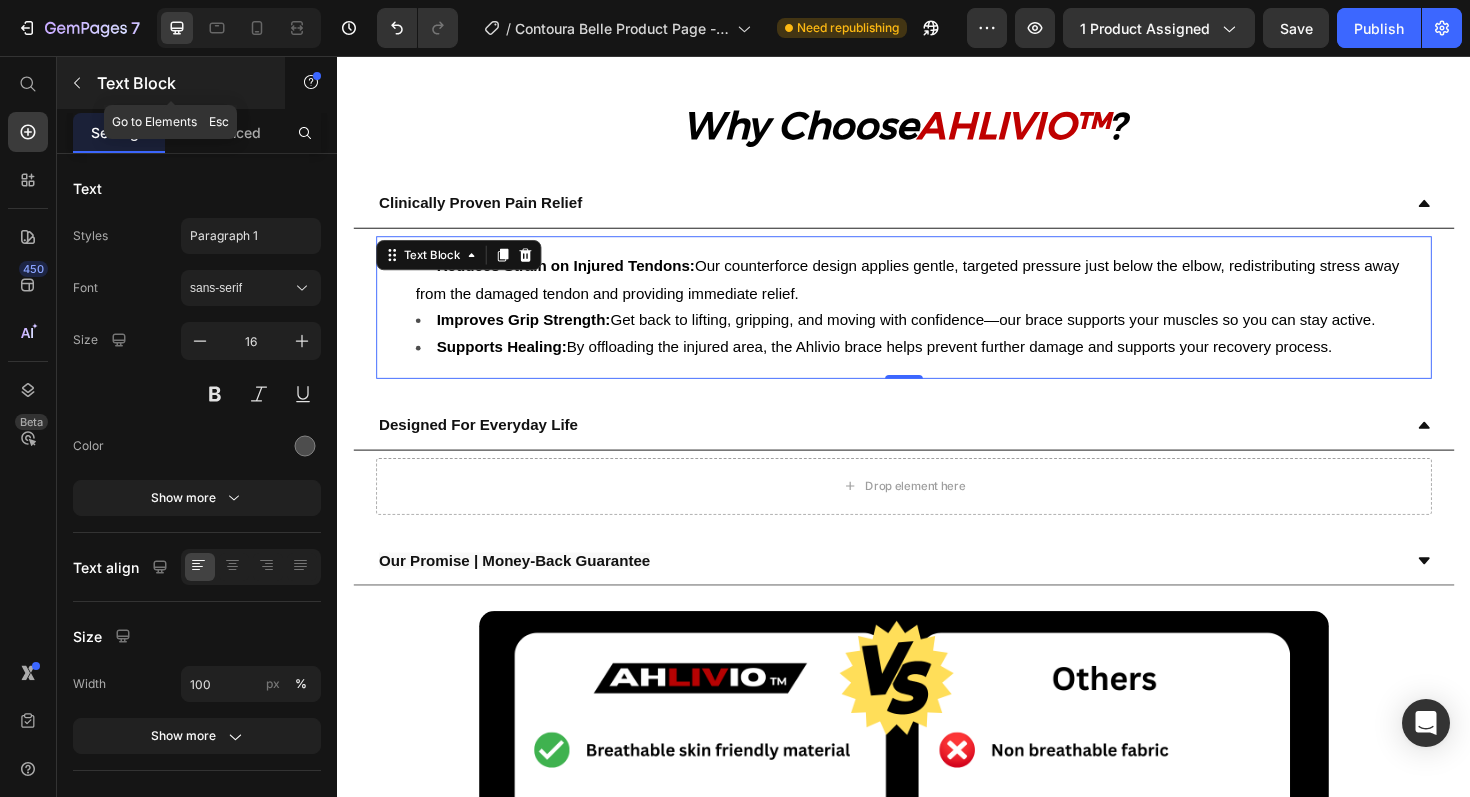 click 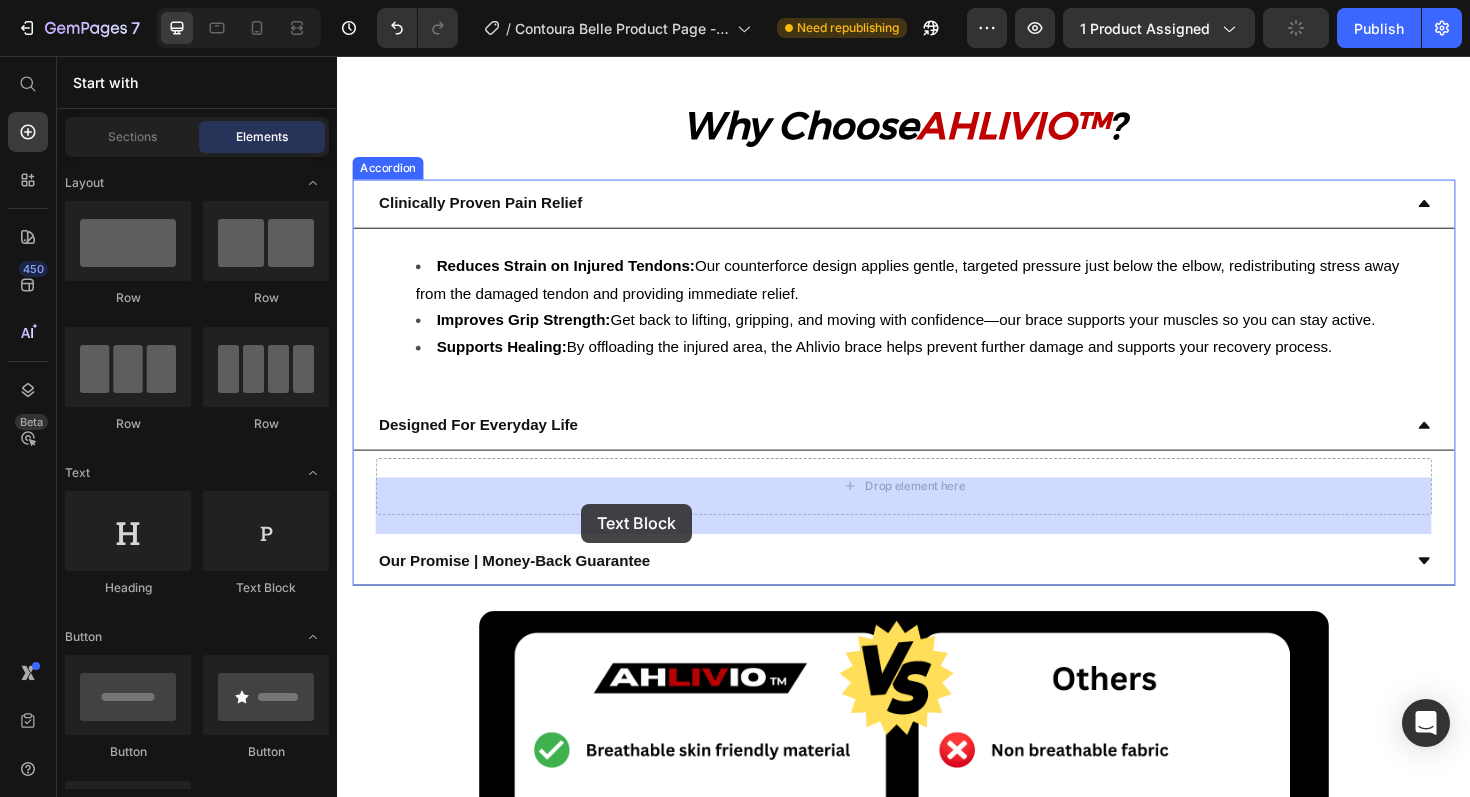 drag, startPoint x: 594, startPoint y: 593, endPoint x: 595, endPoint y: 530, distance: 63.007935 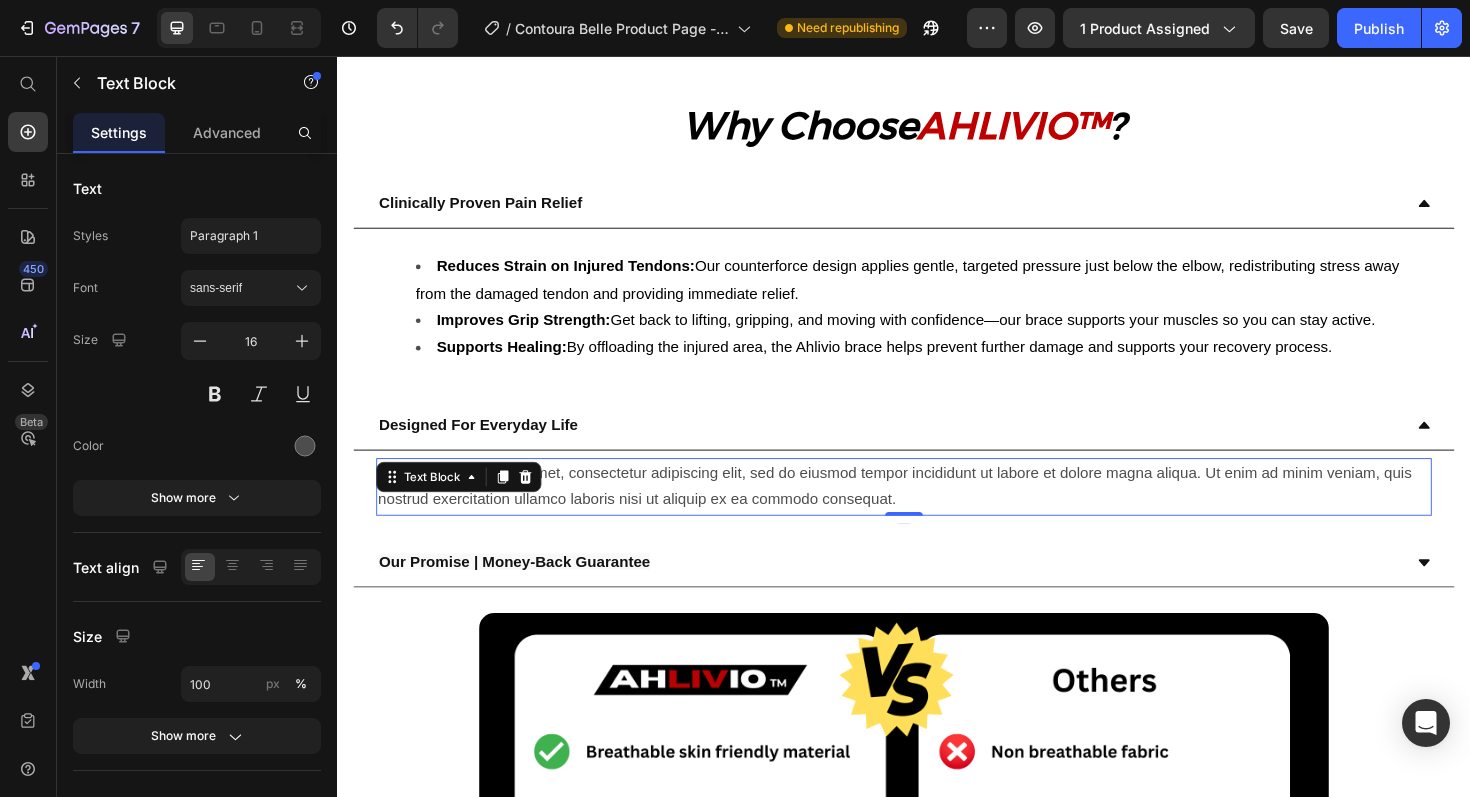 click on "Lorem ipsum dolor sit amet, consectetur adipiscing elit, sed do eiusmod tempor incididunt ut labore et dolore magna aliqua. Ut enim ad minim veniam, quis nostrud exercitation ullamco laboris nisi ut aliquip ex ea commodo consequat." at bounding box center (937, 513) 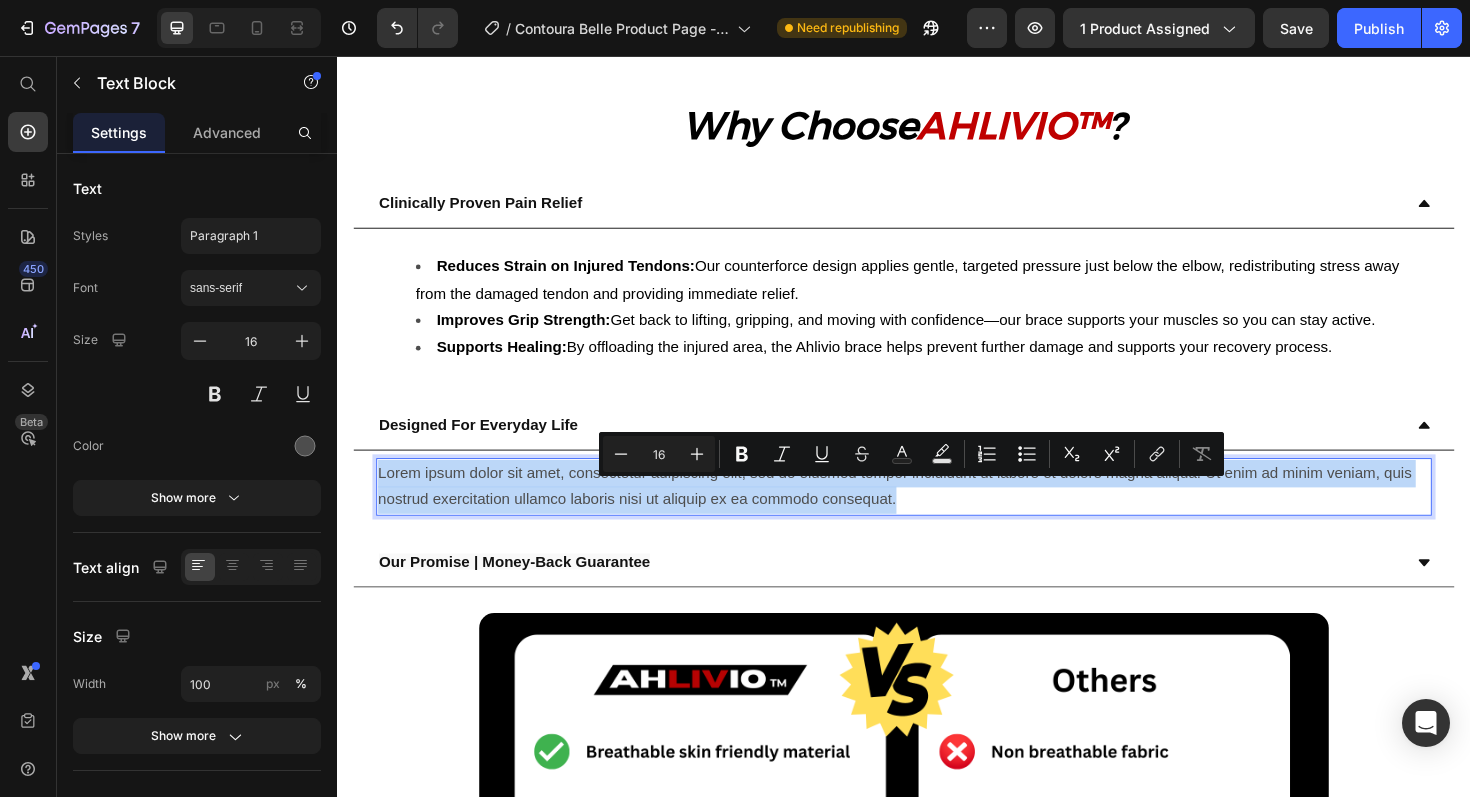 drag, startPoint x: 932, startPoint y: 548, endPoint x: 379, endPoint y: 527, distance: 553.3986 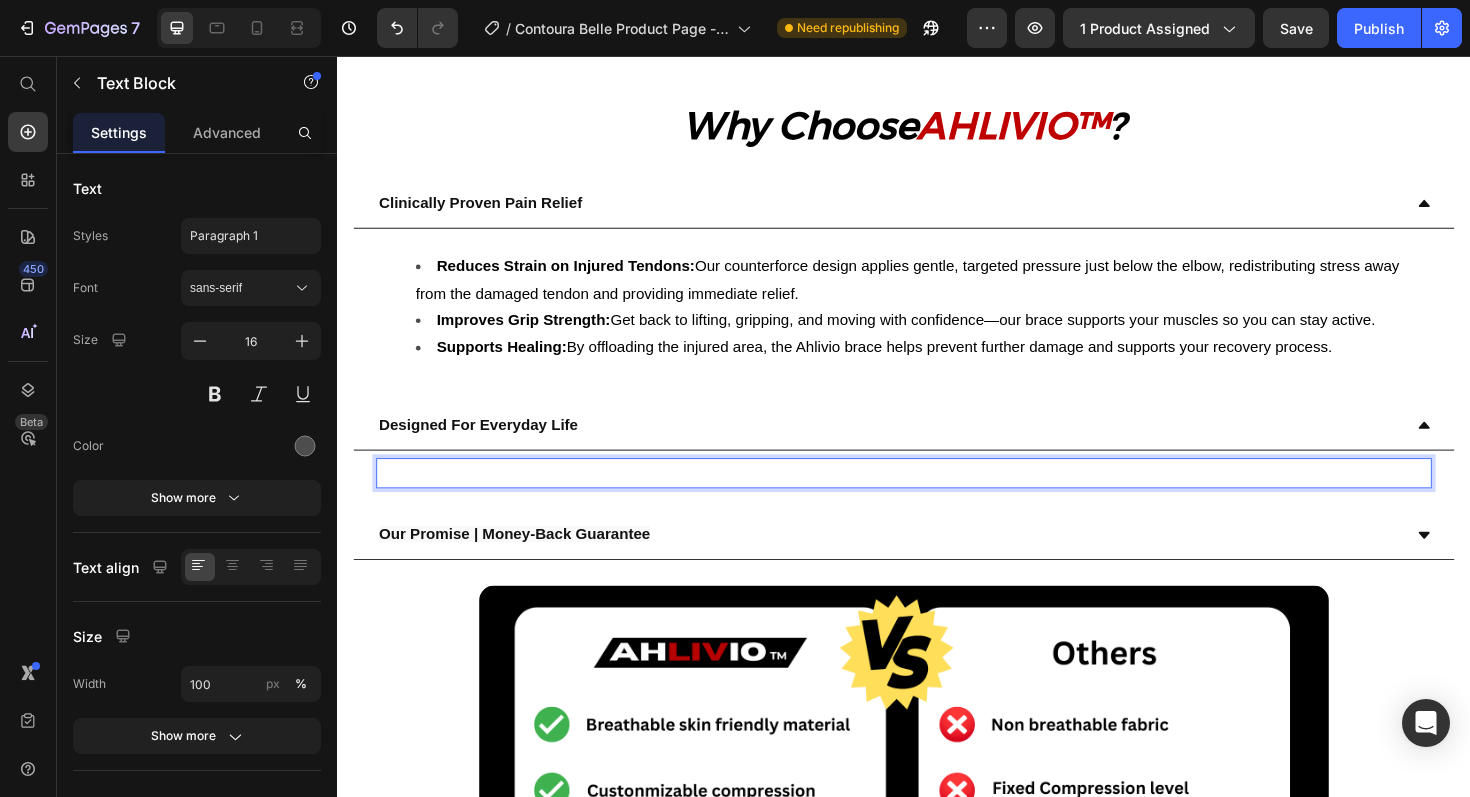 click at bounding box center (937, 498) 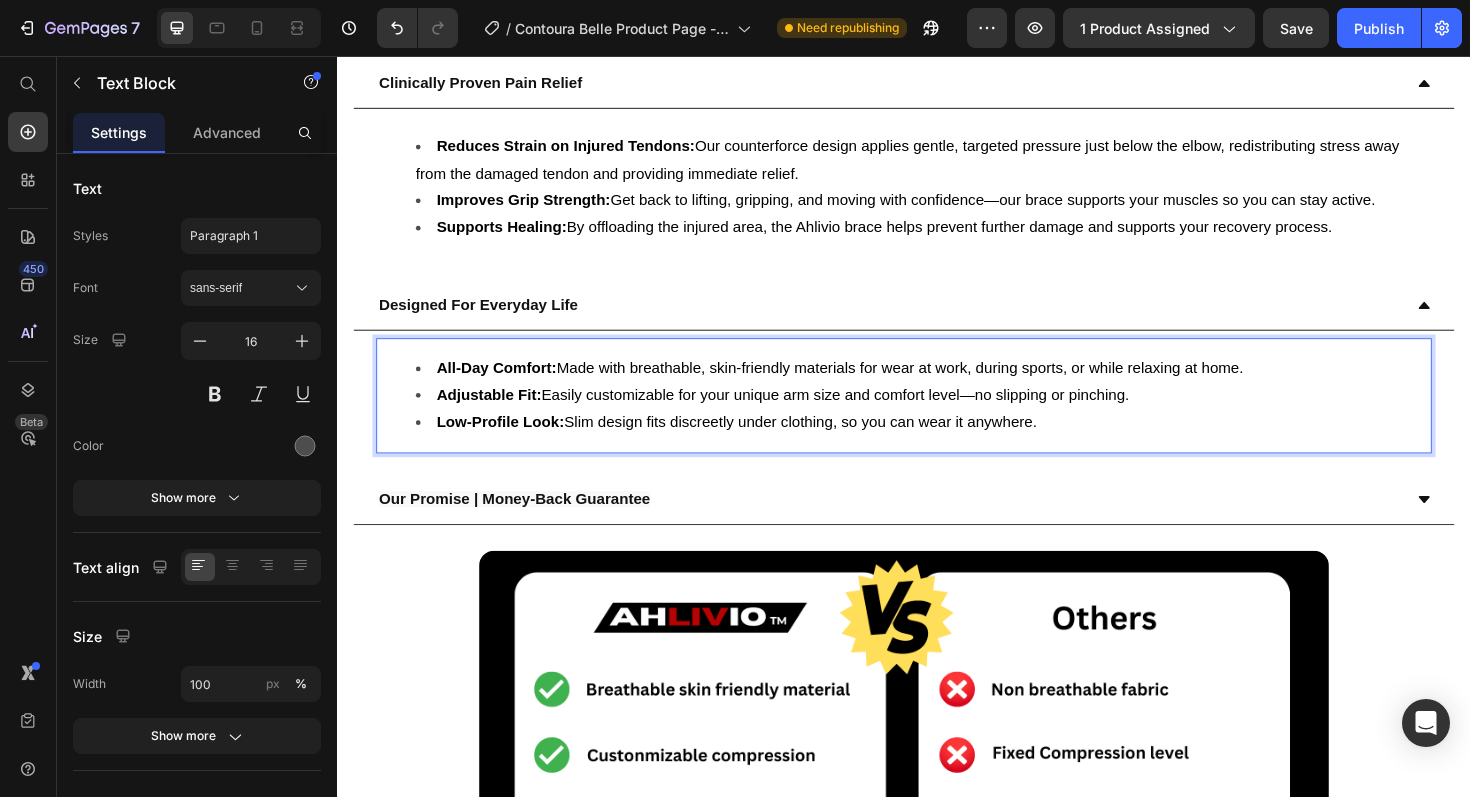 scroll, scrollTop: 2062, scrollLeft: 0, axis: vertical 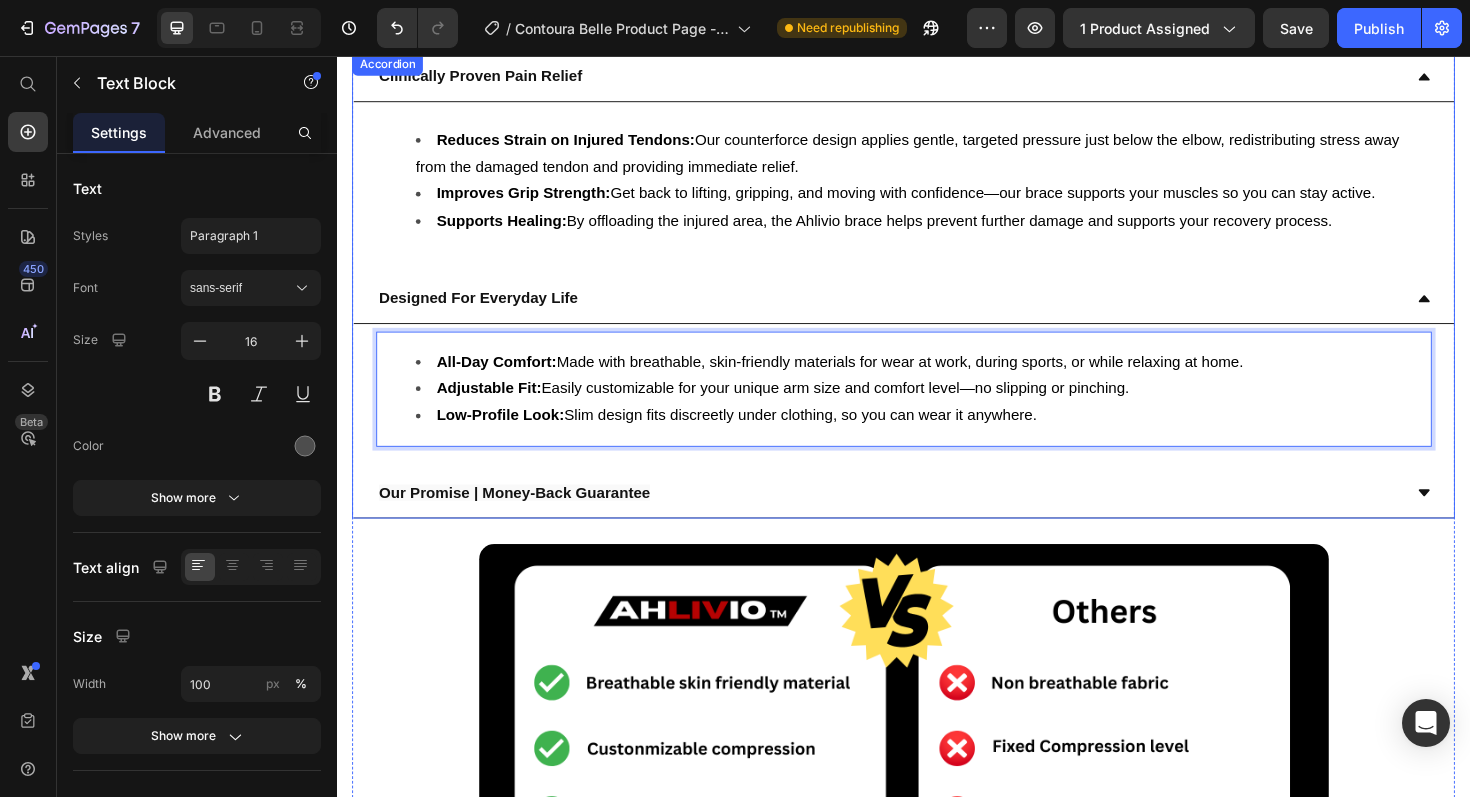 click on "Our Promise | Money-Back Guarantee" at bounding box center [937, 520] 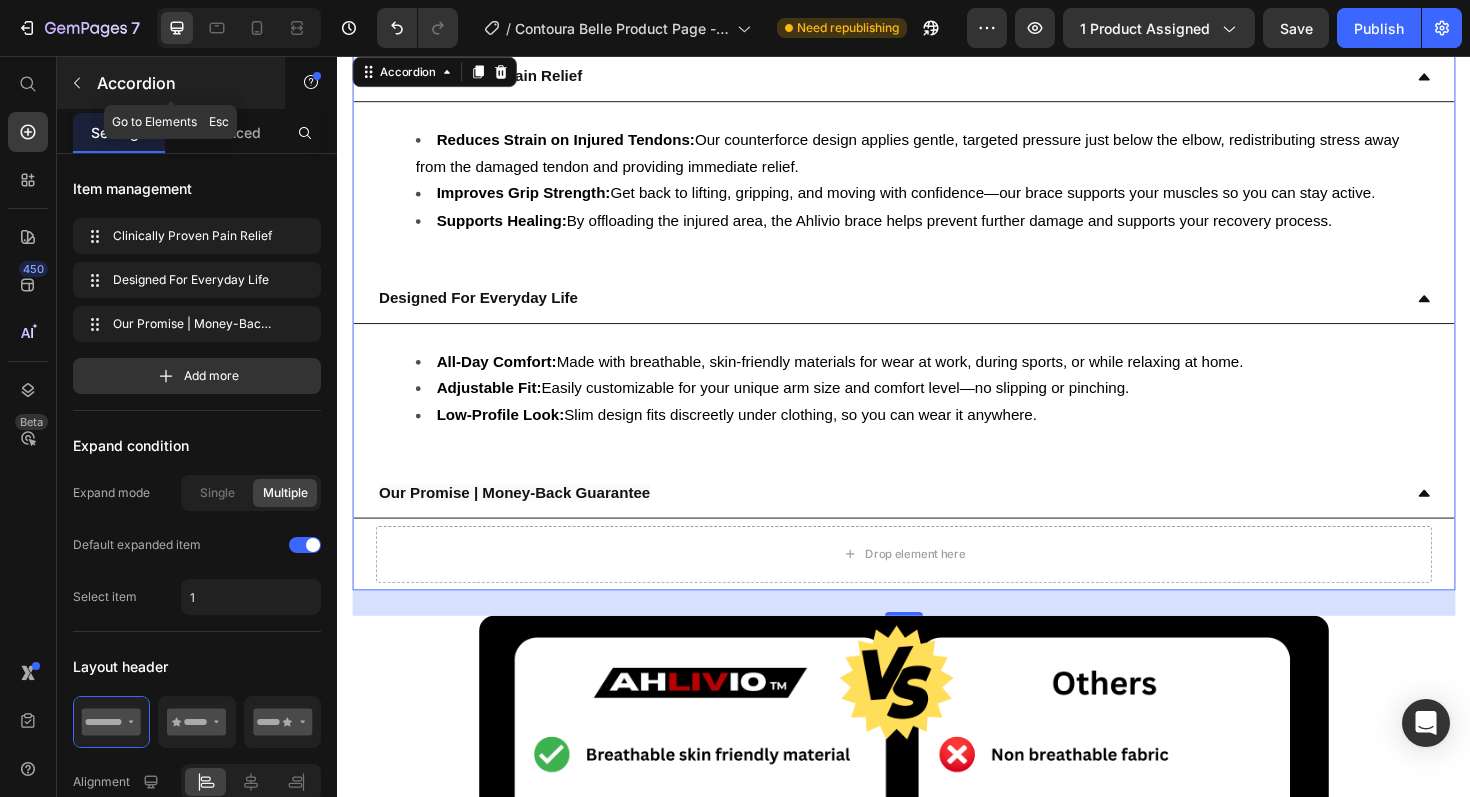 click 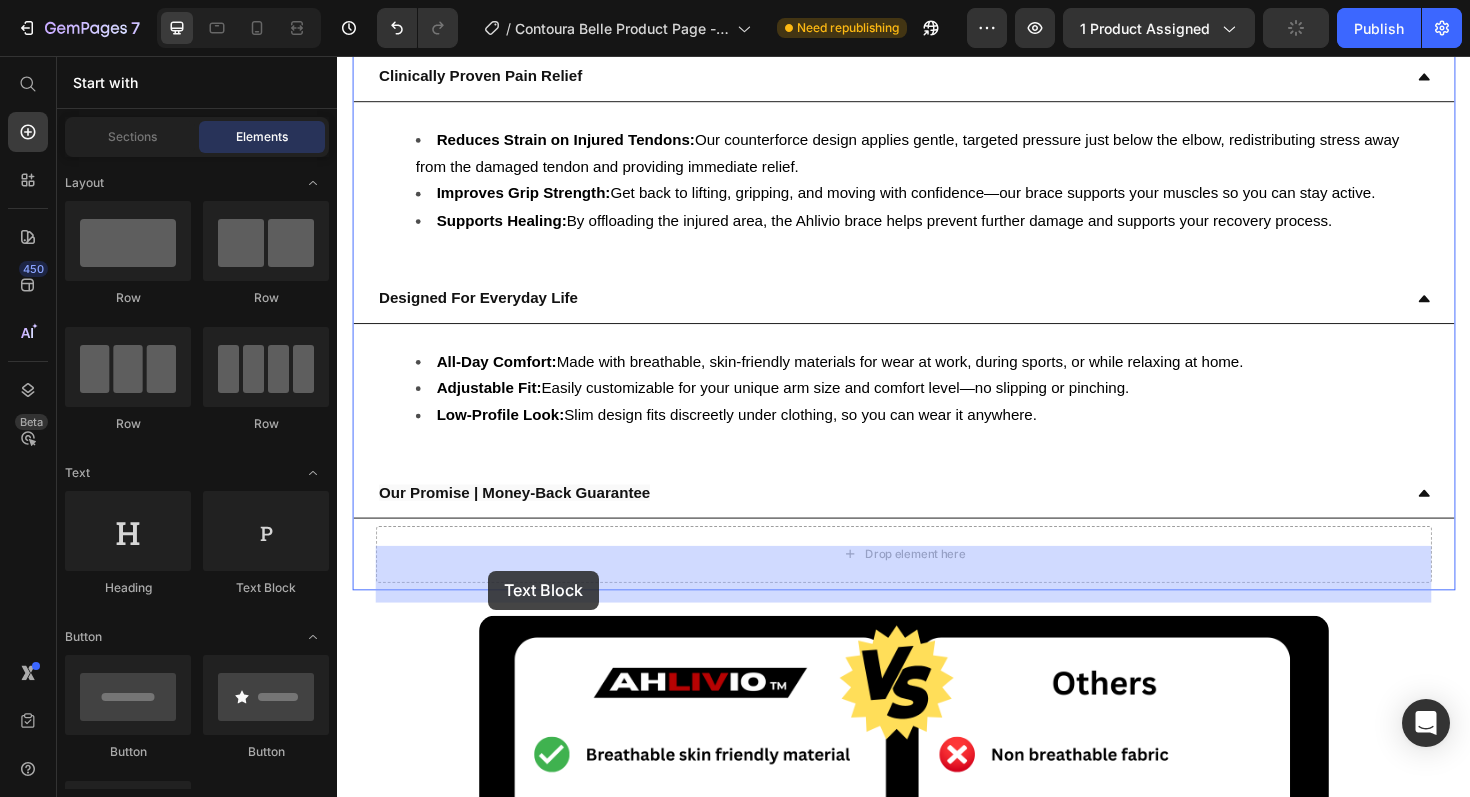 drag, startPoint x: 604, startPoint y: 608, endPoint x: 497, endPoint y: 601, distance: 107.22873 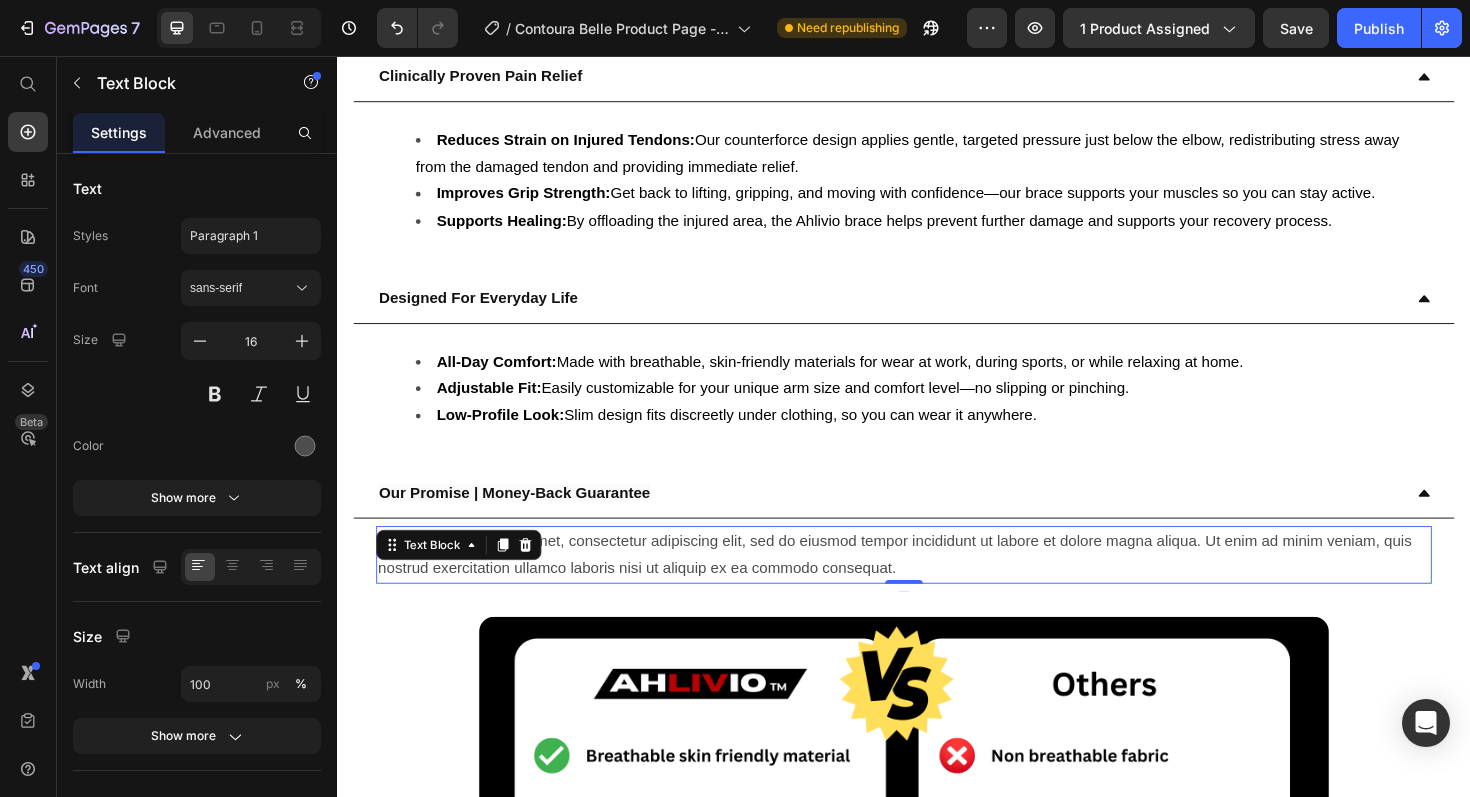 click on "Lorem ipsum dolor sit amet, consectetur adipiscing elit, sed do eiusmod tempor incididunt ut labore et dolore magna aliqua. Ut enim ad minim veniam, quis nostrud exercitation ullamco laboris nisi ut aliquip ex ea commodo consequat." at bounding box center (937, 585) 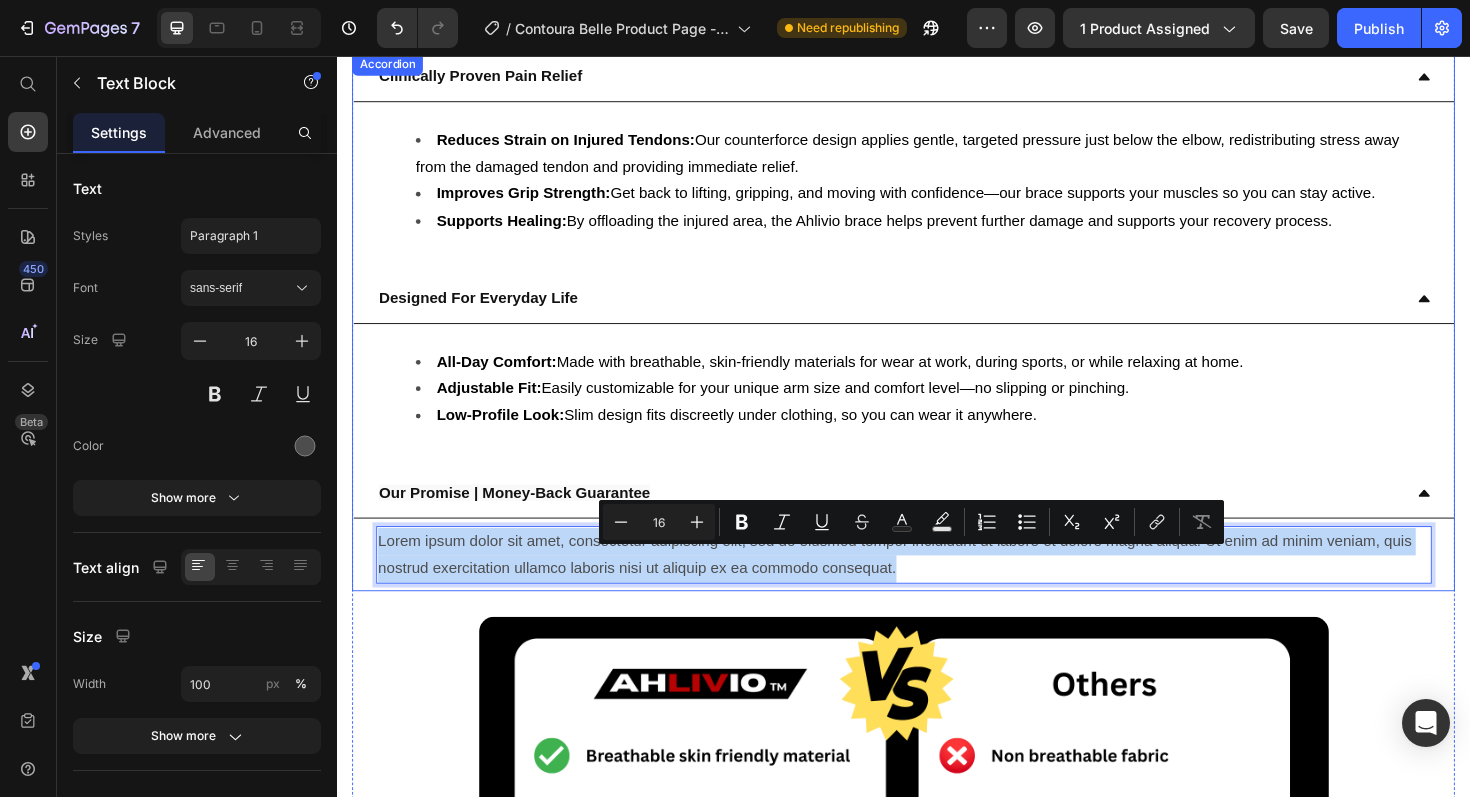 drag, startPoint x: 934, startPoint y: 617, endPoint x: 376, endPoint y: 593, distance: 558.51587 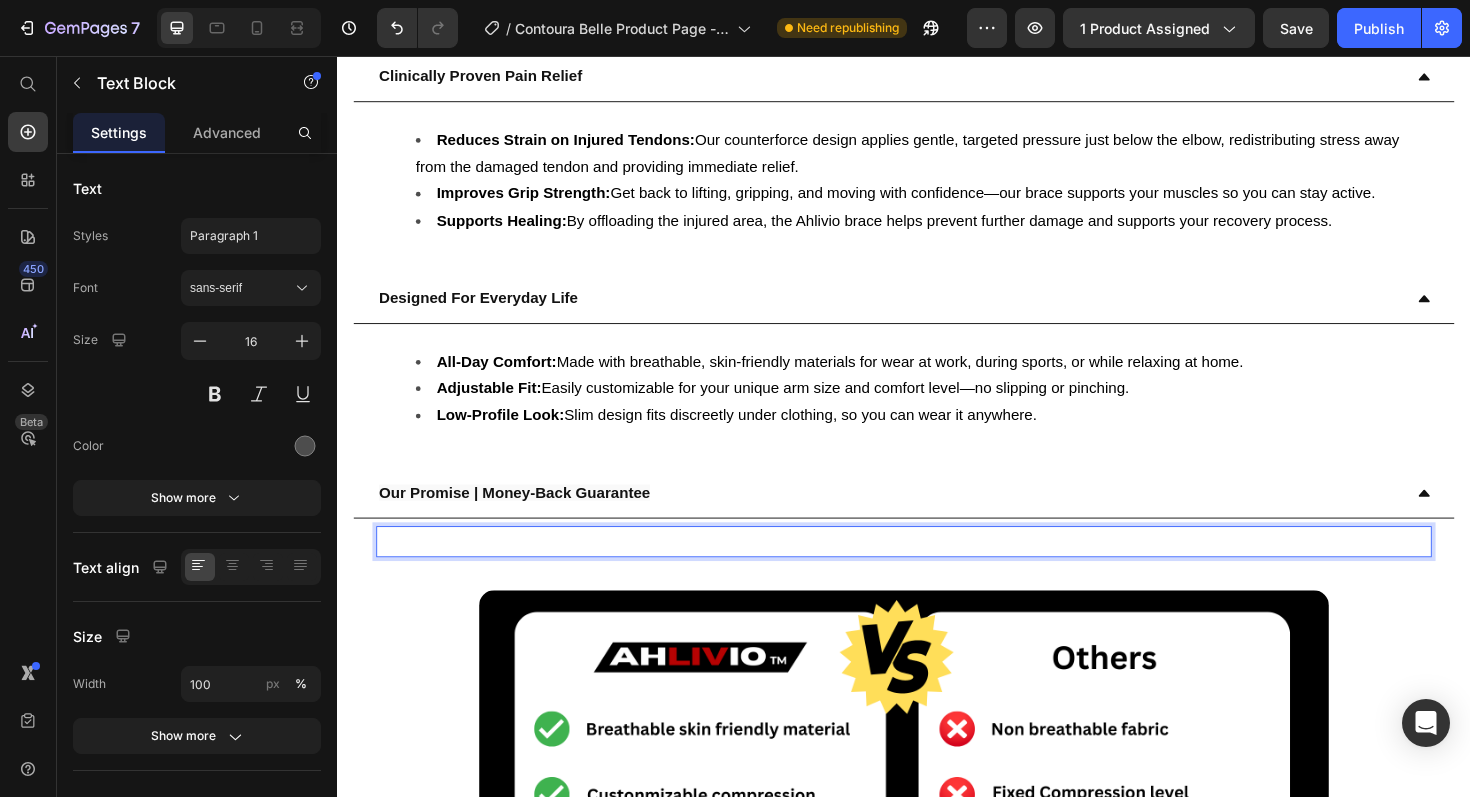 click at bounding box center [937, 570] 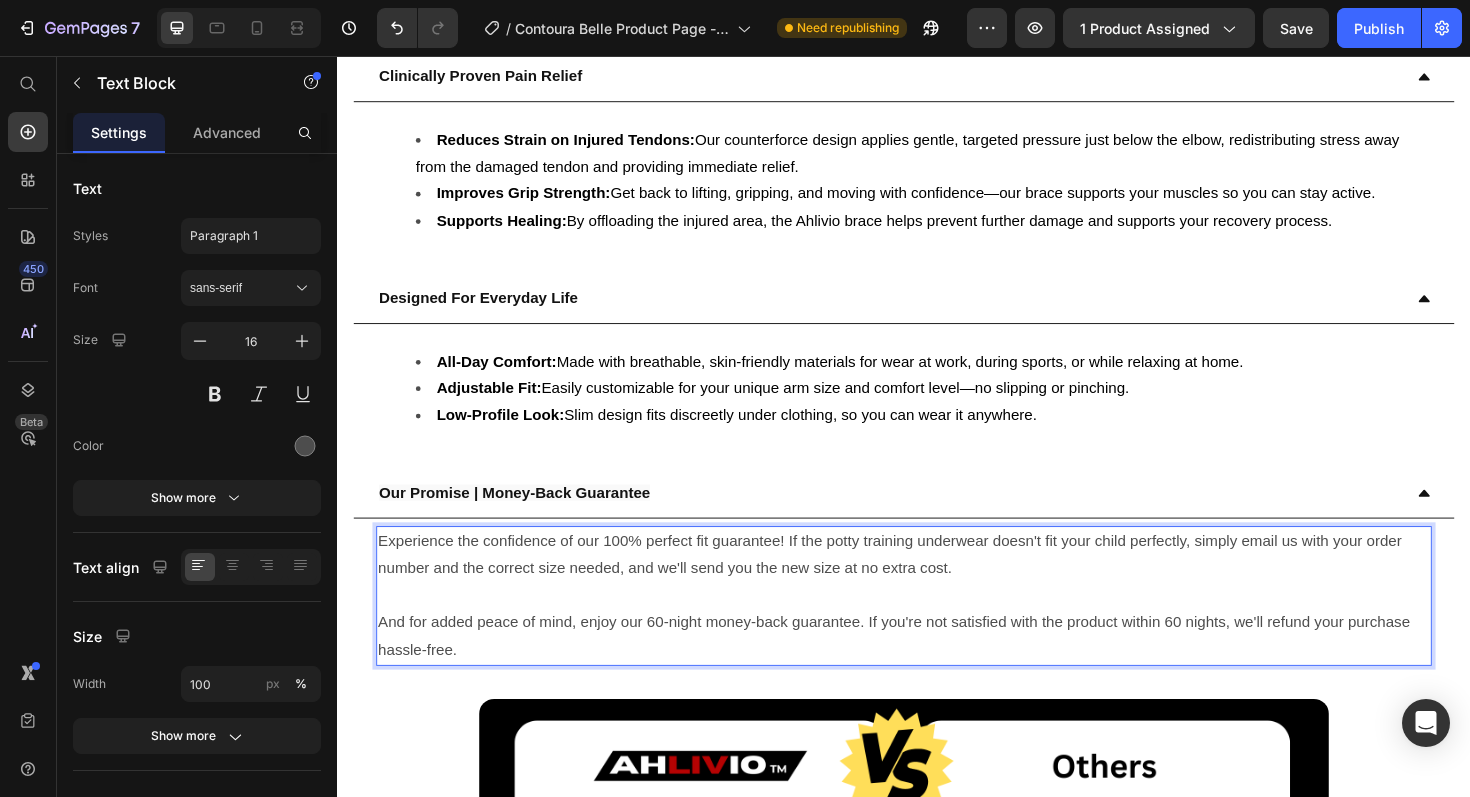 click on "Experience the confidence of our 100% perfect fit guarantee! If the potty training underwear doesn't fit your child perfectly, simply email us with your order number and the correct size needed, and we'll send you the new size at no extra cost." at bounding box center [937, 599] 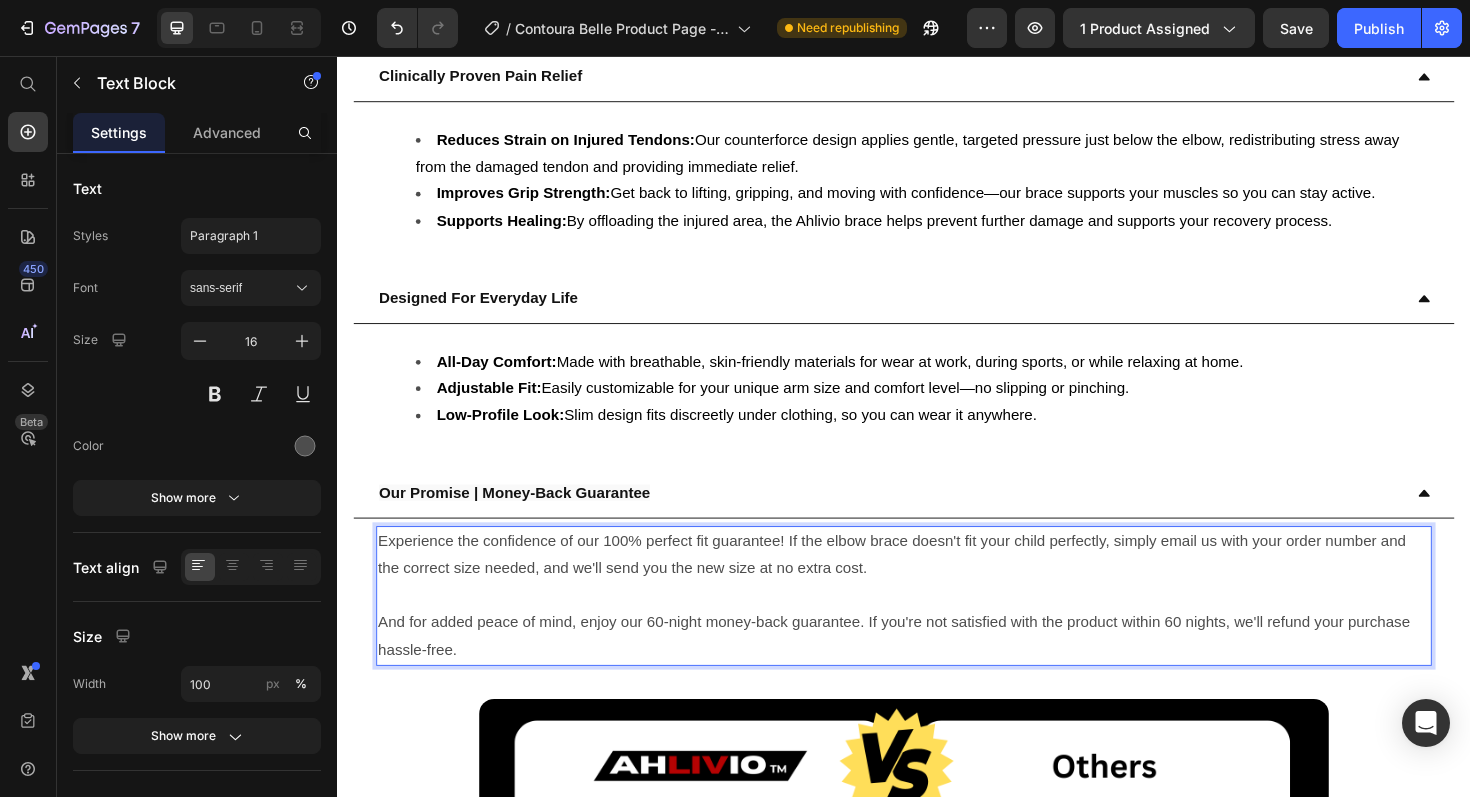 click on "Experience the confidence of our 100% perfect fit guarantee! If the elbow brace doesn't fit your child perfectly, simply email us with your order number and the correct size needed, and we'll send you the new size at no extra cost." at bounding box center (937, 599) 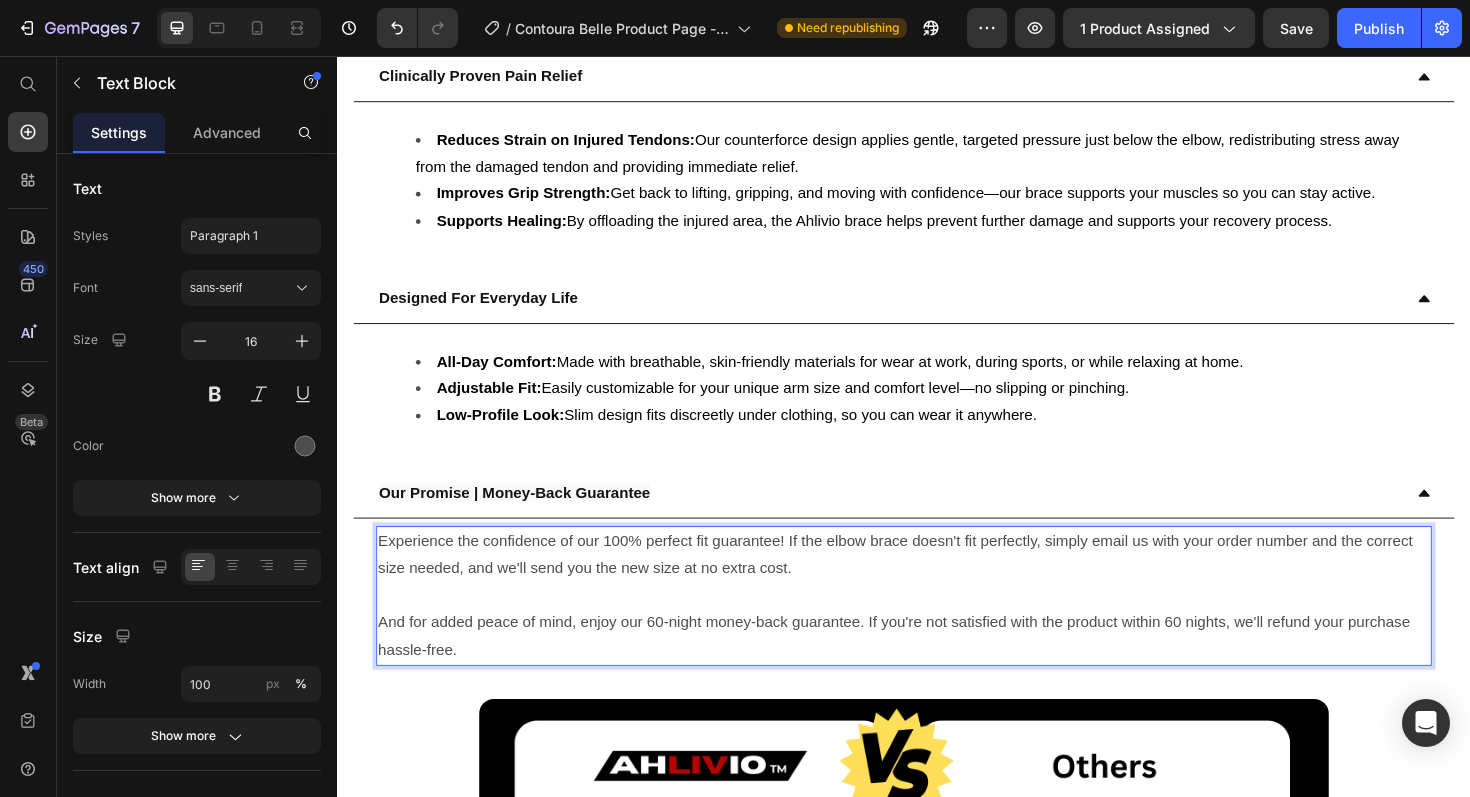 click on "Experience the confidence of our 100% perfect fit guarantee! If the elbow brace doesn't fit perfectly, simply email us with your order number and the correct size needed, and we'll send you the new size at no extra cost." at bounding box center [937, 599] 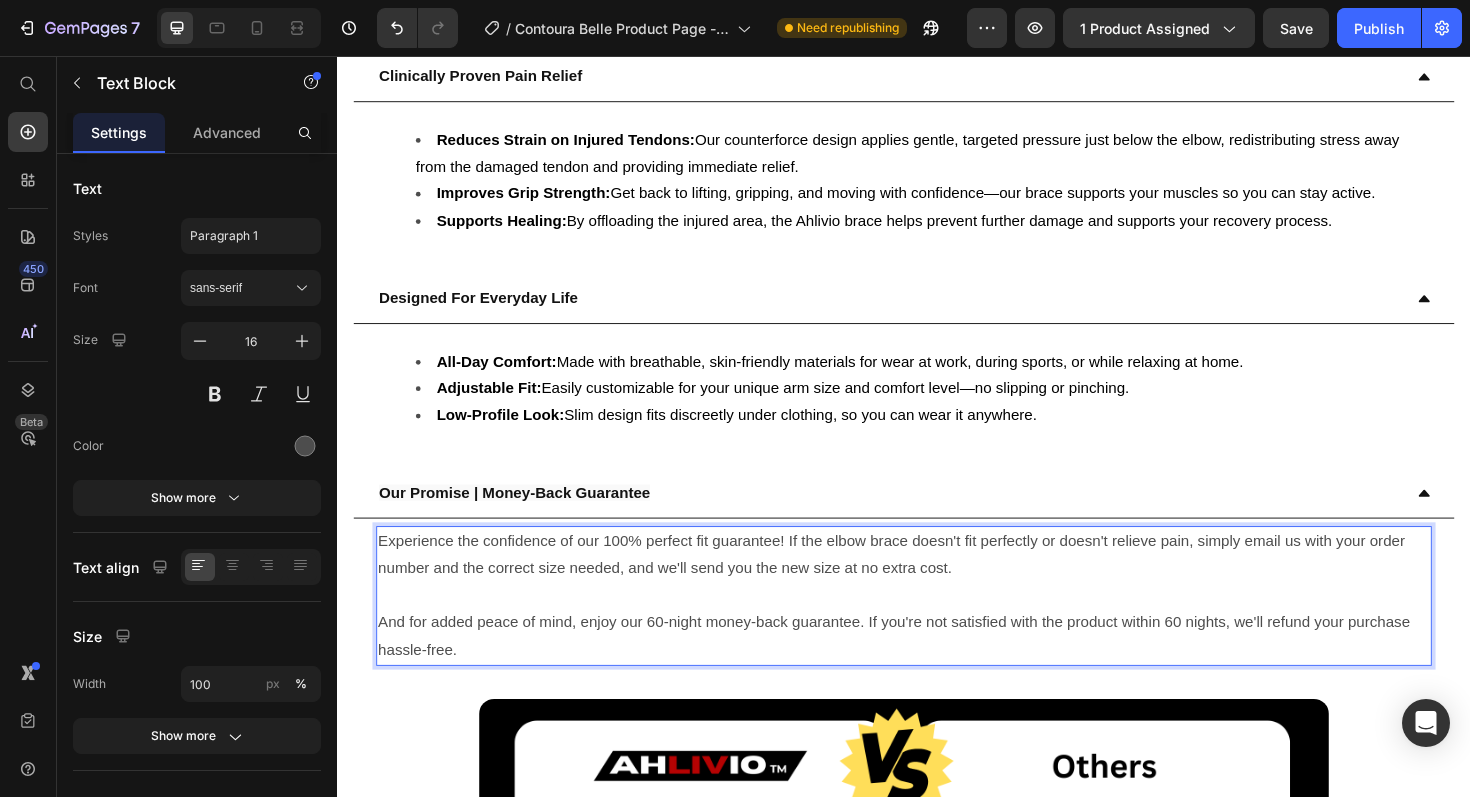 click on "Experience the confidence of our 100% perfect fit guarantee! If the elbow brace doesn't fit perfectly or doesn't relieve pain, simply email us with your order number and the correct size needed, and we'll send you the new size at no extra cost." at bounding box center (937, 599) 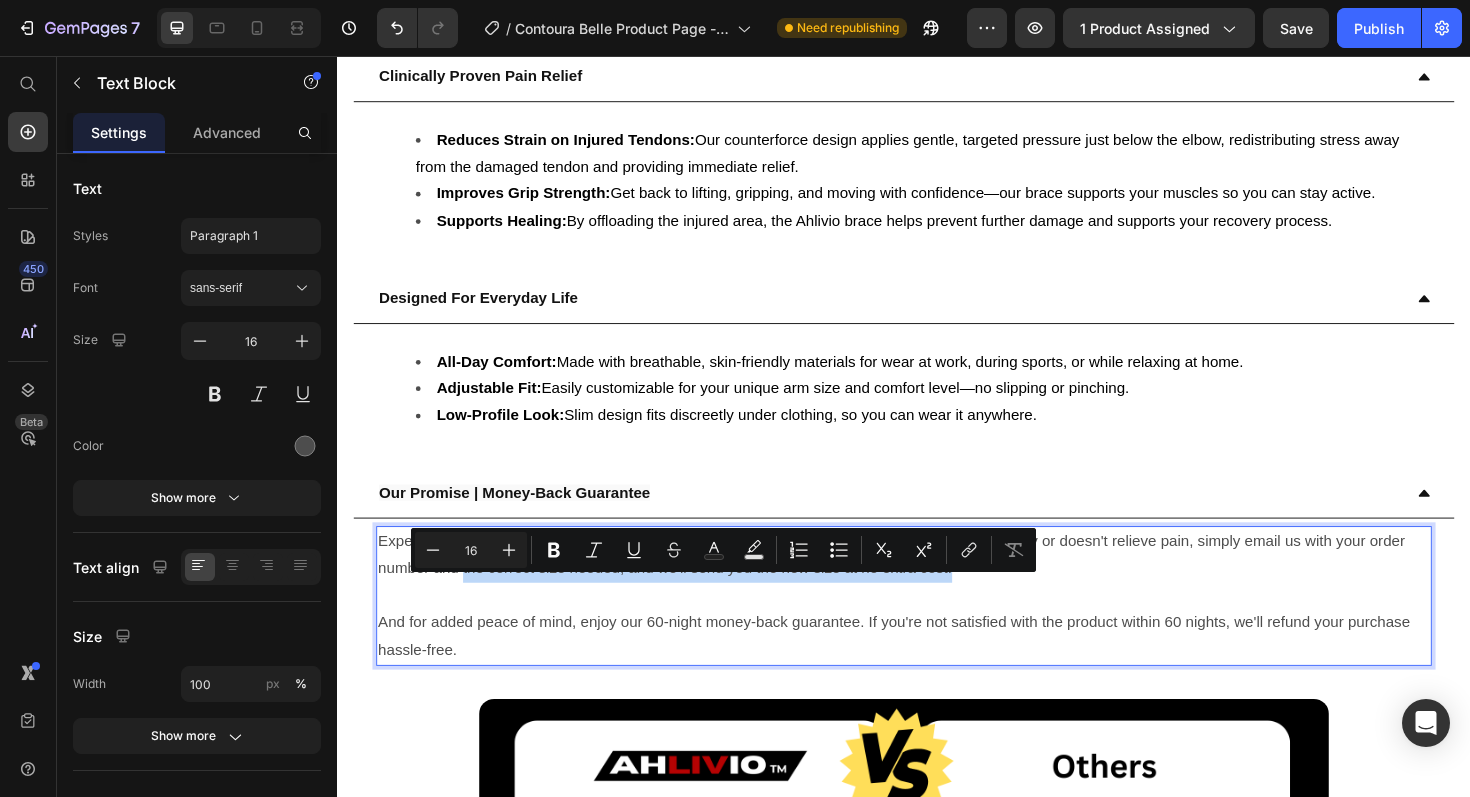 drag, startPoint x: 986, startPoint y: 625, endPoint x: 469, endPoint y: 615, distance: 517.0967 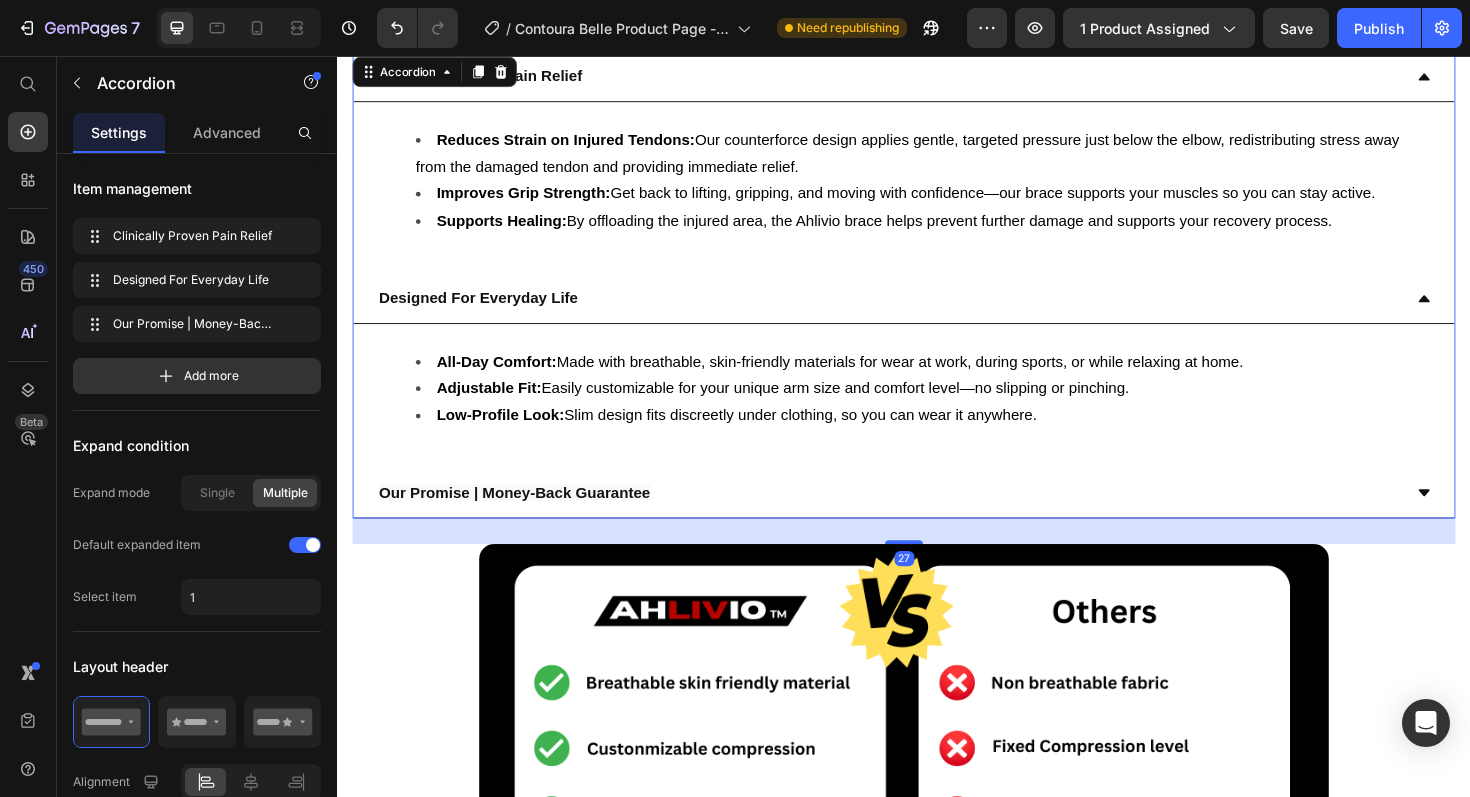 click 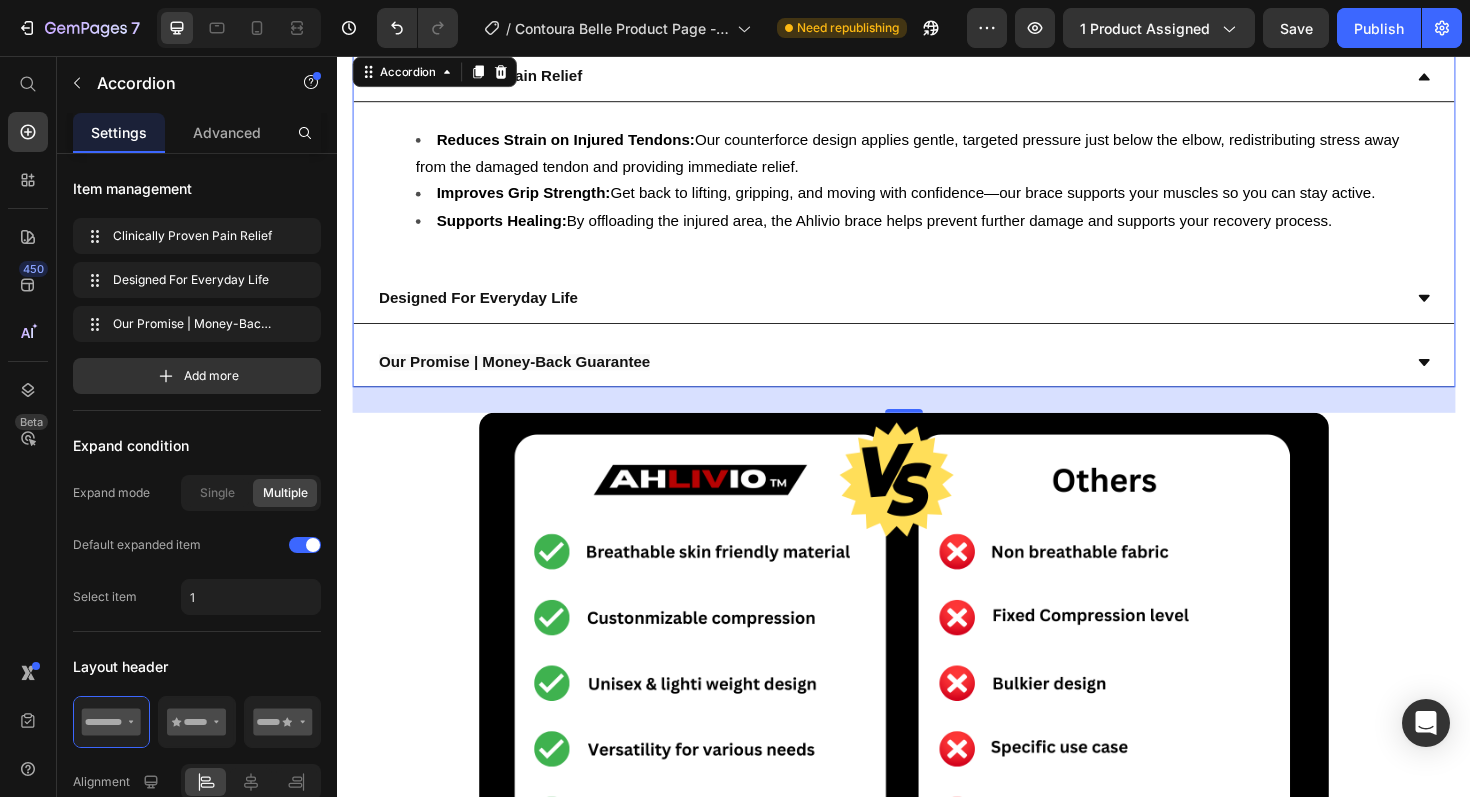 click 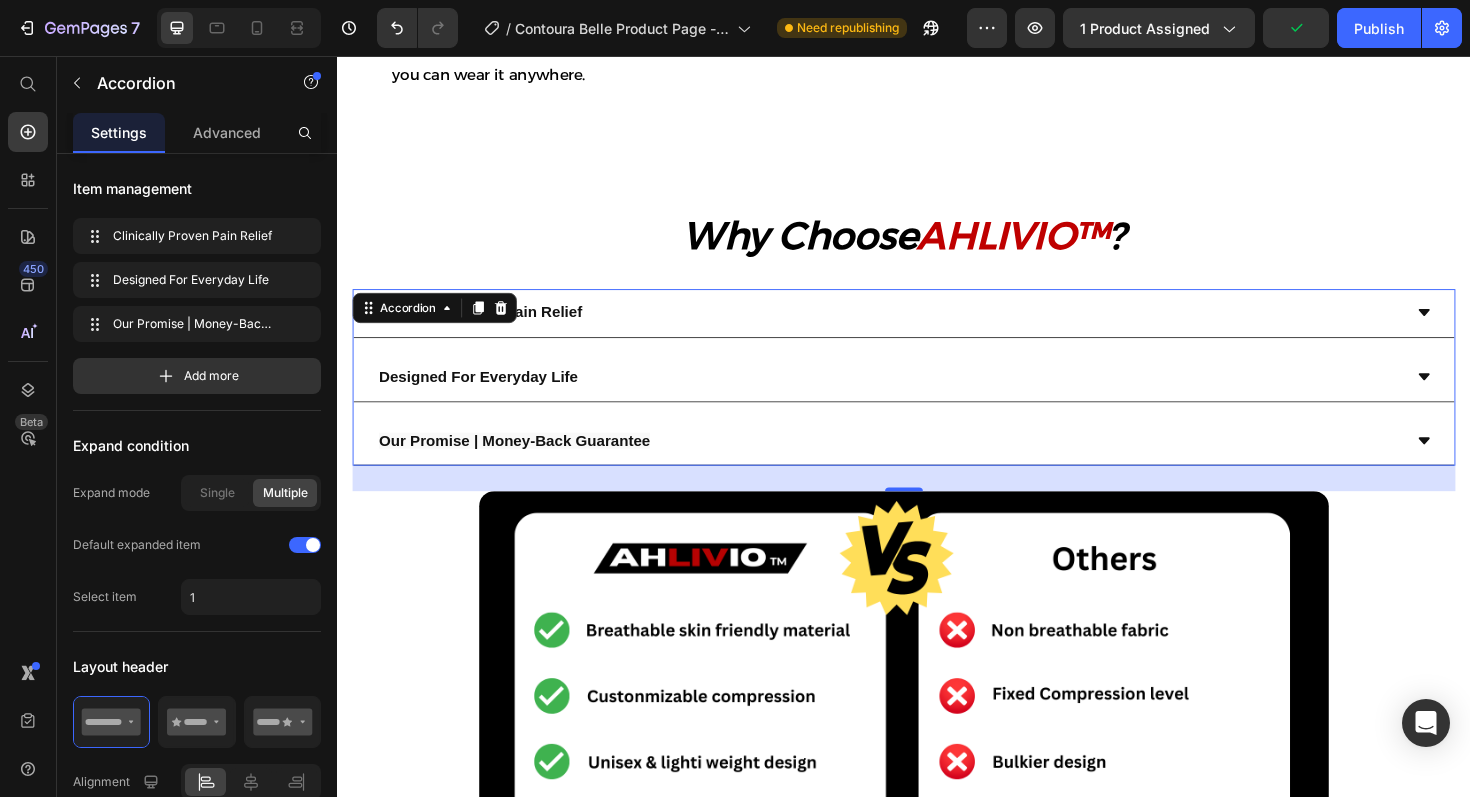 scroll, scrollTop: 1809, scrollLeft: 0, axis: vertical 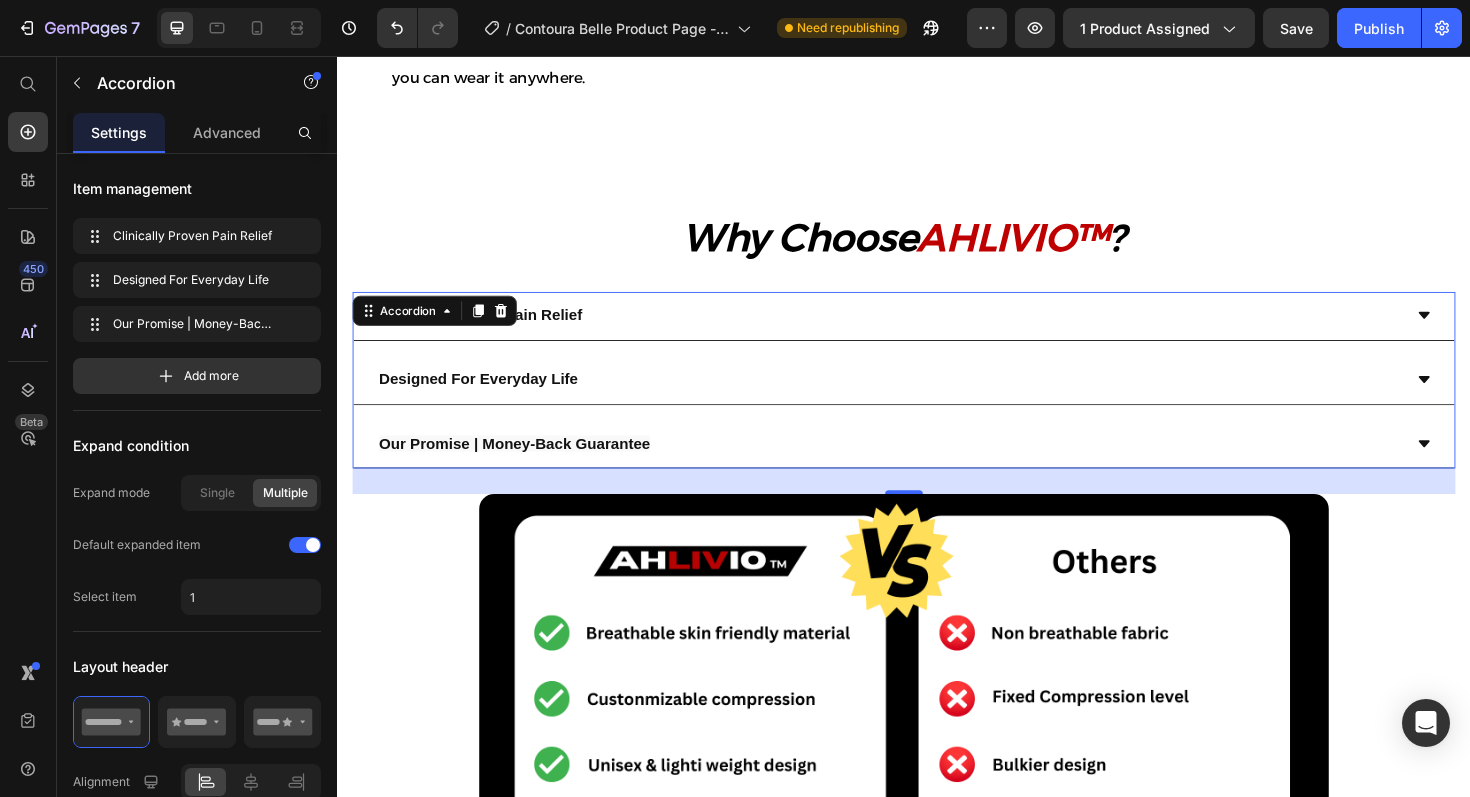 click on "Clinically Proven Pain Relief" at bounding box center (921, 331) 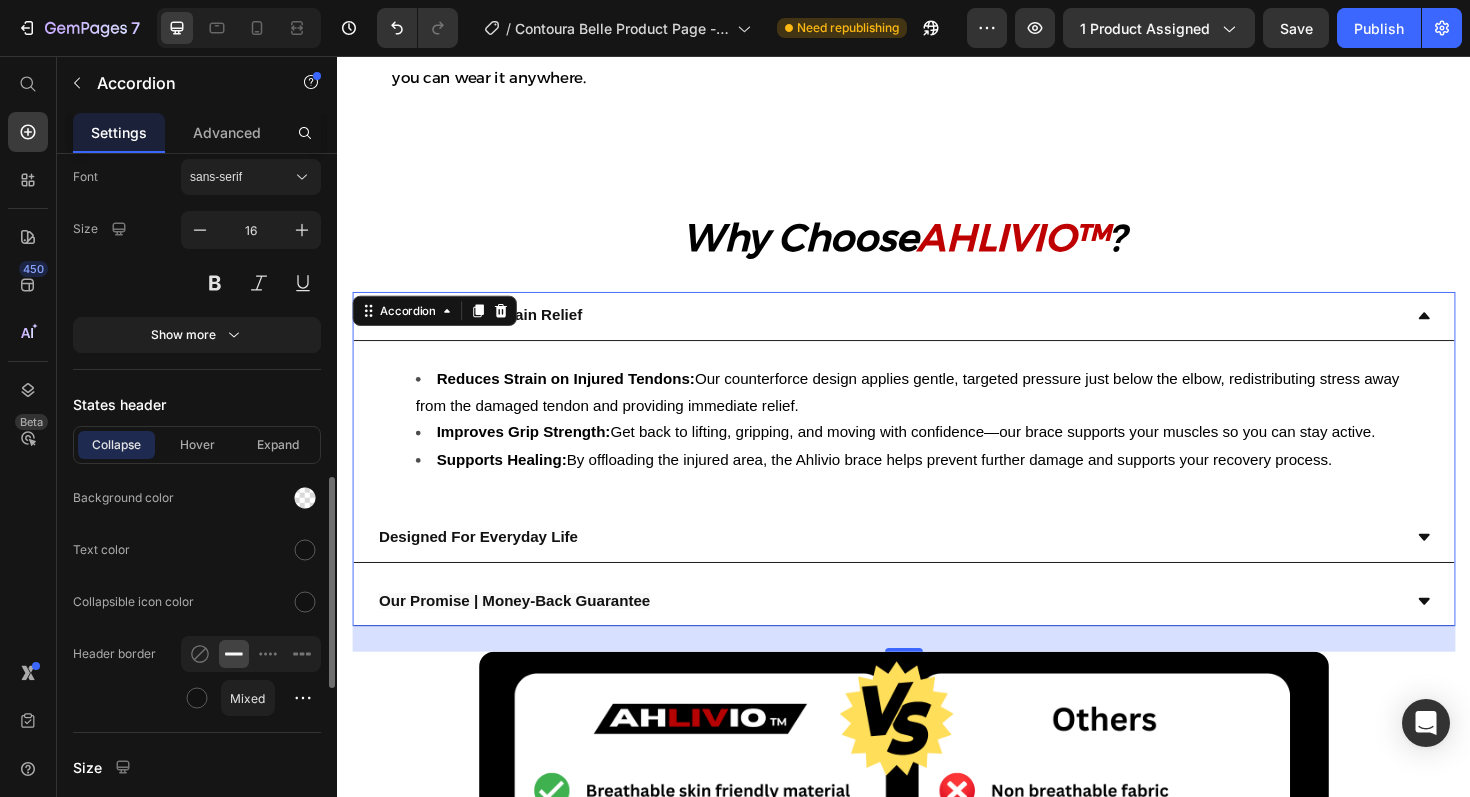 scroll, scrollTop: 1058, scrollLeft: 0, axis: vertical 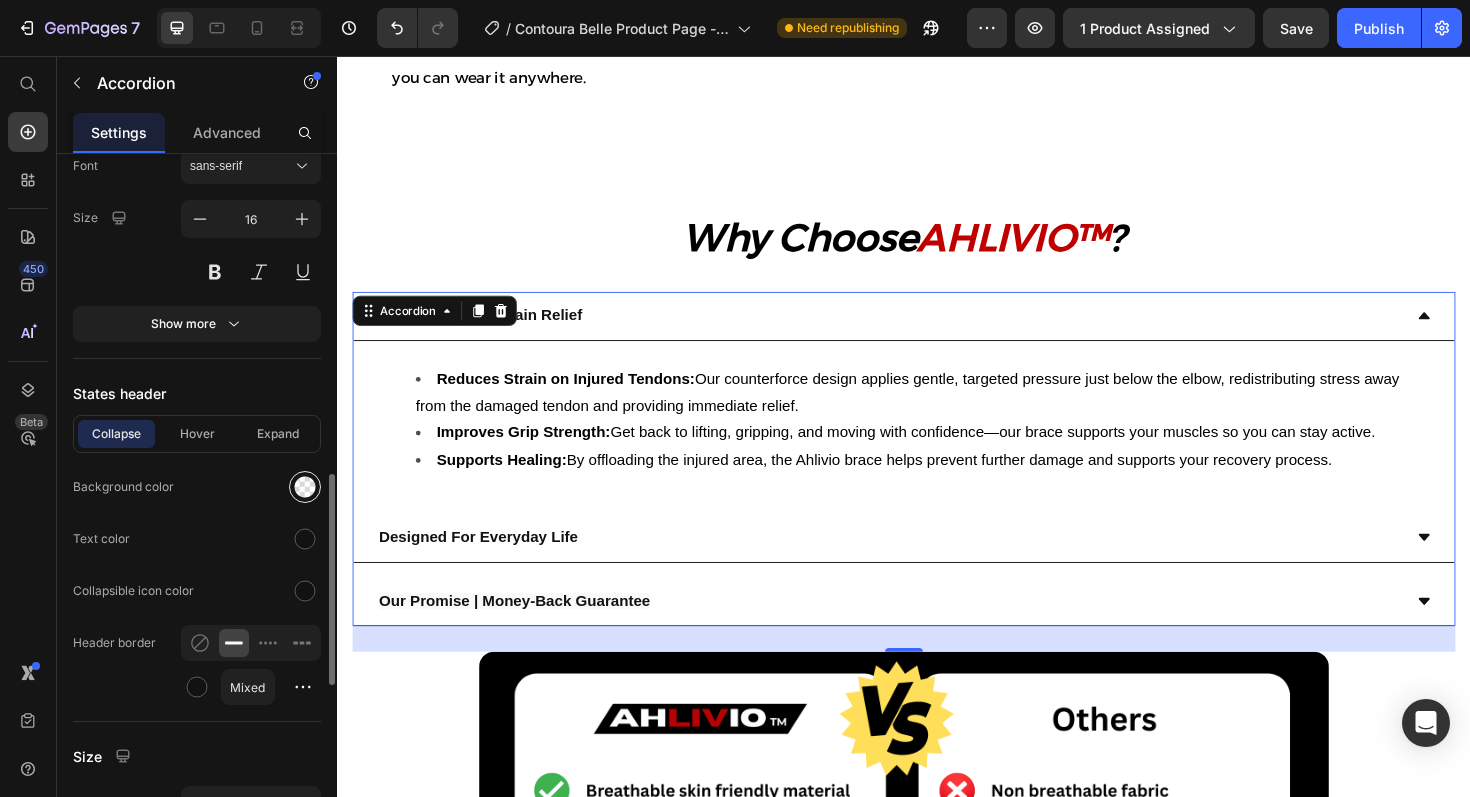 click at bounding box center [305, 487] 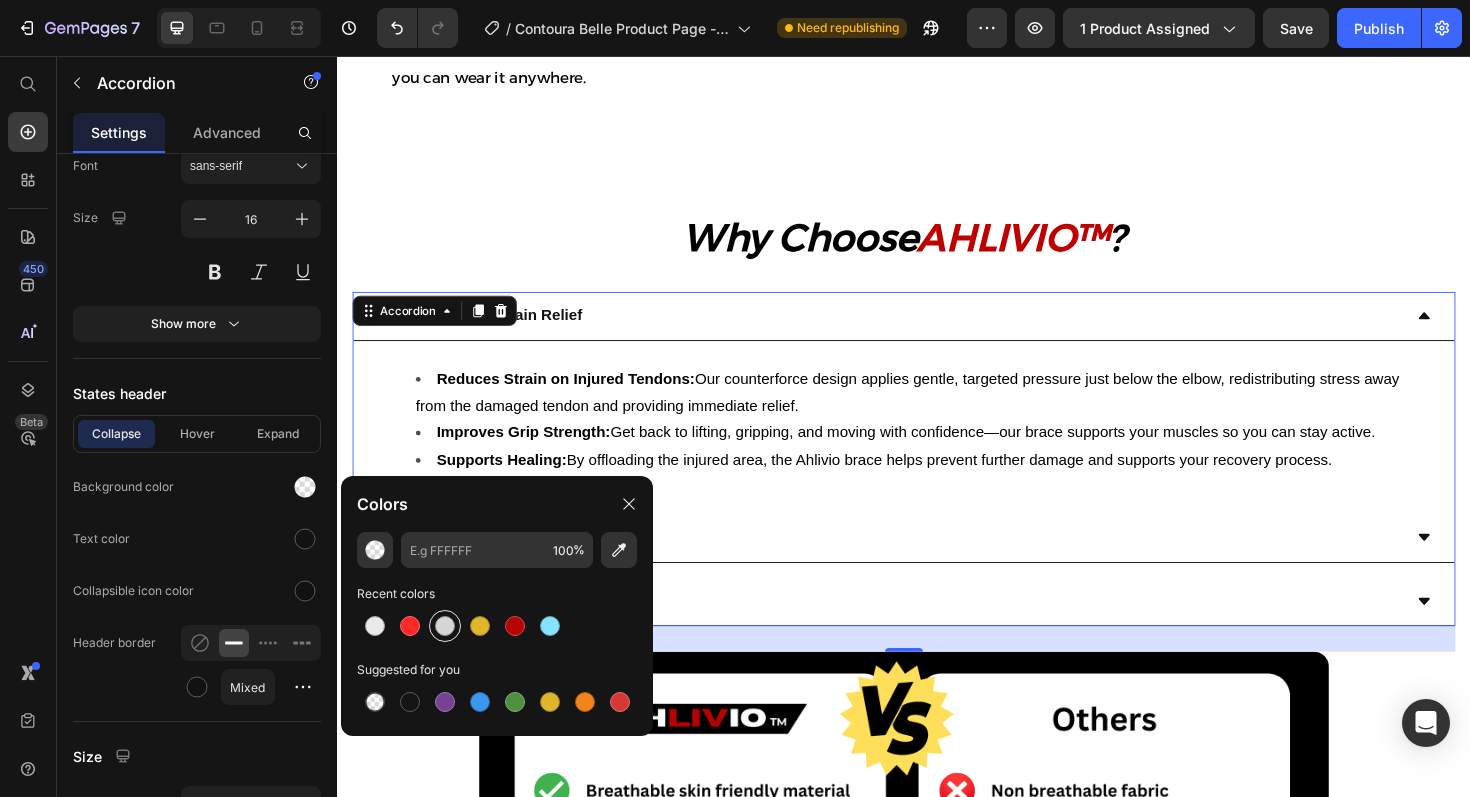 click at bounding box center (445, 626) 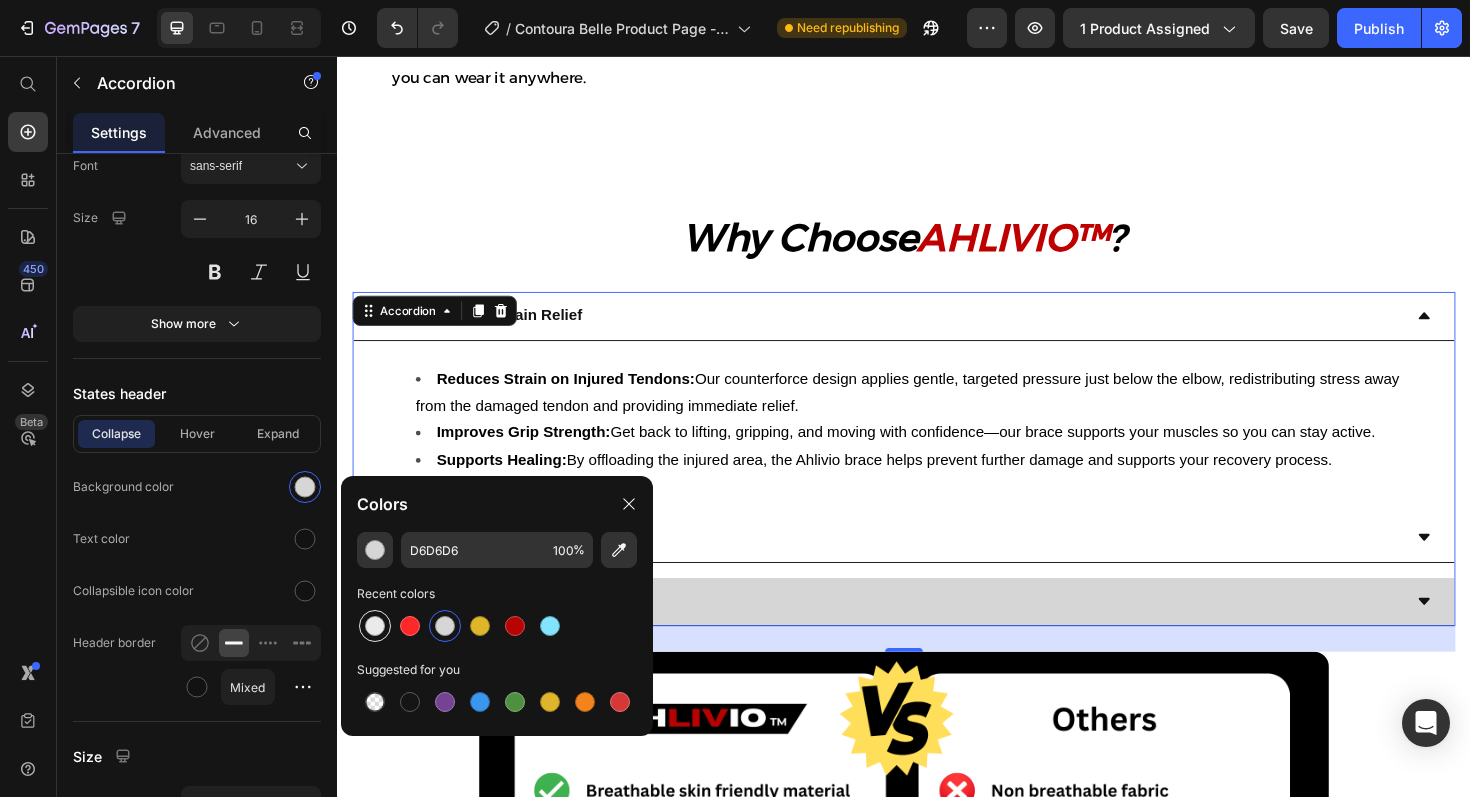 click at bounding box center [375, 626] 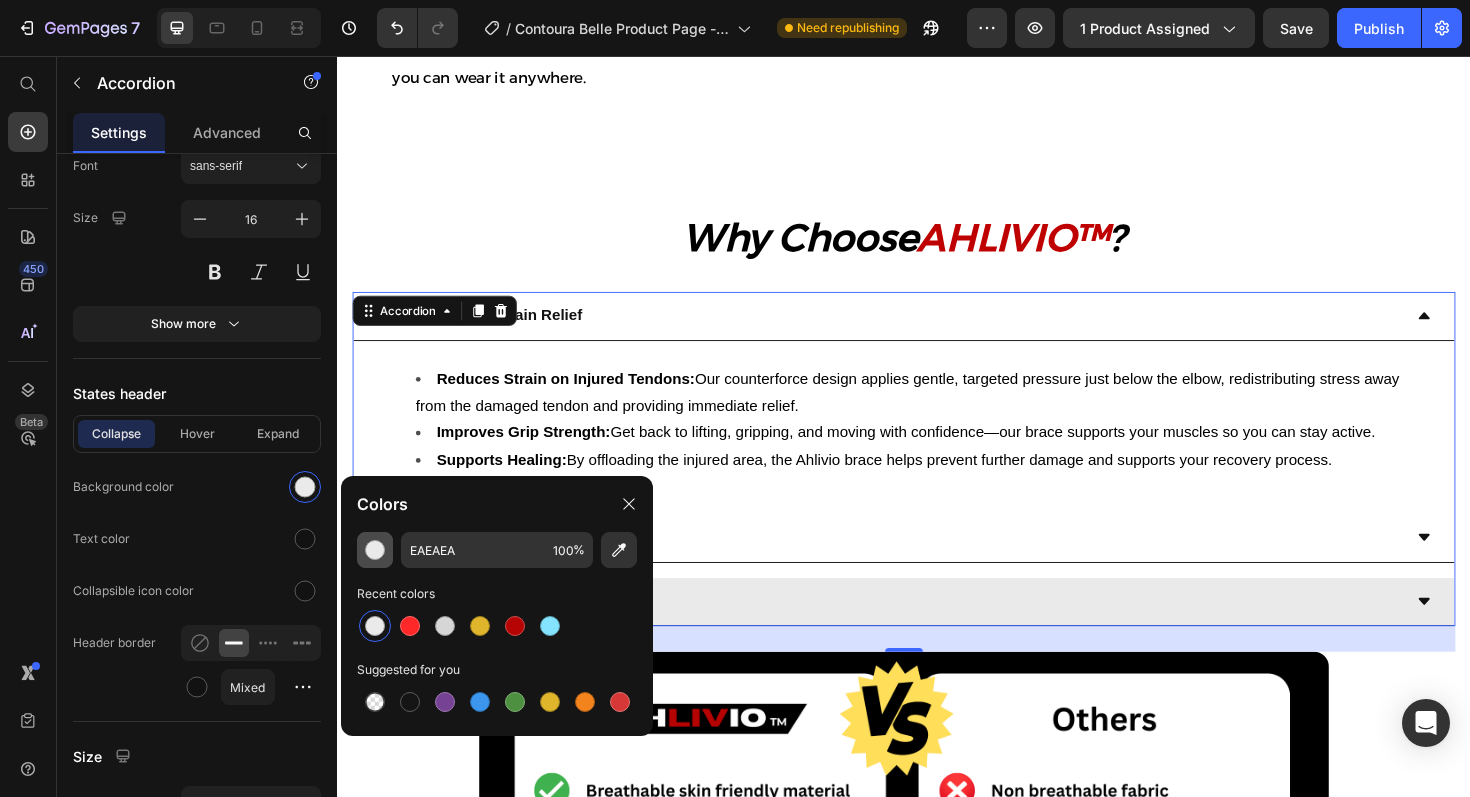 click at bounding box center [375, 550] 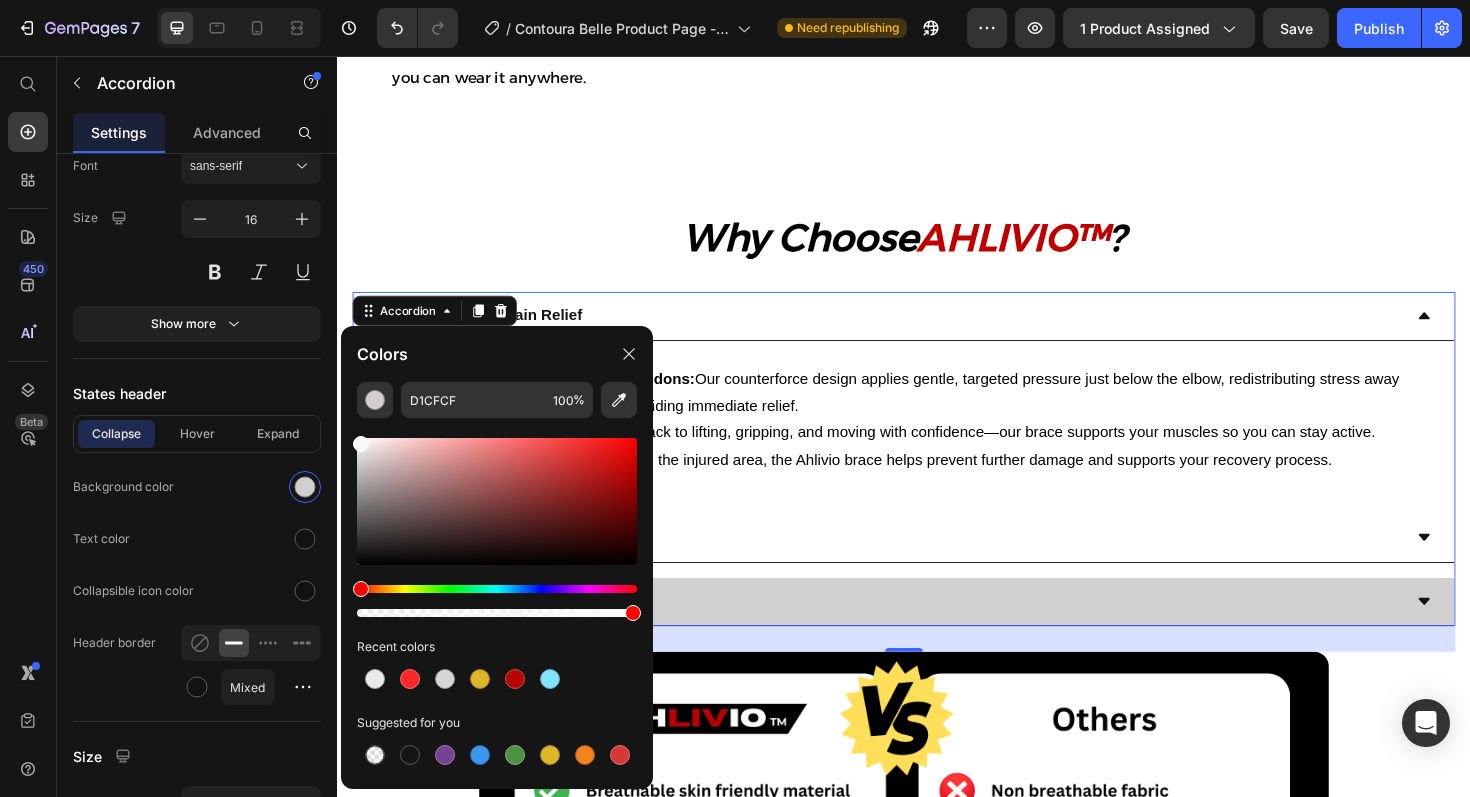 drag, startPoint x: 361, startPoint y: 460, endPoint x: 355, endPoint y: 440, distance: 20.880613 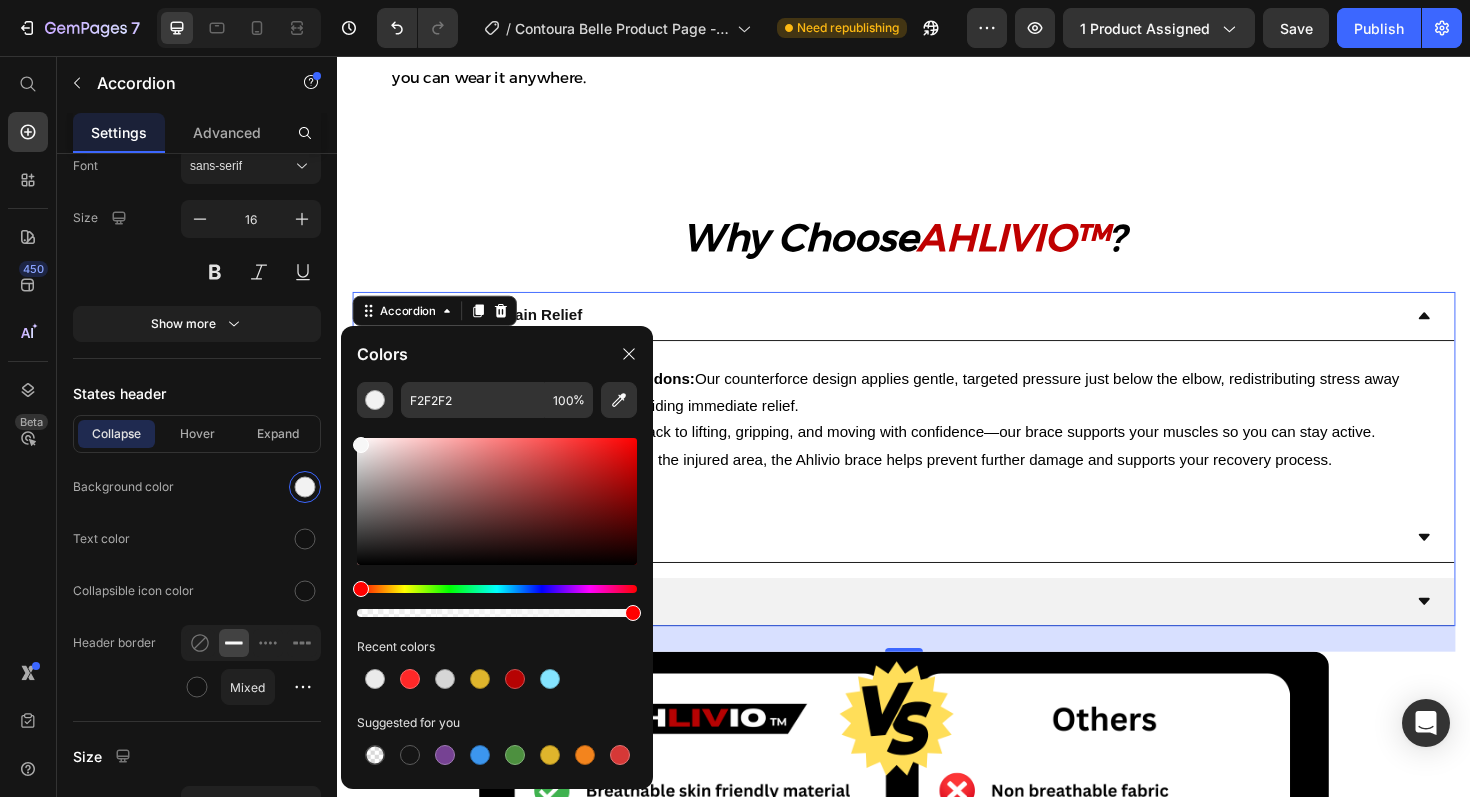 type on "F7F7F7" 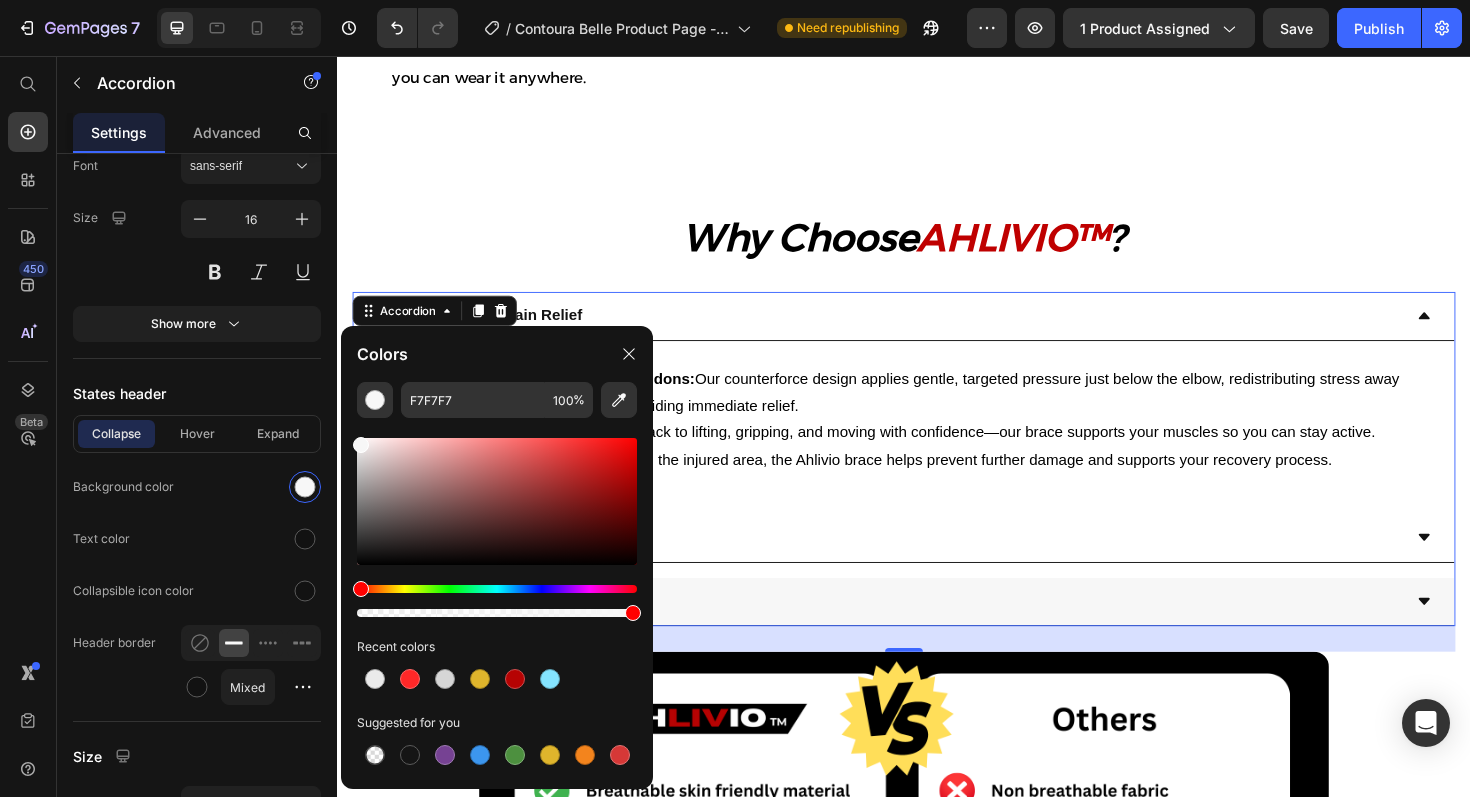 drag, startPoint x: 360, startPoint y: 449, endPoint x: 353, endPoint y: 441, distance: 10.630146 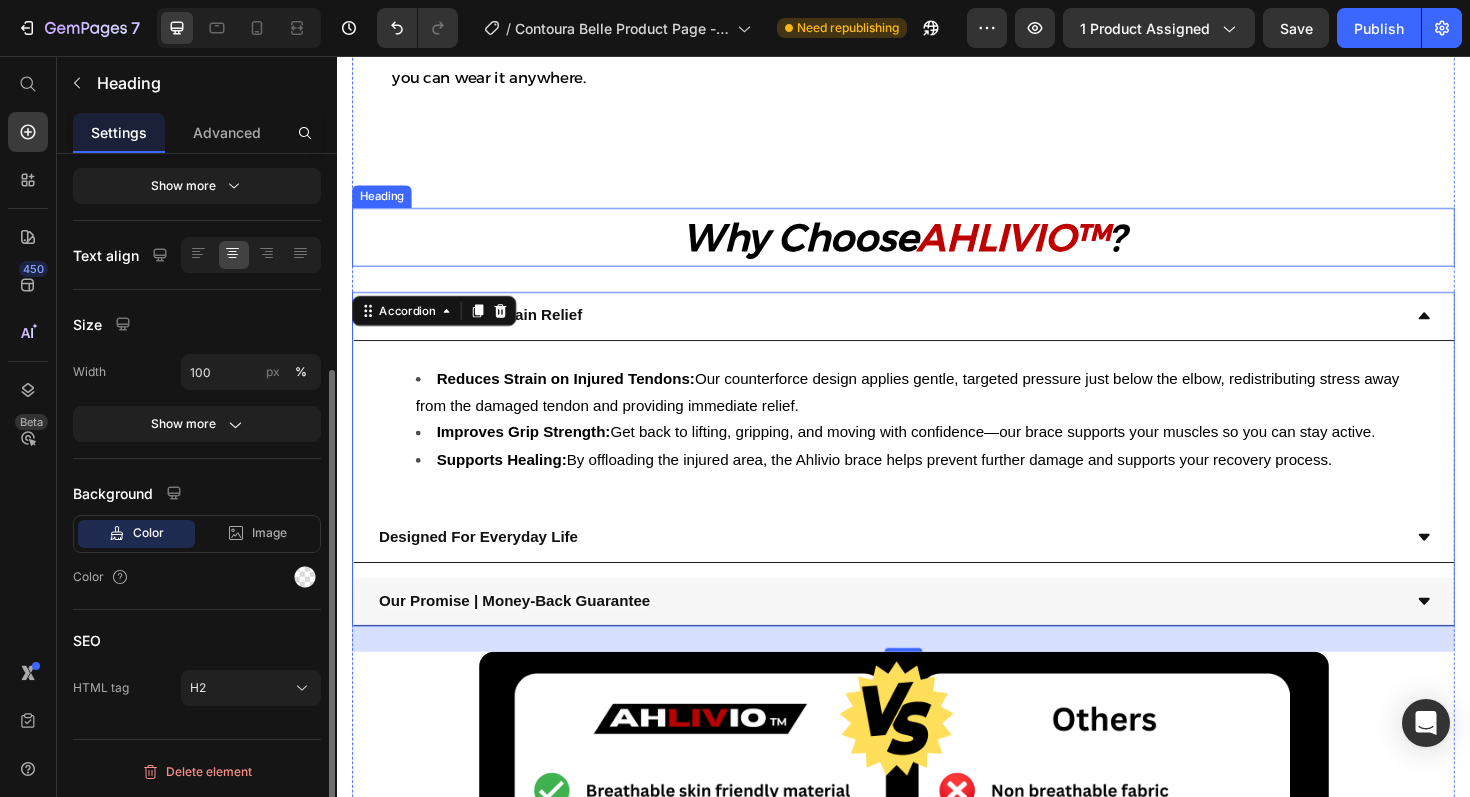 click on "⁠⁠⁠⁠⁠⁠⁠ Why Choose  AHLIVIO™  ?" at bounding box center (937, 248) 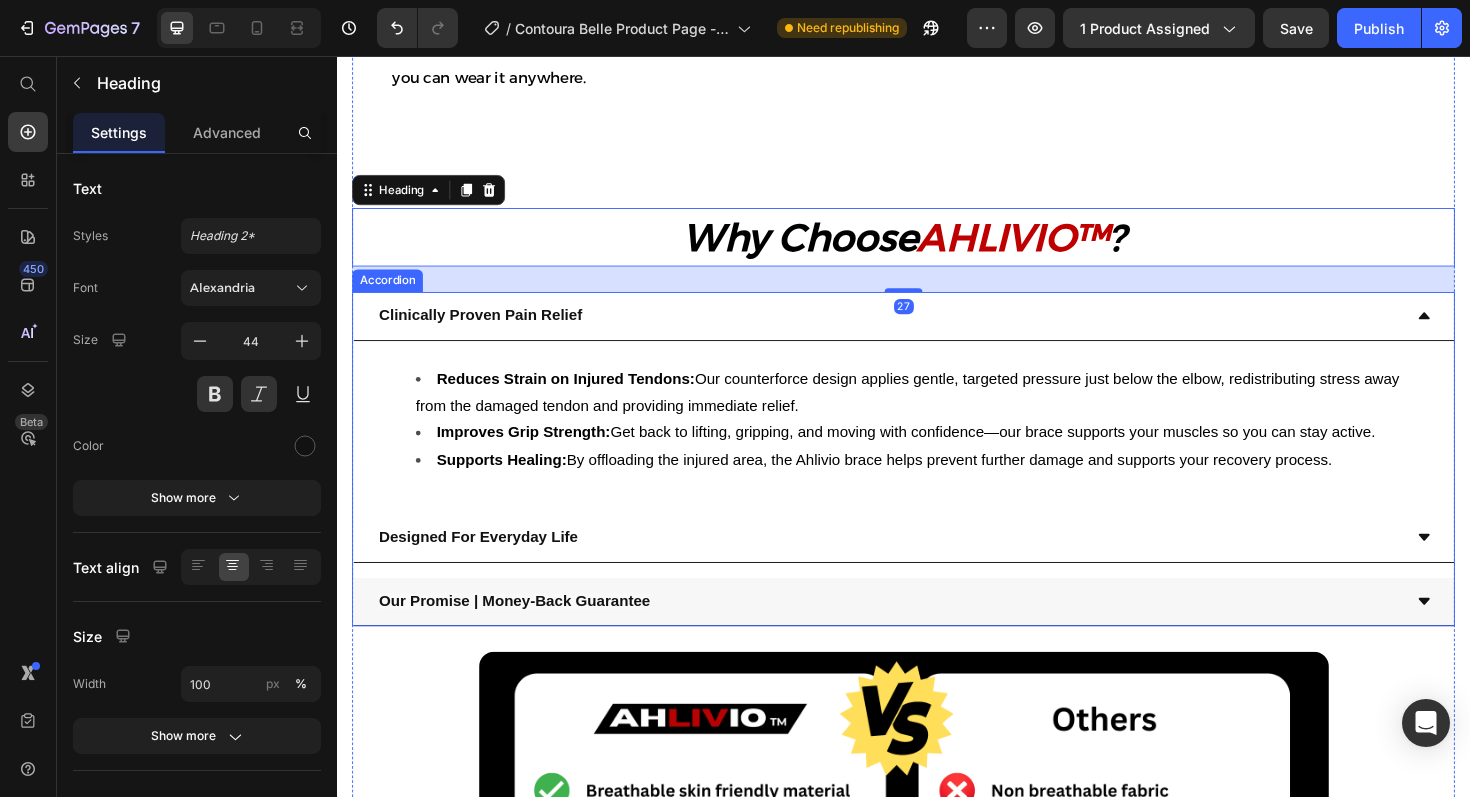 click 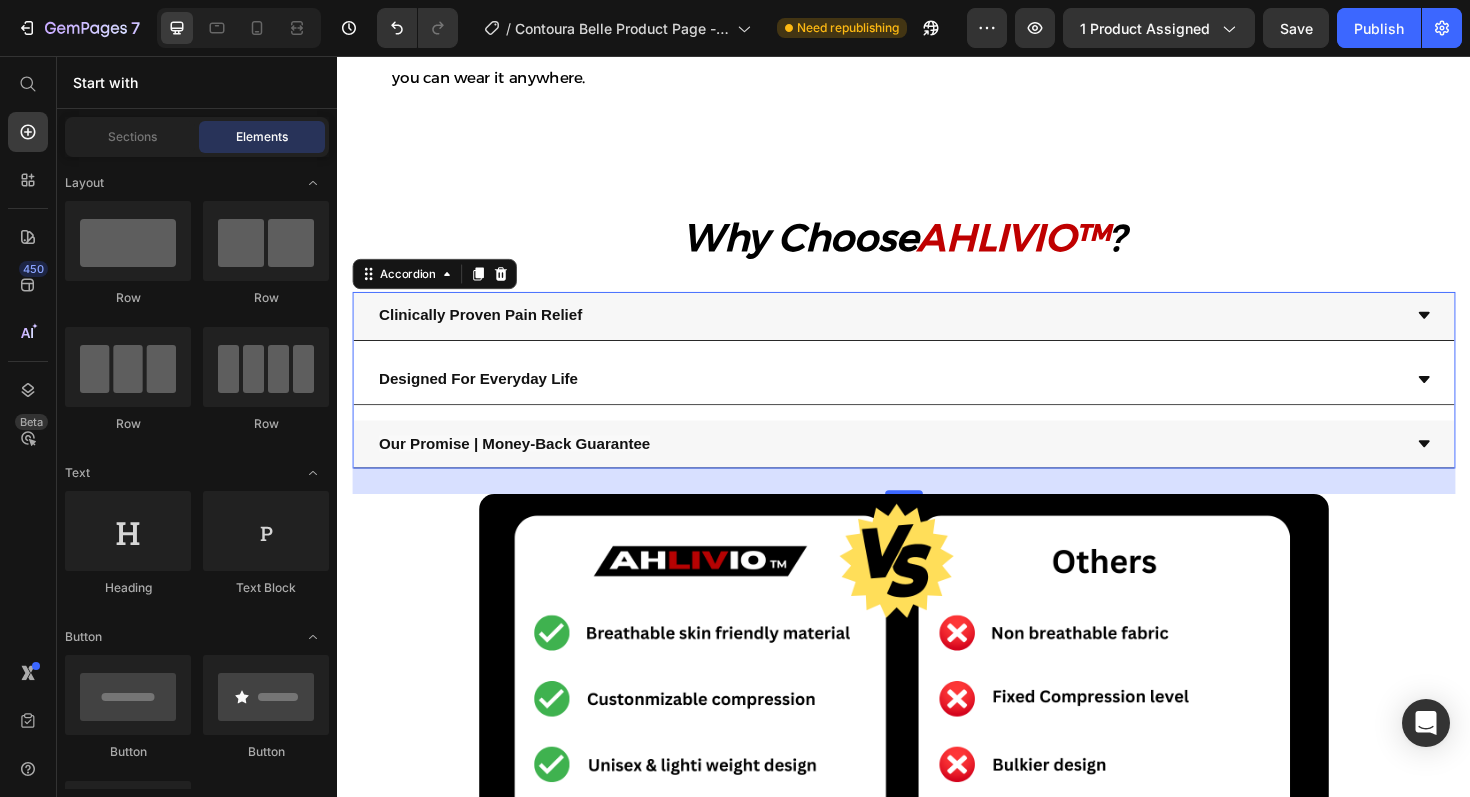click on "Product Images Icon Icon Icon Icon Icon Icon List “ I wish I started using this sooner. I was hesitant to try another skincare gadget, but Contoura Belle is the real deal. It’s easy to use, relaxing, and the results speak for themselves. My skin feels firmer, and that dull, tired look is completely gone. I finally feel radiant again.” Text Block Emily Text Block
Verified Buyer Item List Row Row Loox - Rating widget Loox AHLIVIO™ Text Block CounterForce Elbow Brace Product Title $39.99 Product Price $69.99 Product Price Save $30.00 Discount Tag Row Targeted support for tennis elbow, golfer’s elbow, and forearm strain. This adjustable brace applies gentle pressure to reduce pain and inflammation. Product Description Targets elbow strain, tendonitis, and joint pain  Reduce inflammation and speed up healing Fades Blemishes Fights Breakouts Boosts Skins Glow Item List Color: Red Pink Pink Blue Blue Red Red Product Variants & Swatches Quantity Text Block 1 Product Quantity Row" at bounding box center [937, 640] 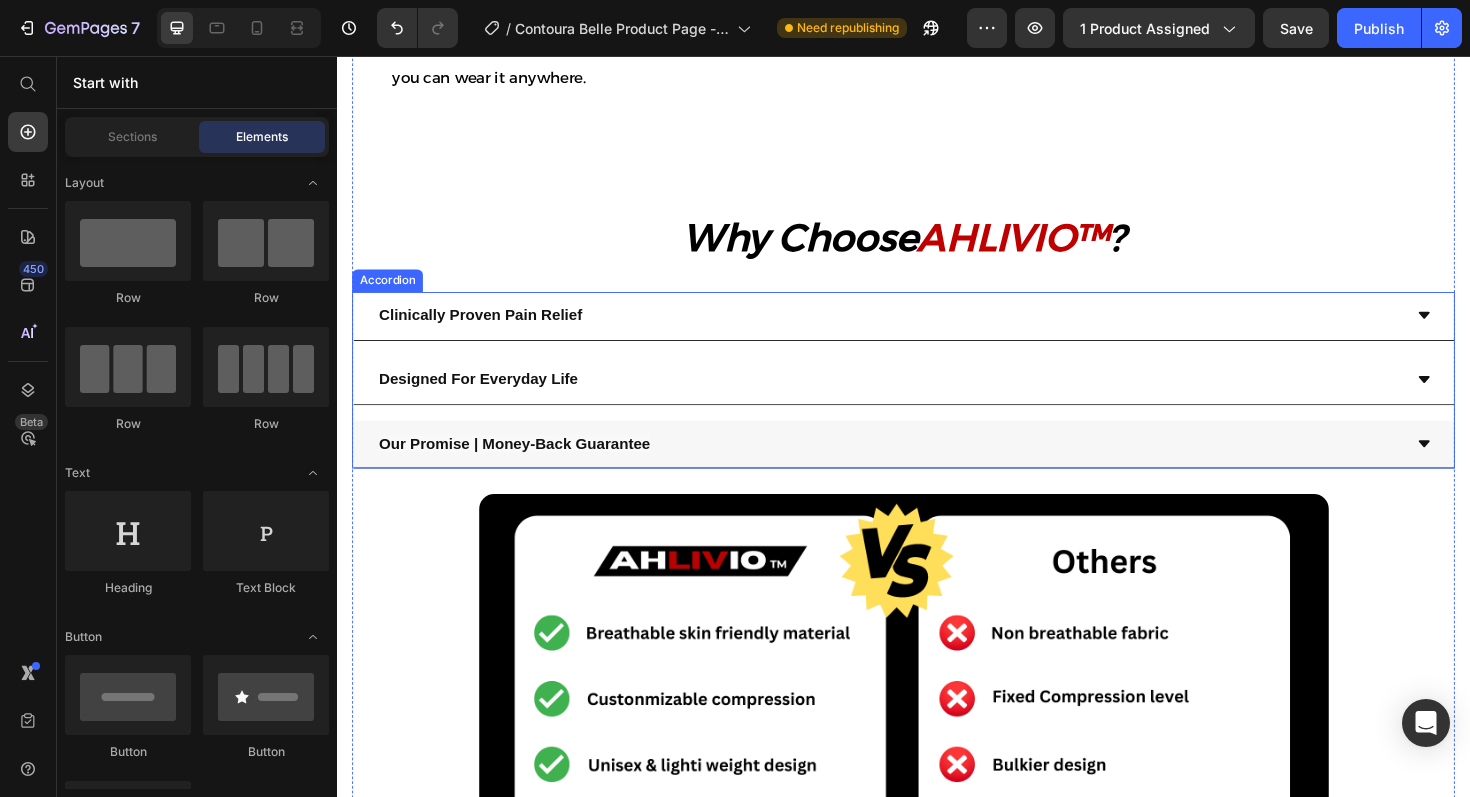 click on "Clinically Proven Pain Relief" at bounding box center [921, 331] 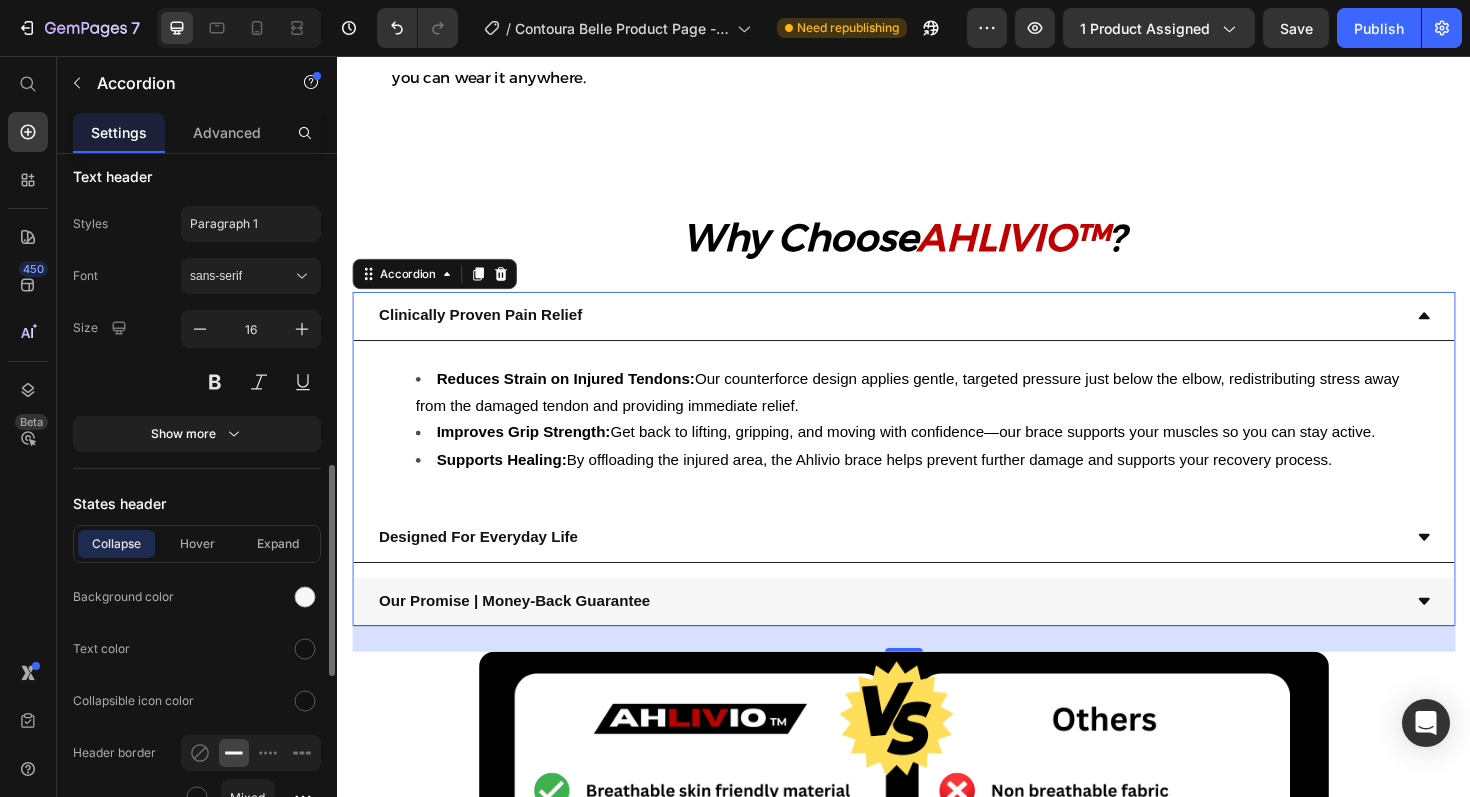 scroll, scrollTop: 967, scrollLeft: 0, axis: vertical 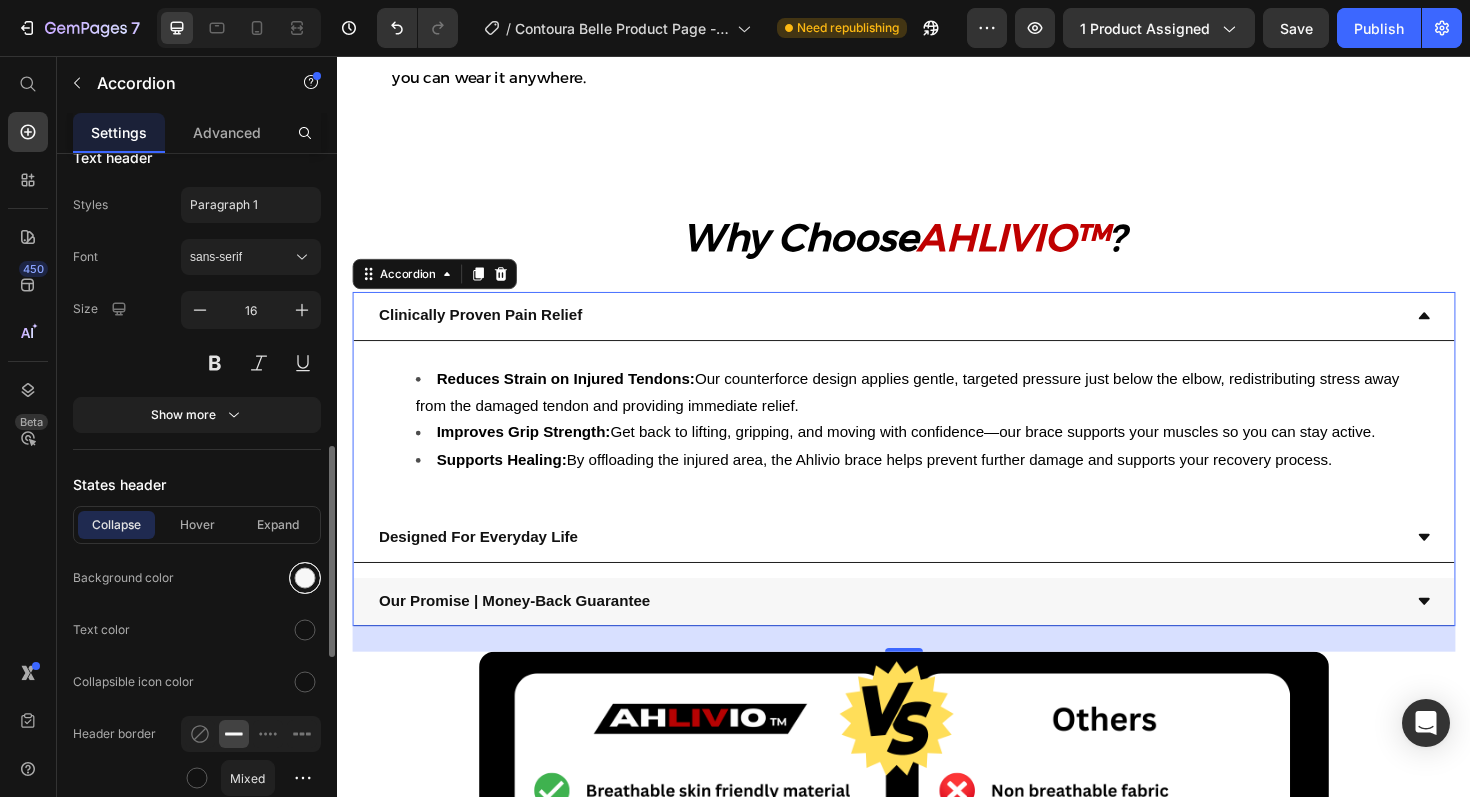 click at bounding box center [305, 578] 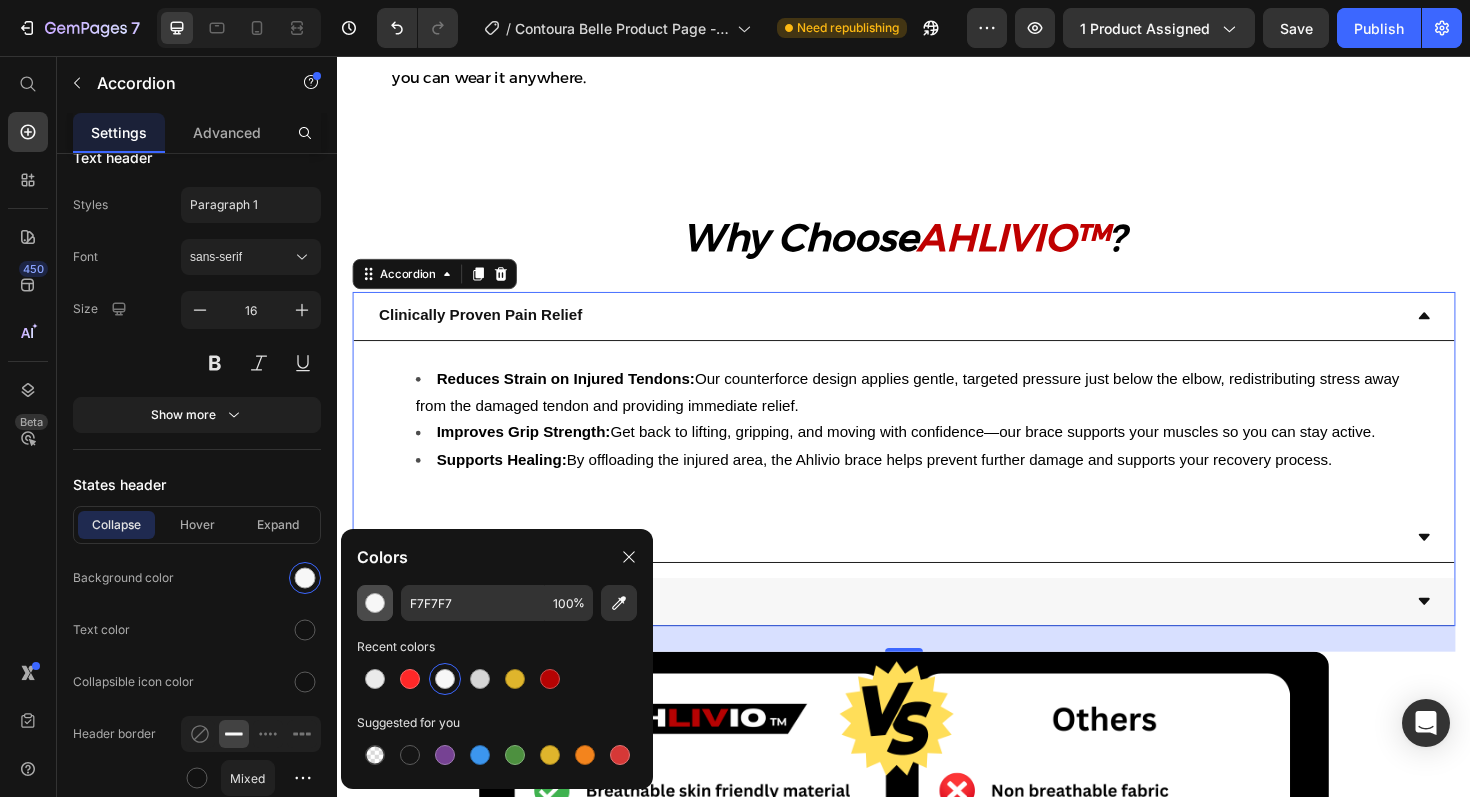 click at bounding box center [375, 603] 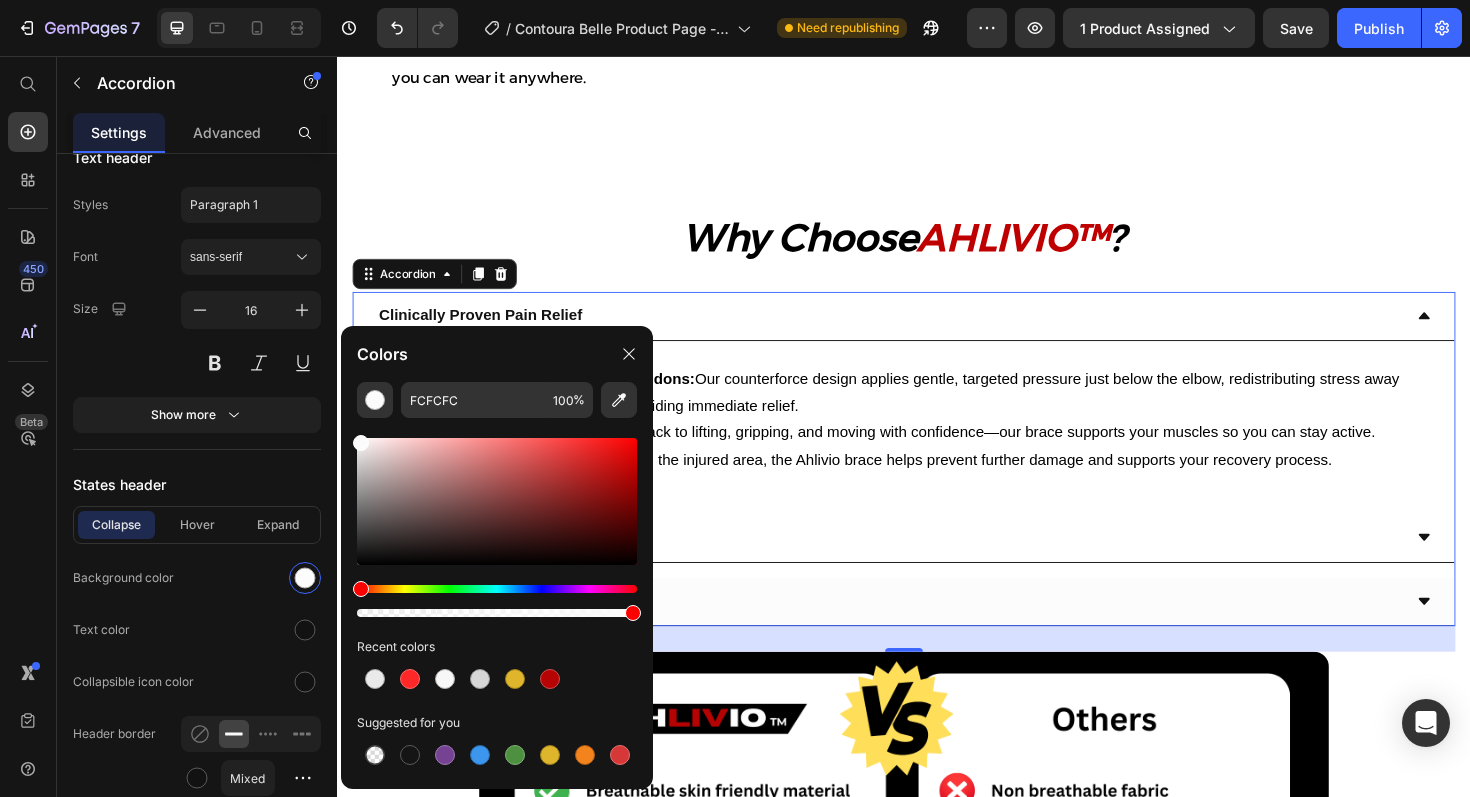 click at bounding box center [361, 443] 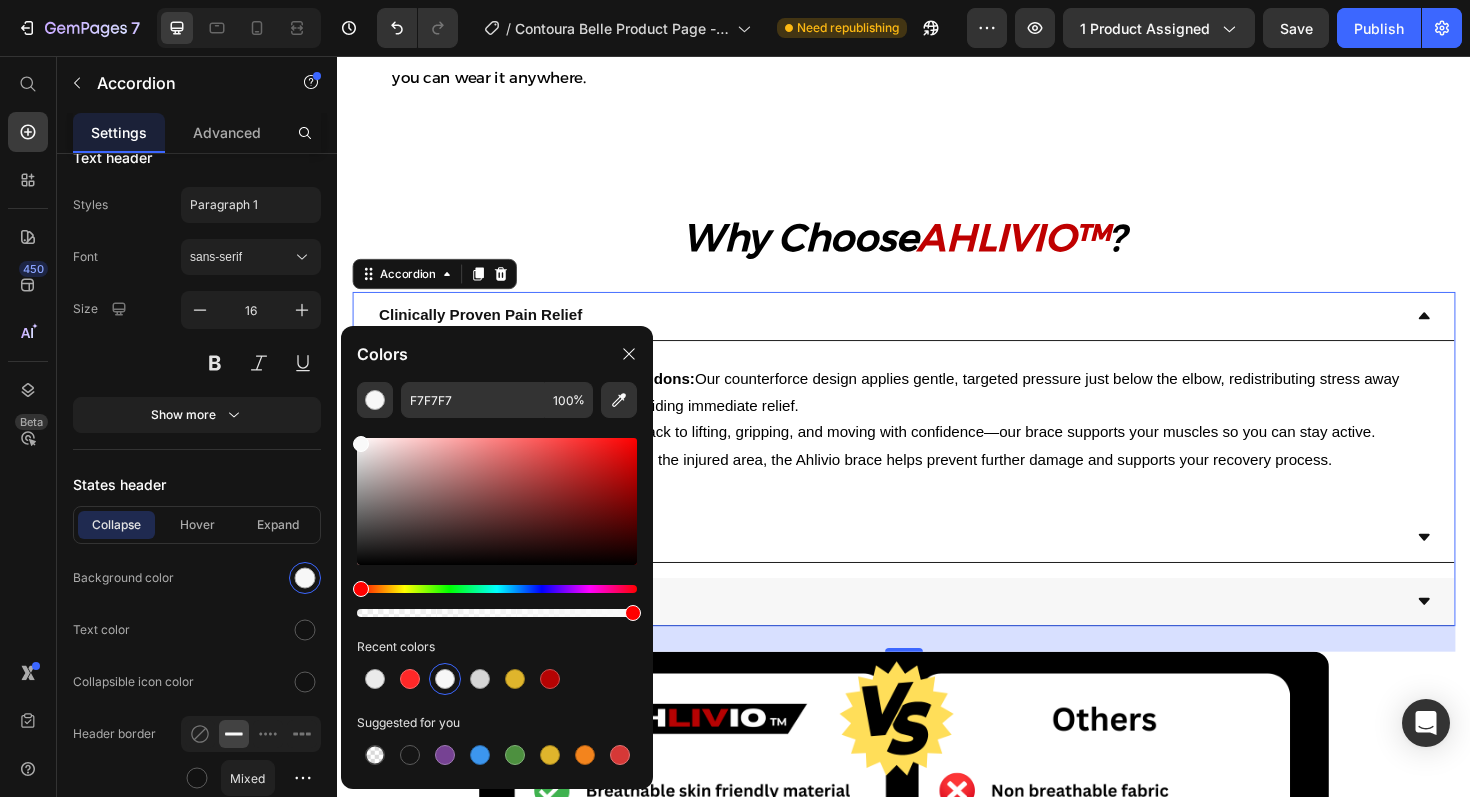 type on "F9F9F9" 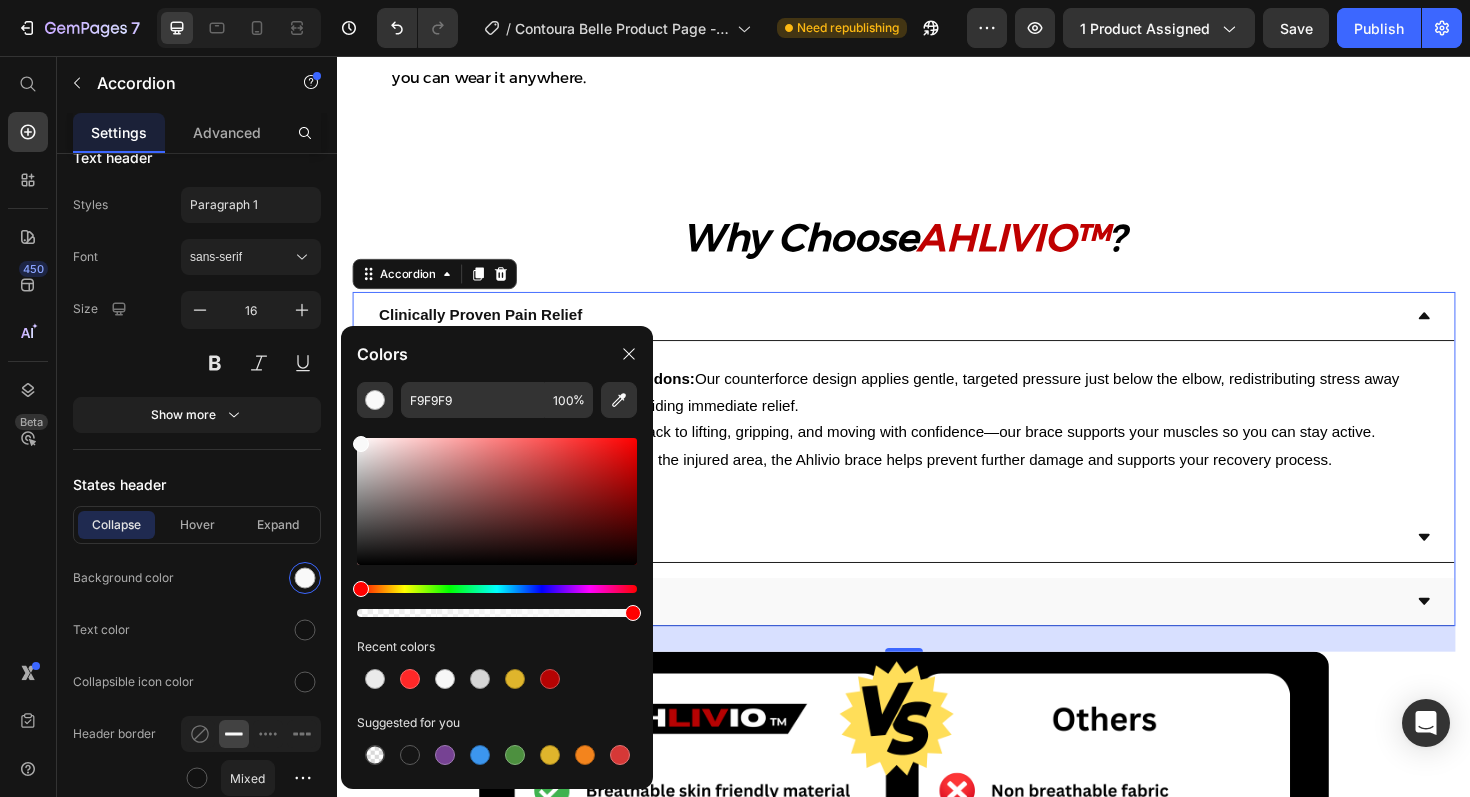 click on "F9F9F9 100 % Recent colors Suggested for you" 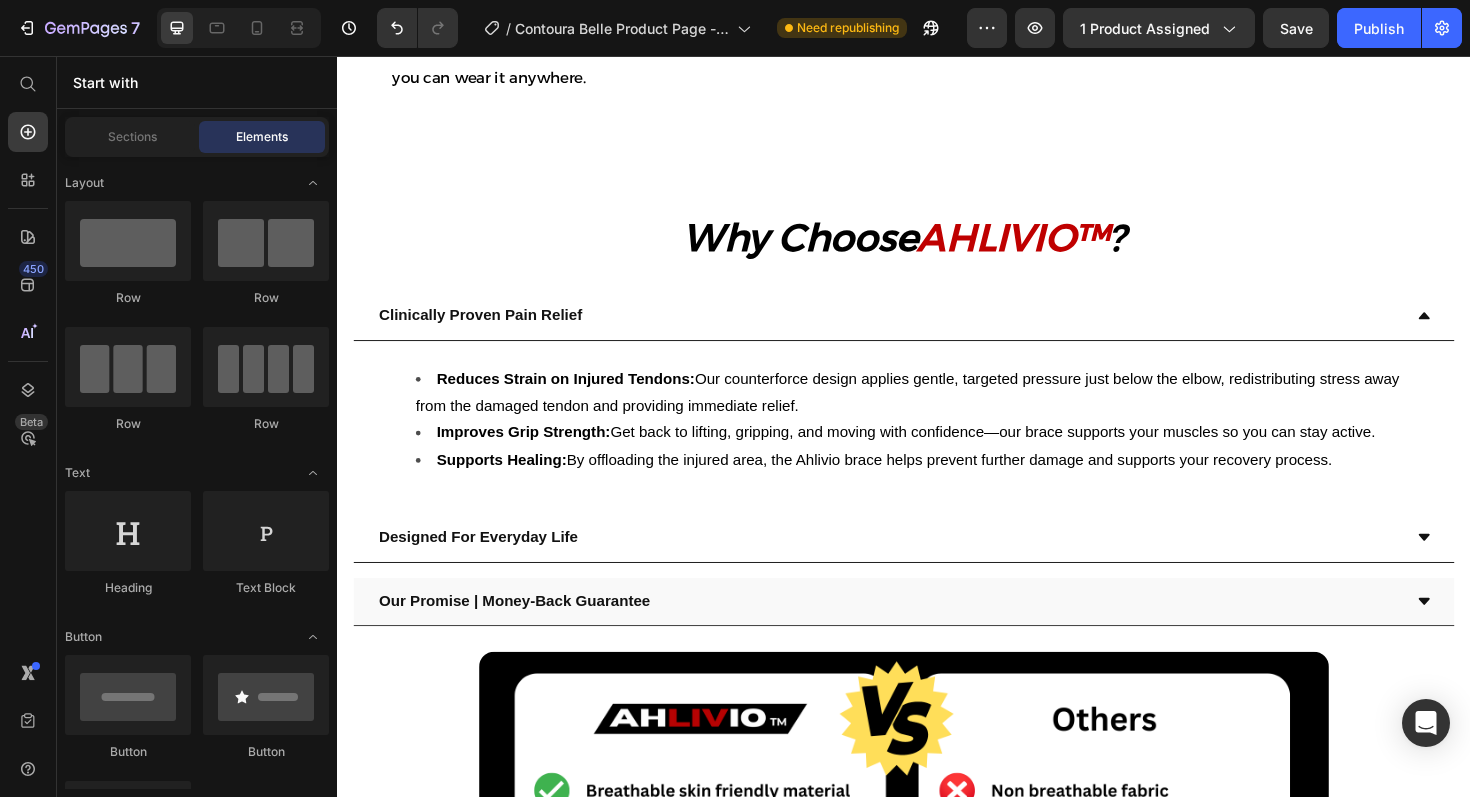 click on "Product Images Icon Icon Icon Icon Icon Icon List “ I wish I started using this sooner. I was hesitant to try another skincare gadget, but Contoura Belle is the real deal. It’s easy to use, relaxing, and the results speak for themselves. My skin feels firmer, and that dull, tired look is completely gone. I finally feel radiant again.” Text Block Emily Text Block
Verified Buyer Item List Row Row Loox - Rating widget Loox AHLIVIO™ Text Block CounterForce Elbow Brace Product Title $39.99 Product Price $69.99 Product Price Save $30.00 Discount Tag Row Targeted support for tennis elbow, golfer’s elbow, and forearm strain. This adjustable brace applies gentle pressure to reduce pain and inflammation. Product Description Targets elbow strain, tendonitis, and joint pain  Reduce inflammation and speed up healing Fades Blemishes Fights Breakouts Boosts Skins Glow Item List Color: Red Pink Pink Blue Blue Red Red Product Variants & Swatches Quantity Text Block 1 Product Quantity Row" at bounding box center (937, 724) 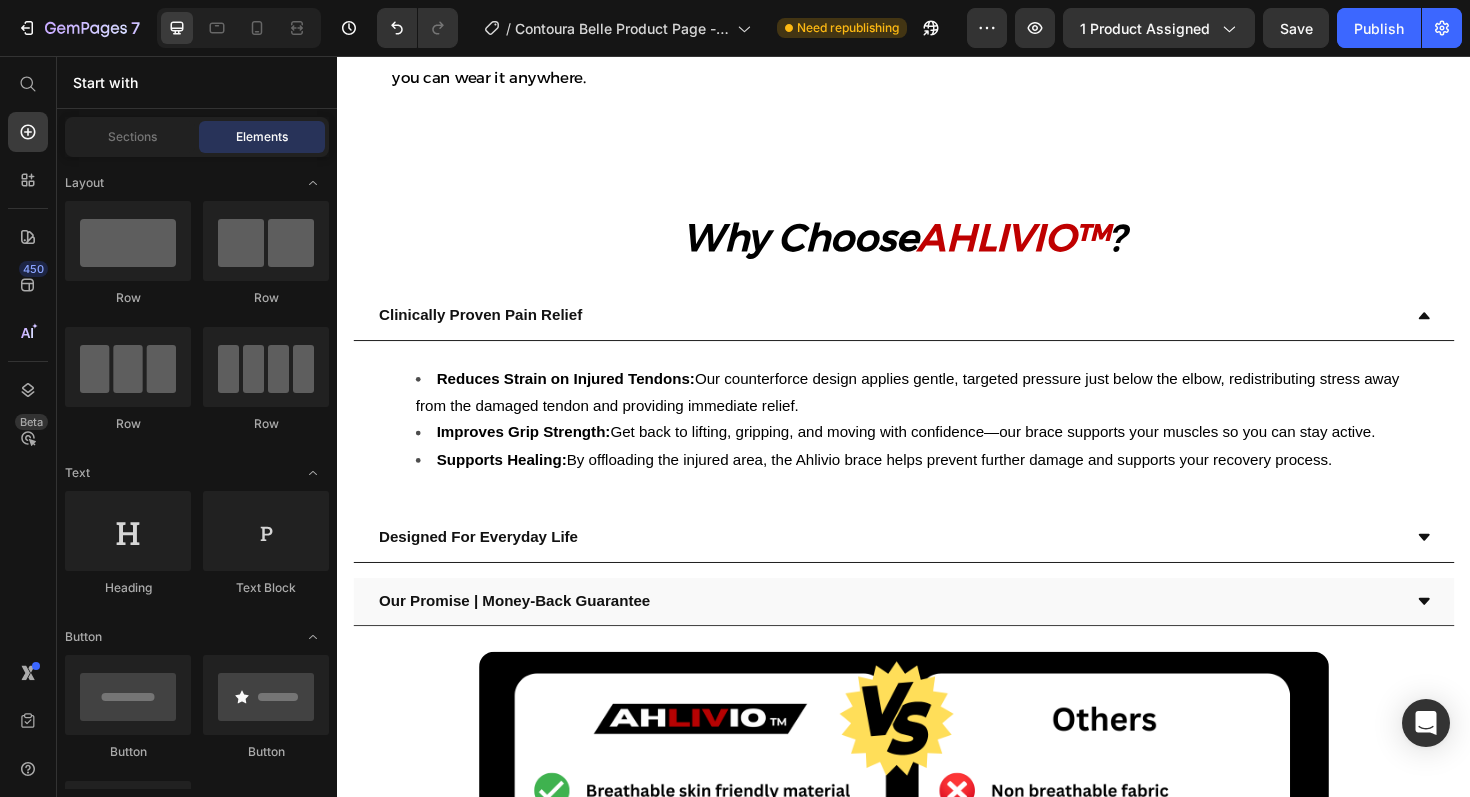 click on "Product Images Icon Icon Icon Icon Icon Icon List “ I wish I started using this sooner. I was hesitant to try another skincare gadget, but Contoura Belle is the real deal. It’s easy to use, relaxing, and the results speak for themselves. My skin feels firmer, and that dull, tired look is completely gone. I finally feel radiant again.” Text Block Emily Text Block
Verified Buyer Item List Row Row Loox - Rating widget Loox AHLIVIO™ Text Block CounterForce Elbow Brace Product Title $39.99 Product Price $69.99 Product Price Save $30.00 Discount Tag Row Targeted support for tennis elbow, golfer’s elbow, and forearm strain. This adjustable brace applies gentle pressure to reduce pain and inflammation. Product Description Targets elbow strain, tendonitis, and joint pain  Reduce inflammation and speed up healing Fades Blemishes Fights Breakouts Boosts Skins Glow Item List Color: Red Pink Pink Blue Blue Red Red Product Variants & Swatches Quantity Text Block 1 Product Quantity Row" at bounding box center [937, 724] 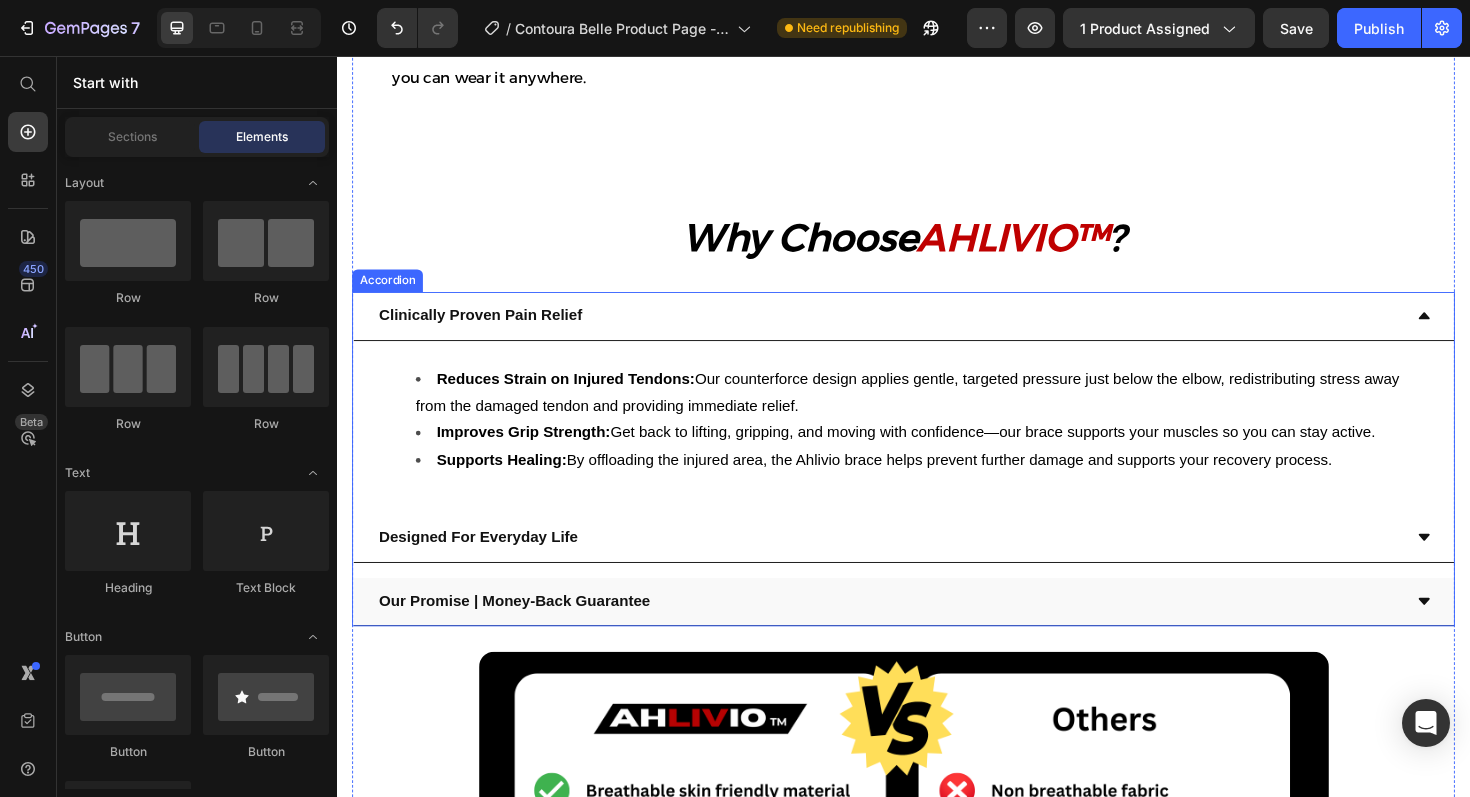 click 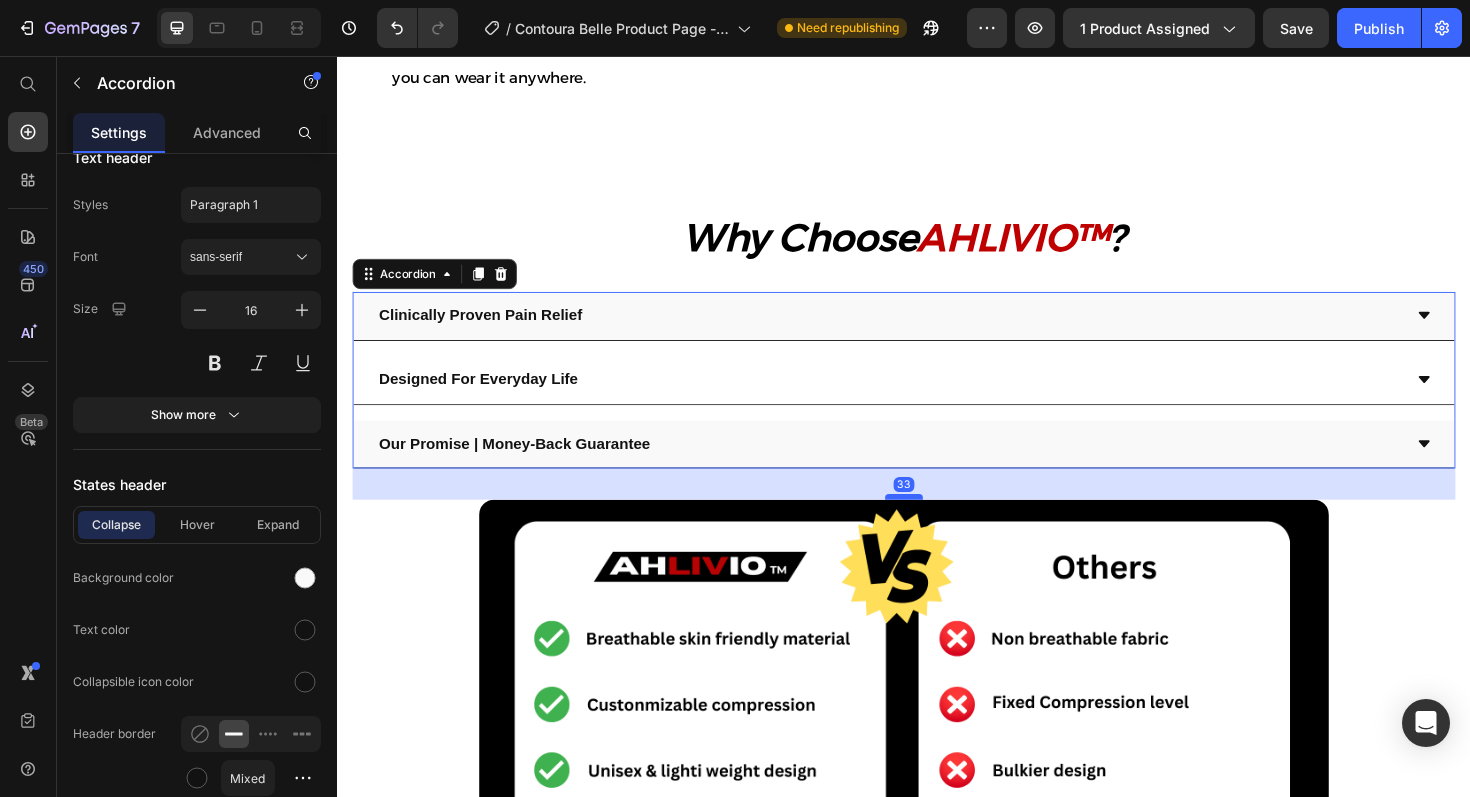 click at bounding box center (937, 523) 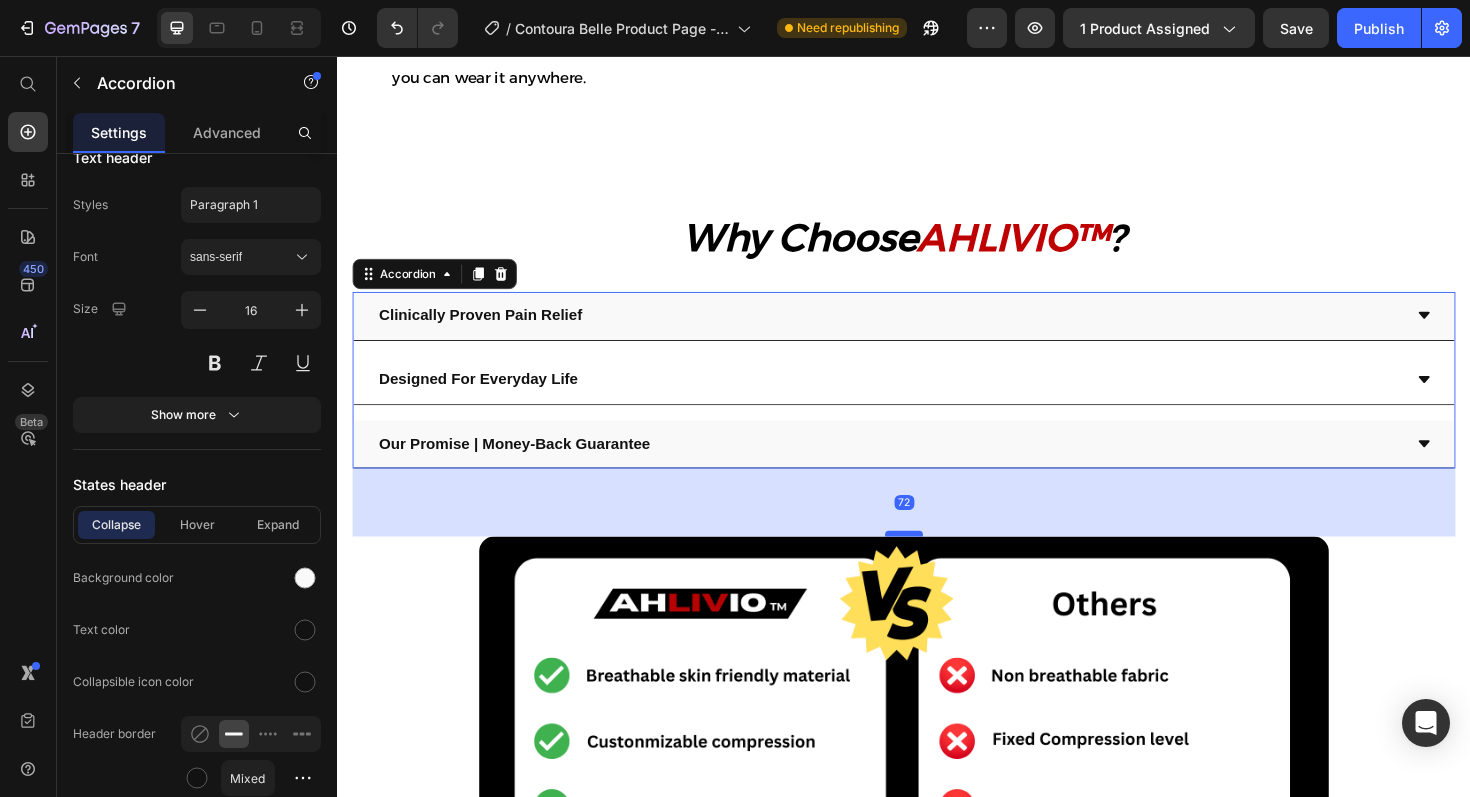 drag, startPoint x: 938, startPoint y: 544, endPoint x: 934, endPoint y: 586, distance: 42.190044 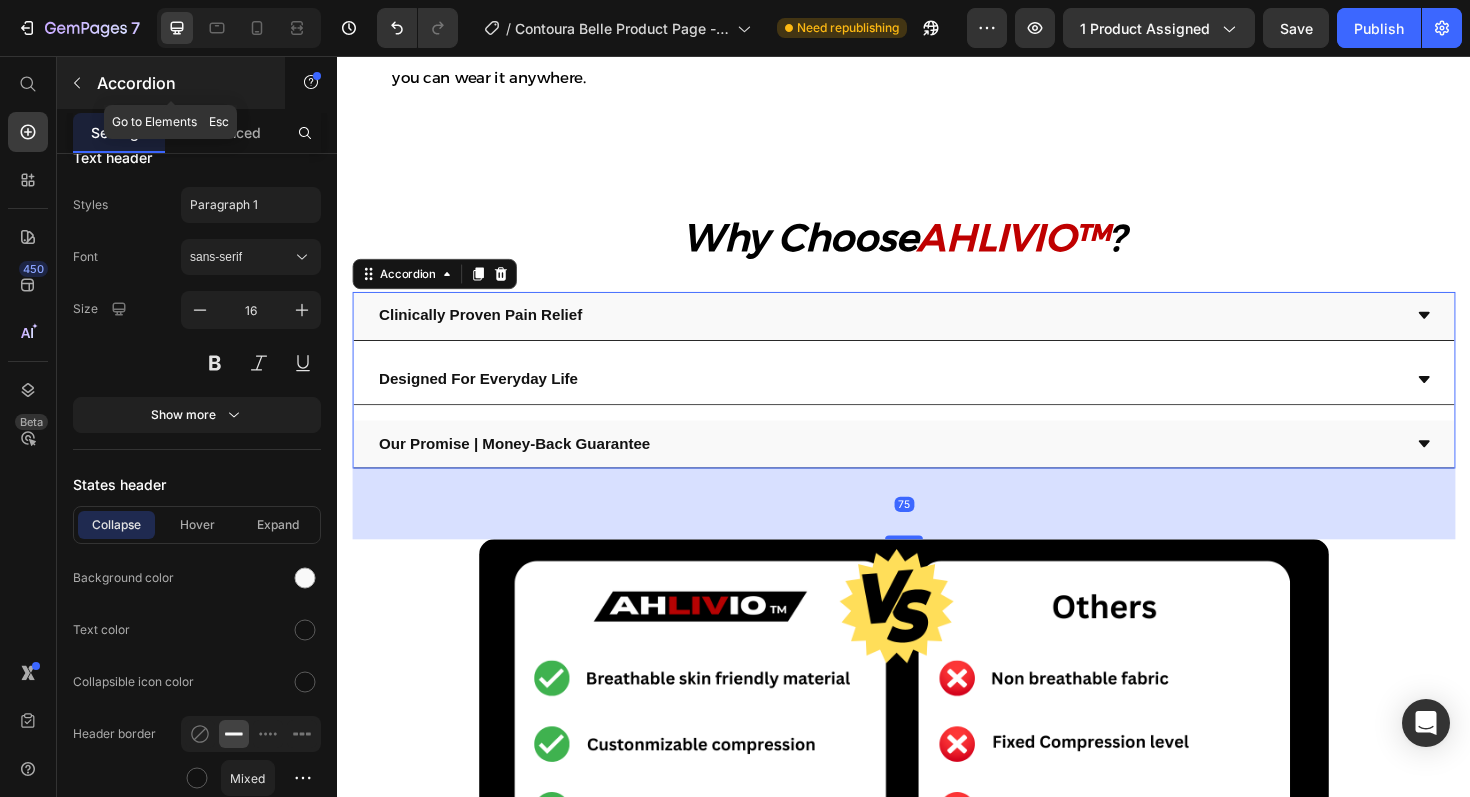click at bounding box center [77, 83] 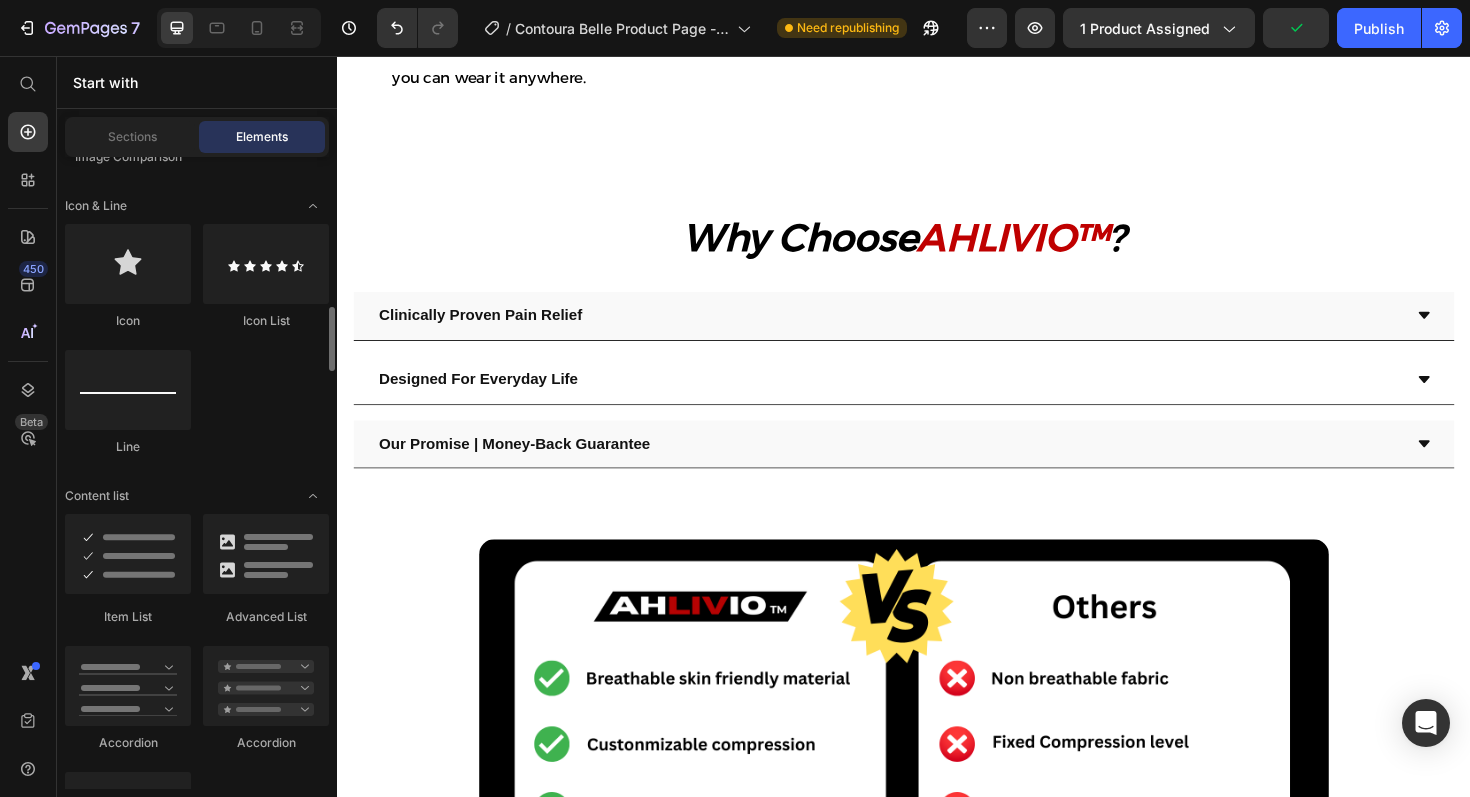 scroll, scrollTop: 1397, scrollLeft: 0, axis: vertical 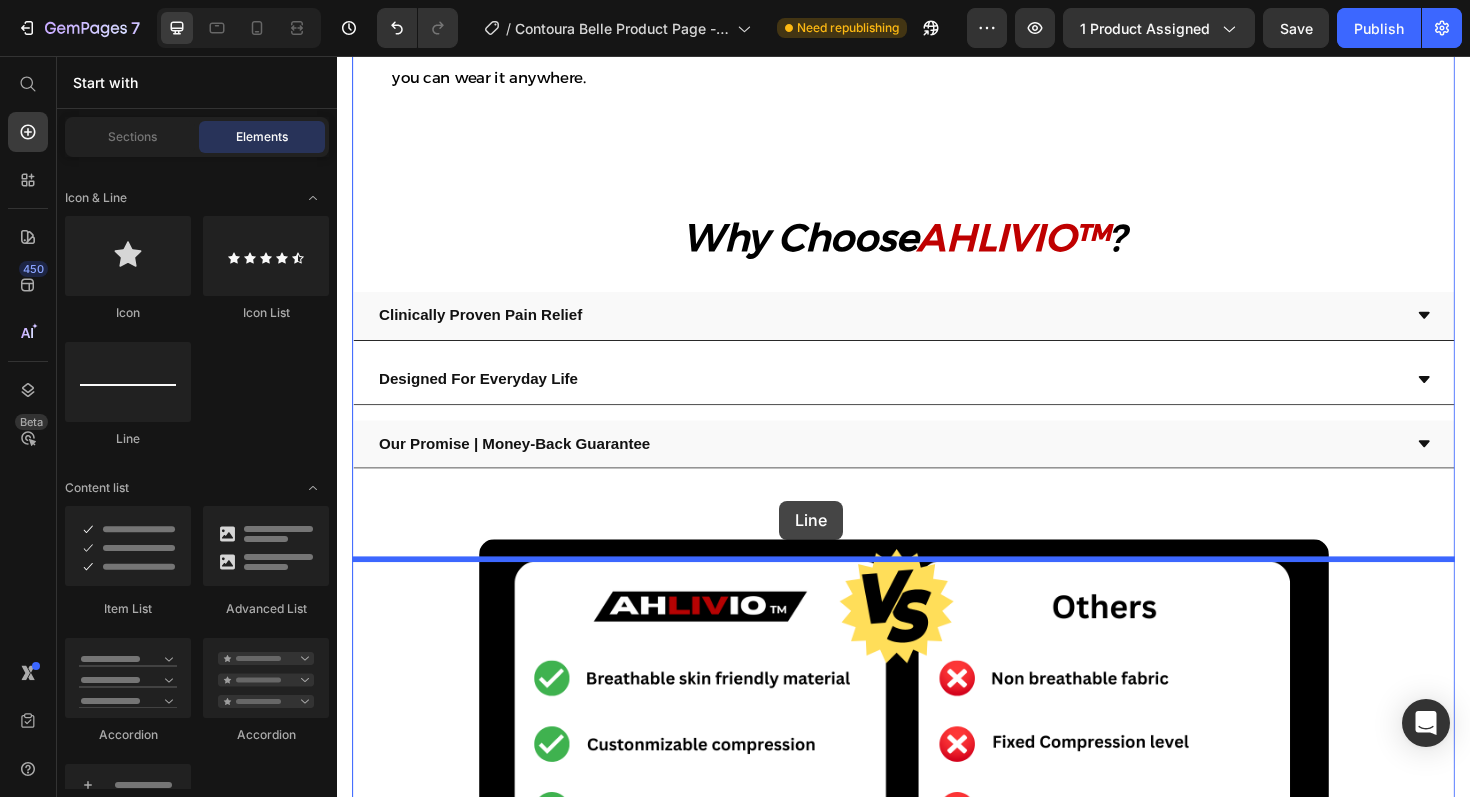 drag, startPoint x: 470, startPoint y: 444, endPoint x: 805, endPoint y: 527, distance: 345.12897 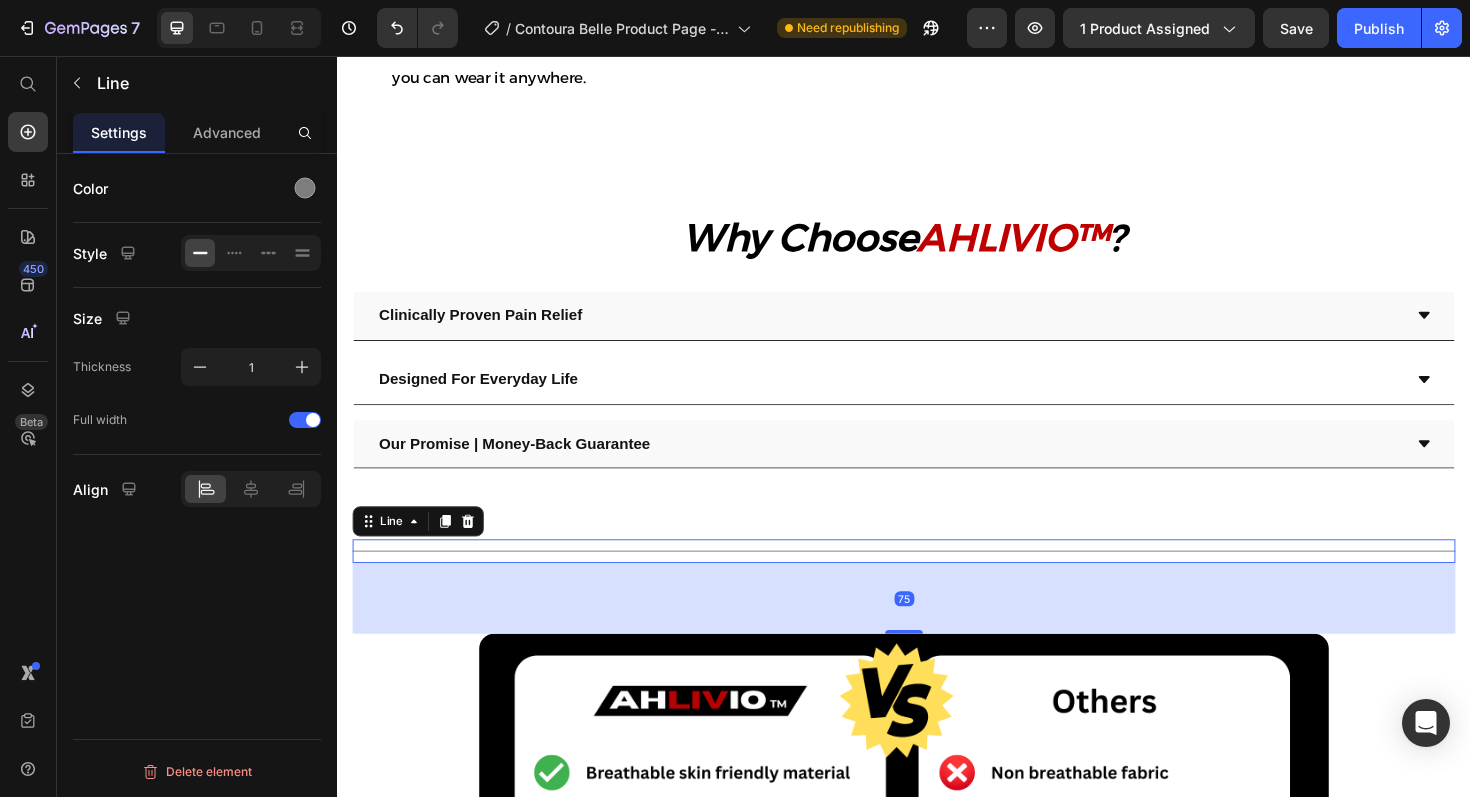 scroll, scrollTop: 0, scrollLeft: 0, axis: both 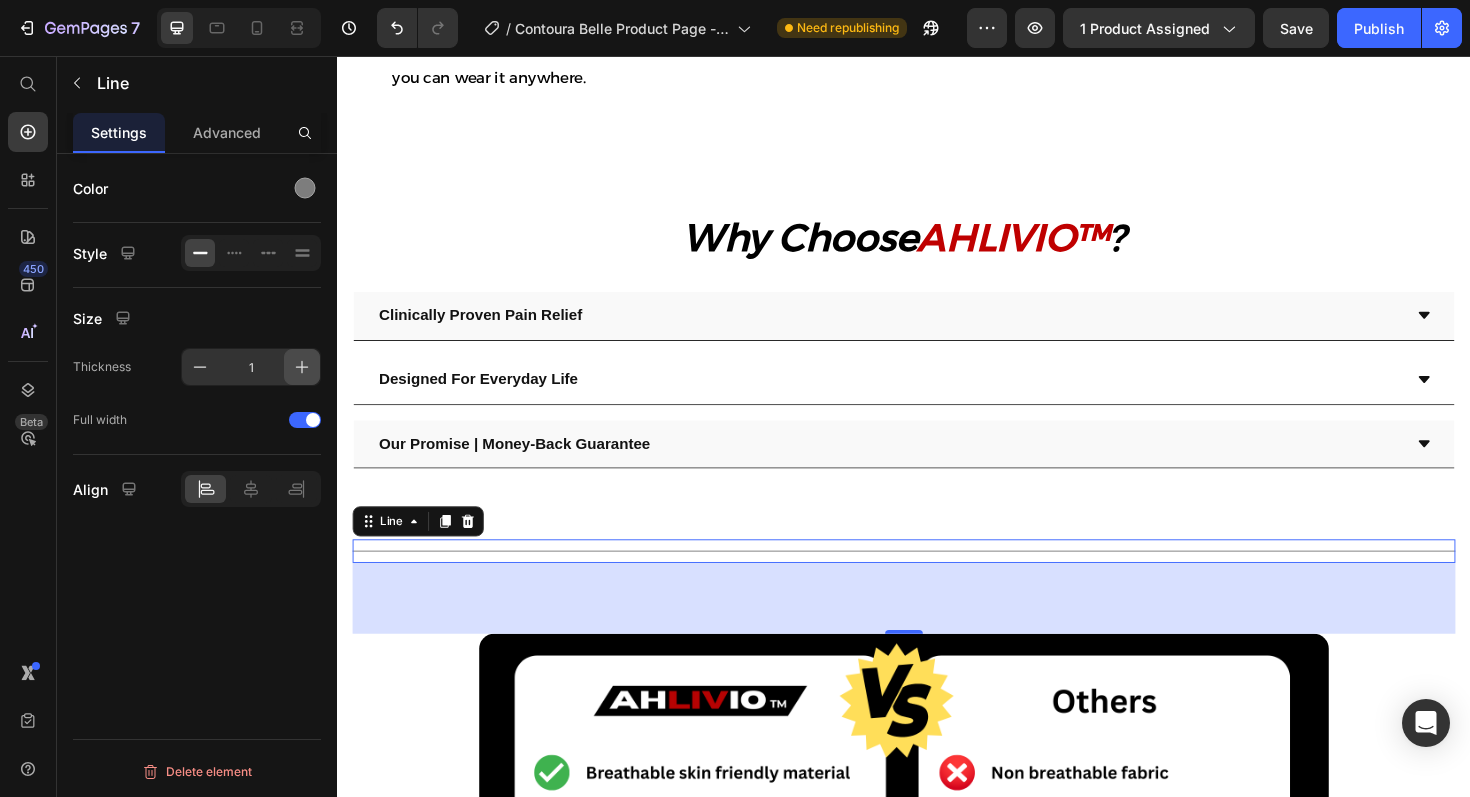 click 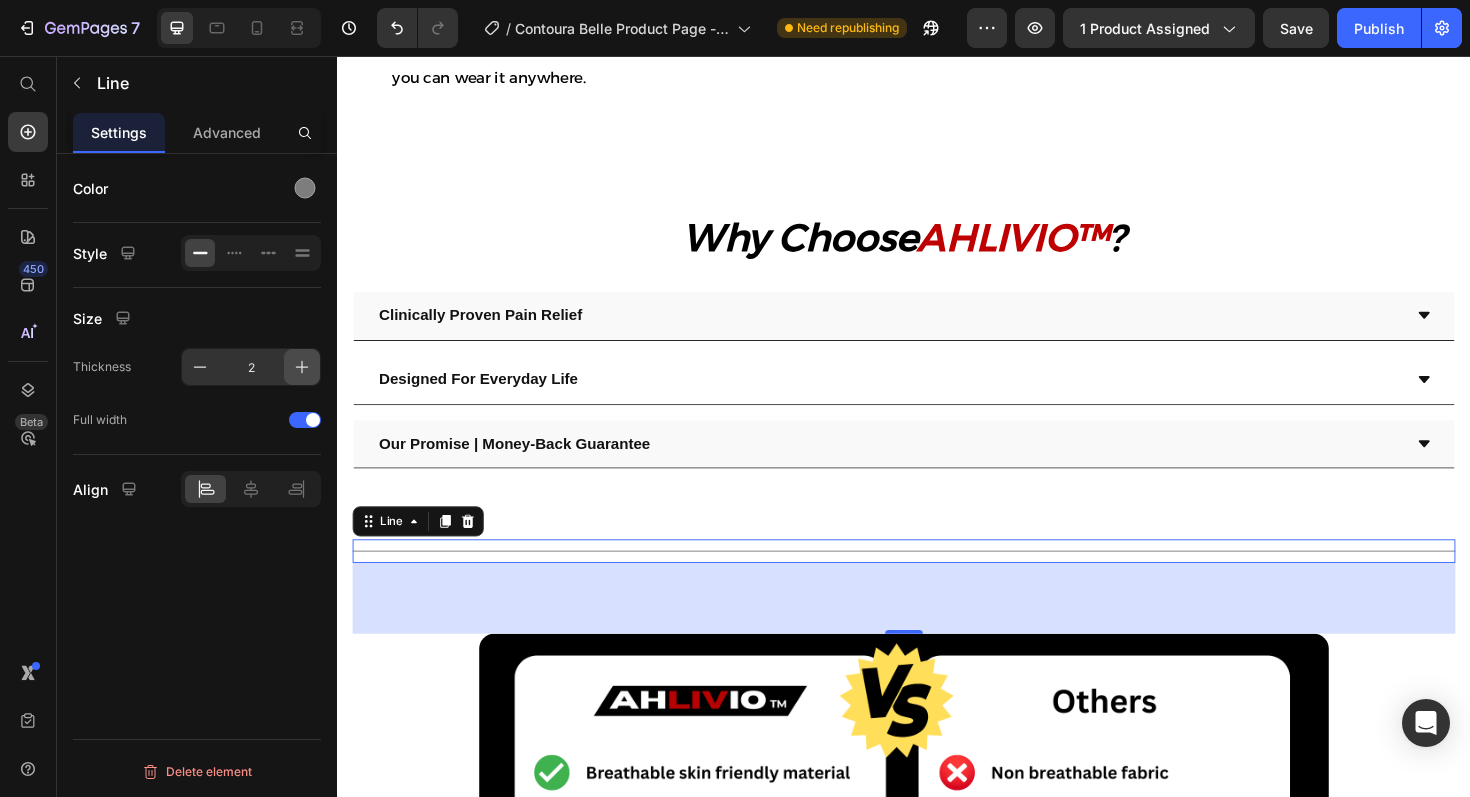 click 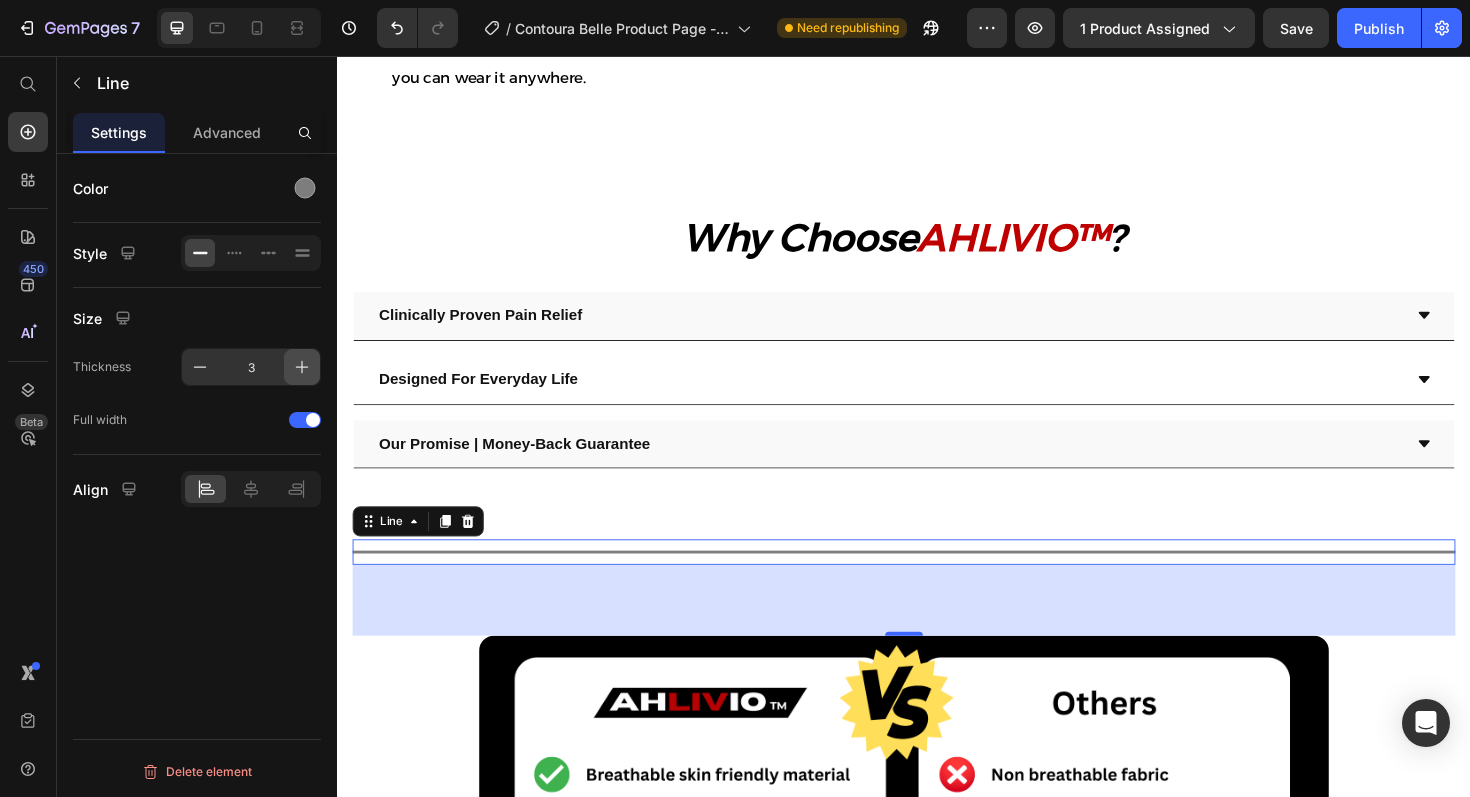 click 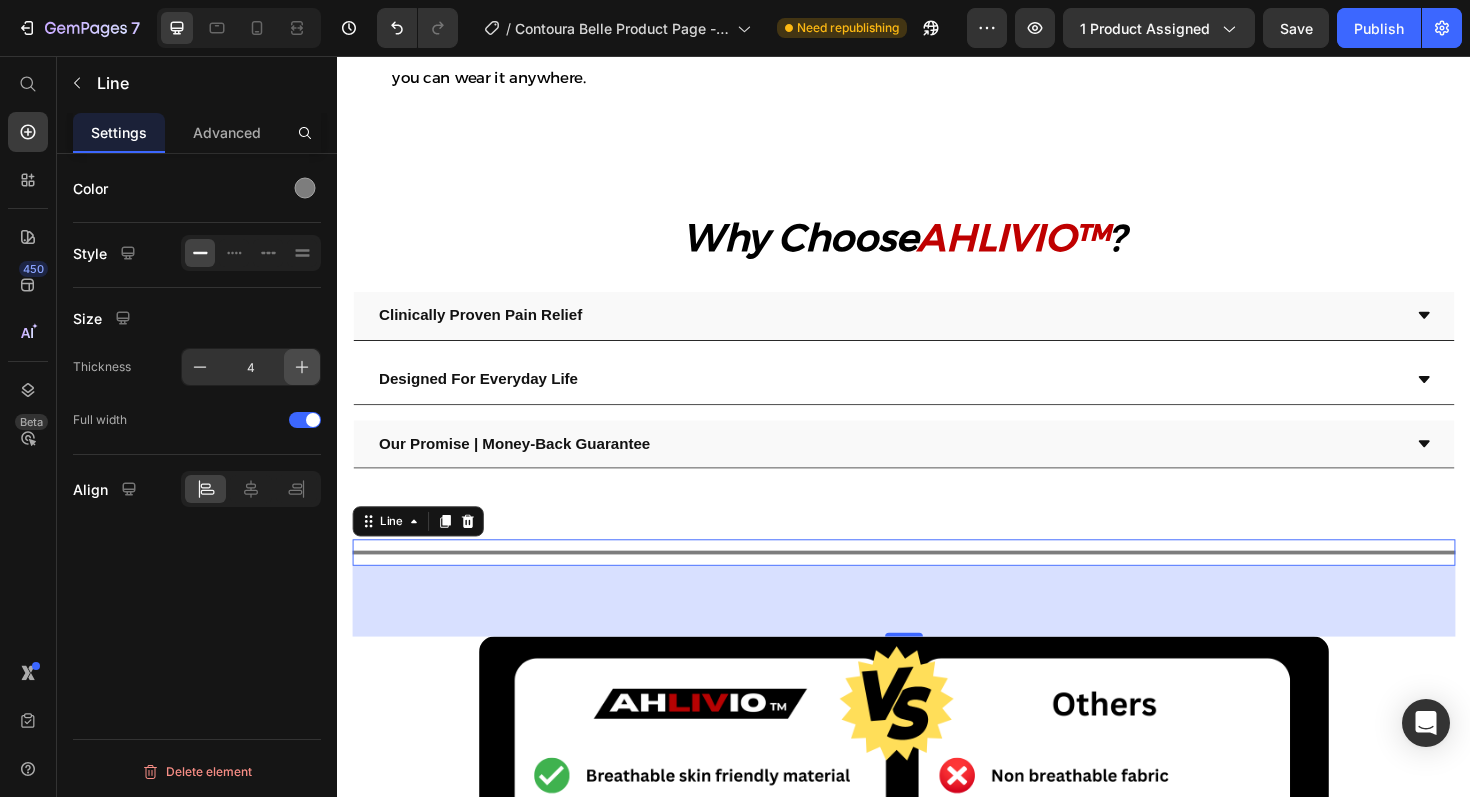 click 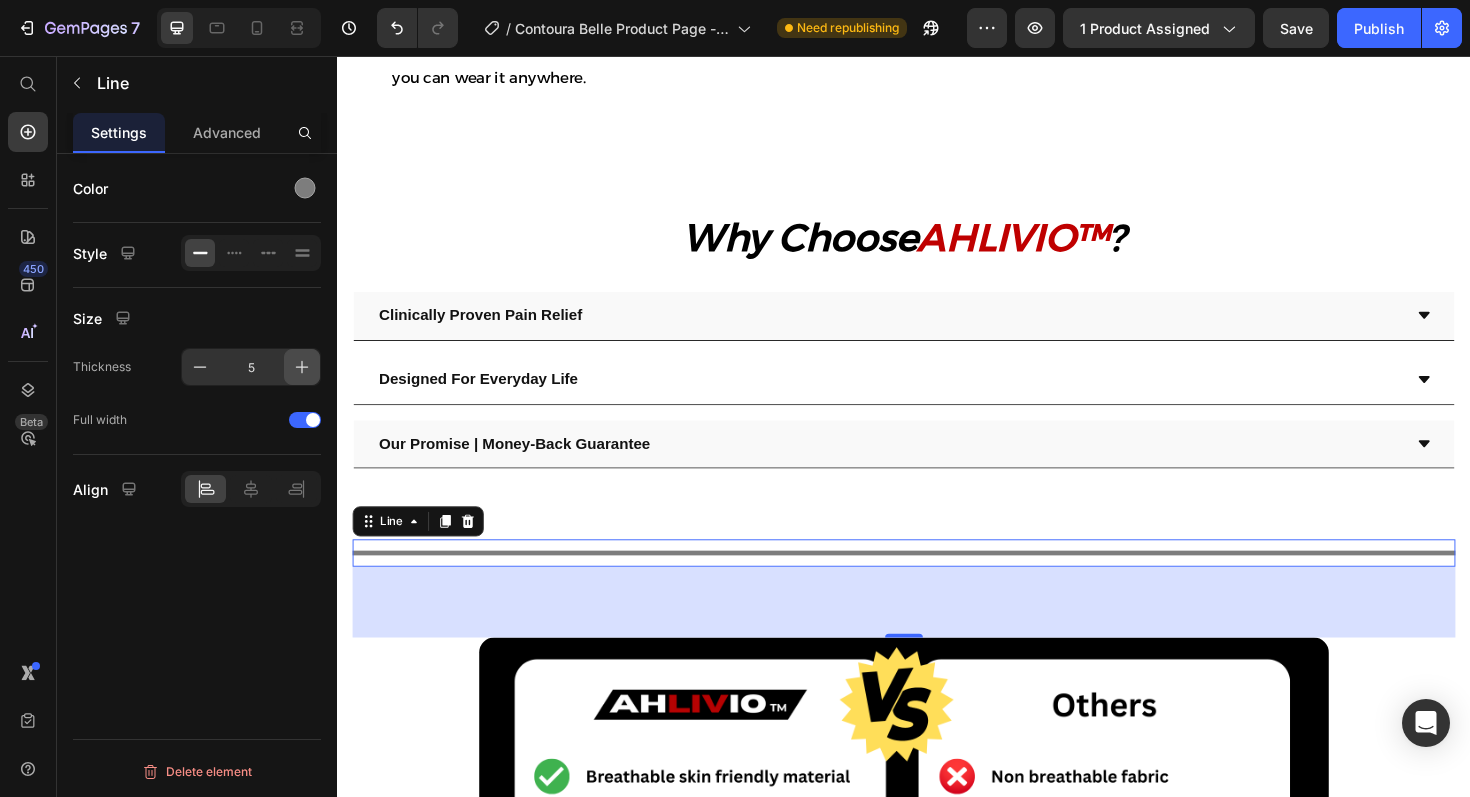 click 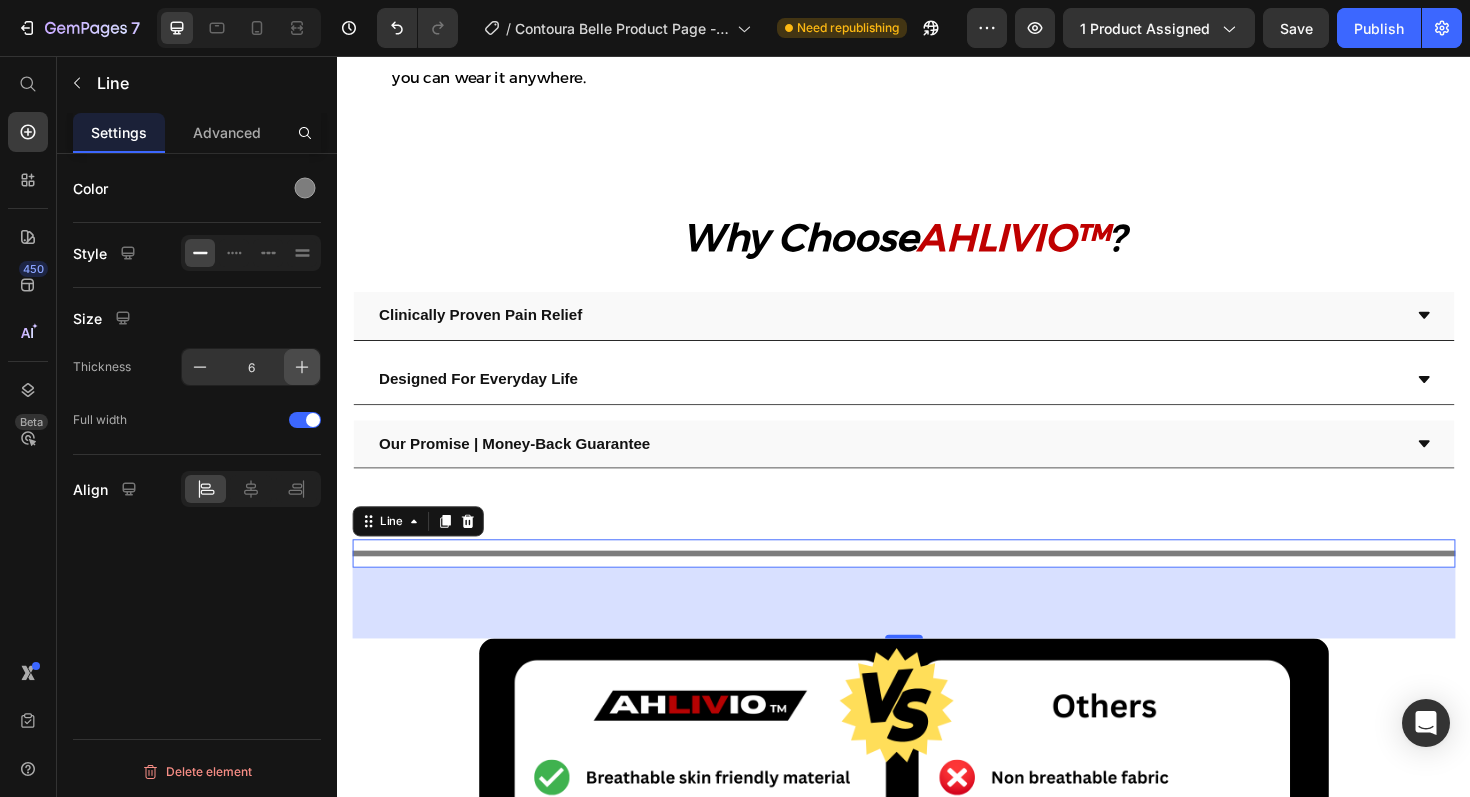 click 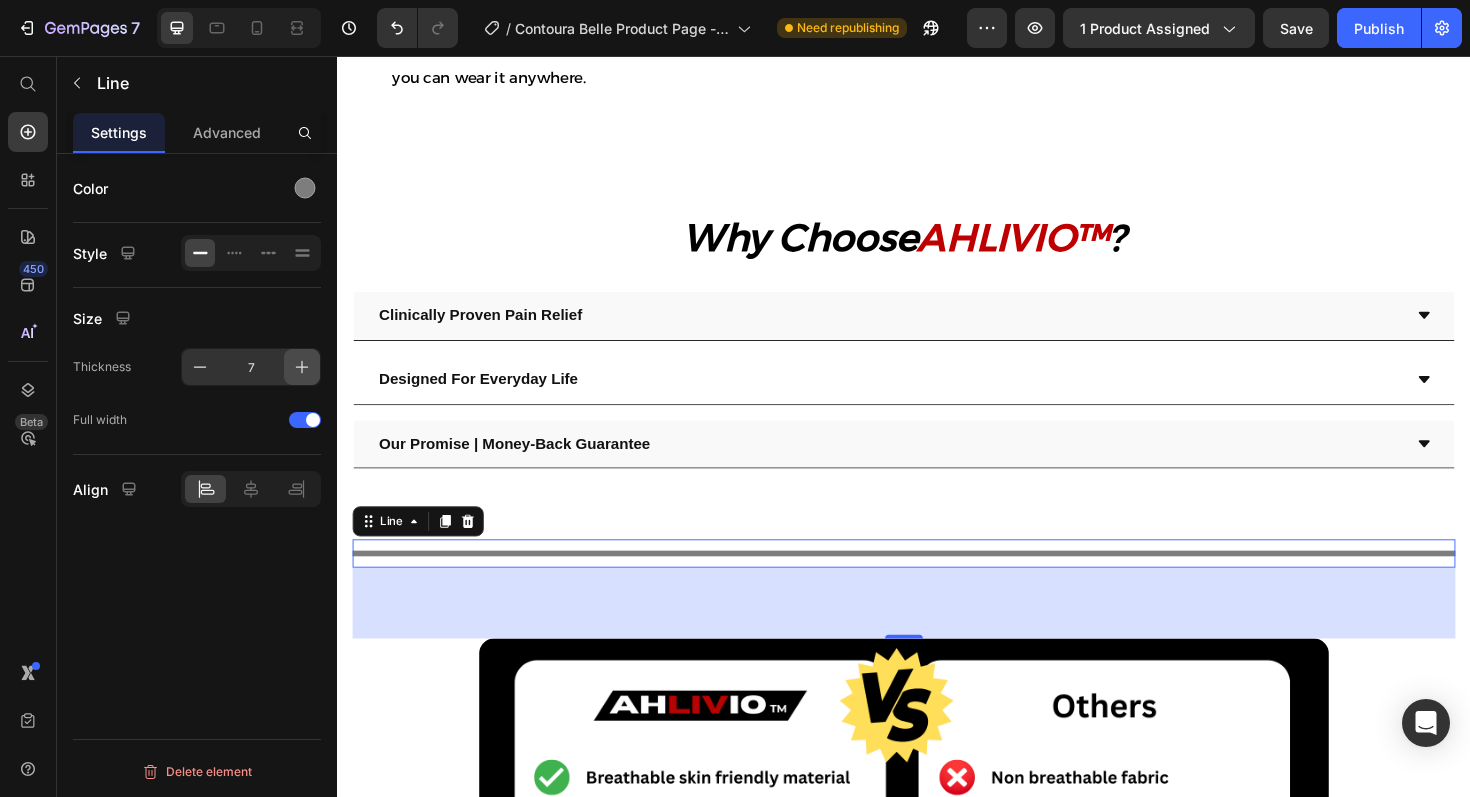 click 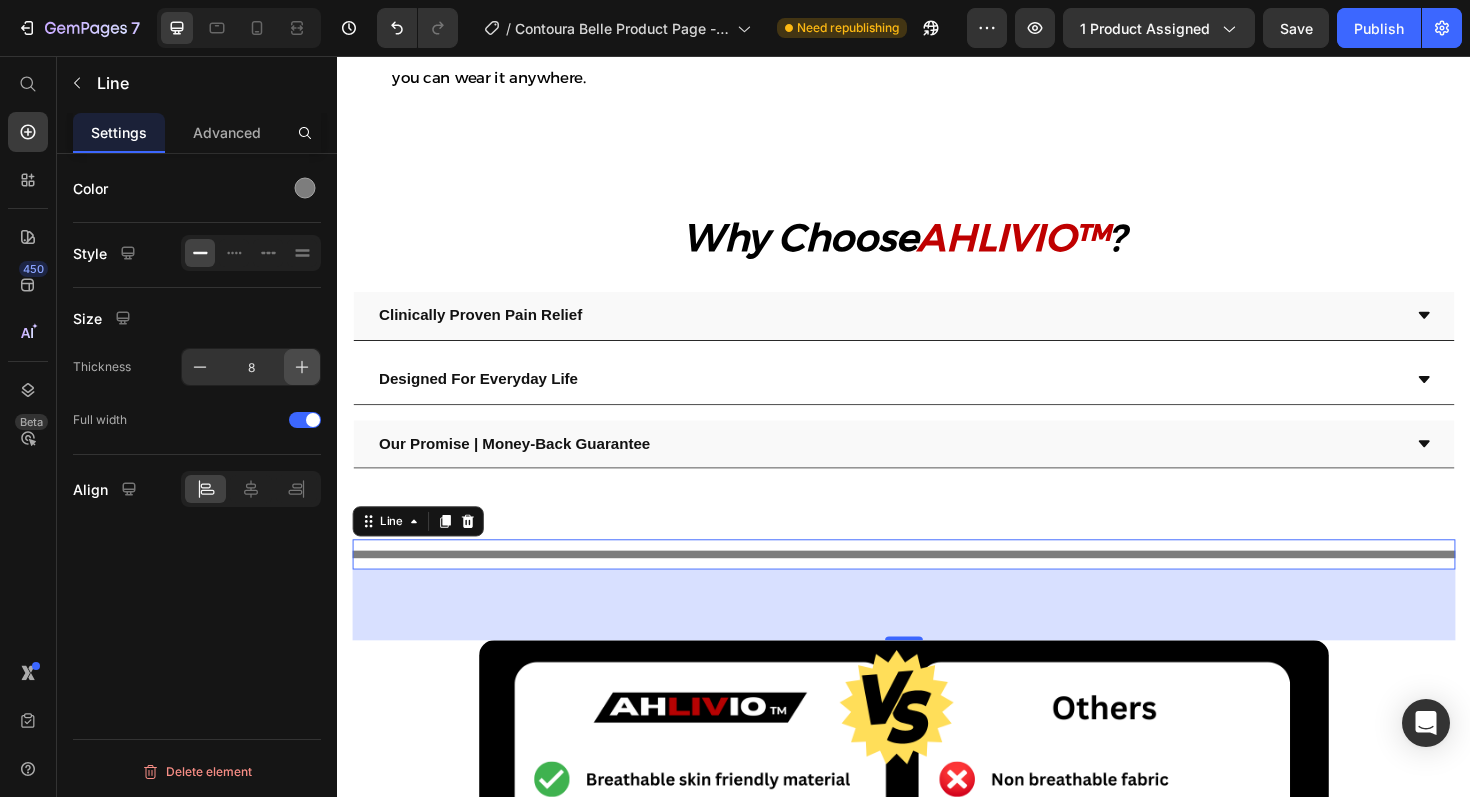 click 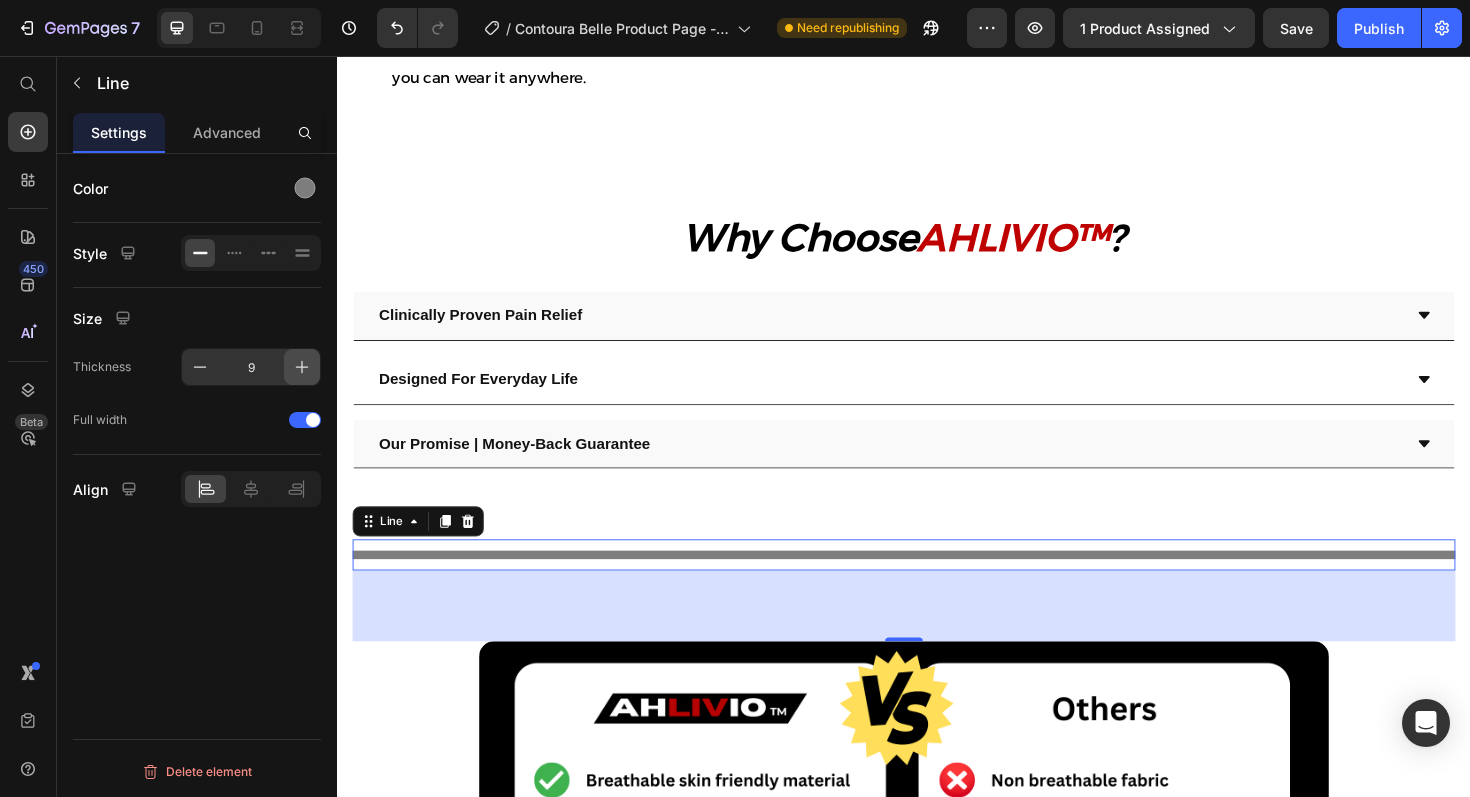 click 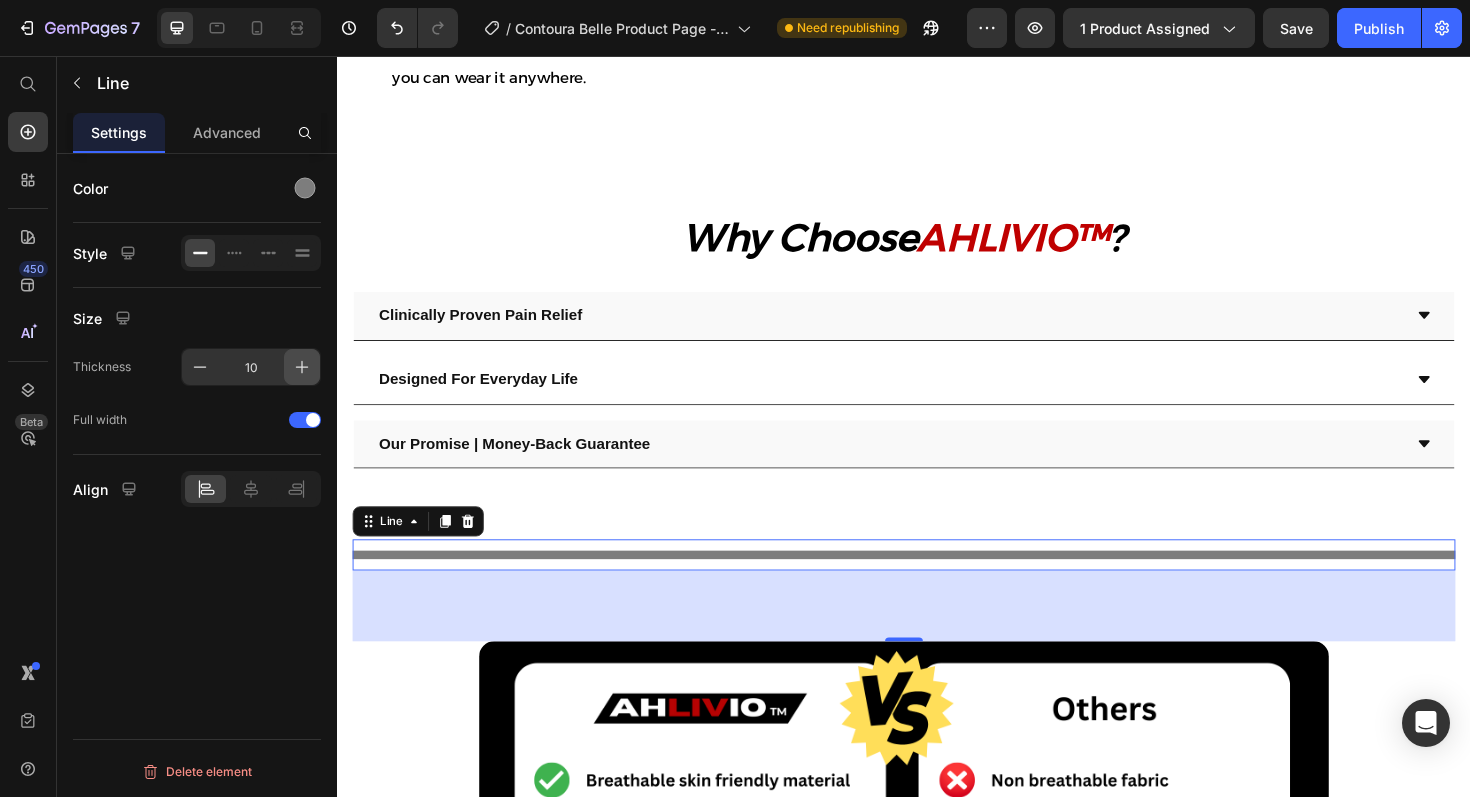 click 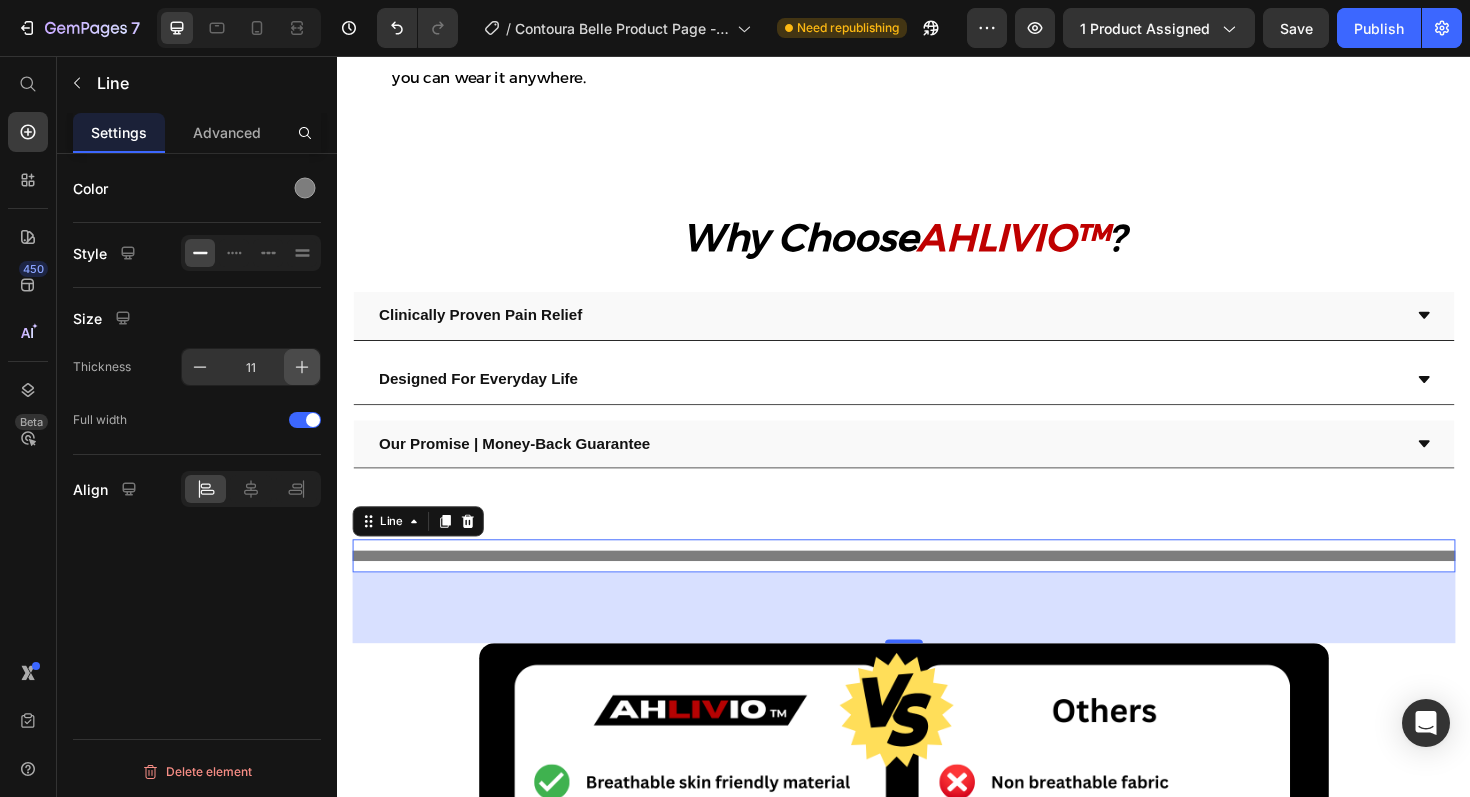 click 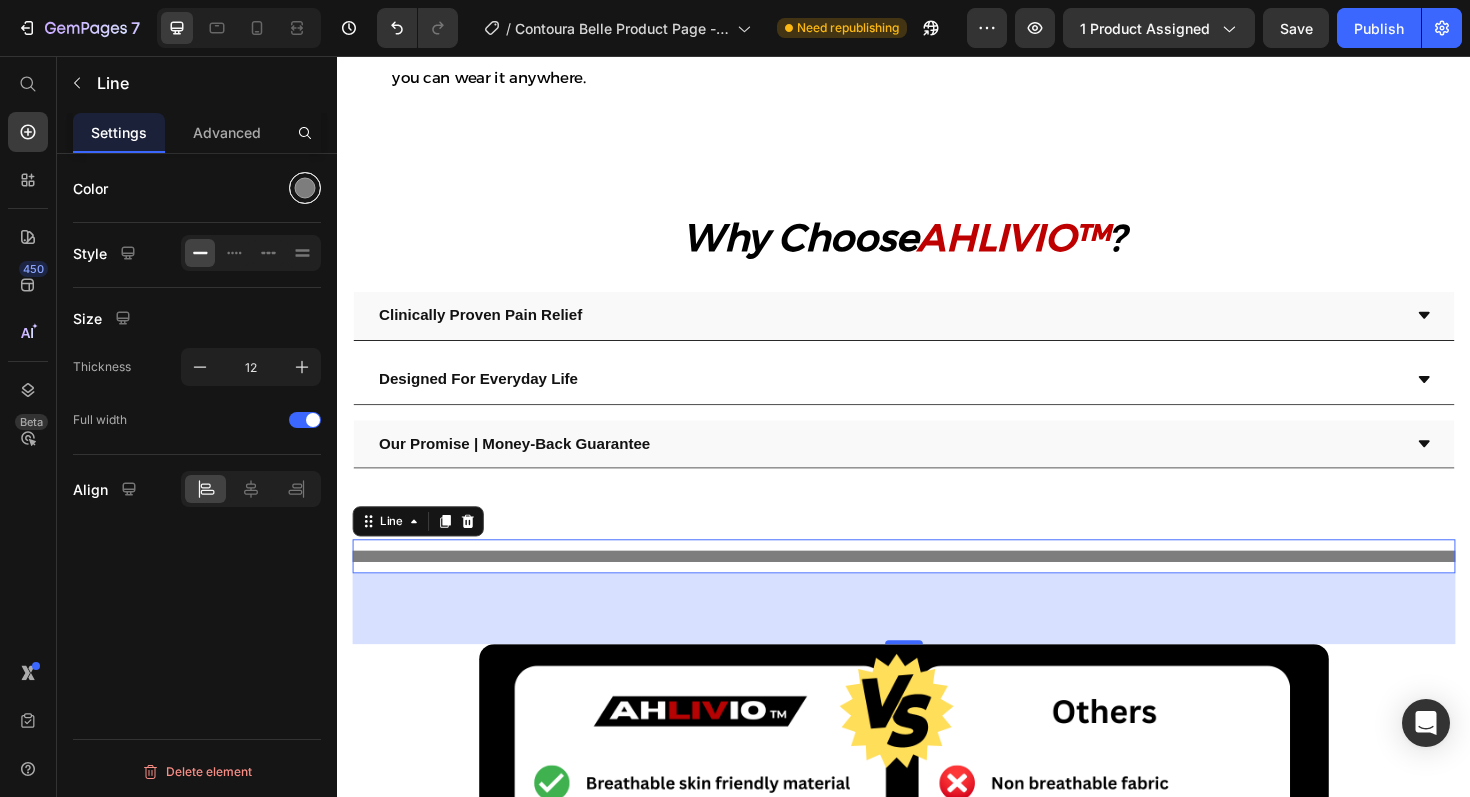 click at bounding box center (305, 188) 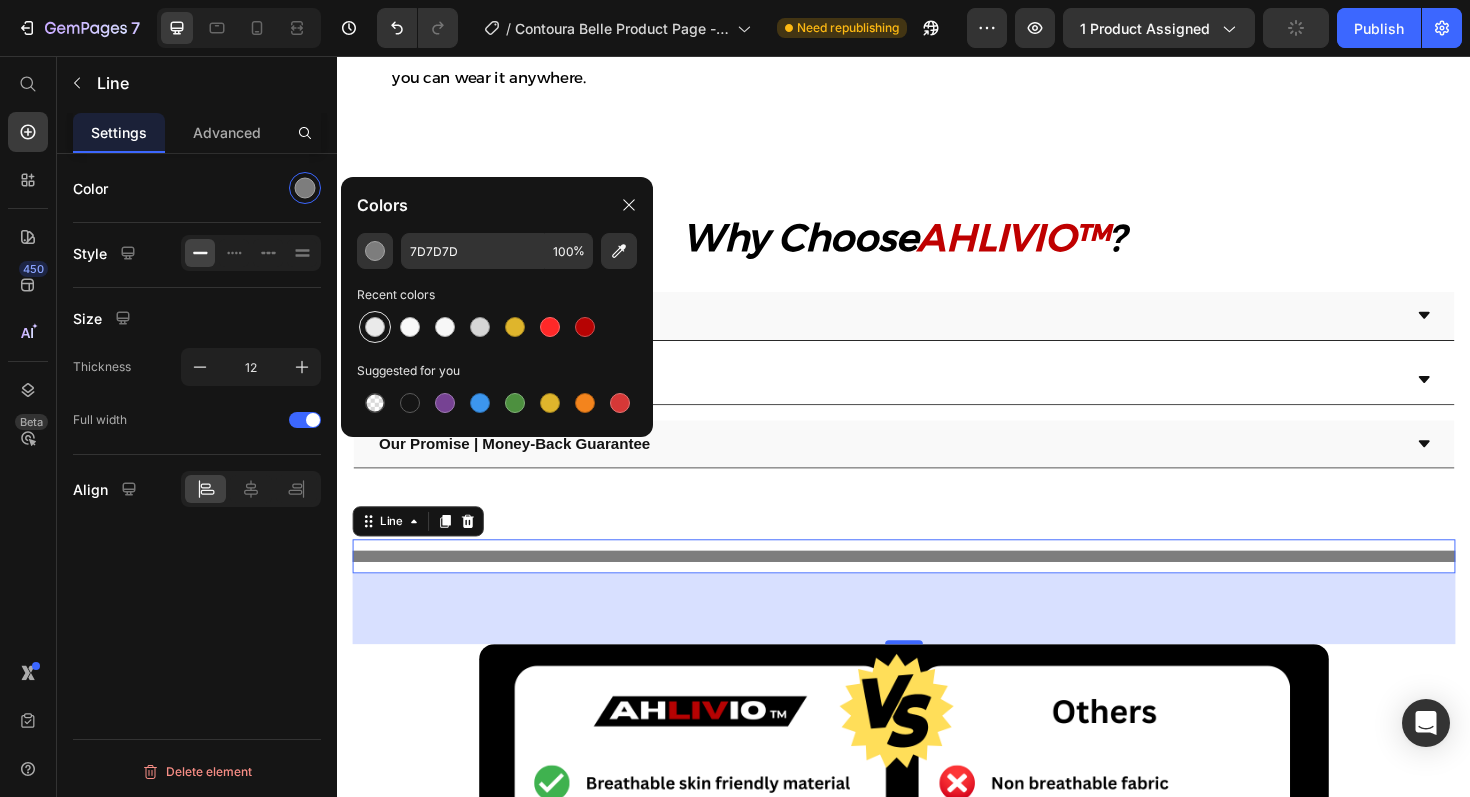 click at bounding box center [375, 327] 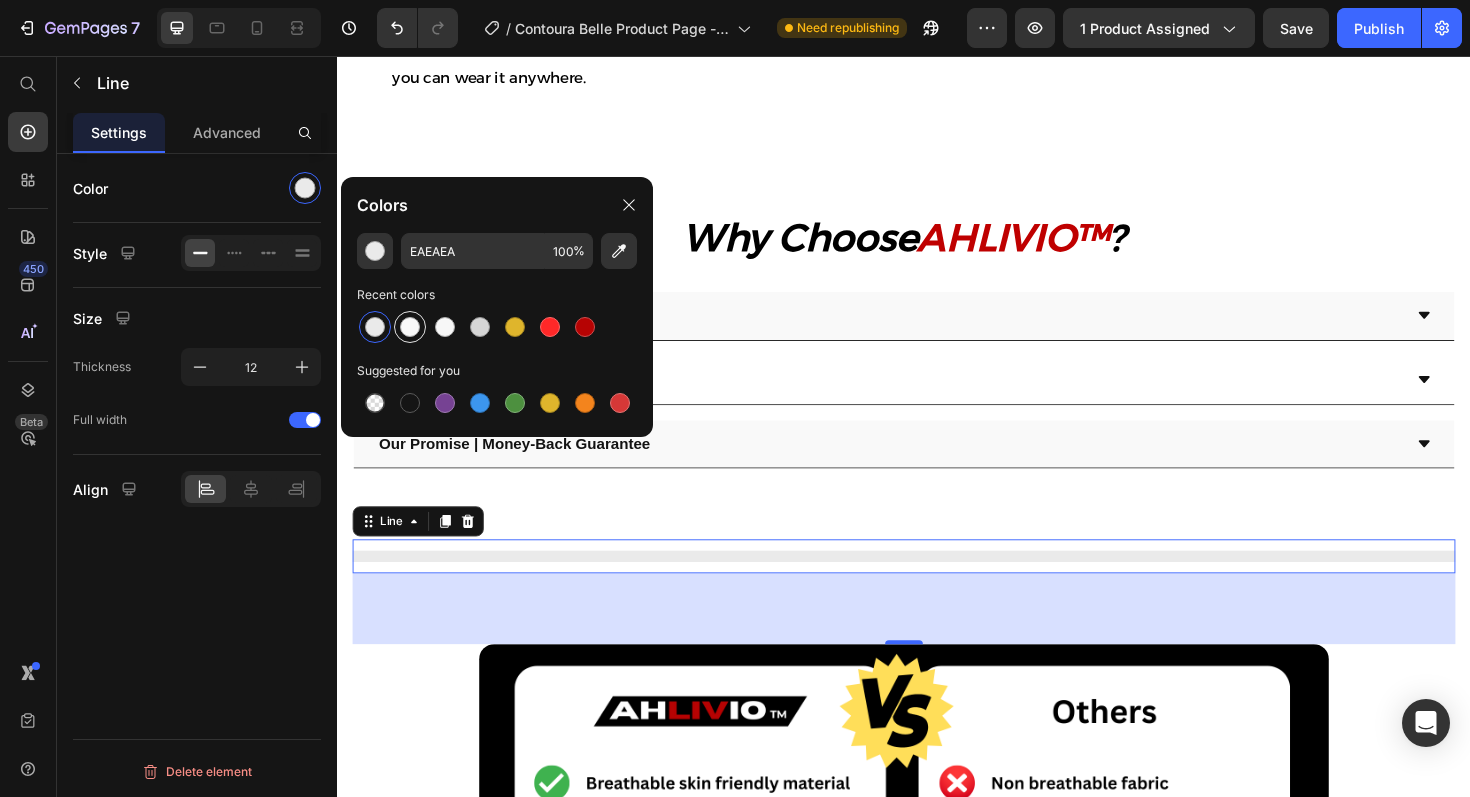 click at bounding box center [410, 327] 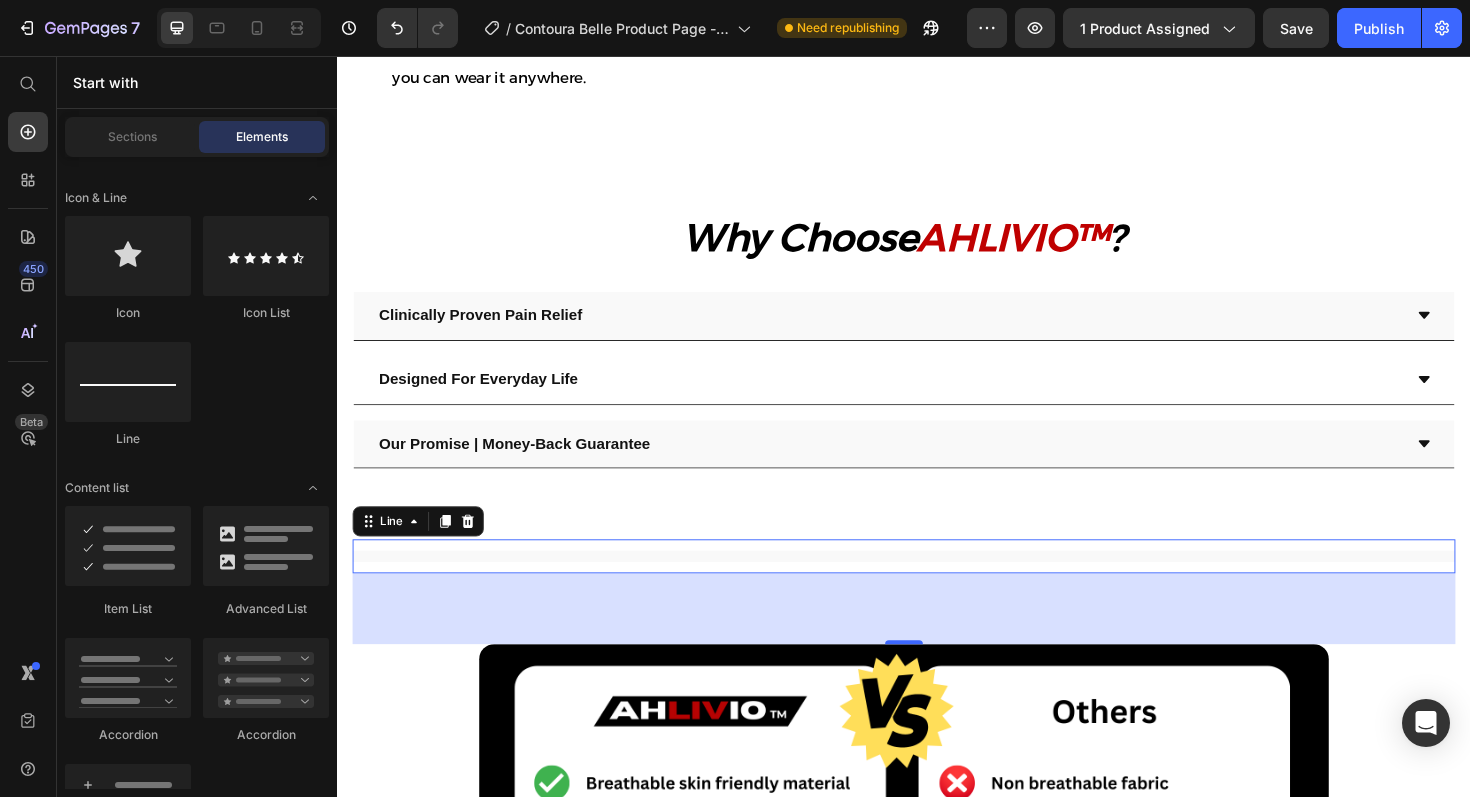 click on "Product Images Icon Icon Icon Icon Icon Icon List “ I wish I started using this sooner. I was hesitant to try another skincare gadget, but Contoura Belle is the real deal. It’s easy to use, relaxing, and the results speak for themselves. My skin feels firmer, and that dull, tired look is completely gone. I finally feel radiant again.” Text Block Emily Text Block
Verified Buyer Item List Row Row Loox - Rating widget Loox AHLIVIO™ Text Block CounterForce Elbow Brace Product Title $39.99 Product Price $69.99 Product Price Save $30.00 Discount Tag Row Targeted support for tennis elbow, golfer’s elbow, and forearm strain. This adjustable brace applies gentle pressure to reduce pain and inflammation. Product Description Targets elbow strain, tendonitis, and joint pain  Reduce inflammation and speed up healing Fades Blemishes Fights Breakouts Boosts Skins Glow Item List Color: Red Pink Pink Blue Blue Red Red Product Variants & Swatches Quantity Text Block 1 Product Quantity Row" at bounding box center (937, 720) 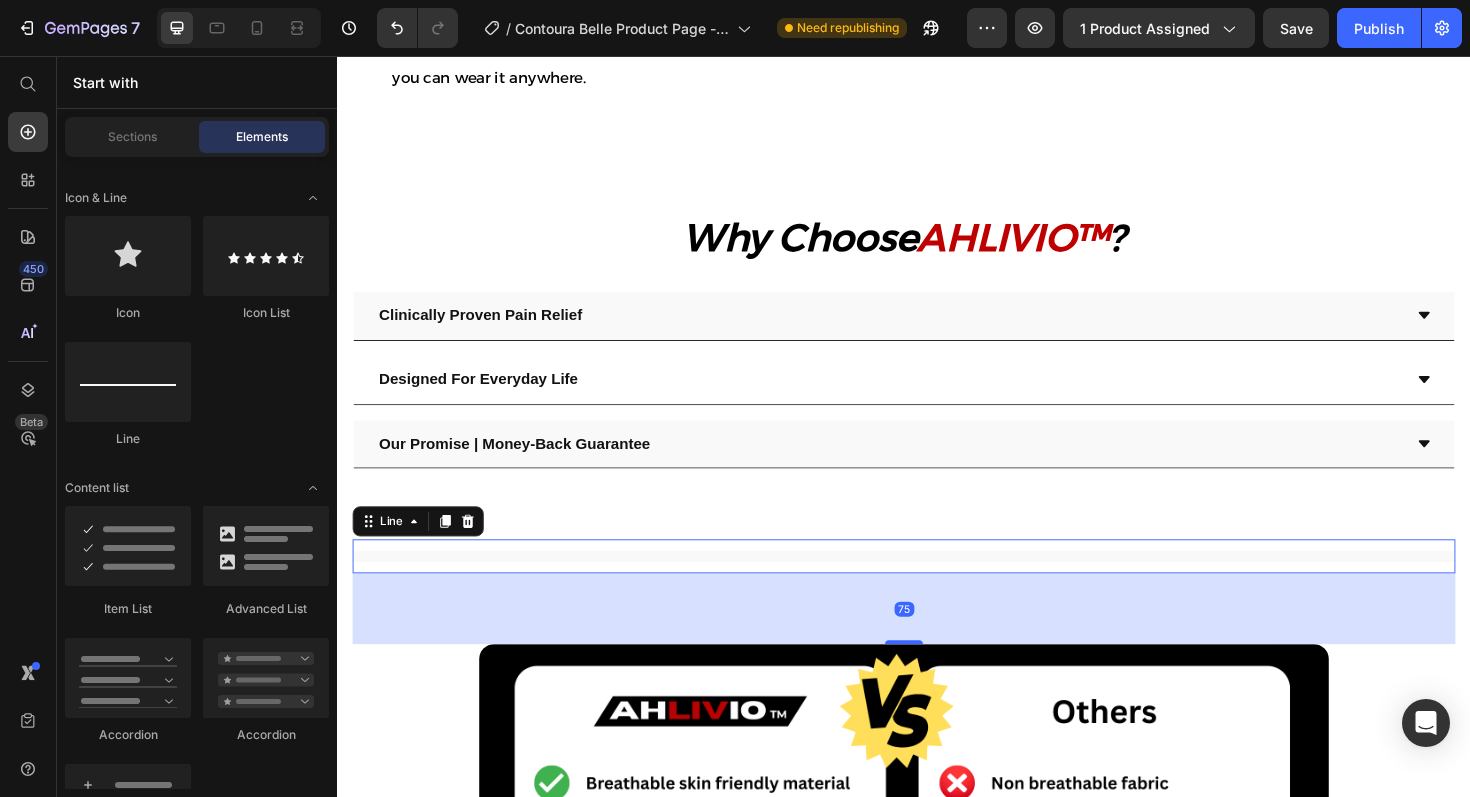 click on "Title Line   75" at bounding box center (937, 586) 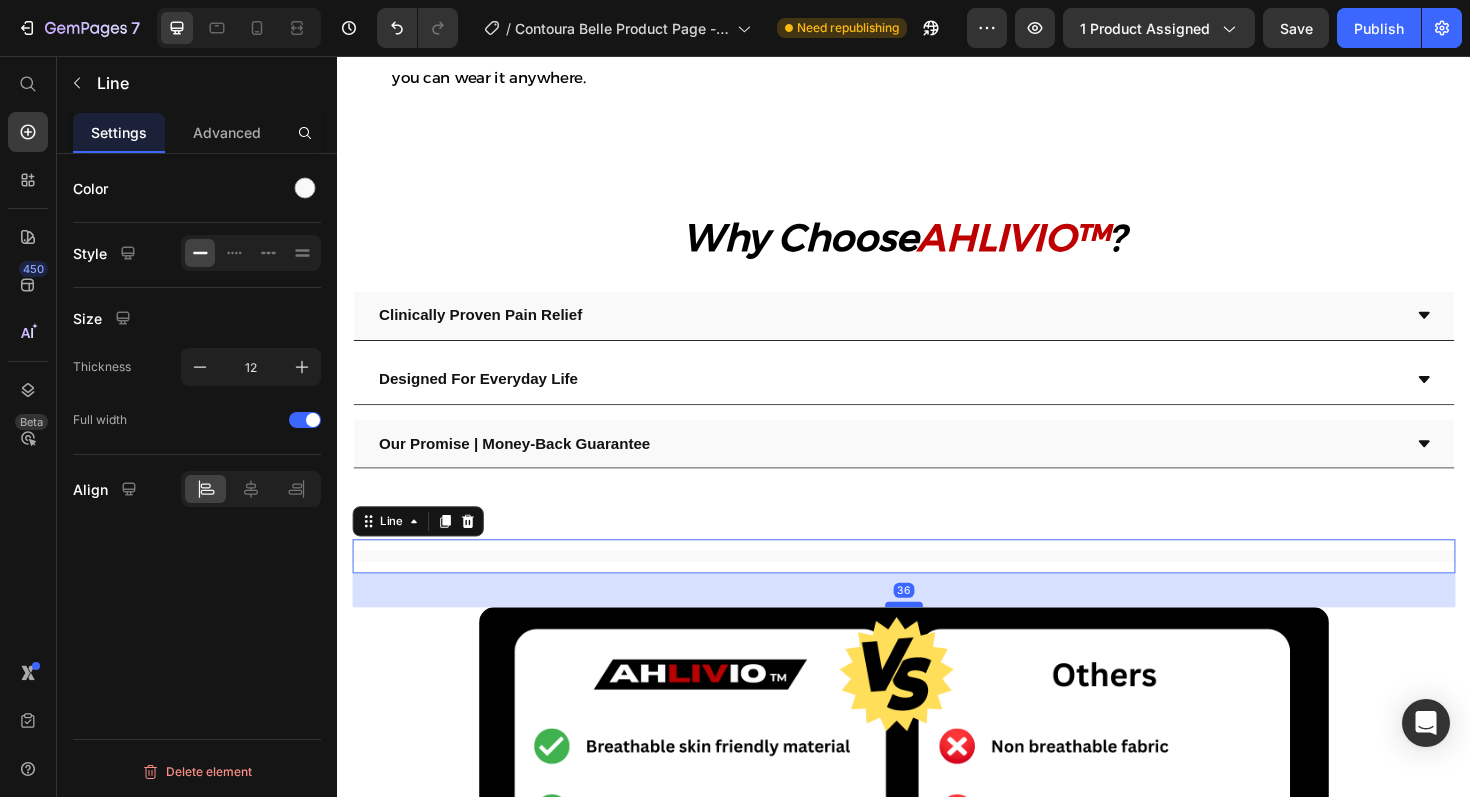 drag, startPoint x: 935, startPoint y: 696, endPoint x: 938, endPoint y: 657, distance: 39.115215 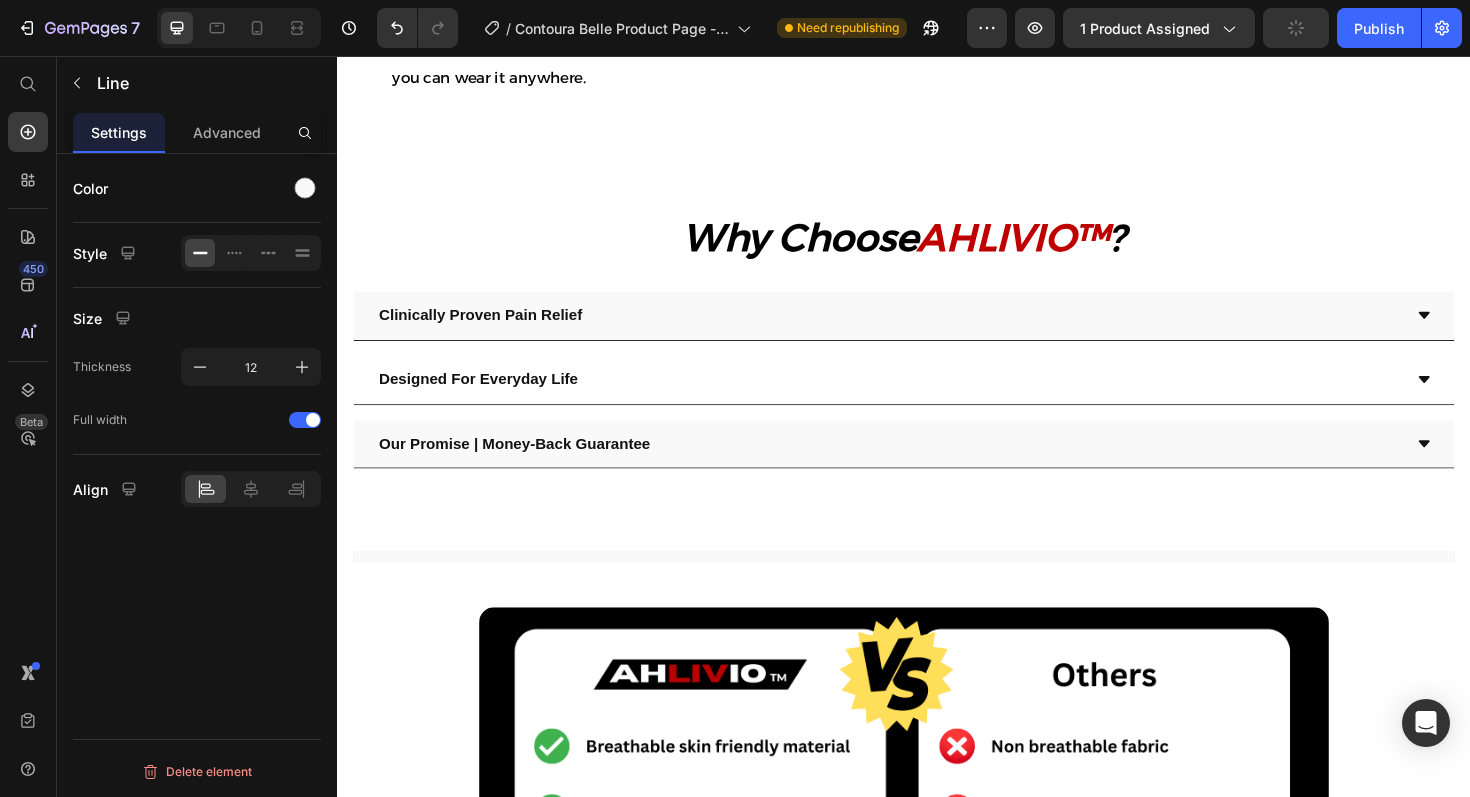 click on "Product Images Icon Icon Icon Icon Icon Icon List “ I wish I started using this sooner. I was hesitant to try another skincare gadget, but Contoura Belle is the real deal. It’s easy to use, relaxing, and the results speak for themselves. My skin feels firmer, and that dull, tired look is completely gone. I finally feel radiant again.” Text Block Emily Text Block
Verified Buyer Item List Row Row Loox - Rating widget Loox AHLIVIO™ Text Block CounterForce Elbow Brace Product Title $39.99 Product Price $69.99 Product Price Save $30.00 Discount Tag Row Targeted support for tennis elbow, golfer’s elbow, and forearm strain. This adjustable brace applies gentle pressure to reduce pain and inflammation. Product Description Targets elbow strain, tendonitis, and joint pain  Reduce inflammation and speed up healing Fades Blemishes Fights Breakouts Boosts Skins Glow Item List Color: Red Pink Pink Blue Blue Red Red Product Variants & Swatches Quantity Text Block 1 Product Quantity Row" at bounding box center [937, 700] 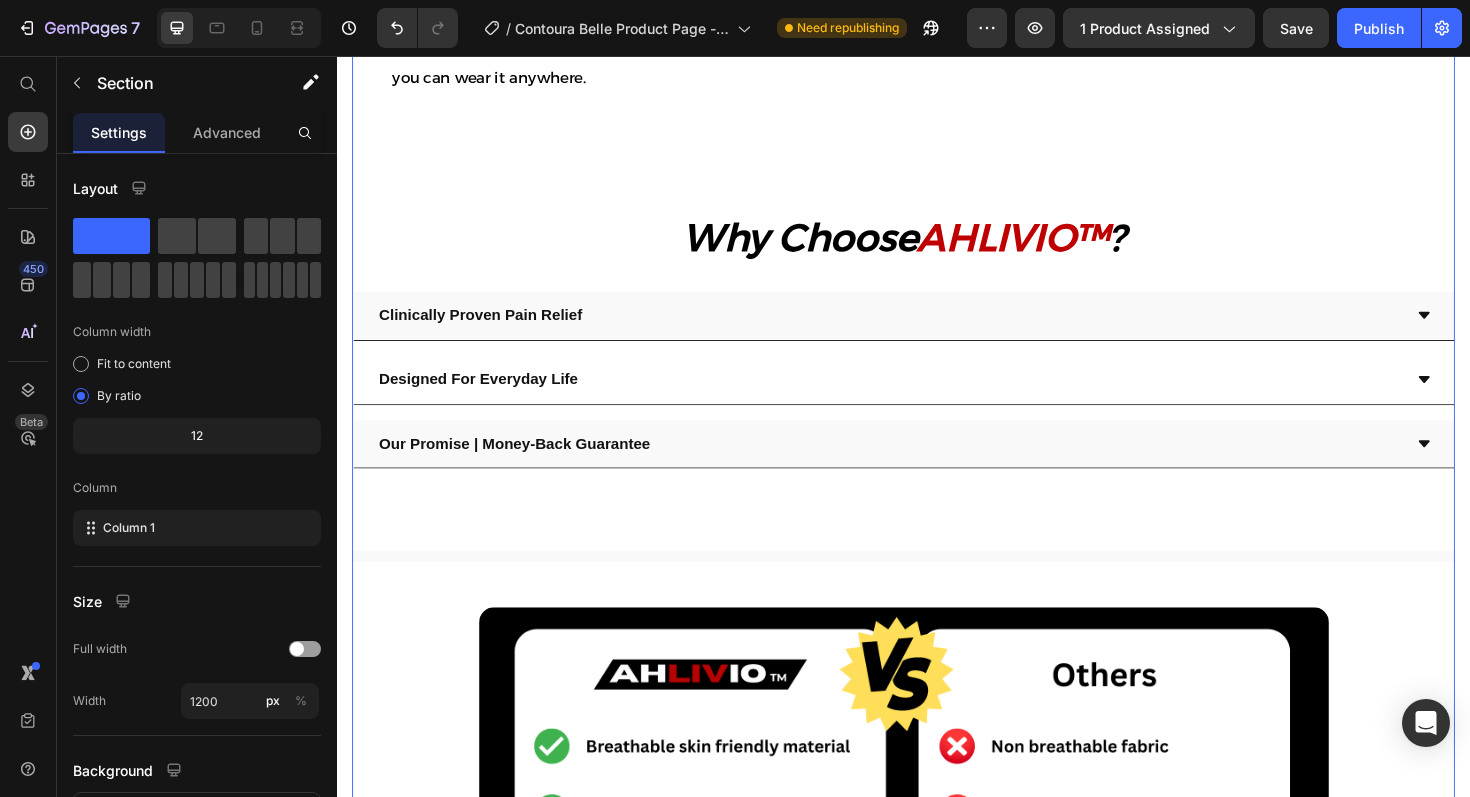 click on "Product Images Icon Icon Icon Icon Icon Icon List “ I wish I started using this sooner. I was hesitant to try another skincare gadget, but Contoura Belle is the real deal. It’s easy to use, relaxing, and the results speak for themselves. My skin feels firmer, and that dull, tired look is completely gone. I finally feel radiant again.” Text Block Emily Text Block
Verified Buyer Item List Row Row Loox - Rating widget Loox AHLIVIO™ Text Block CounterForce Elbow Brace Product Title $39.99 Product Price $69.99 Product Price Save $30.00 Discount Tag Row Targeted support for tennis elbow, golfer’s elbow, and forearm strain. This adjustable brace applies gentle pressure to reduce pain and inflammation. Product Description Targets elbow strain, tendonitis, and joint pain  Reduce inflammation and speed up healing Fades Blemishes Fights Breakouts Boosts Skins Glow Item List Color: Red Pink Pink Blue Blue Red Red Product Variants & Swatches Quantity Text Block 1 Product Quantity Row" at bounding box center [937, 700] 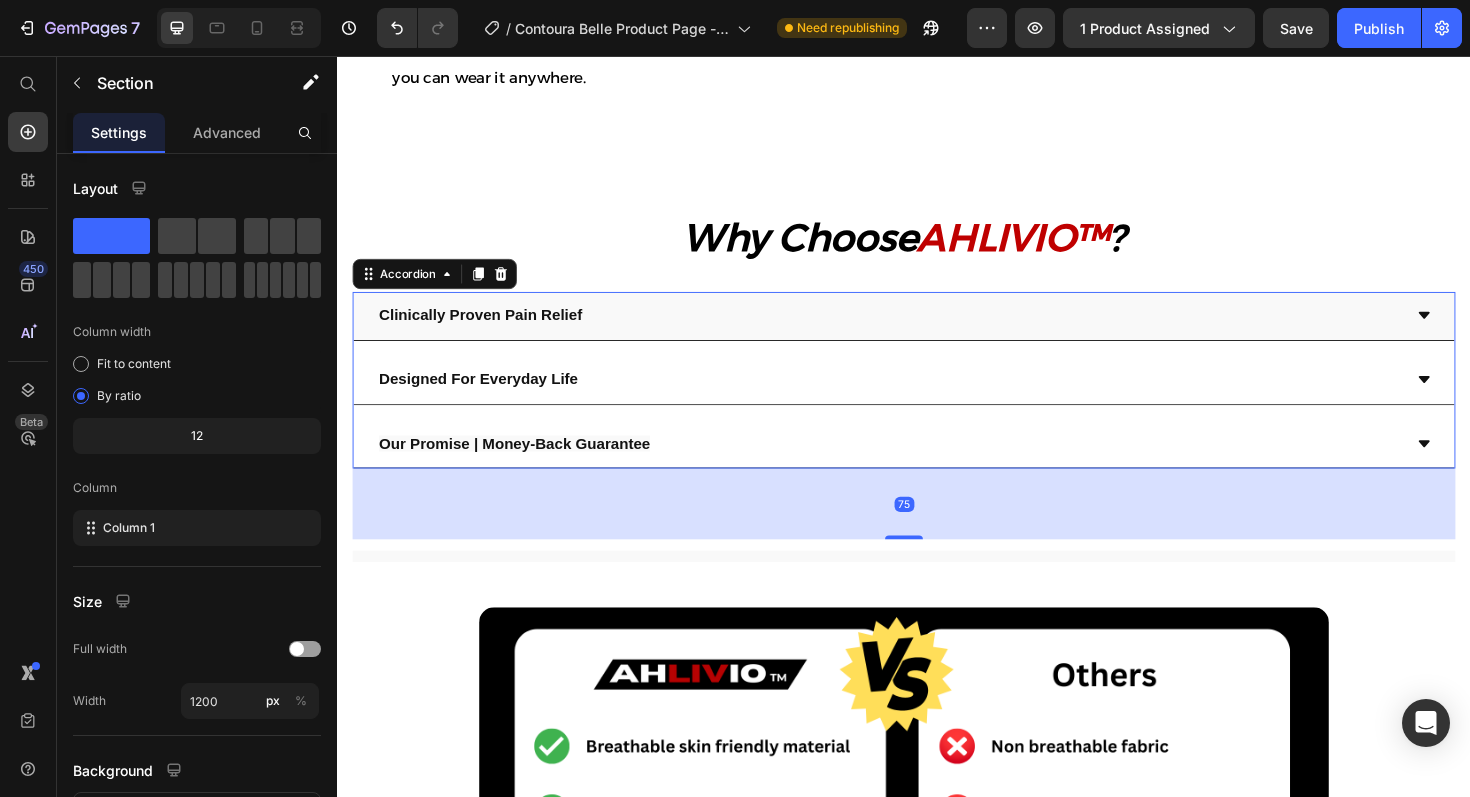 click on "Our Promise | Money-Back Guarantee" at bounding box center [921, 467] 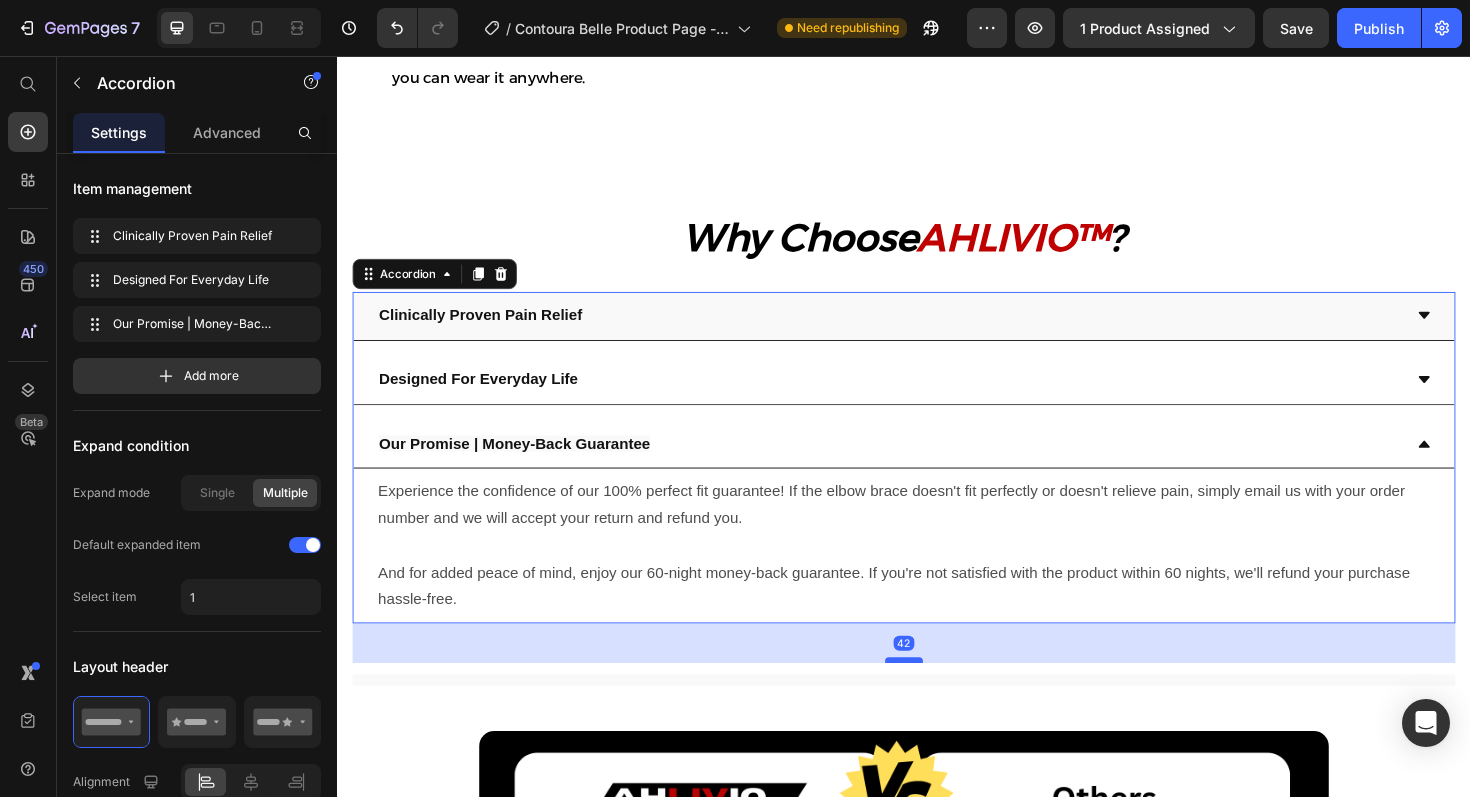drag, startPoint x: 936, startPoint y: 750, endPoint x: 938, endPoint y: 716, distance: 34.058773 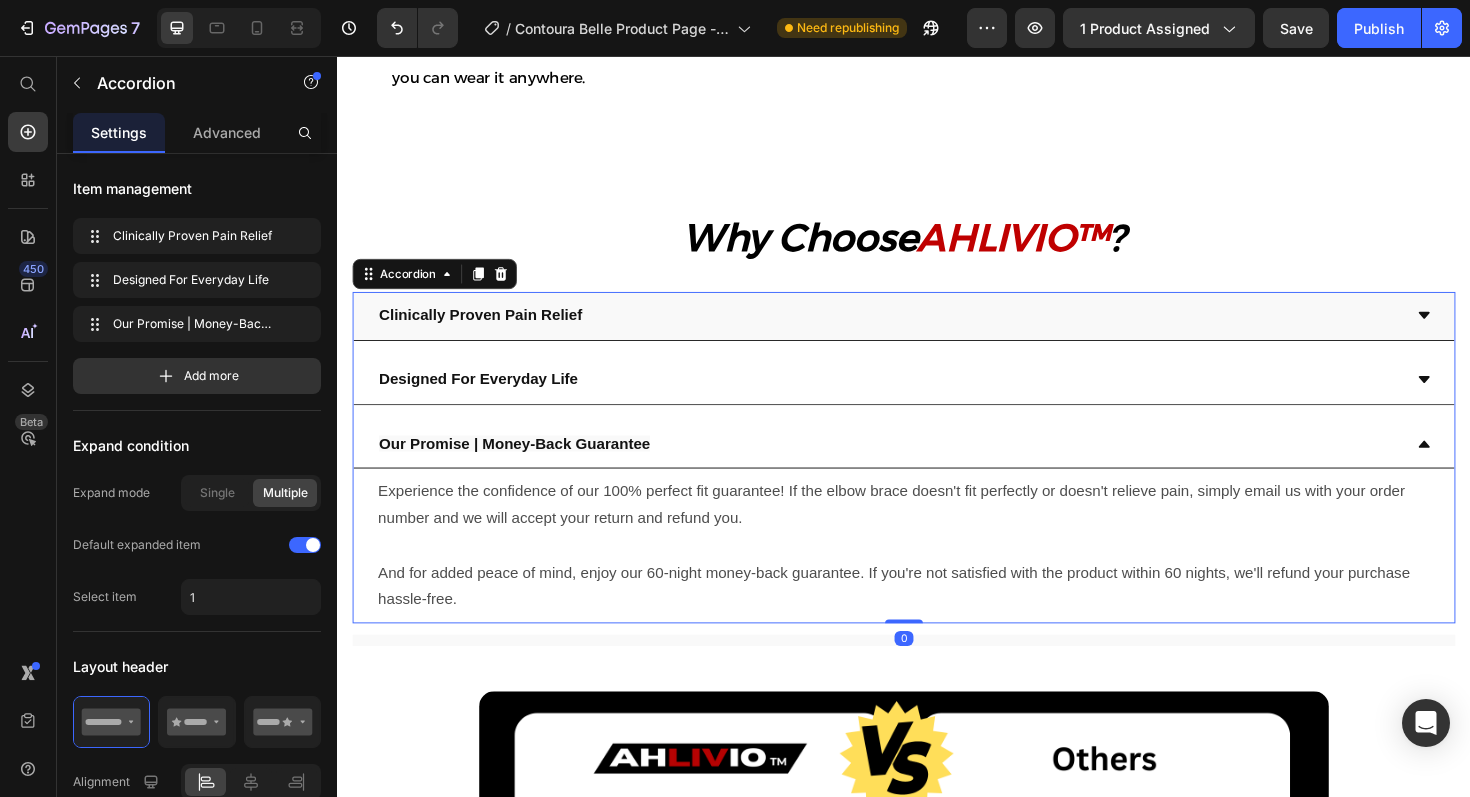 drag, startPoint x: 938, startPoint y: 716, endPoint x: 941, endPoint y: 661, distance: 55.081757 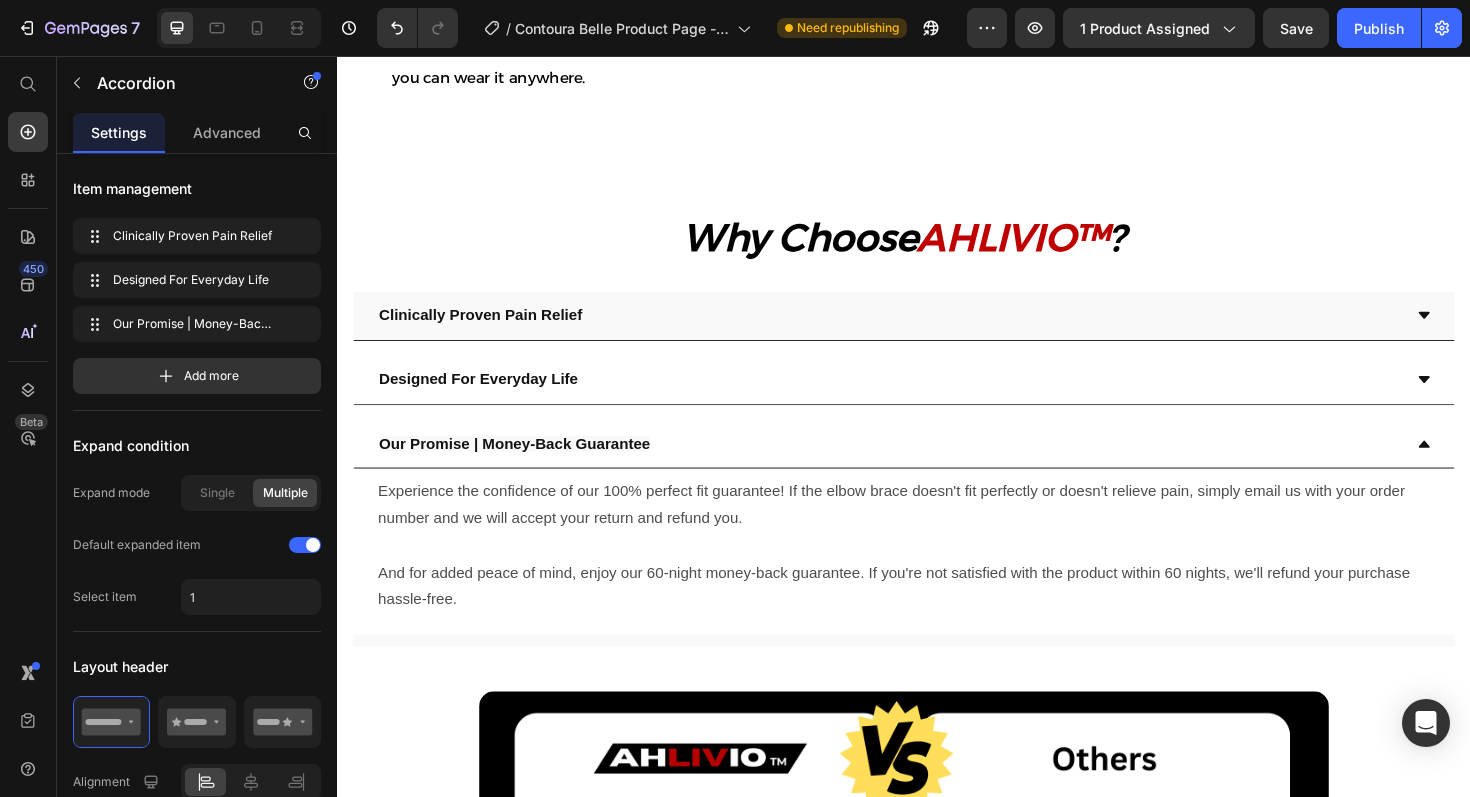click on "Product Images Icon Icon Icon Icon Icon Icon List “ I wish I started using this sooner. I was hesitant to try another skincare gadget, but Contoura Belle is the real deal. It’s easy to use, relaxing, and the results speak for themselves. My skin feels firmer, and that dull, tired look is completely gone. I finally feel radiant again.” Text Block Emily Text Block
Verified Buyer Item List Row Row Loox - Rating widget Loox AHLIVIO™ Text Block CounterForce Elbow Brace Product Title $39.99 Product Price $69.99 Product Price Save $30.00 Discount Tag Row Targeted support for tennis elbow, golfer’s elbow, and forearm strain. This adjustable brace applies gentle pressure to reduce pain and inflammation. Product Description Targets elbow strain, tendonitis, and joint pain  Reduce inflammation and speed up healing Fades Blemishes Fights Breakouts Boosts Skins Glow Item List Color: Red Pink Pink Blue Blue Red Red Product Variants & Swatches Quantity Text Block 1 Product Quantity Row" at bounding box center [937, 745] 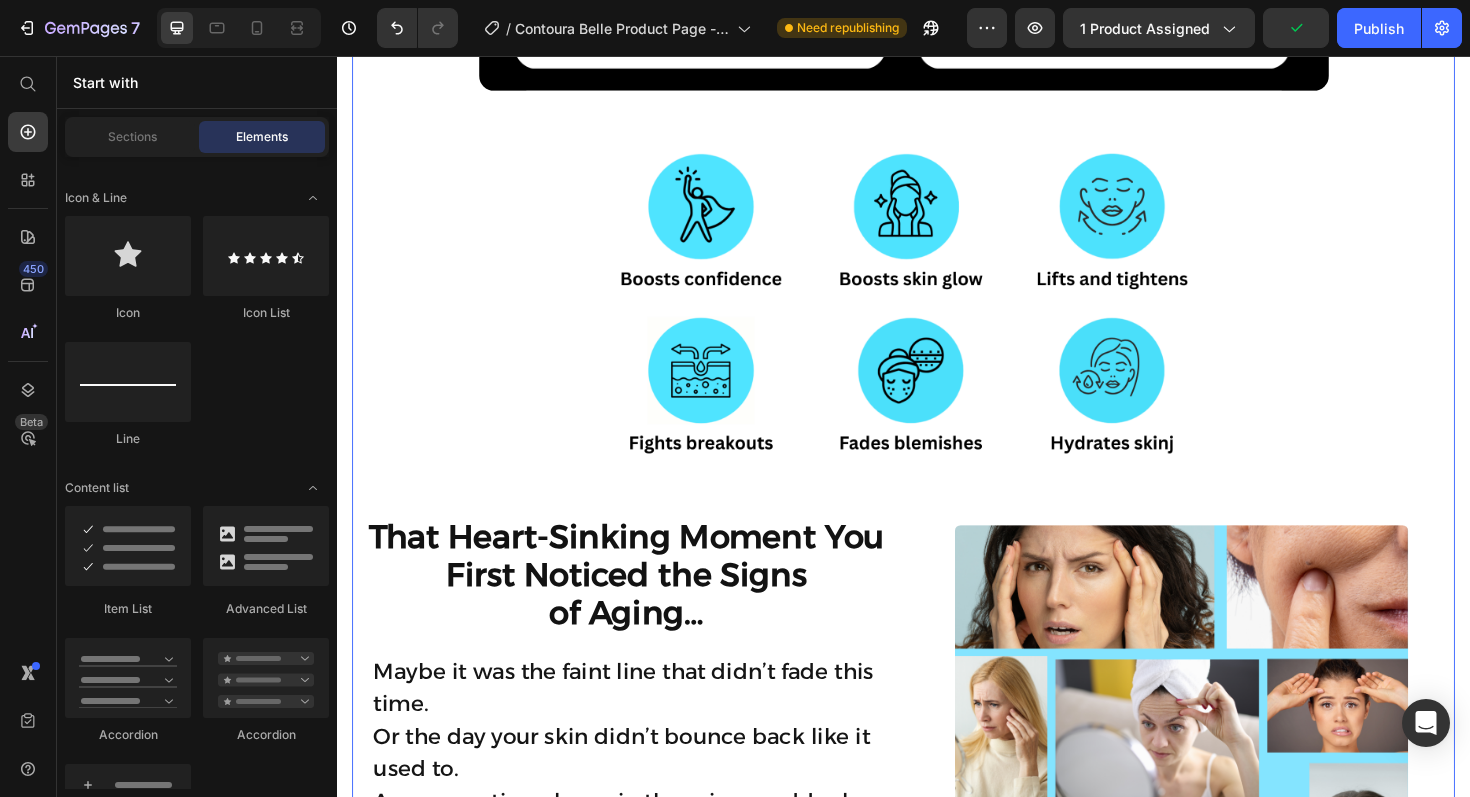 scroll, scrollTop: 2902, scrollLeft: 0, axis: vertical 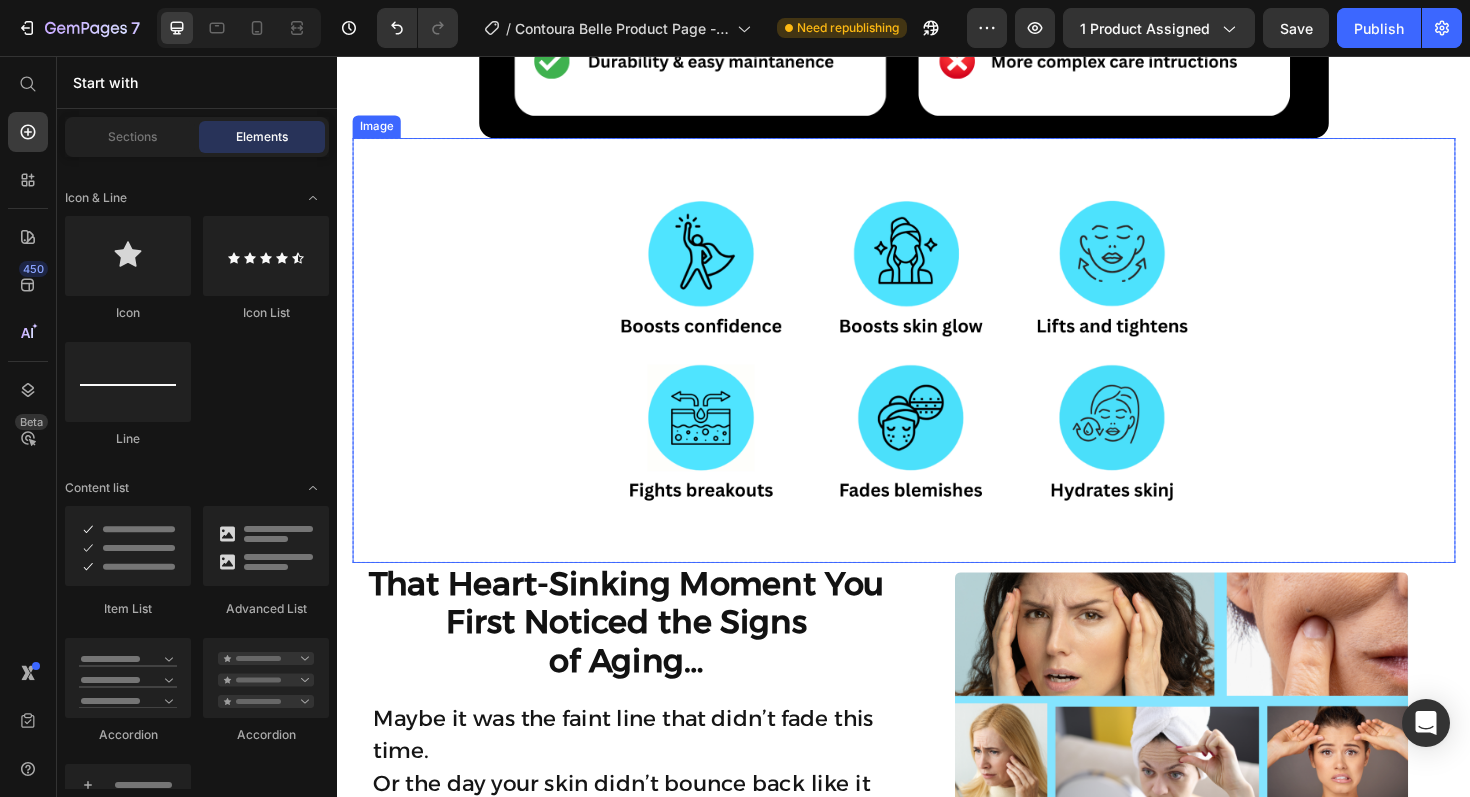 click at bounding box center (937, 368) 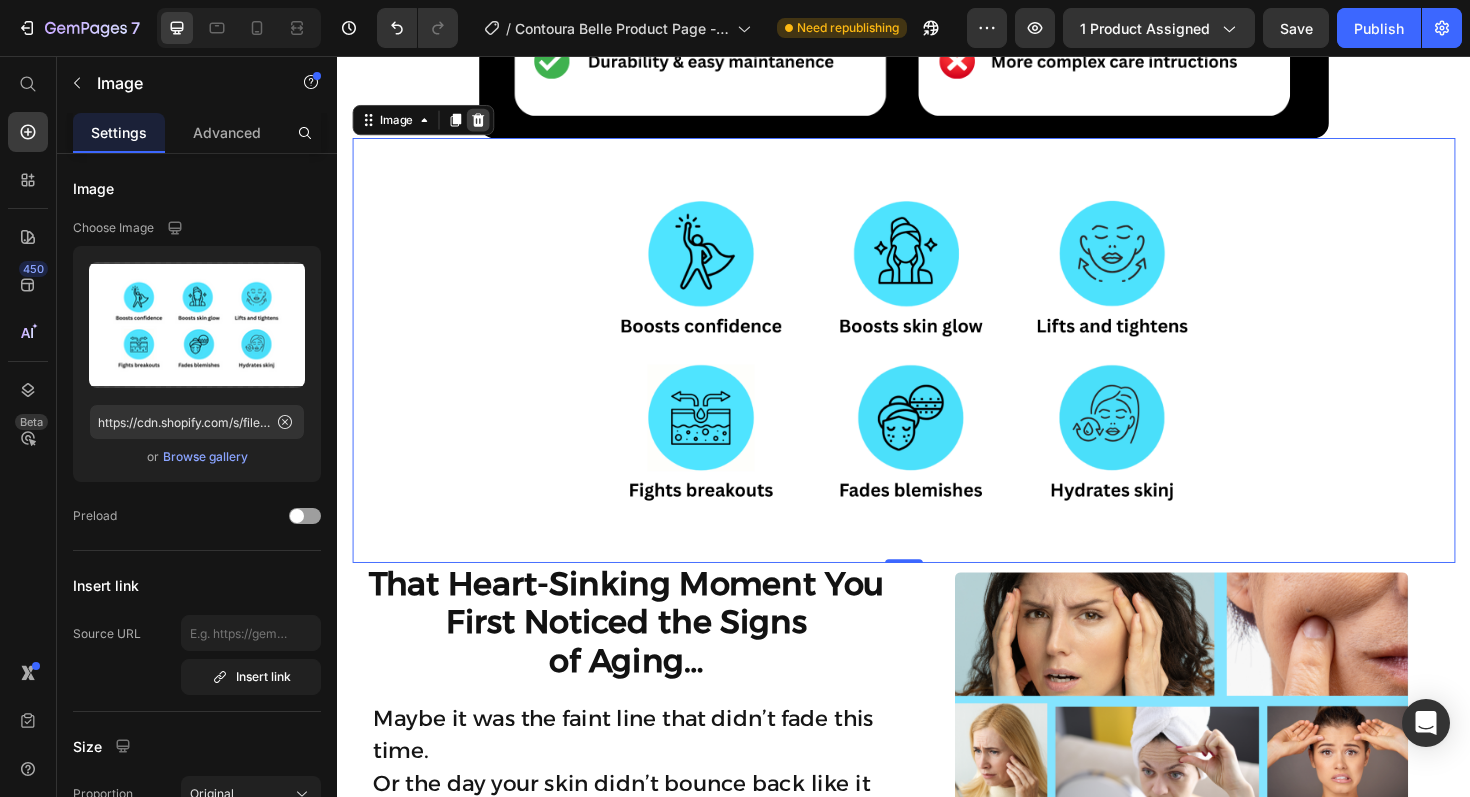 click 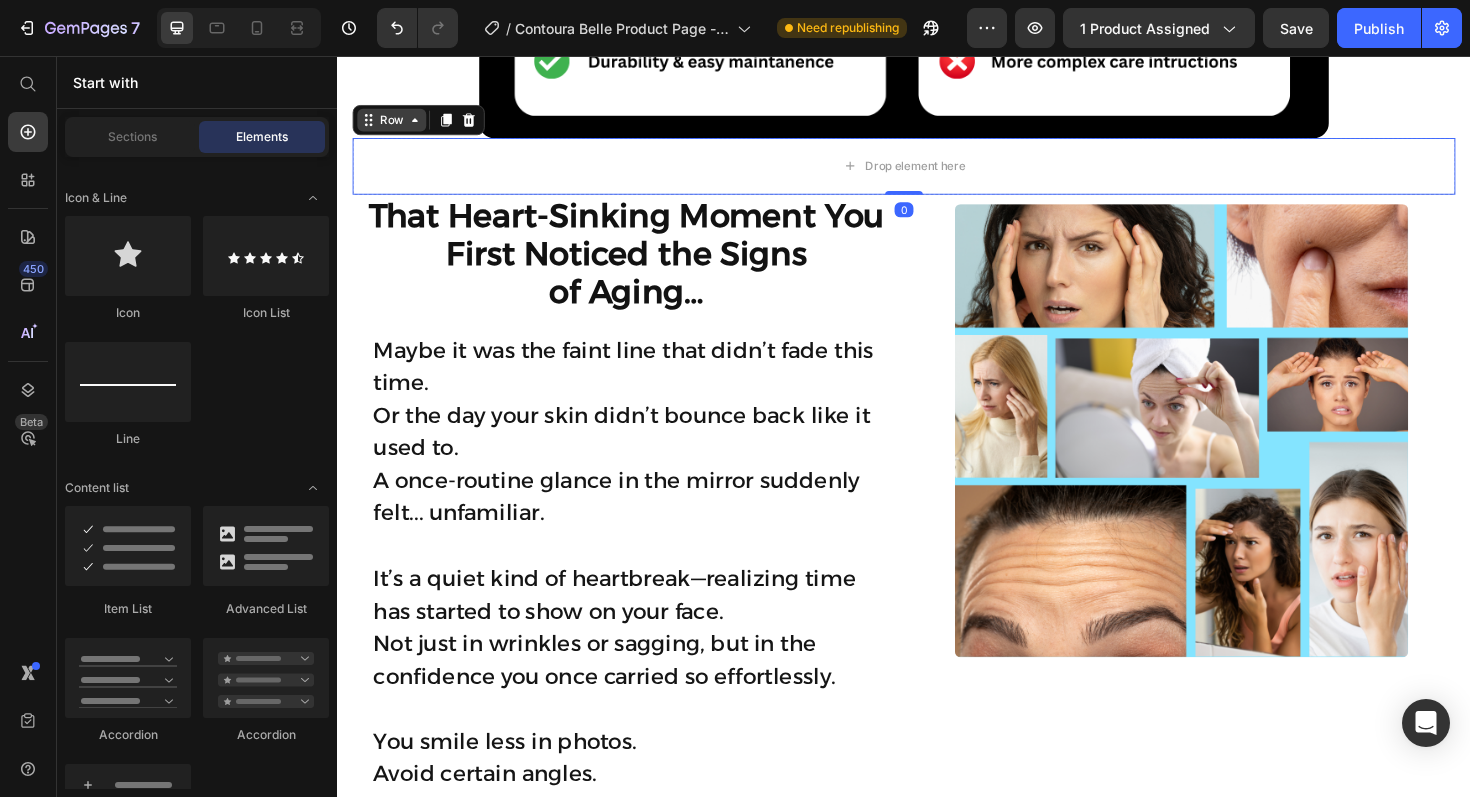 click on "Row" at bounding box center (423, 124) 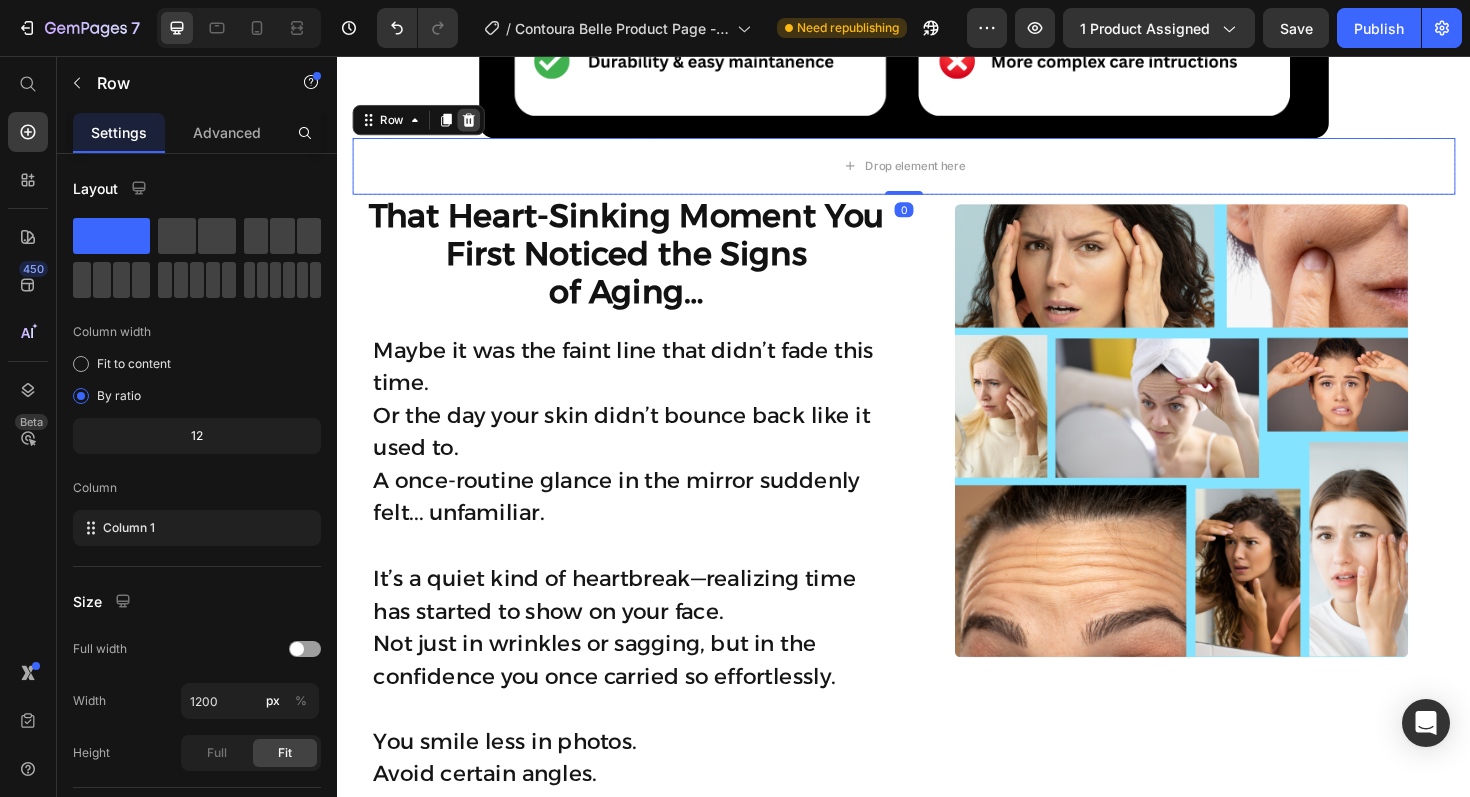 click 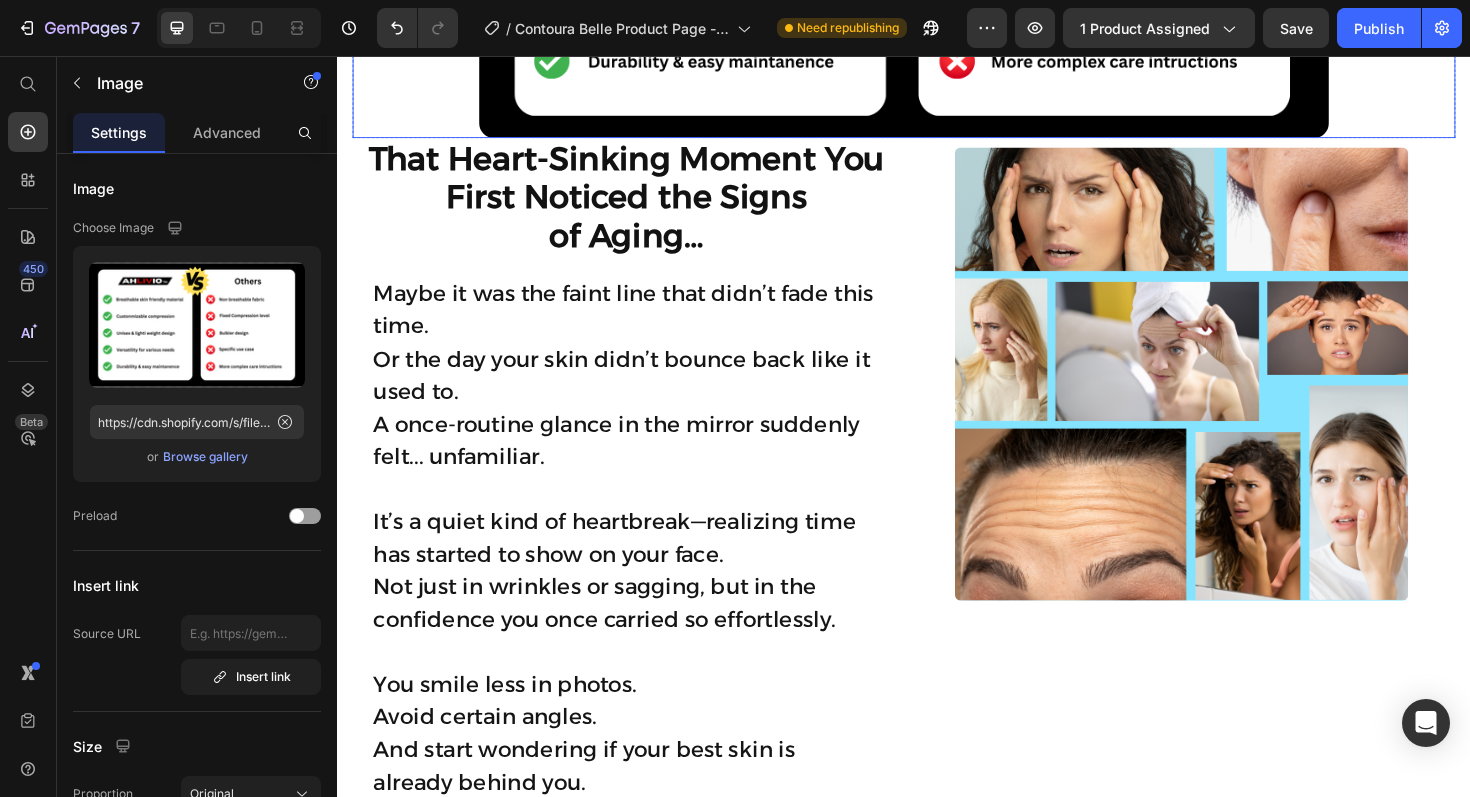 click at bounding box center [937, -111] 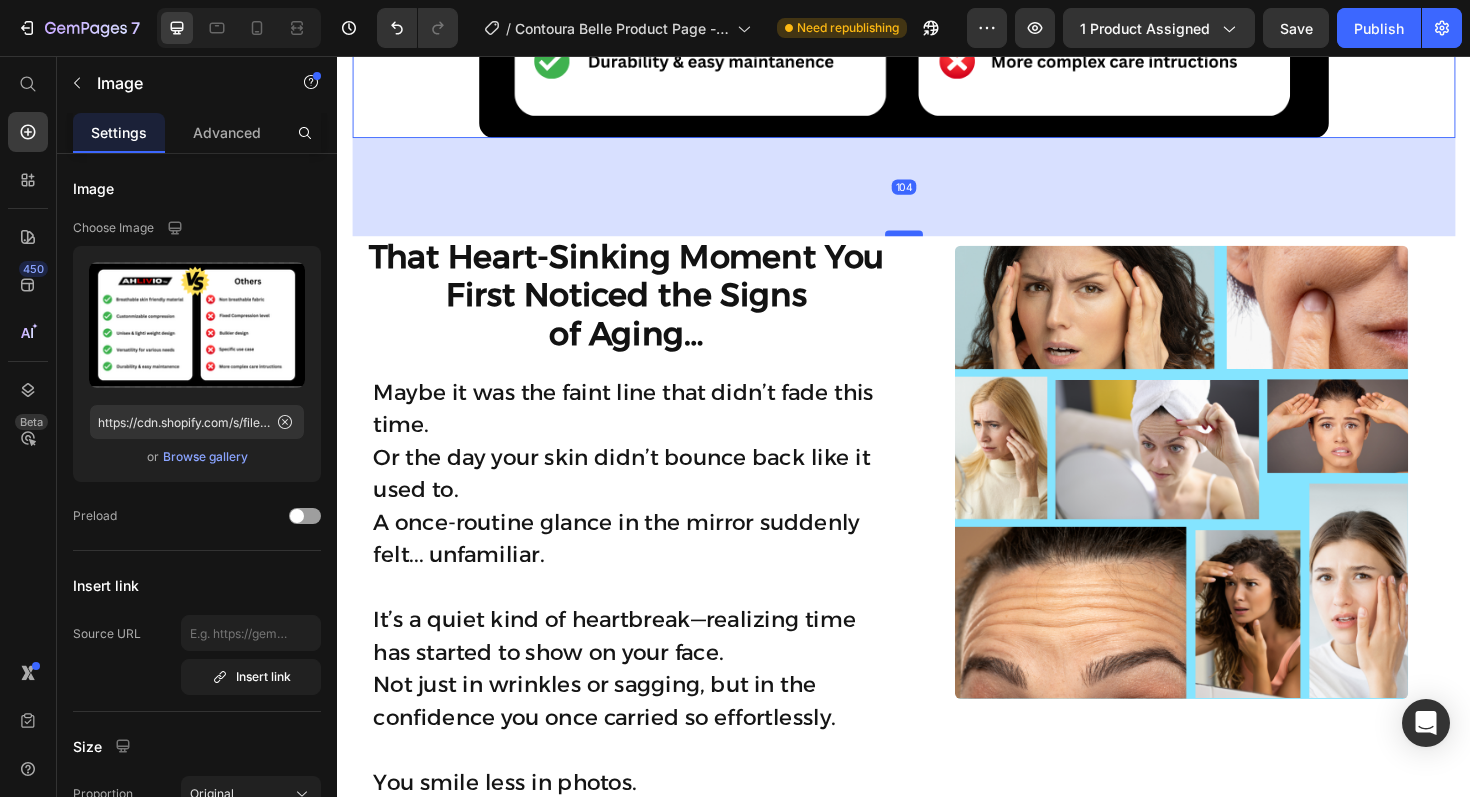 drag, startPoint x: 932, startPoint y: 162, endPoint x: 920, endPoint y: 266, distance: 104.69002 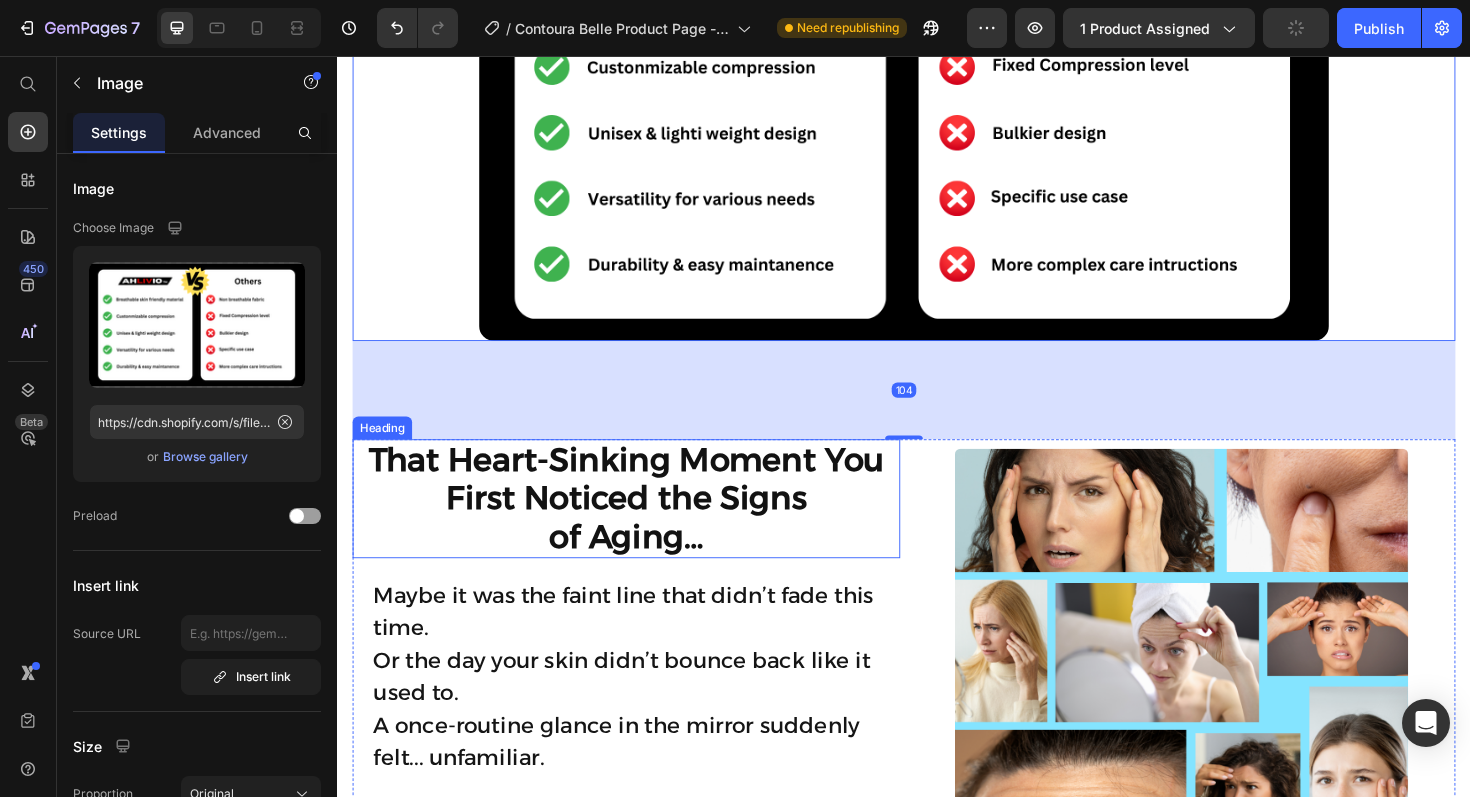 scroll, scrollTop: 2676, scrollLeft: 0, axis: vertical 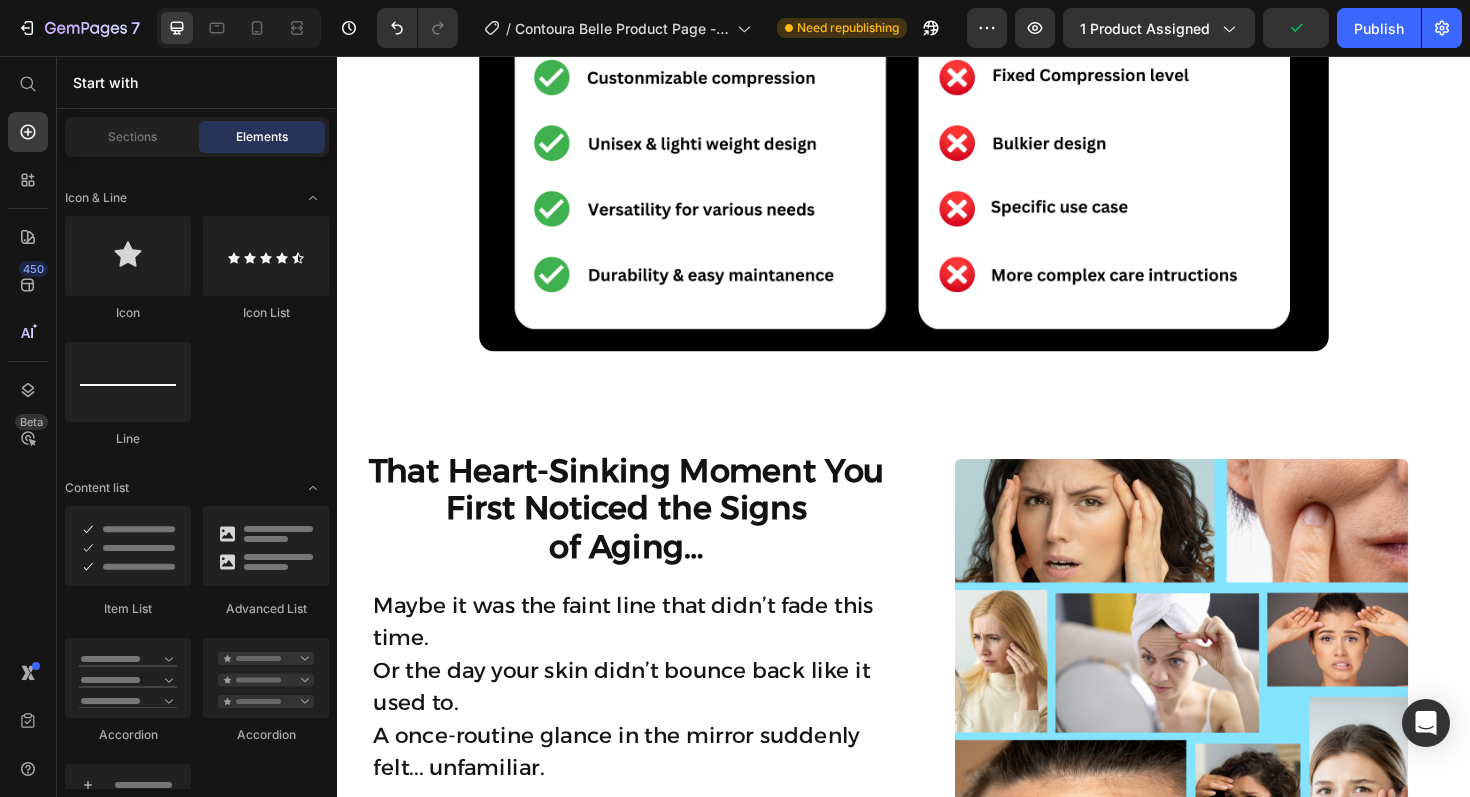 click on "Product Images Icon Icon Icon Icon Icon Icon List “ I wish I started using this sooner. I was hesitant to try another skincare gadget, but Contoura Belle is the real deal. It’s easy to use, relaxing, and the results speak for themselves. My skin feels firmer, and that dull, tired look is completely gone. I finally feel radiant again.” Text Block Emily Text Block
Verified Buyer Item List Row Row Loox - Rating widget Loox AHLIVIO™ Text Block CounterForce Elbow Brace Product Title $39.99 Product Price $69.99 Product Price Save $30.00 Discount Tag Row Targeted support for tennis elbow, golfer’s elbow, and forearm strain. This adjustable brace applies gentle pressure to reduce pain and inflammation. Product Description Targets elbow strain, tendonitis, and joint pain  Reduce inflammation and speed up healing Fades Blemishes Fights Breakouts Boosts Skins Glow Item List Color: Red Pink Pink Blue Blue Red Red Product Variants & Swatches Quantity Text Block 1 Product Quantity Row" at bounding box center (937, -295) 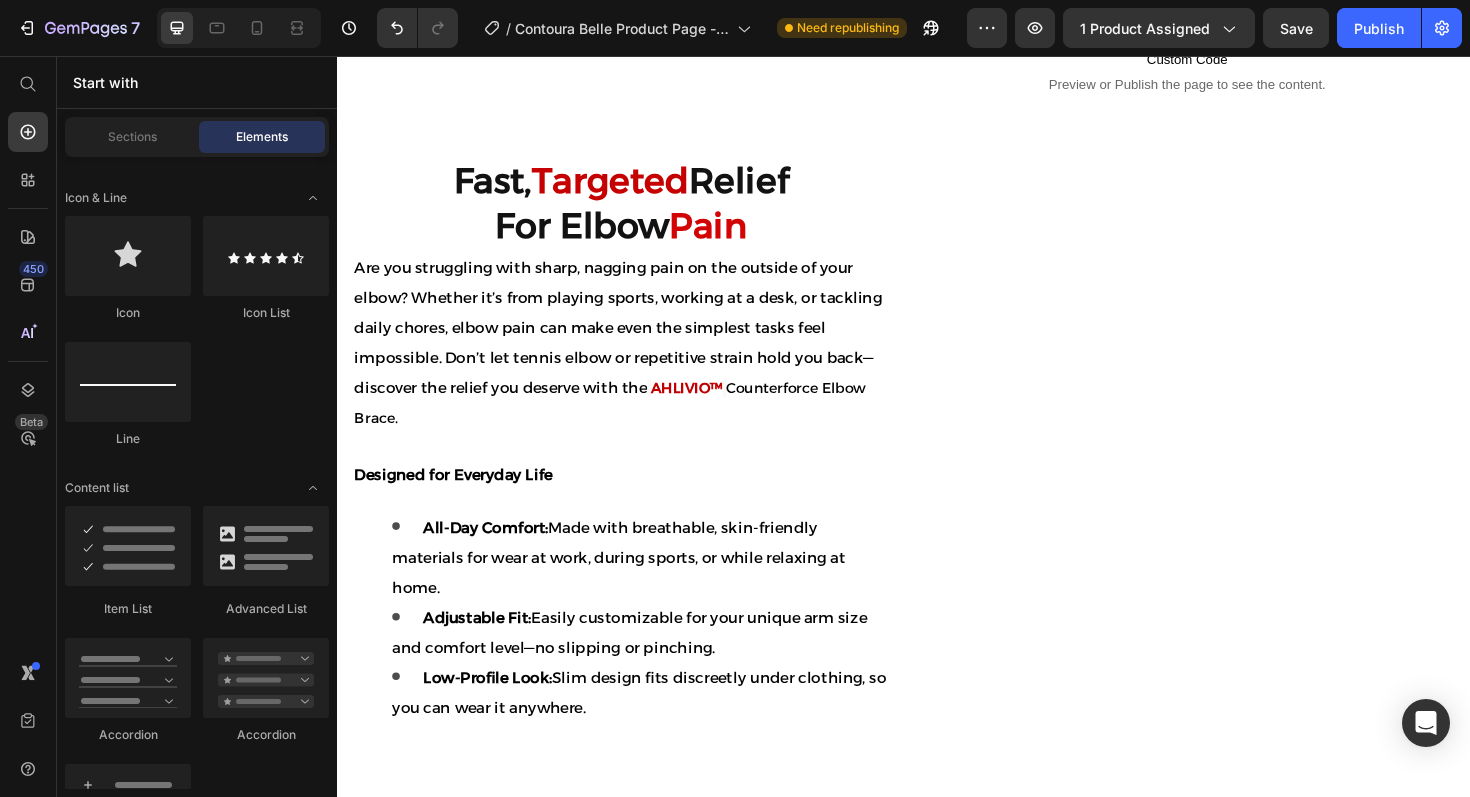 scroll, scrollTop: 1144, scrollLeft: 0, axis: vertical 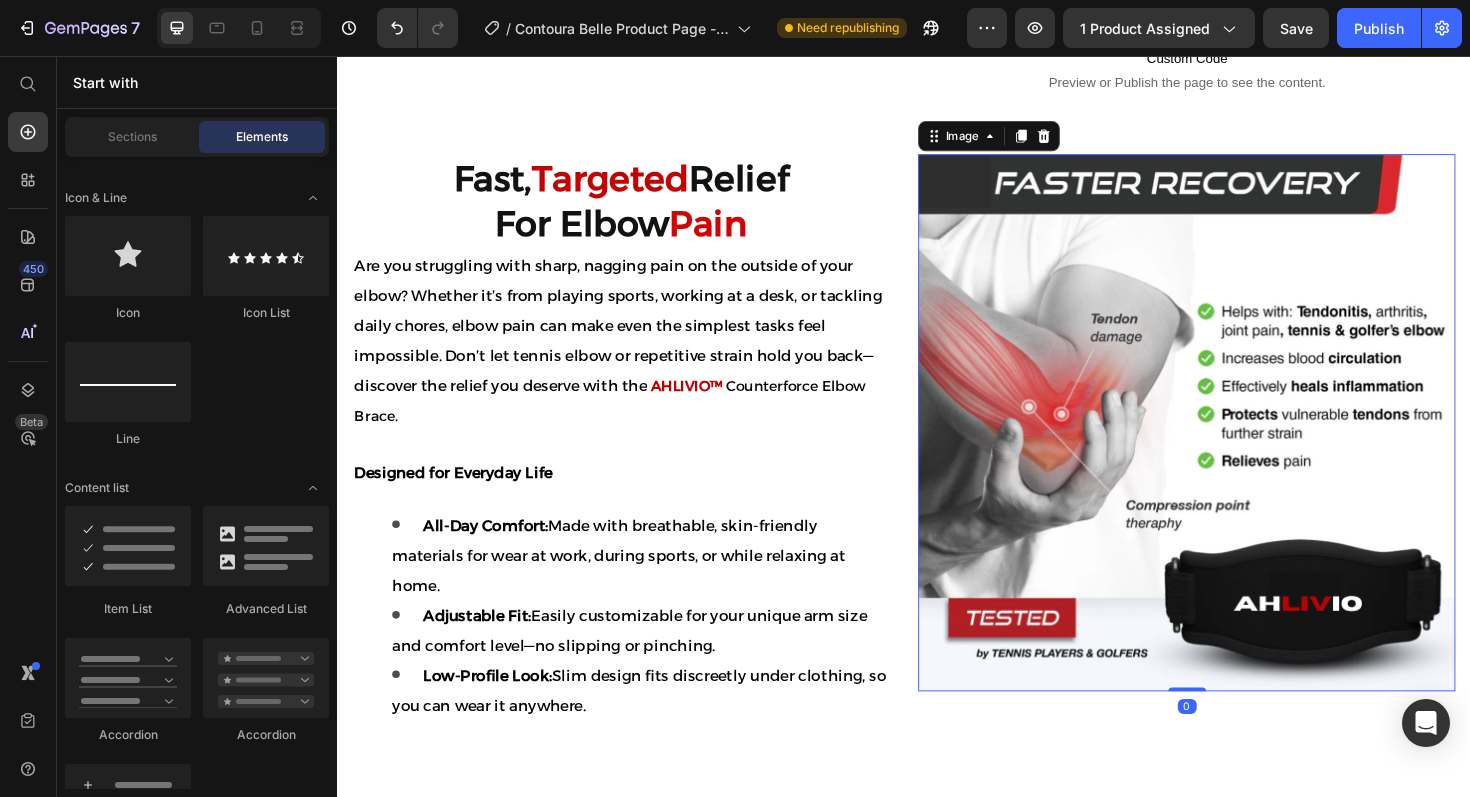 click at bounding box center [1236, 444] 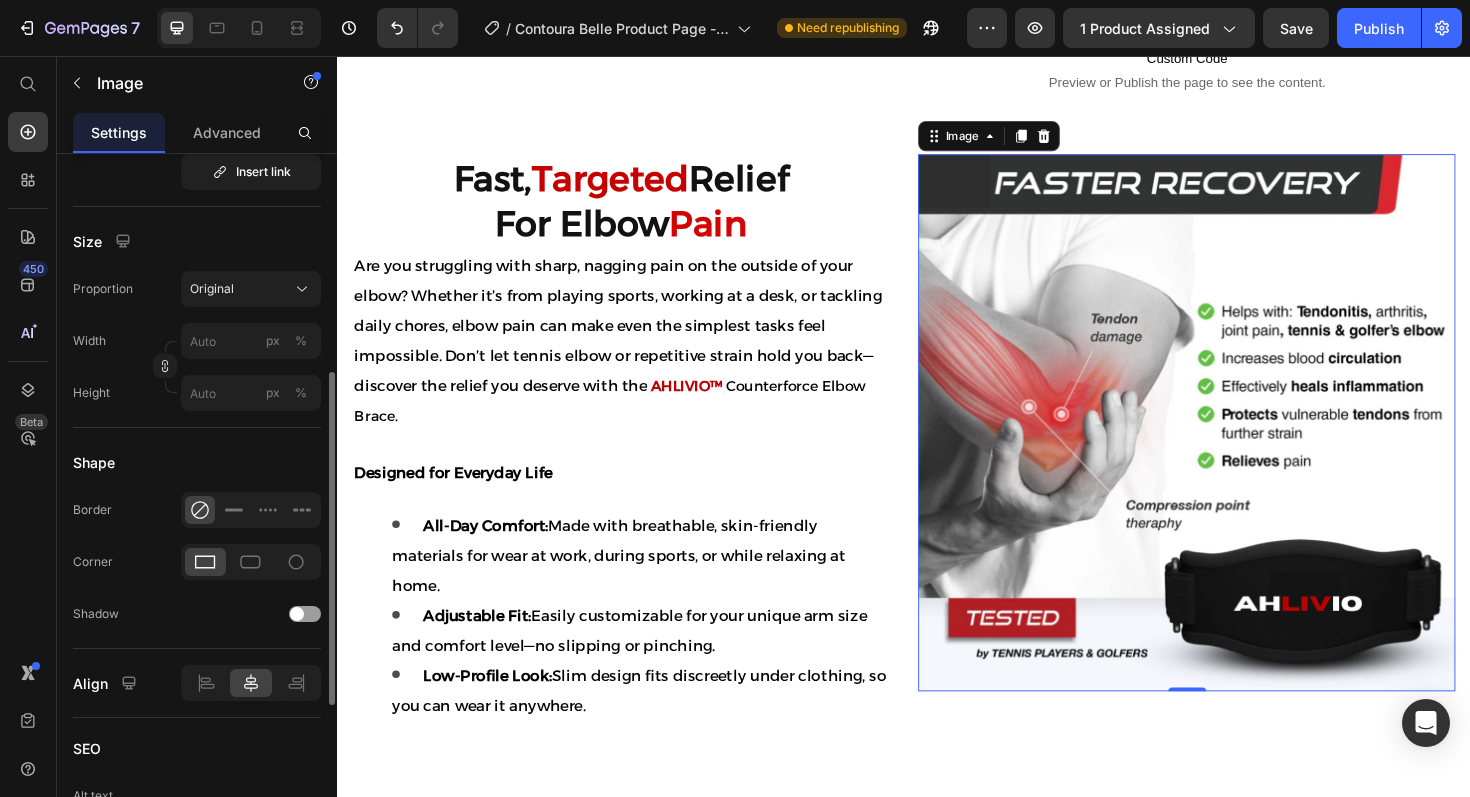 scroll, scrollTop: 508, scrollLeft: 0, axis: vertical 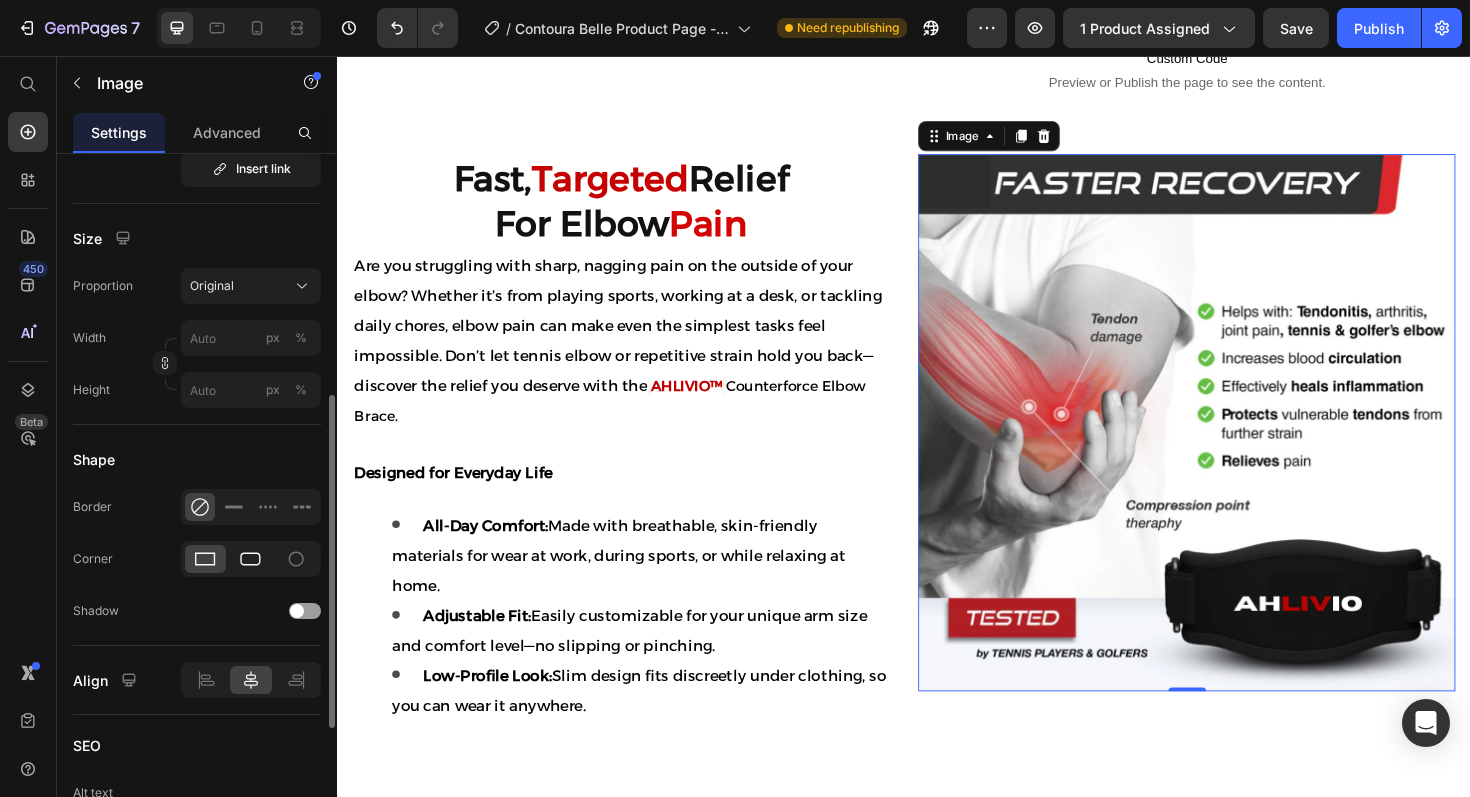 click 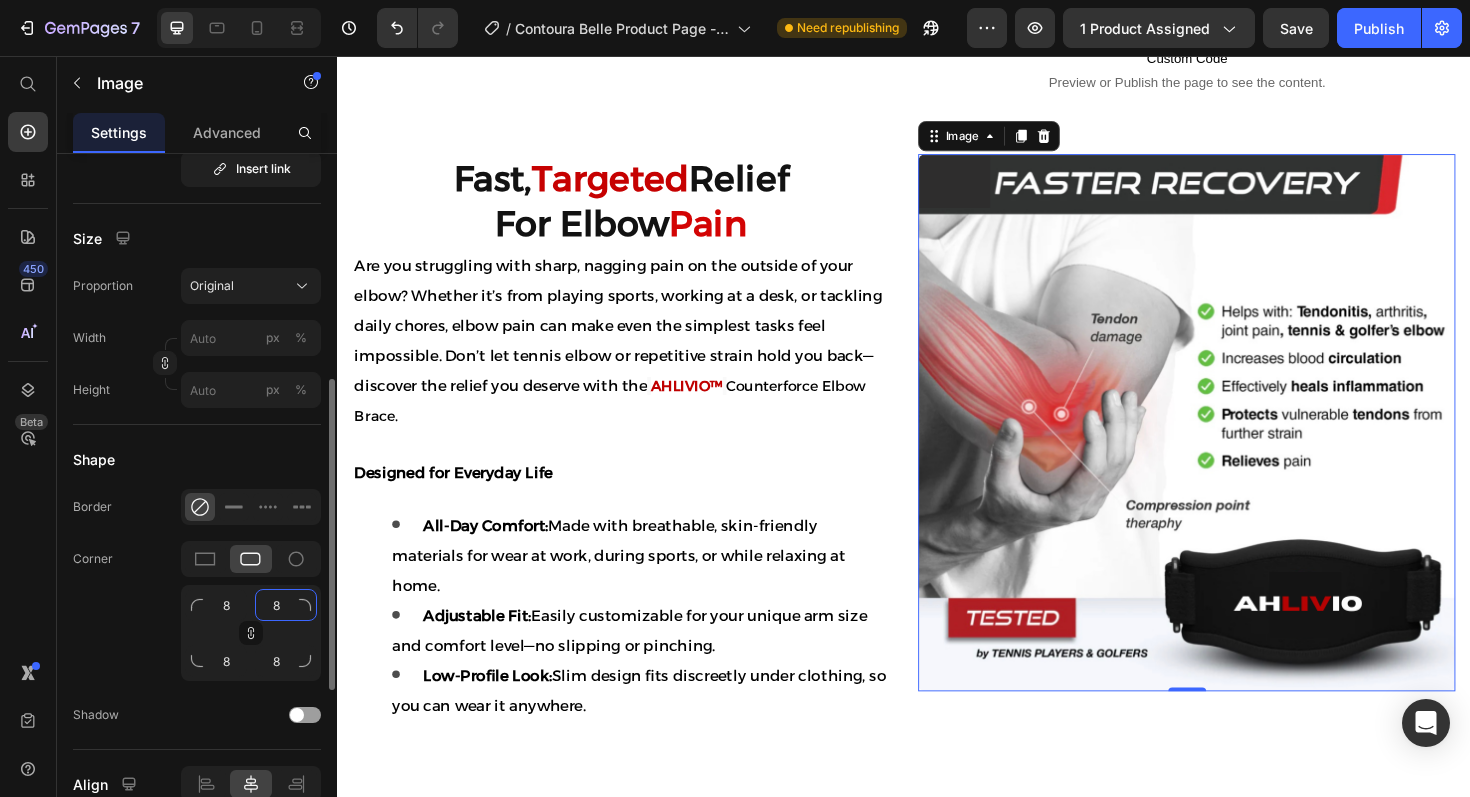 click on "8" 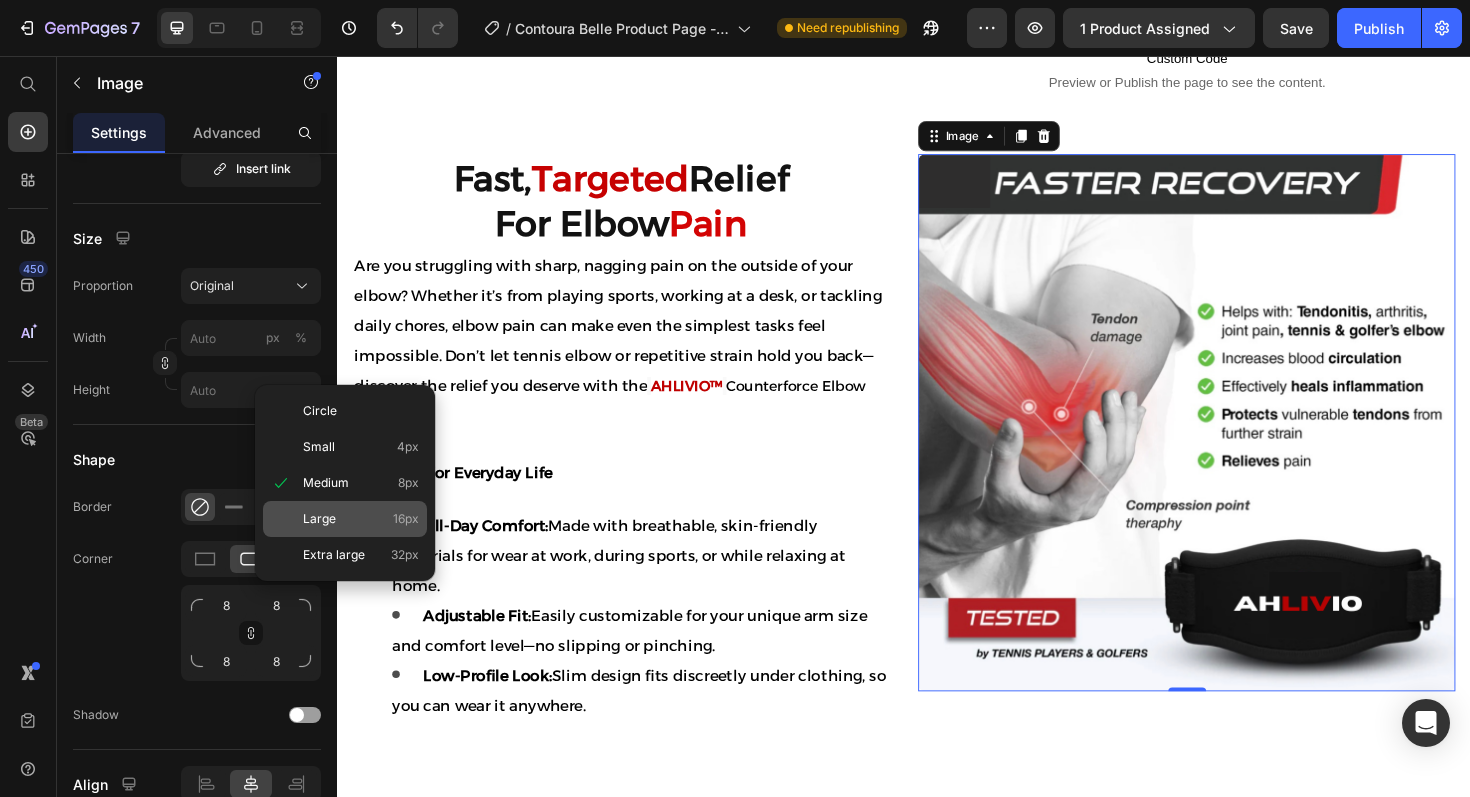 click on "Large" at bounding box center [319, 519] 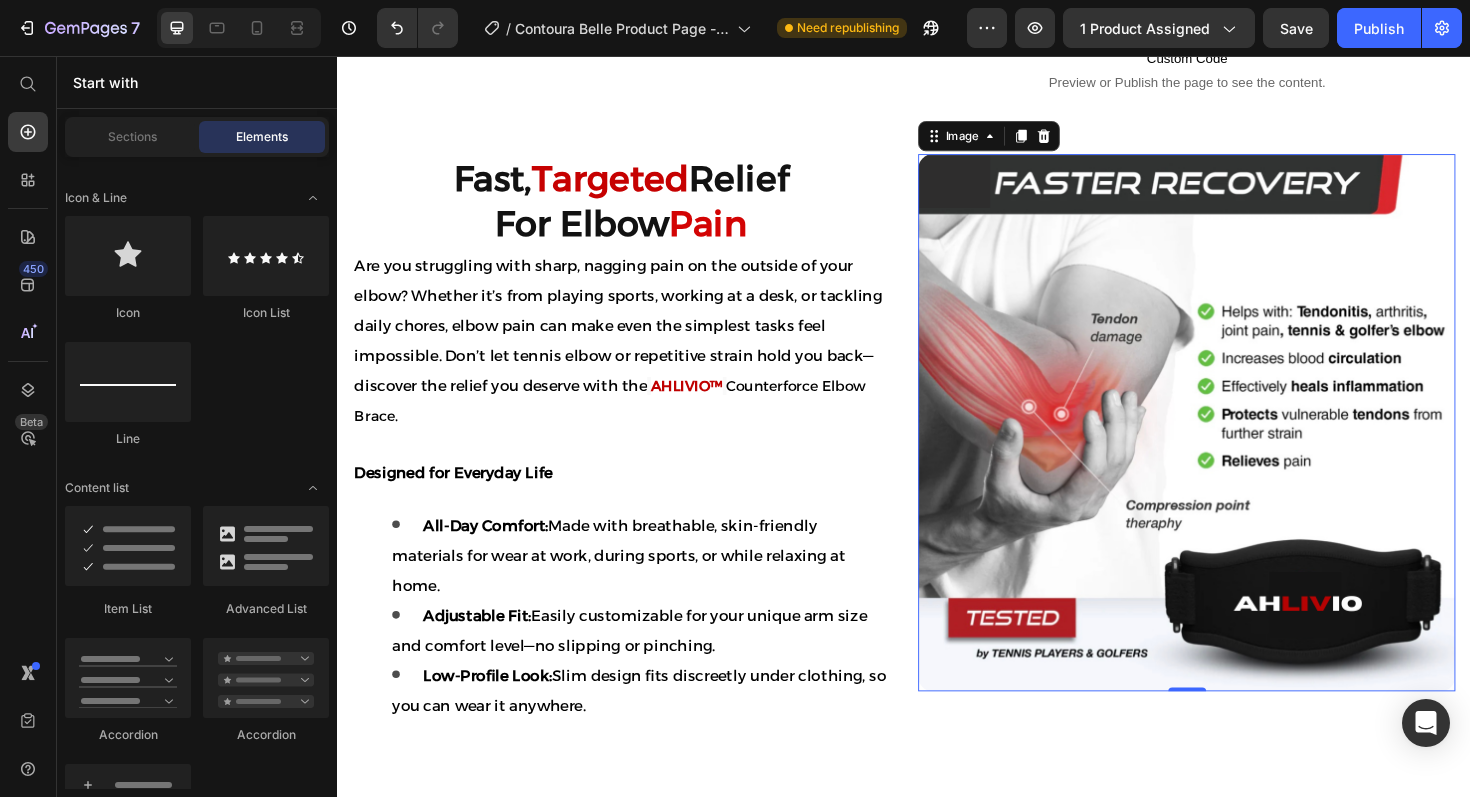 click on "Product Images Icon Icon Icon Icon Icon Icon List “ I wish I started using this sooner. I was hesitant to try another skincare gadget, but Contoura Belle is the real deal. It’s easy to use, relaxing, and the results speak for themselves. My skin feels firmer, and that dull, tired look is completely gone. I finally feel radiant again.” Text Block Emily Text Block
Verified Buyer Item List Row Row Loox - Rating widget Loox AHLIVIO™ Text Block CounterForce Elbow Brace Product Title $39.99 Product Price $69.99 Product Price Save $30.00 Discount Tag Row Targeted support for tennis elbow, golfer’s elbow, and forearm strain. This adjustable brace applies gentle pressure to reduce pain and inflammation. Product Description Targets elbow strain, tendonitis, and joint pain  Reduce inflammation and speed up healing Fades Blemishes Fights Breakouts Boosts Skins Glow Item List Color: Red Pink Pink Blue Blue Red Red Product Variants & Swatches Quantity Text Block 1 Product Quantity Row" at bounding box center (937, 1237) 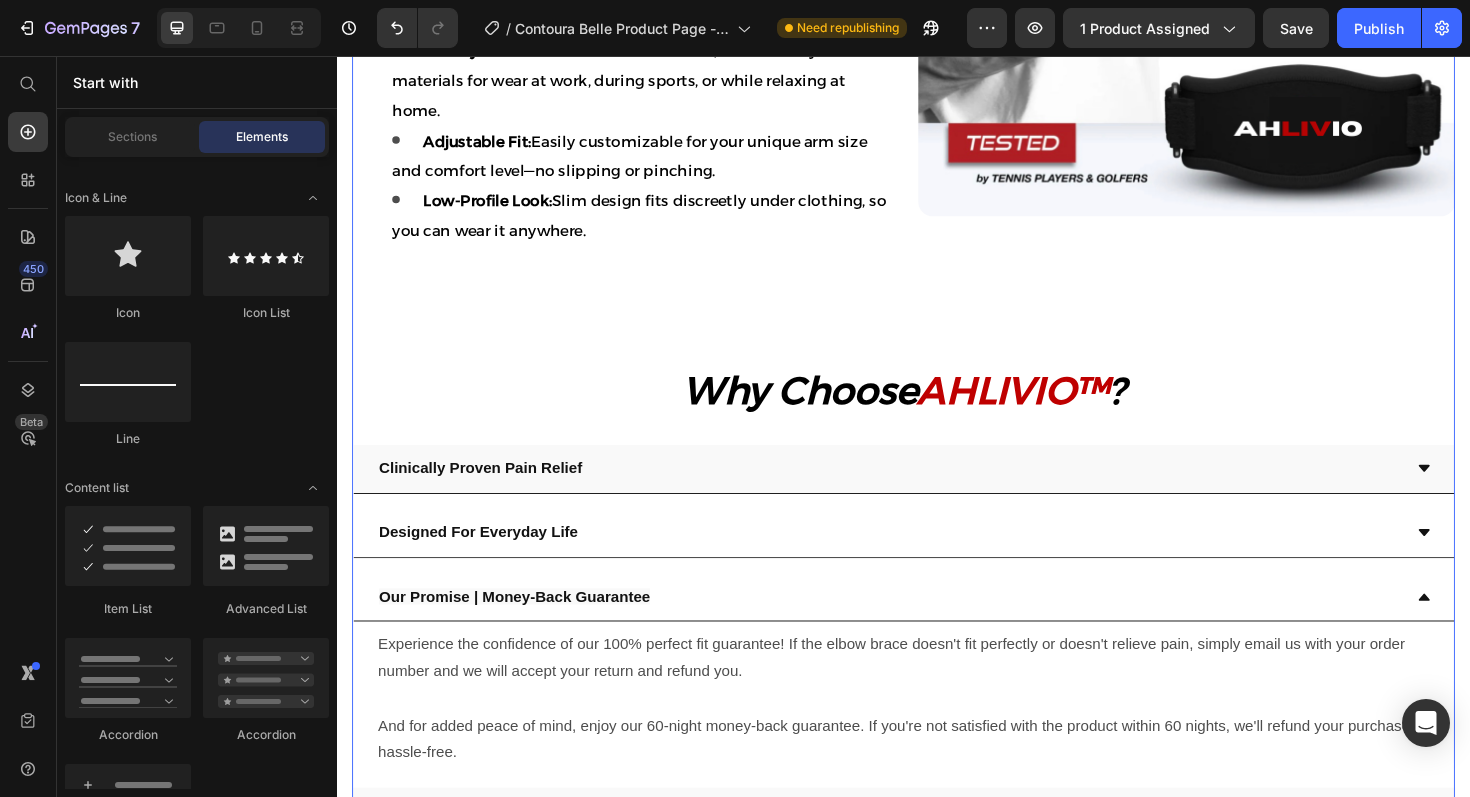 scroll, scrollTop: 1648, scrollLeft: 0, axis: vertical 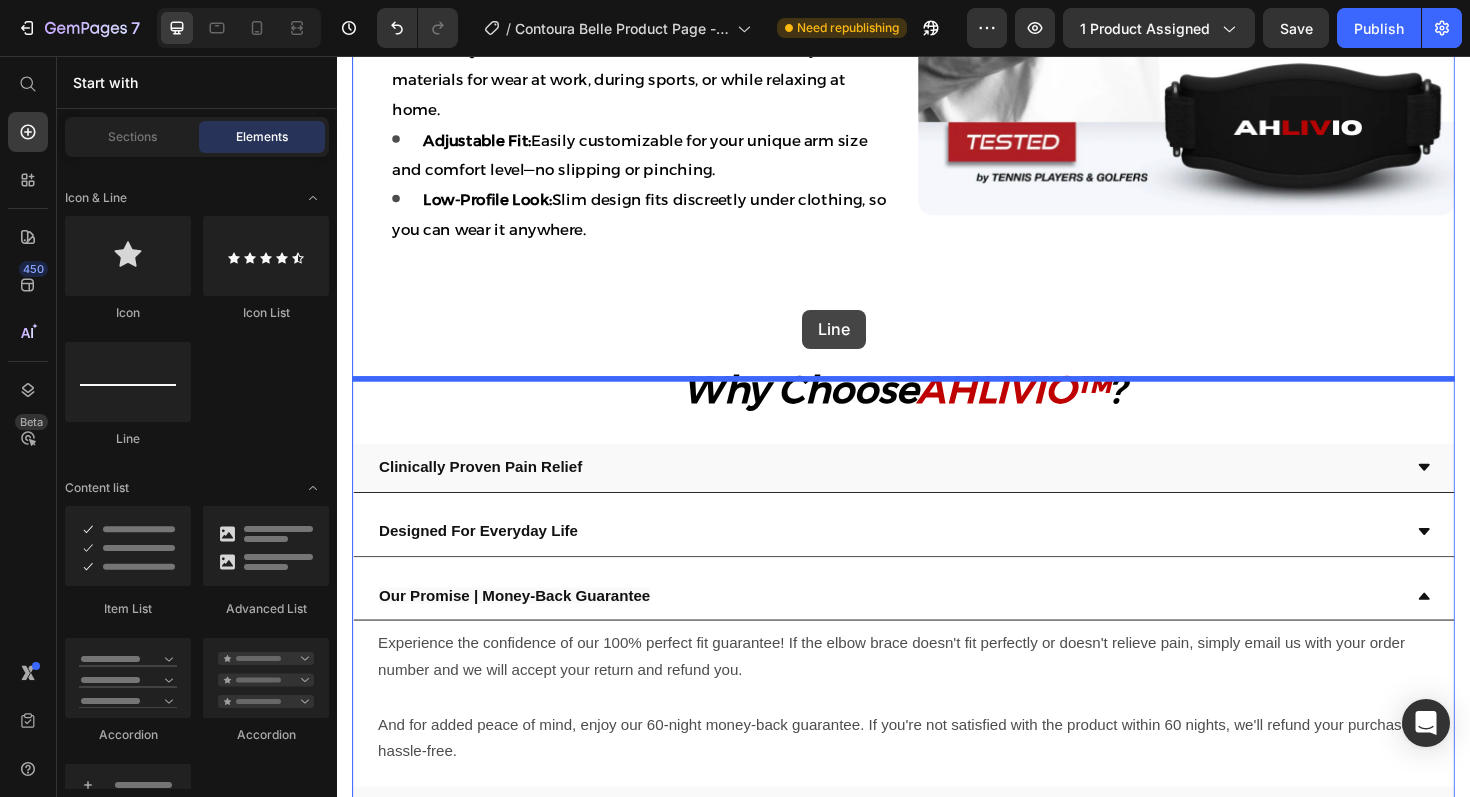 drag, startPoint x: 452, startPoint y: 442, endPoint x: 830, endPoint y: 325, distance: 395.69305 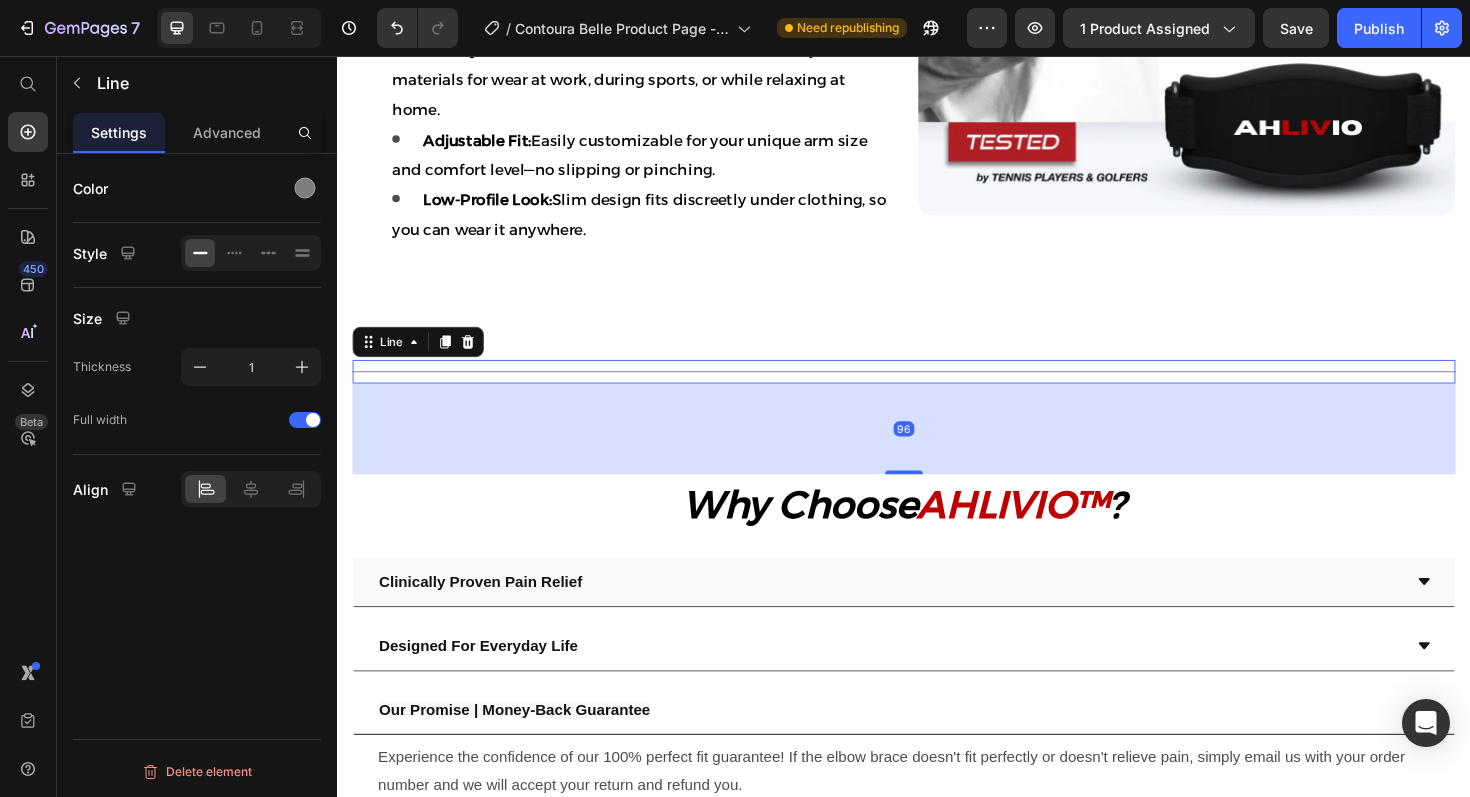 scroll, scrollTop: 0, scrollLeft: 0, axis: both 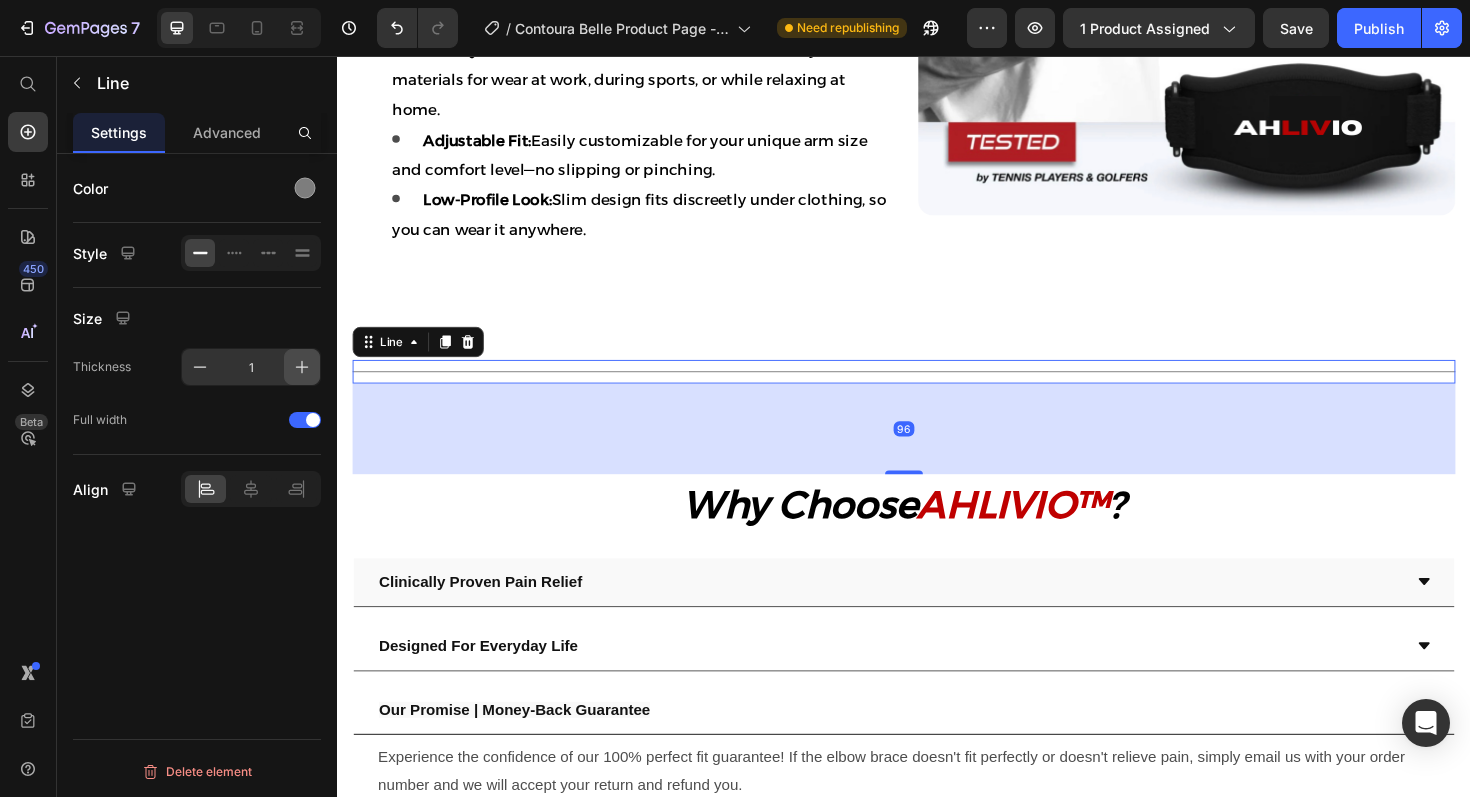 click at bounding box center [302, 367] 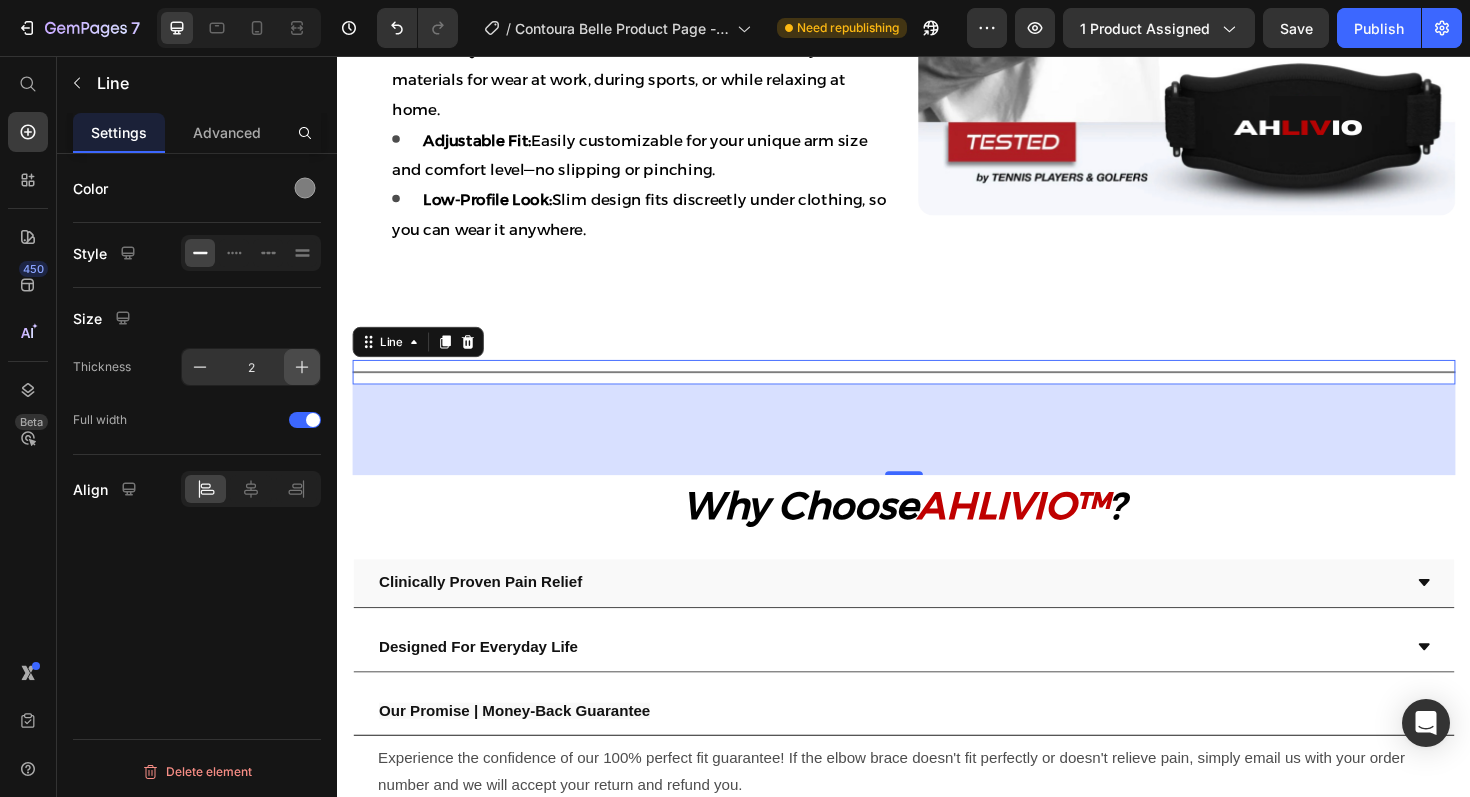 click at bounding box center [302, 367] 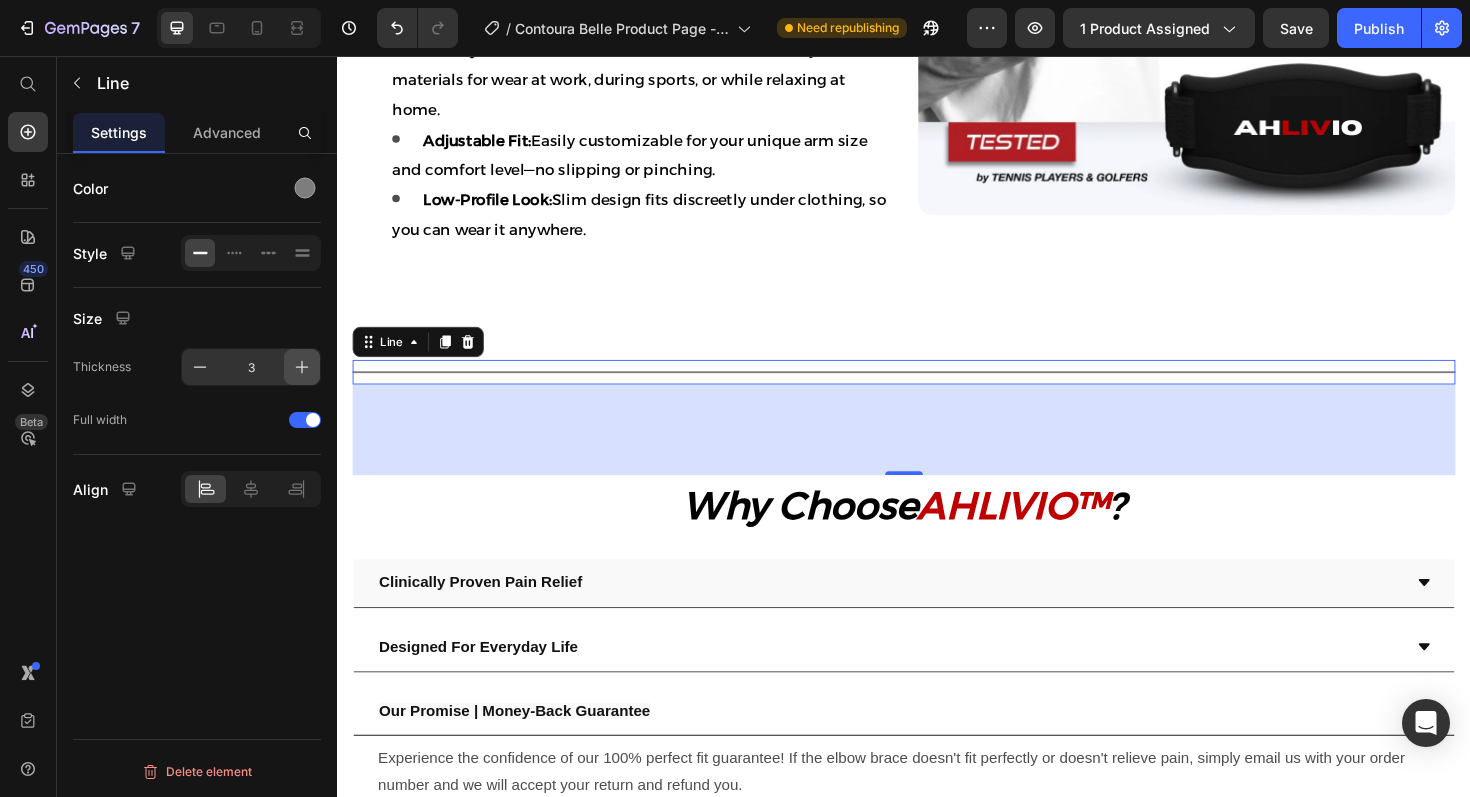click at bounding box center [302, 367] 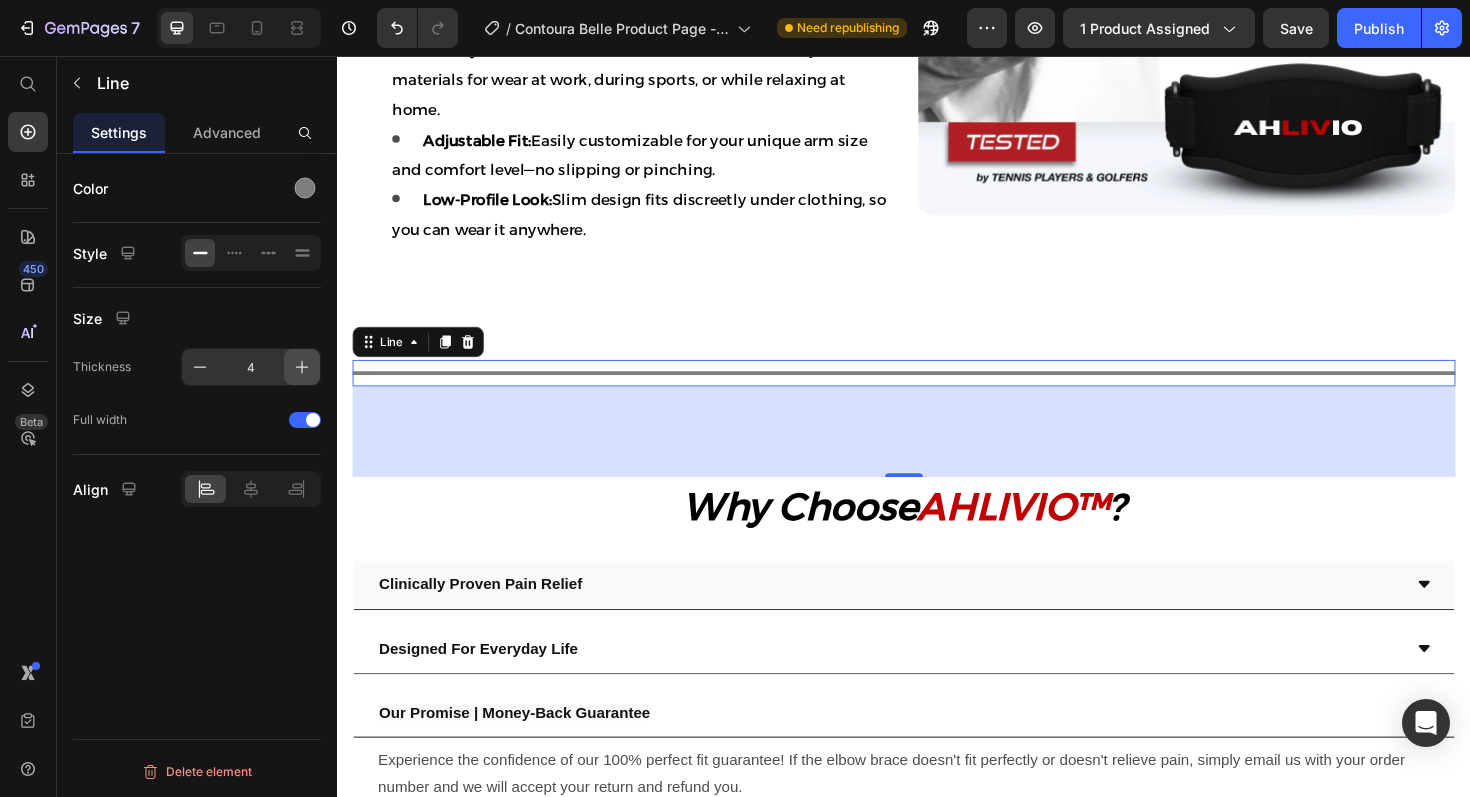 click at bounding box center [302, 367] 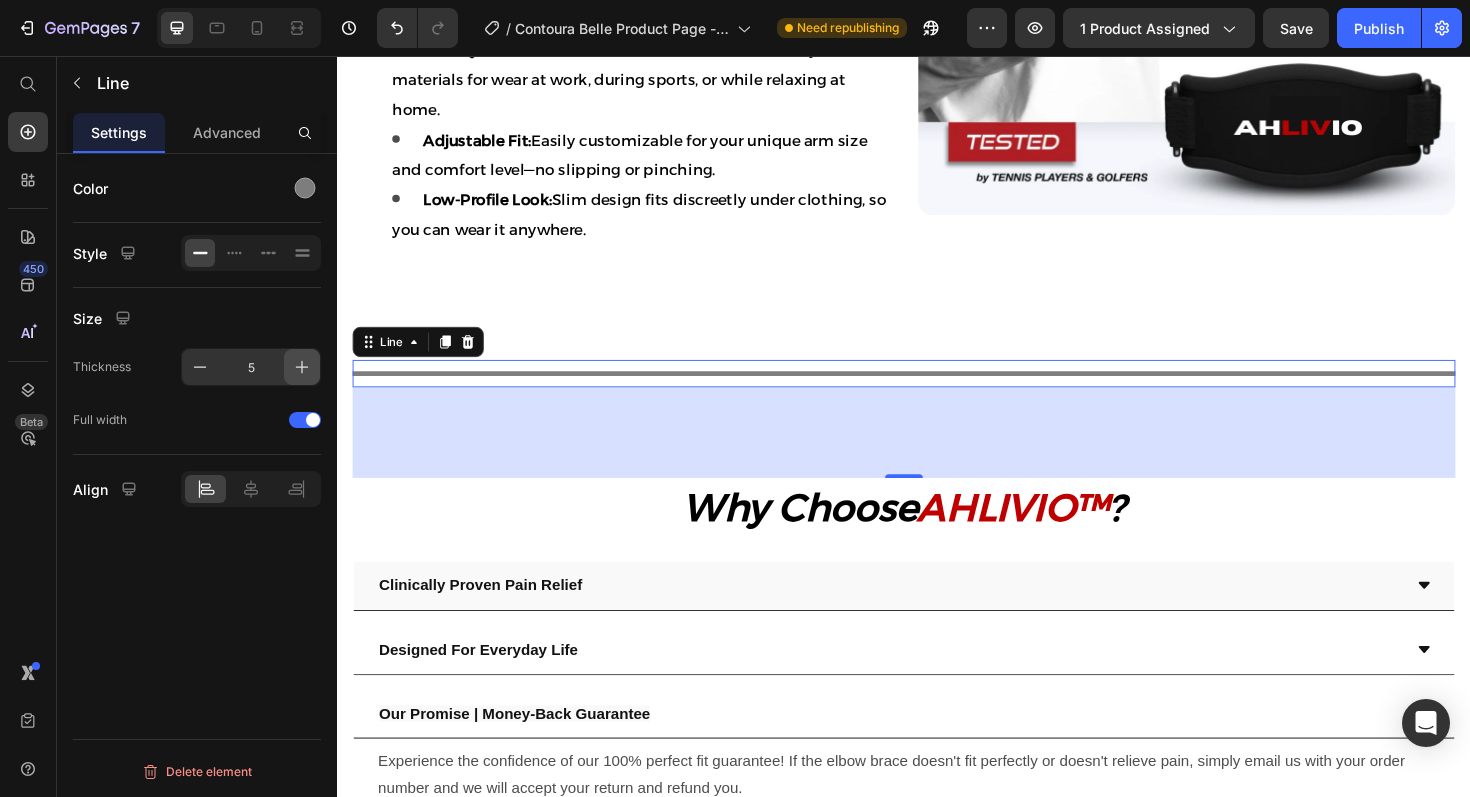 click 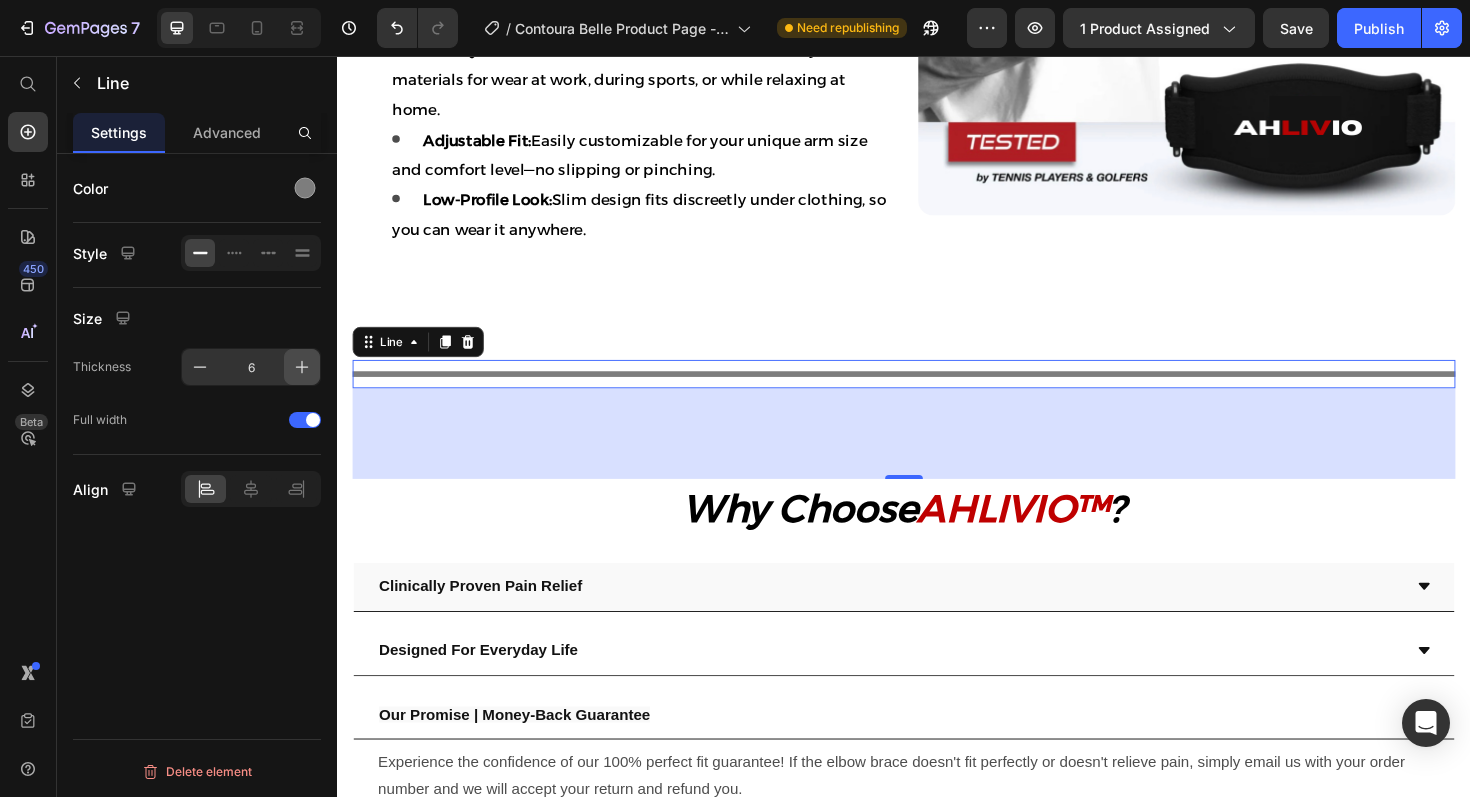 click 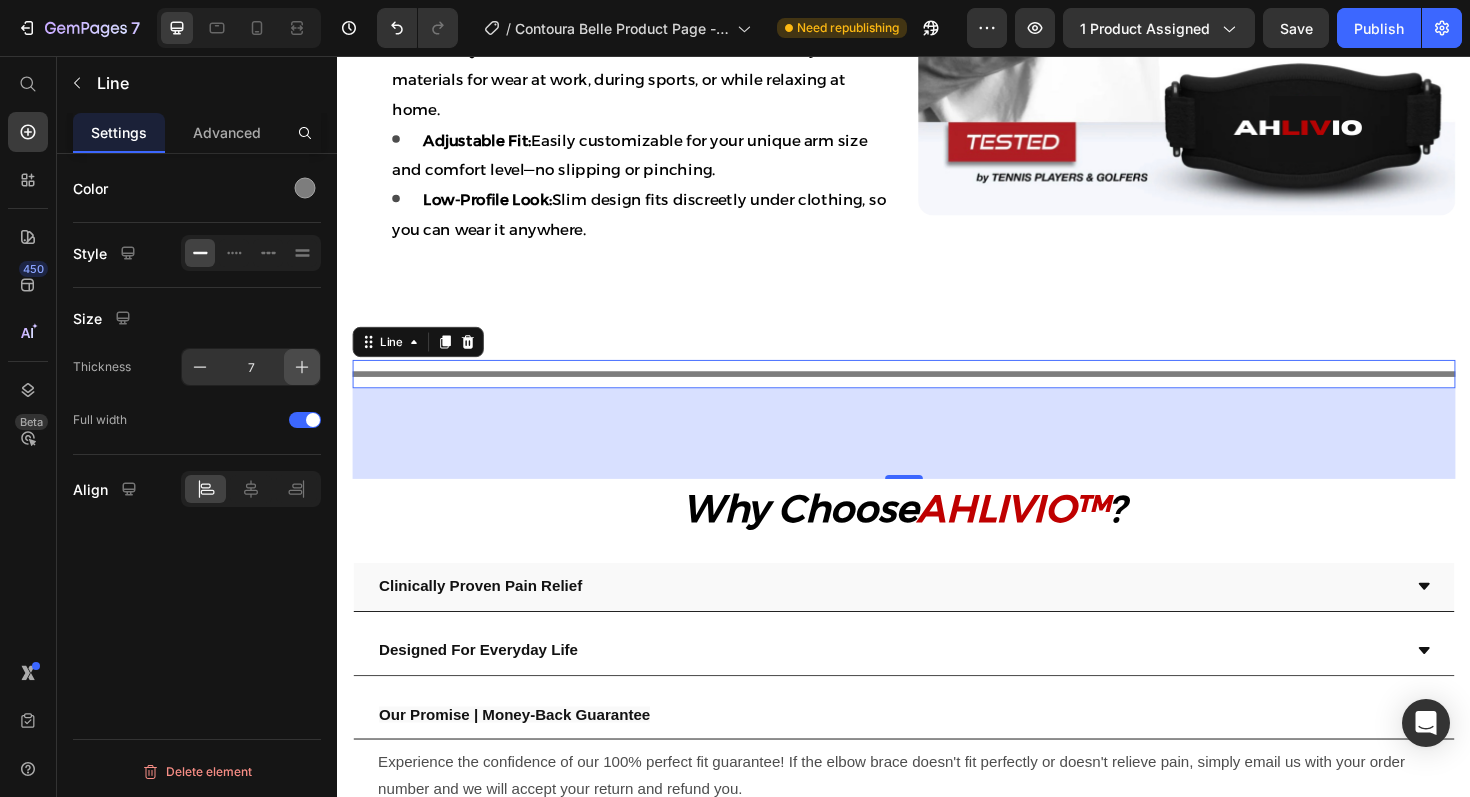click 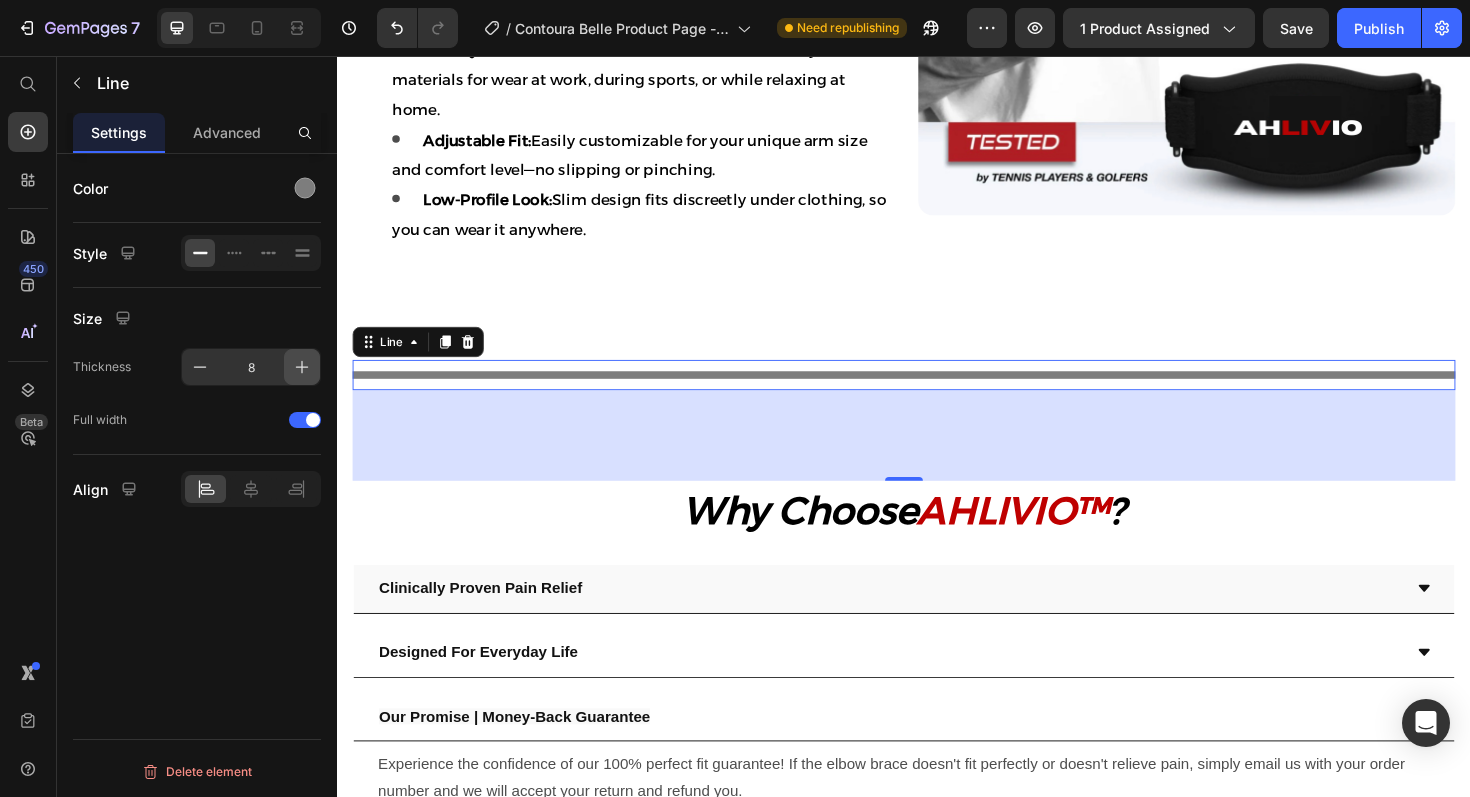 click 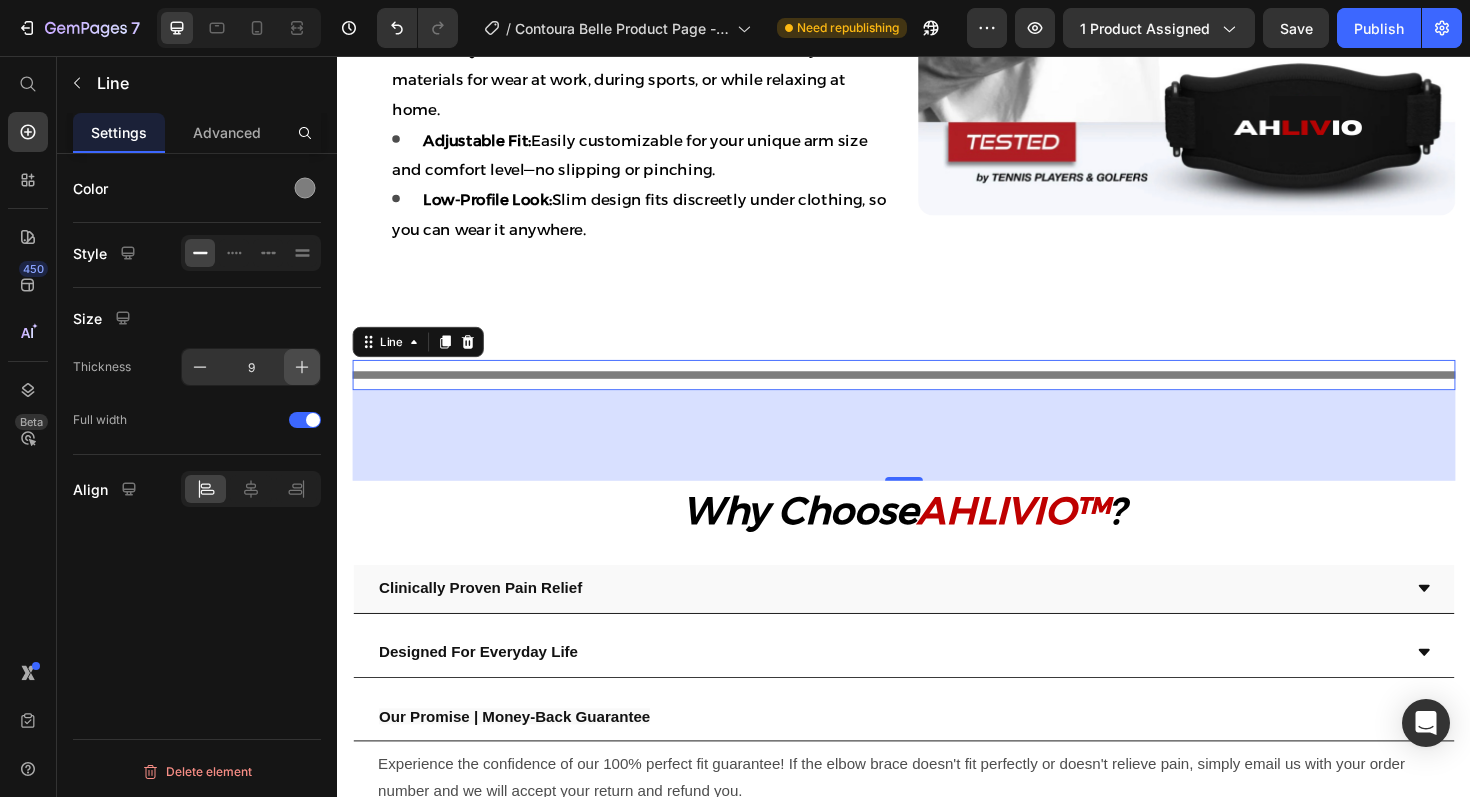 click 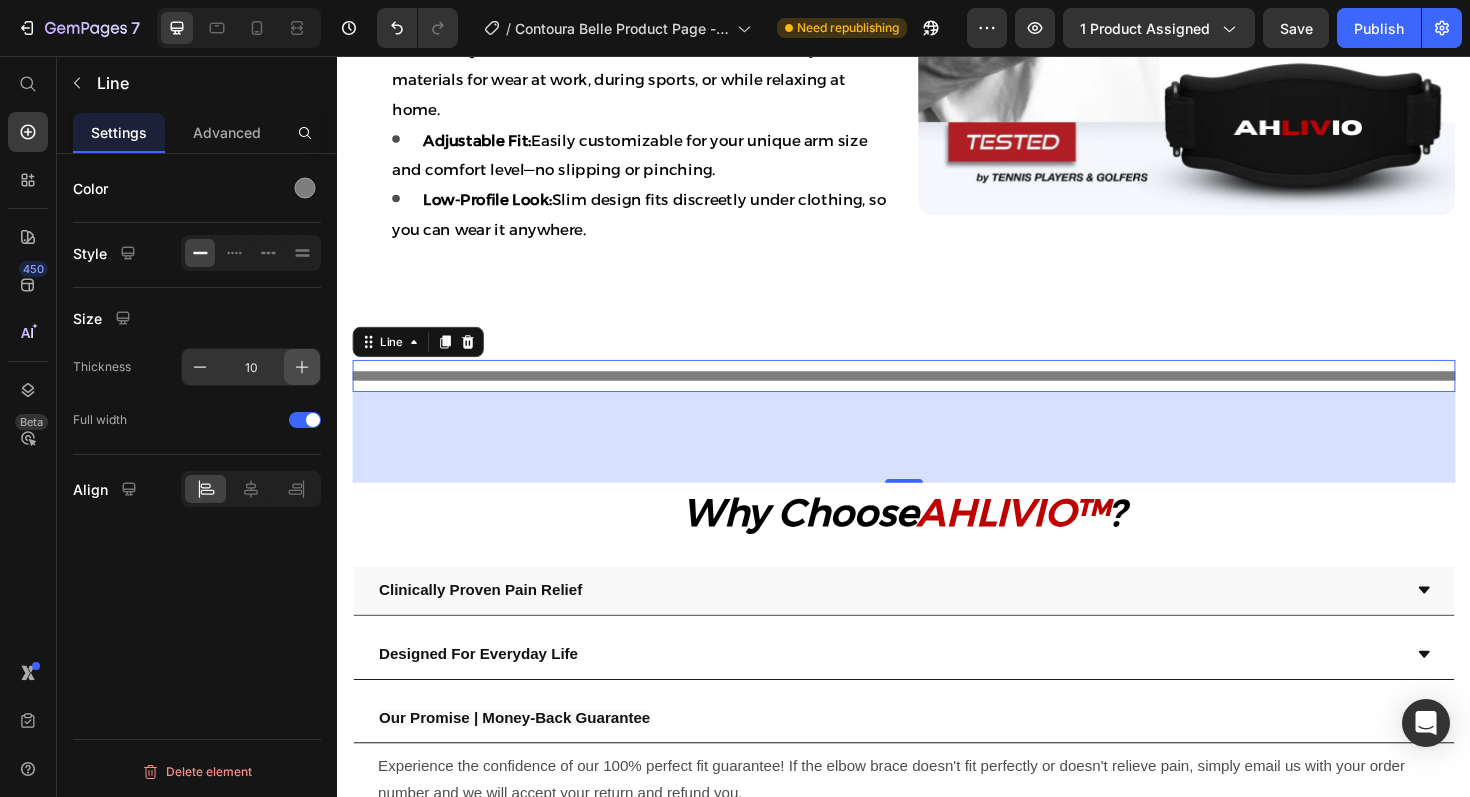 click 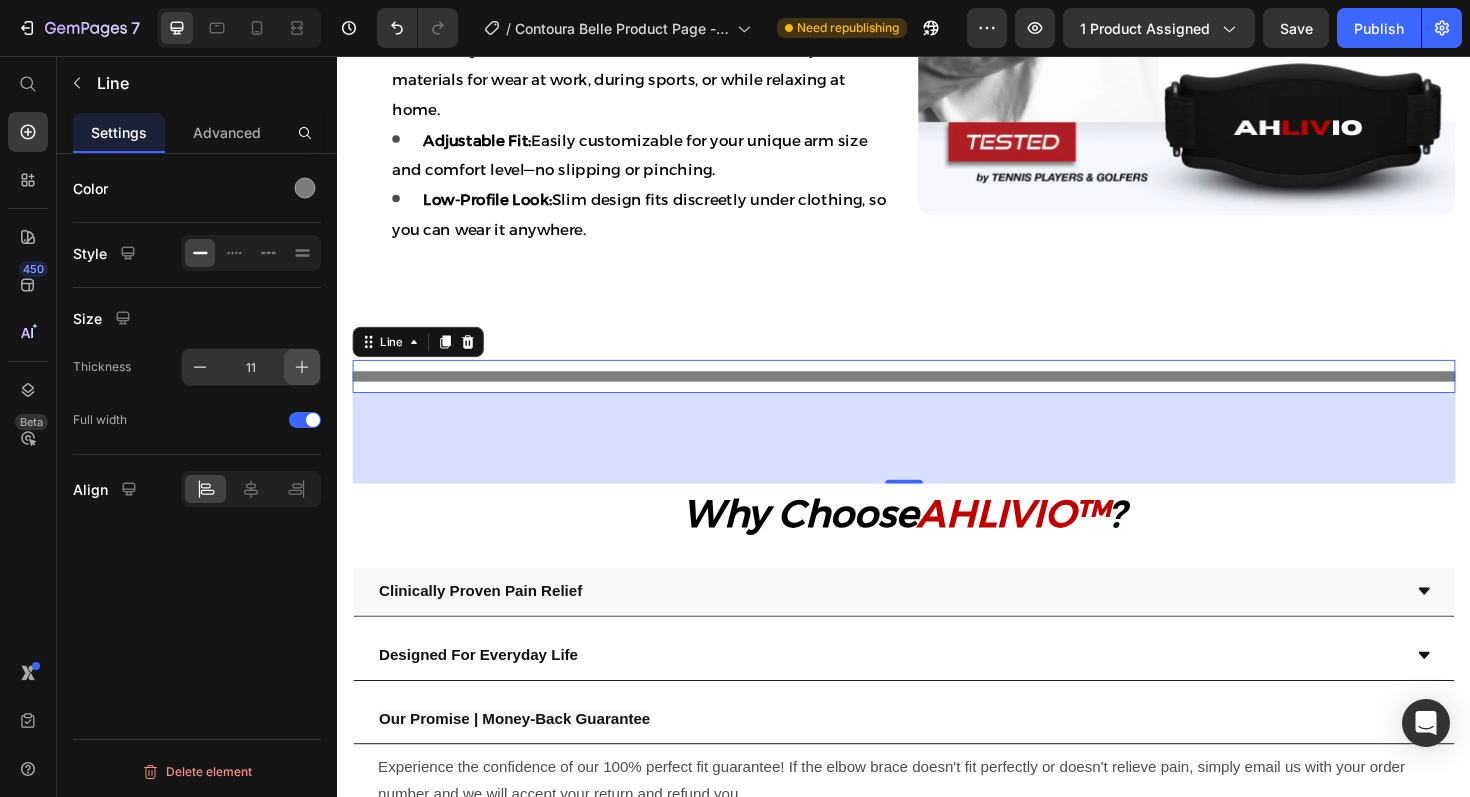 click 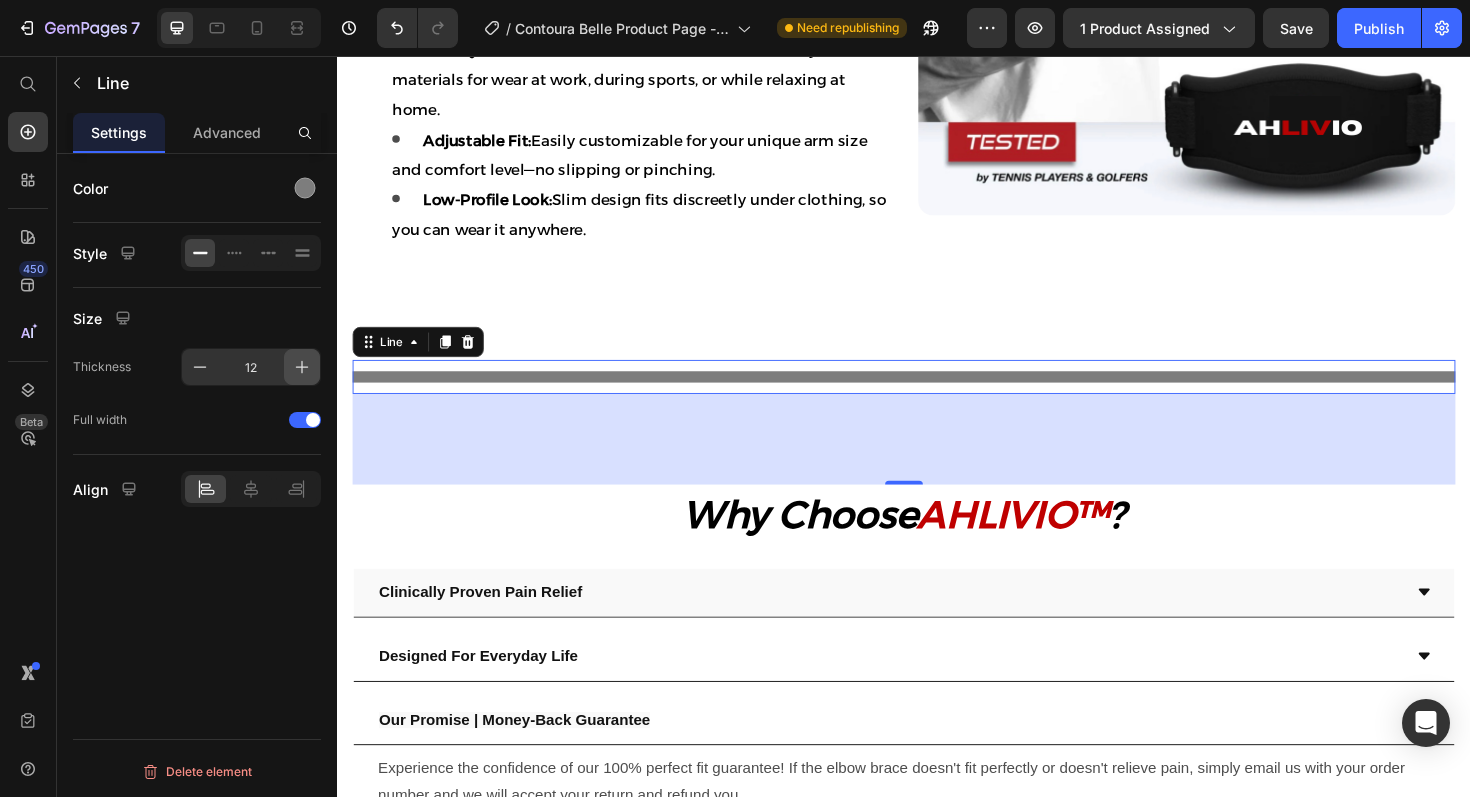 click 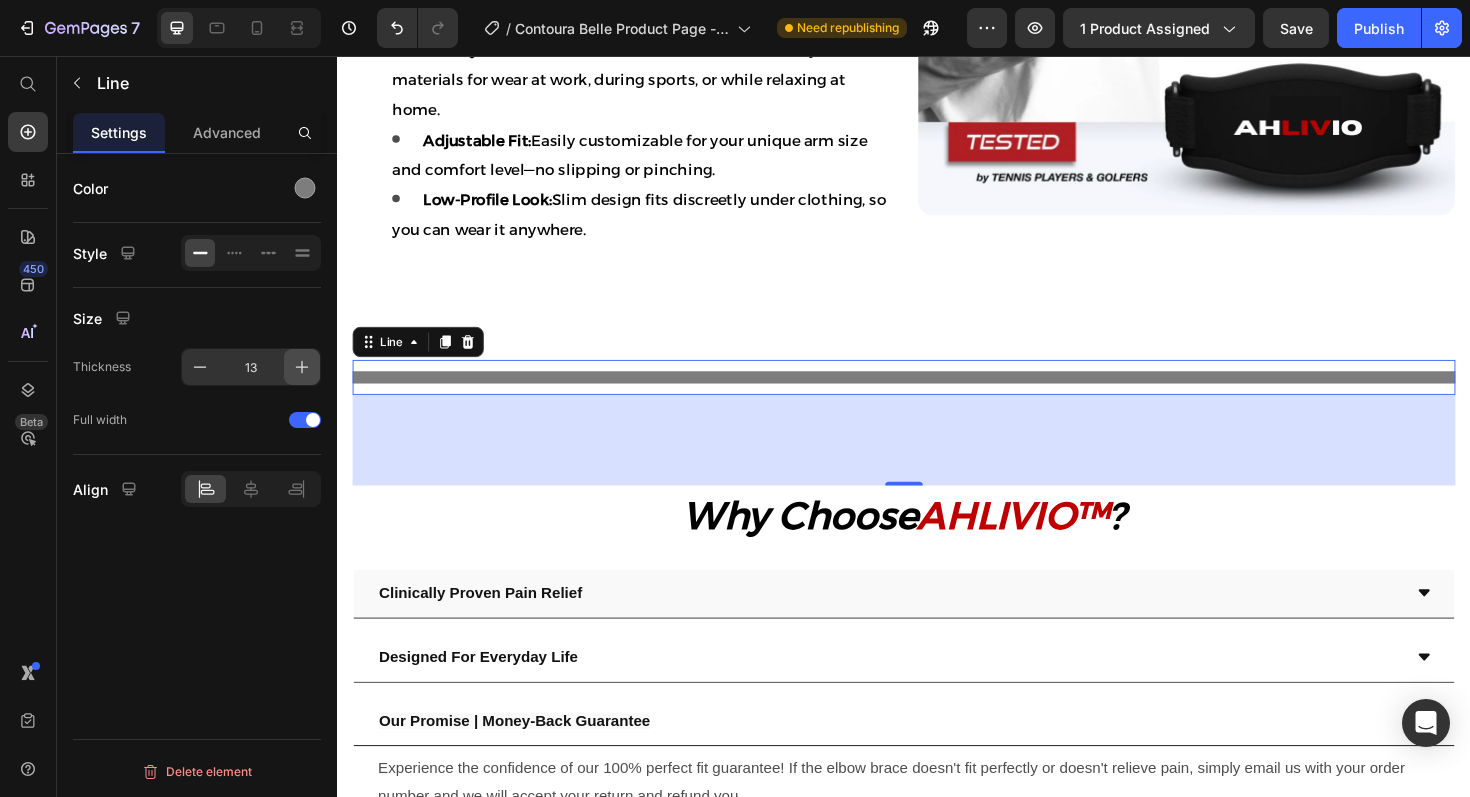 click 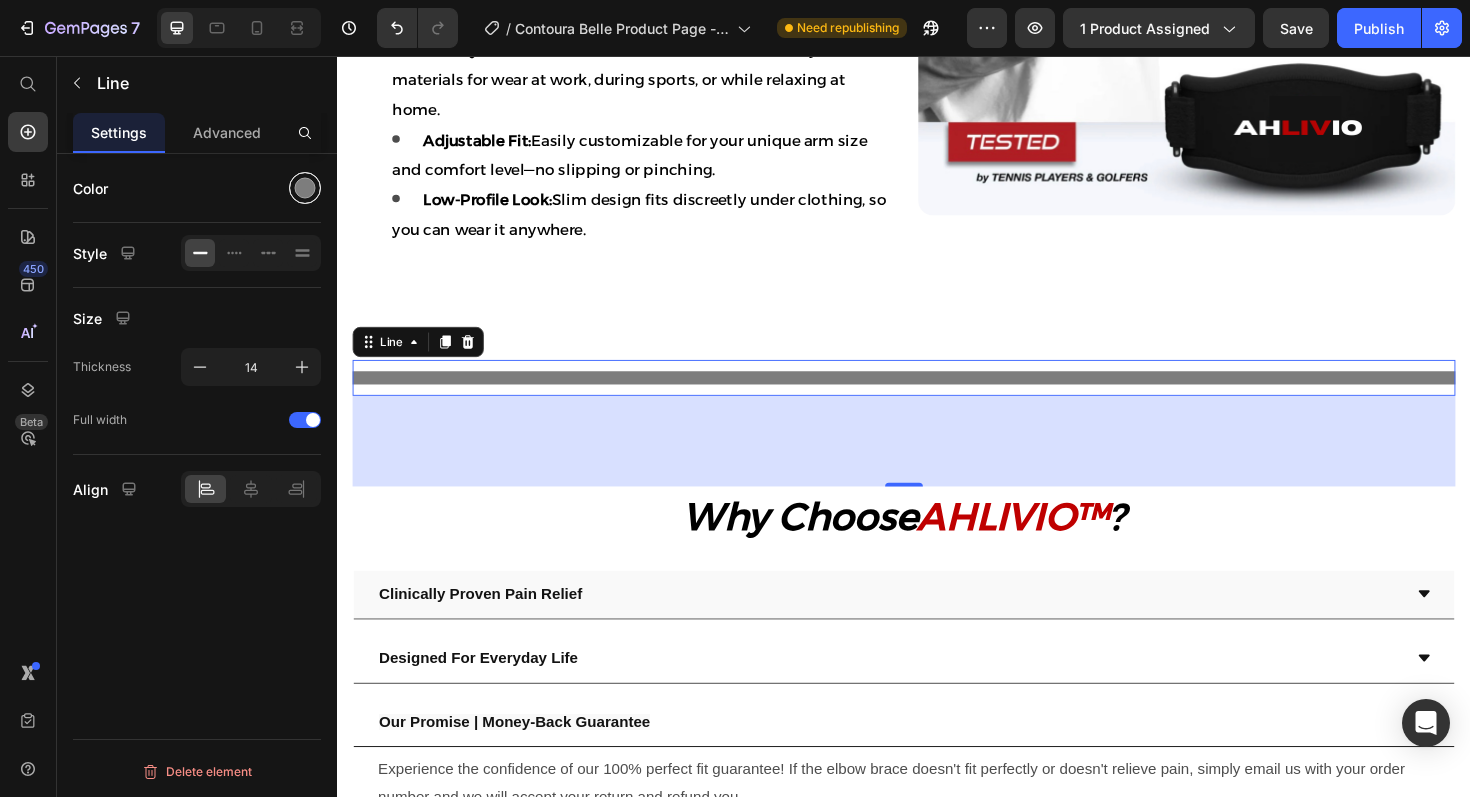click at bounding box center [305, 188] 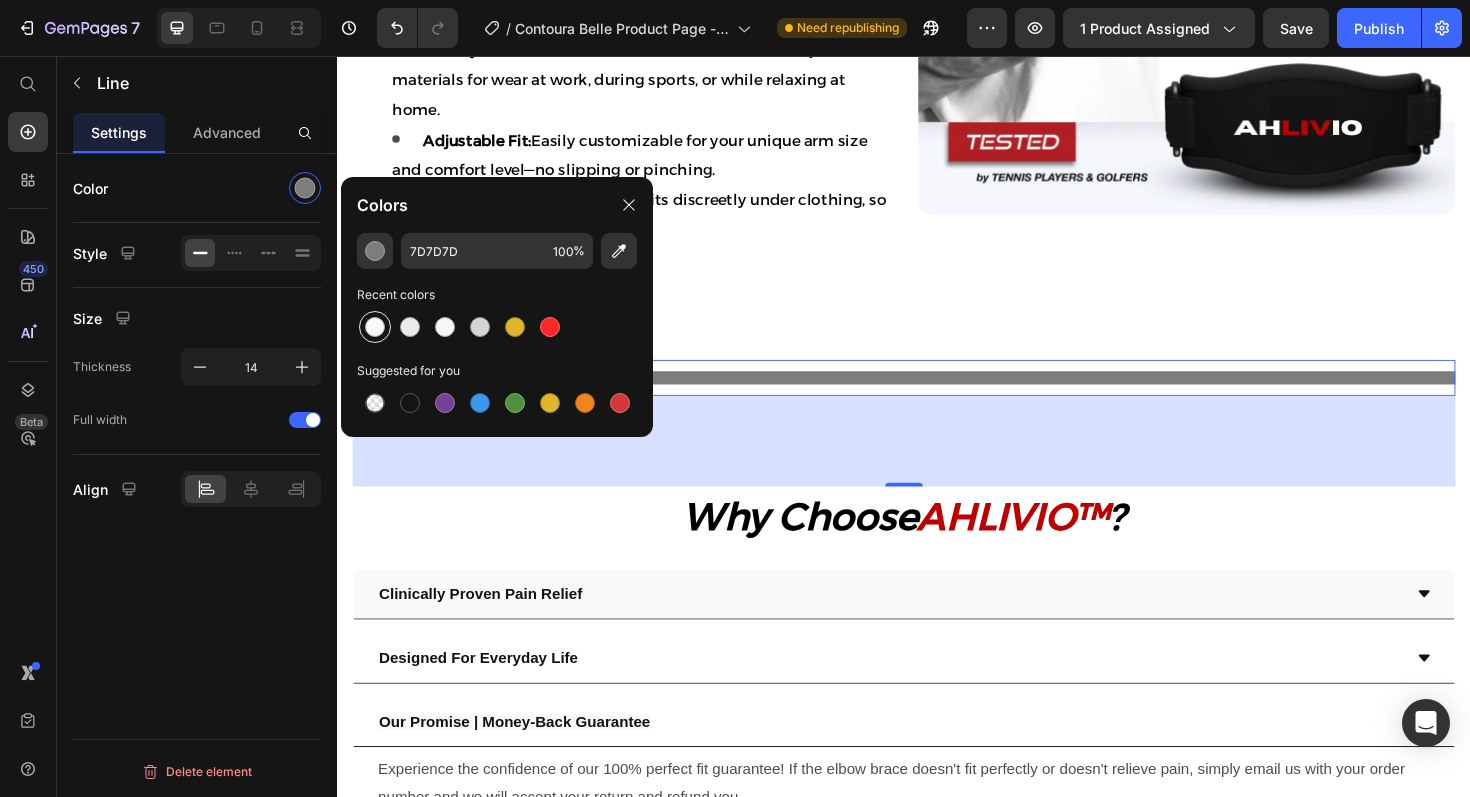 click at bounding box center (375, 327) 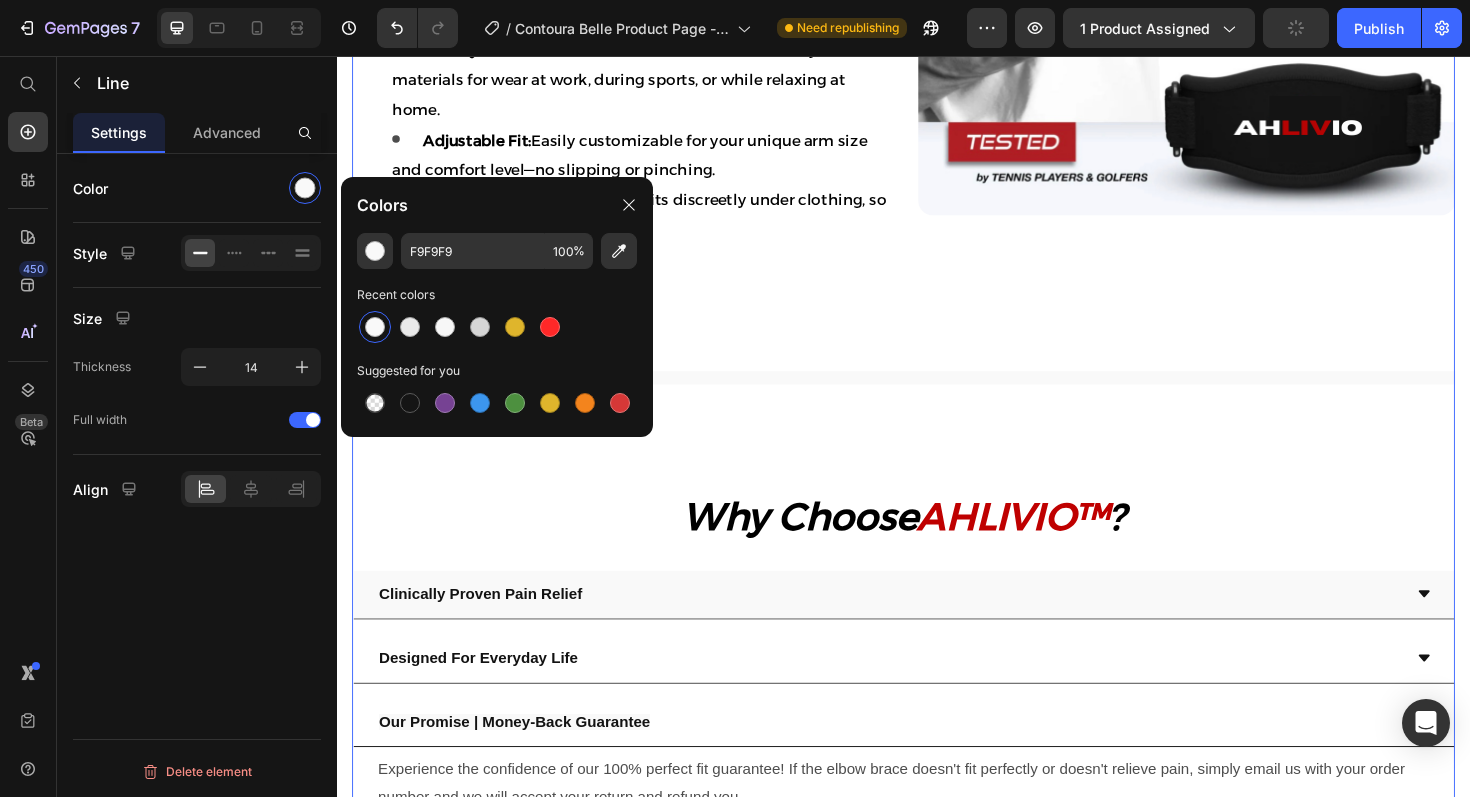 click on "Product Images Icon Icon Icon Icon Icon Icon List “ I wish I started using this sooner. I was hesitant to try another skincare gadget, but Contoura Belle is the real deal. It’s easy to use, relaxing, and the results speak for themselves. My skin feels firmer, and that dull, tired look is completely gone. I finally feel radiant again.” Text Block Emily Text Block
Verified Buyer Item List Row Row Loox - Rating widget Loox AHLIVIO™ Text Block CounterForce Elbow Brace Product Title $39.99 Product Price $69.99 Product Price Save $30.00 Discount Tag Row Targeted support for tennis elbow, golfer’s elbow, and forearm strain. This adjustable brace applies gentle pressure to reduce pain and inflammation. Product Description Targets elbow strain, tendonitis, and joint pain  Reduce inflammation and speed up healing Fades Blemishes Fights Breakouts Boosts Skins Glow Item List Color: Red Pink Pink Blue Blue Red Red Product Variants & Swatches Quantity Text Block 1 Product Quantity Row" at bounding box center [937, 800] 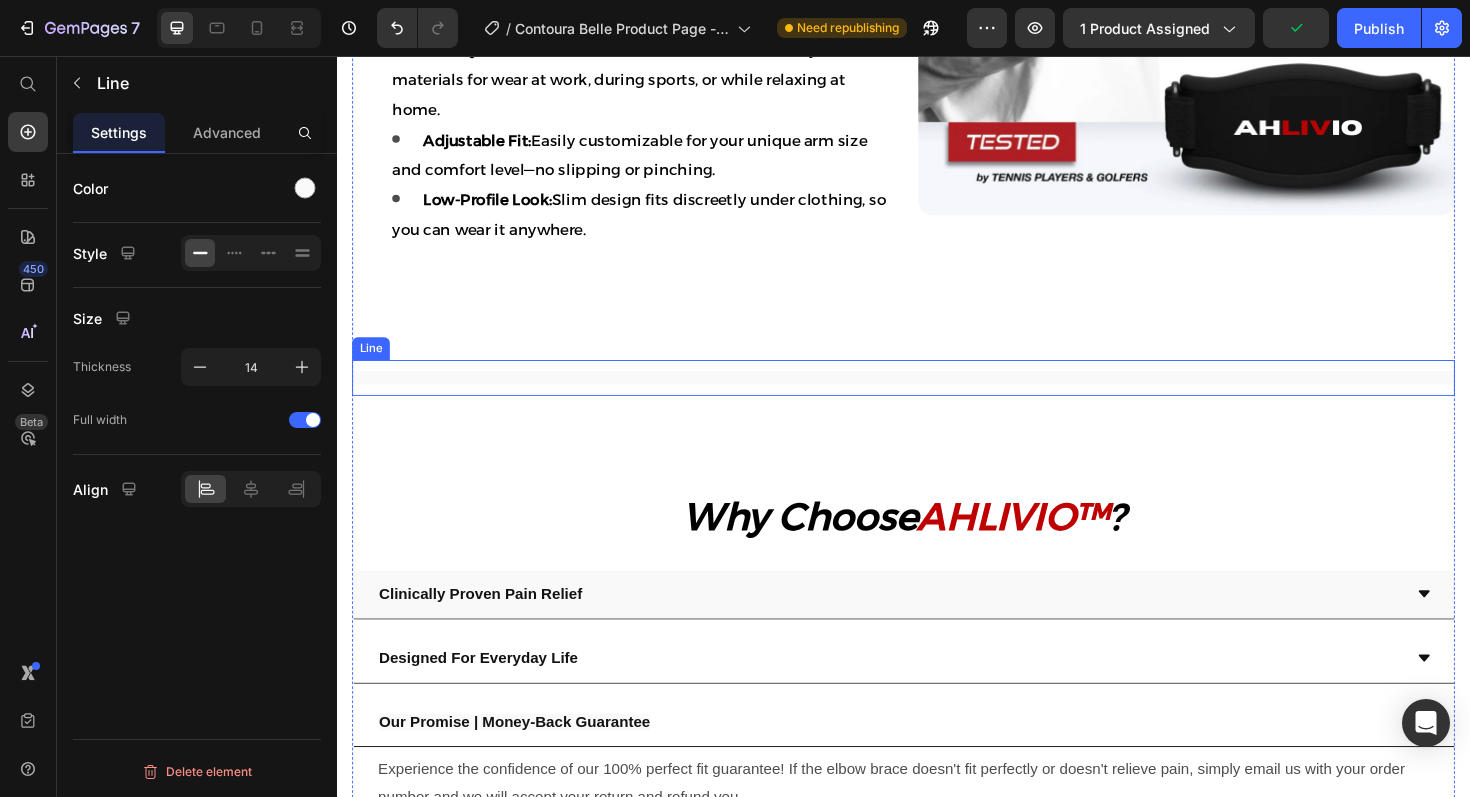click at bounding box center (937, 397) 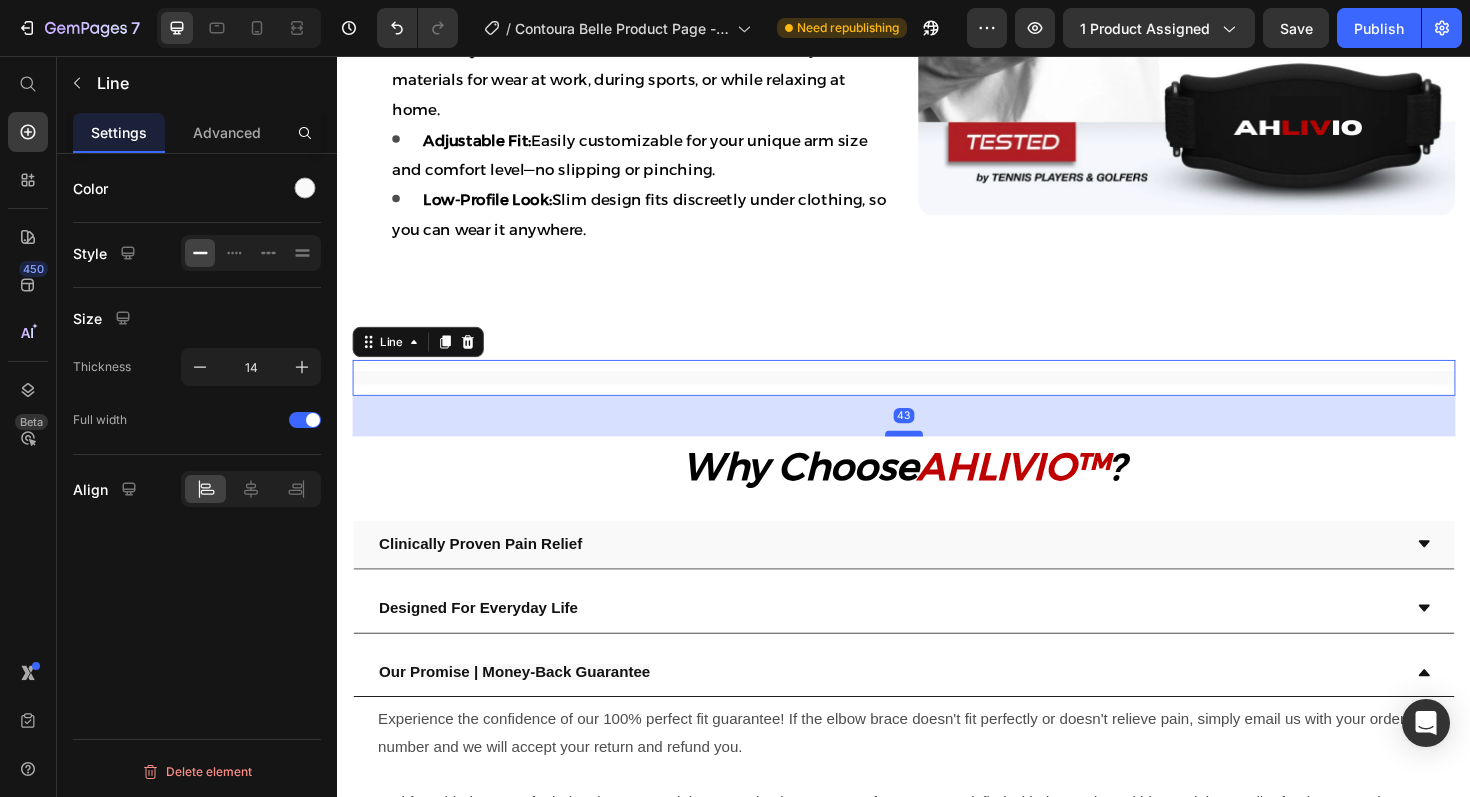 drag, startPoint x: 933, startPoint y: 528, endPoint x: 935, endPoint y: 475, distance: 53.037724 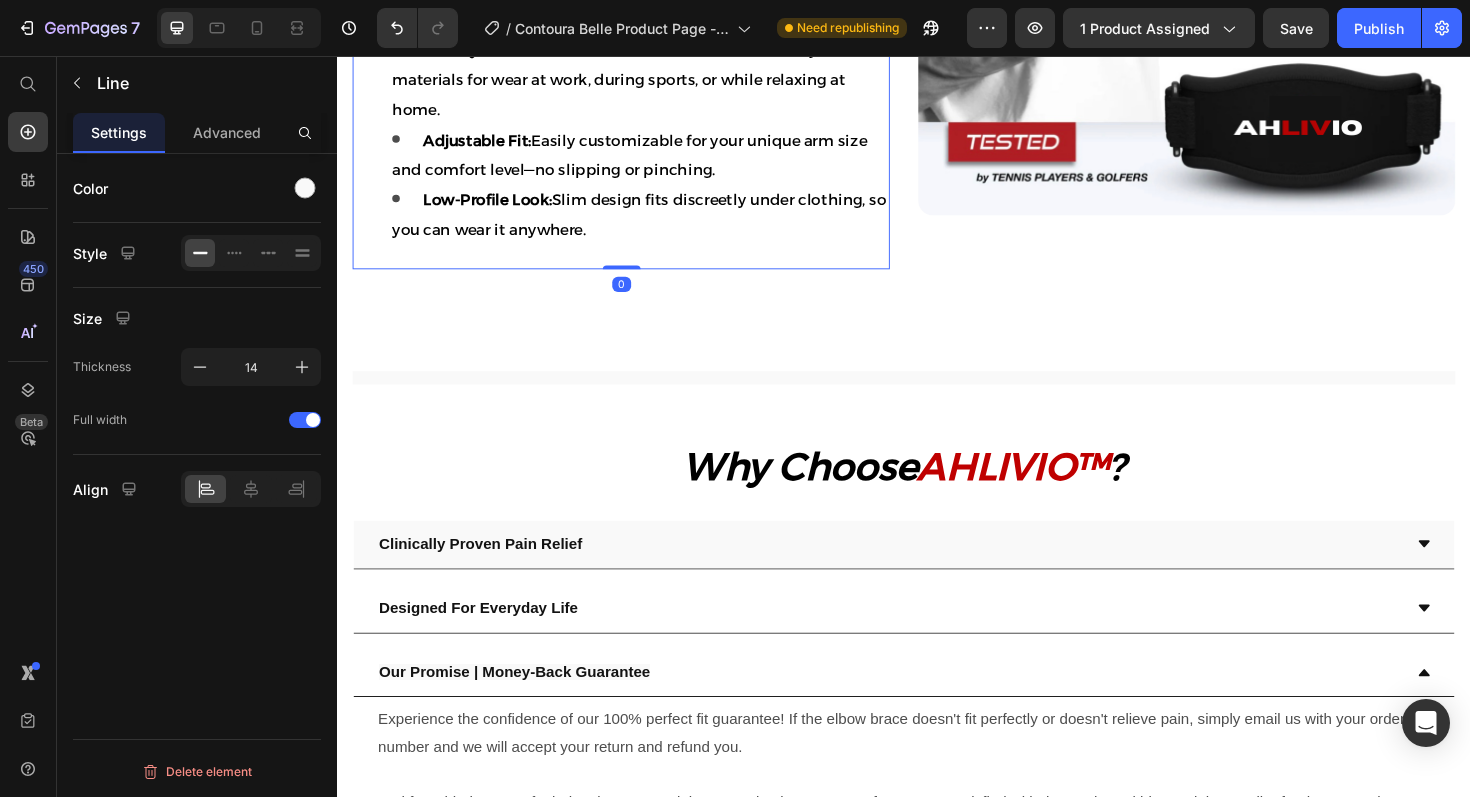 click on "Are you struggling with sharp, nagging pain on the outside of your elbow? Whether it’s from playing sports, working at a desk, or tackling daily chores, elbow pain can make even the simplest tasks feel impossible. Don’t let tennis elbow or repetitive strain hold you back—discover the relief you deserve with the    AHLIVIO™   Counterforce Elbow Brace. Designed for Everyday Life All-Day Comfort:  Made with breathable, skin-friendly materials for wear at work, during sports, or while relaxing at home. Adjustable Fit:  Easily customizable for your unique arm size and comfort level—no slipping or pinching. Low-Profile Look:  Slim design fits discreetly under clothing, so you can wear it anywhere." at bounding box center [637, 19] 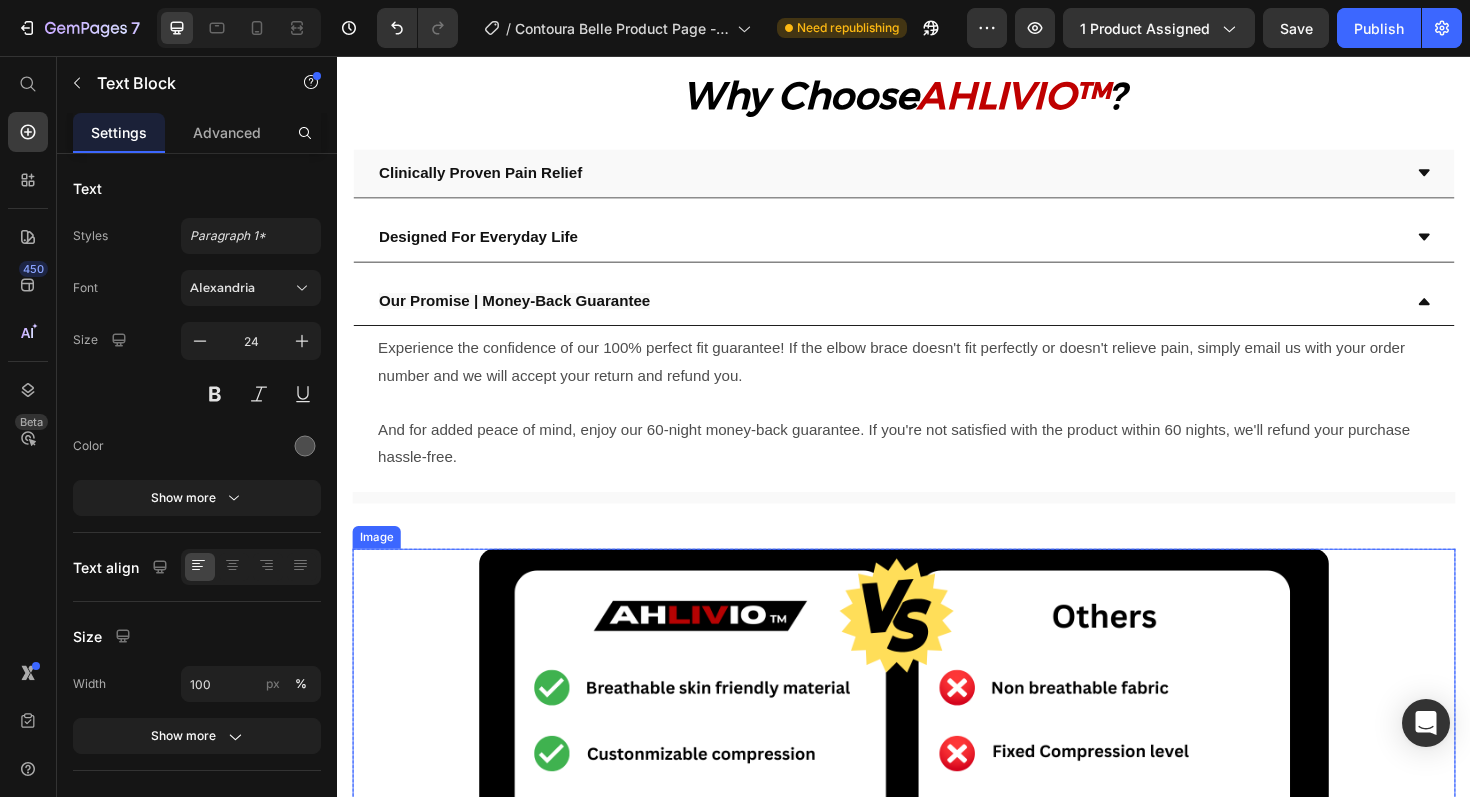 scroll, scrollTop: 2035, scrollLeft: 0, axis: vertical 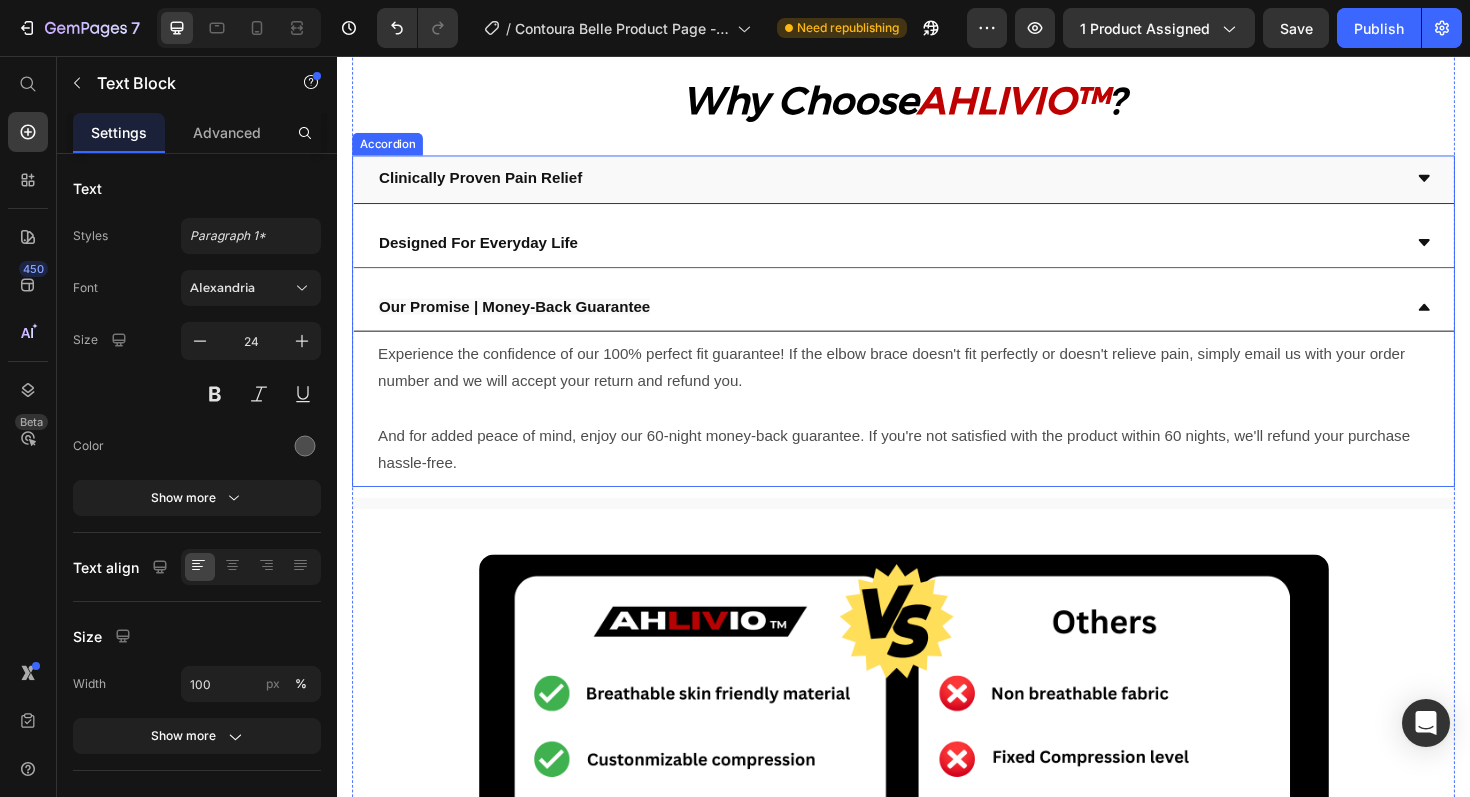 click on "Our Promise | Money-Back Guarantee" at bounding box center [921, 322] 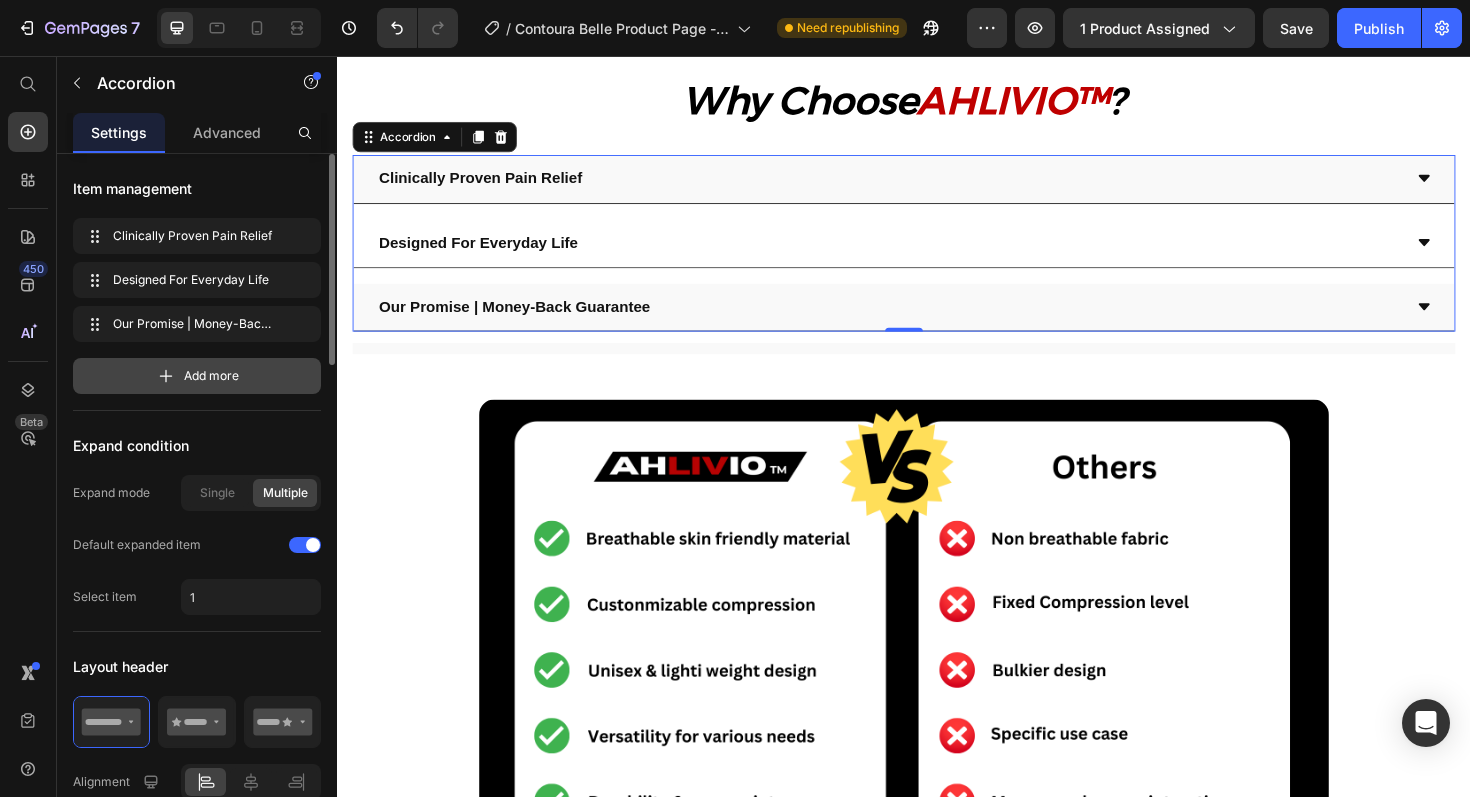 click on "Add more" at bounding box center [197, 376] 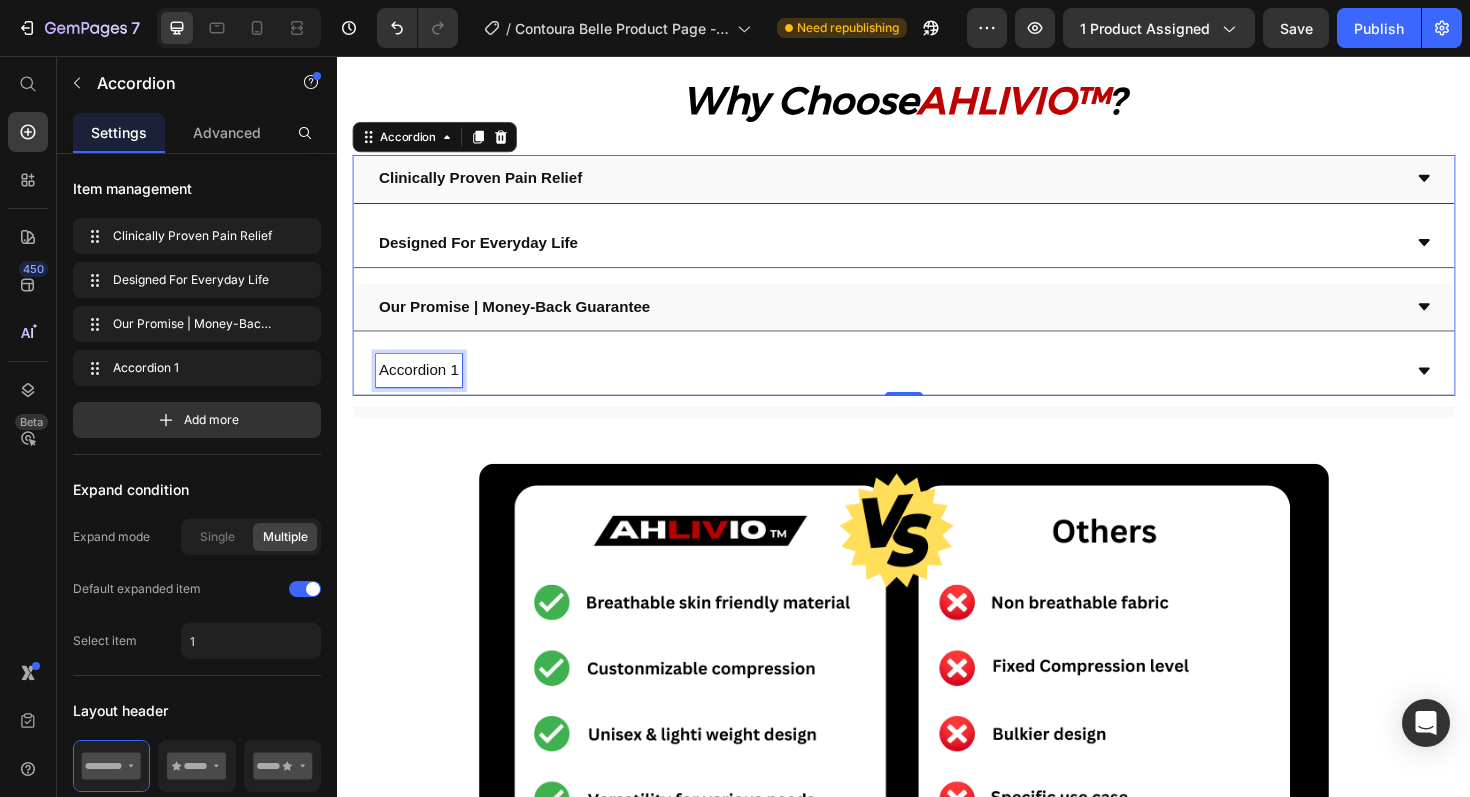 click on "Accordion 1" at bounding box center (423, 389) 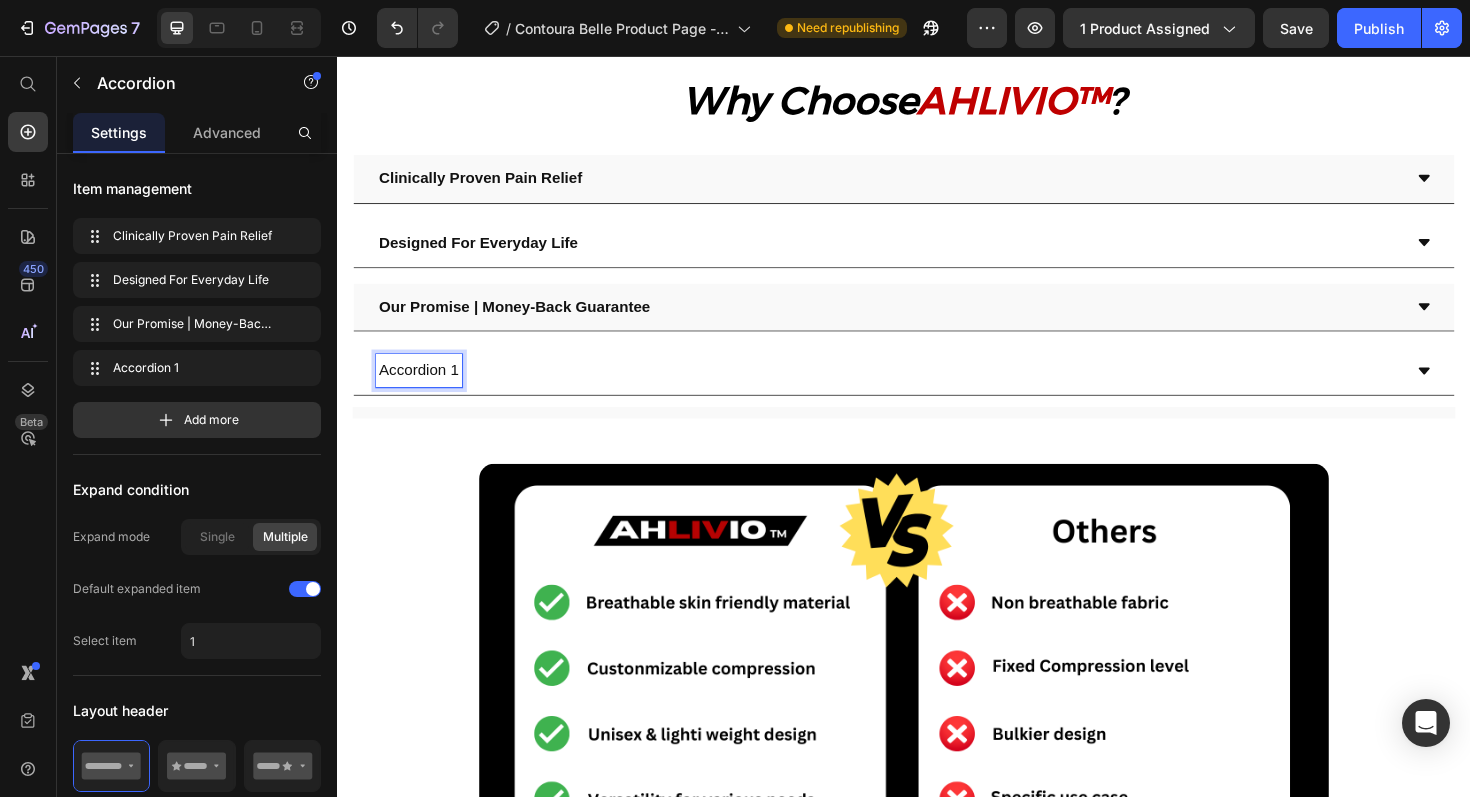 click on "Accordion 1" at bounding box center (423, 389) 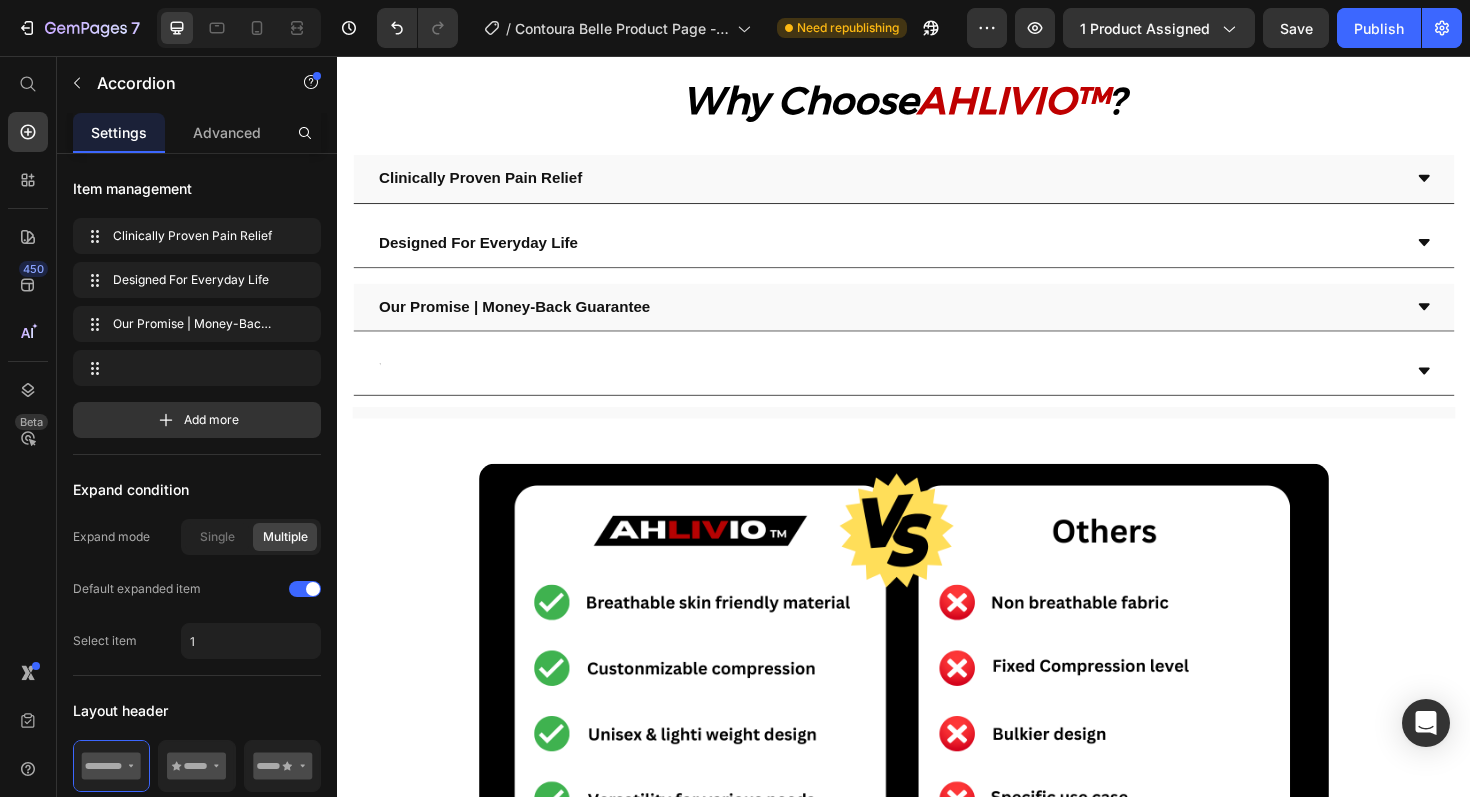 scroll, scrollTop: 2030, scrollLeft: 0, axis: vertical 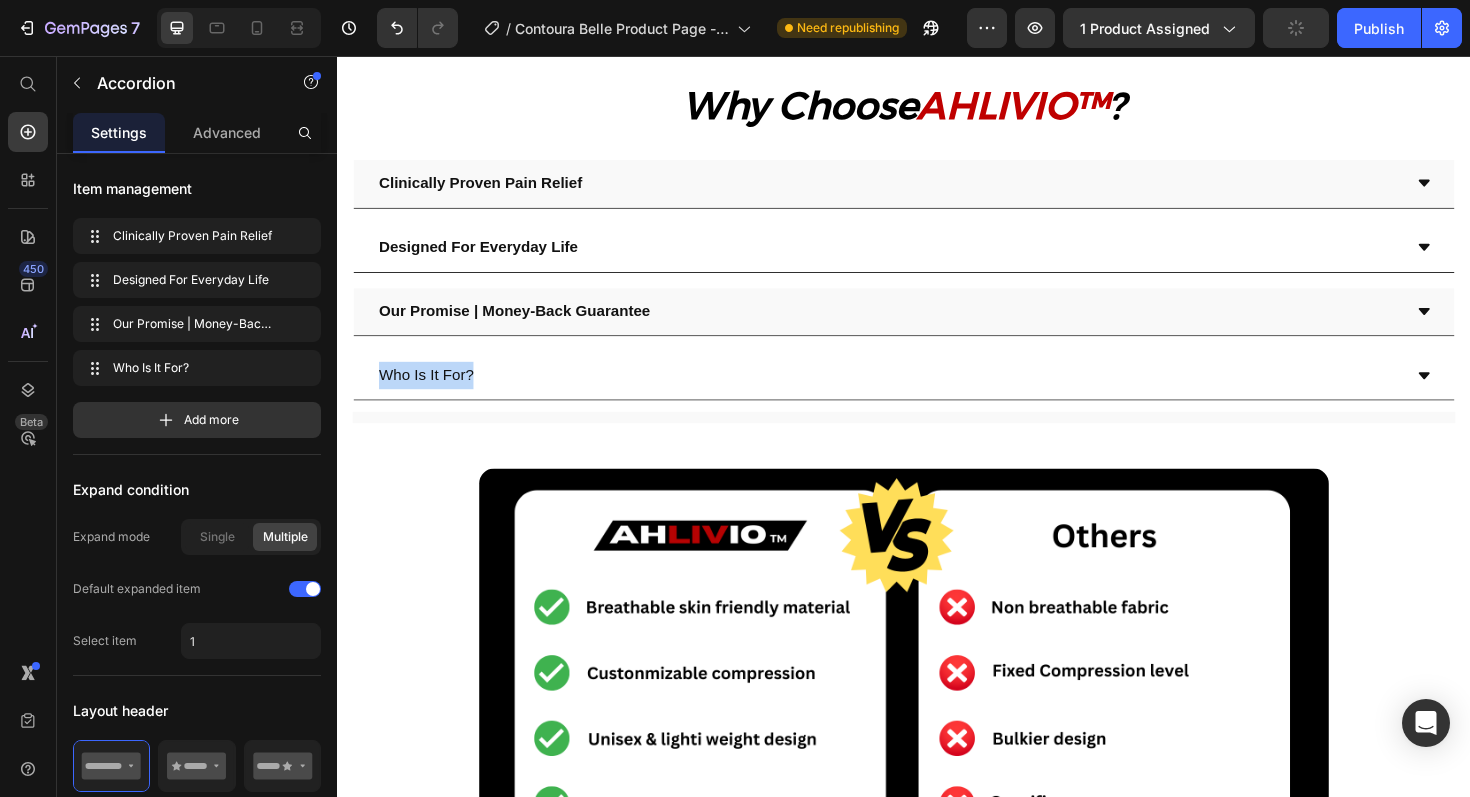 drag, startPoint x: 385, startPoint y: 416, endPoint x: 482, endPoint y: 427, distance: 97.62172 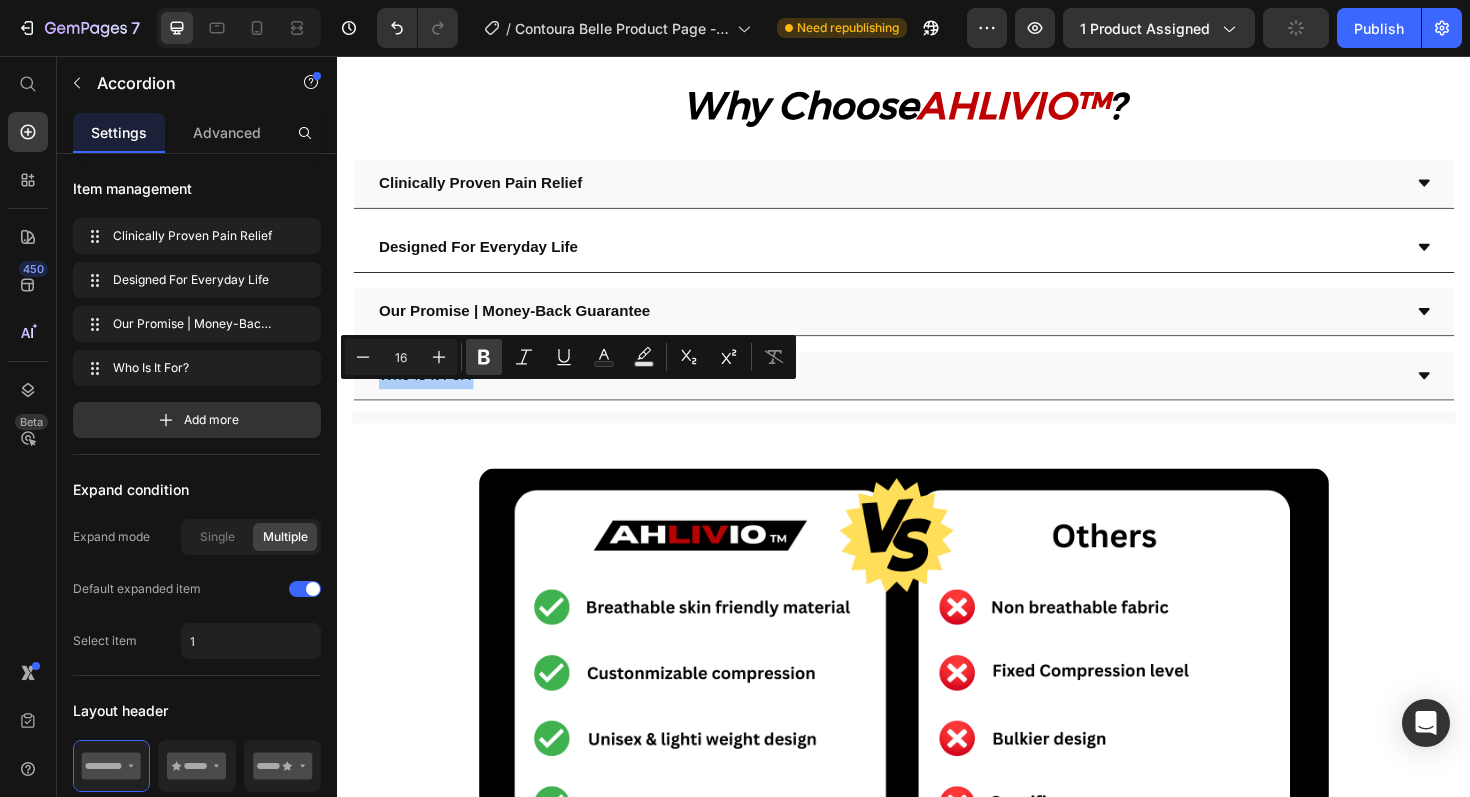 click 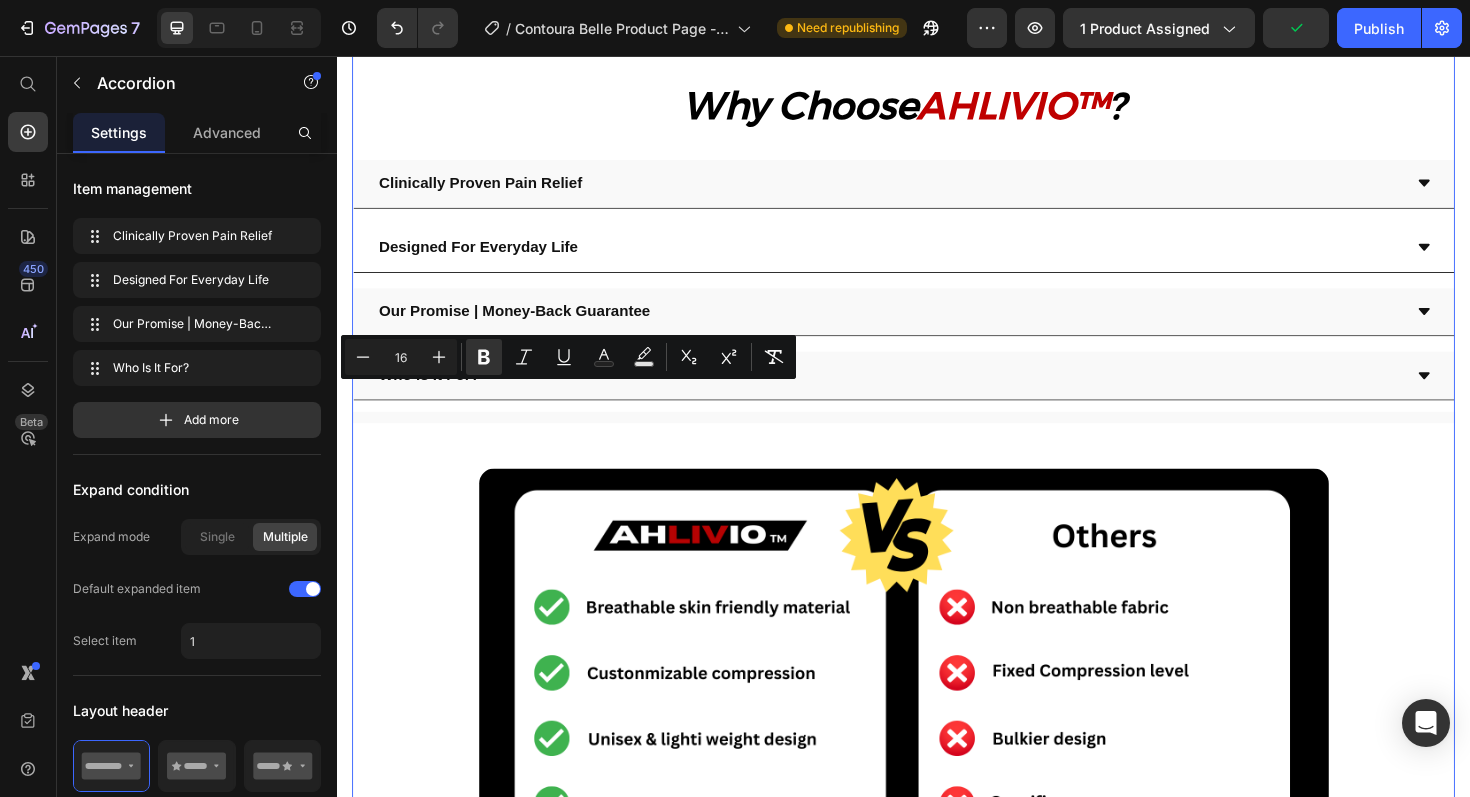 click on "Product Images Icon Icon Icon Icon Icon Icon List “ I wish I started using this sooner. I was hesitant to try another skincare gadget, but Contoura Belle is the real deal. It’s easy to use, relaxing, and the results speak for themselves. My skin feels firmer, and that dull, tired look is completely gone. I finally feel radiant again.” Text Block Emily Text Block
Verified Buyer Item List Row Row Loox - Rating widget Loox AHLIVIO™ Text Block CounterForce Elbow Brace Product Title $39.99 Product Price $69.99 Product Price Save $30.00 Discount Tag Row Targeted support for tennis elbow, golfer’s elbow, and forearm strain. This adjustable brace applies gentle pressure to reduce pain and inflammation. Product Description Targets elbow strain, tendonitis, and joint pain  Reduce inflammation and speed up healing Fades Blemishes Fights Breakouts Boosts Skins Glow Item List Color: Red Pink Pink Blue Blue Red Red Product Variants & Swatches Quantity Text Block 1 Product Quantity Row" at bounding box center [937, 343] 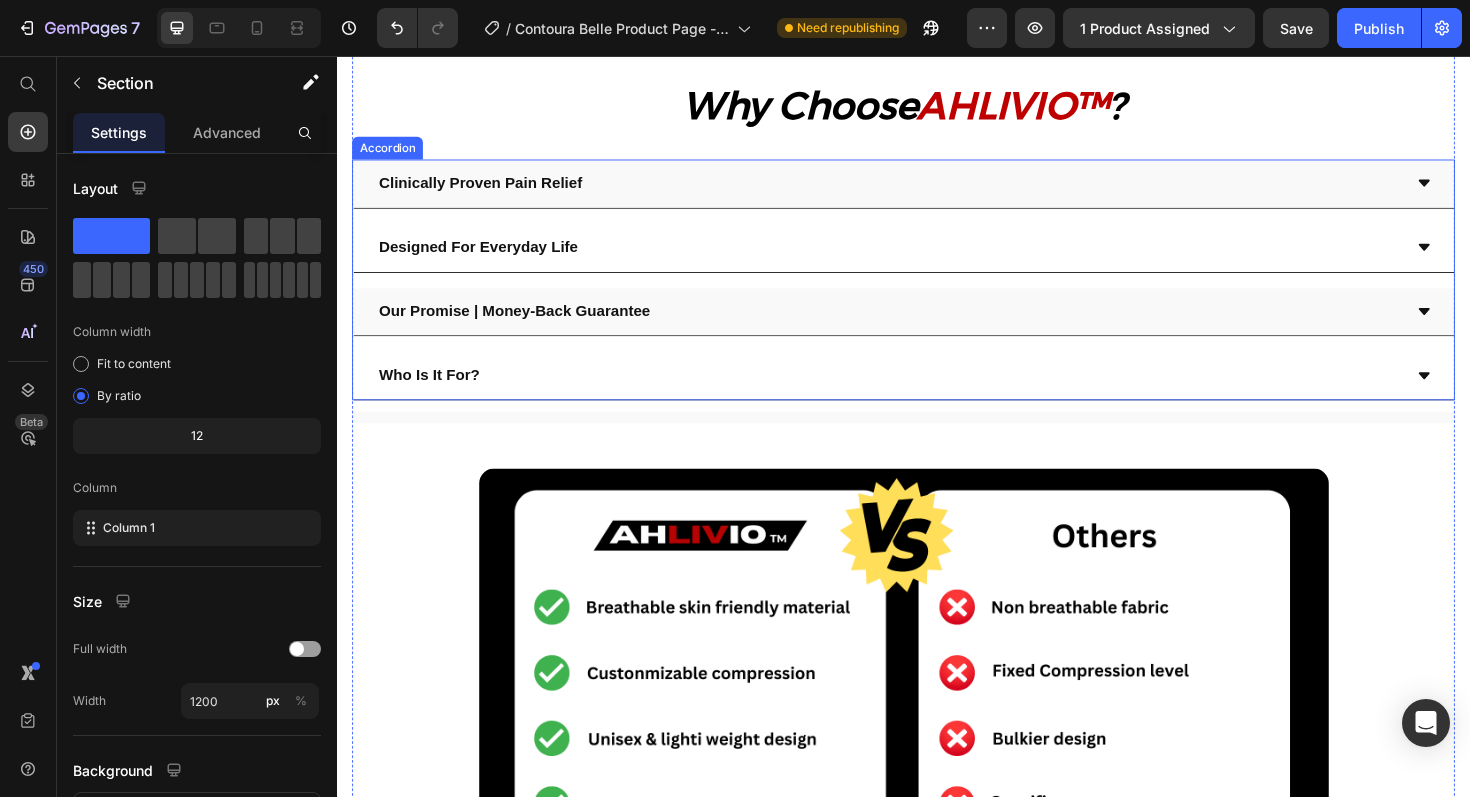 click on "Who Is It For?" at bounding box center [921, 394] 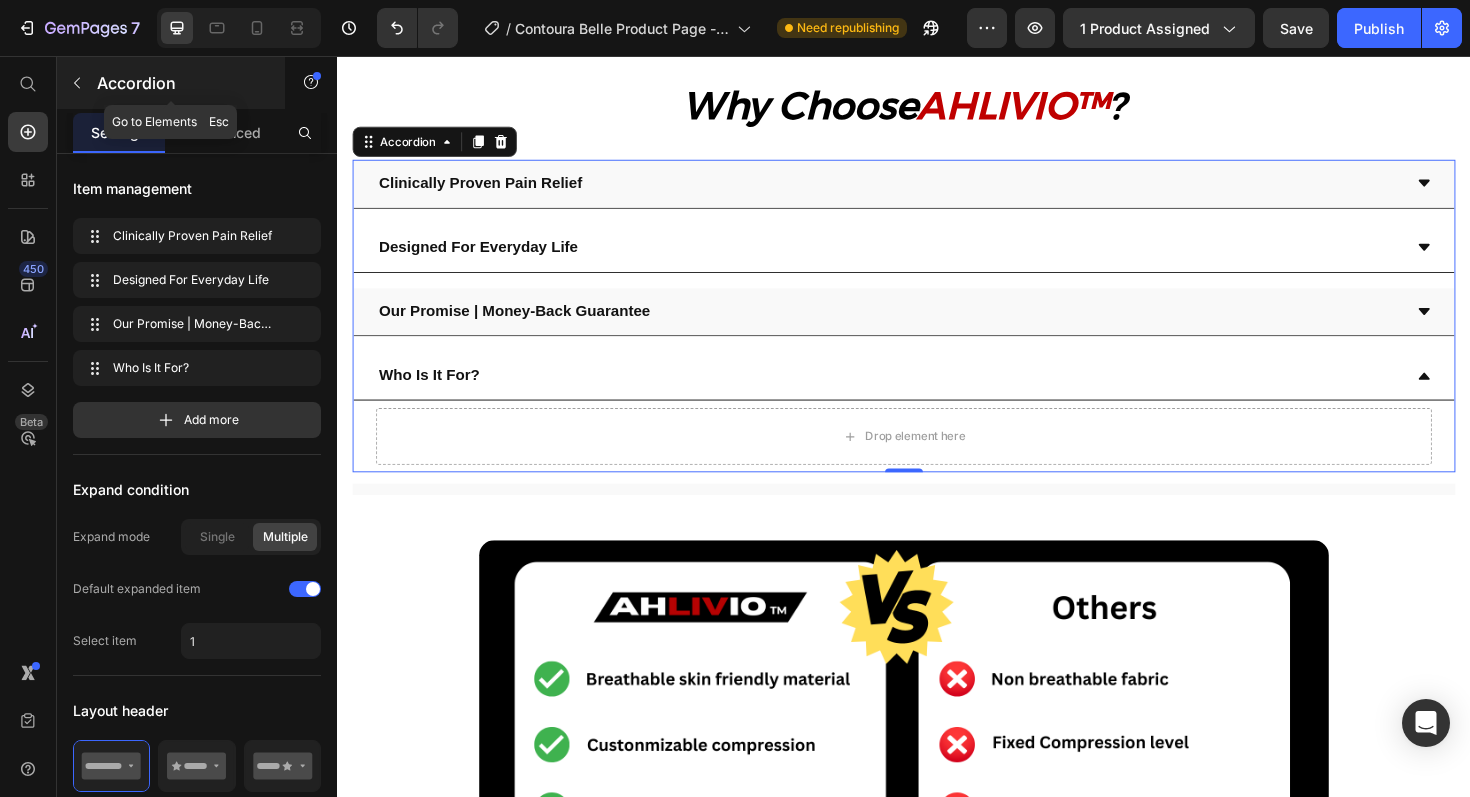 click 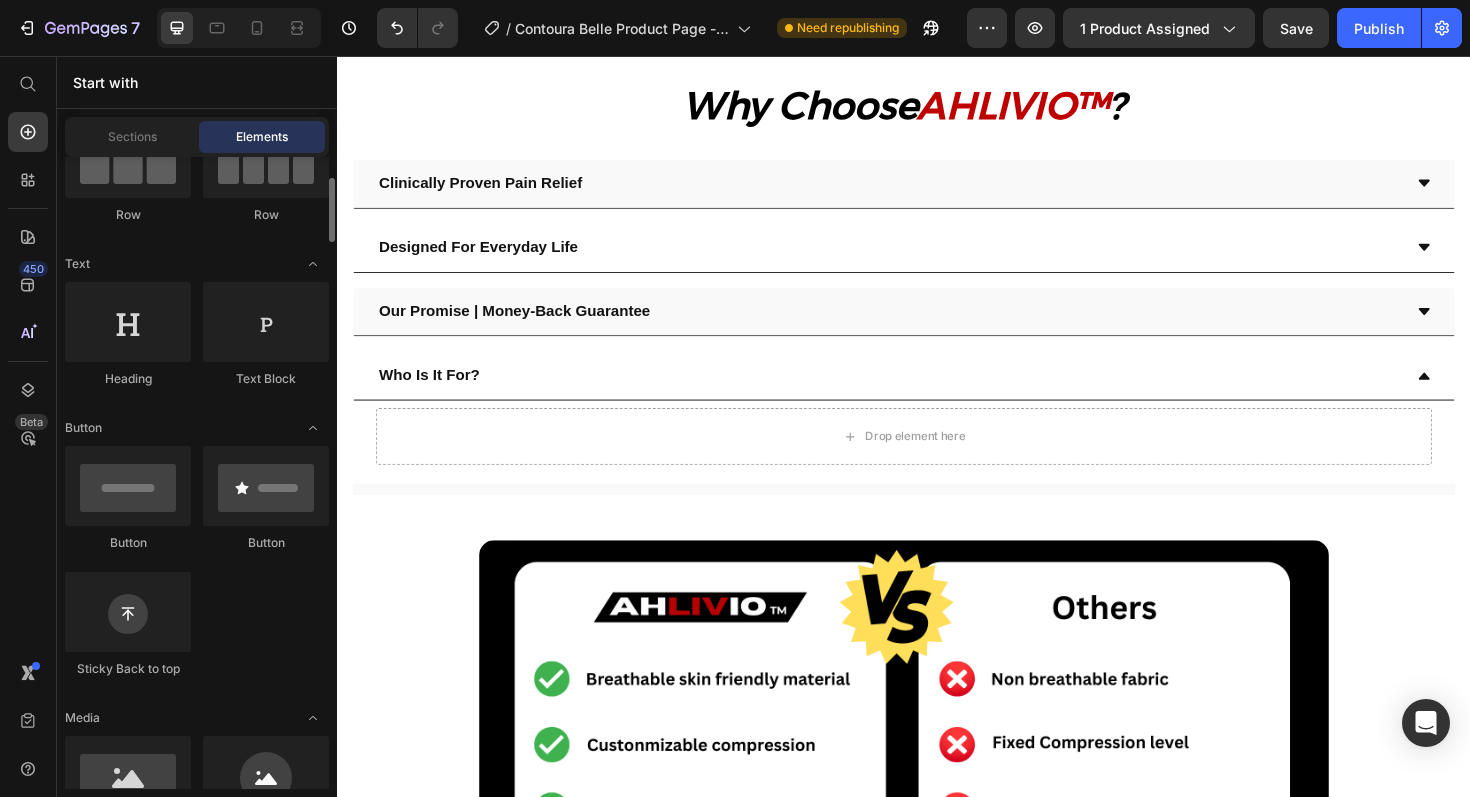 scroll, scrollTop: 201, scrollLeft: 0, axis: vertical 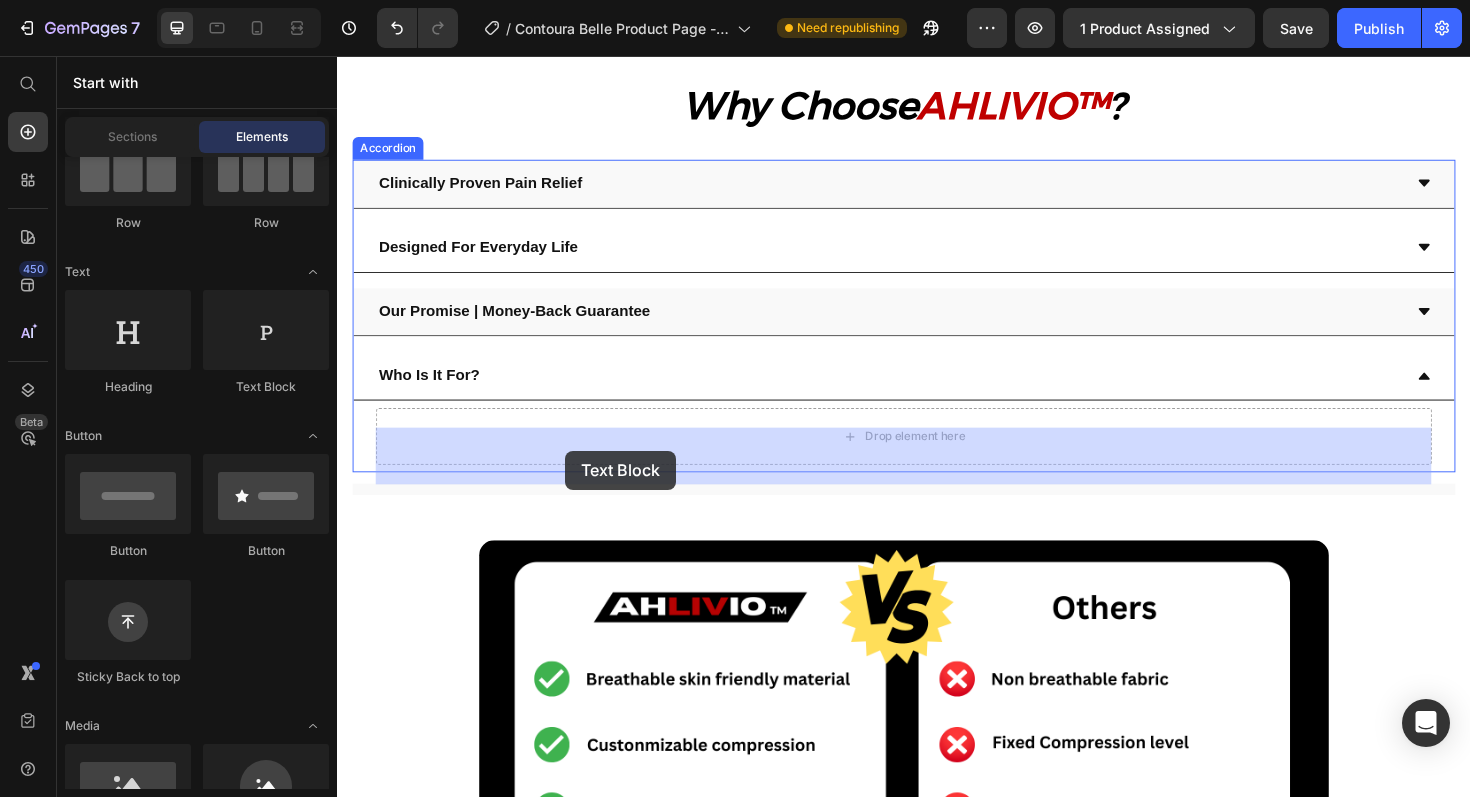 drag, startPoint x: 593, startPoint y: 404, endPoint x: 580, endPoint y: 477, distance: 74.1485 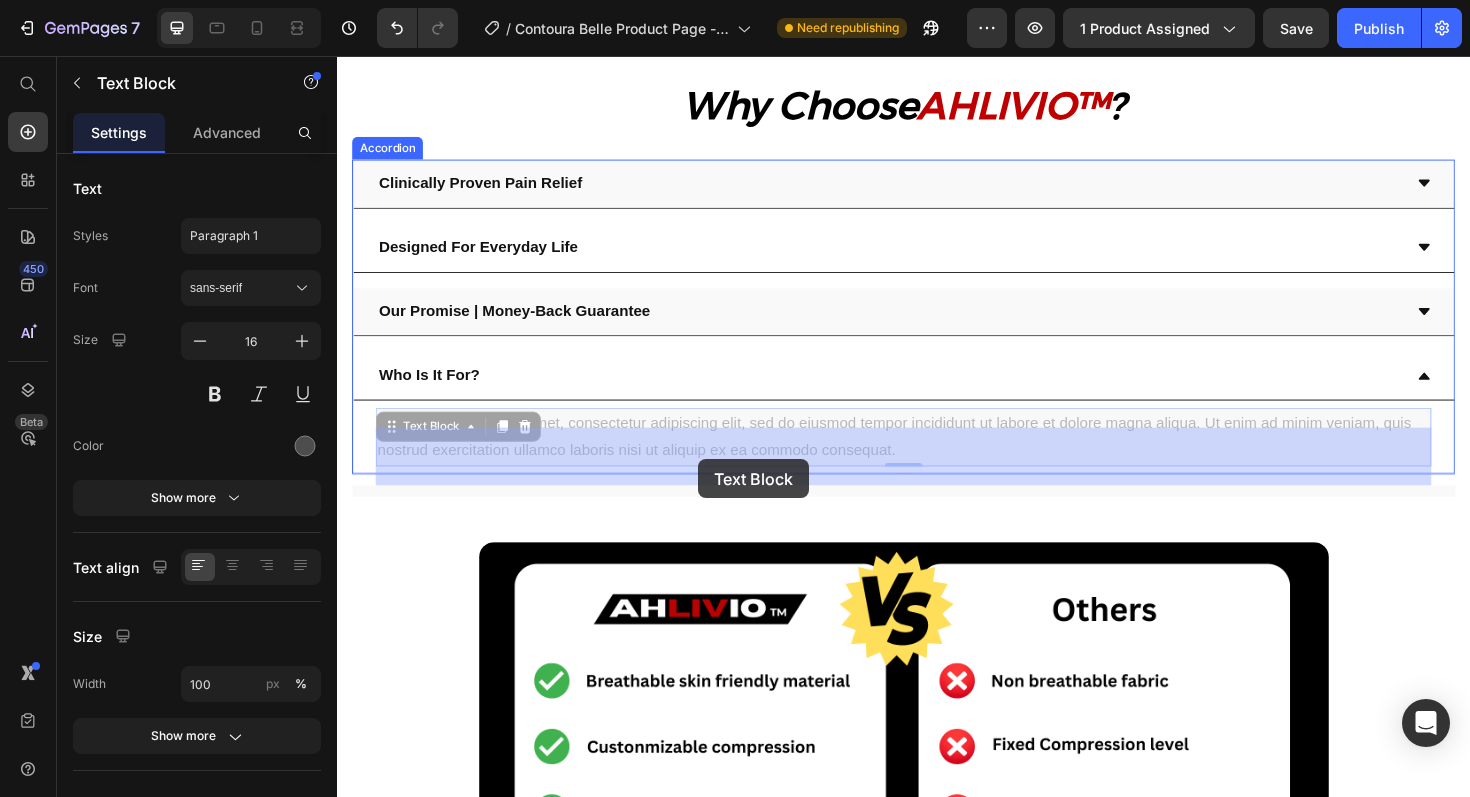 drag, startPoint x: 937, startPoint y: 493, endPoint x: 729, endPoint y: 485, distance: 208.1538 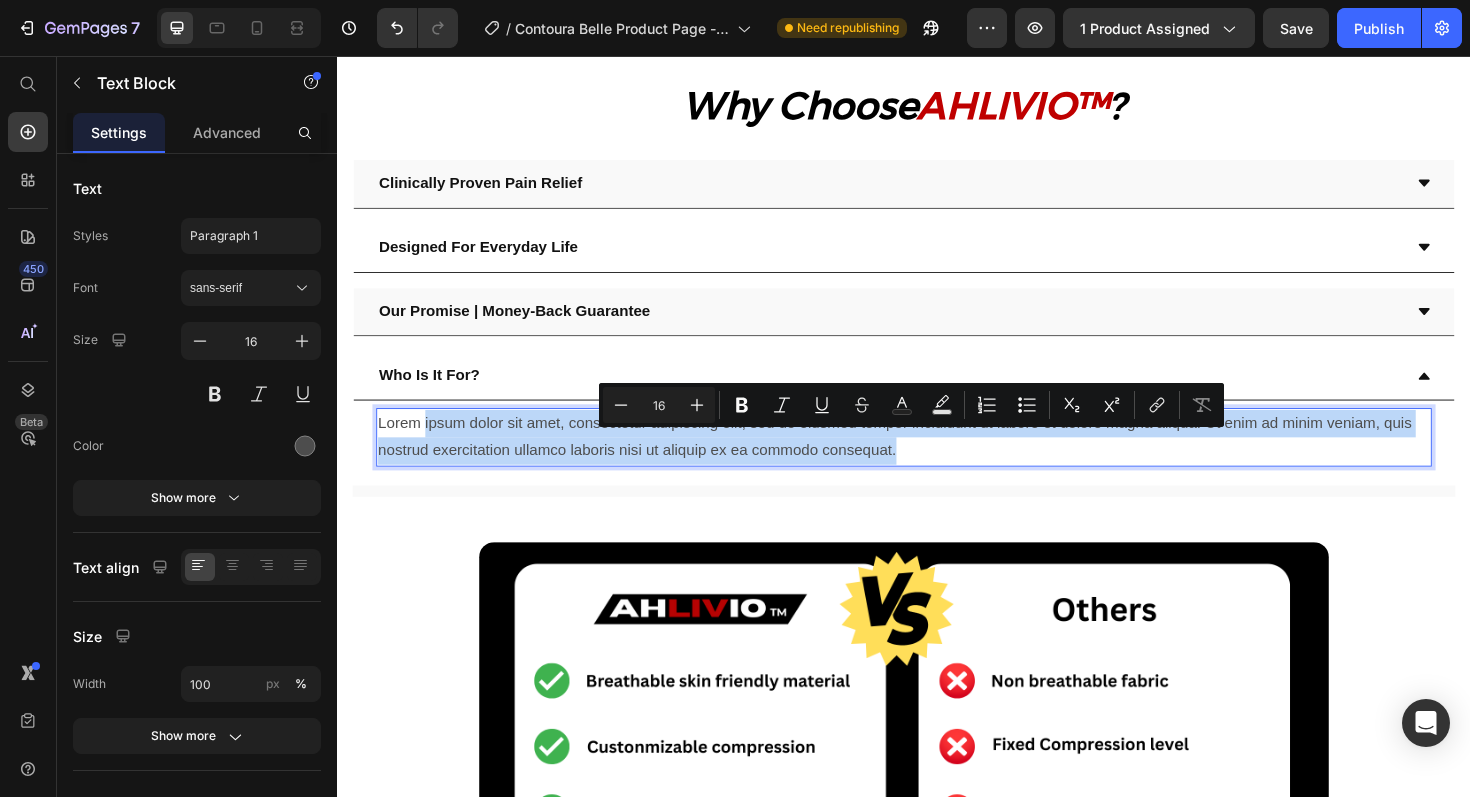 drag, startPoint x: 928, startPoint y: 492, endPoint x: 430, endPoint y: 475, distance: 498.29007 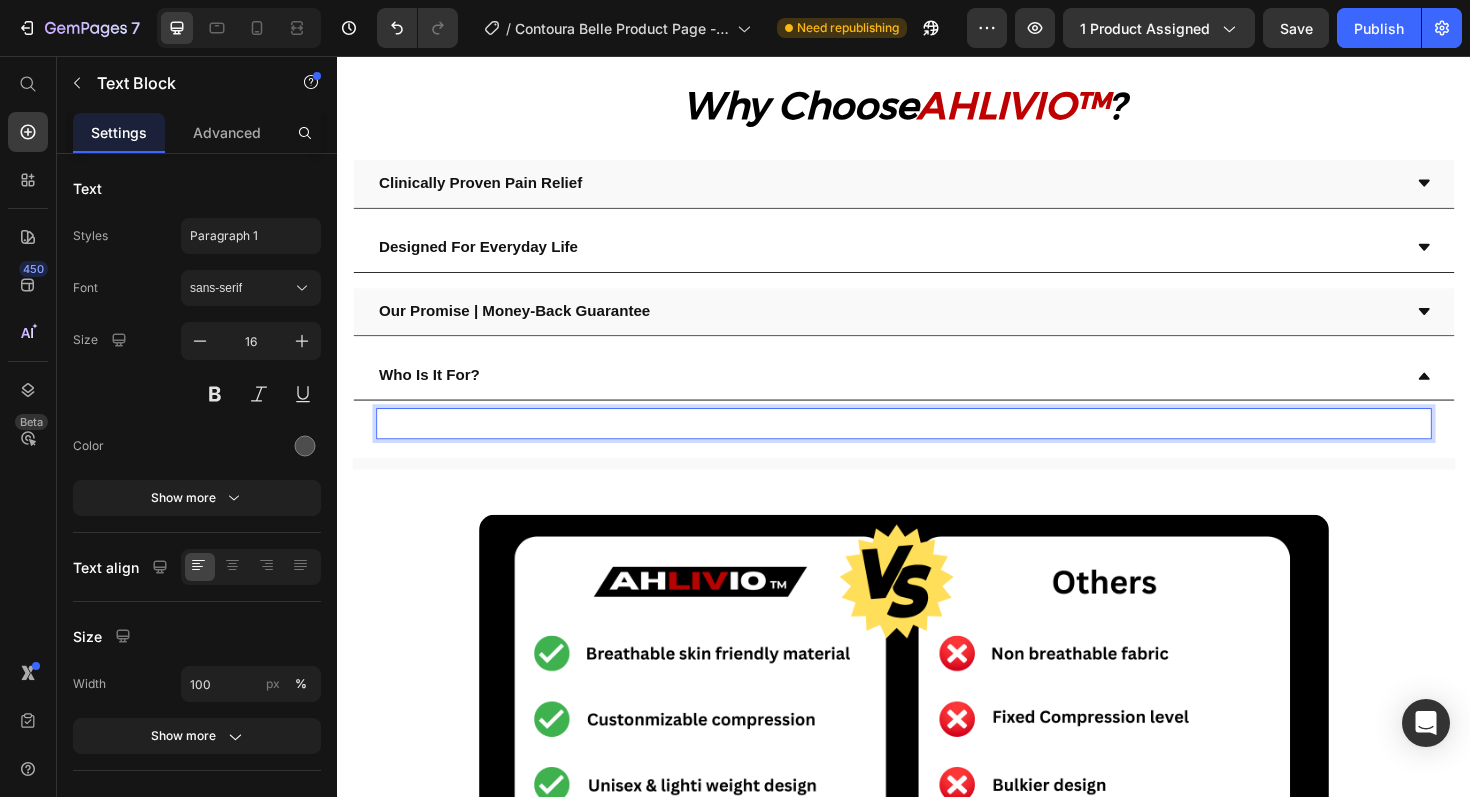 click at bounding box center (937, 445) 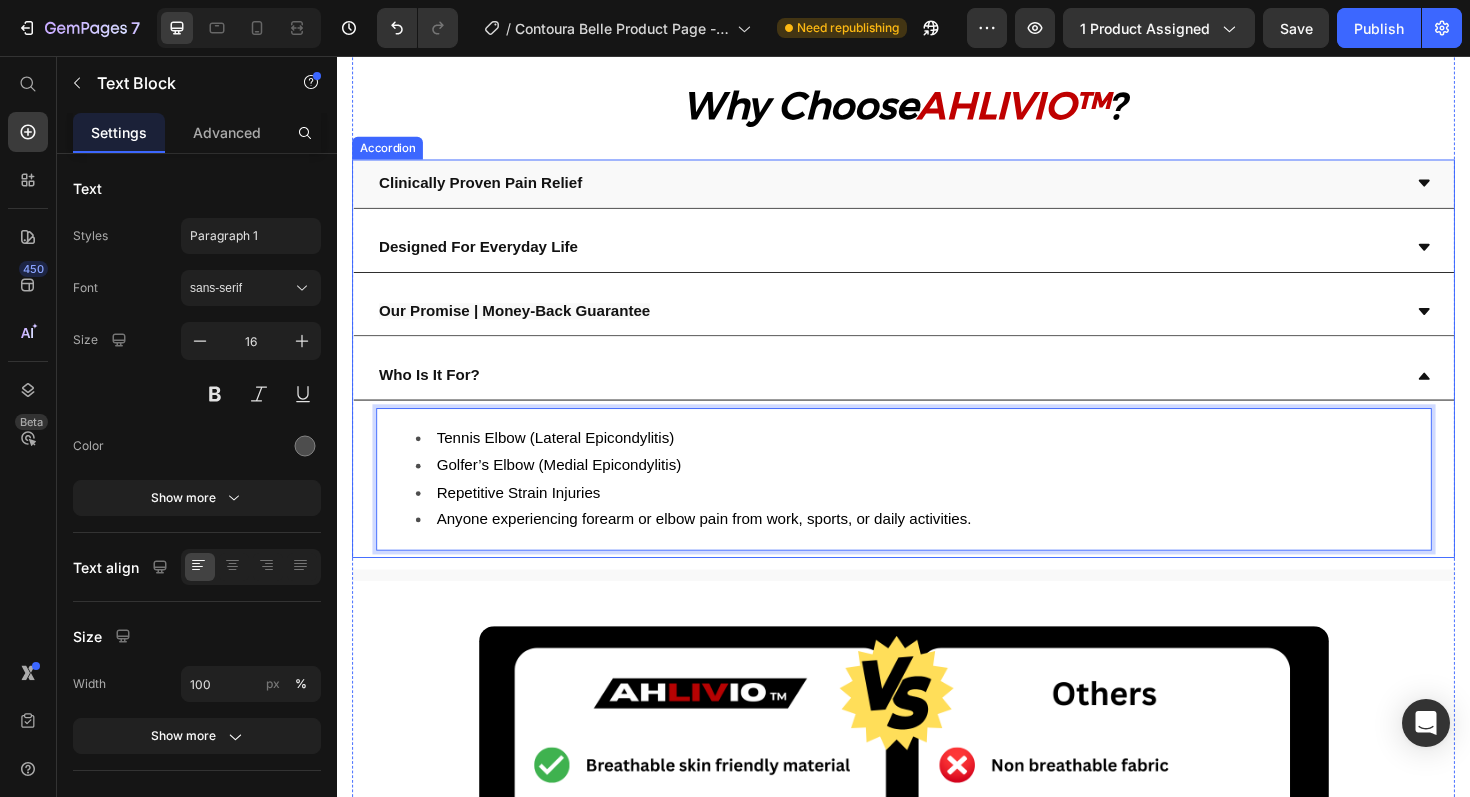 click on "Our Promise | Money-Back Guarantee" at bounding box center [921, 327] 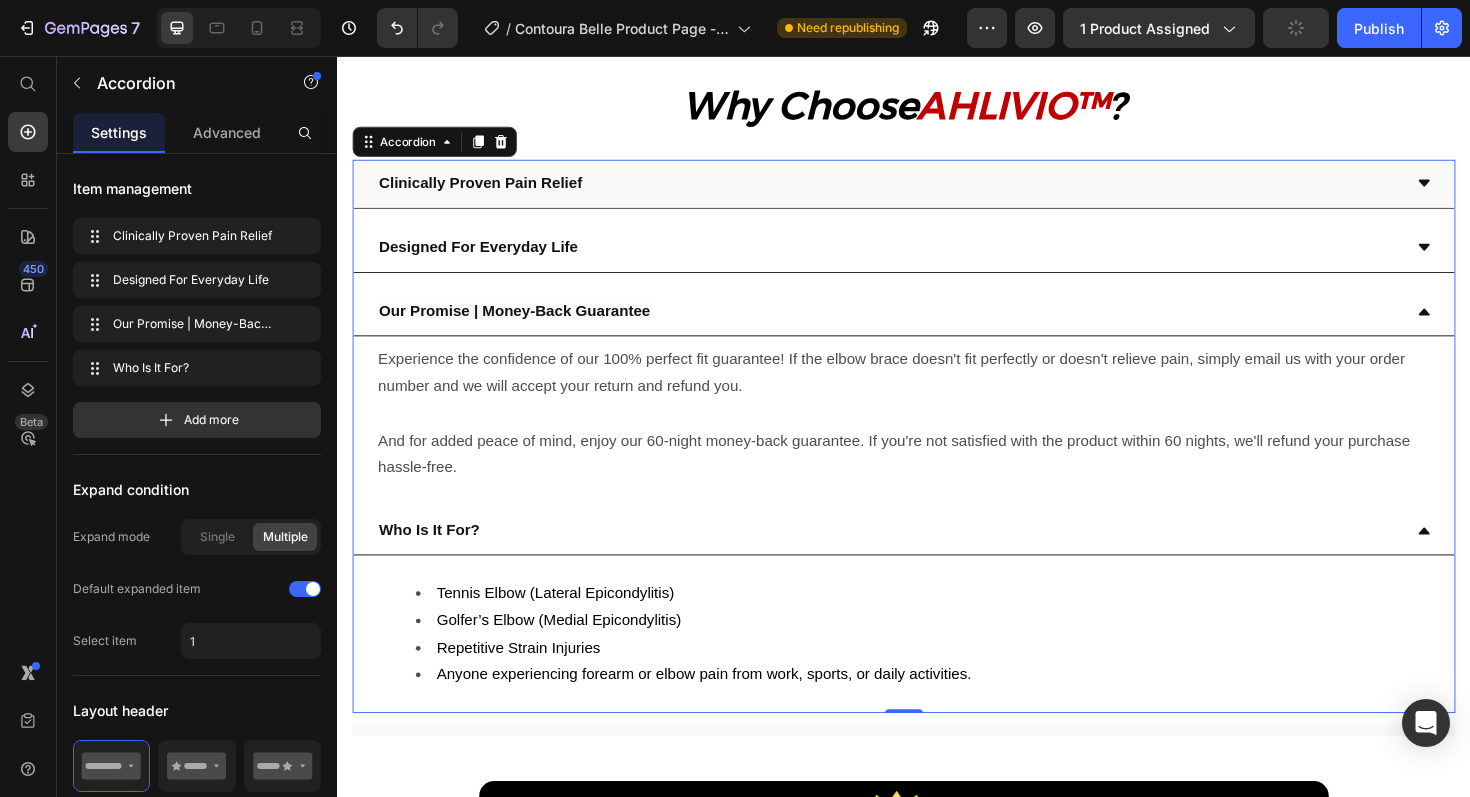click on "Designed For Everyday Life" at bounding box center (921, 259) 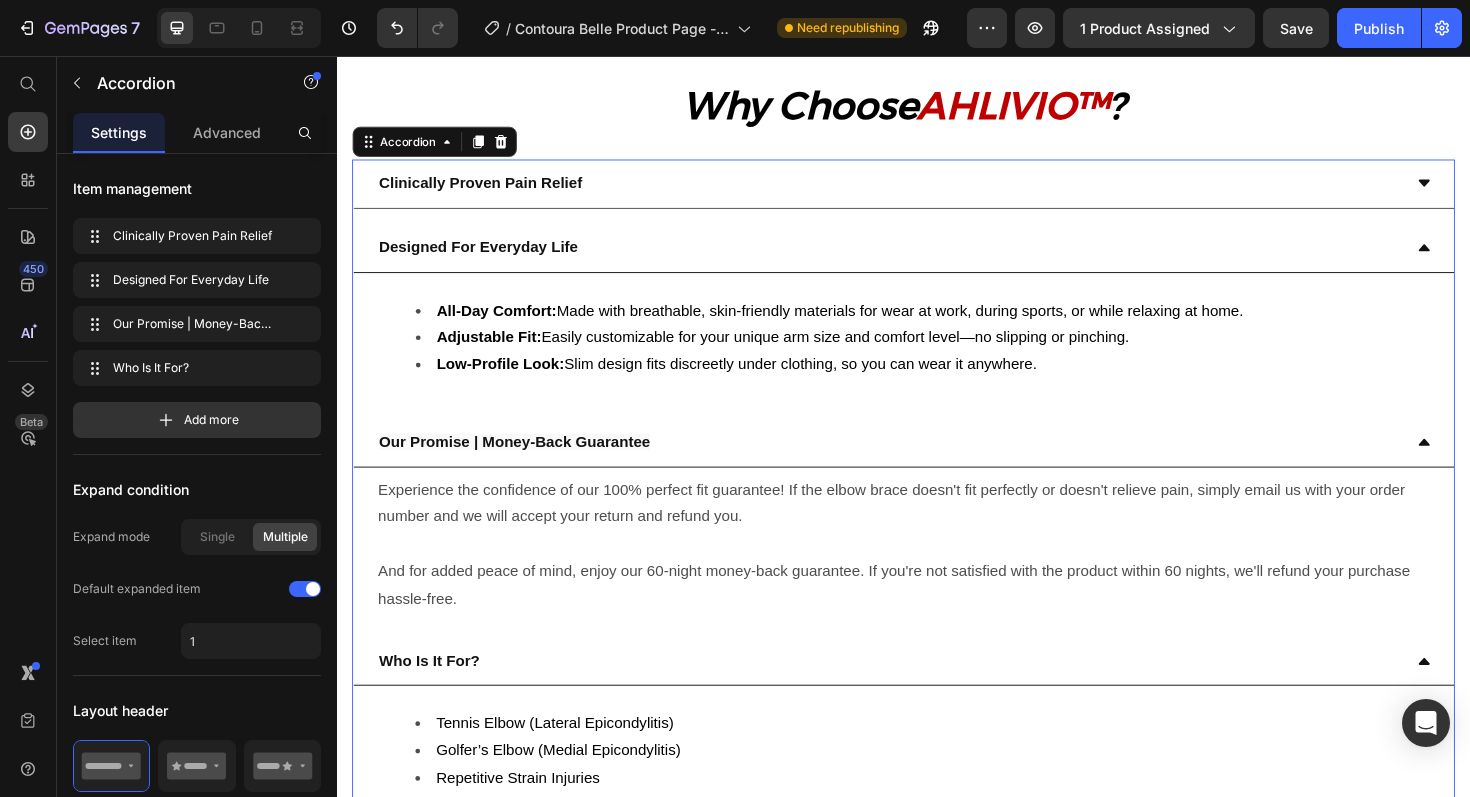 click on "Clinically Proven Pain Relief" at bounding box center (921, 191) 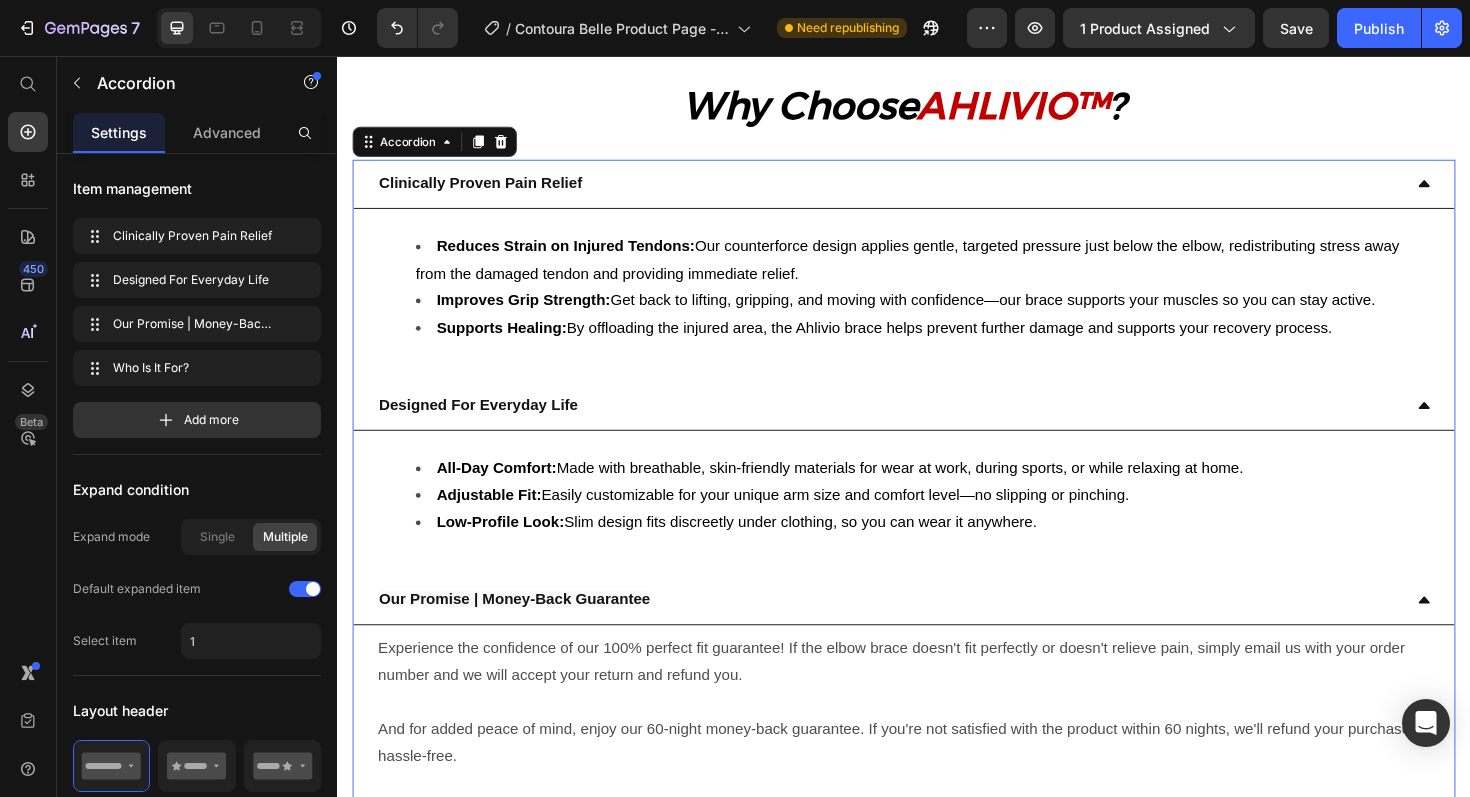 click on "Clinically Proven Pain Relief" at bounding box center [921, 191] 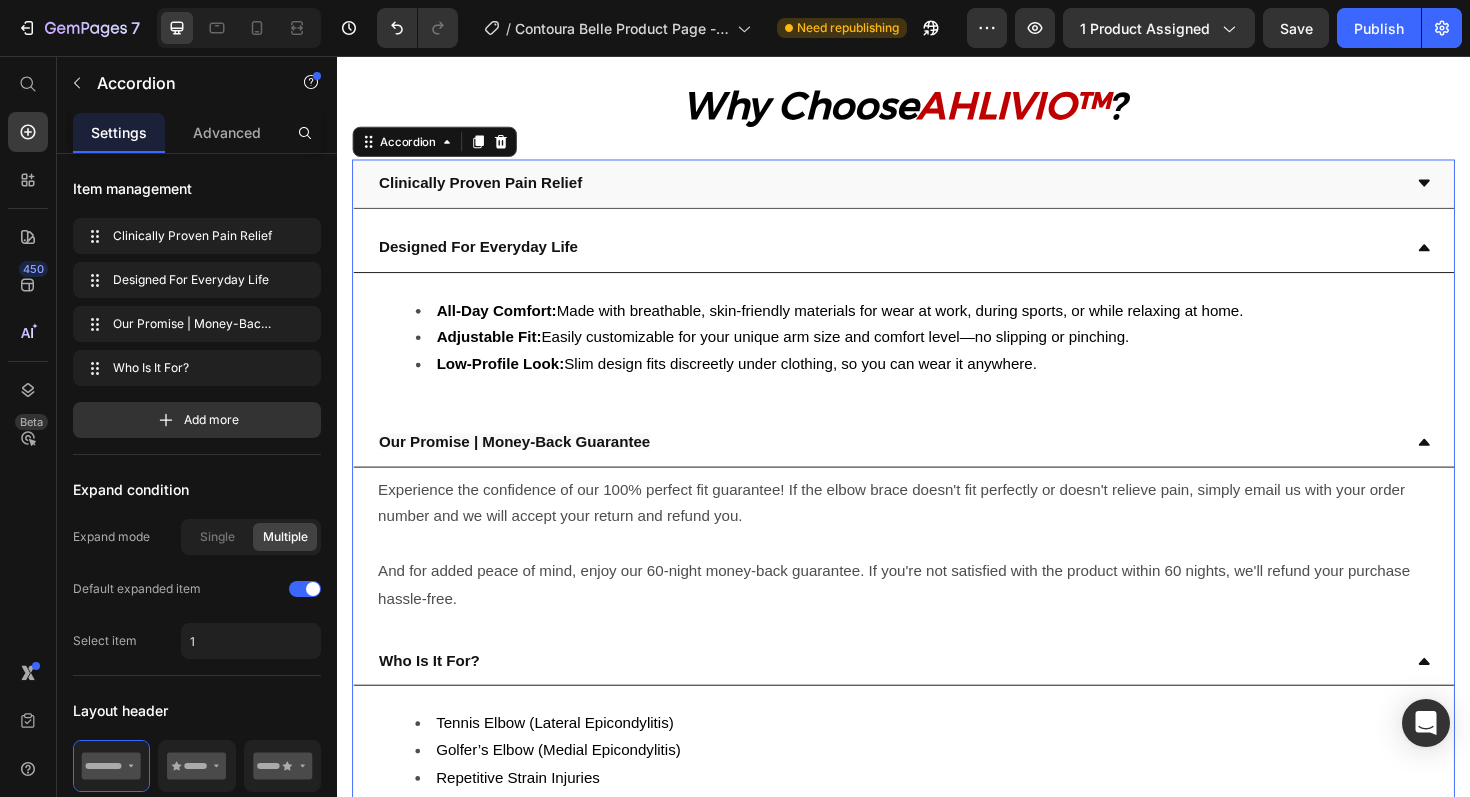 click on "Our Promise | Money-Back Guarantee" at bounding box center (921, 465) 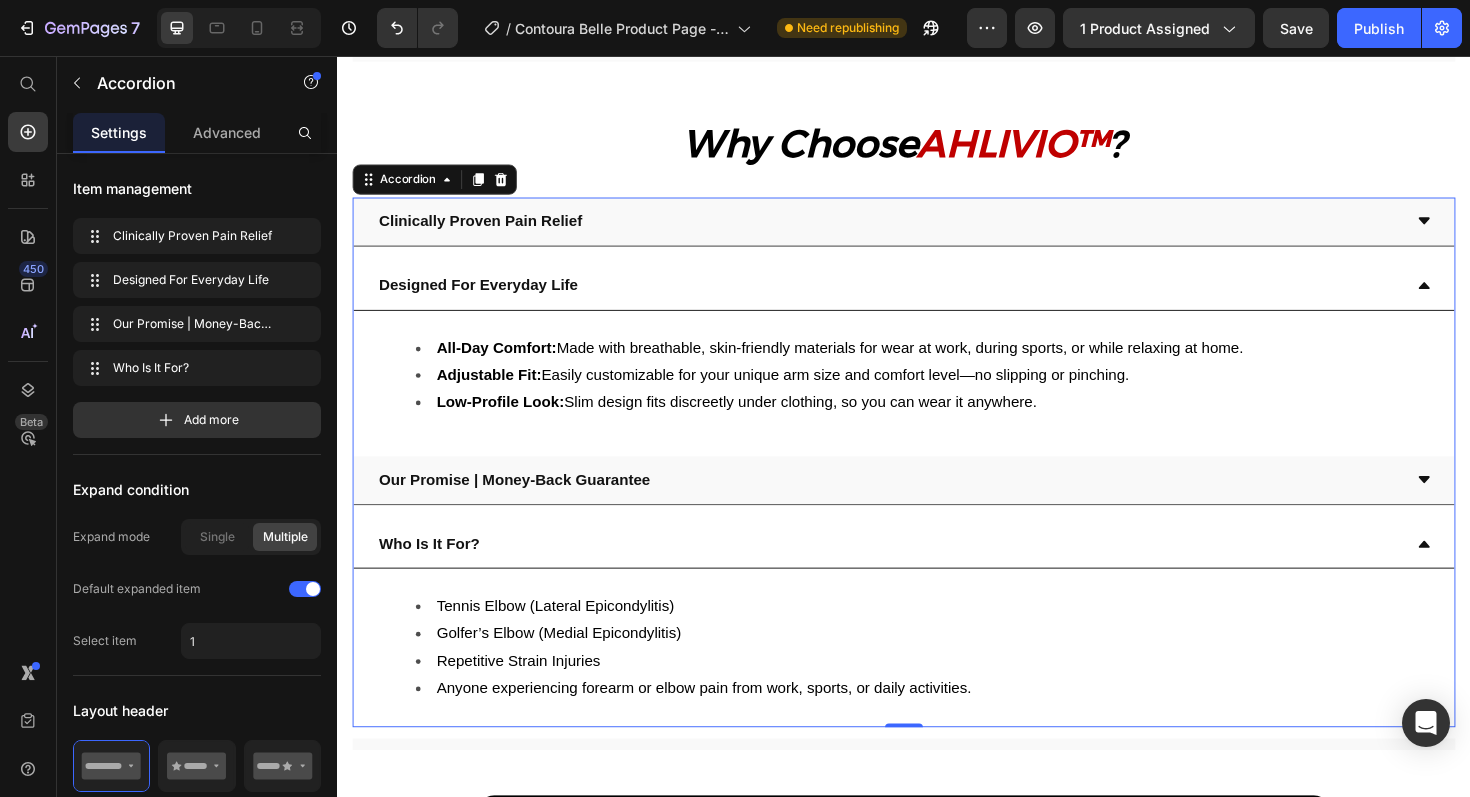 scroll, scrollTop: 1927, scrollLeft: 0, axis: vertical 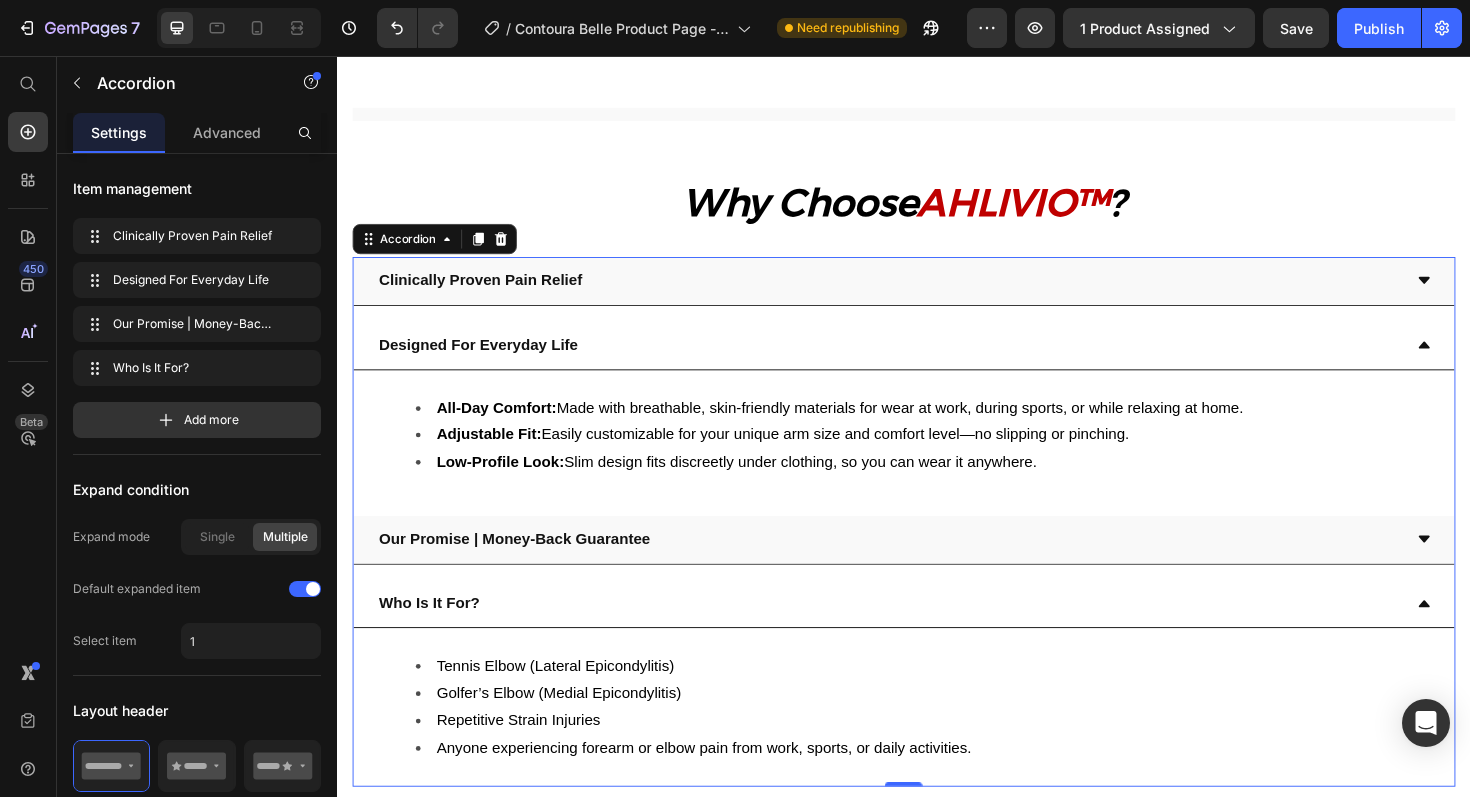 click on "Product Images Icon Icon Icon Icon Icon Icon List “ I wish I started using this sooner. I was hesitant to try another skincare gadget, but Contoura Belle is the real deal. It’s easy to use, relaxing, and the results speak for themselves. My skin feels firmer, and that dull, tired look is completely gone. I finally feel radiant again.” Text Block Emily Text Block
Verified Buyer Item List Row Row Loox - Rating widget Loox AHLIVIO™ Text Block CounterForce Elbow Brace Product Title $39.99 Product Price $69.99 Product Price Save $30.00 Discount Tag Row Targeted support for tennis elbow, golfer’s elbow, and forearm strain. This adjustable brace applies gentle pressure to reduce pain and inflammation. Product Description Targets elbow strain, tendonitis, and joint pain  Reduce inflammation and speed up healing Fades Blemishes Fights Breakouts Boosts Skins Glow Item List Color: Red Pink Pink Blue Blue Red Red Product Variants & Swatches Quantity Text Block 1 Product Quantity Row" at bounding box center [937, 599] 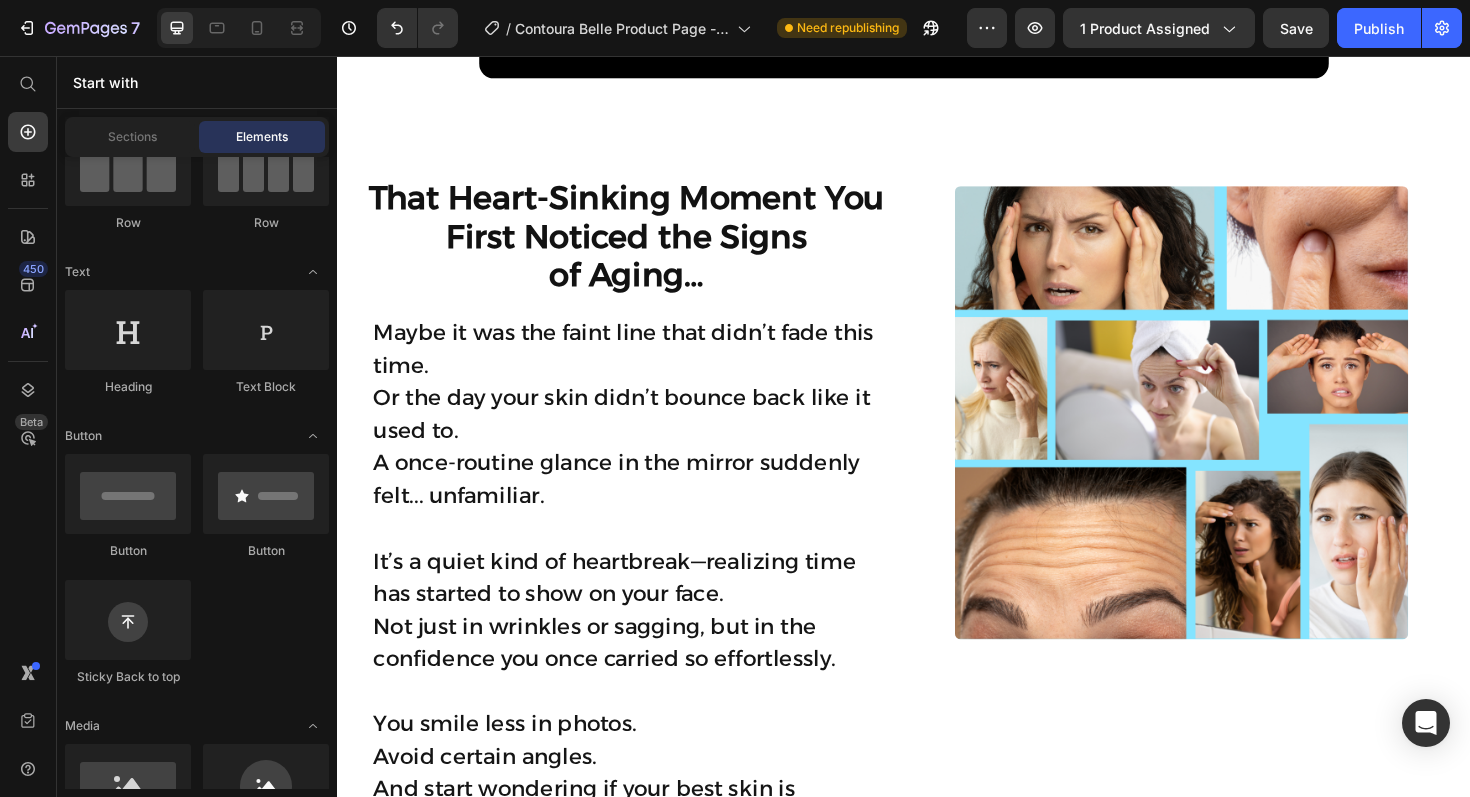 scroll, scrollTop: 3258, scrollLeft: 0, axis: vertical 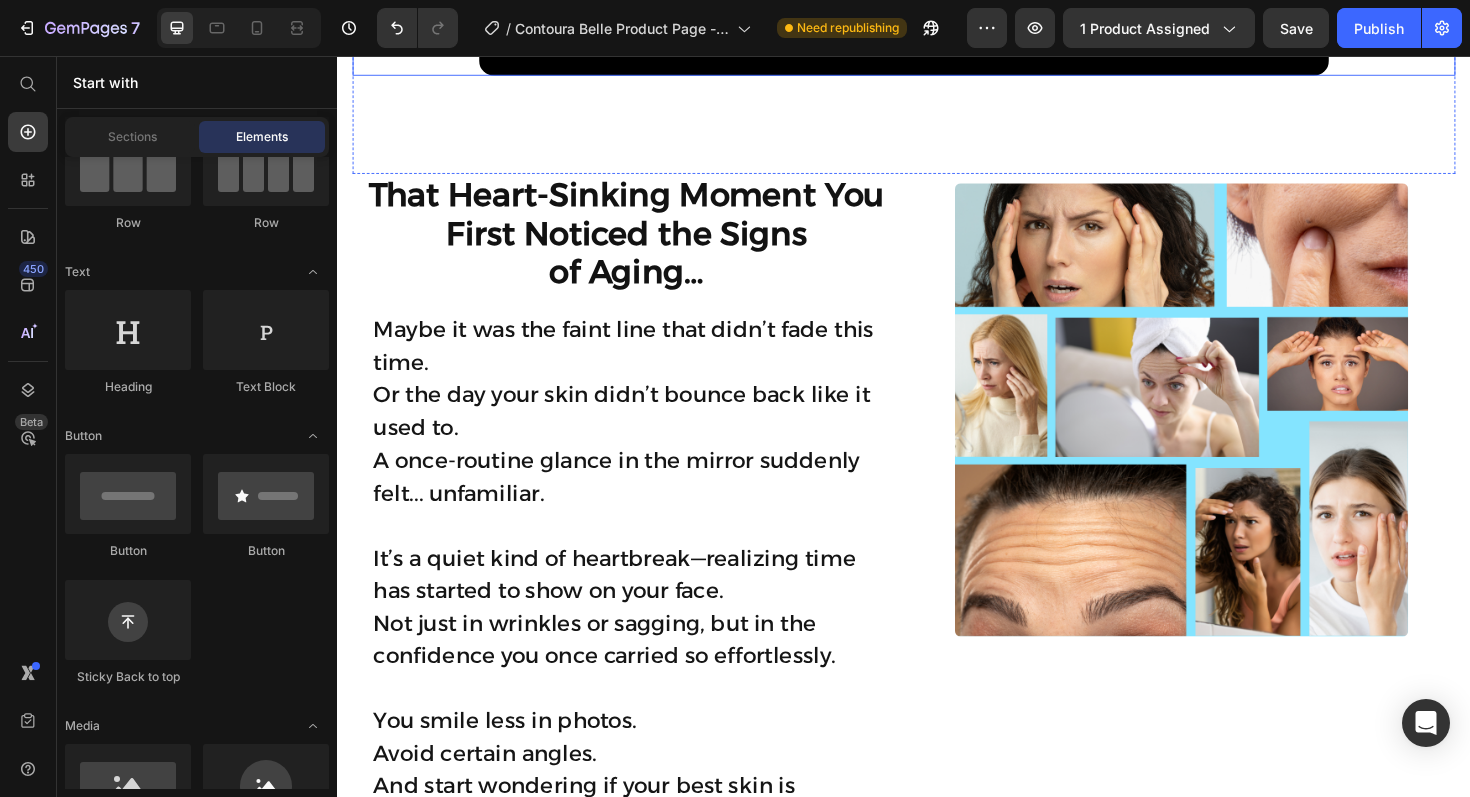click at bounding box center (937, -176) 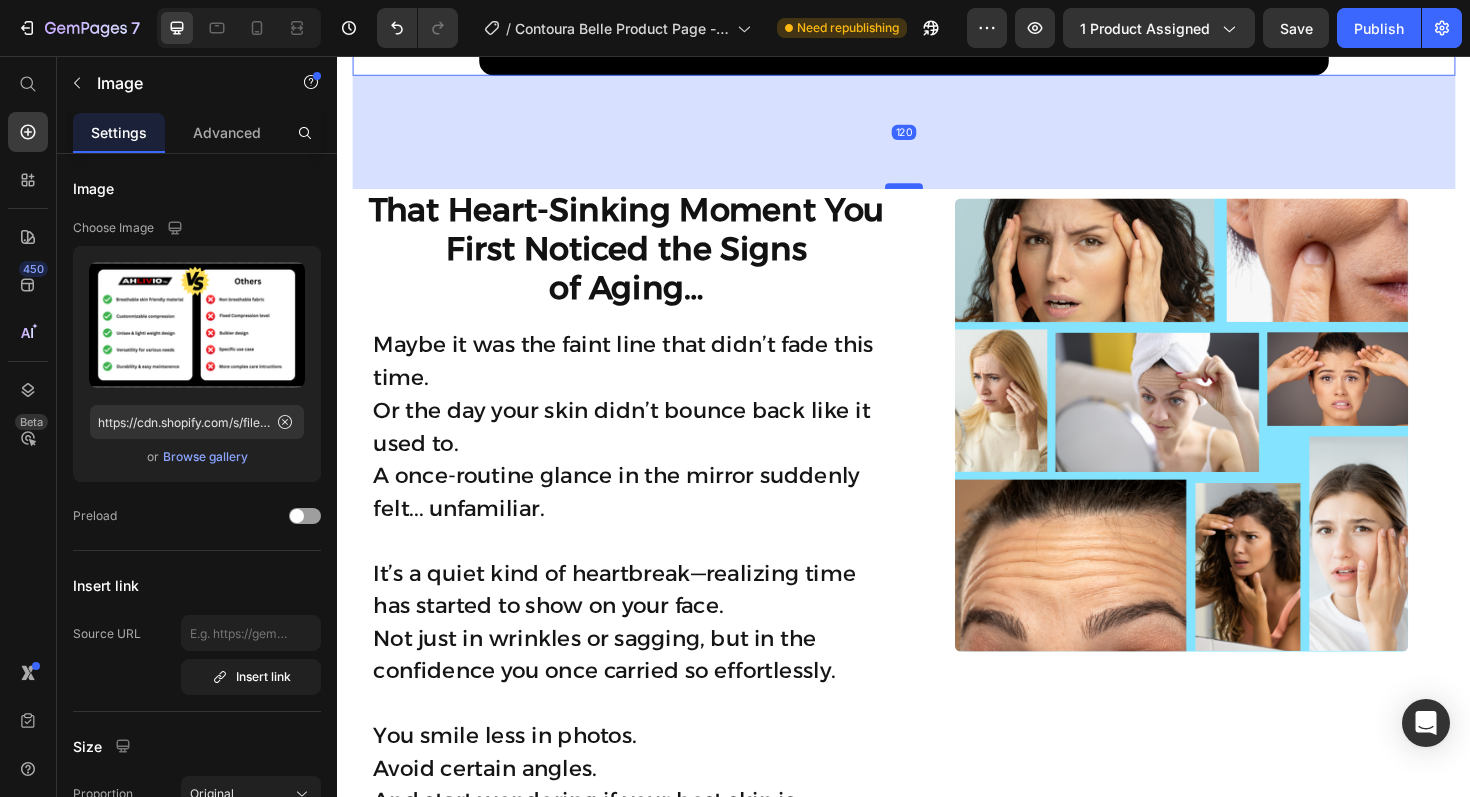 drag, startPoint x: 944, startPoint y: 199, endPoint x: 943, endPoint y: 216, distance: 17.029387 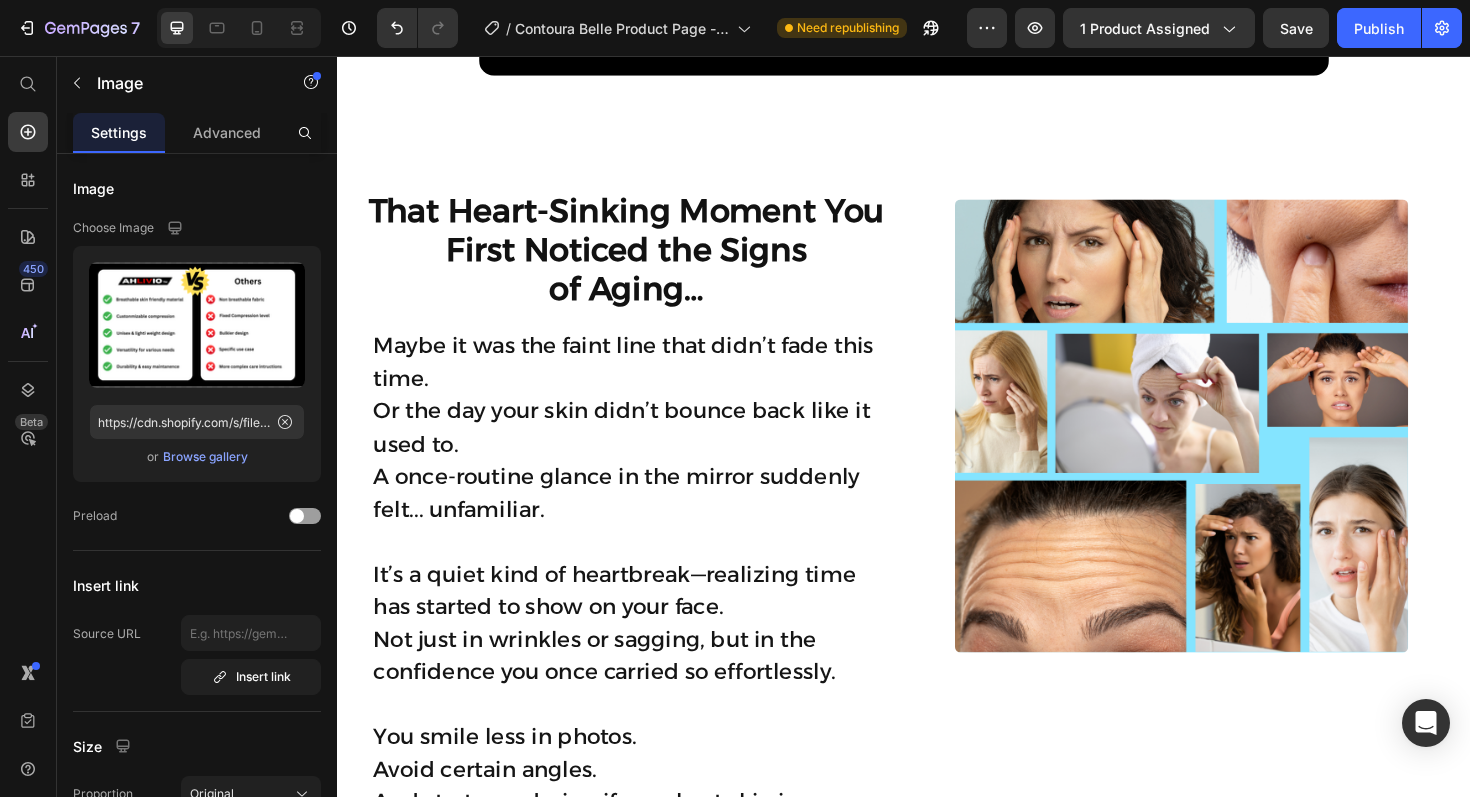 click on "Product Images Icon Icon Icon Icon Icon Icon List “ I wish I started using this sooner. I was hesitant to try another skincare gadget, but Contoura Belle is the real deal. It’s easy to use, relaxing, and the results speak for themselves. My skin feels firmer, and that dull, tired look is completely gone. I finally feel radiant again.” Text Block Emily Text Block
Verified Buyer Item List Row Row Loox - Rating widget Loox AHLIVIO™ Text Block CounterForce Elbow Brace Product Title $39.99 Product Price $69.99 Product Price Save $30.00 Discount Tag Row Targeted support for tennis elbow, golfer’s elbow, and forearm strain. This adjustable brace applies gentle pressure to reduce pain and inflammation. Product Description Targets elbow strain, tendonitis, and joint pain  Reduce inflammation and speed up healing Fades Blemishes Fights Breakouts Boosts Skins Glow Item List Color: Red Pink Pink Blue Blue Red Red Product Variants & Swatches Quantity Text Block 1 Product Quantity Row" at bounding box center (937, -723) 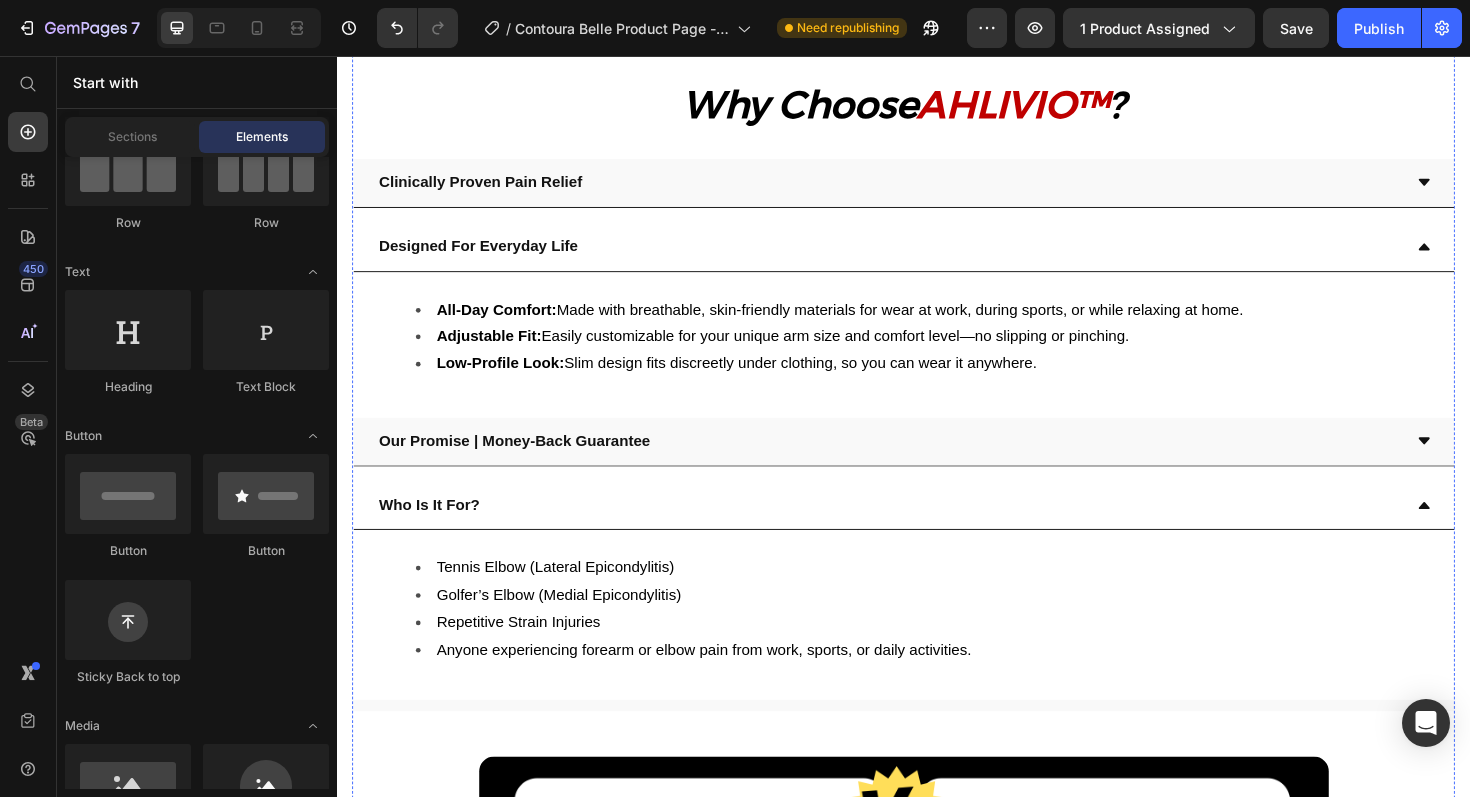 scroll, scrollTop: 2050, scrollLeft: 0, axis: vertical 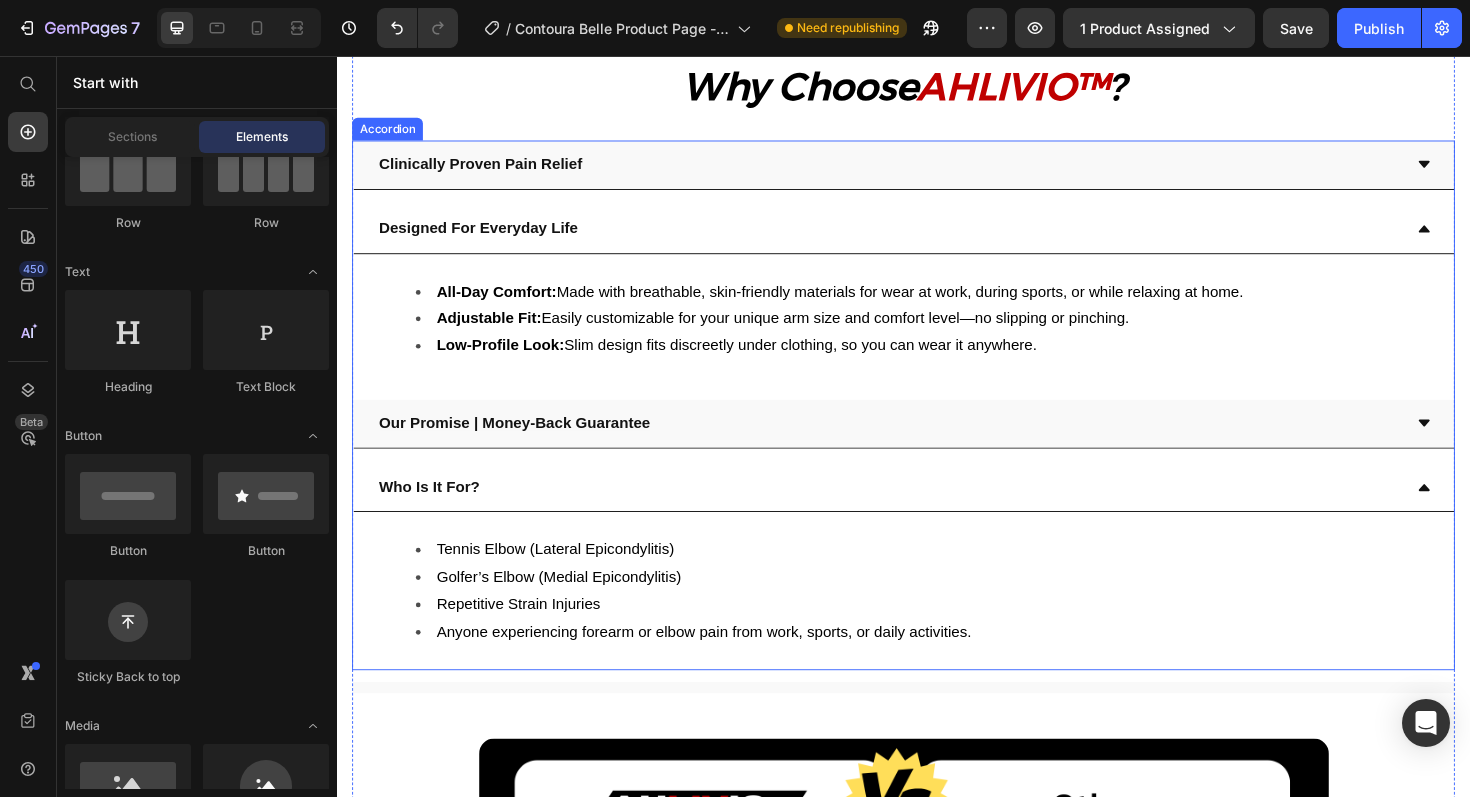 click 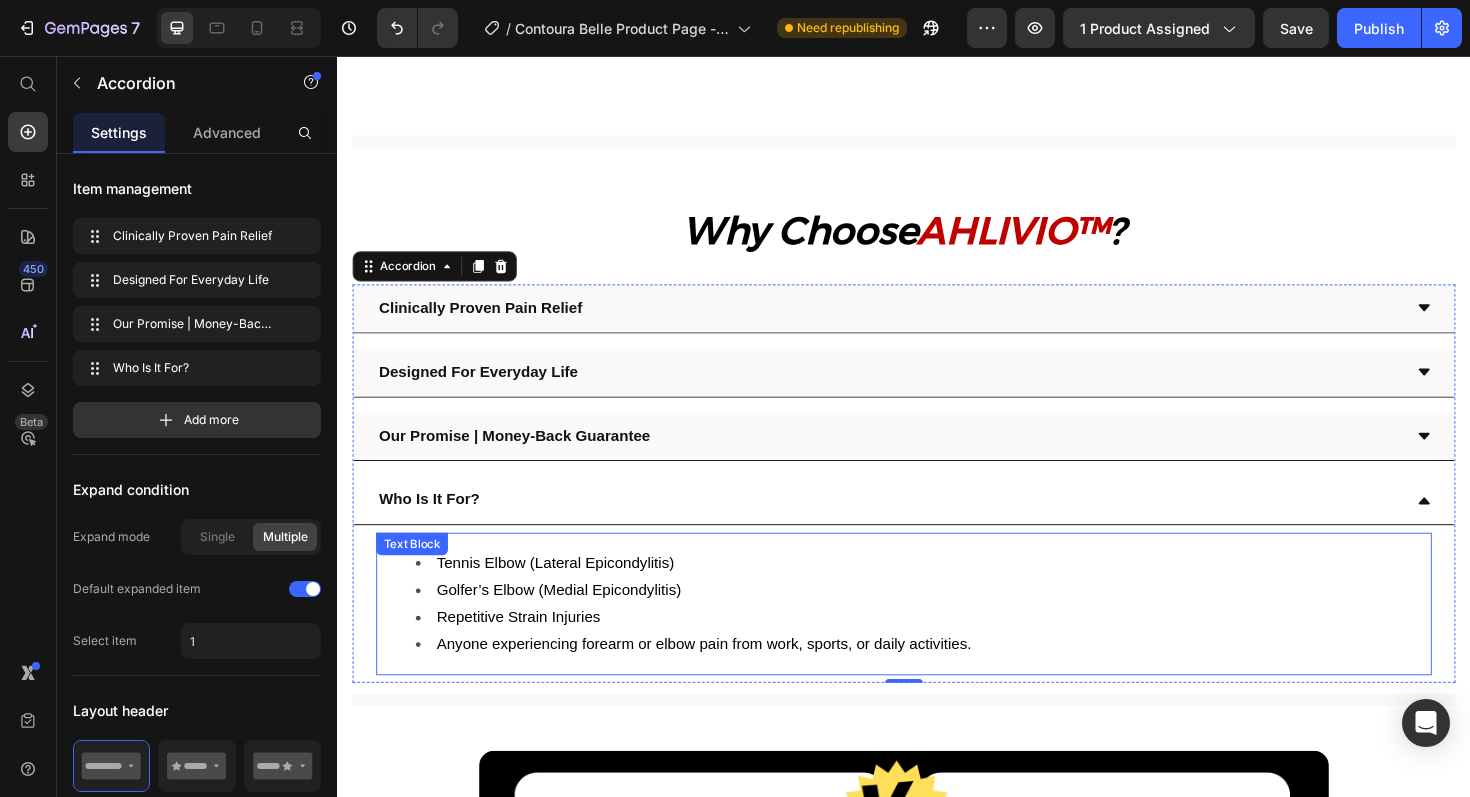 scroll, scrollTop: 1896, scrollLeft: 0, axis: vertical 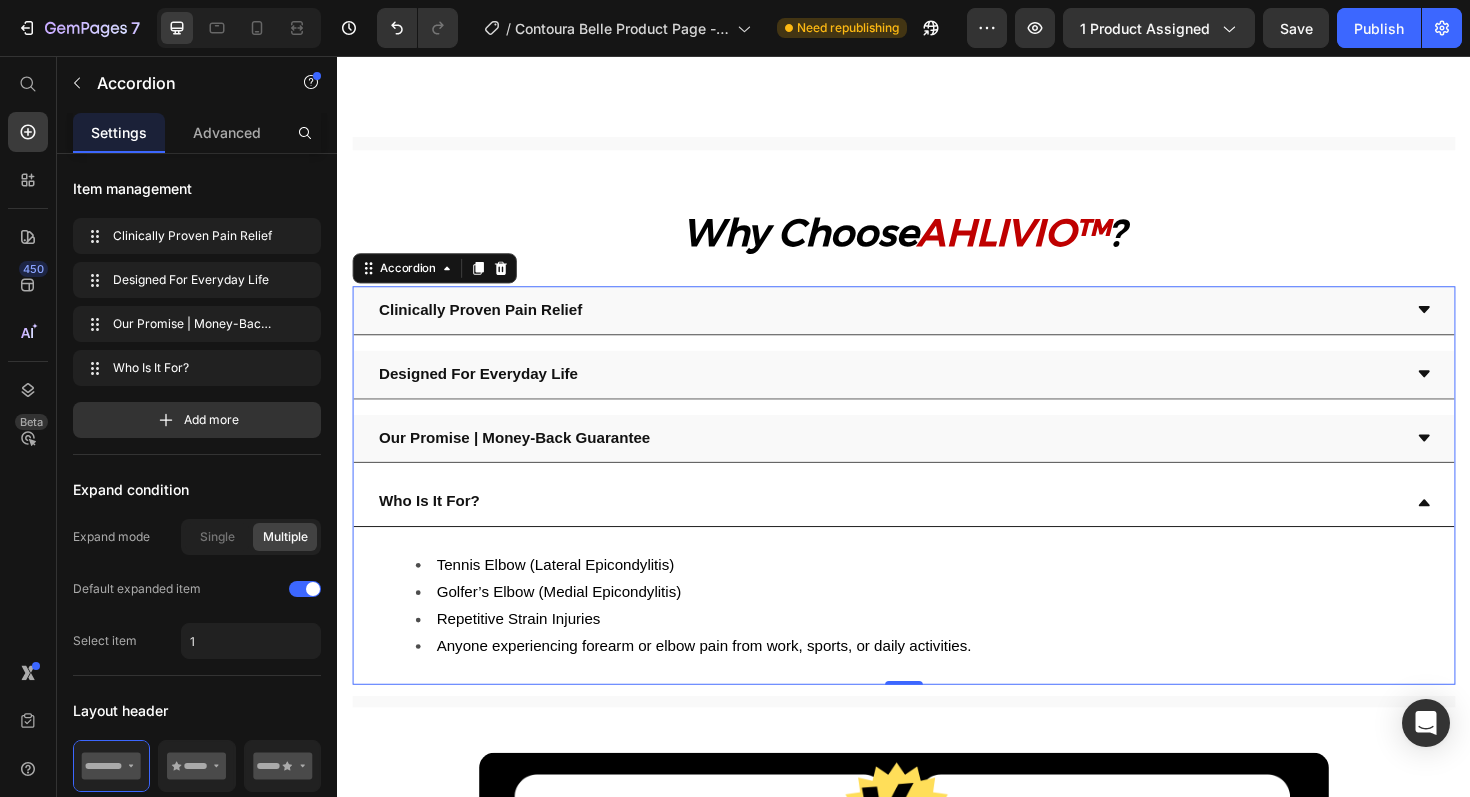 click 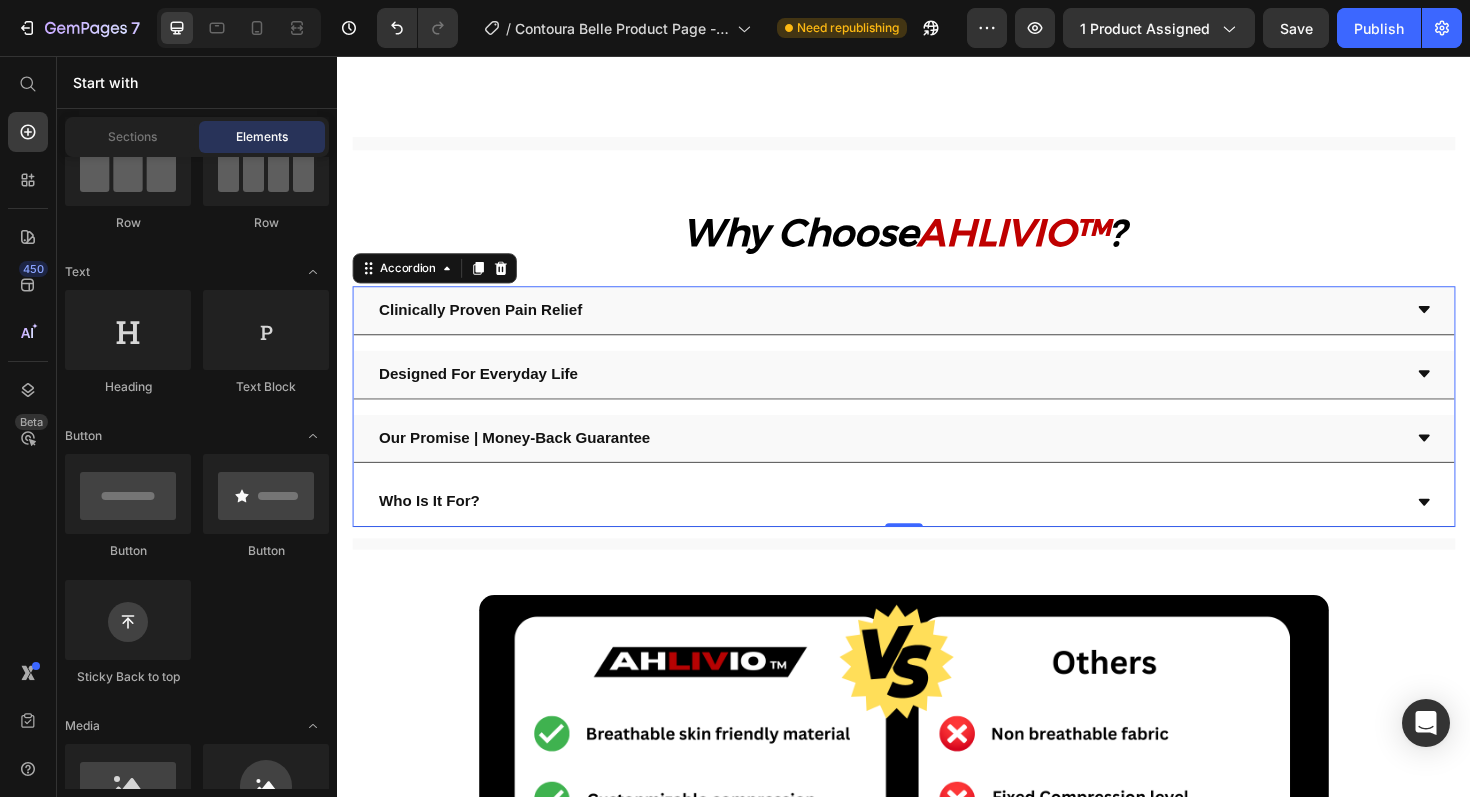 click on "Product Images Icon Icon Icon Icon Icon Icon List “ I wish I started using this sooner. I was hesitant to try another skincare gadget, but Contoura Belle is the real deal. It’s easy to use, relaxing, and the results speak for themselves. My skin feels firmer, and that dull, tired look is completely gone. I finally feel radiant again.” Text Block Emily Text Block
Verified Buyer Item List Row Row Loox - Rating widget Loox AHLIVIO™ Text Block CounterForce Elbow Brace Product Title $39.99 Product Price $69.99 Product Price Save $30.00 Discount Tag Row Targeted support for tennis elbow, golfer’s elbow, and forearm strain. This adjustable brace applies gentle pressure to reduce pain and inflammation. Product Description Targets elbow strain, tendonitis, and joint pain  Reduce inflammation and speed up healing Fades Blemishes Fights Breakouts Boosts Skins Glow Item List Color: Red Pink Pink Blue Blue Red Red Product Variants & Swatches Quantity Text Block 1 Product Quantity Row" at bounding box center (937, 486) 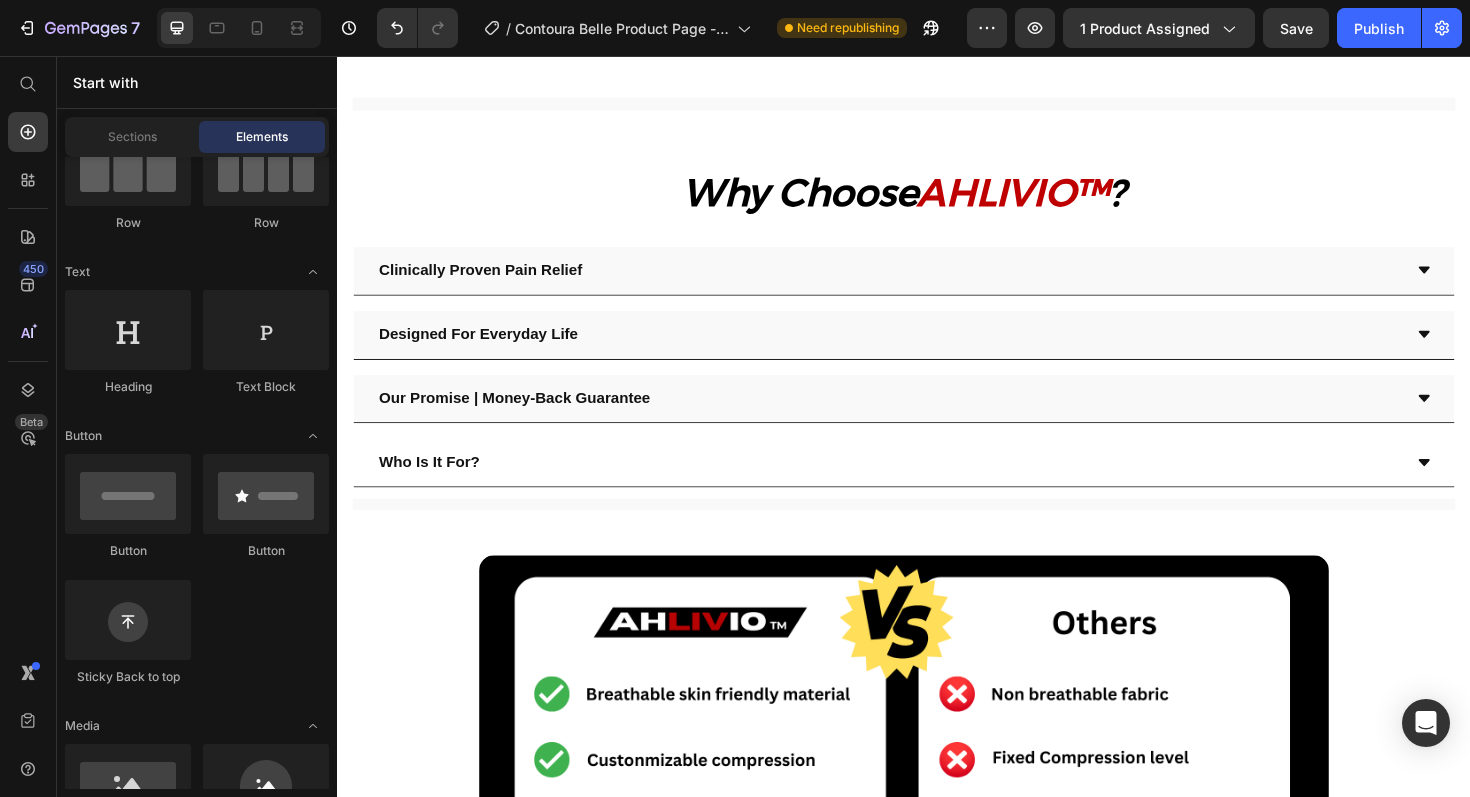 scroll, scrollTop: 1944, scrollLeft: 0, axis: vertical 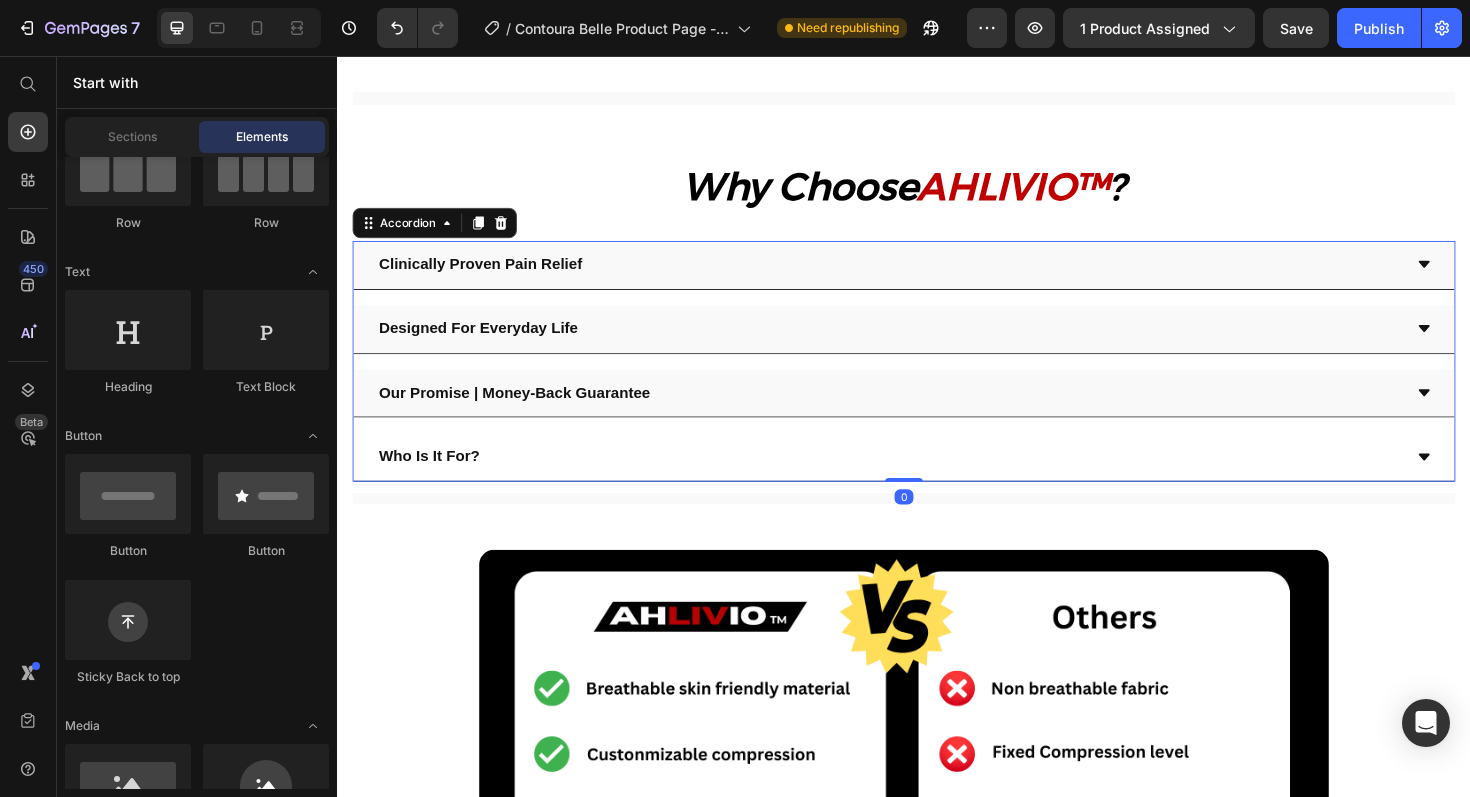 click 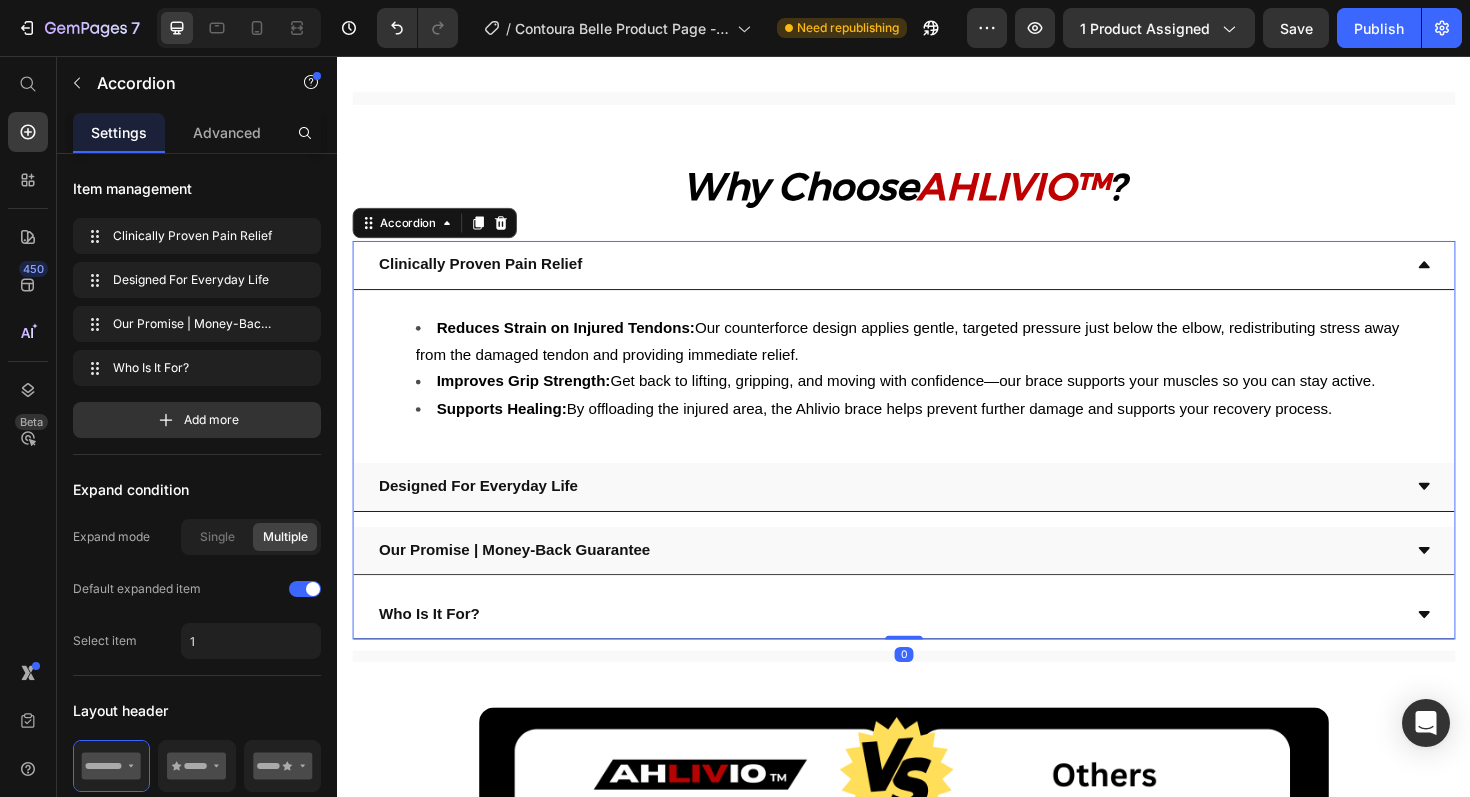 click 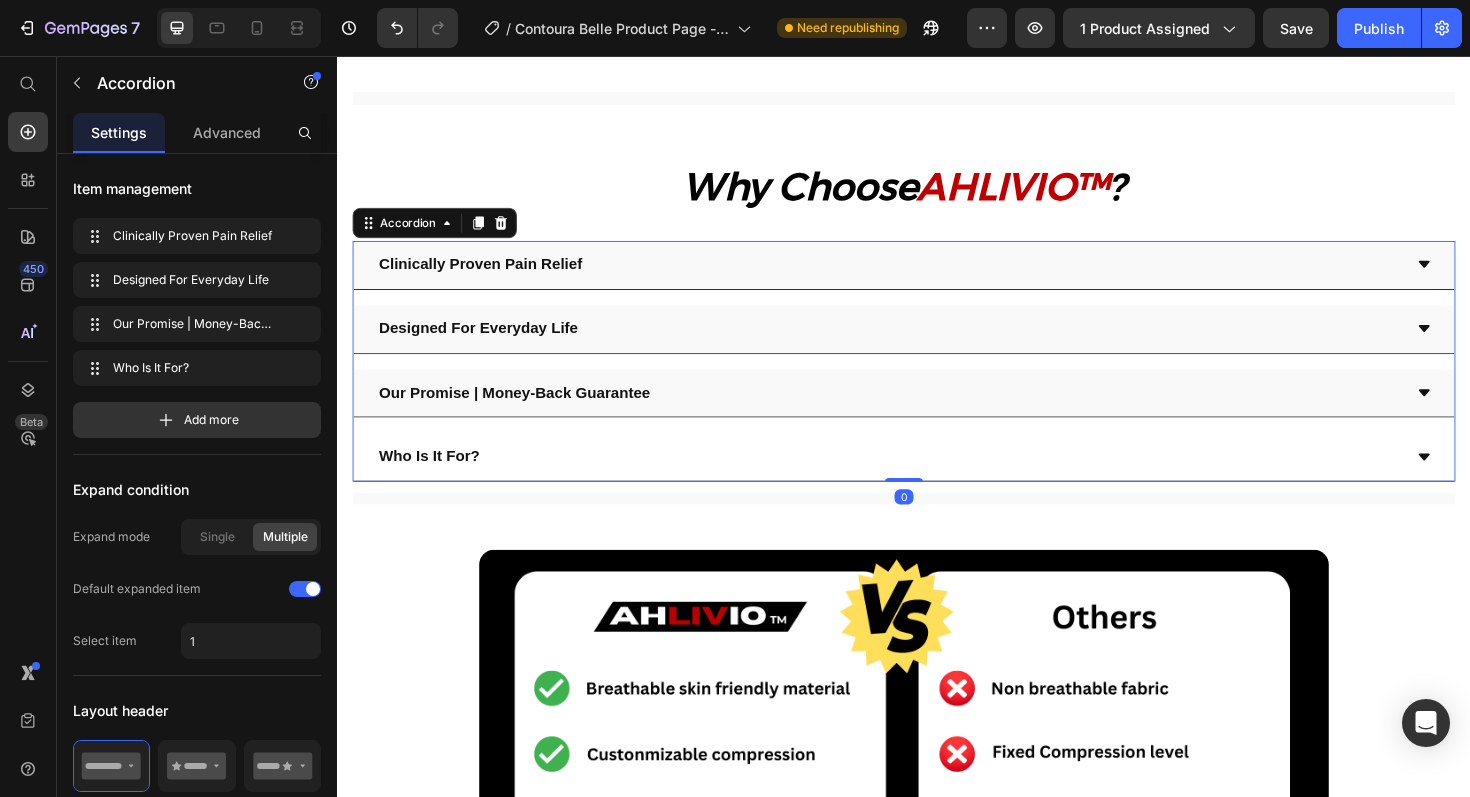 click 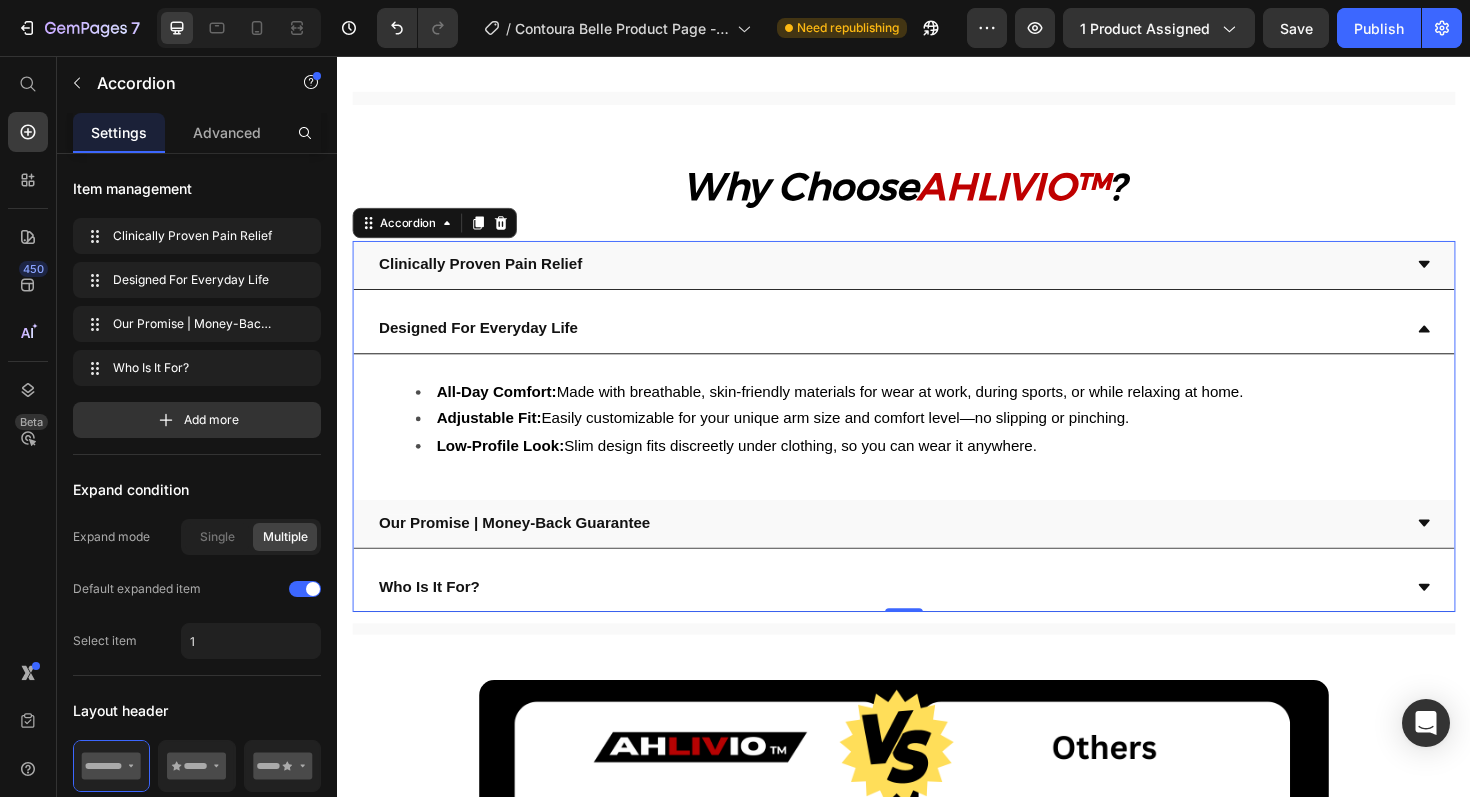 click 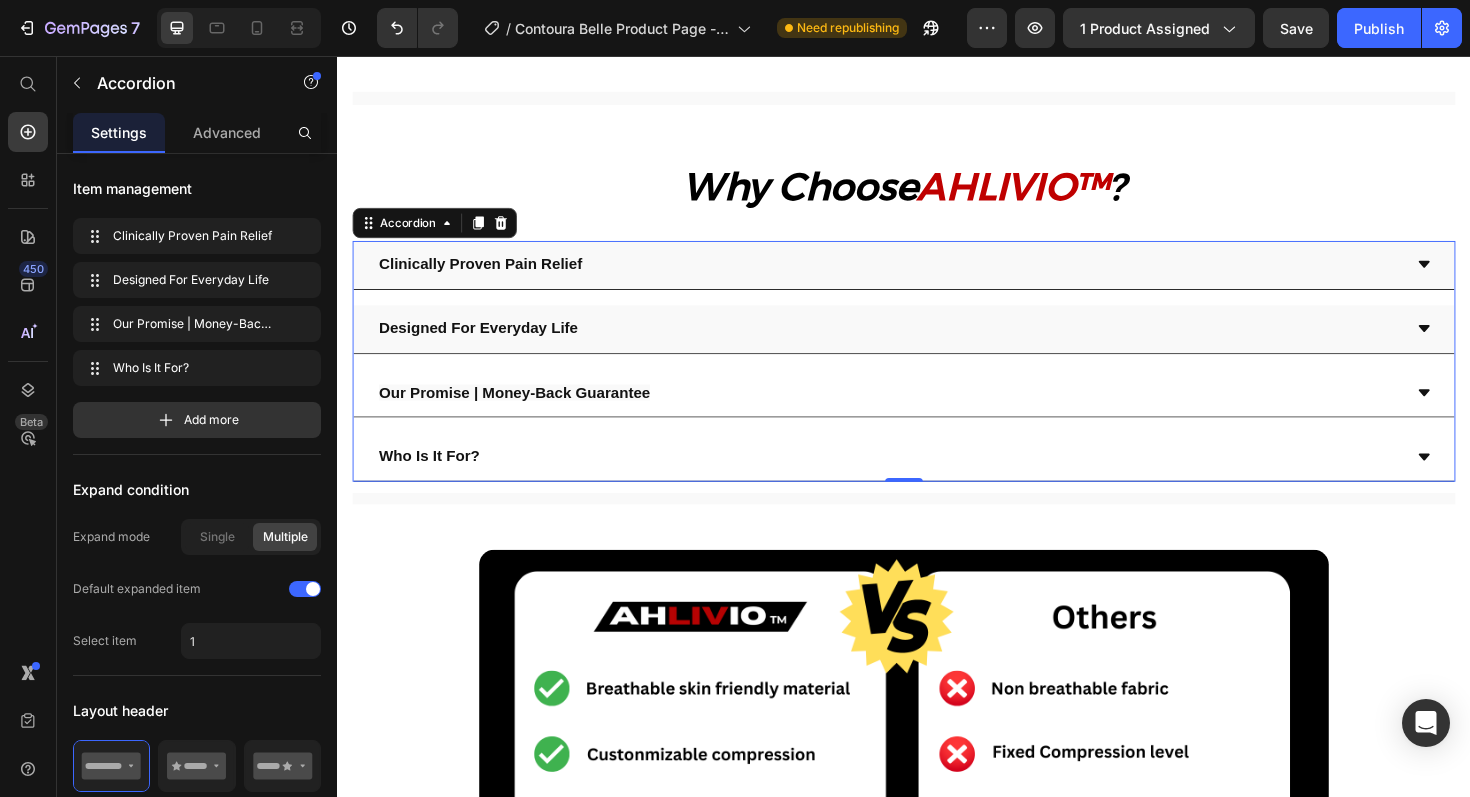 click on "Our Promise | Money-Back Guarantee" at bounding box center [937, 414] 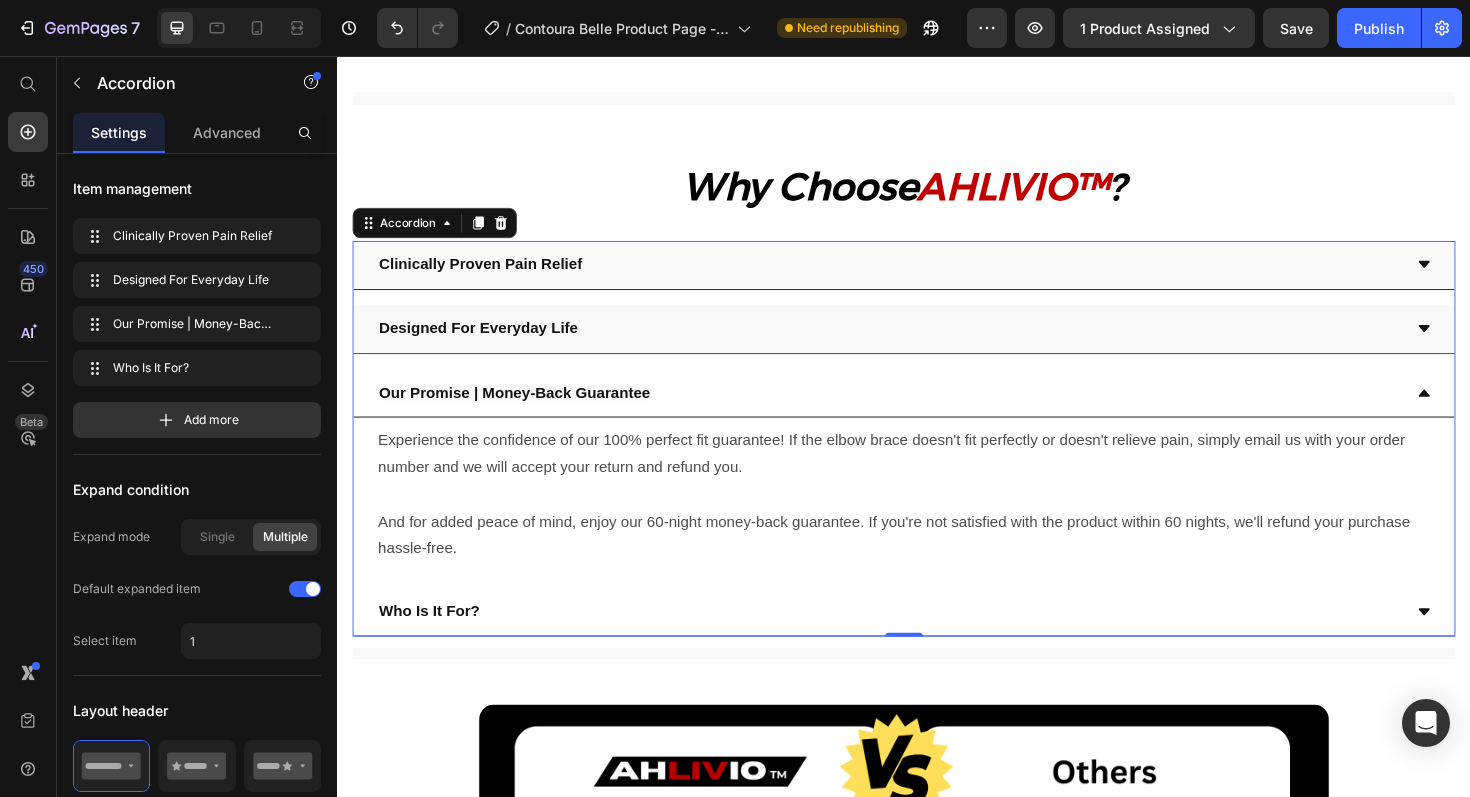 click on "Our Promise | Money-Back Guarantee" at bounding box center (937, 414) 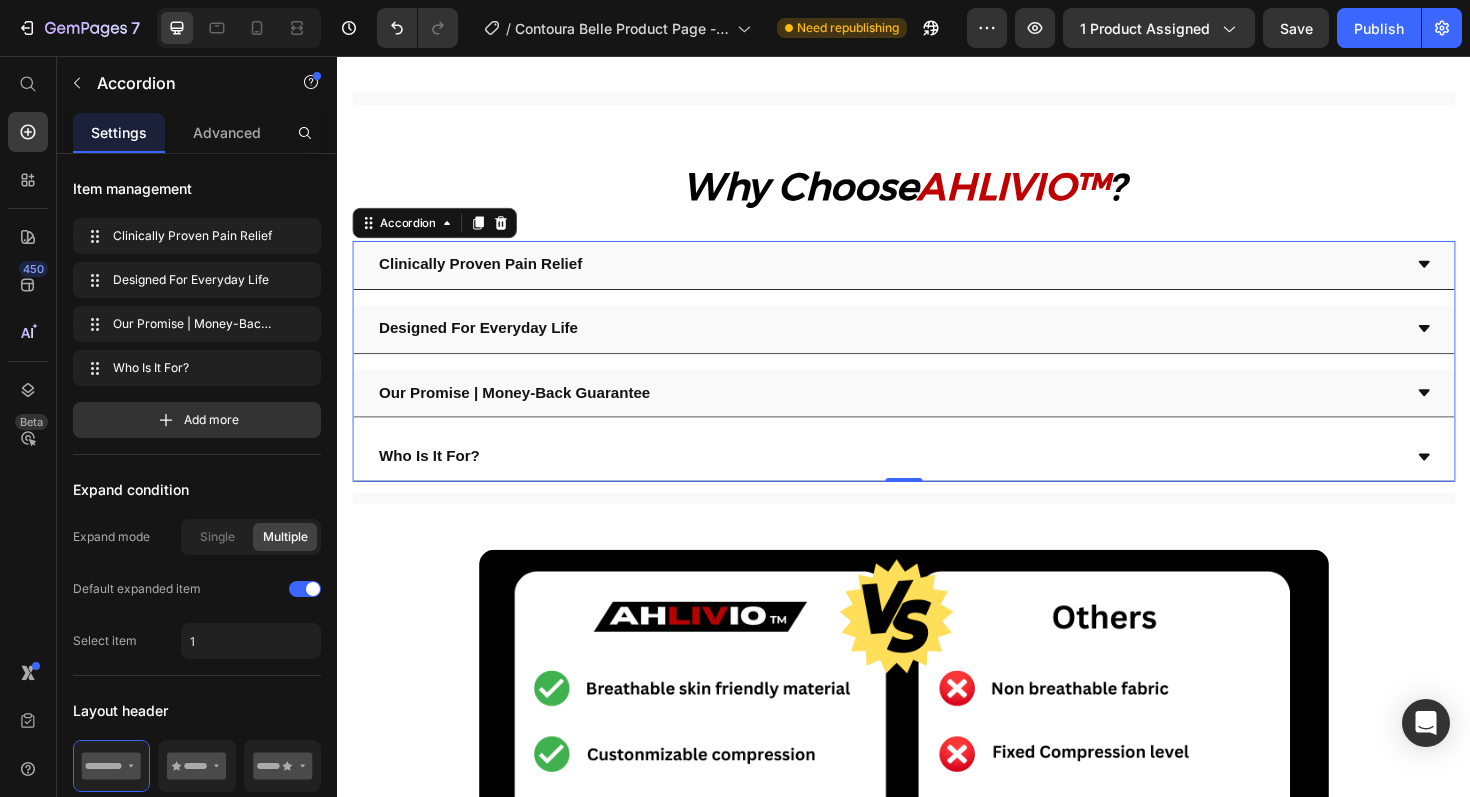click on "Who Is It For?" at bounding box center (937, 481) 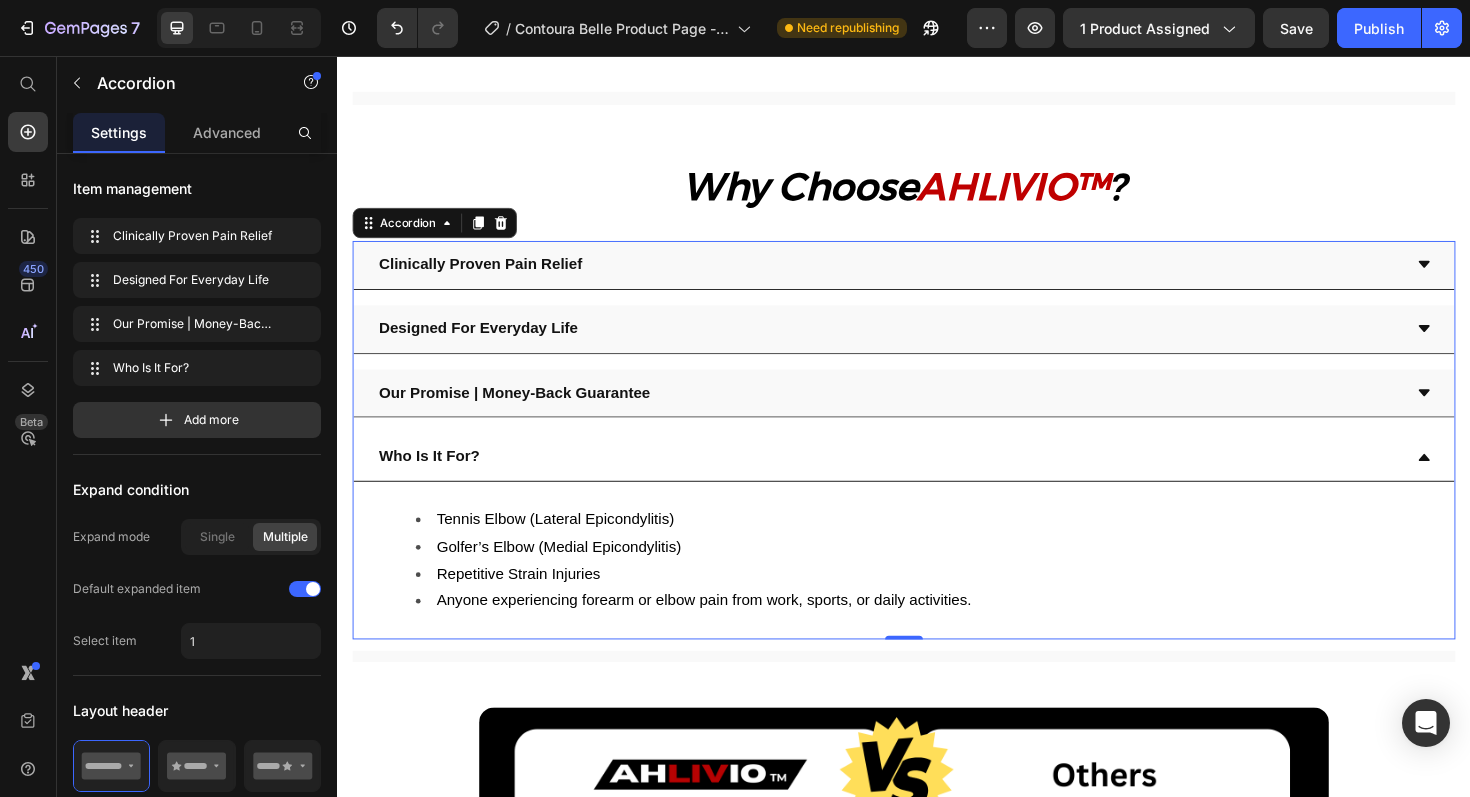 click on "Who Is It For?" at bounding box center [937, 481] 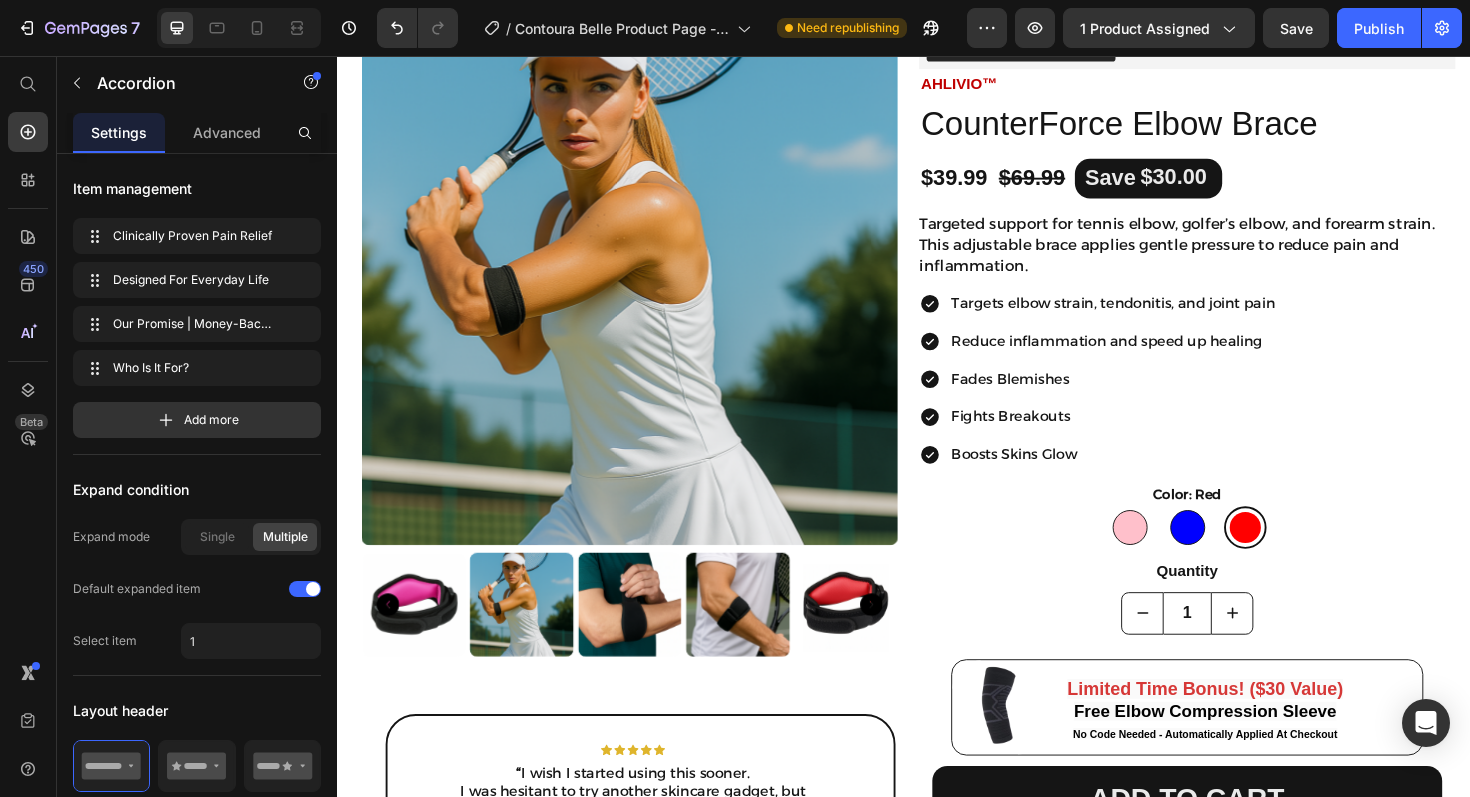 scroll, scrollTop: 0, scrollLeft: 0, axis: both 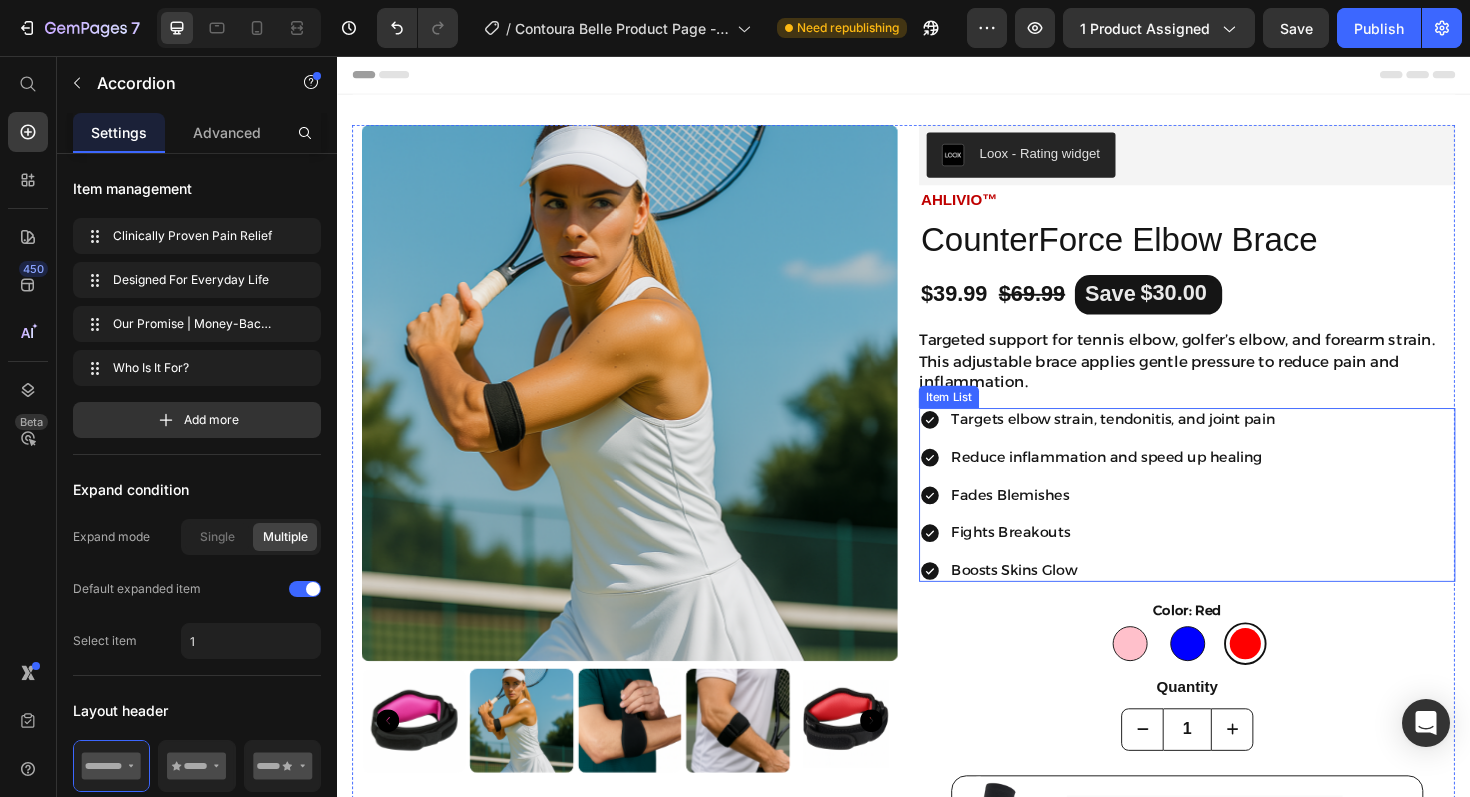 click on "Fades Blemishes" at bounding box center [1158, 521] 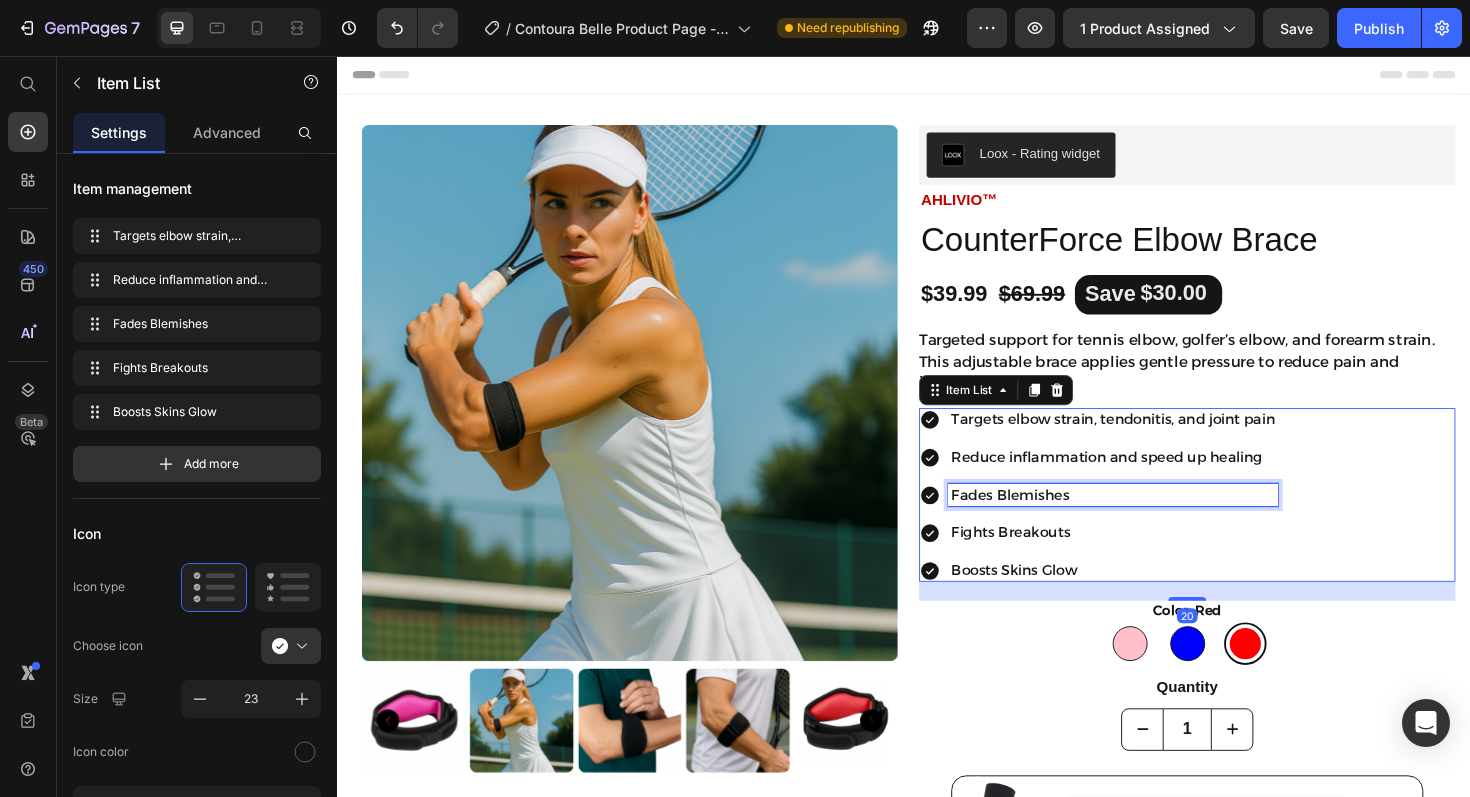 click on "Fades Blemishes" at bounding box center (1158, 521) 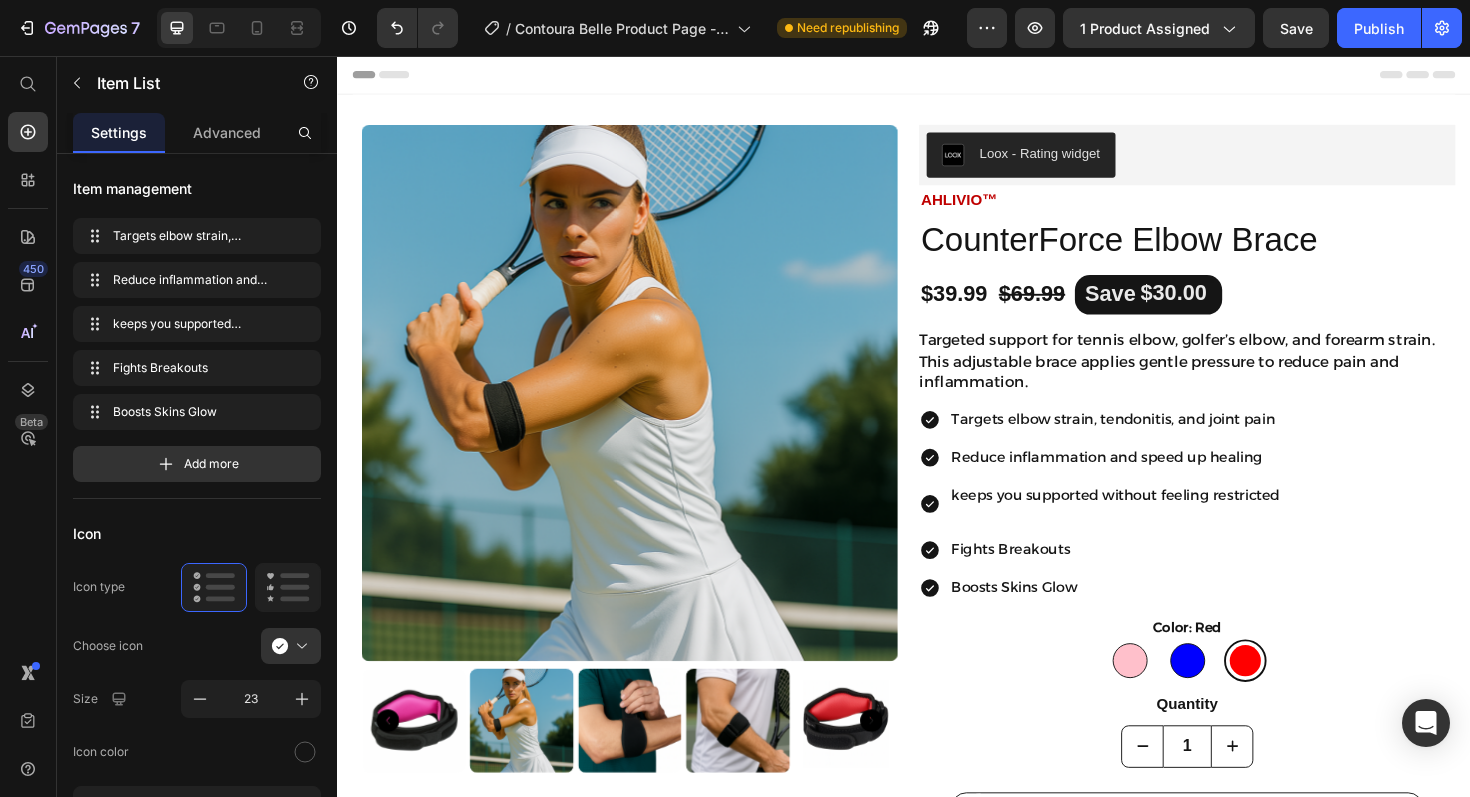 click on "keeps you supported without feeling restricted" at bounding box center [1161, 521] 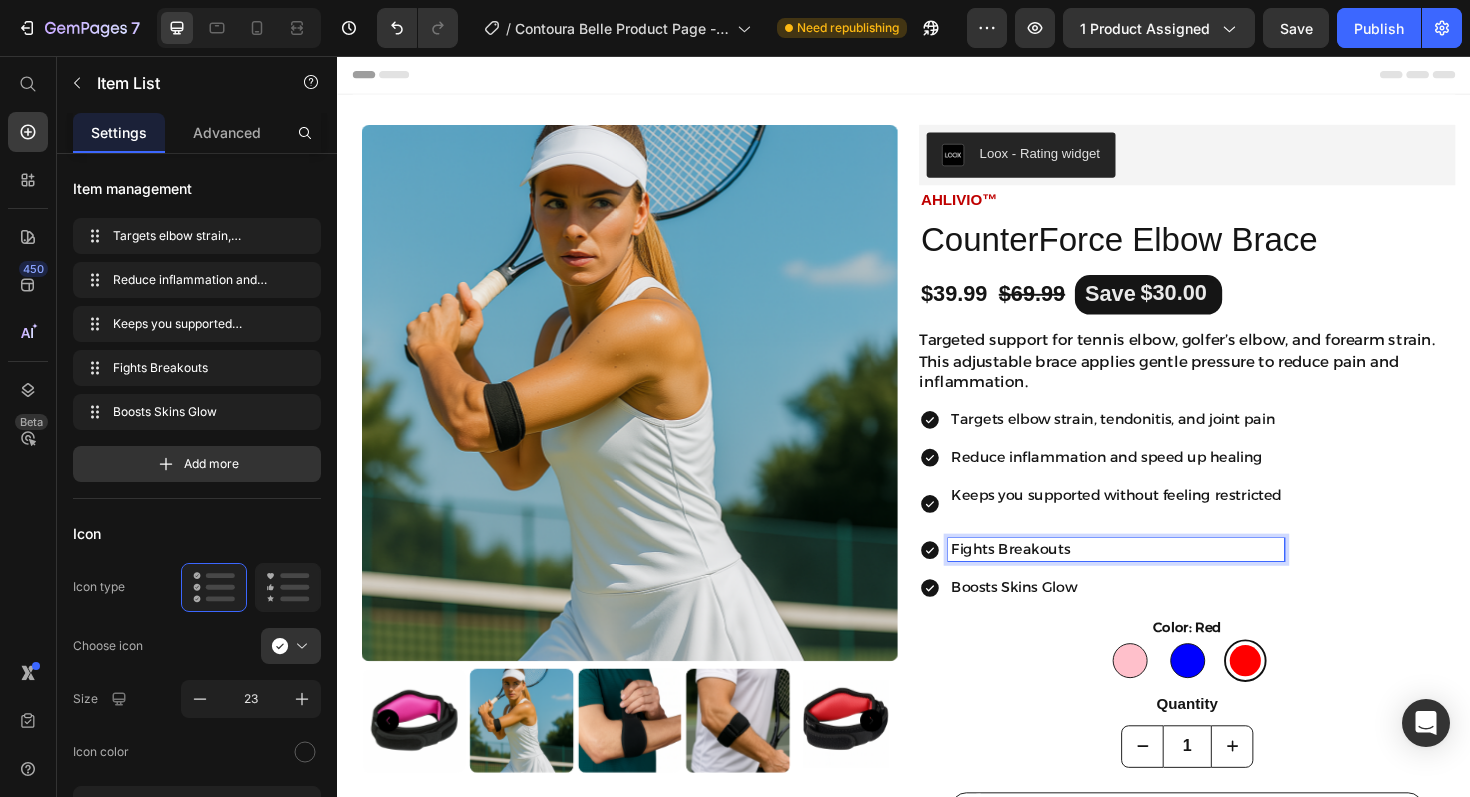 click on "Fights Breakouts" at bounding box center (1162, 579) 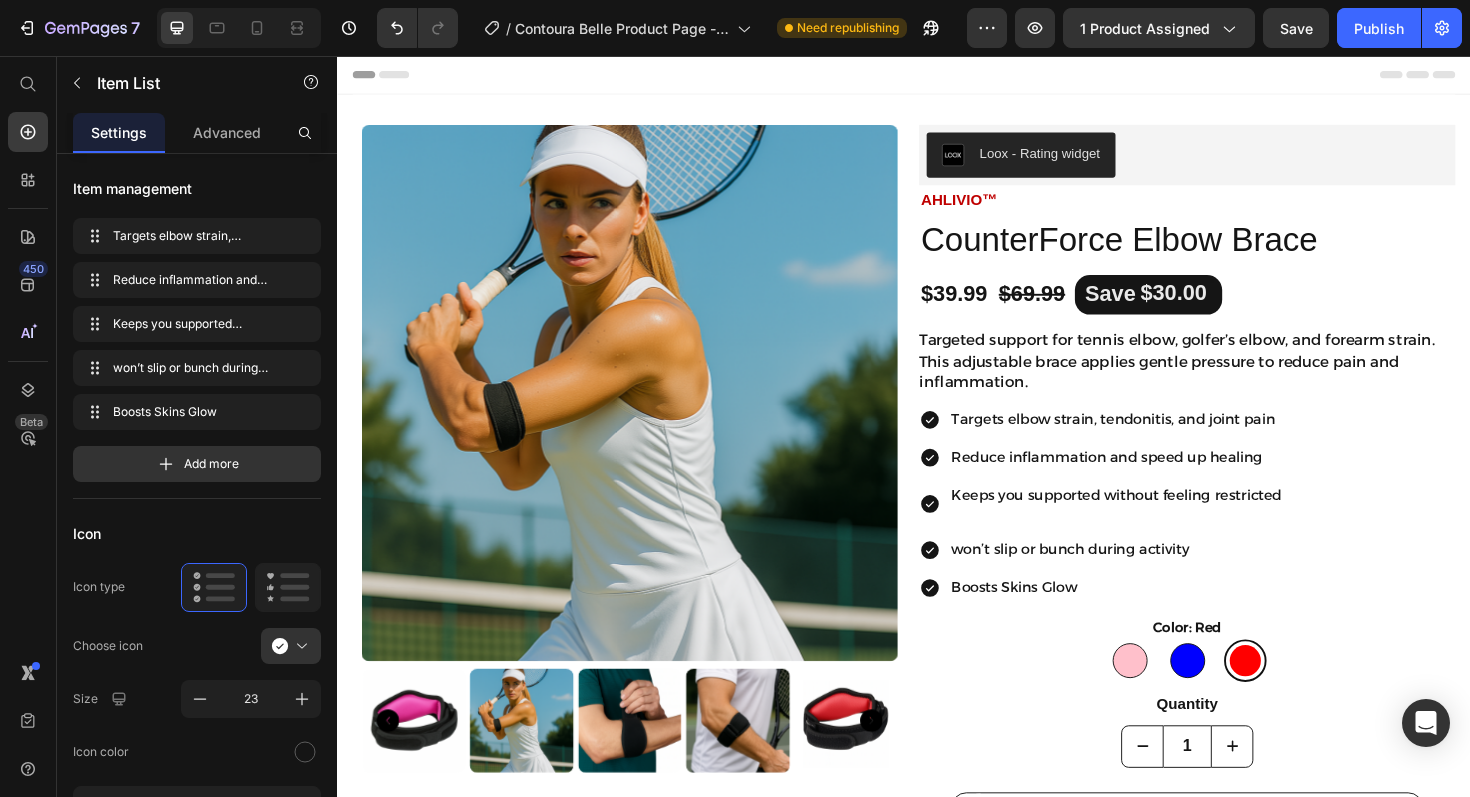 click on "won’t slip or bunch during activity" at bounding box center [1162, 579] 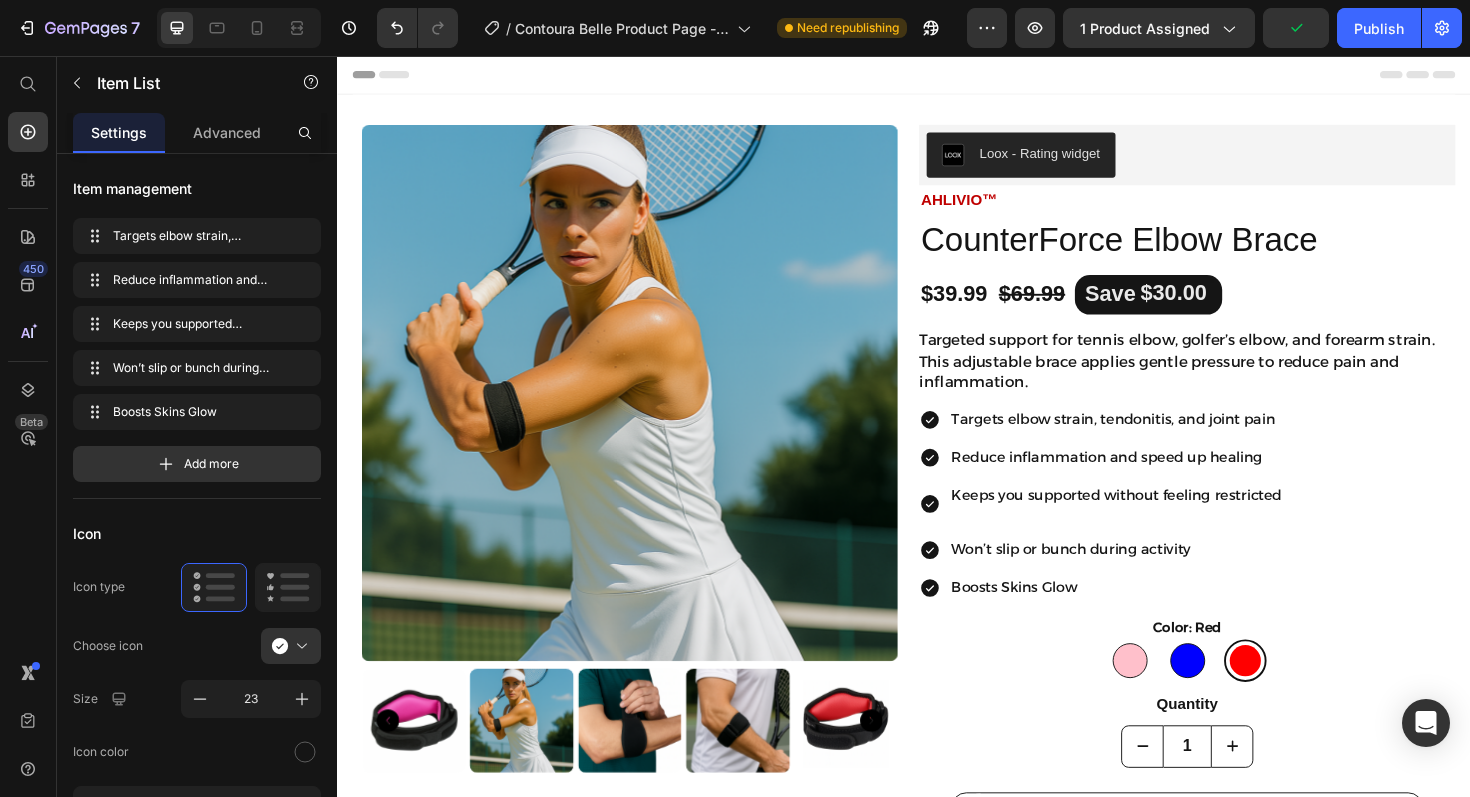 click at bounding box center [1162, 539] 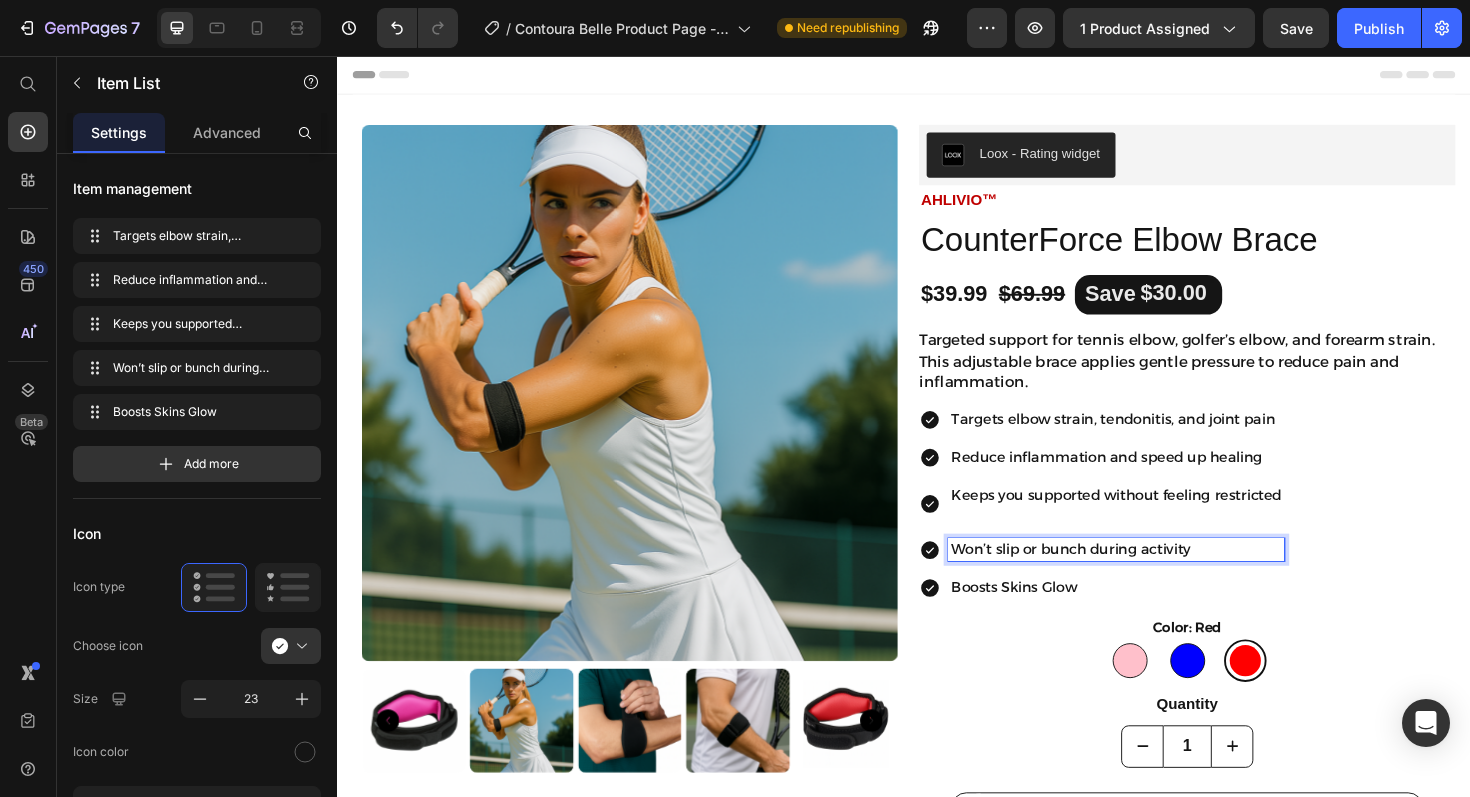 click on "Won’t slip or bunch during activity" at bounding box center (1162, 579) 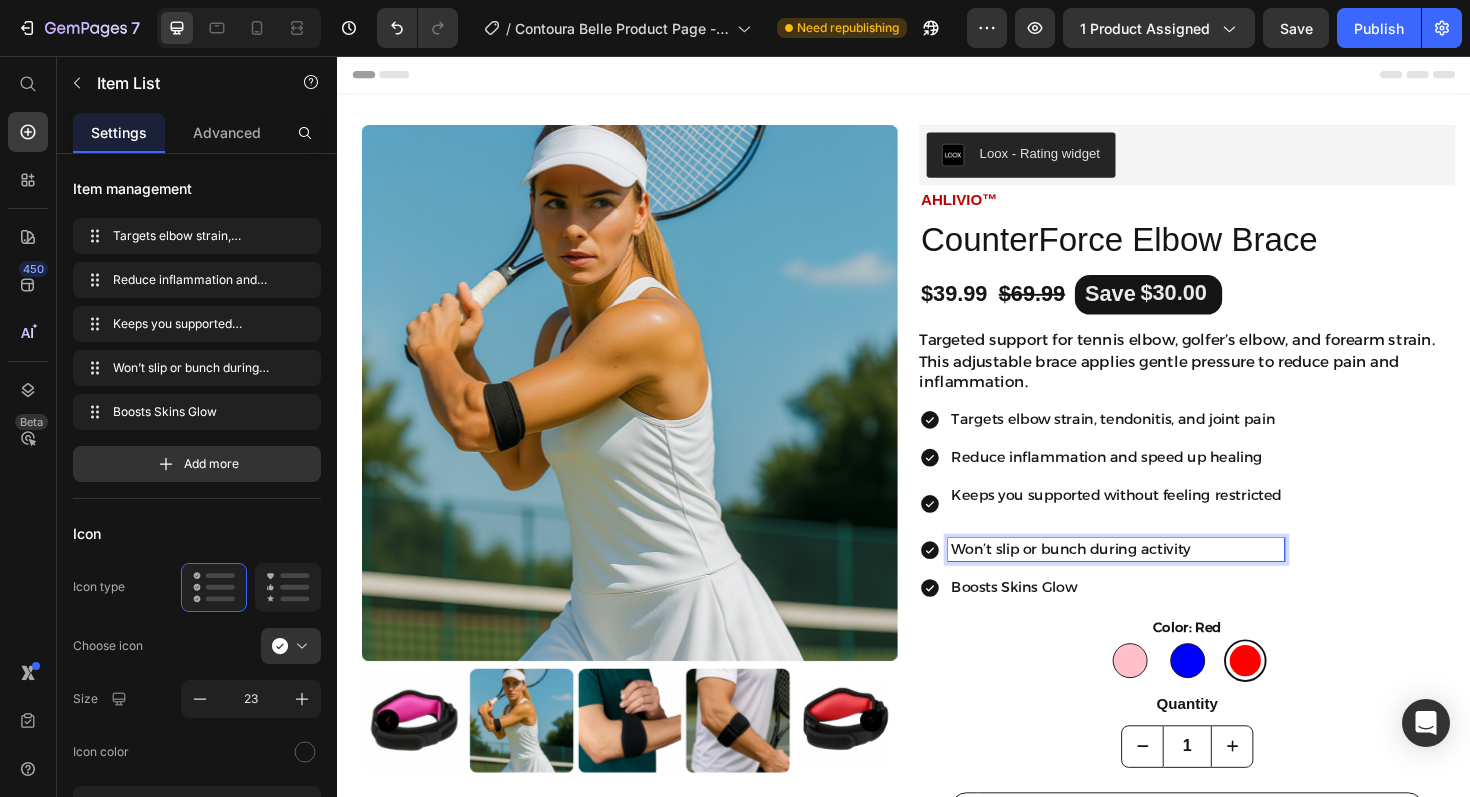 click on "Won’t slip or bunch during activity" at bounding box center [1162, 579] 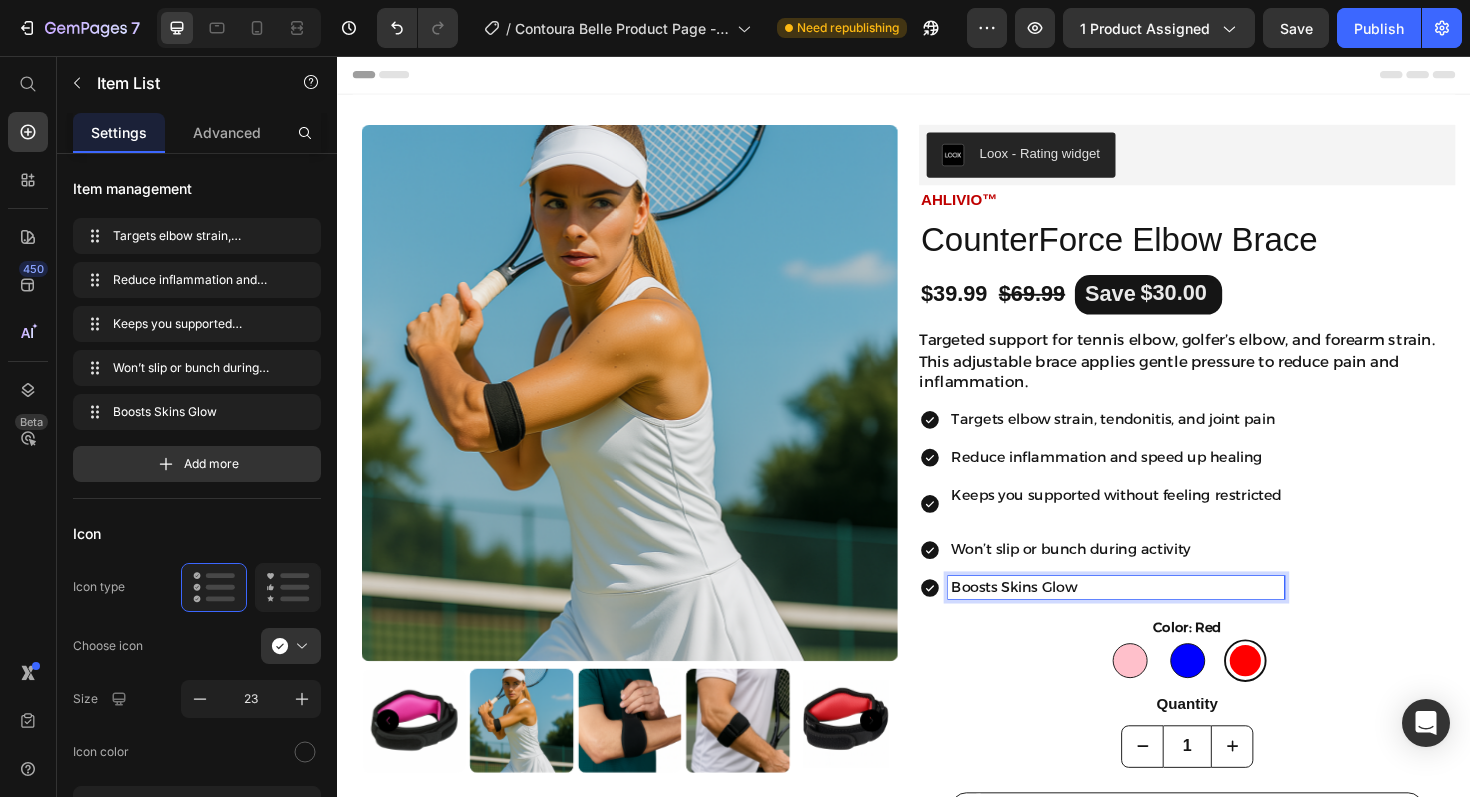 click on "Keeps you supported without feeling restricted" at bounding box center (1162, 521) 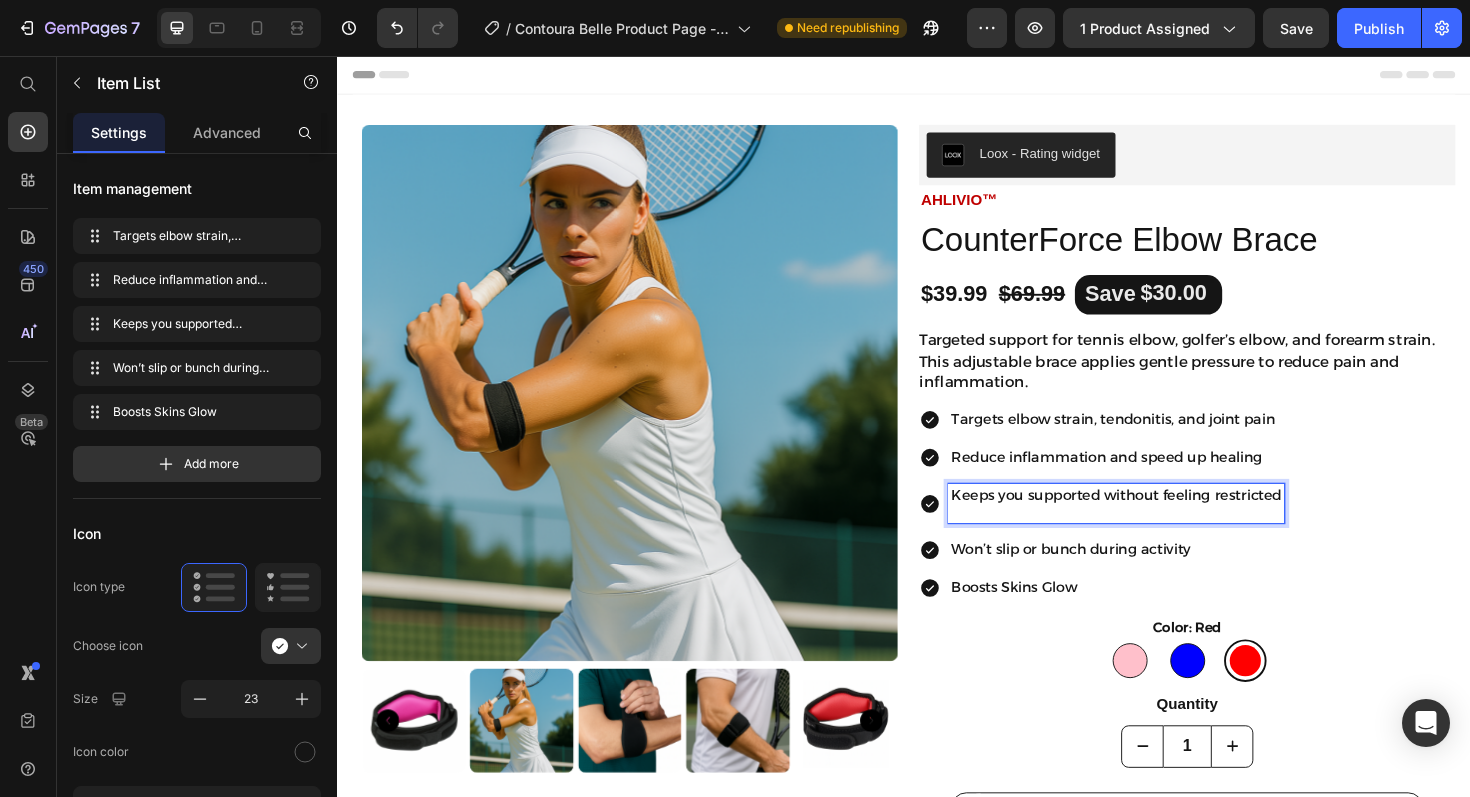click on "Keeps you supported without feeling restricted" at bounding box center (1162, 521) 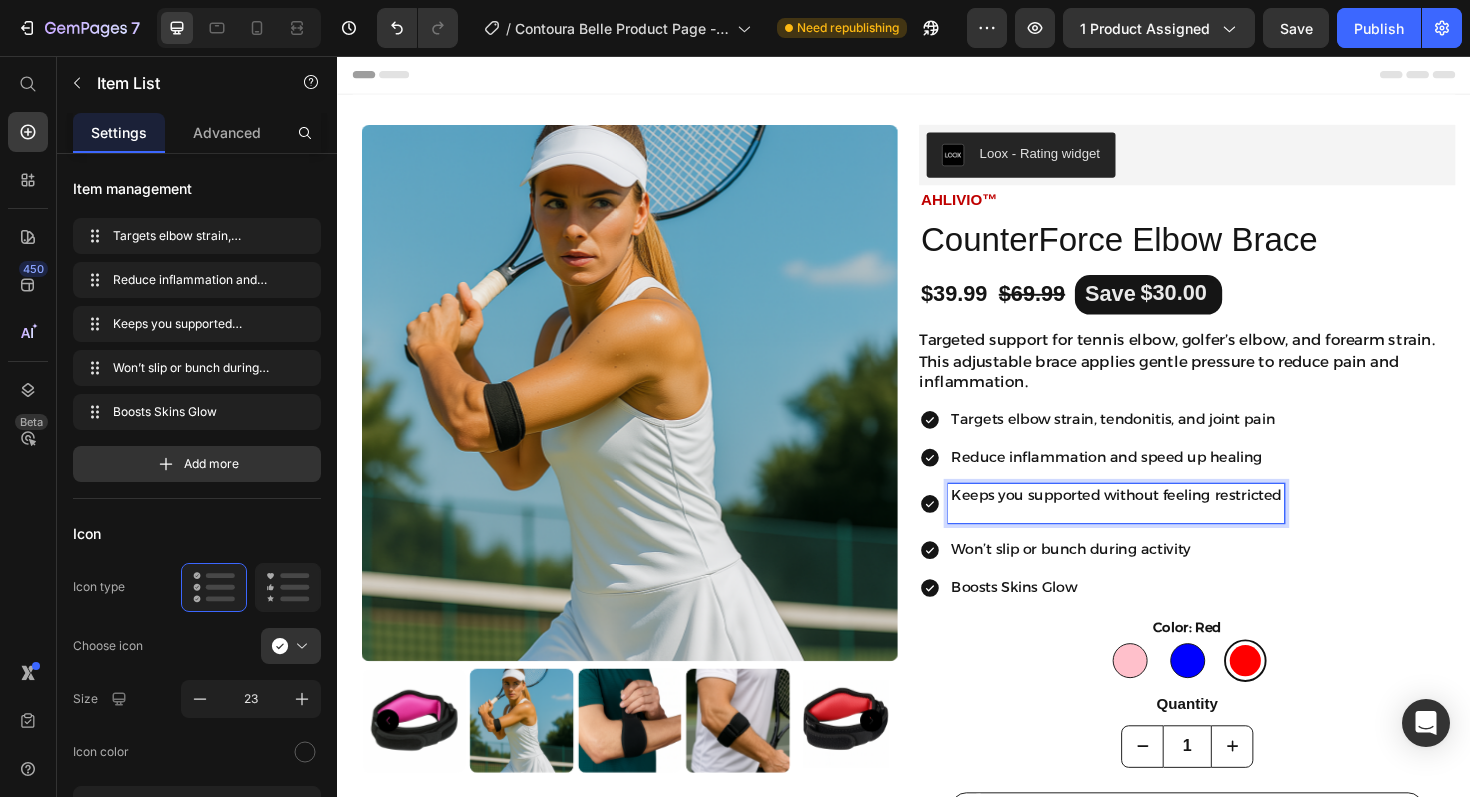 click at bounding box center [1162, 539] 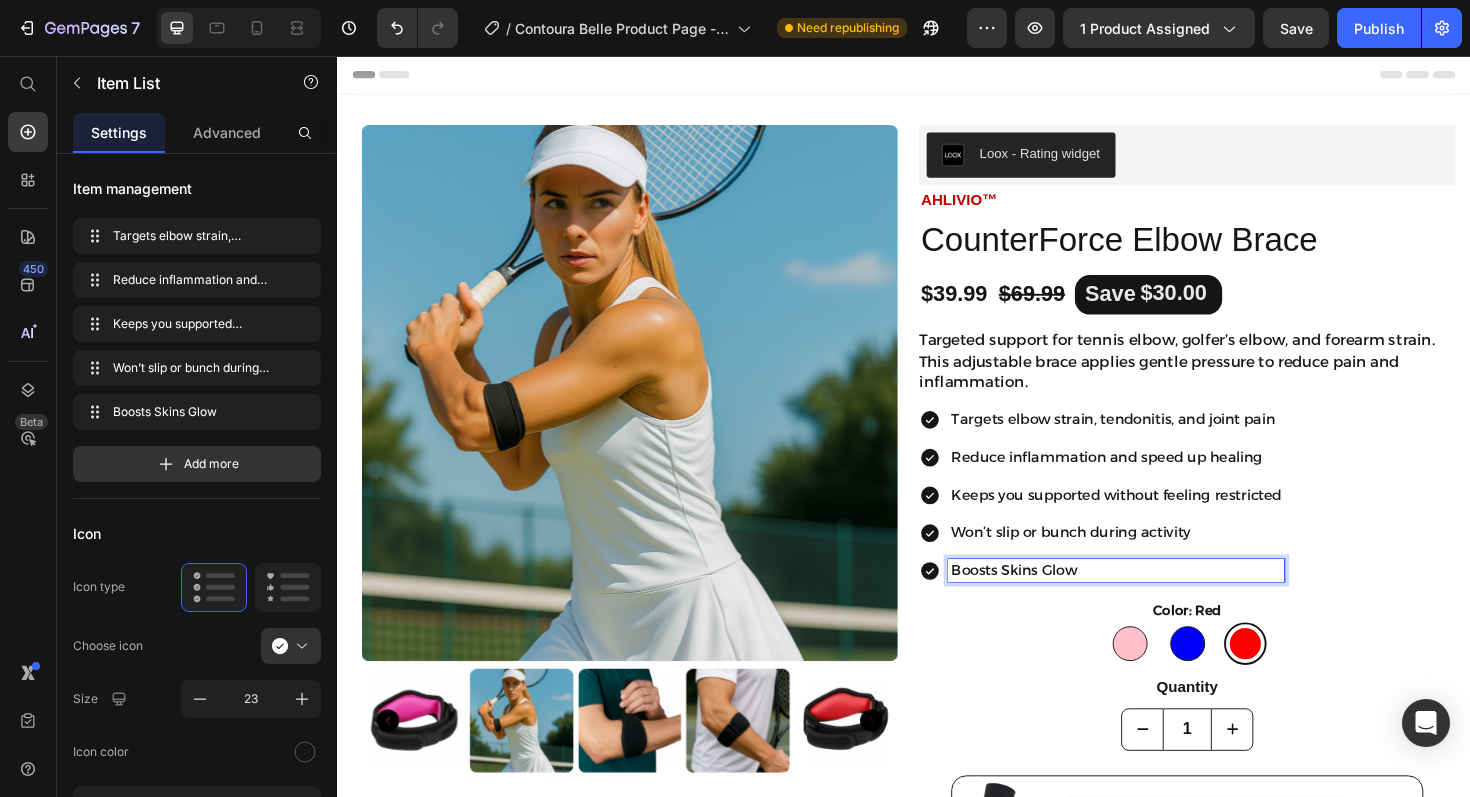 click on "Boosts Skins Glow" at bounding box center [1162, 601] 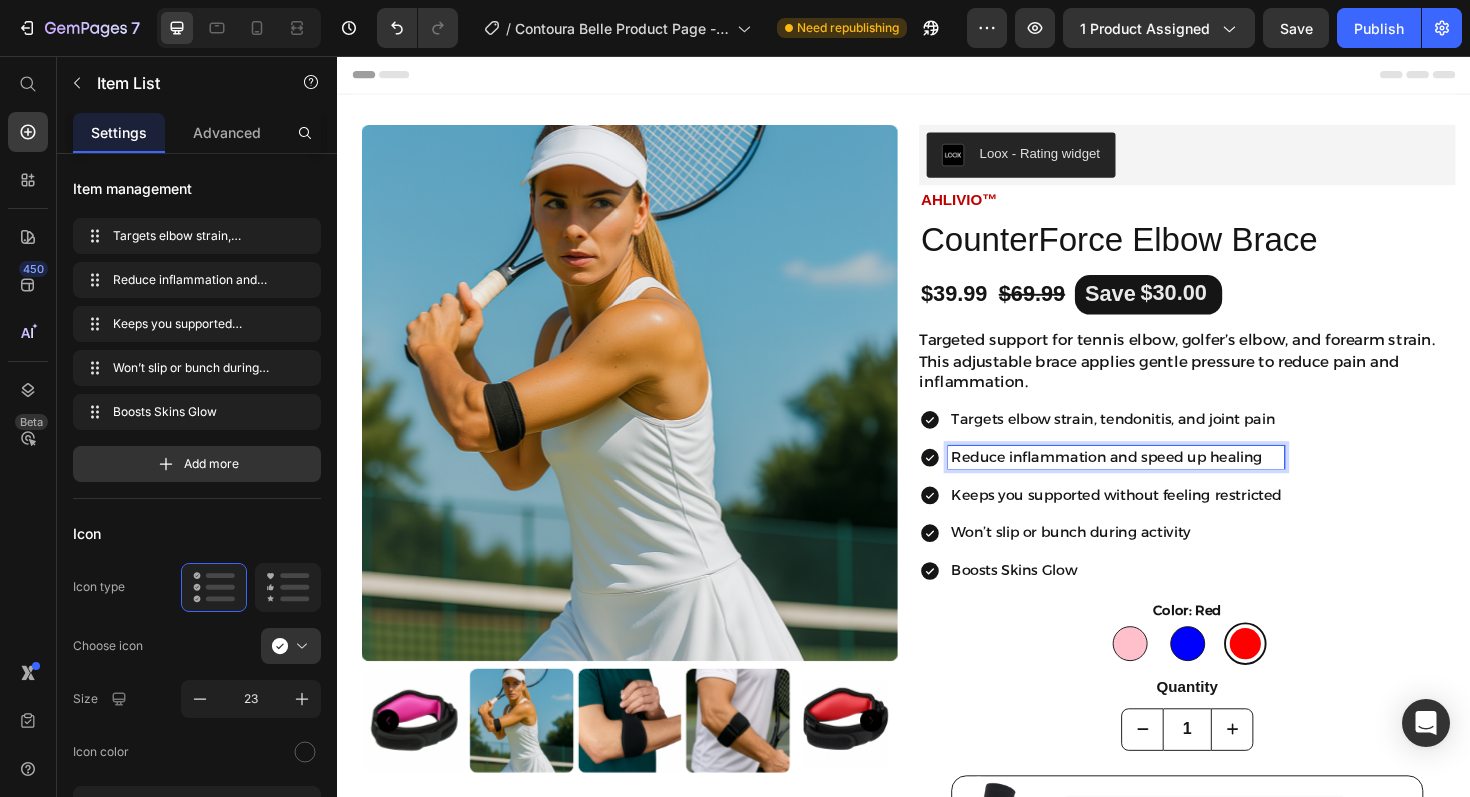 click on "Reduce inflammation and speed up healing" at bounding box center [1162, 481] 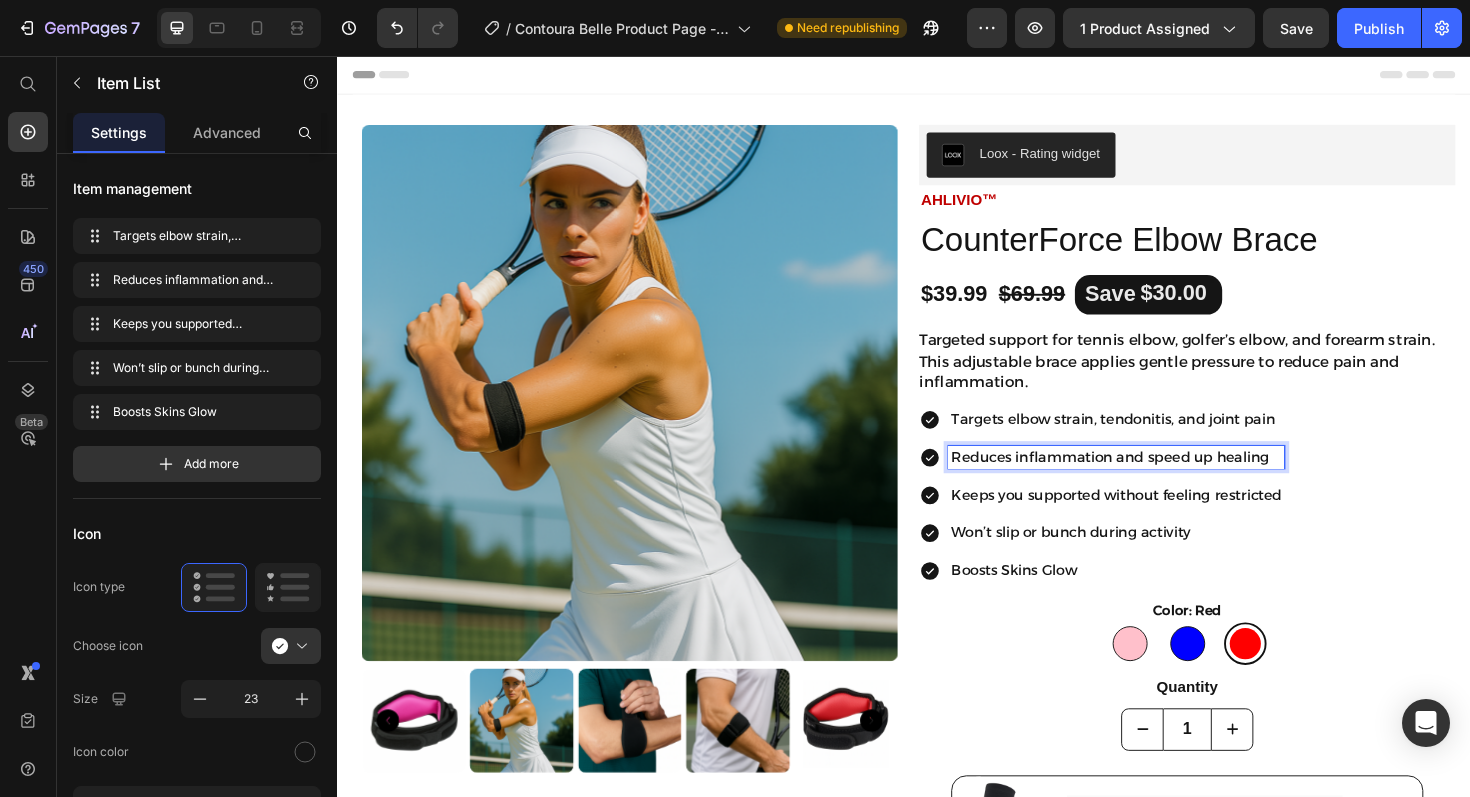 click on "Reduces inflammation and speed up healing" at bounding box center (1162, 481) 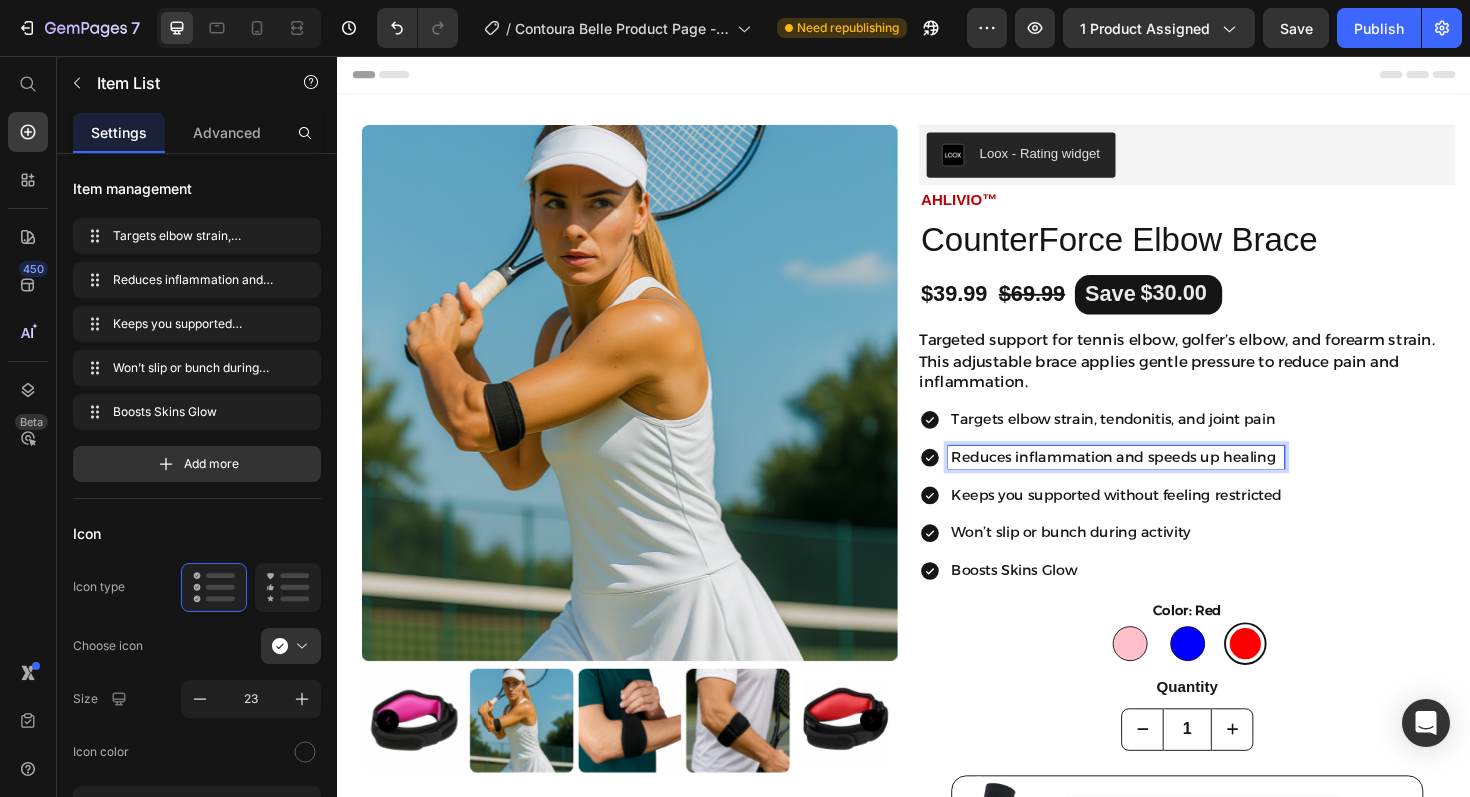 click on "Boosts Skins Glow" at bounding box center [1162, 601] 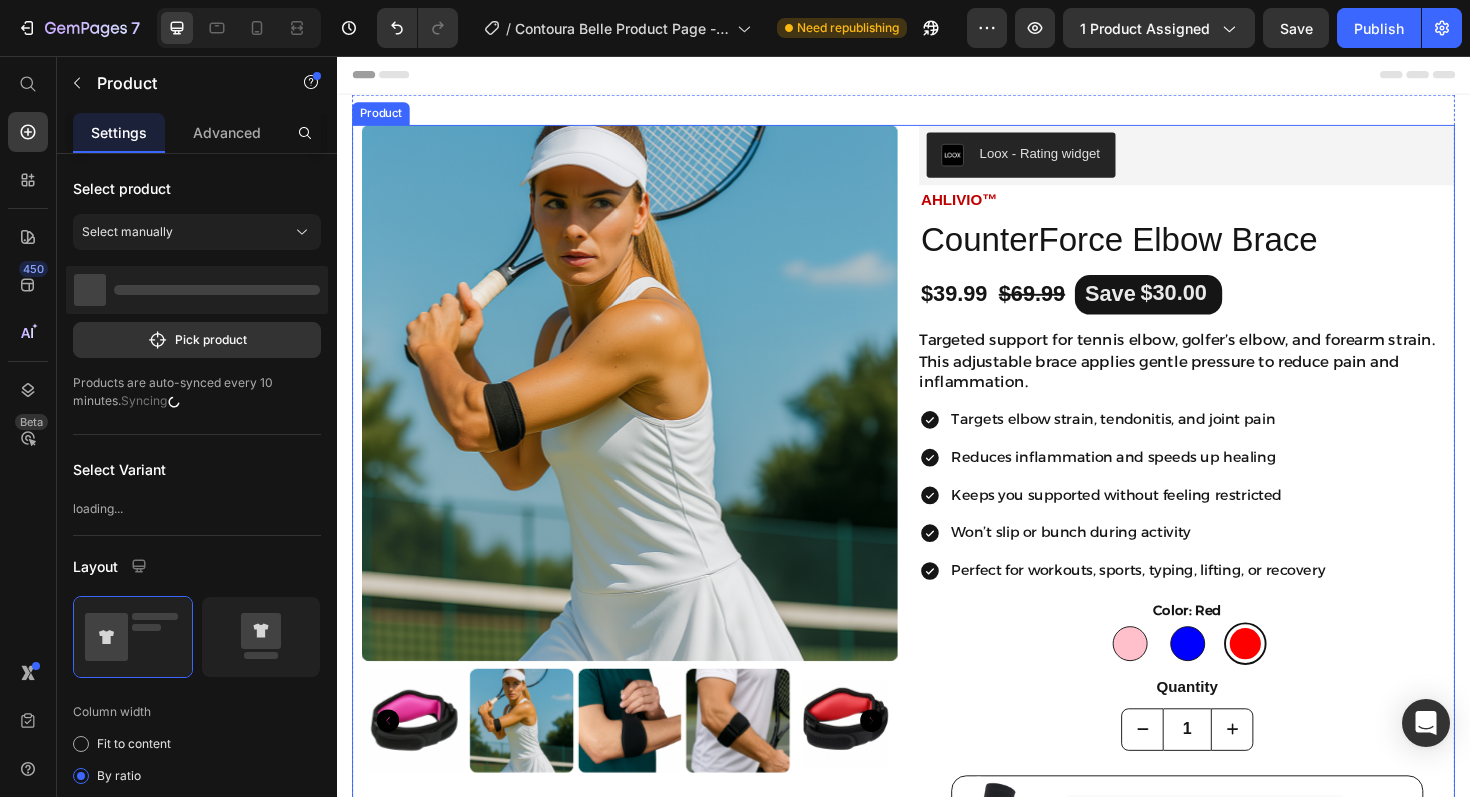 click on "Product Images Icon Icon Icon Icon Icon Icon List “ I wish I started using this sooner. I was hesitant to try another skincare gadget, but Contoura Belle is the real deal. It’s easy to use, relaxing, and the results speak for themselves. My skin feels firmer, and that dull, tired look is completely gone. I finally feel radiant again.” Text Block Emily Text Block
Verified Buyer Item List Row Row Loox - Rating widget Loox AHLIVIO™ Text Block CounterForce Elbow Brace Product Title $39.99 Product Price $69.99 Product Price Save $30.00 Discount Tag Row Targeted support for tennis elbow, golfer’s elbow, and forearm strain. This adjustable brace applies gentle pressure to reduce pain and inflammation. Product Description Targets elbow strain, tendonitis, and joint pain  Reduces inflammation and speeds up healing Keeps you supported without feeling restricted Won’t slip or bunch during activity Perfect for workouts, sports, typing, lifting, or recovery Item List   20 Pink Pink" at bounding box center (937, 693) 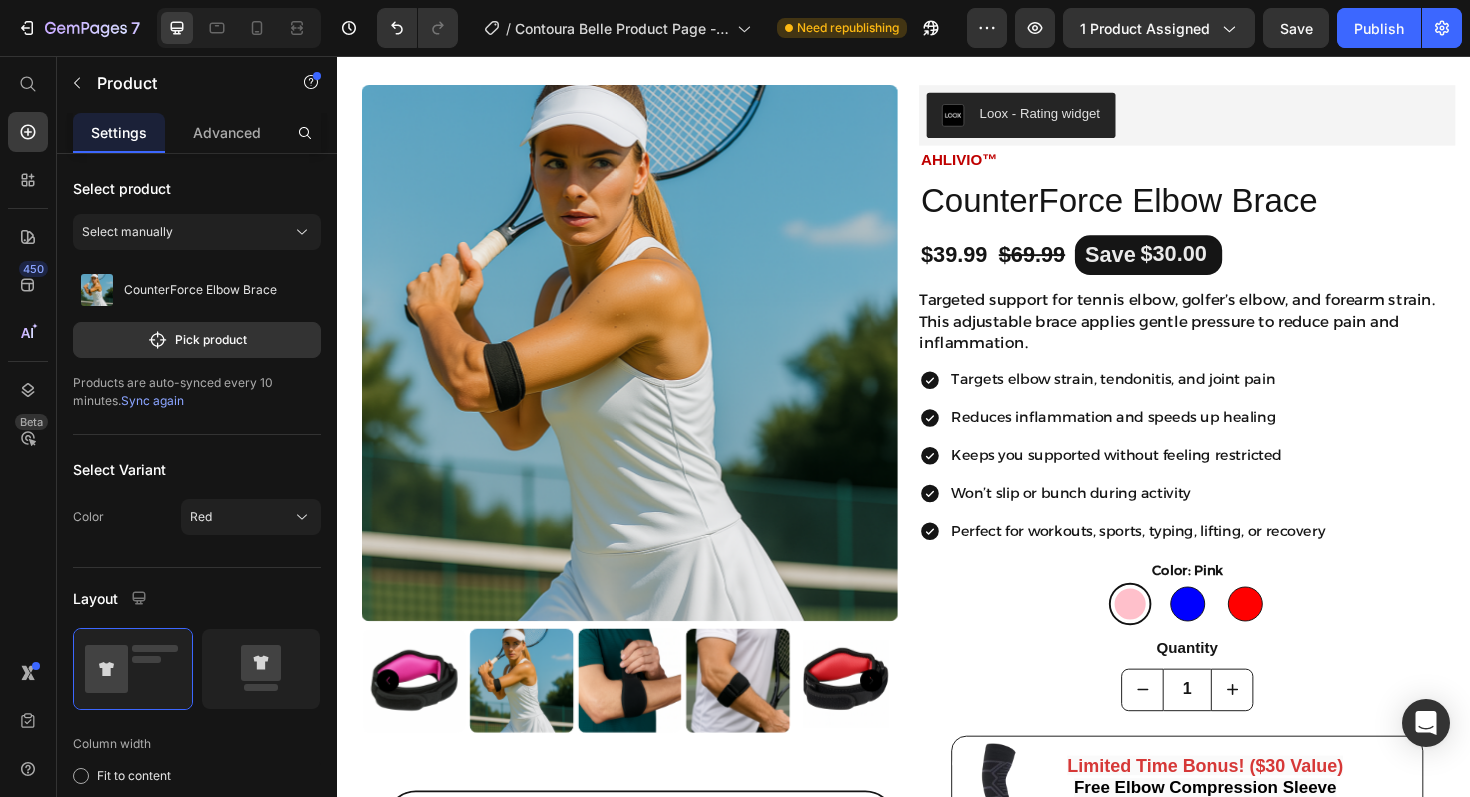 scroll, scrollTop: 45, scrollLeft: 0, axis: vertical 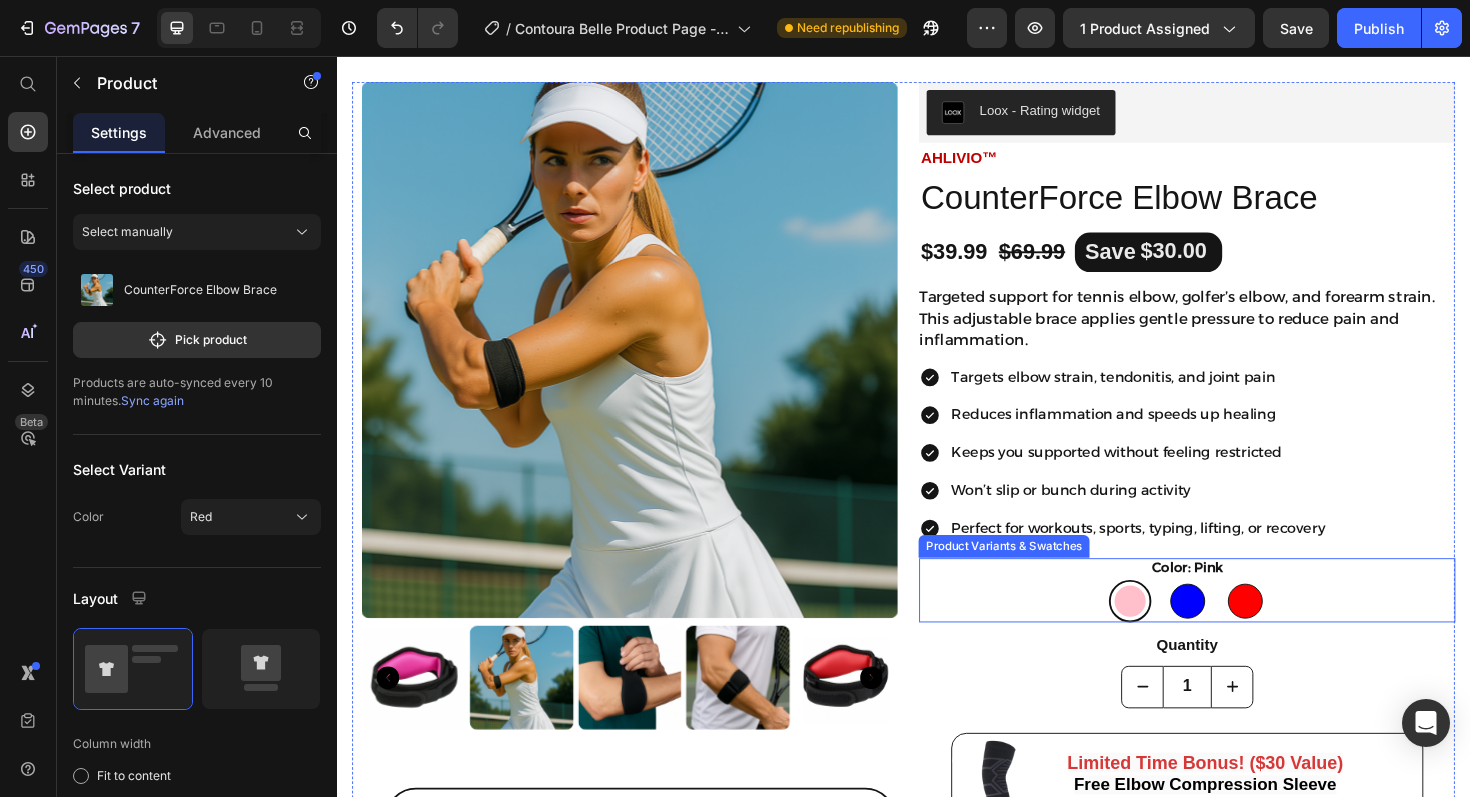 click at bounding box center [1237, 633] 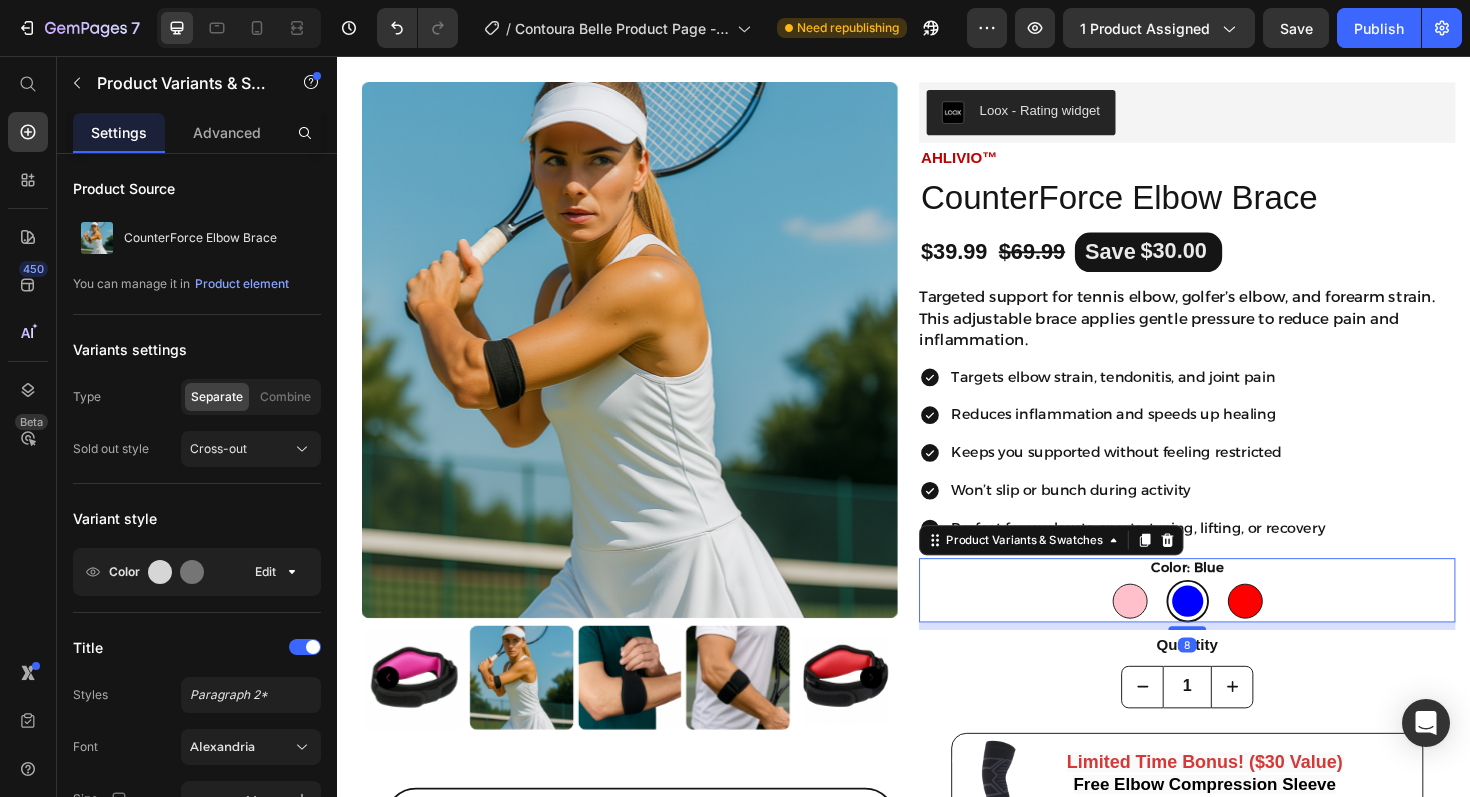 click at bounding box center [1298, 633] 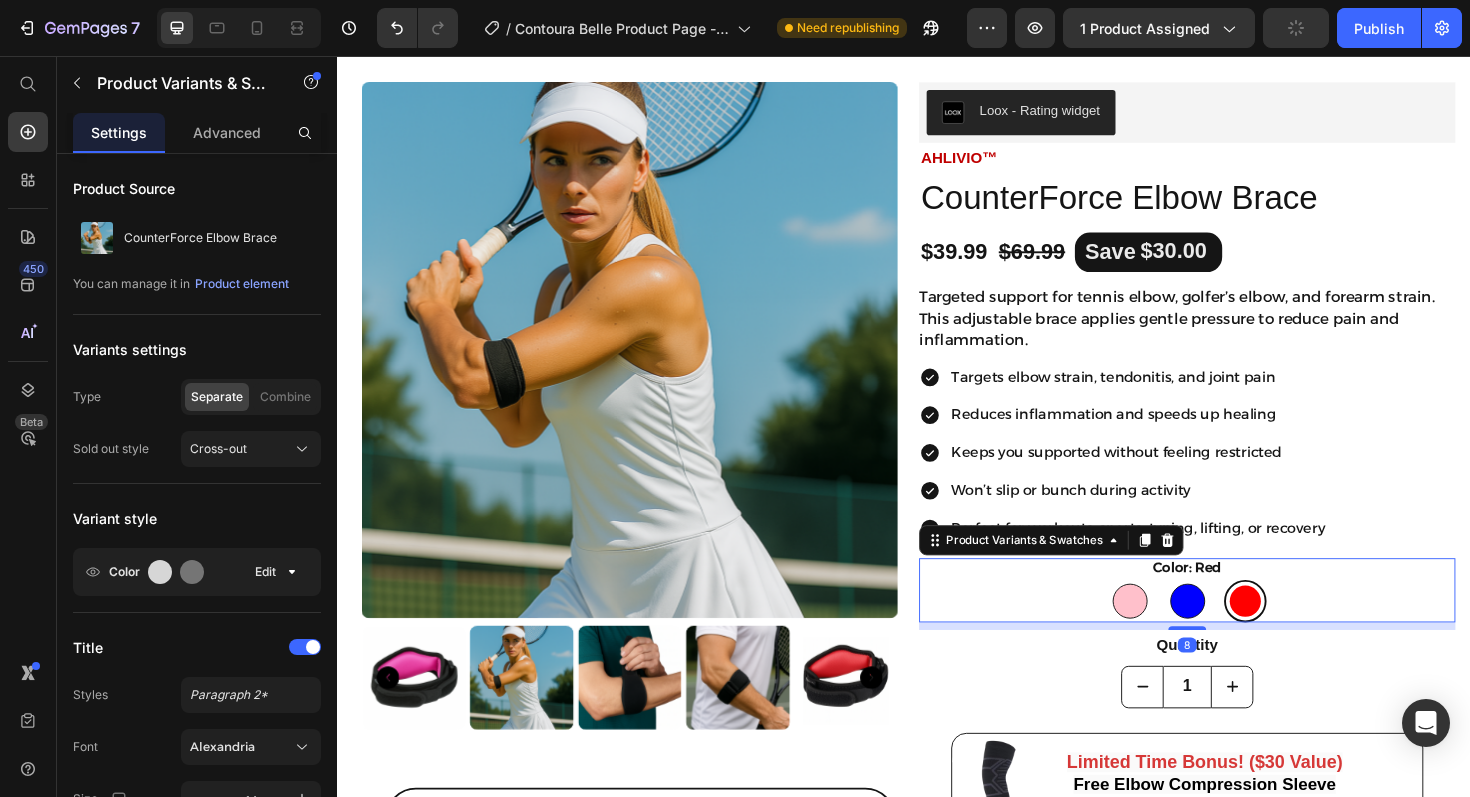 click at bounding box center [1176, 633] 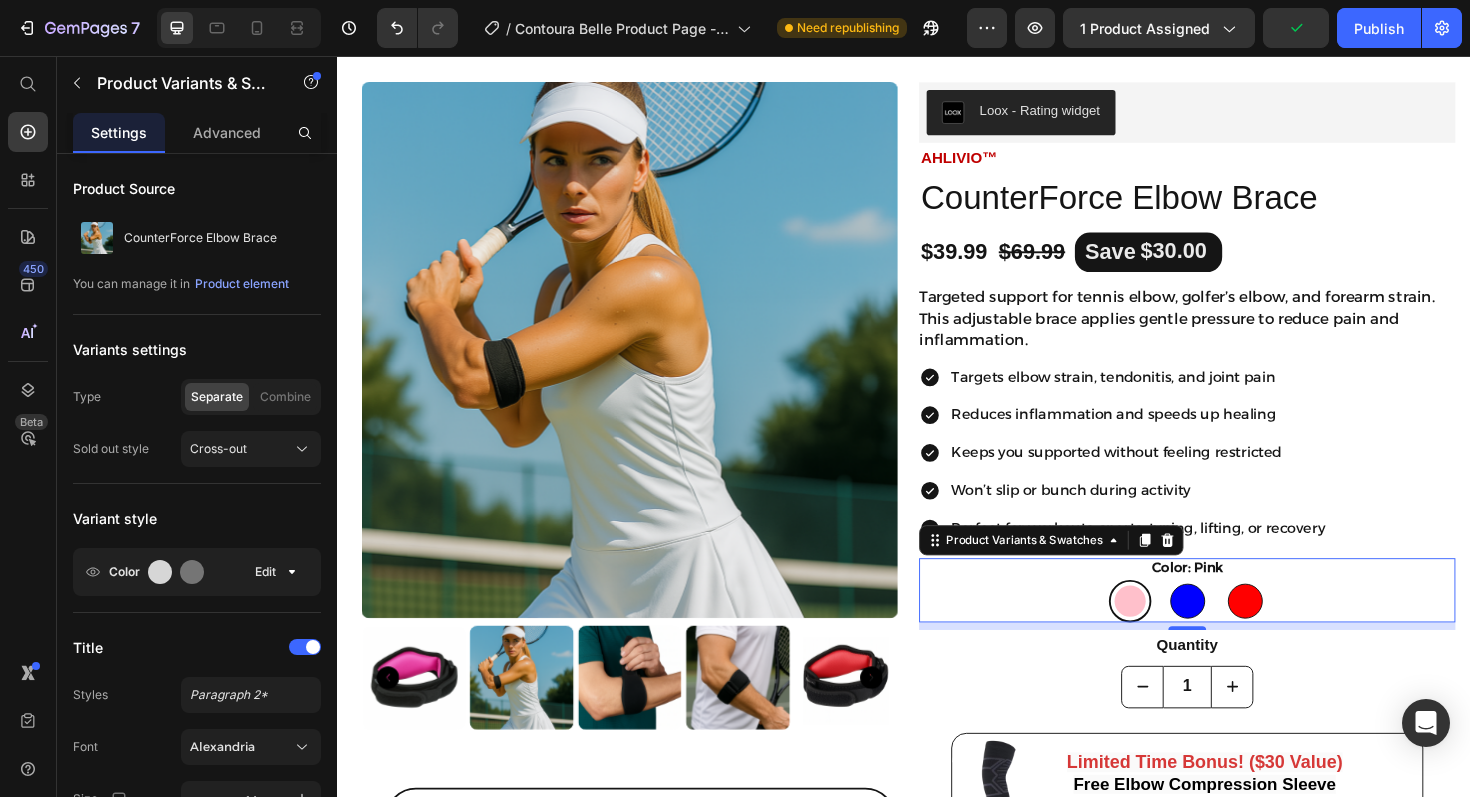 click at bounding box center (1237, 633) 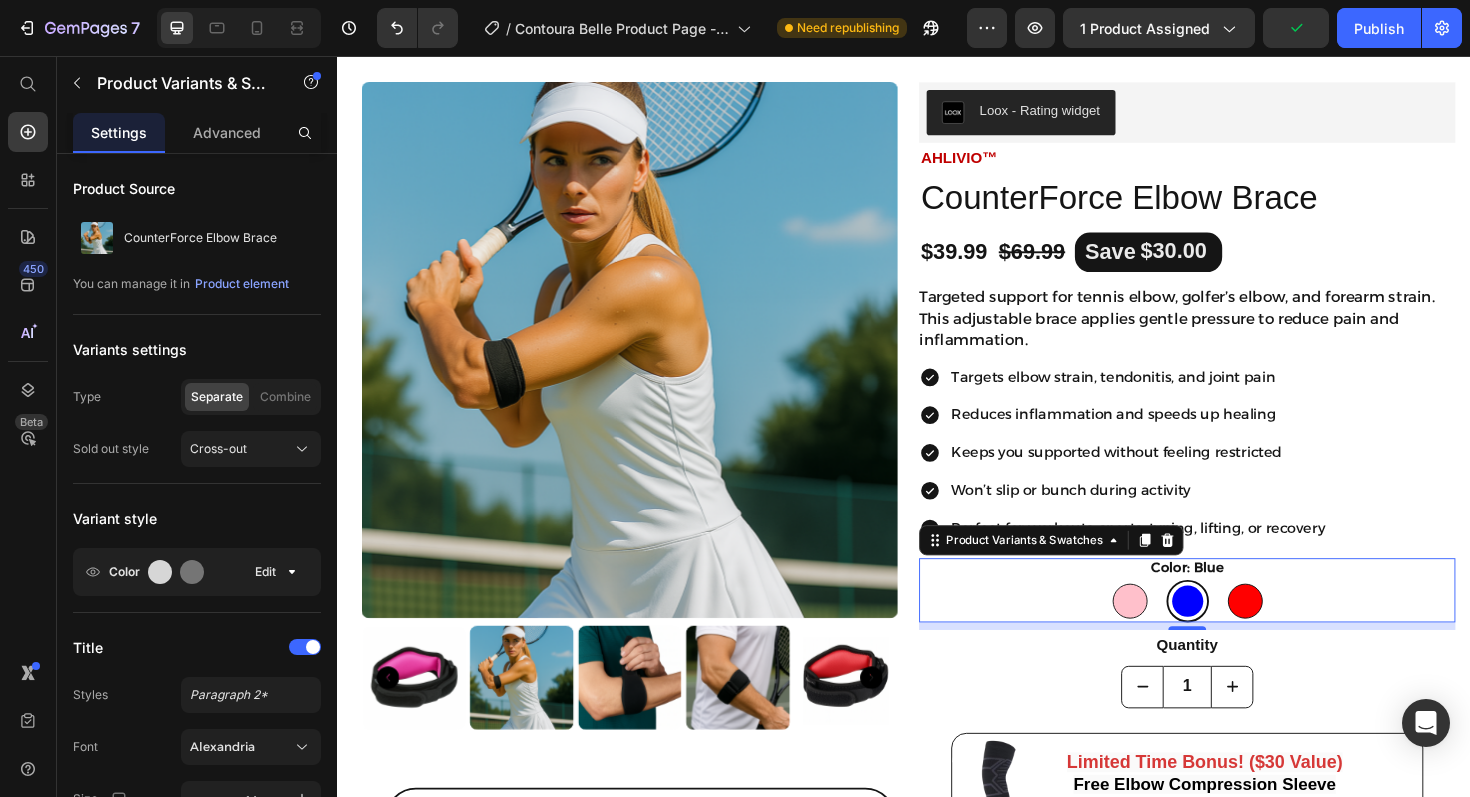 click at bounding box center [1298, 633] 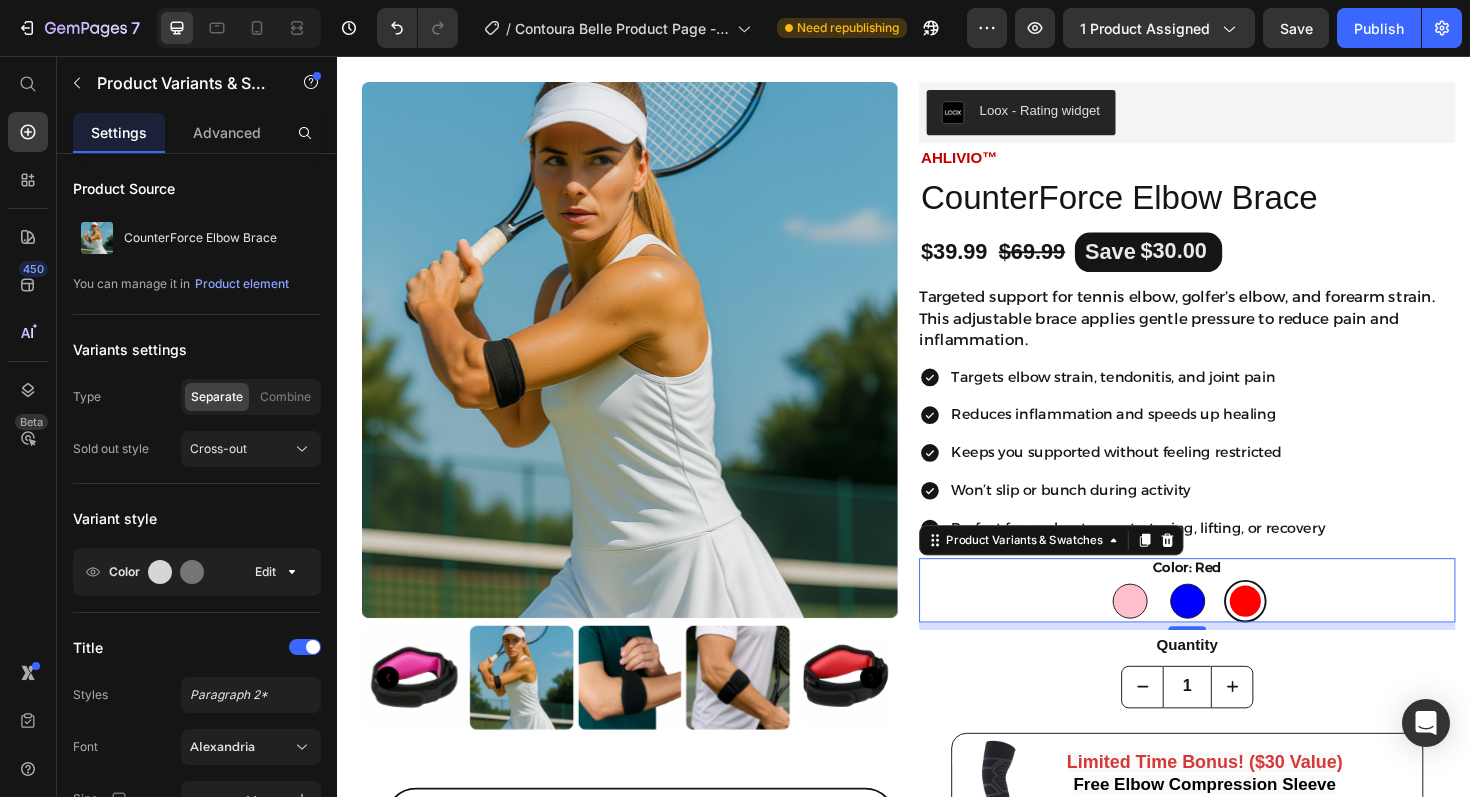 click at bounding box center (1176, 633) 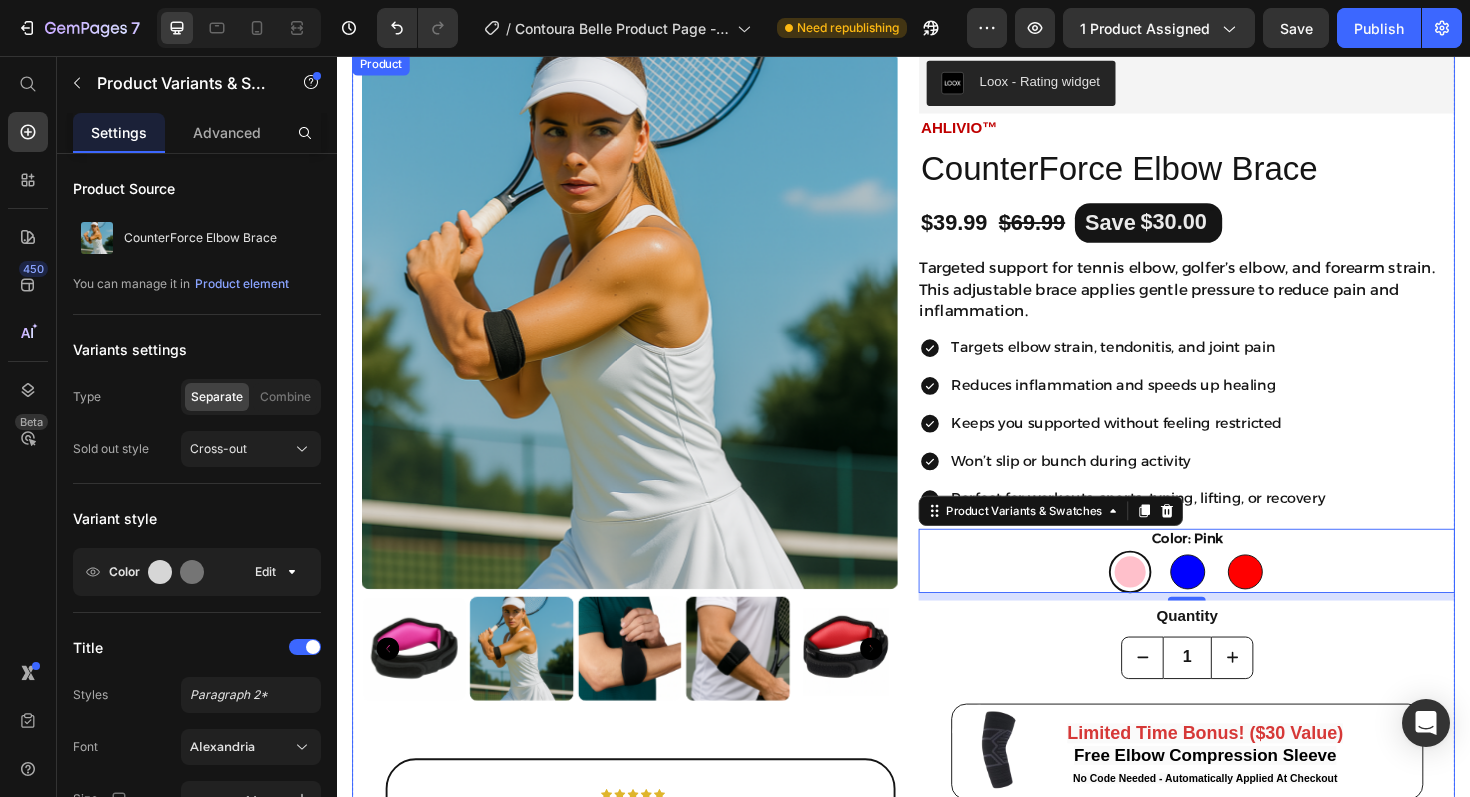 scroll, scrollTop: 82, scrollLeft: 0, axis: vertical 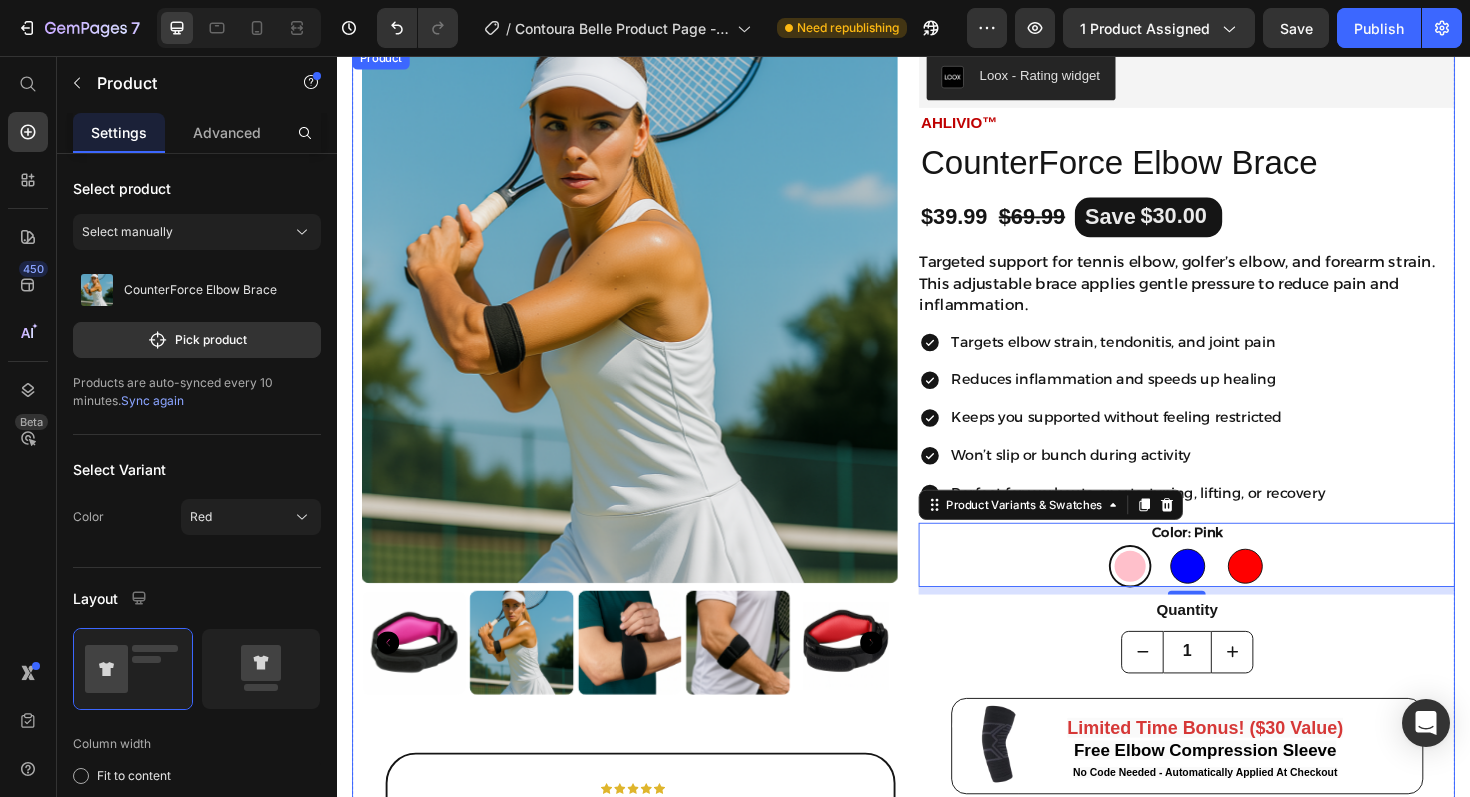 click on "Product Images Icon Icon Icon Icon Icon Icon List “ I wish I started using this sooner. I was hesitant to try another skincare gadget, but Contoura Belle is the real deal. It’s easy to use, relaxing, and the results speak for themselves. My skin feels firmer, and that dull, tired look is completely gone. I finally feel radiant again.” Text Block Emily Text Block
Verified Buyer Item List Row Row Loox - Rating widget Loox AHLIVIO™ Text Block CounterForce Elbow Brace Product Title $39.99 Product Price $69.99 Product Price Save $30.00 Discount Tag Row Targeted support for tennis elbow, golfer’s elbow, and forearm strain. This adjustable brace applies gentle pressure to reduce pain and inflammation. Product Description Targets elbow strain, tendonitis, and joint pain  Reduces inflammation and speeds up healing Keeps you supported without feeling restricted Won’t slip or bunch during activity Perfect for workouts, sports, typing, lifting, or recovery Item List Color: Pink" at bounding box center [937, 611] 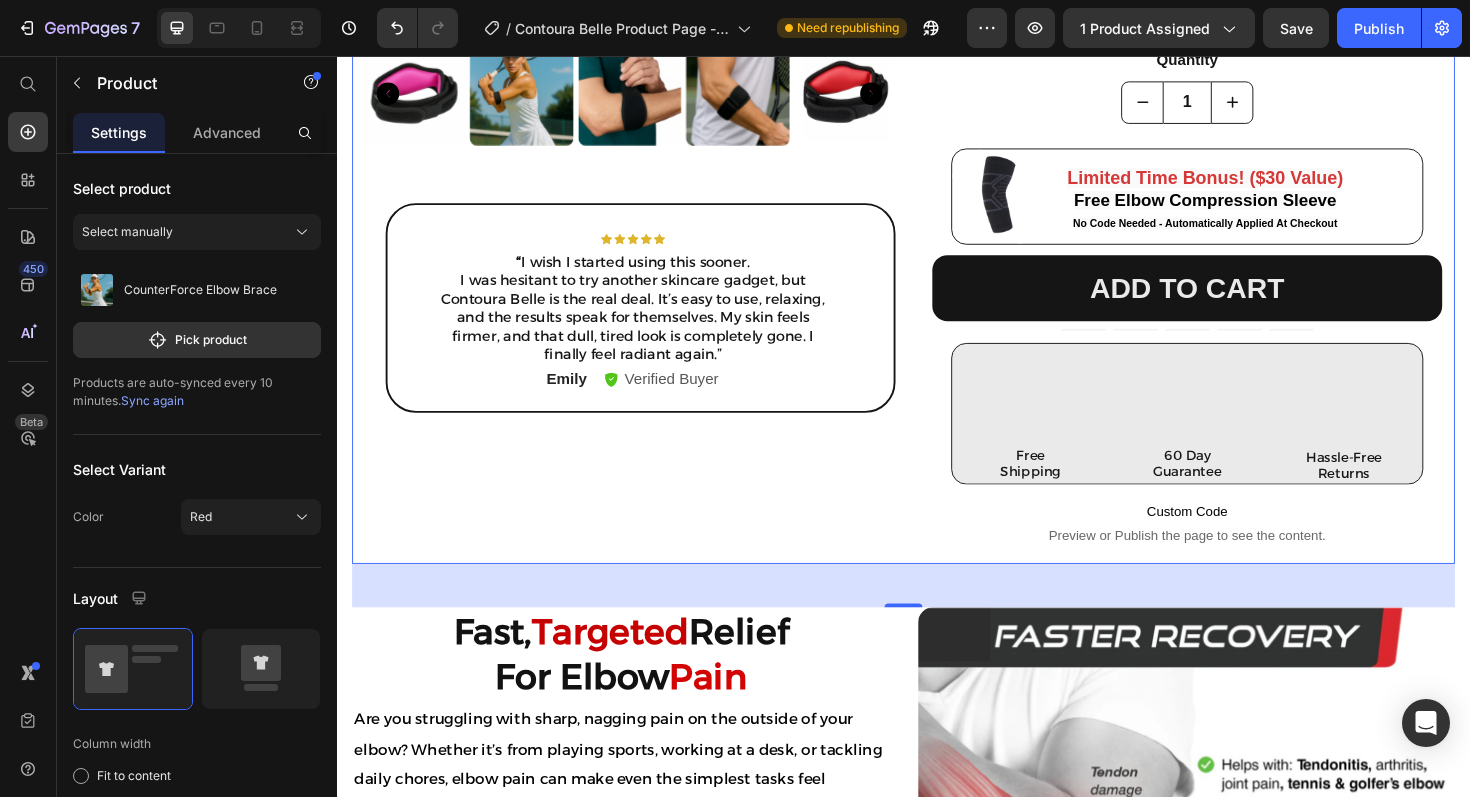 scroll, scrollTop: 722, scrollLeft: 0, axis: vertical 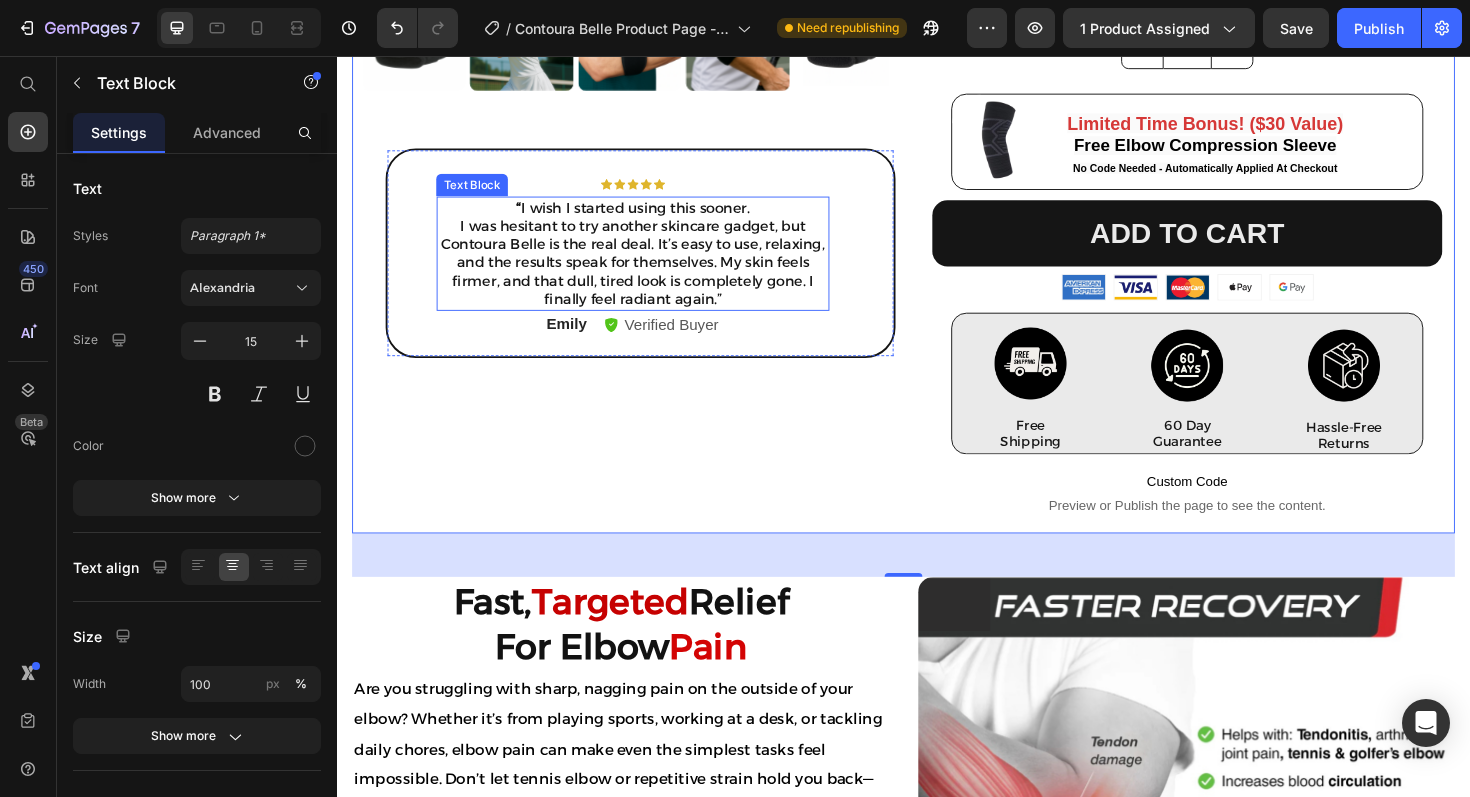 click on "“ I wish I started using this sooner. I was hesitant to try another skincare gadget, but Contoura Belle is the real deal. It’s easy to use, relaxing, and the results speak for themselves. My skin feels firmer, and that dull, tired look is completely gone. I finally feel radiant again.”" at bounding box center [650, 265] 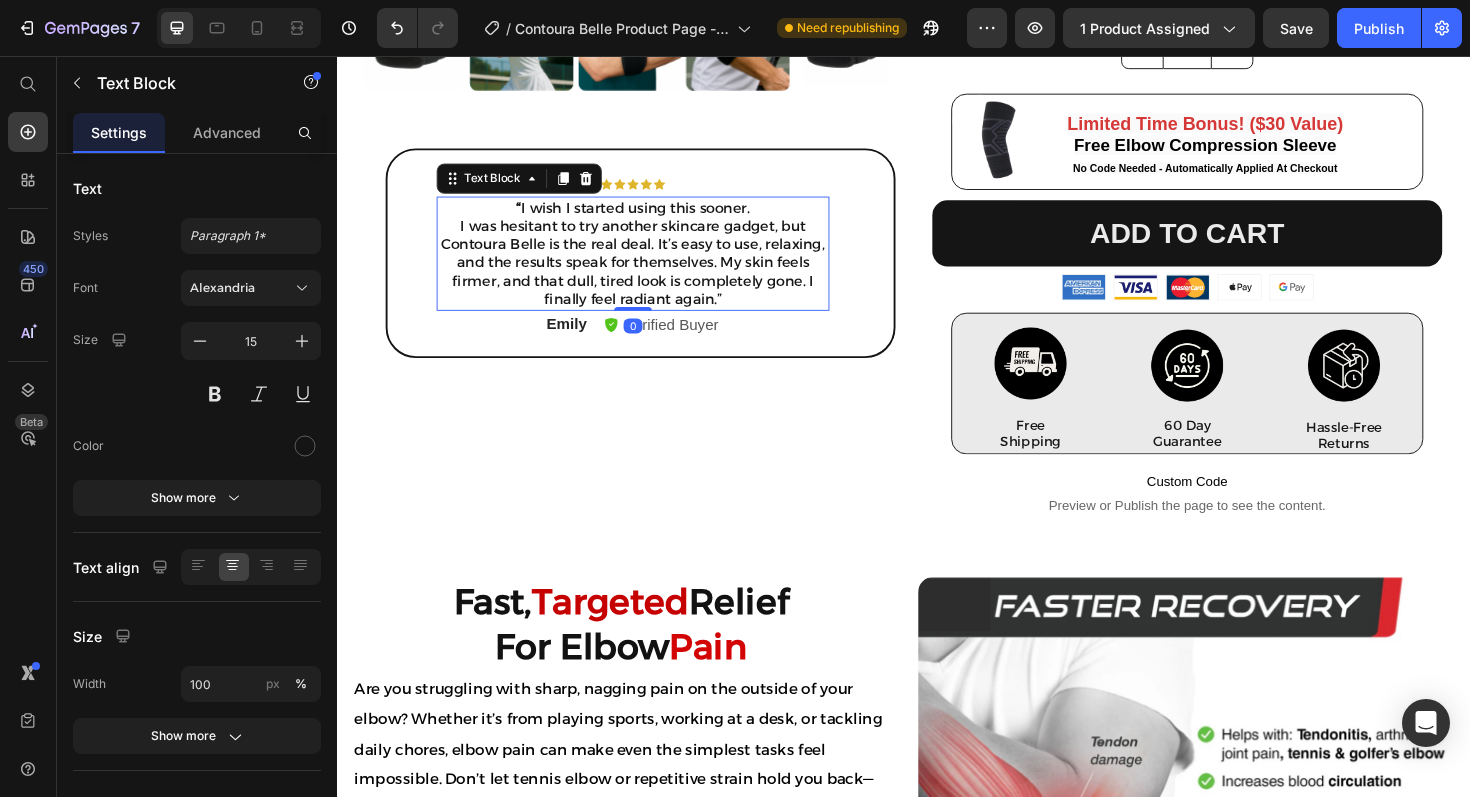 click on "“ I wish I started using this sooner. I was hesitant to try another skincare gadget, but Contoura Belle is the real deal. It’s easy to use, relaxing, and the results speak for themselves. My skin feels firmer, and that dull, tired look is completely gone. I finally feel radiant again.”" at bounding box center [650, 265] 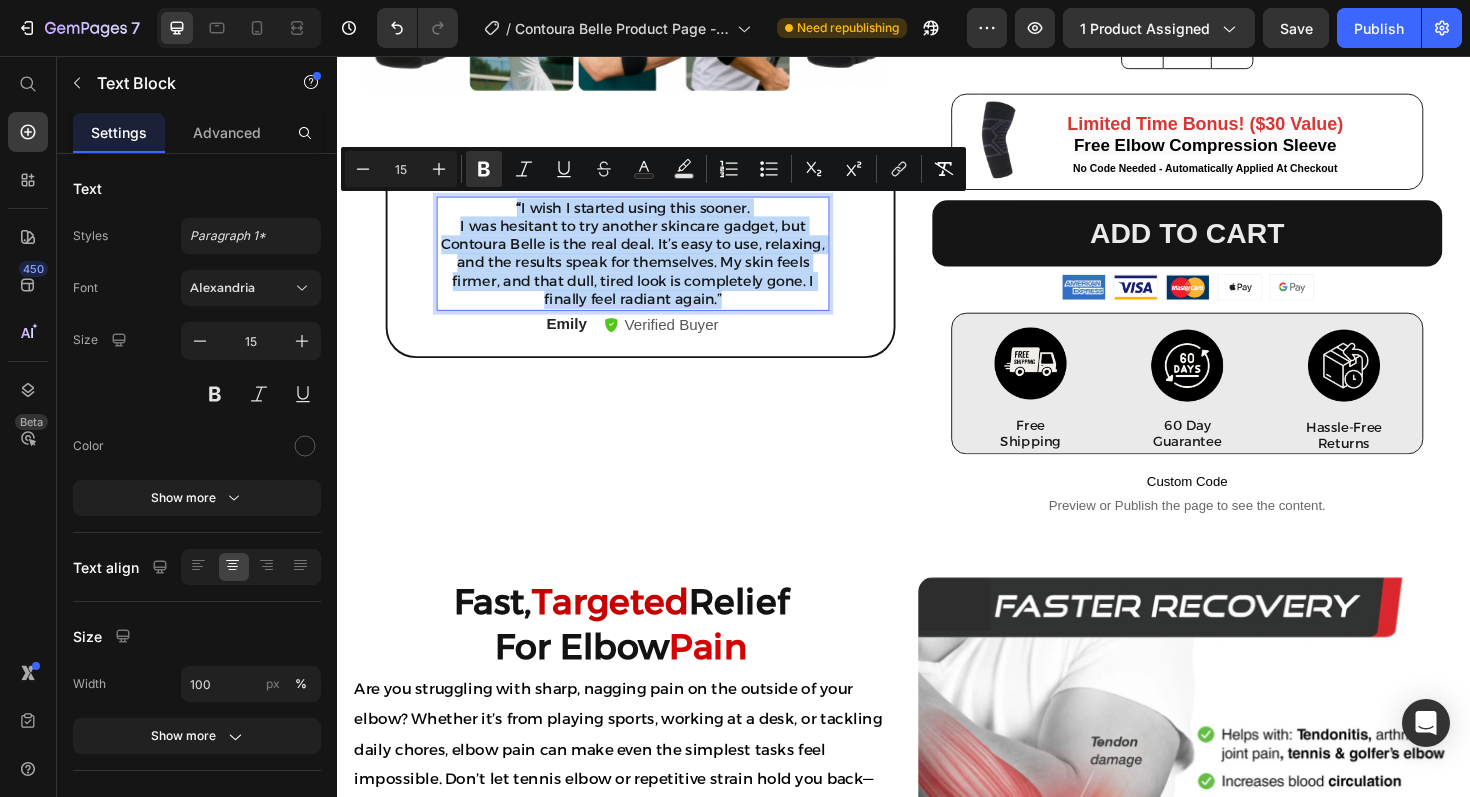 drag, startPoint x: 743, startPoint y: 315, endPoint x: 457, endPoint y: 224, distance: 300.1283 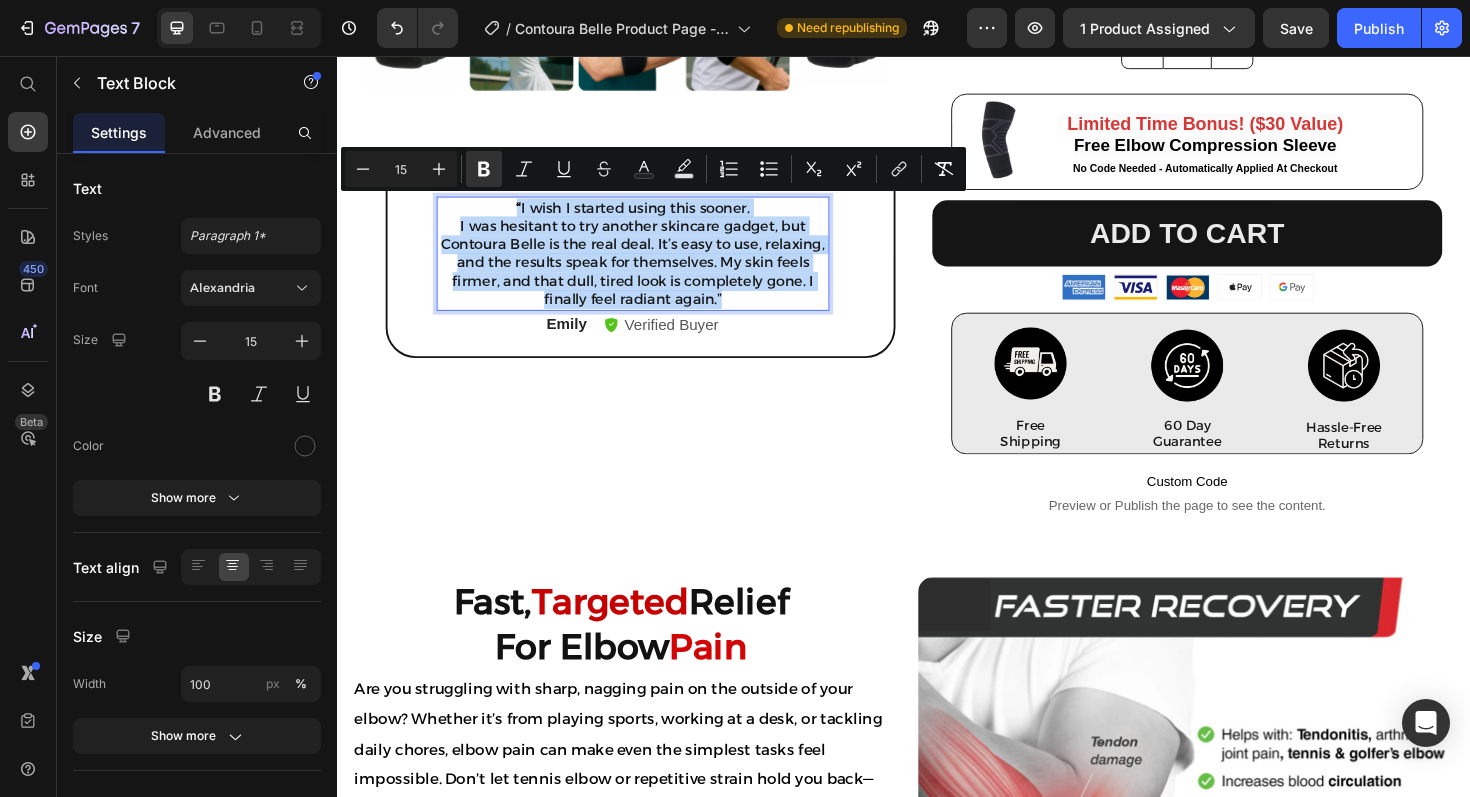 click on "“ I wish I started using this sooner. I was hesitant to try another skincare gadget, but Contoura Belle is the real deal. It’s easy to use, relaxing, and the results speak for themselves. My skin feels firmer, and that dull, tired look is completely gone. I finally feel radiant again.”" at bounding box center [650, 265] 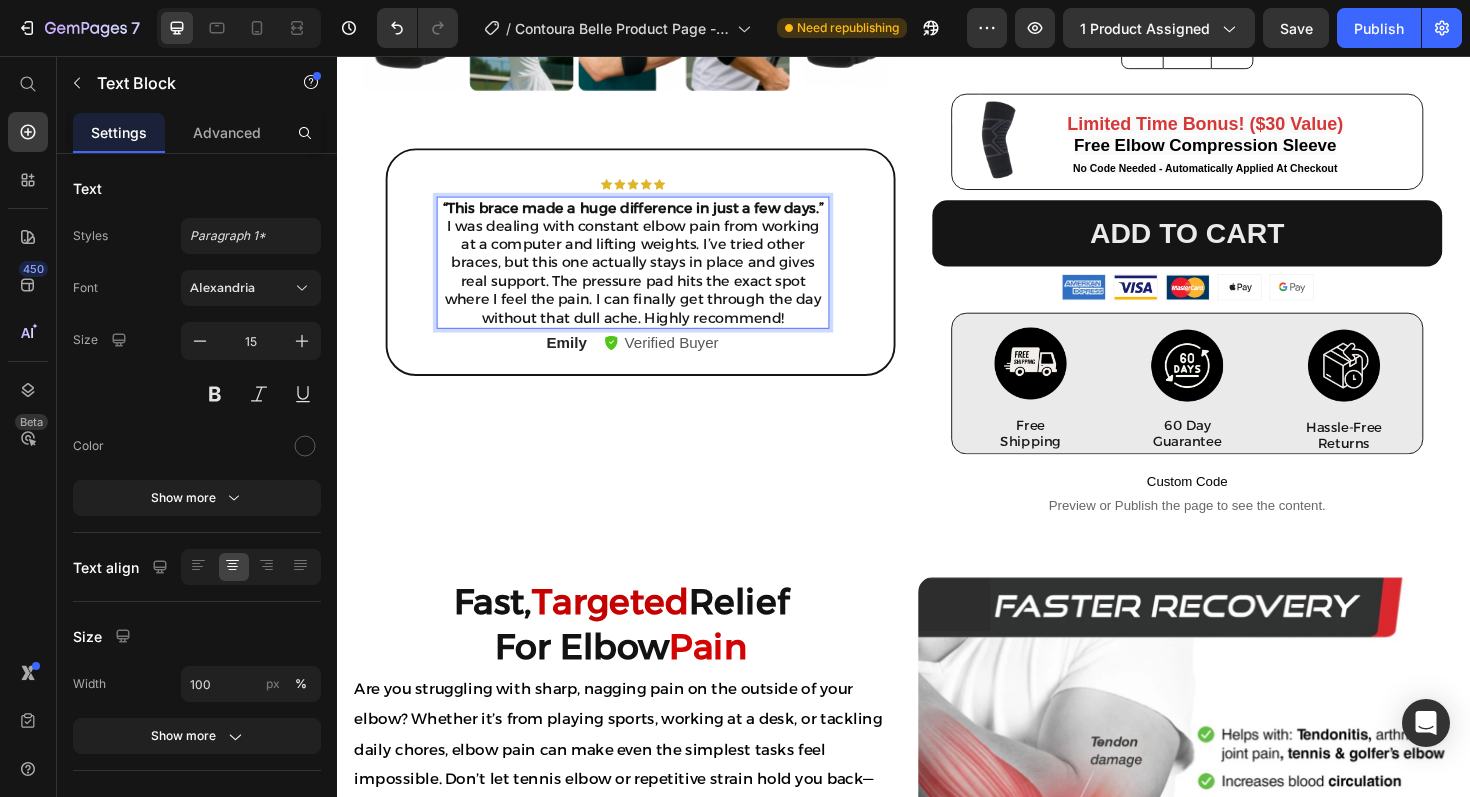 click on "“This brace made a huge difference in just a few days.”" at bounding box center (650, 216) 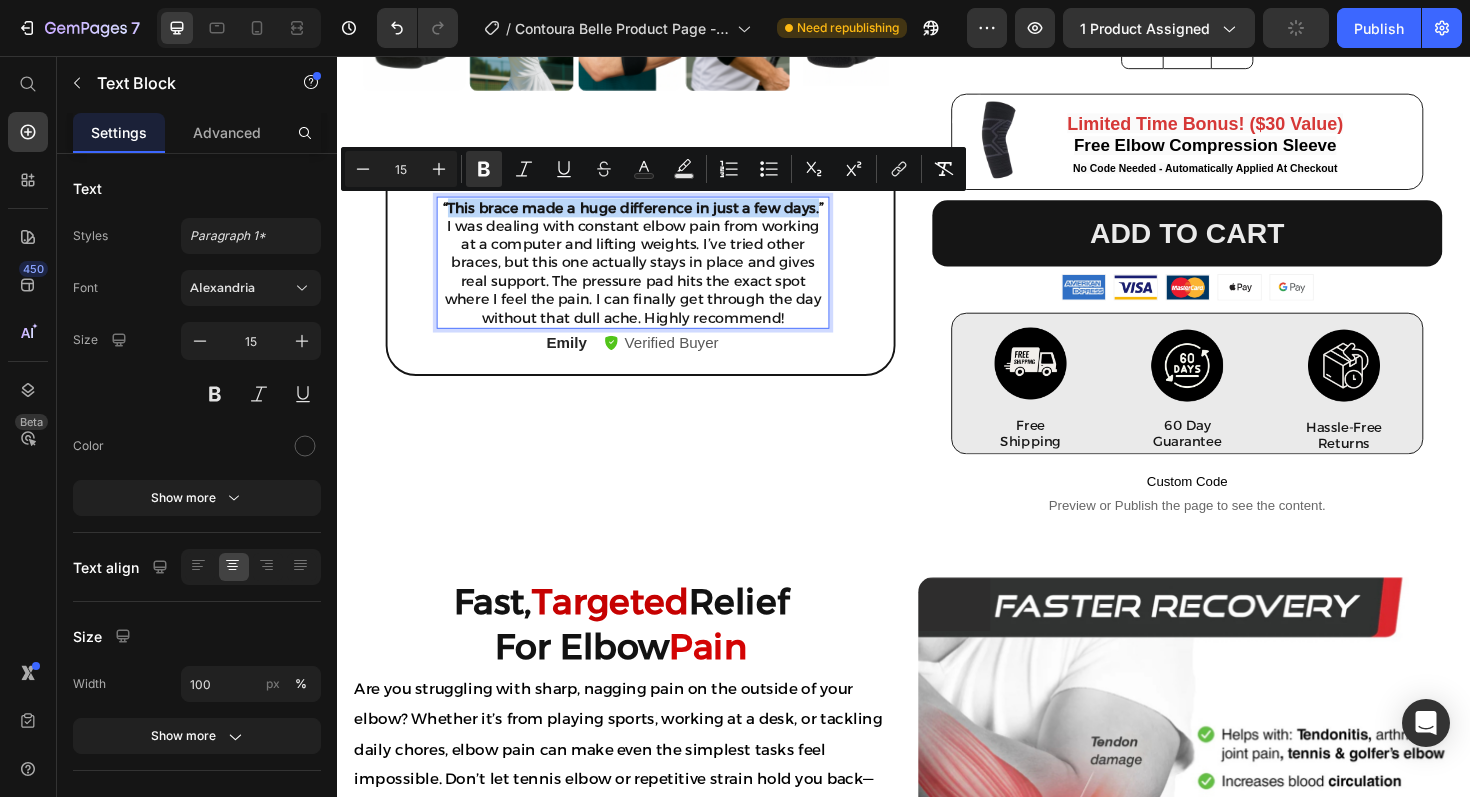 drag, startPoint x: 456, startPoint y: 216, endPoint x: 845, endPoint y: 217, distance: 389.00128 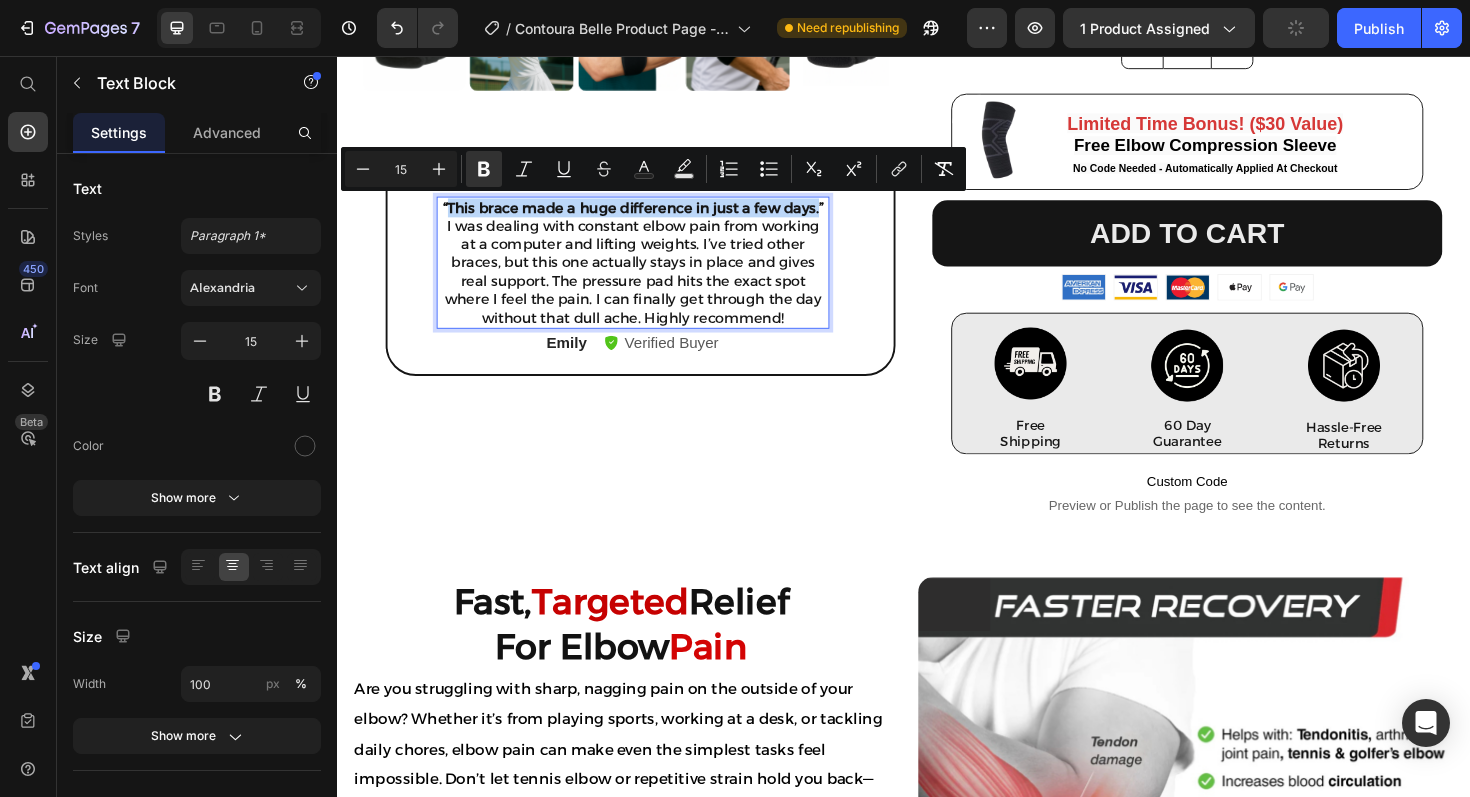click on "“This brace made a huge difference in just a few days.”" at bounding box center (650, 216) 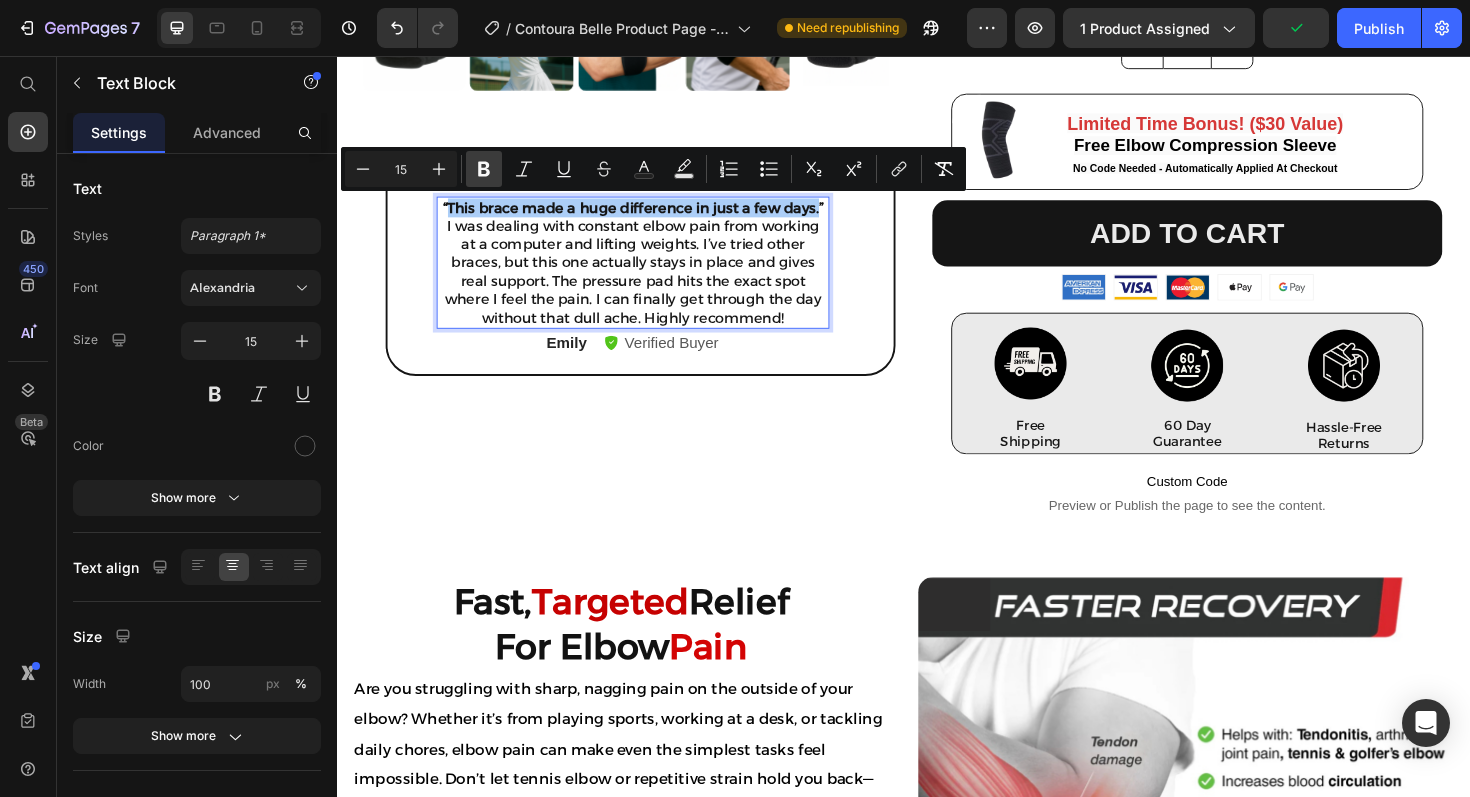 click 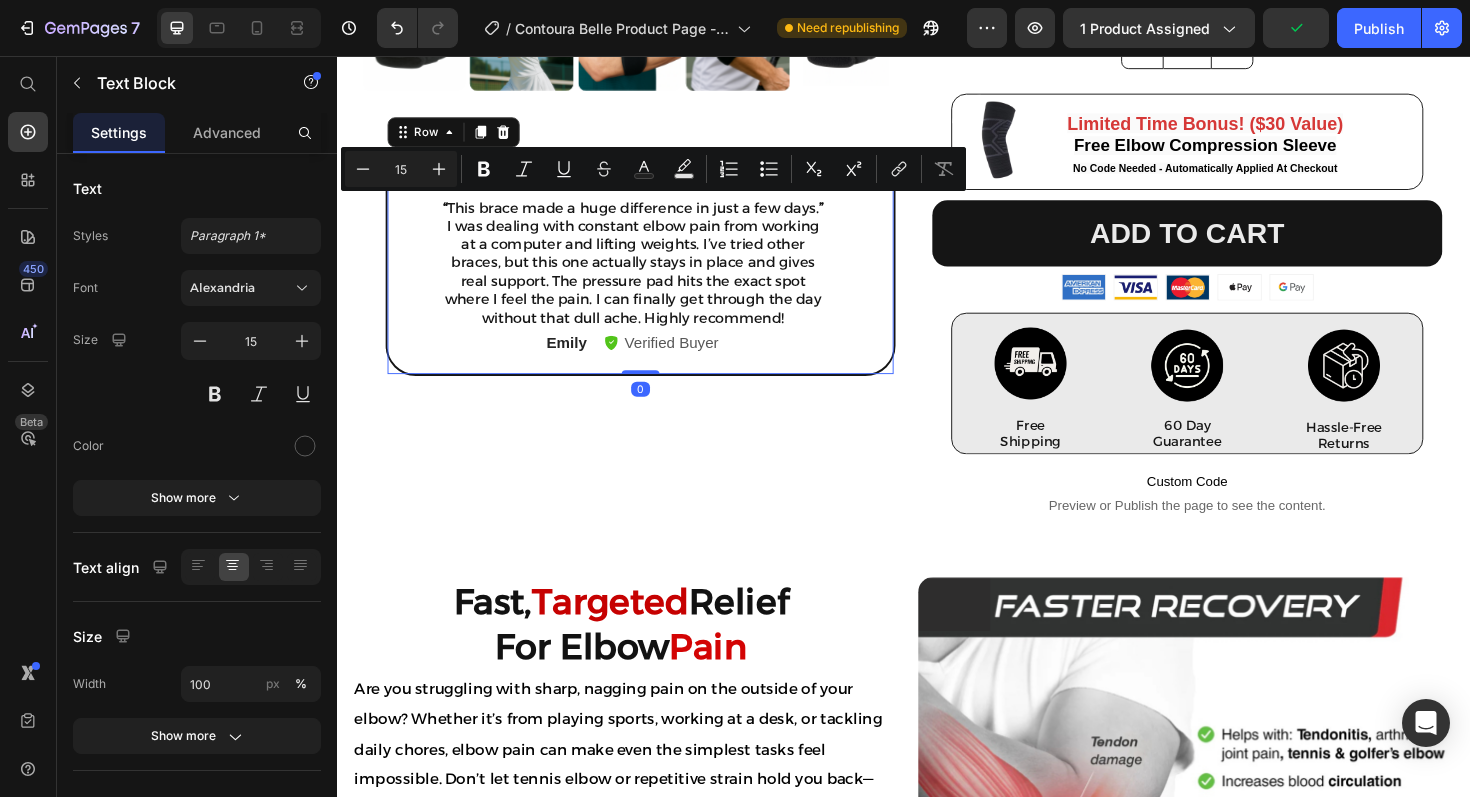 click on "Icon Icon Icon Icon Icon Icon List “ This brace made a huge difference in just a few days. ” I was dealing with constant elbow pain from working at a computer and lifting weights. I’ve tried other braces, but this one actually stays in place and gives real support. The pressure pad hits the exact spot where I feel the pain. I can finally get through the day without that dull ache. Highly recommend! Text Block Emily Text Block
Verified Buyer Item List Row Row   0" at bounding box center [658, 275] 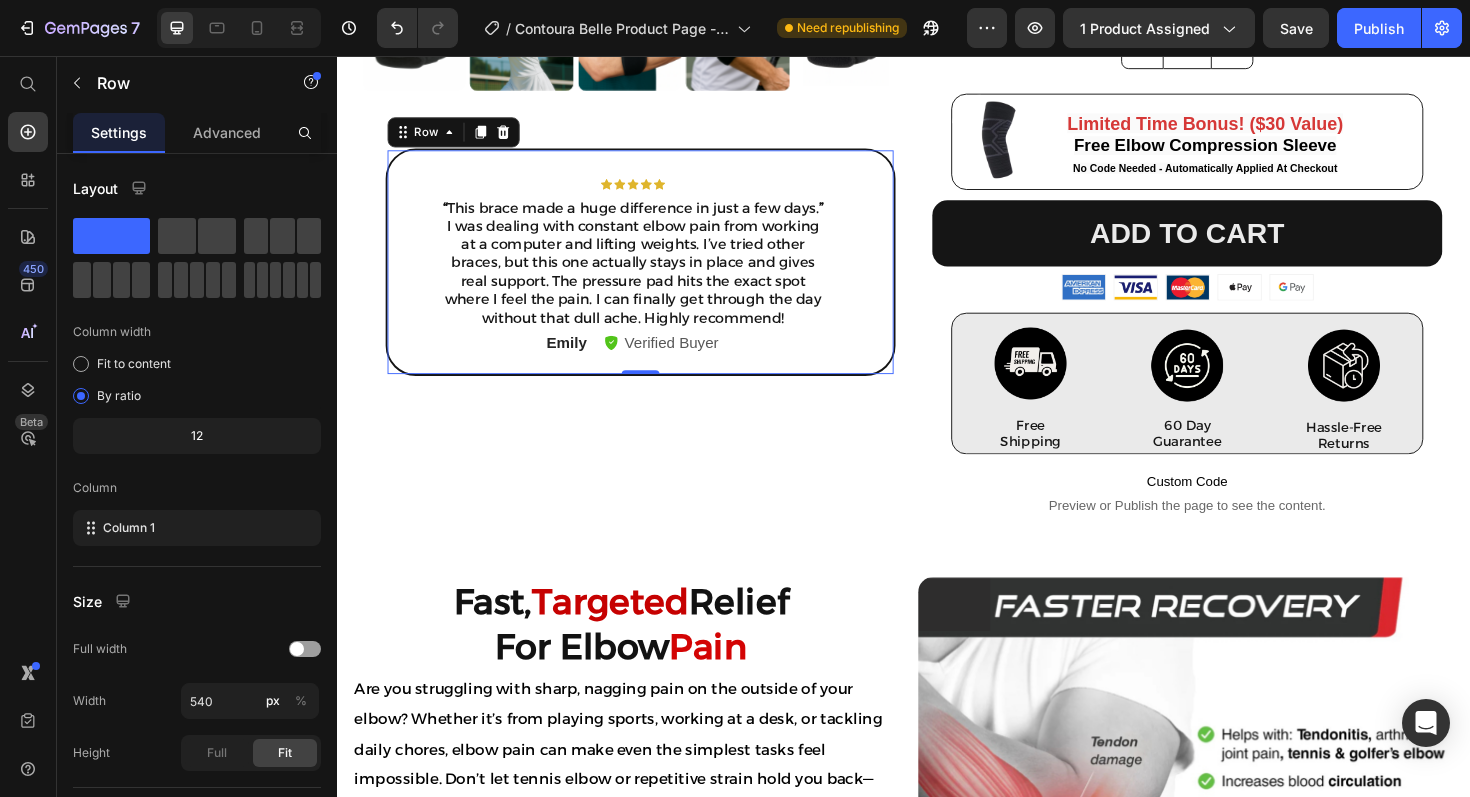 click on "Icon Icon Icon Icon Icon Icon List “ This brace made a huge difference in just a few days. ” I was dealing with constant elbow pain from working at a computer and lifting weights. I’ve tried other braces, but this one actually stays in place and gives real support. The pressure pad hits the exact spot where I feel the pain. I can finally get through the day without that dull ache. Highly recommend! Text Block Emily Text Block
Verified Buyer Item List Row Row   0" at bounding box center (658, 275) 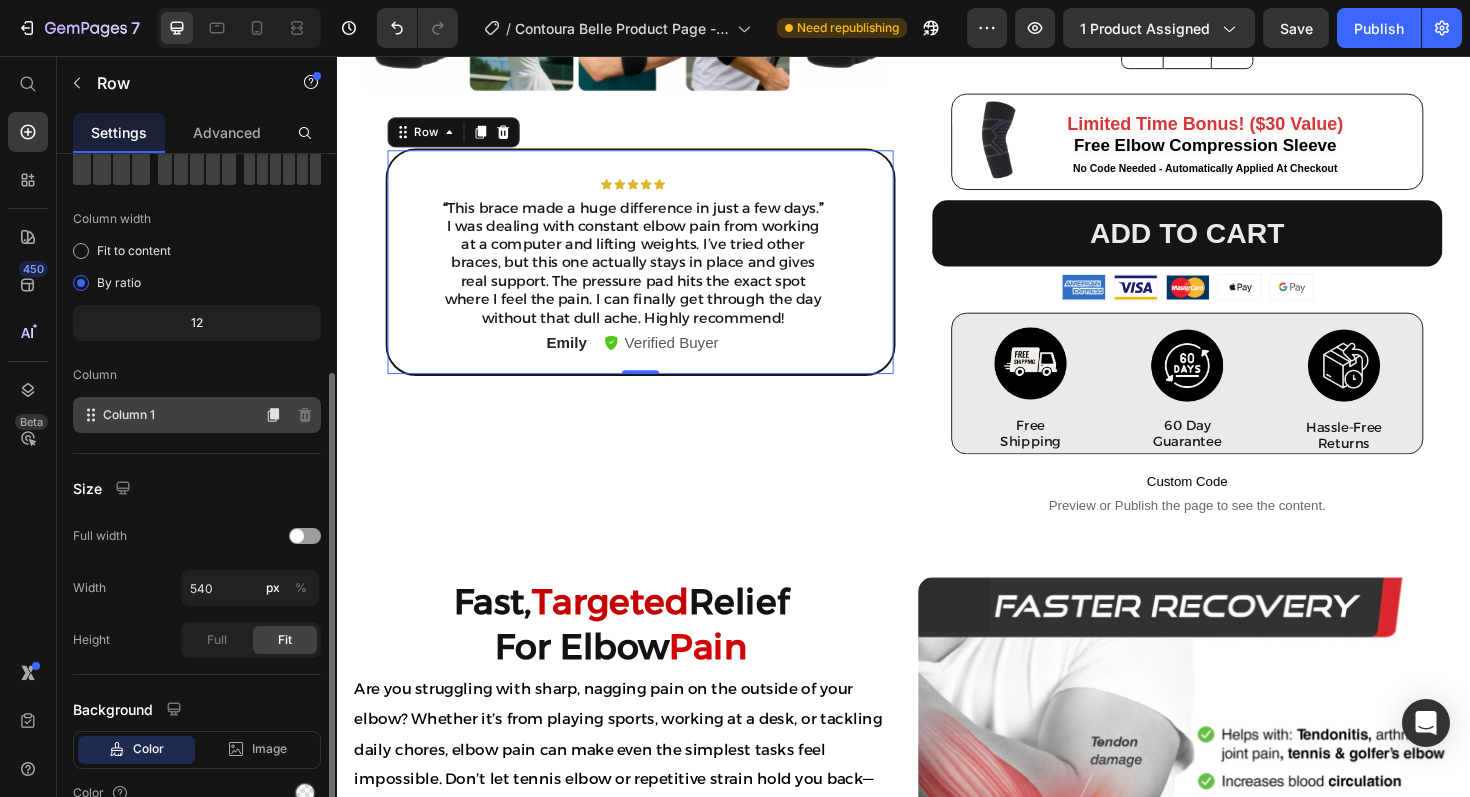 scroll, scrollTop: 212, scrollLeft: 0, axis: vertical 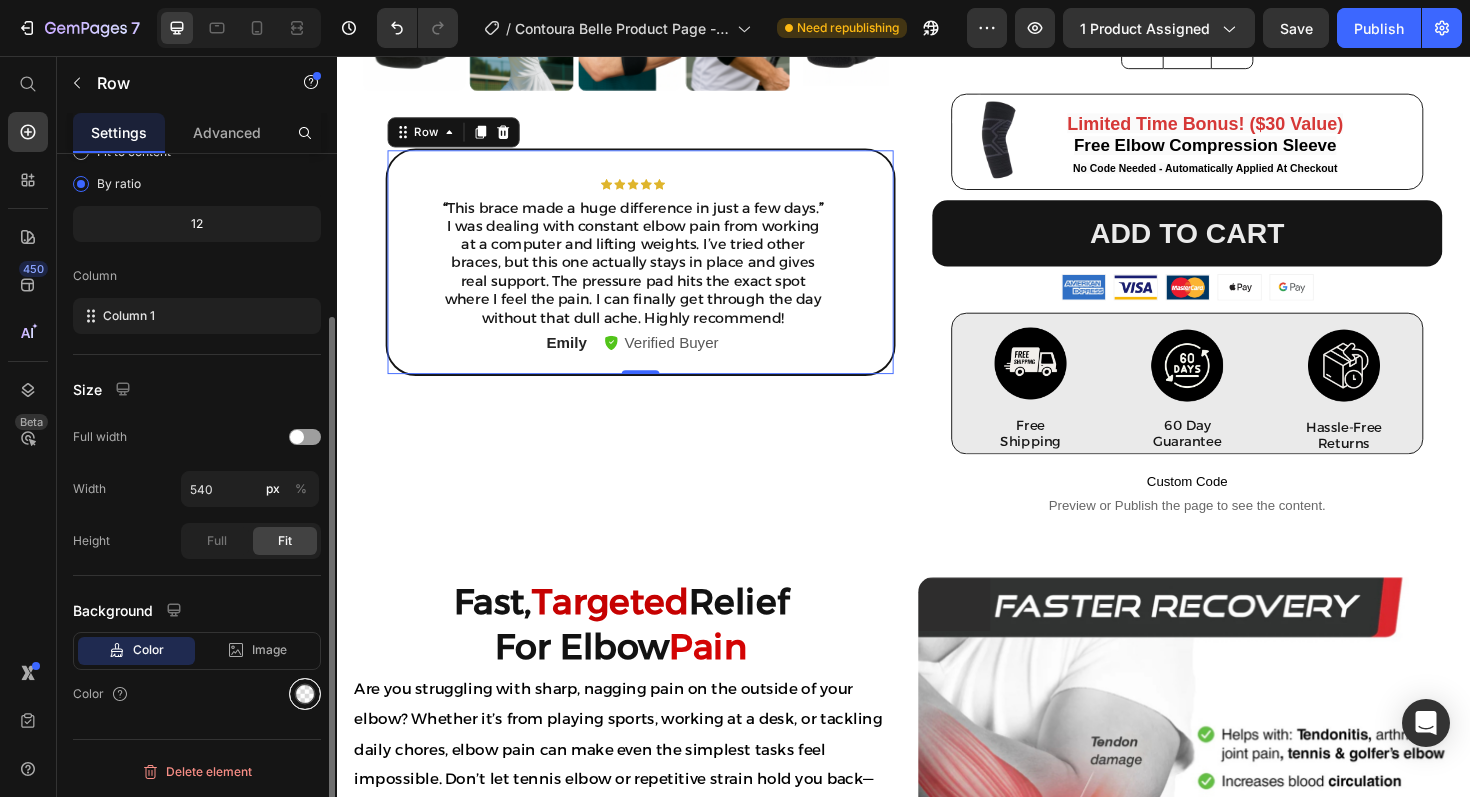 click at bounding box center [305, 694] 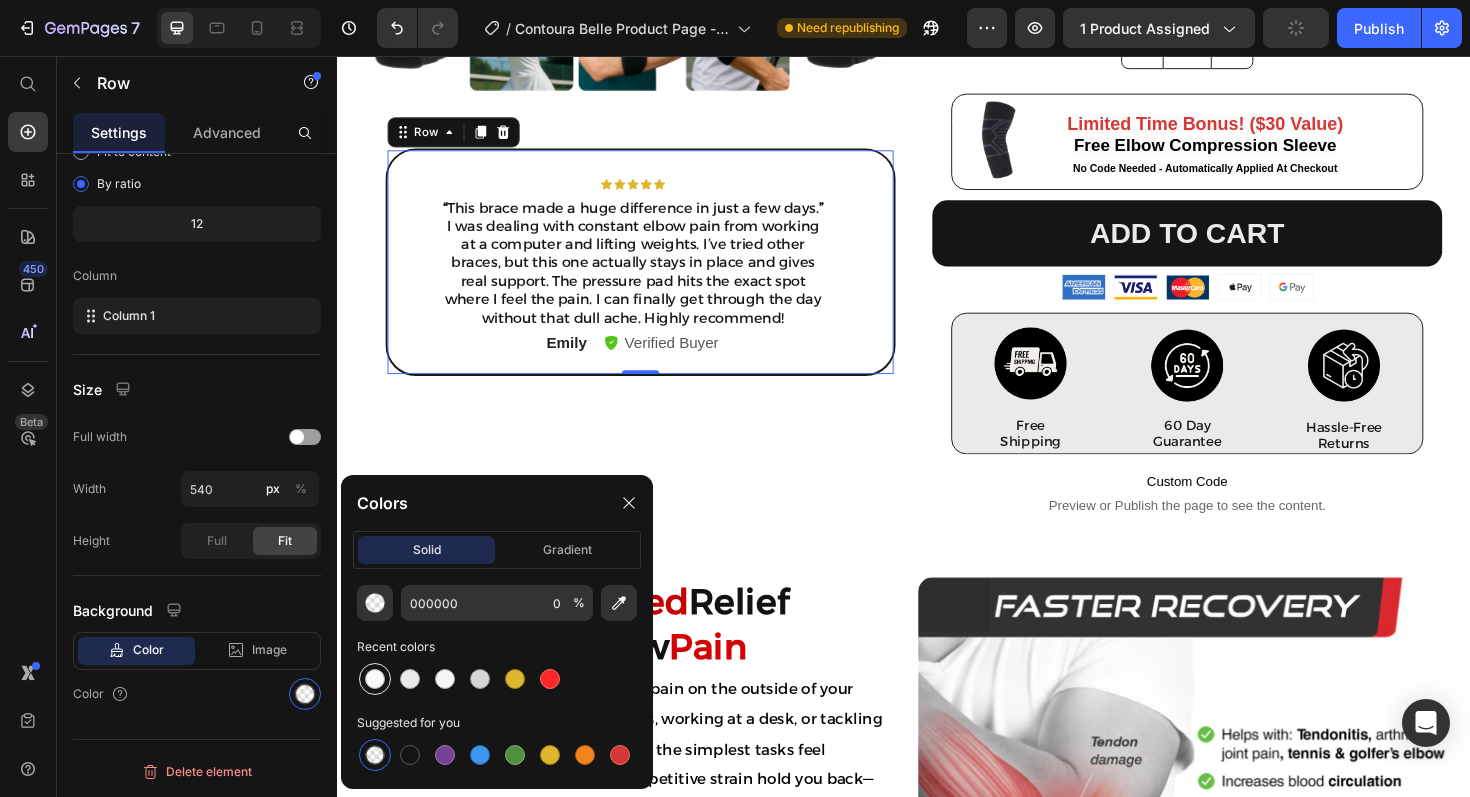 click at bounding box center [375, 679] 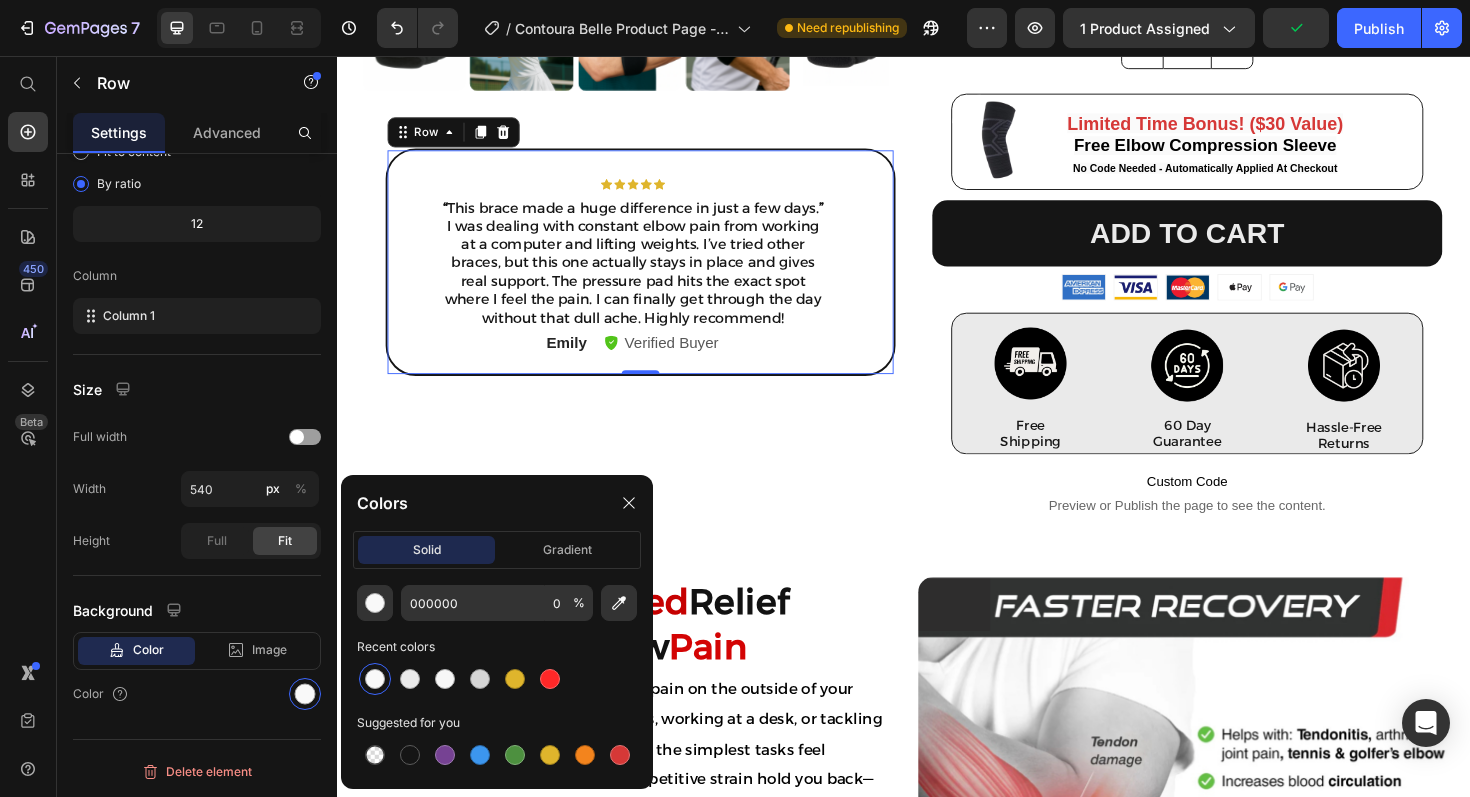 type on "F9F9F9" 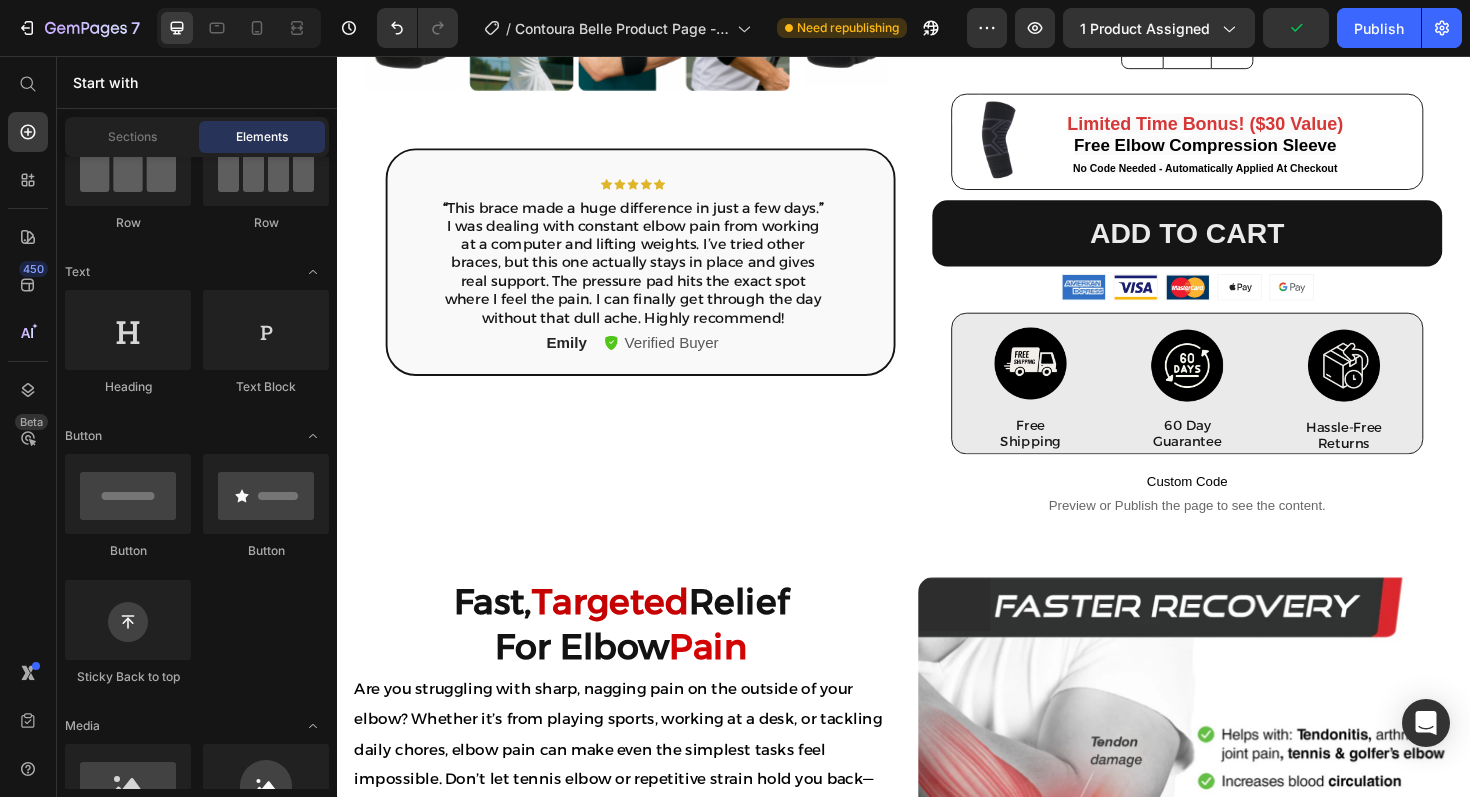 click on "Product Images Icon Icon Icon Icon Icon Icon List “ This brace made a huge difference in just a few days. ” I was dealing with constant elbow pain from working at a computer and lifting weights. I’ve tried other braces, but this one actually stays in place and gives real support. The pressure pad hits the exact spot where I feel the pain. I can finally get through the day without that dull ache. Highly recommend! Text Block Emily Text Block
Verified Buyer Item List Row Row Loox - Rating widget Loox AHLIVIO™ Text Block CounterForce Elbow Brace Product Title $39.99 Product Price $69.99 Product Price Save $30.00 Discount Tag Row Targeted support for tennis elbow, golfer’s elbow, and forearm strain. This adjustable brace applies gentle pressure to reduce pain and inflammation. Product Description Targets elbow strain, tendonitis, and joint pain  Reduces inflammation and speeds up healing Keeps you supported without feeling restricted Won’t slip or bunch during activity Red" at bounding box center [937, 1673] 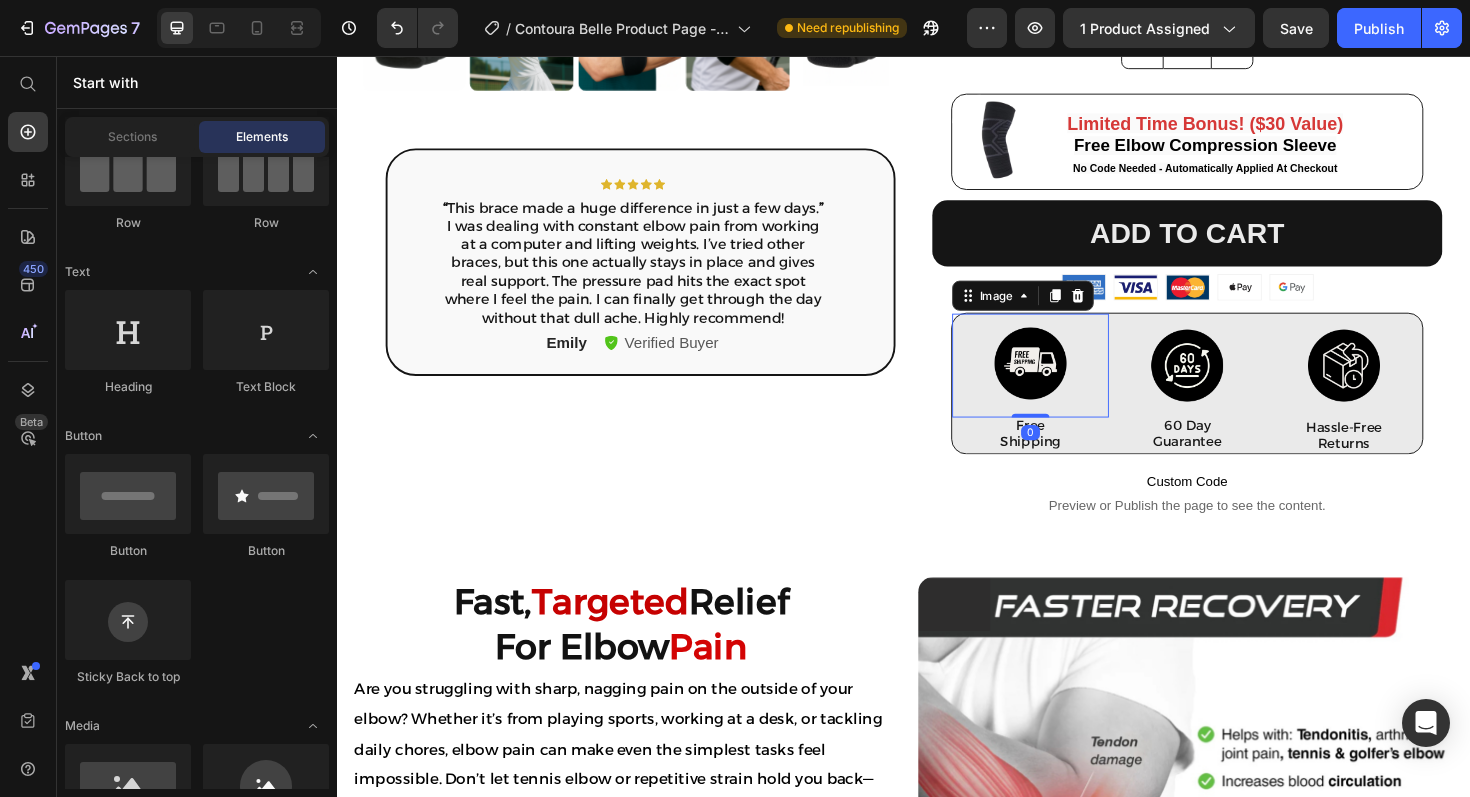 click at bounding box center (1071, 384) 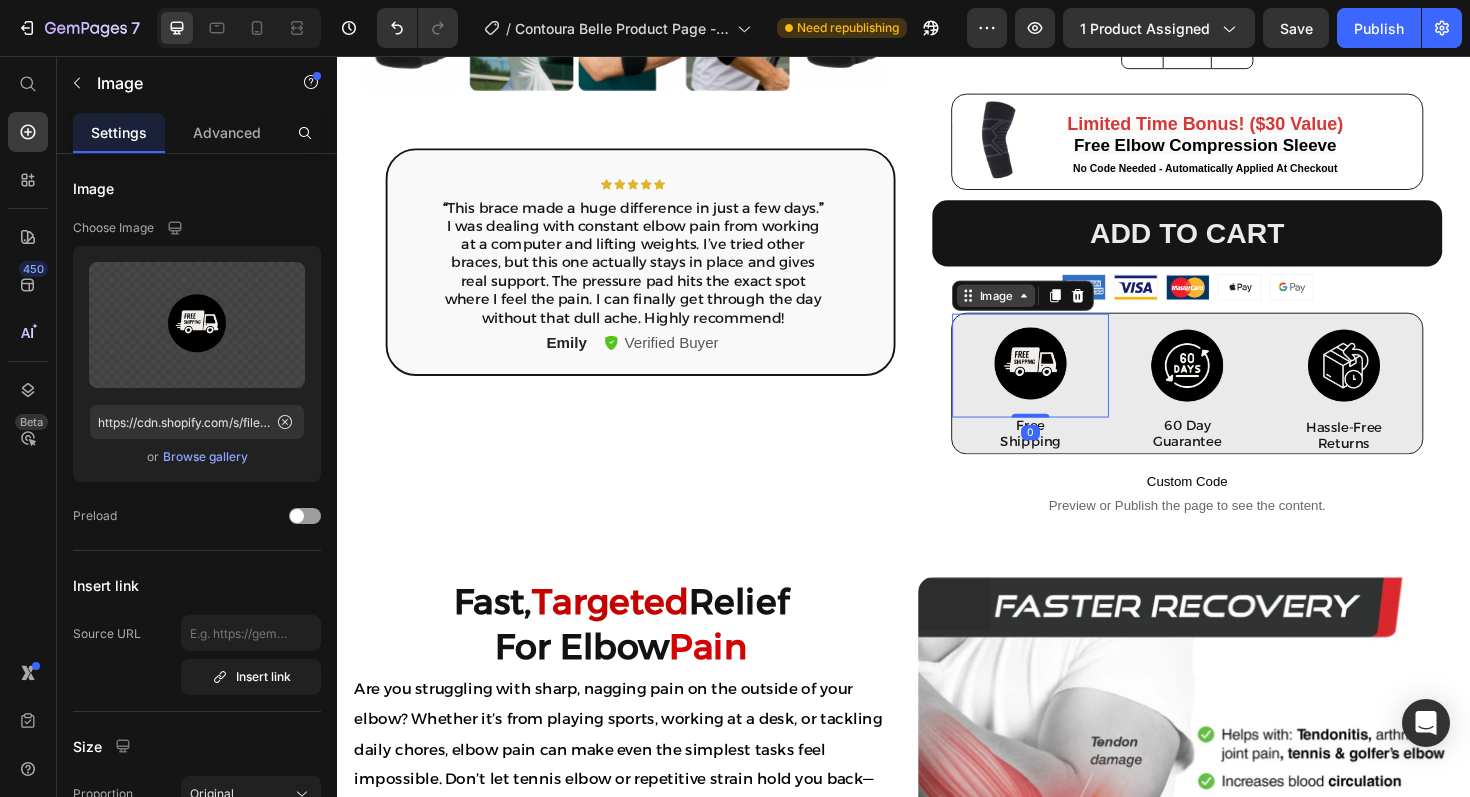 click on "Image" at bounding box center (1034, 310) 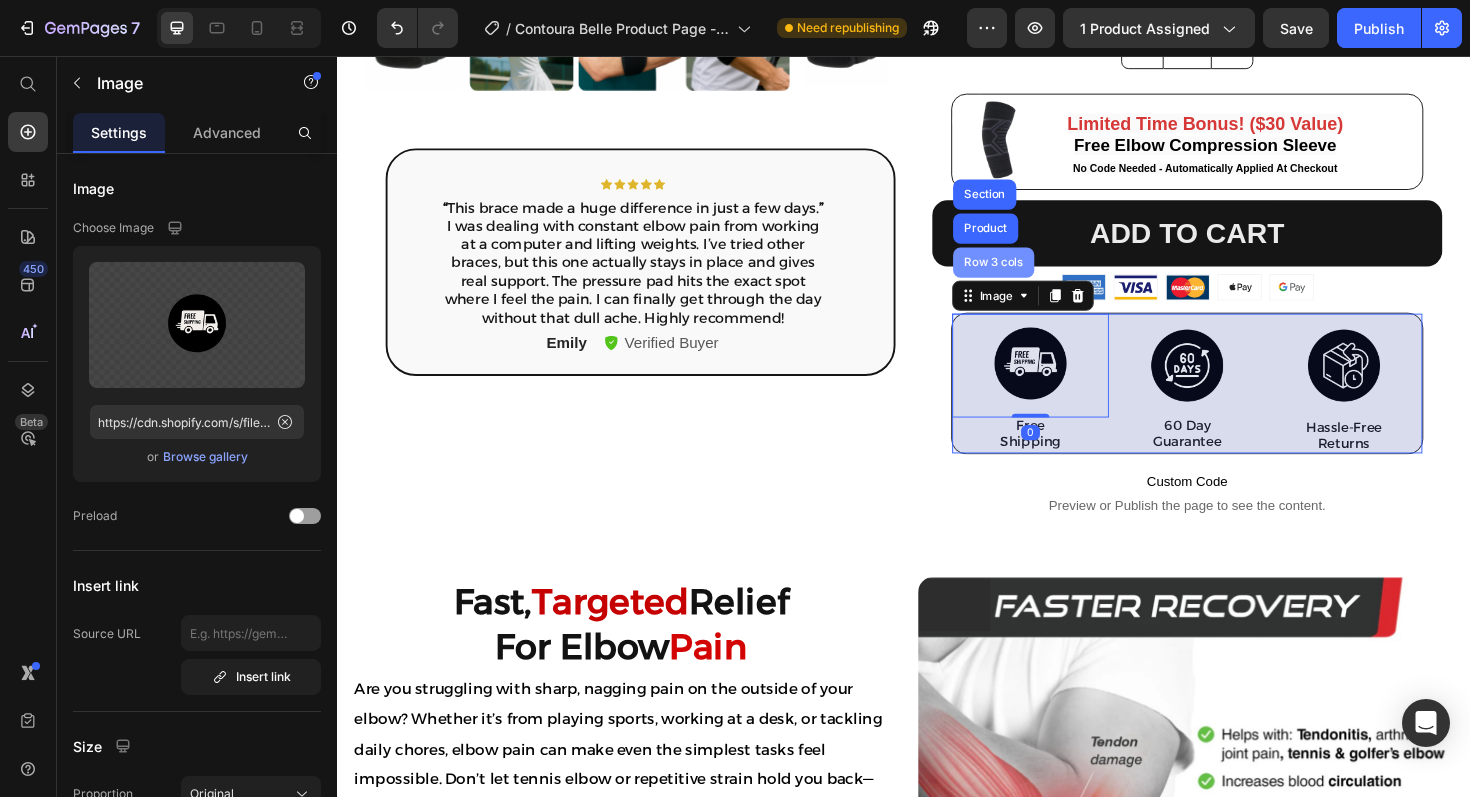 click on "Row 3 cols" at bounding box center [1032, 275] 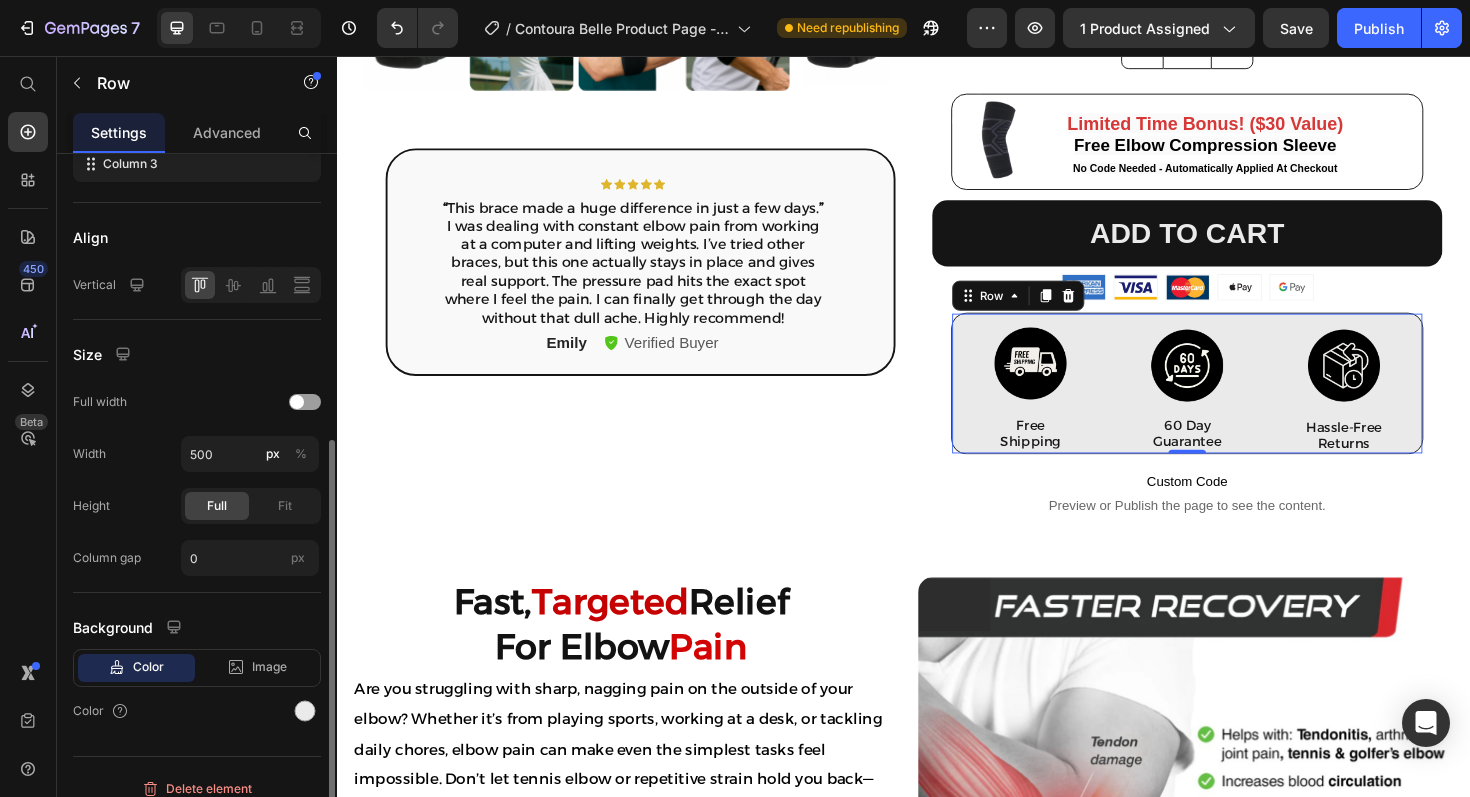 scroll, scrollTop: 461, scrollLeft: 0, axis: vertical 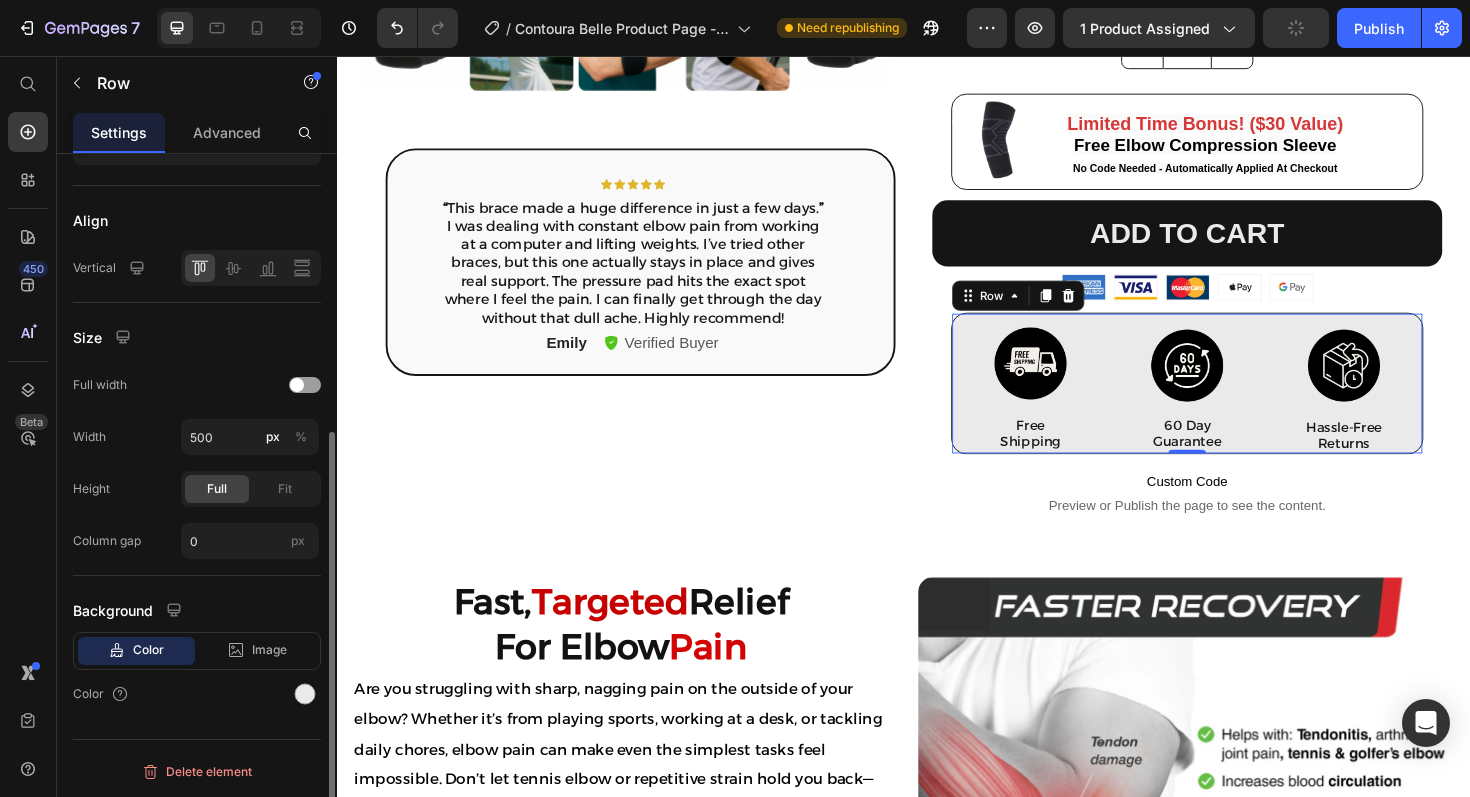 click on "Background Color Image Video  Color" 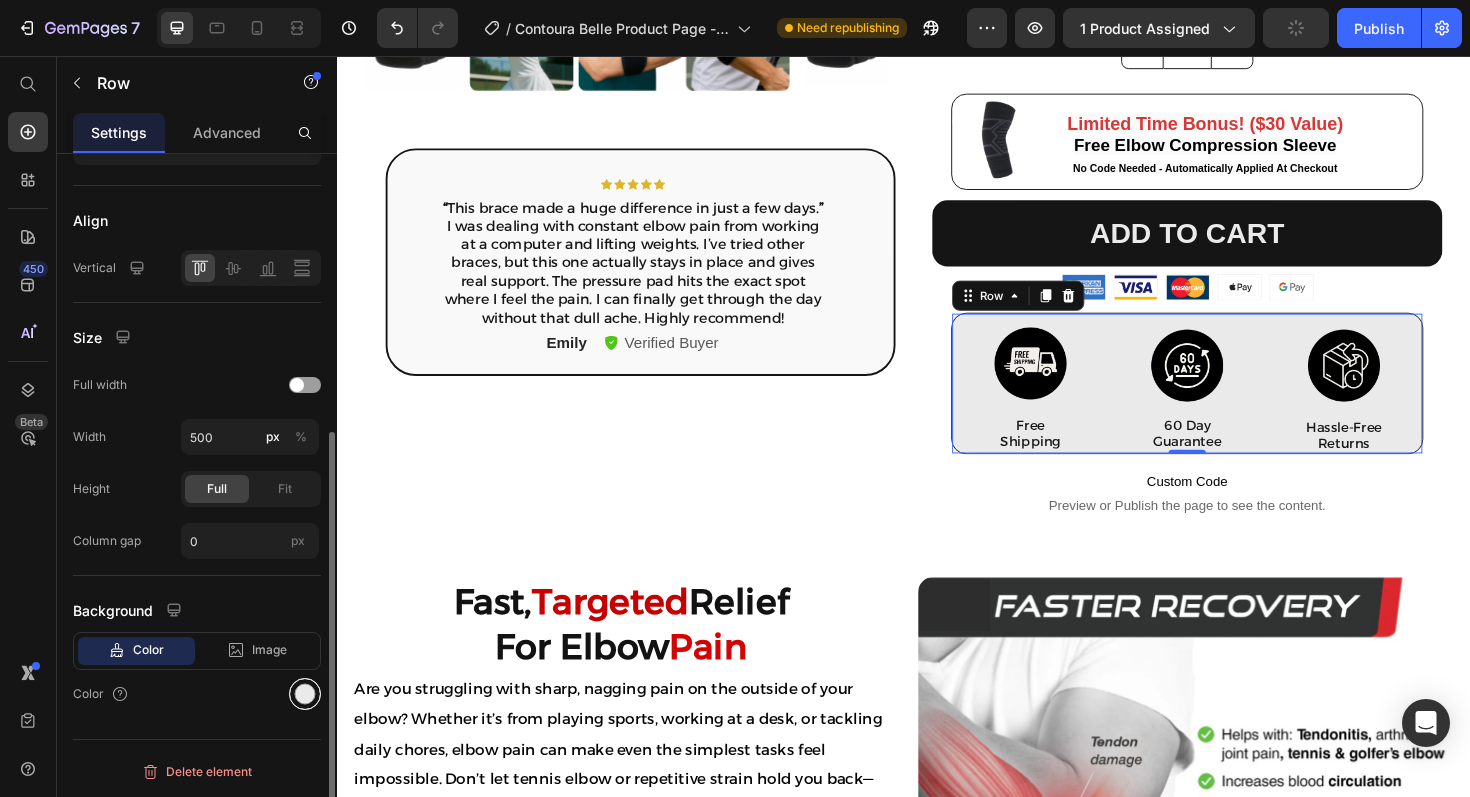 click at bounding box center (305, 694) 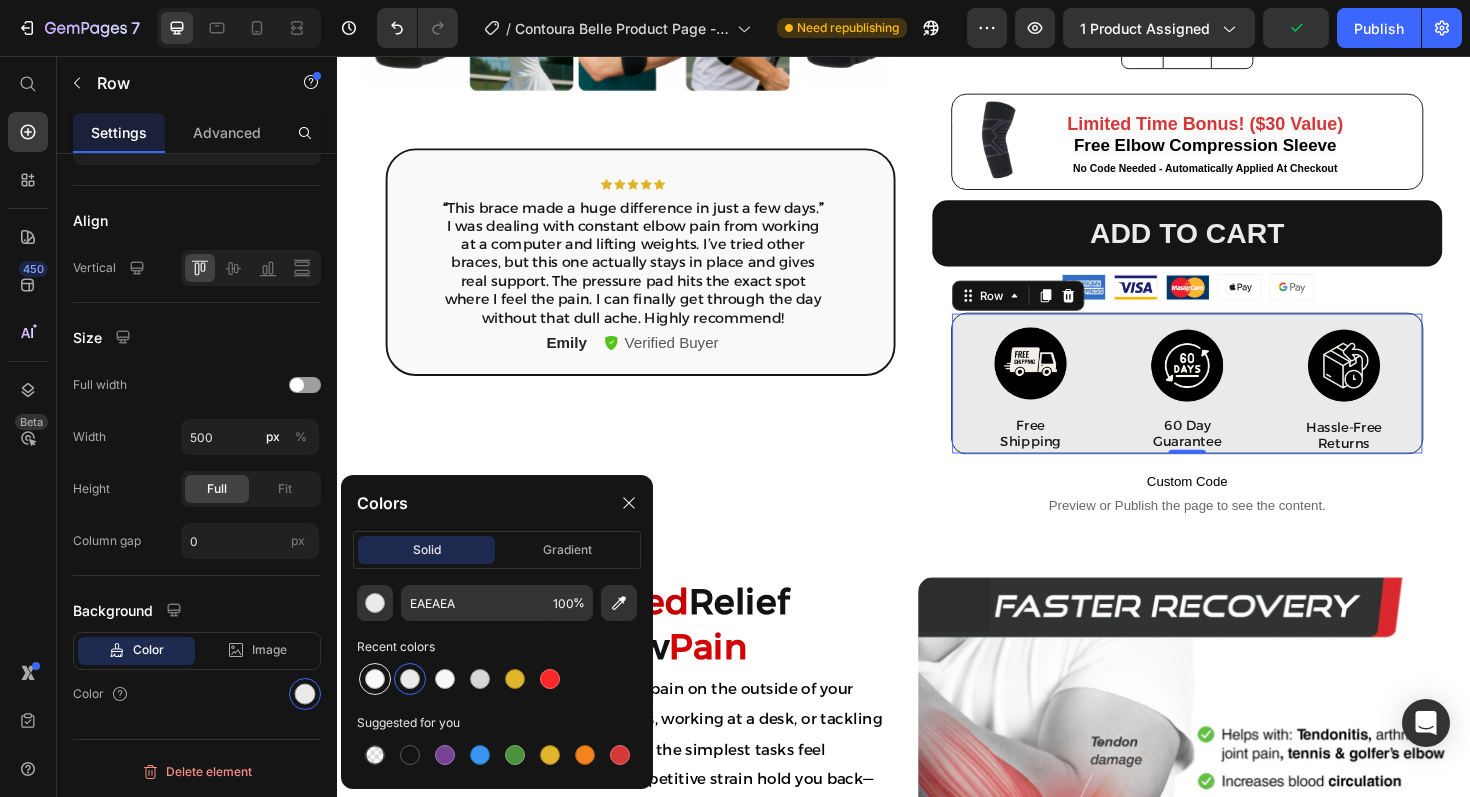 click at bounding box center (375, 679) 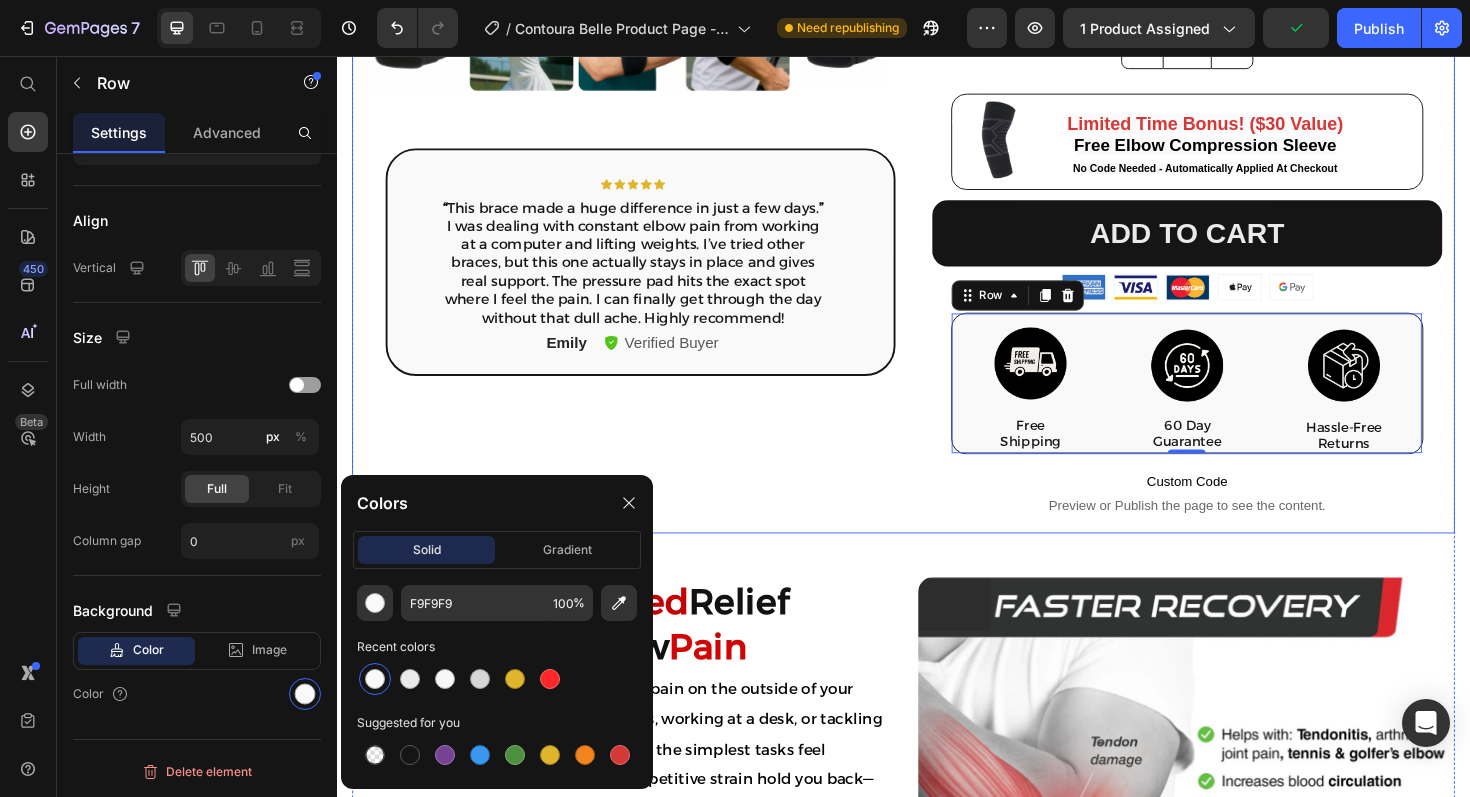click on "Product Images Icon Icon Icon Icon Icon Icon List “ This brace made a huge difference in just a few days. ” I was dealing with constant elbow pain from working at a computer and lifting weights. I’ve tried other braces, but this one actually stays in place and gives real support. The pressure pad hits the exact spot where I feel the pain. I can finally get through the day without that dull ache. Highly recommend! Text Block Emily Text Block
Verified Buyer Item List Row Row" at bounding box center (637, -16) 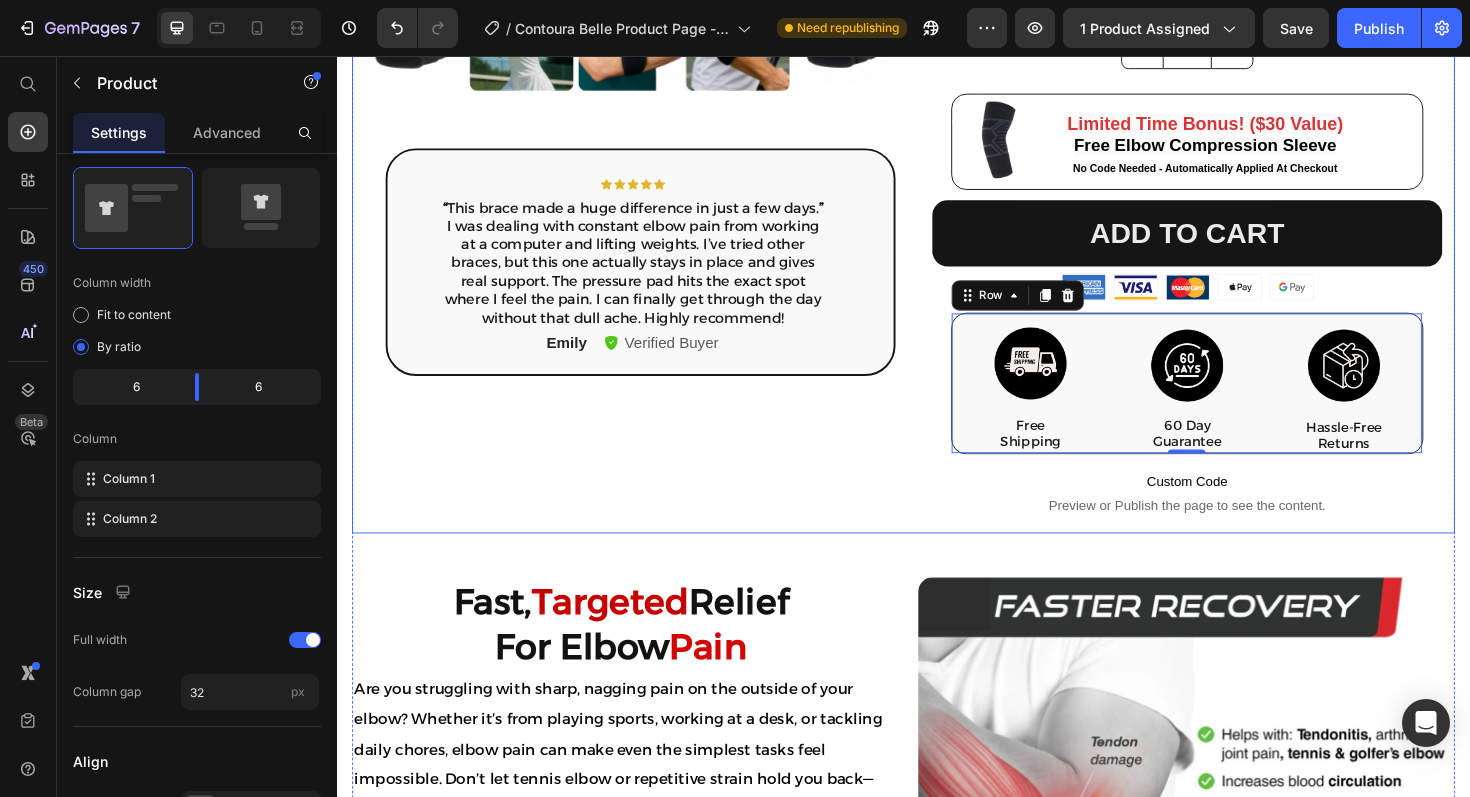 scroll, scrollTop: 0, scrollLeft: 0, axis: both 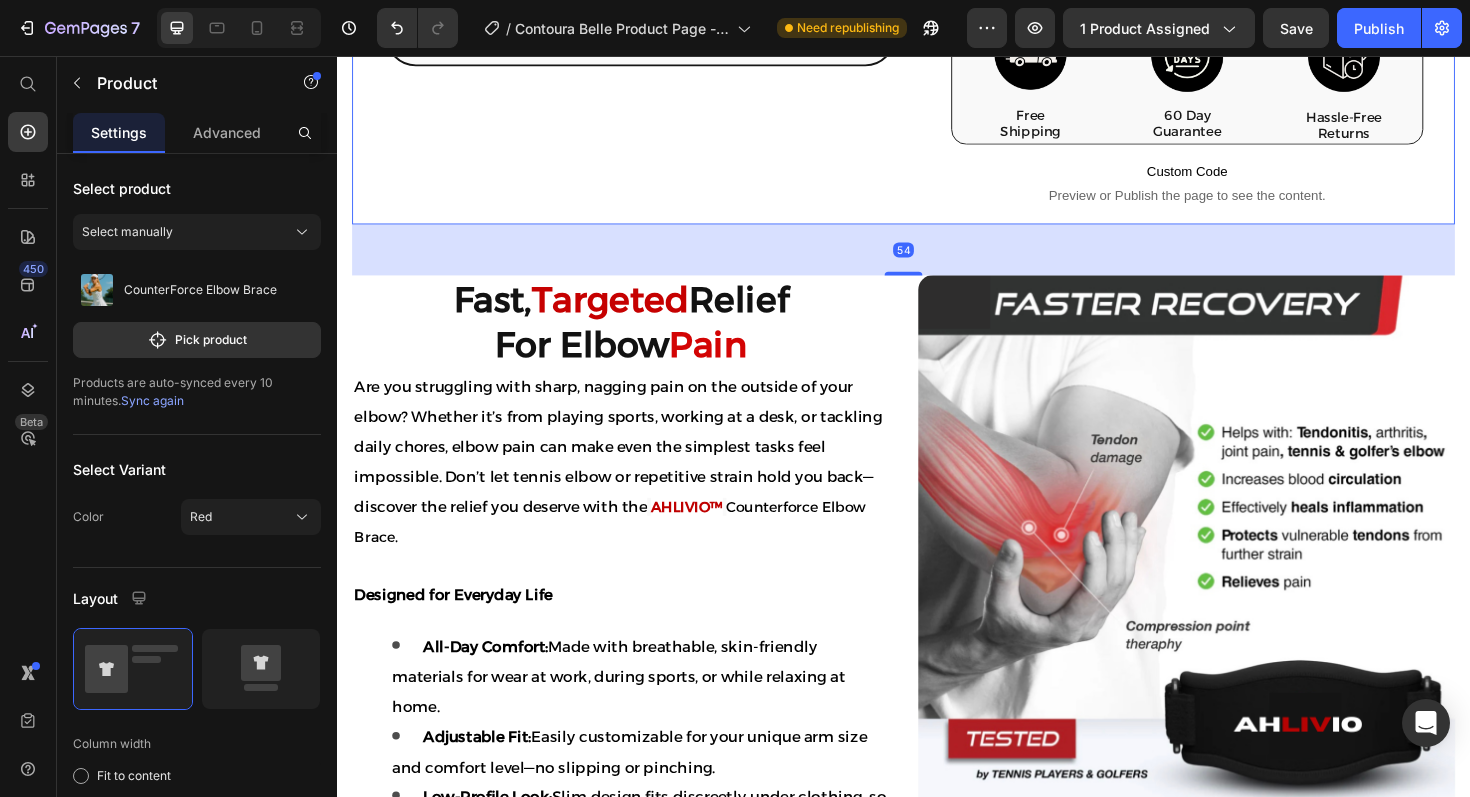 click on "Product Images Icon Icon Icon Icon Icon Icon List “ This brace made a huge difference in just a few days. ” I was dealing with constant elbow pain from working at a computer and lifting weights. I’ve tried other braces, but this one actually stays in place and gives real support. The pressure pad hits the exact spot where I feel the pain. I can finally get through the day without that dull ache. Highly recommend! Text Block Emily Text Block
Verified Buyer Item List Row Row Loox - Rating widget Loox AHLIVIO™ Text Block CounterForce Elbow Brace Product Title $39.99 Product Price $69.99 Product Price Save $30.00 Discount Tag Row Targeted support for tennis elbow, golfer’s elbow, and forearm strain. This adjustable brace applies gentle pressure to reduce pain and inflammation. Product Description Targets elbow strain, tendonitis, and joint pain  Reduces inflammation and speeds up healing Keeps you supported without feeling restricted Won’t slip or bunch during activity Red" at bounding box center (937, 1349) 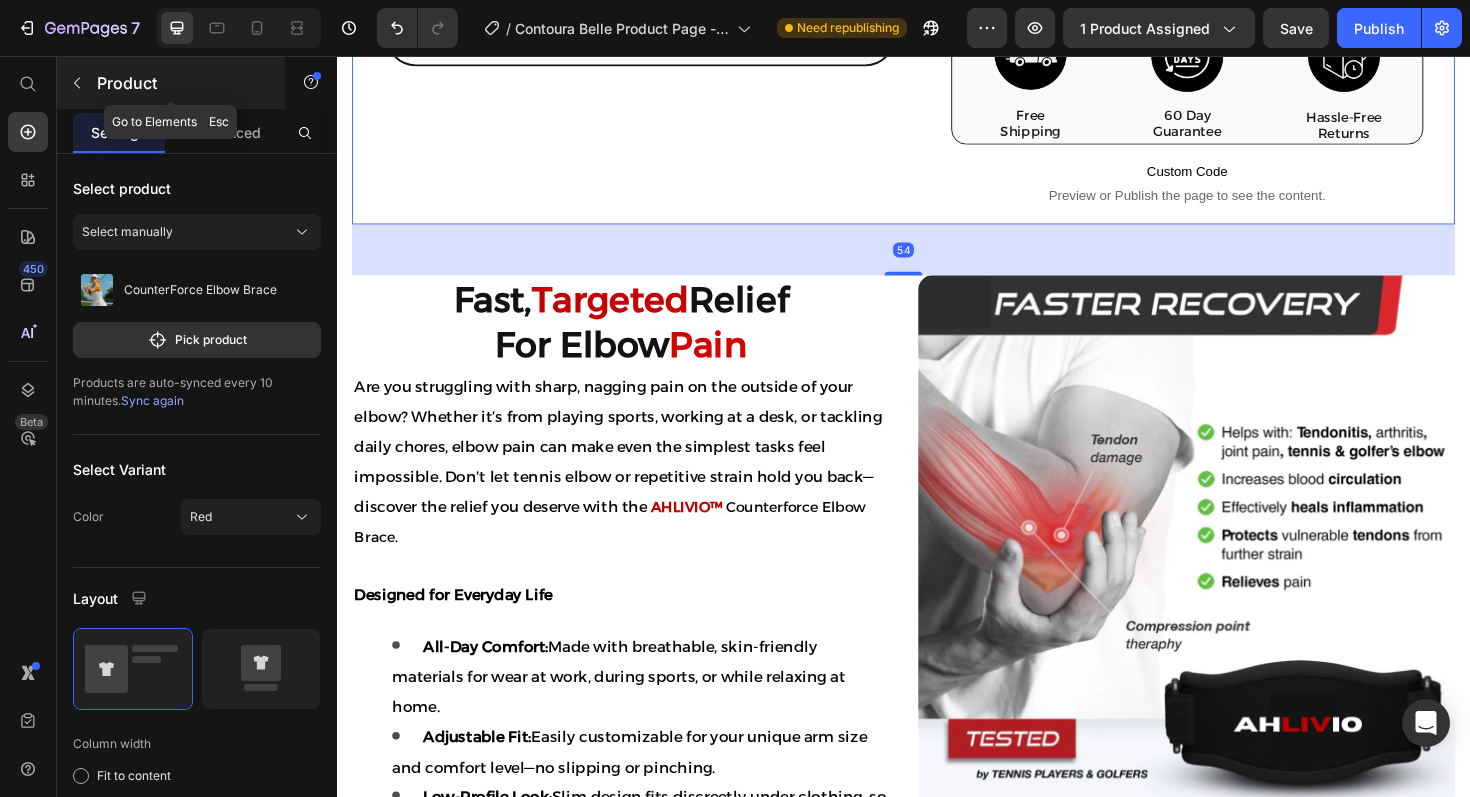 click 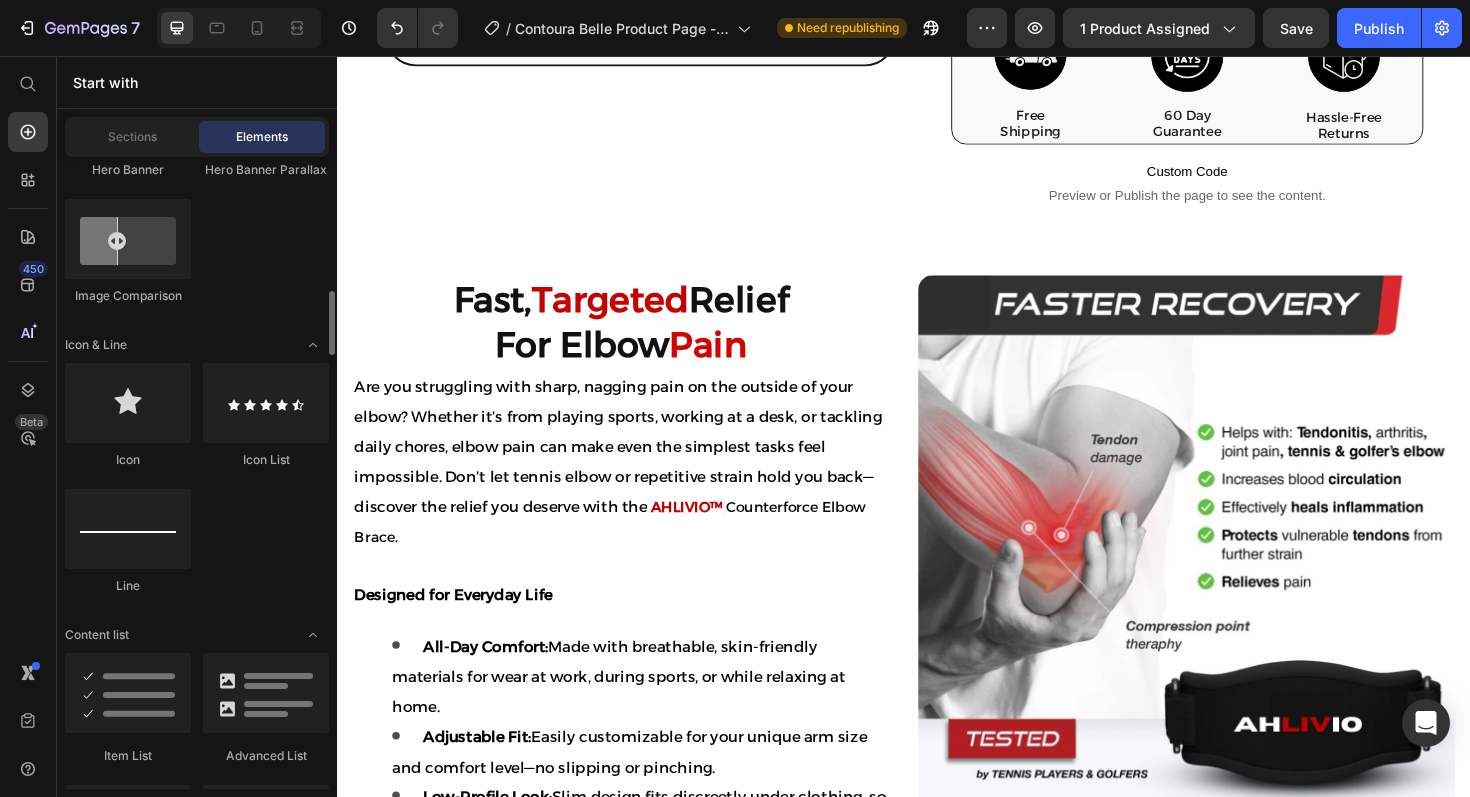 scroll, scrollTop: 1299, scrollLeft: 0, axis: vertical 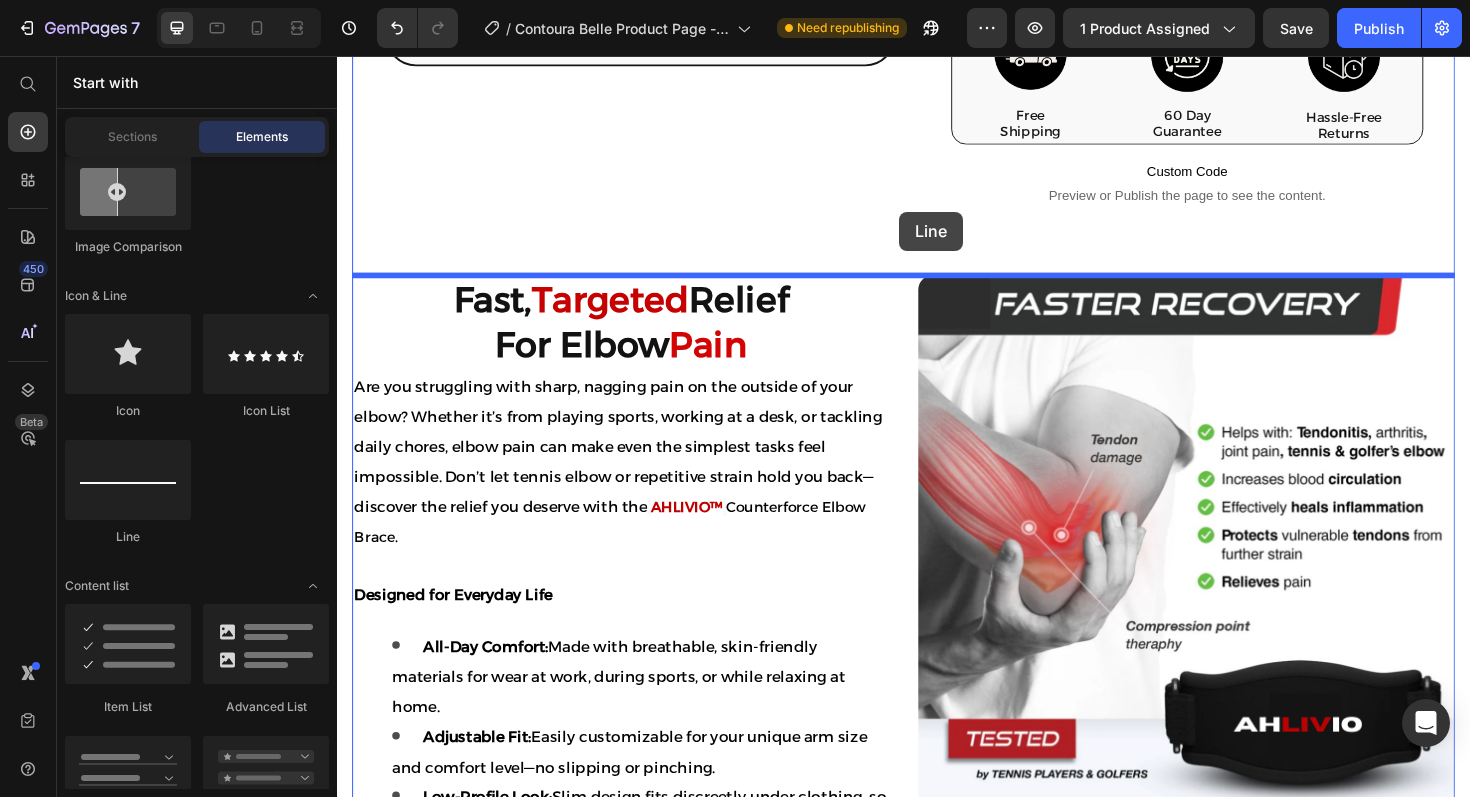 drag, startPoint x: 482, startPoint y: 547, endPoint x: 932, endPoint y: 222, distance: 555.0901 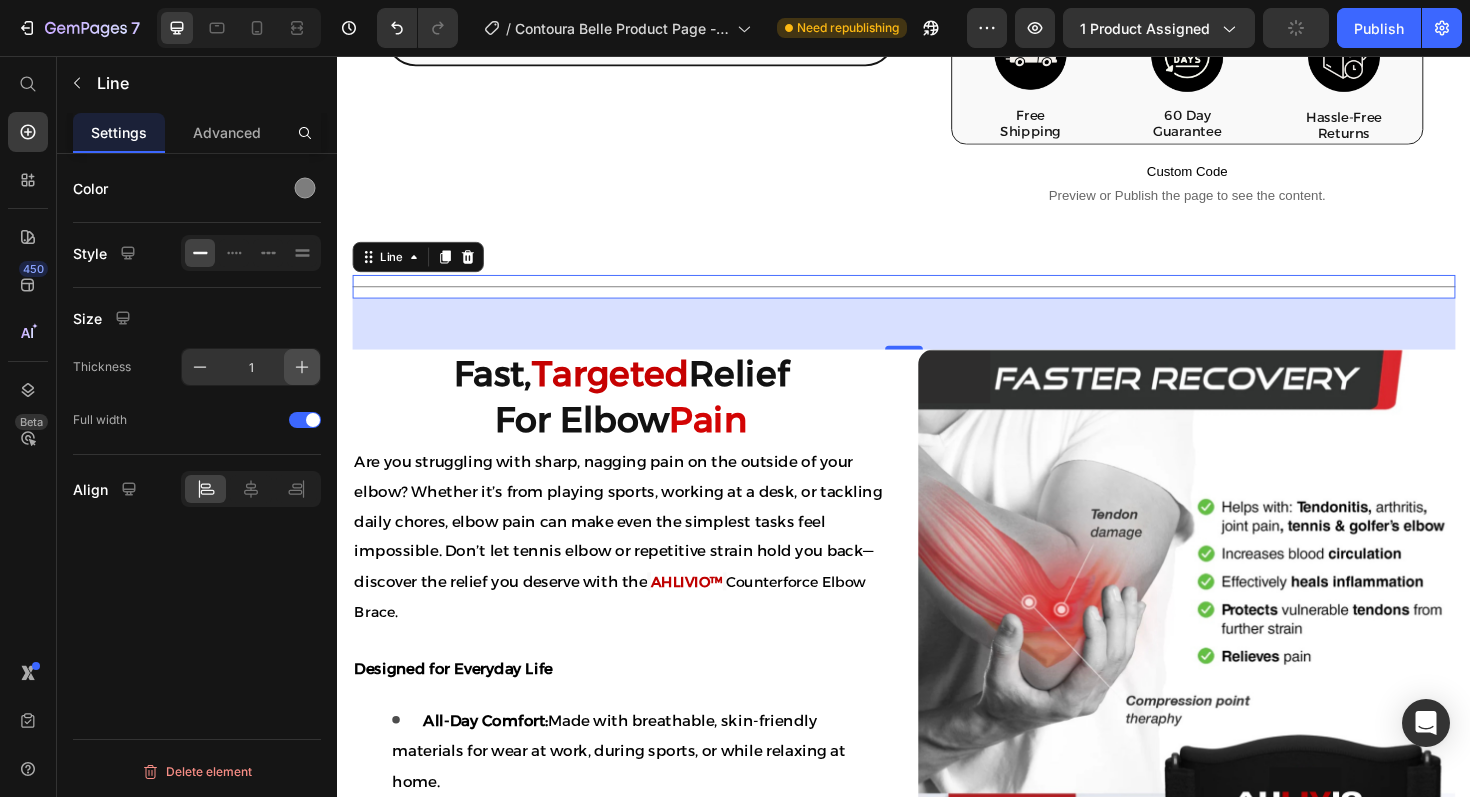 click 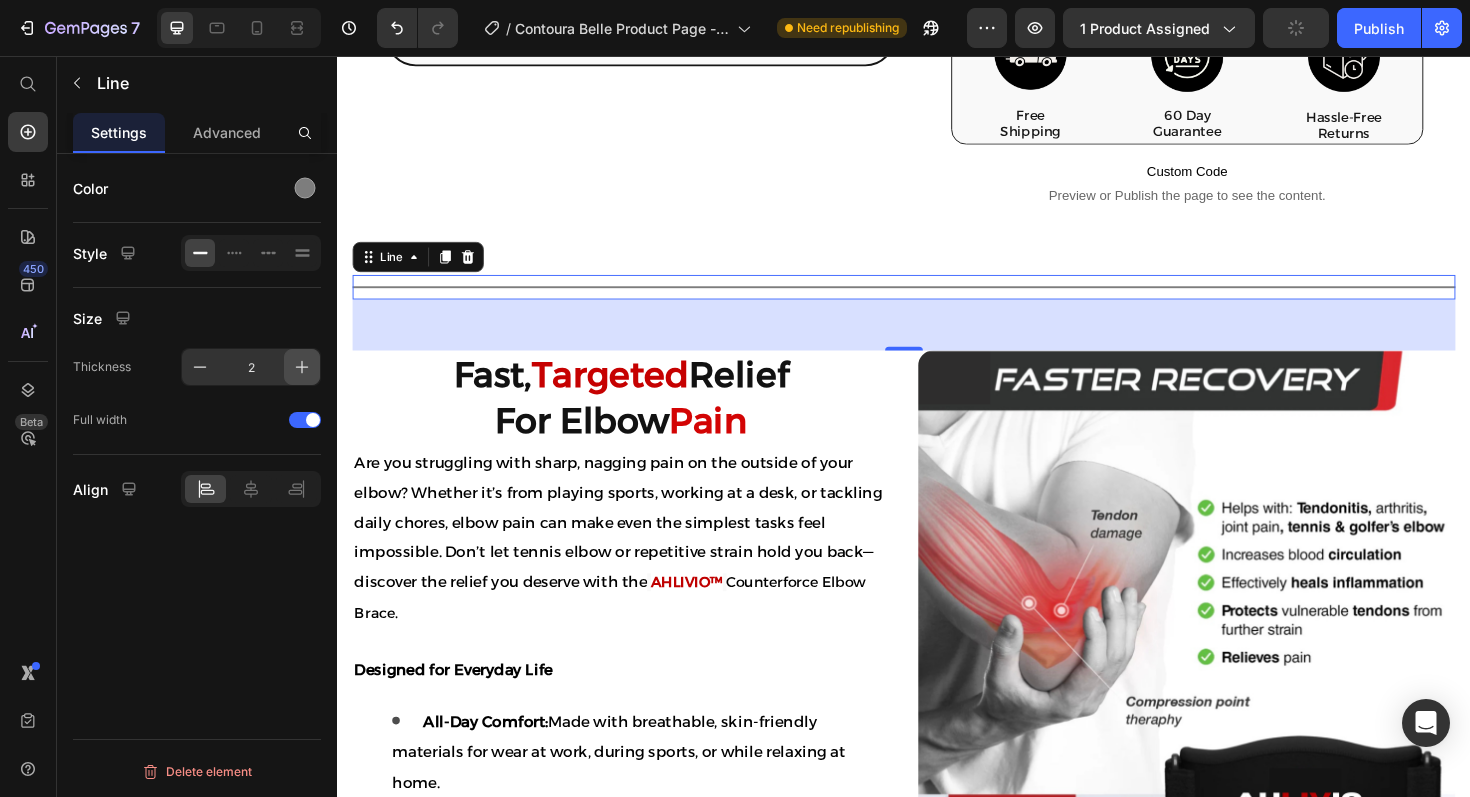 click 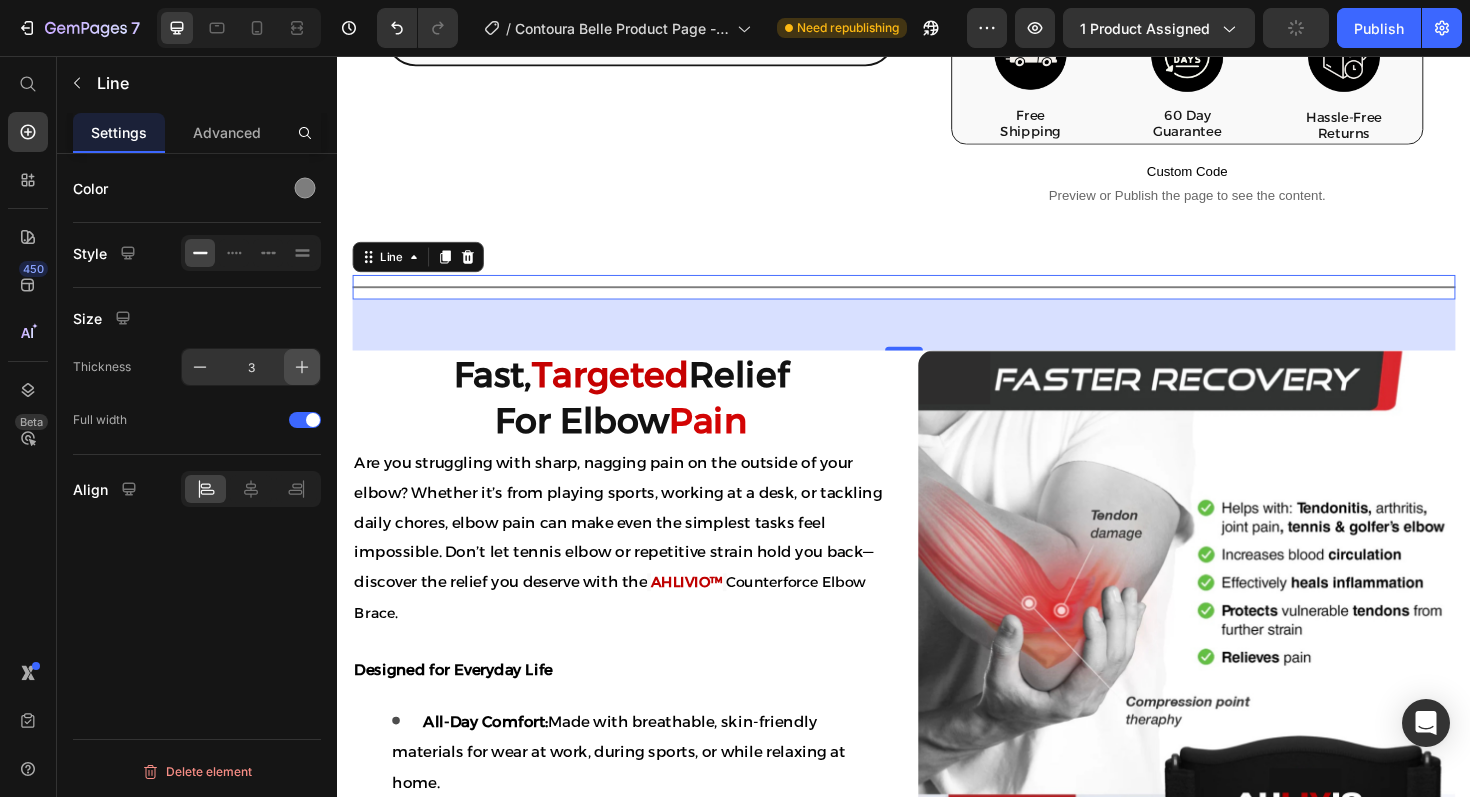 click 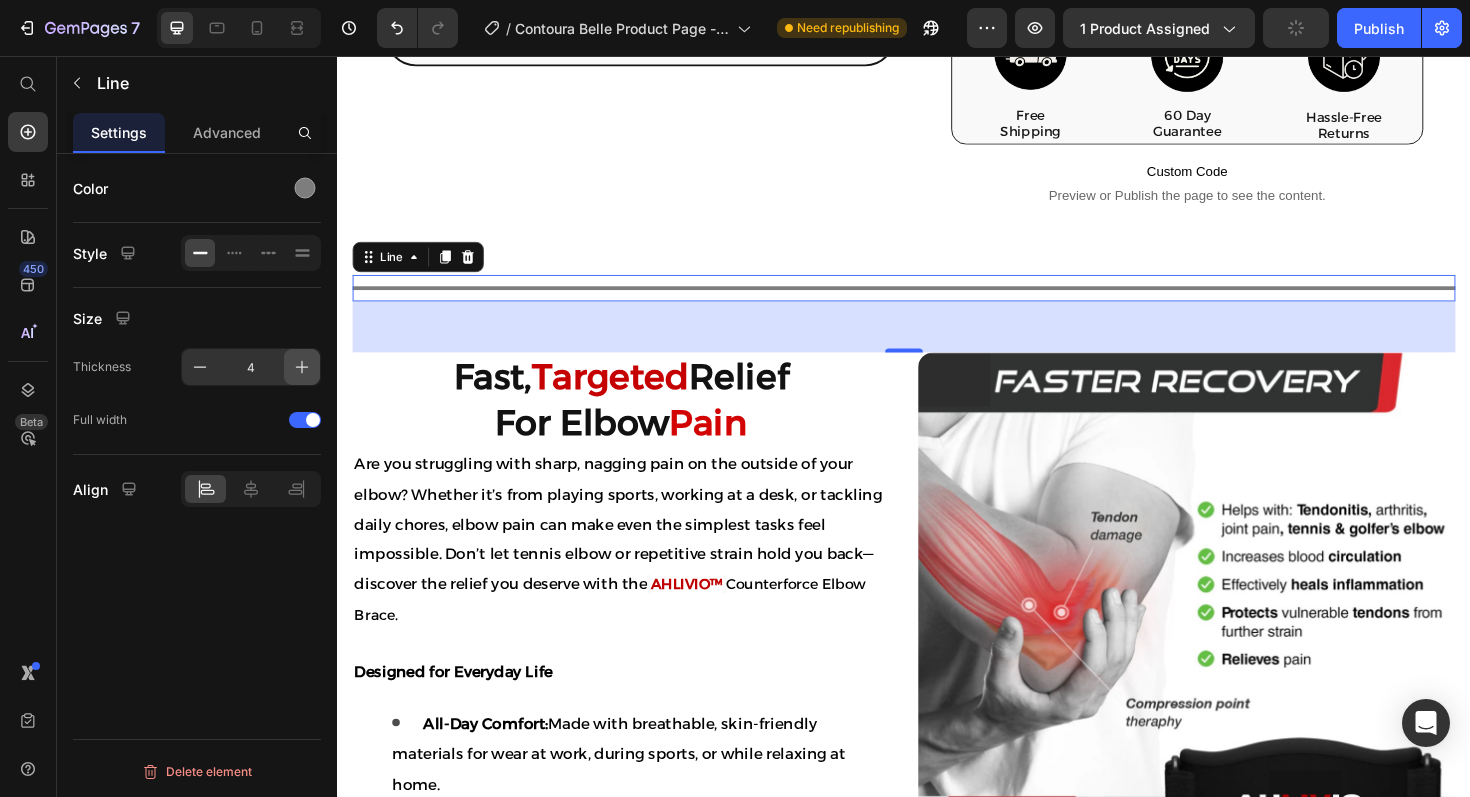 click 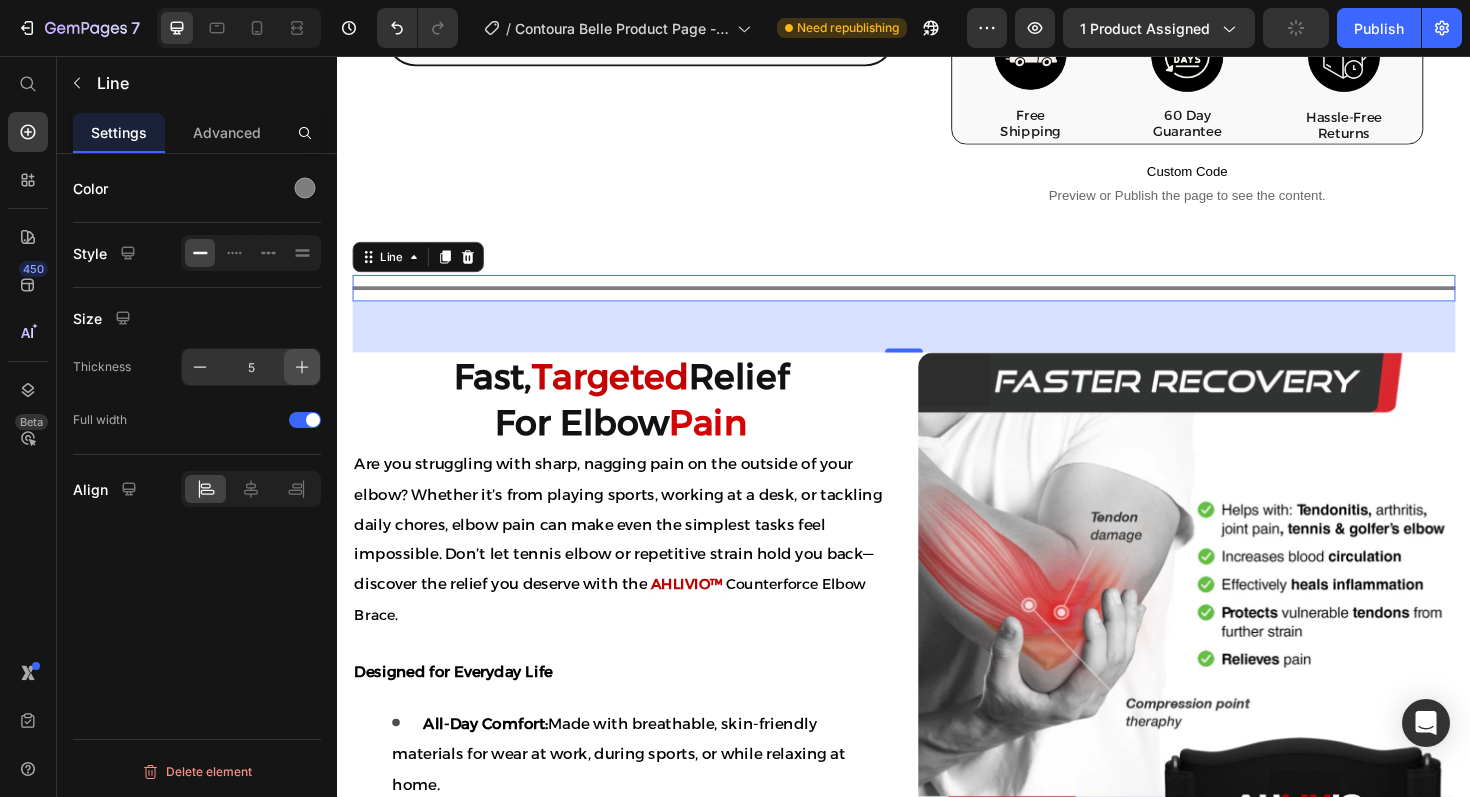 click 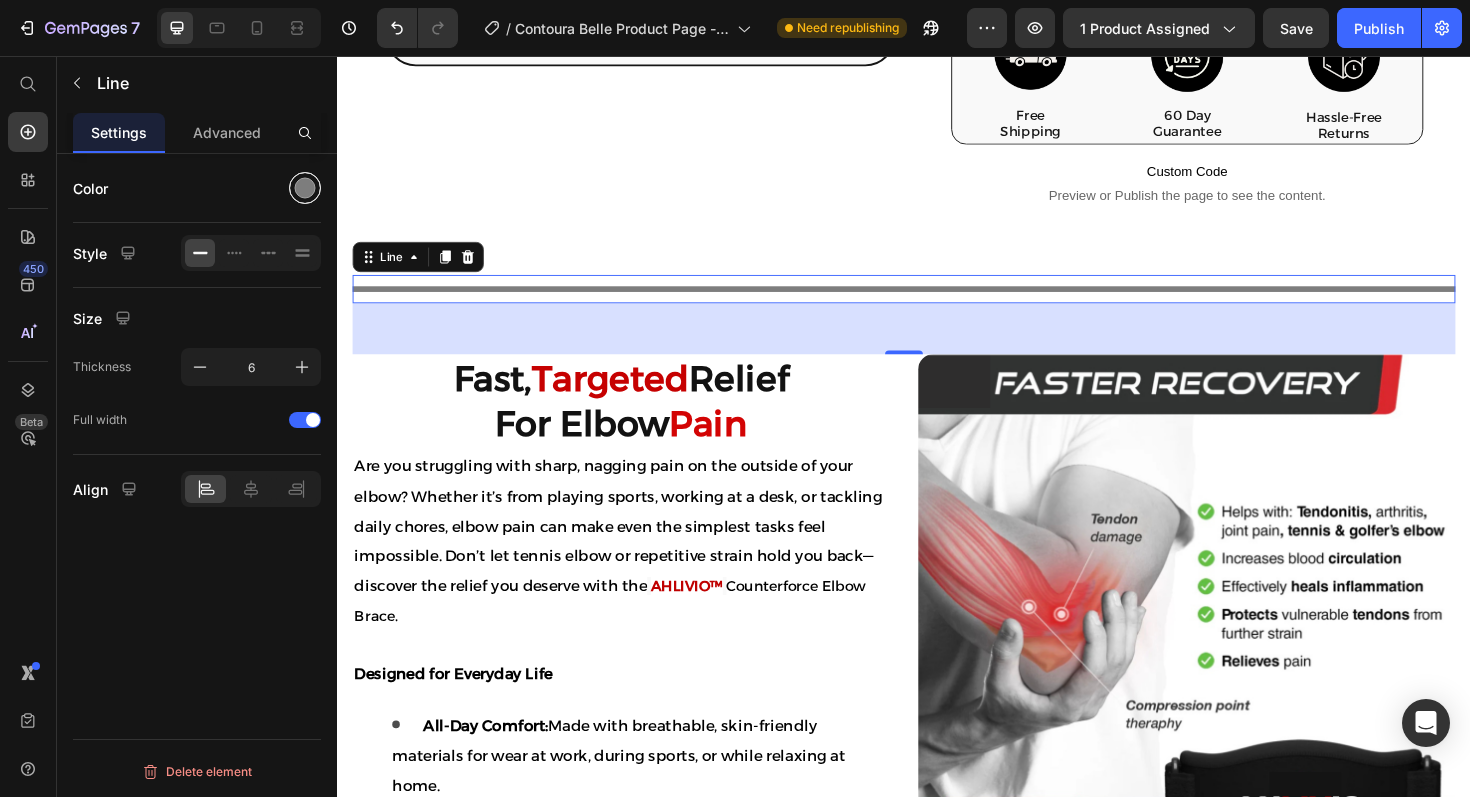 click at bounding box center (305, 188) 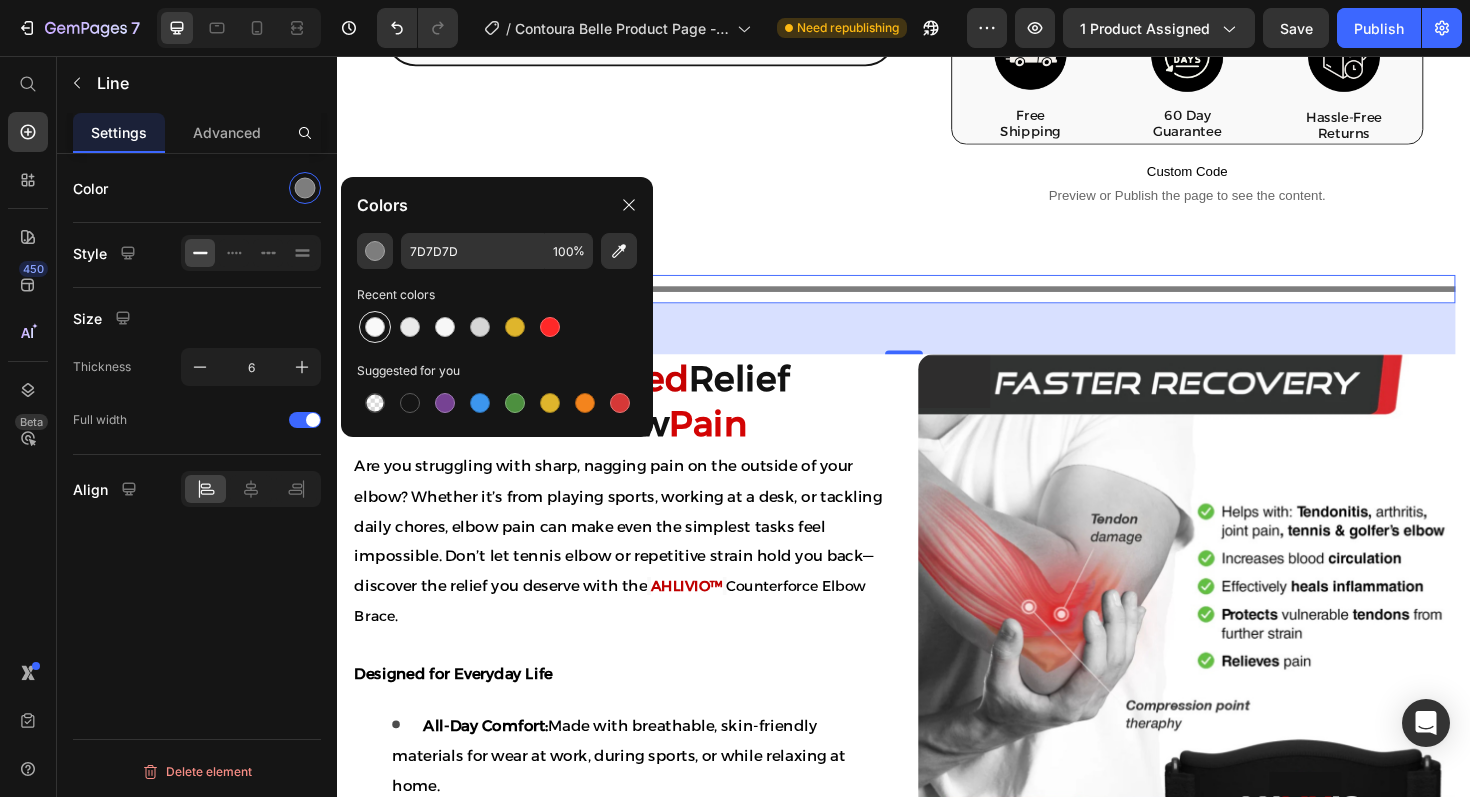 click at bounding box center [375, 327] 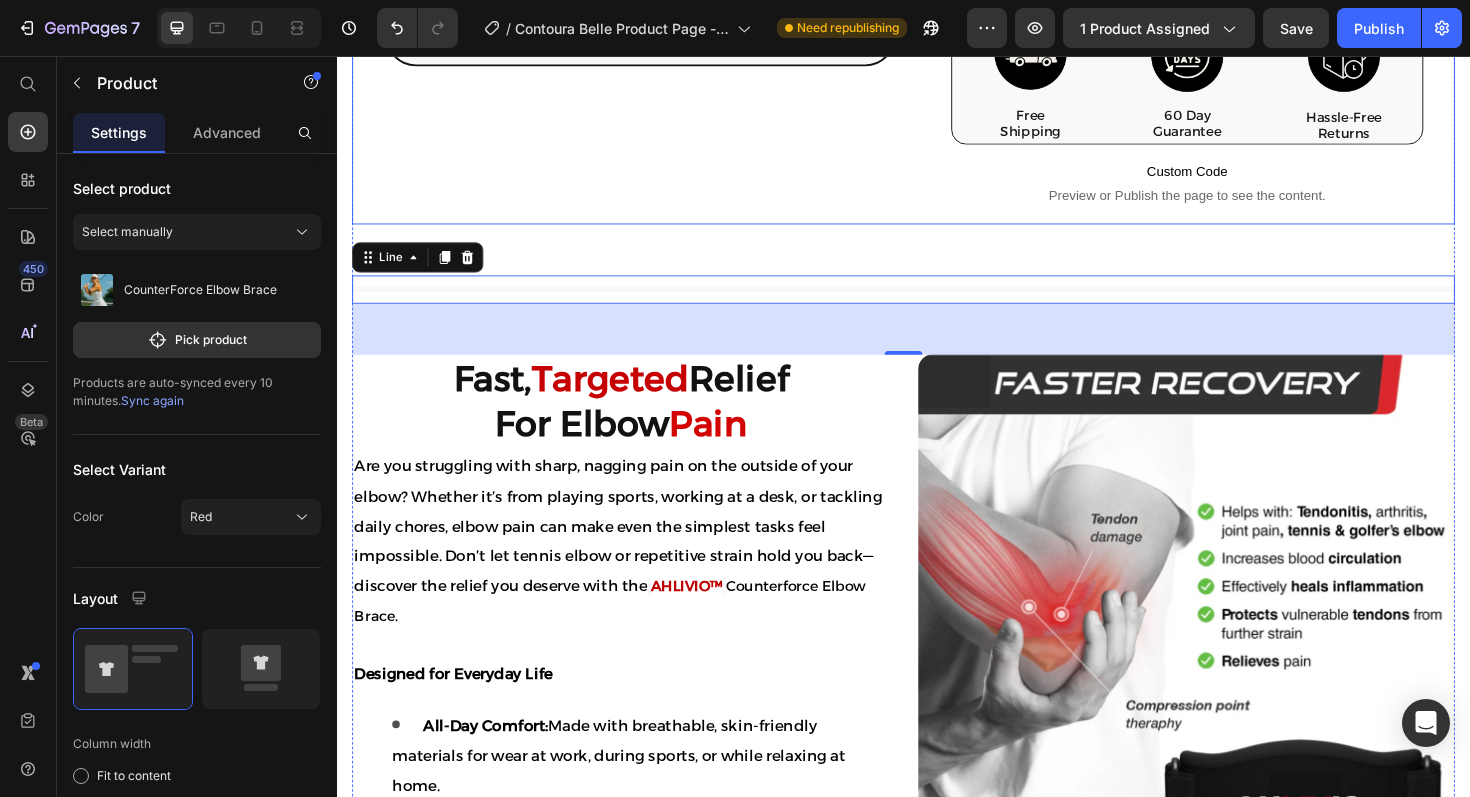 click on "Product Images Icon Icon Icon Icon Icon Icon List “ This brace made a huge difference in just a few days. ” I was dealing with constant elbow pain from working at a computer and lifting weights. I’ve tried other braces, but this one actually stays in place and gives real support. The pressure pad hits the exact spot where I feel the pain. I can finally get through the day without that dull ache. Highly recommend! Text Block Emily Text Block
Verified Buyer Item List Row Row" at bounding box center (637, -344) 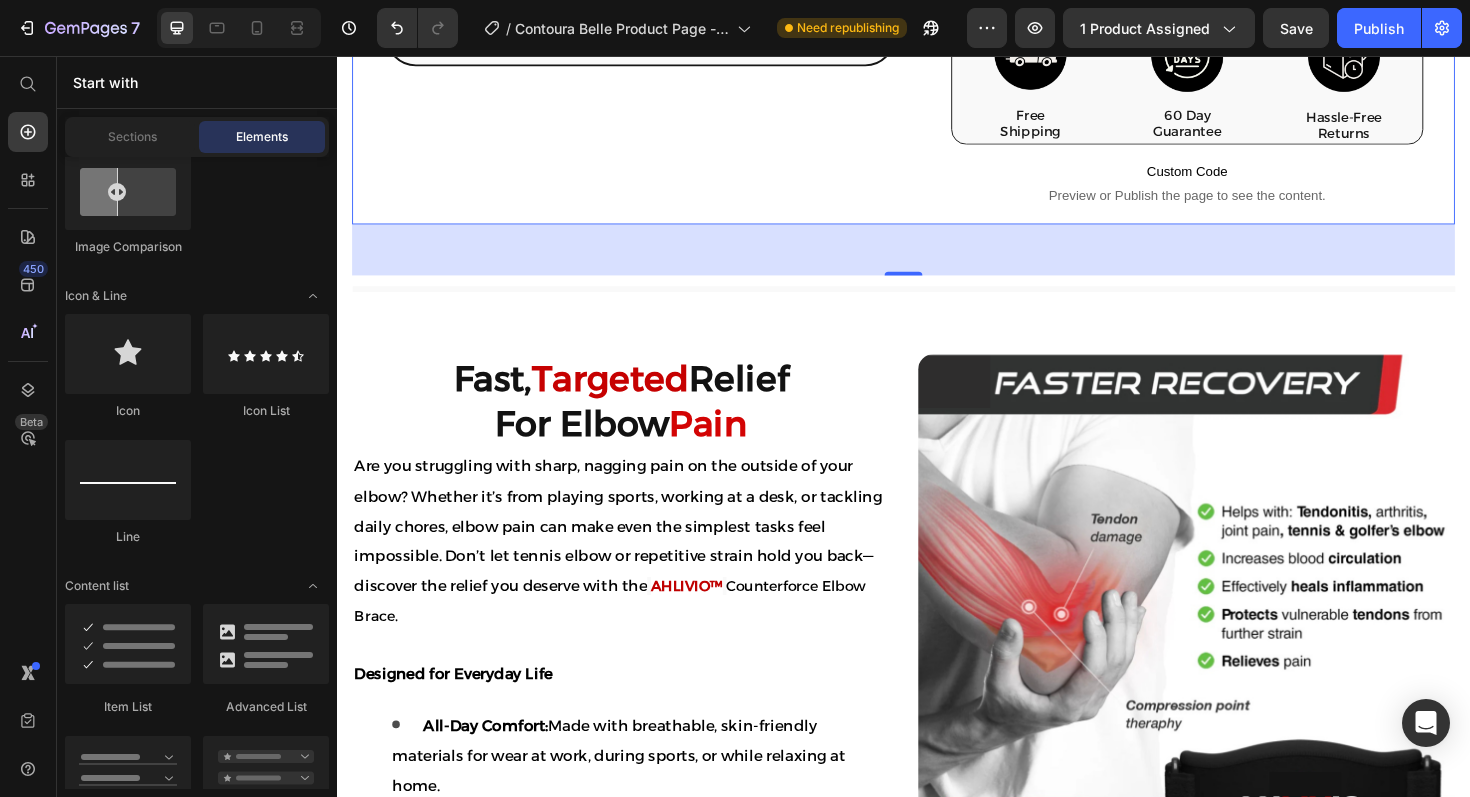 click on "Product Images Icon Icon Icon Icon Icon Icon List “ This brace made a huge difference in just a few days. ” I was dealing with constant elbow pain from working at a computer and lifting weights. I’ve tried other braces, but this one actually stays in place and gives real support. The pressure pad hits the exact spot where I feel the pain. I can finally get through the day without that dull ache. Highly recommend! Text Block Emily Text Block
Verified Buyer Item List Row Row Loox - Rating widget Loox AHLIVIO™ Text Block CounterForce Elbow Brace Product Title $39.99 Product Price $69.99 Product Price Save $30.00 Discount Tag Row Targeted support for tennis elbow, golfer’s elbow, and forearm strain. This adjustable brace applies gentle pressure to reduce pain and inflammation. Product Description Targets elbow strain, tendonitis, and joint pain  Reduces inflammation and speeds up healing Keeps you supported without feeling restricted Won’t slip or bunch during activity Red" at bounding box center (937, 1391) 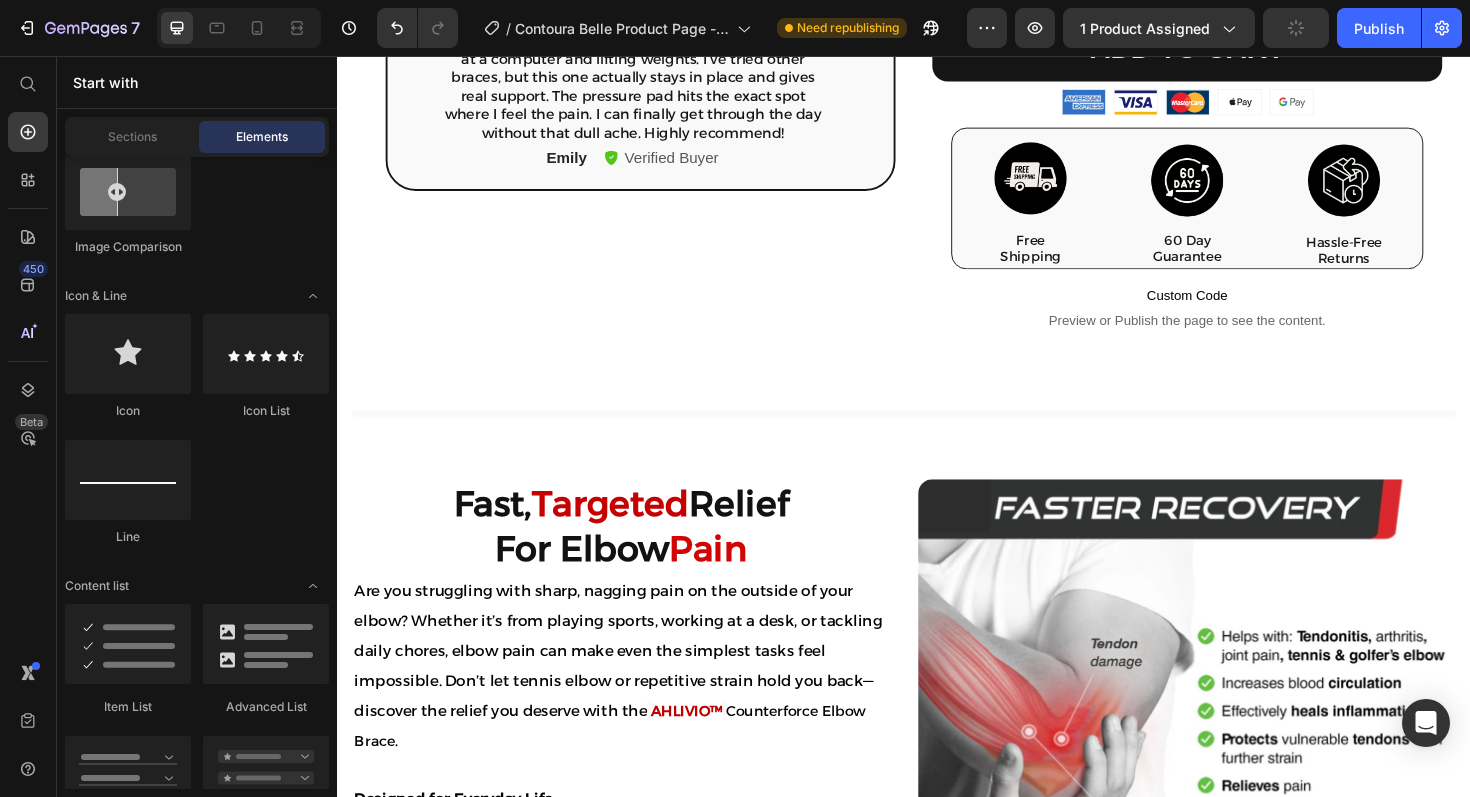 scroll, scrollTop: 921, scrollLeft: 0, axis: vertical 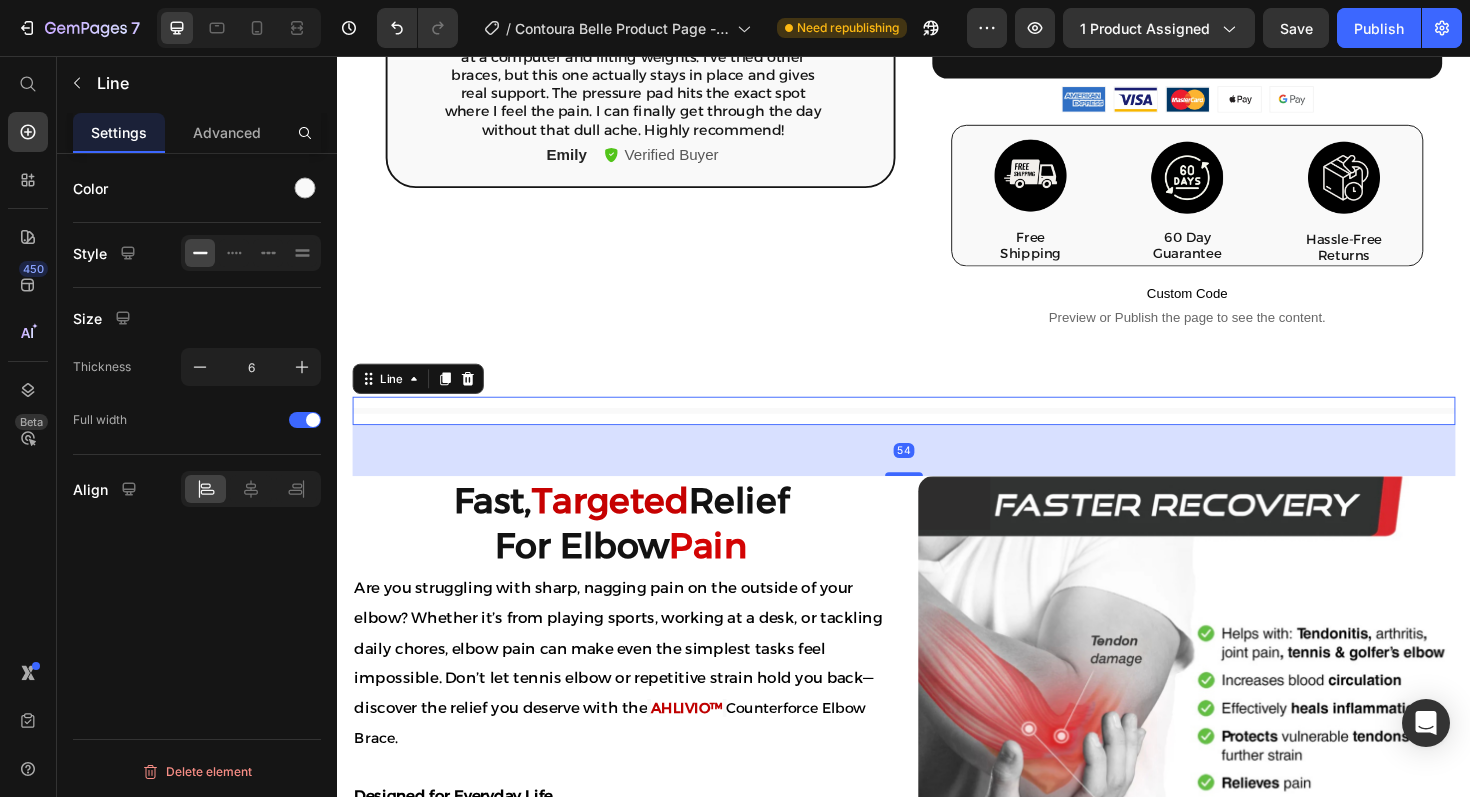 click on "Title Line   54" at bounding box center [937, 432] 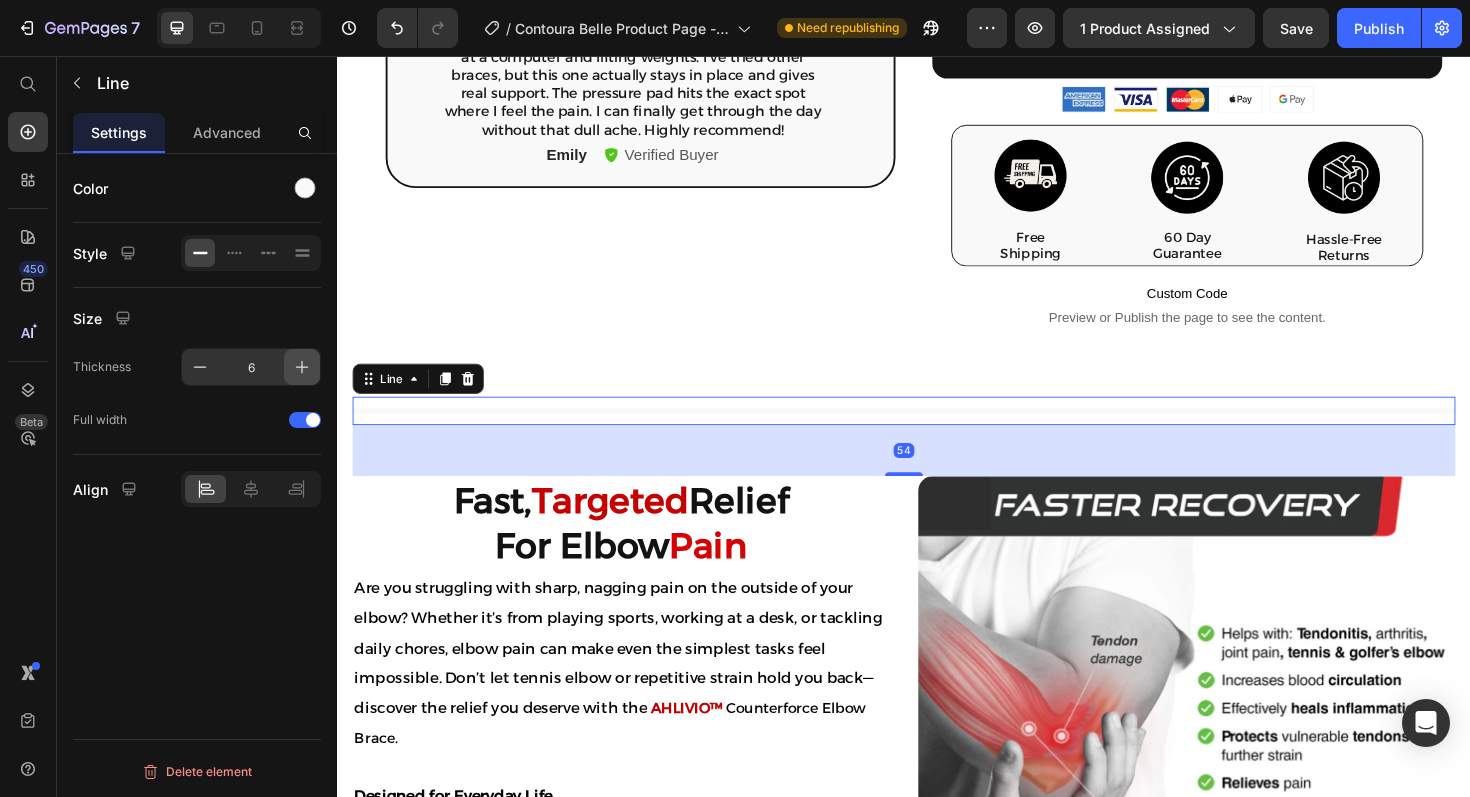 click at bounding box center [302, 367] 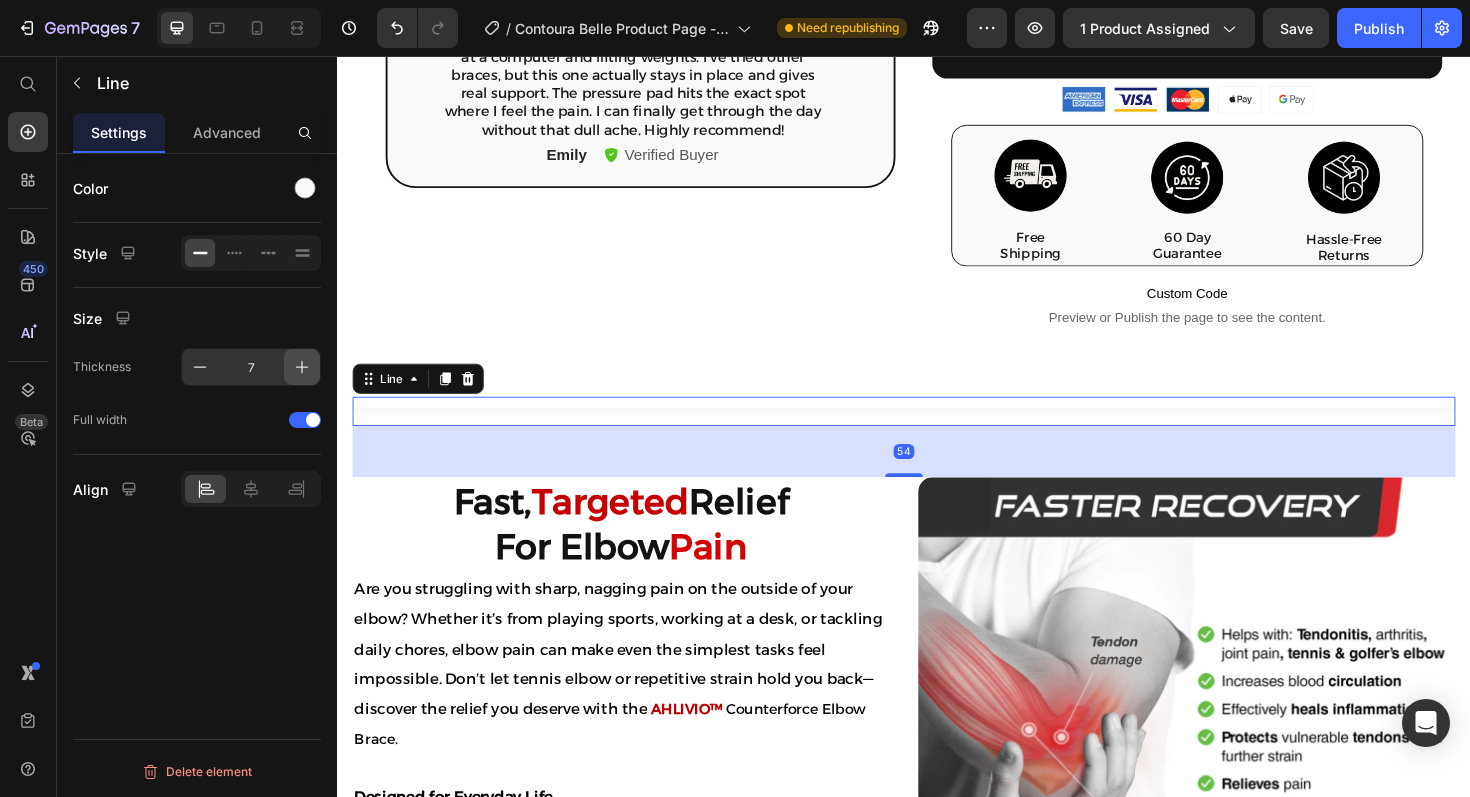 click at bounding box center [302, 367] 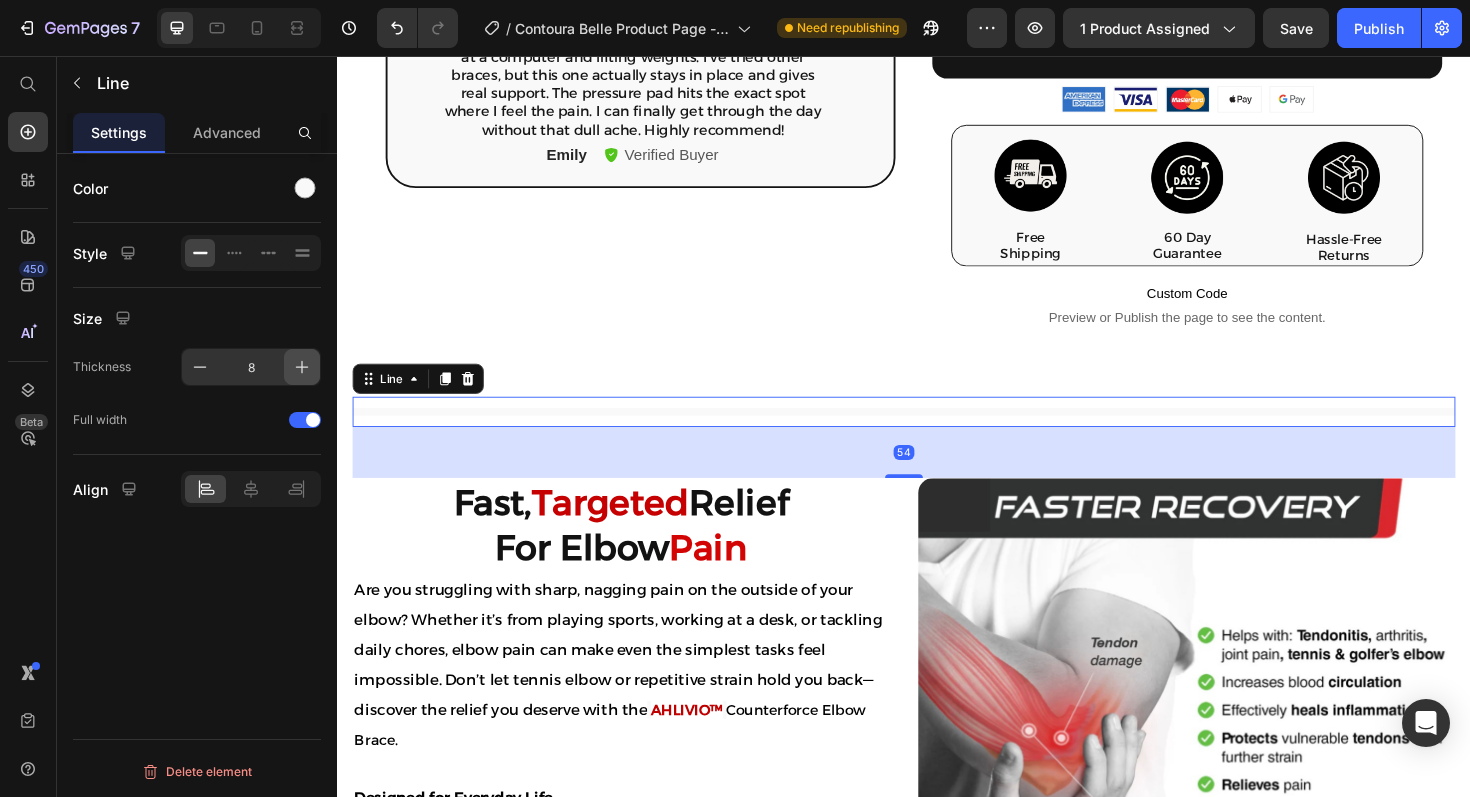 click at bounding box center [302, 367] 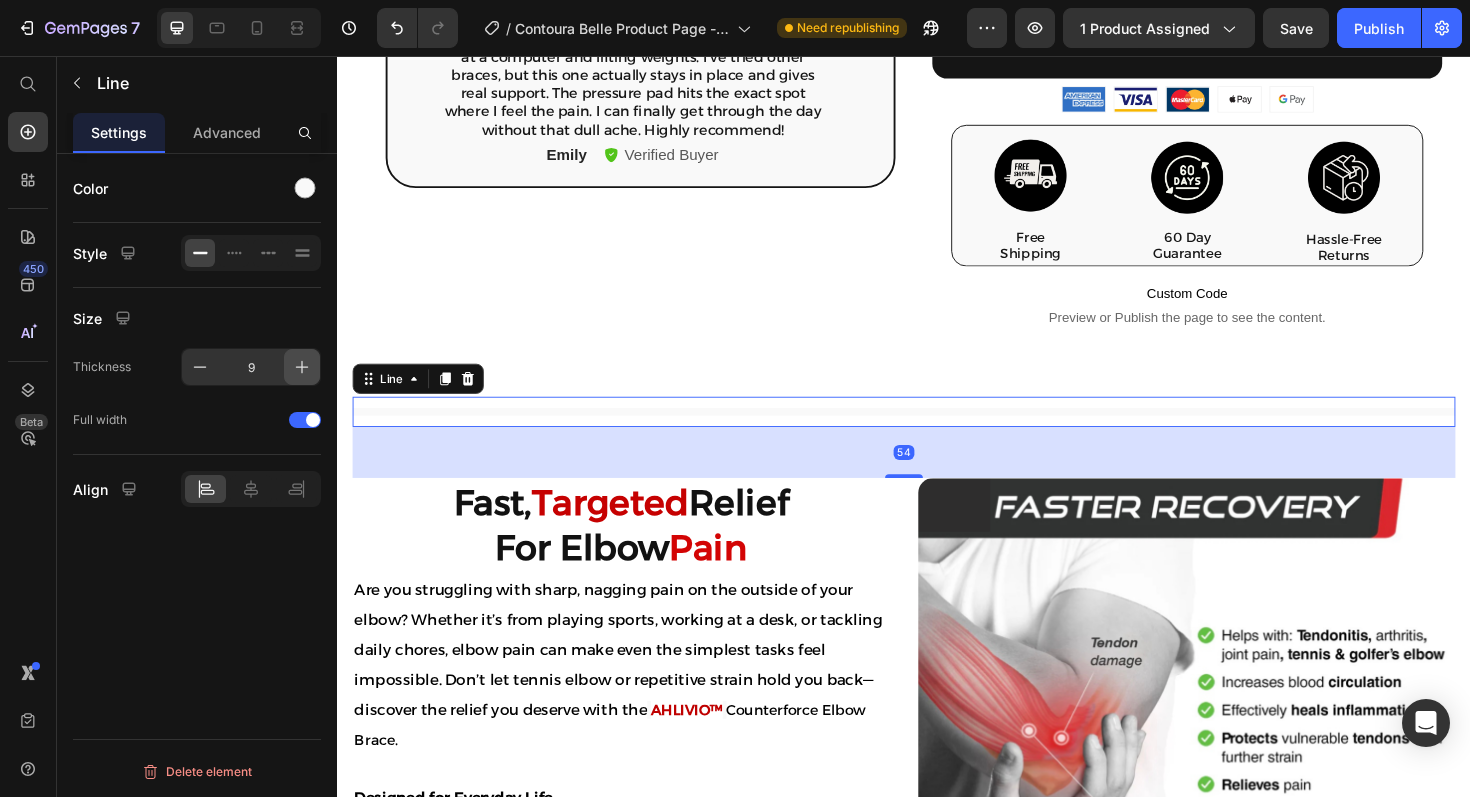 click at bounding box center (302, 367) 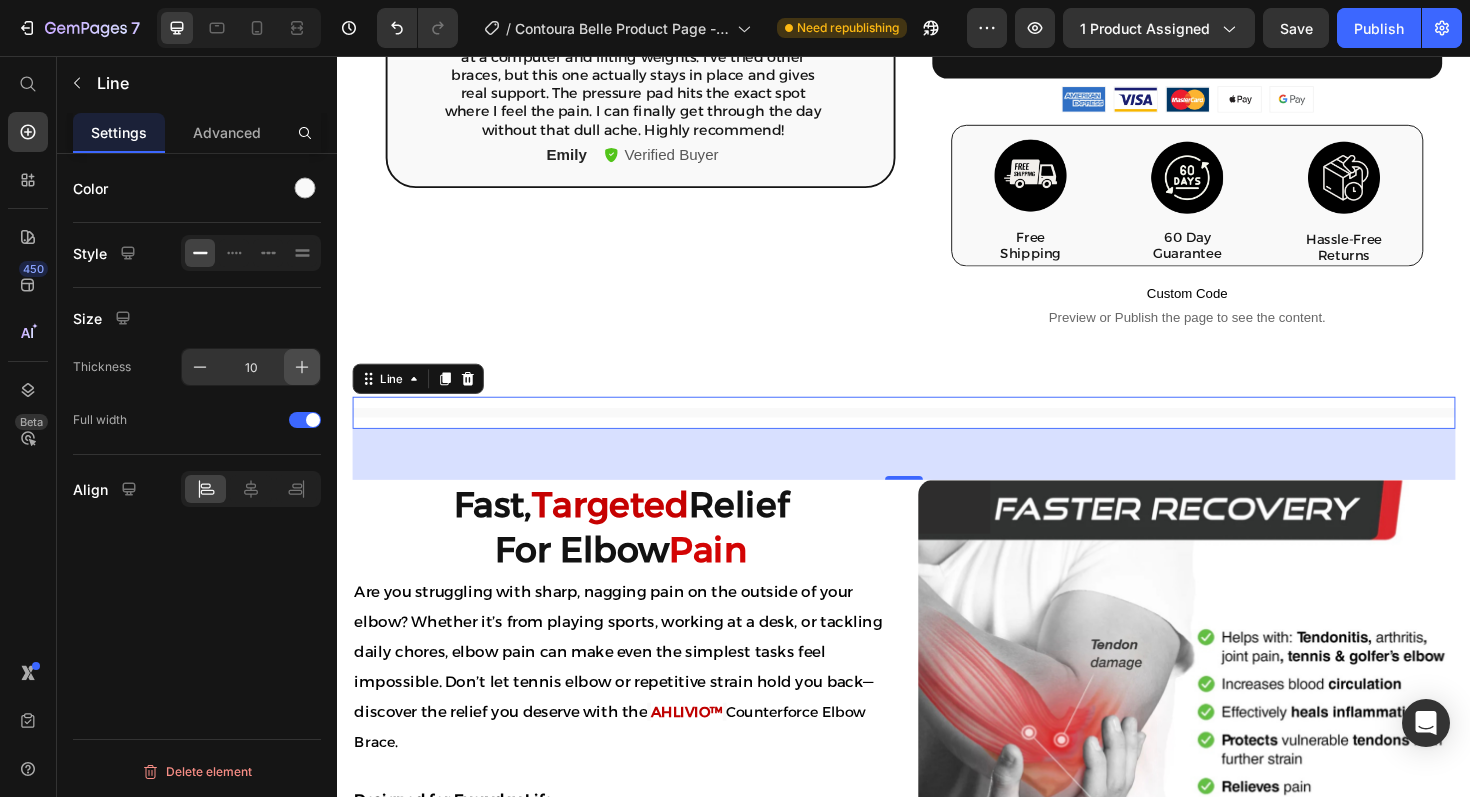 click at bounding box center (302, 367) 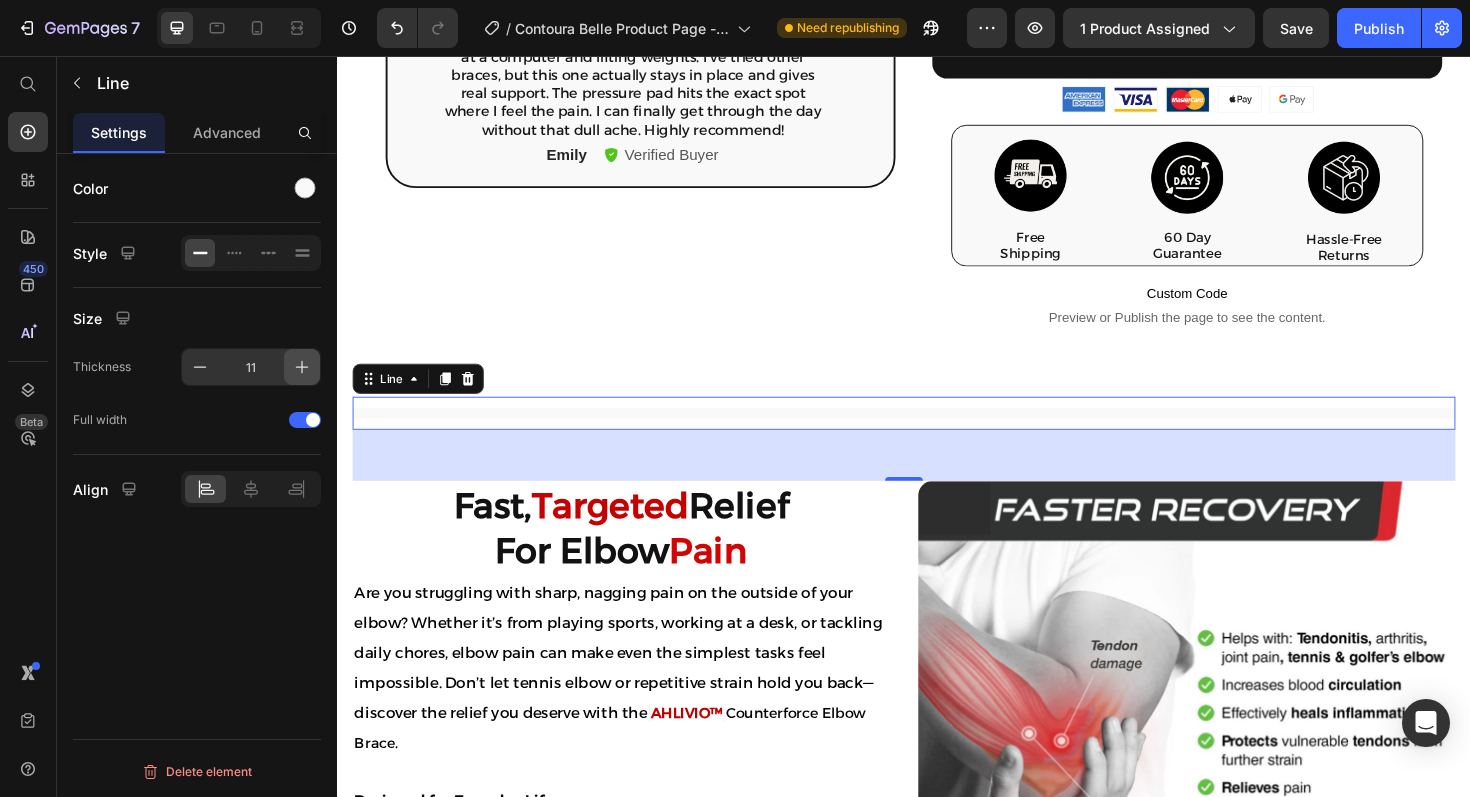 click at bounding box center (302, 367) 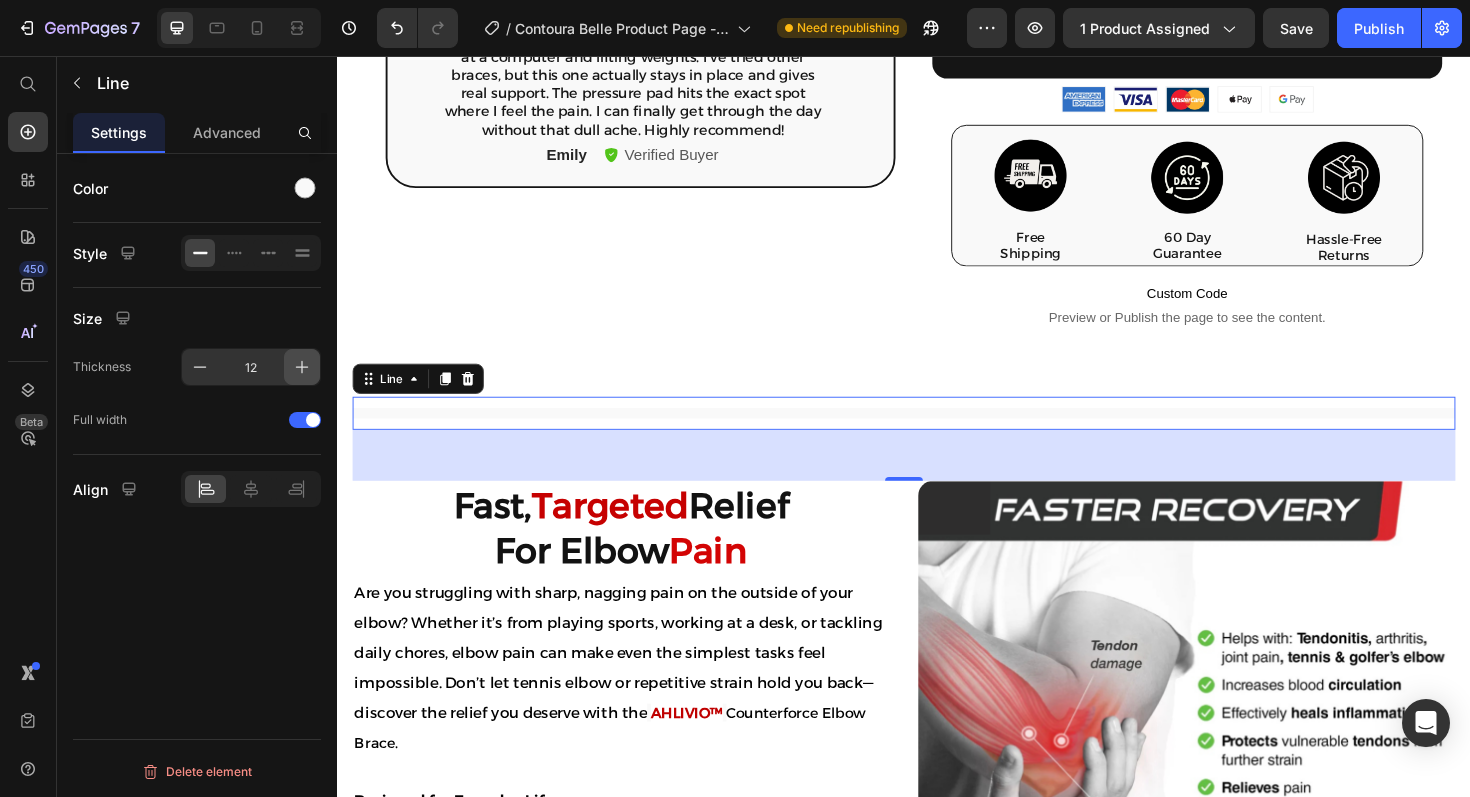 click at bounding box center (302, 367) 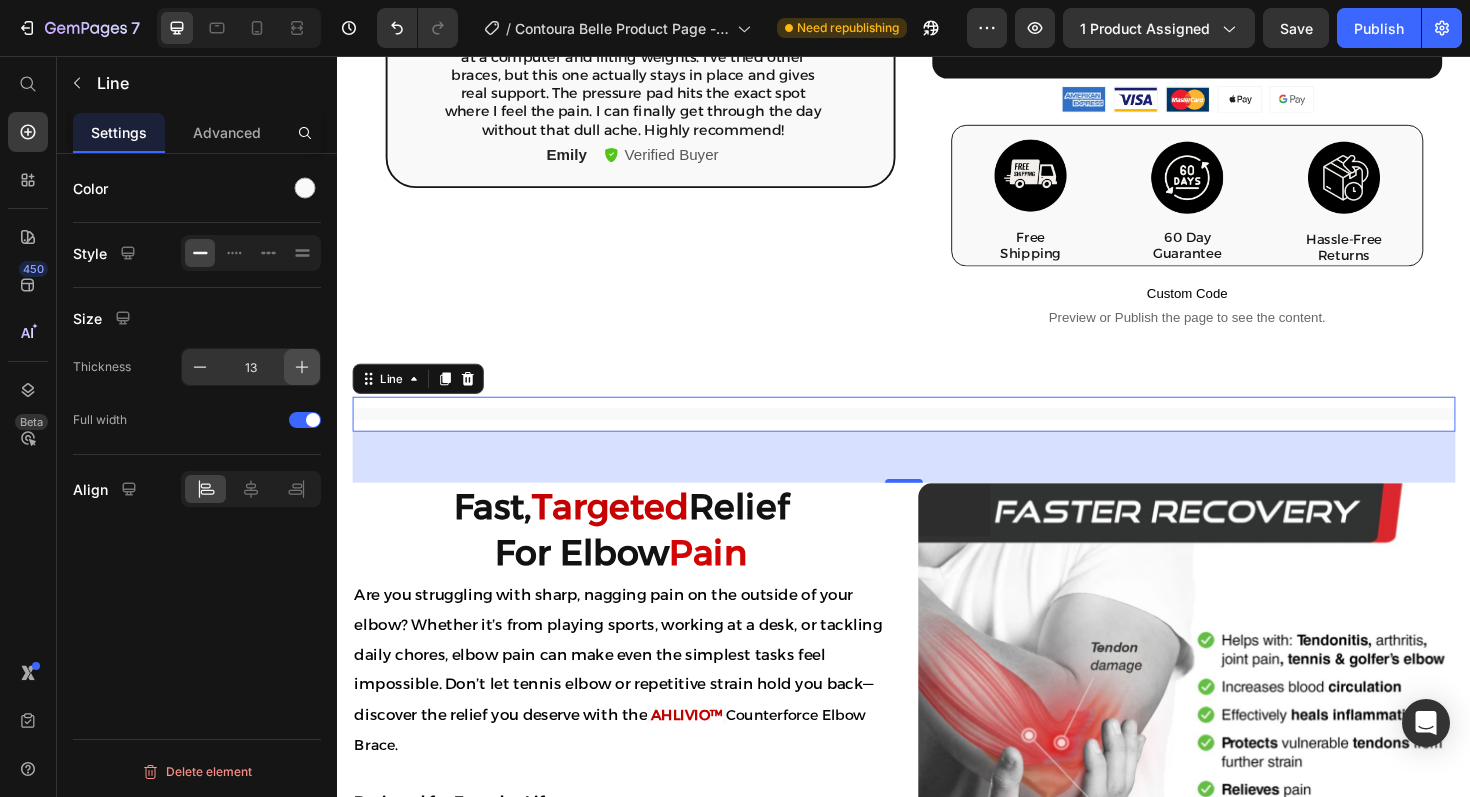 click at bounding box center (302, 367) 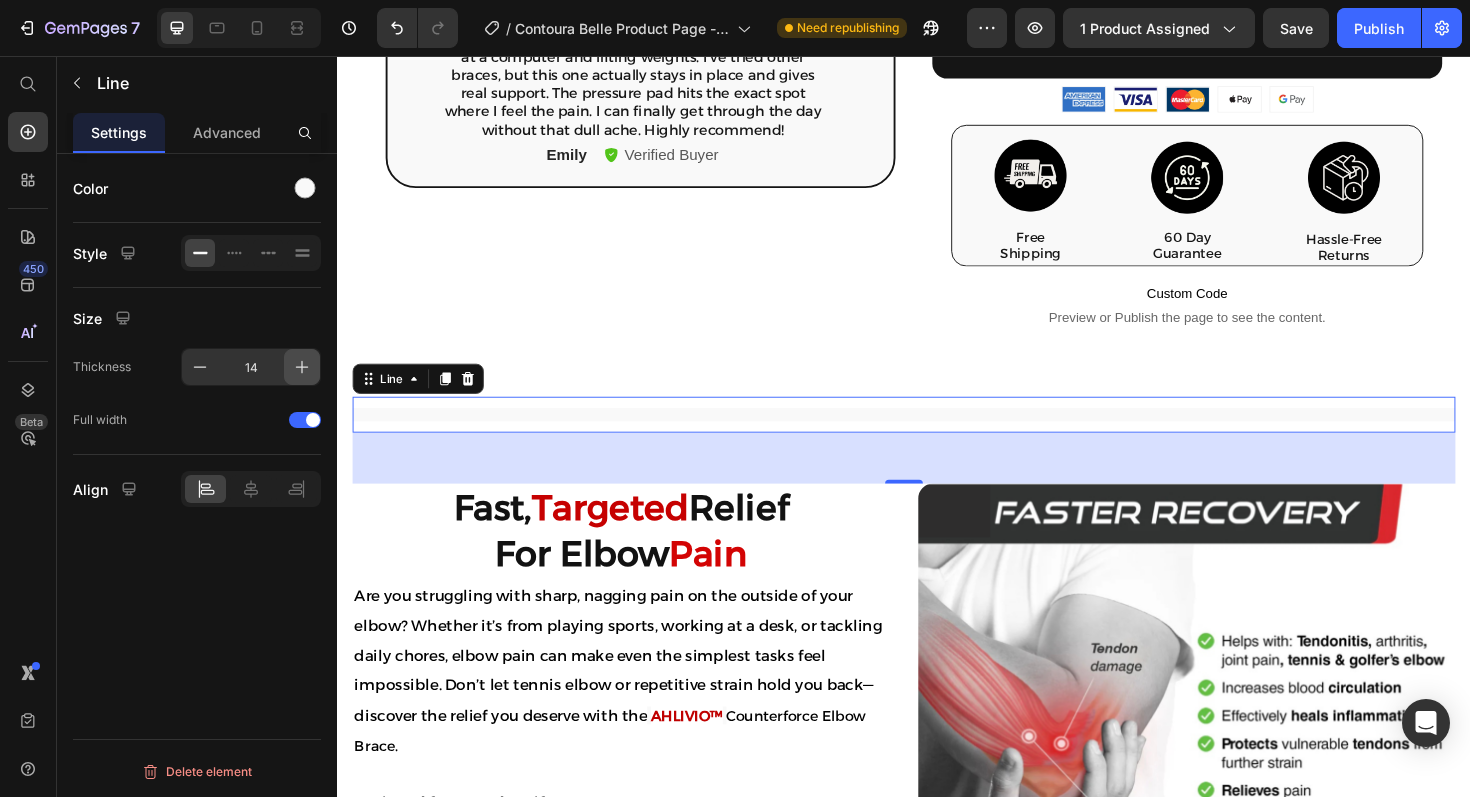 click at bounding box center (302, 367) 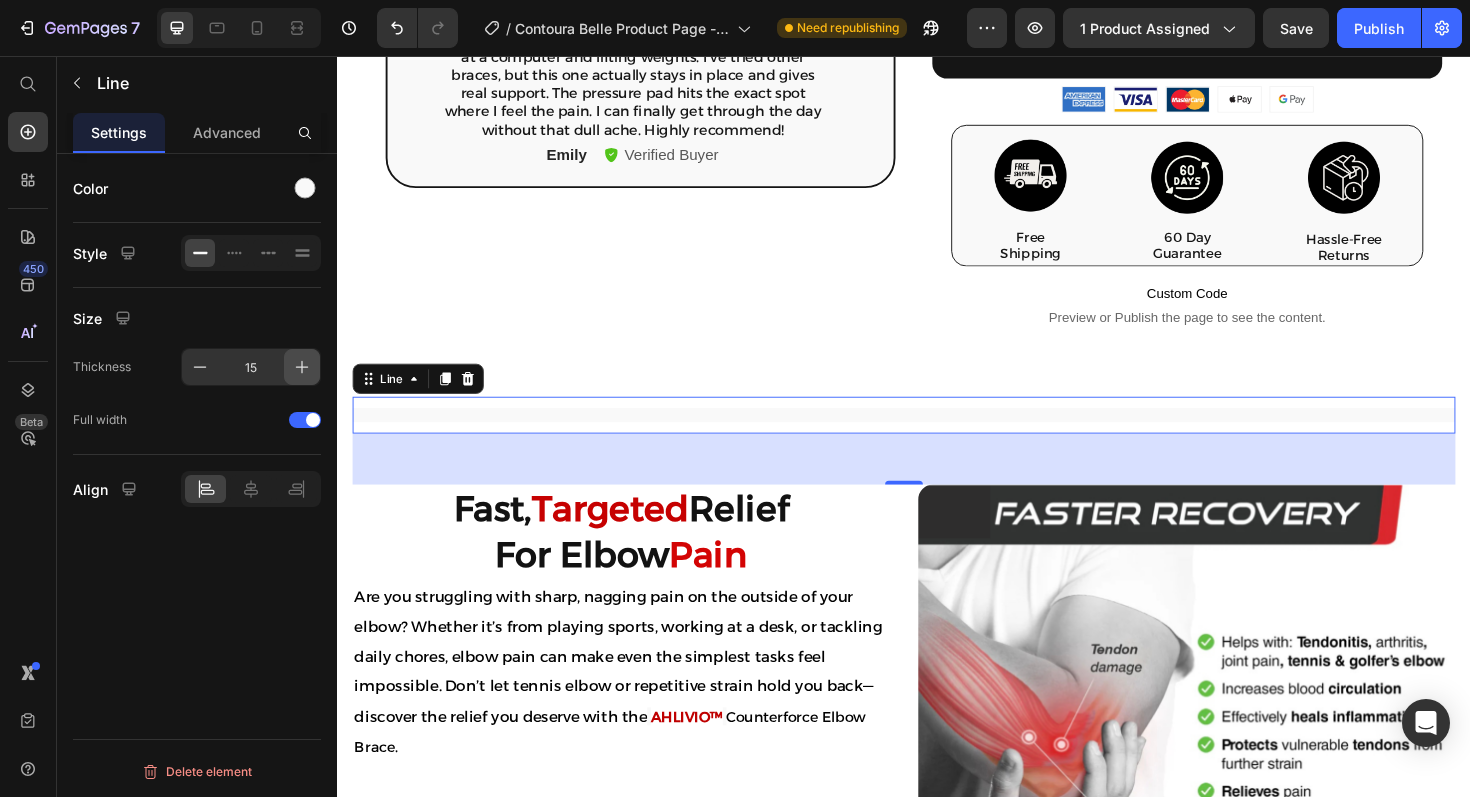 click at bounding box center [302, 367] 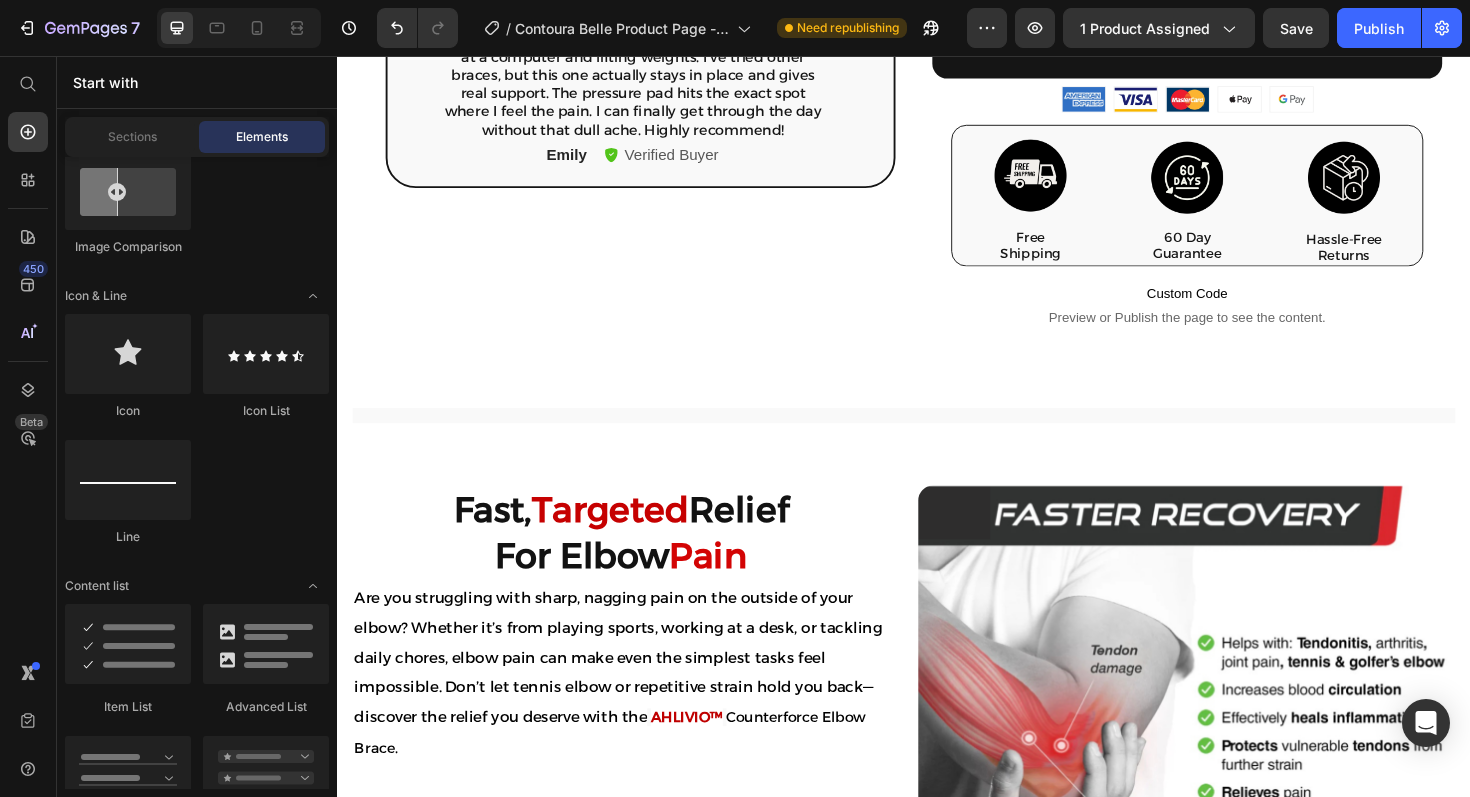 click on "Product Images Icon Icon Icon Icon Icon Icon List “ This brace made a huge difference in just a few days. ” I was dealing with constant elbow pain from working at a computer and lifting weights. I’ve tried other braces, but this one actually stays in place and gives real support. The pressure pad hits the exact spot where I feel the pain. I can finally get through the day without that dull ache. Highly recommend! Text Block Emily Text Block
Verified Buyer Item List Row Row Loox - Rating widget Loox AHLIVIO™ Text Block CounterForce Elbow Brace Product Title $39.99 Product Price $69.99 Product Price Save $30.00 Discount Tag Row Targeted support for tennis elbow, golfer’s elbow, and forearm strain. This adjustable brace applies gentle pressure to reduce pain and inflammation. Product Description Targets elbow strain, tendonitis, and joint pain  Reduces inflammation and speeds up healing Keeps you supported without feeling restricted Won’t slip or bunch during activity Red" at bounding box center [937, 1525] 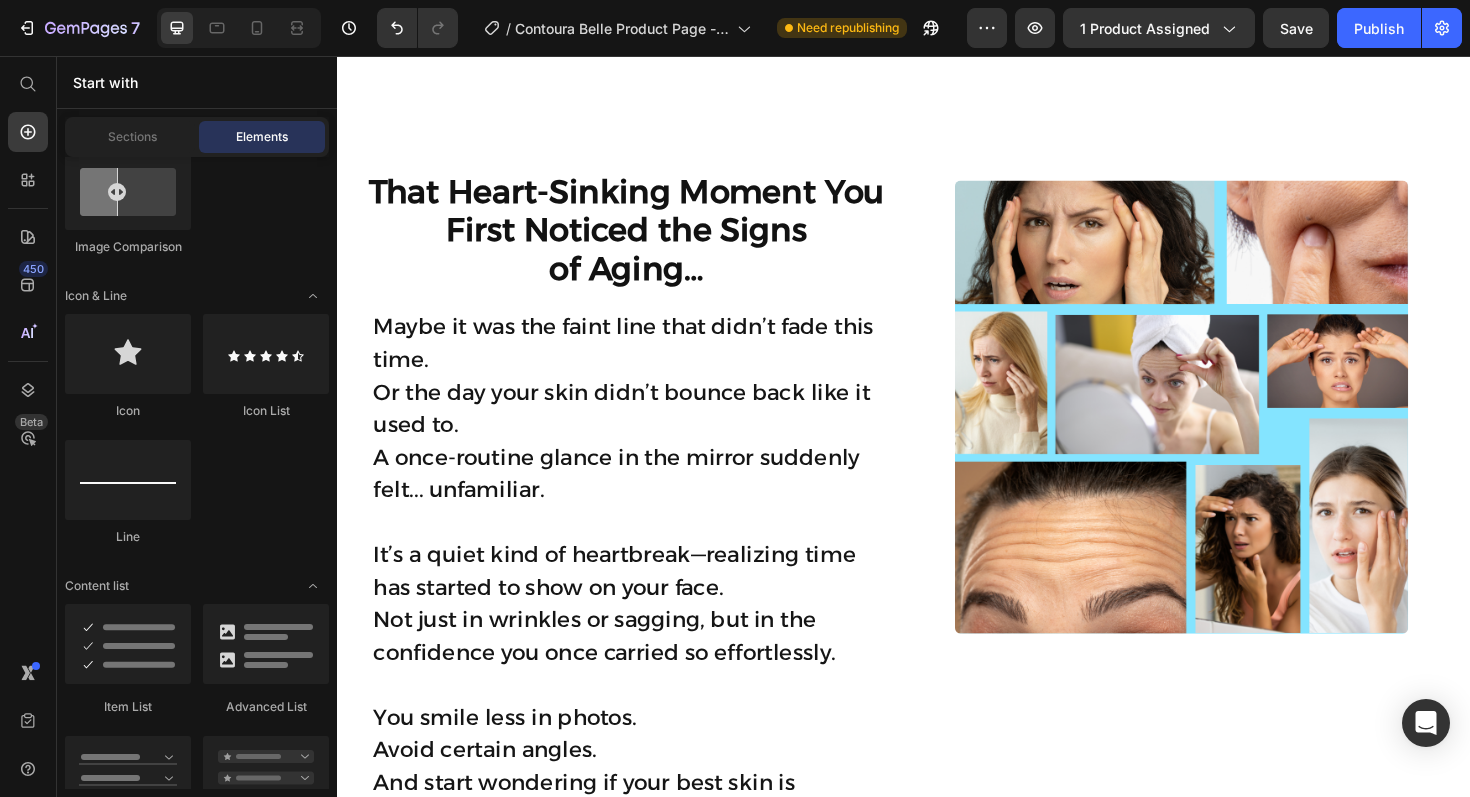 scroll, scrollTop: 3110, scrollLeft: 0, axis: vertical 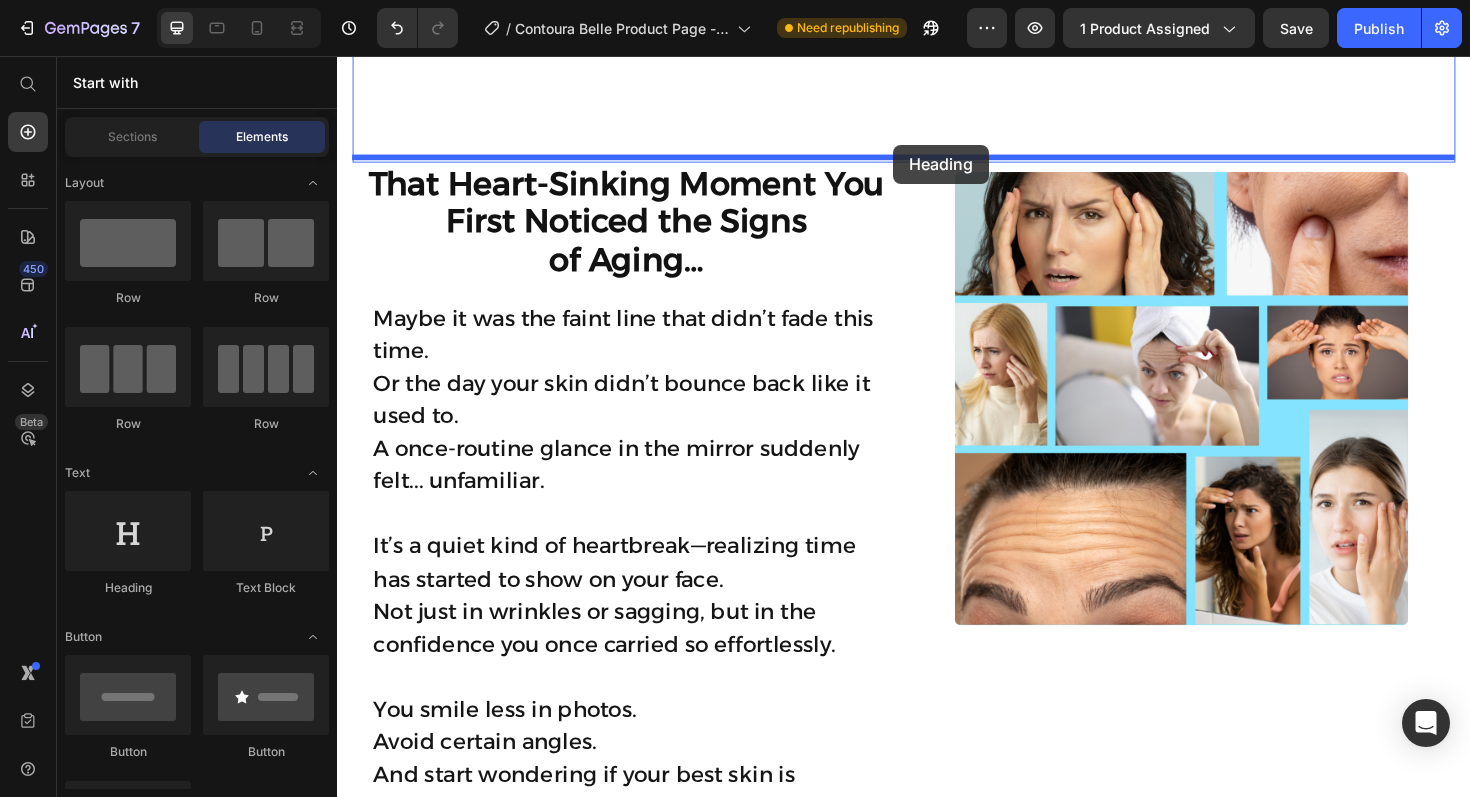 drag, startPoint x: 478, startPoint y: 599, endPoint x: 926, endPoint y: 150, distance: 634.27515 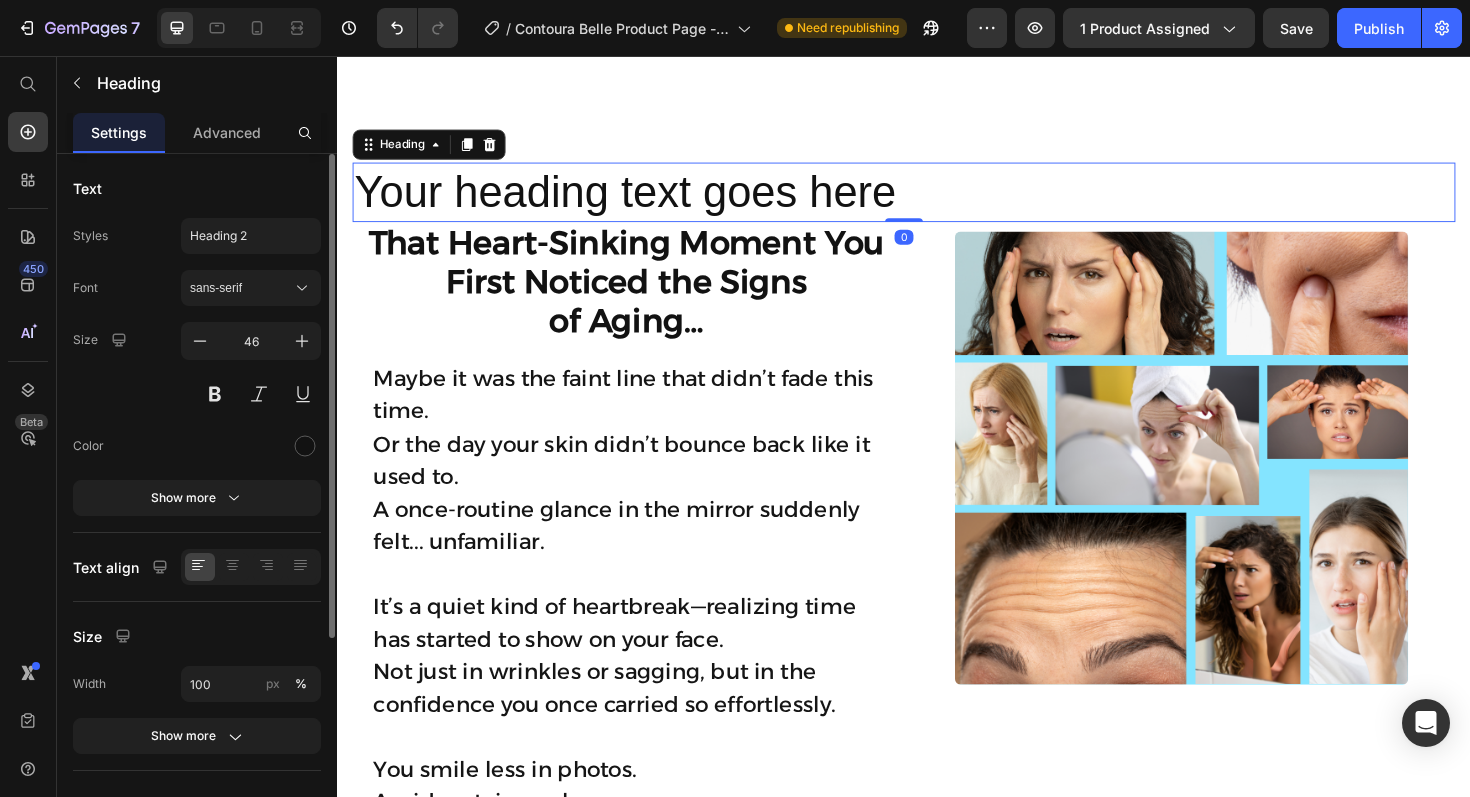 click on "Your heading text goes here" at bounding box center [937, 201] 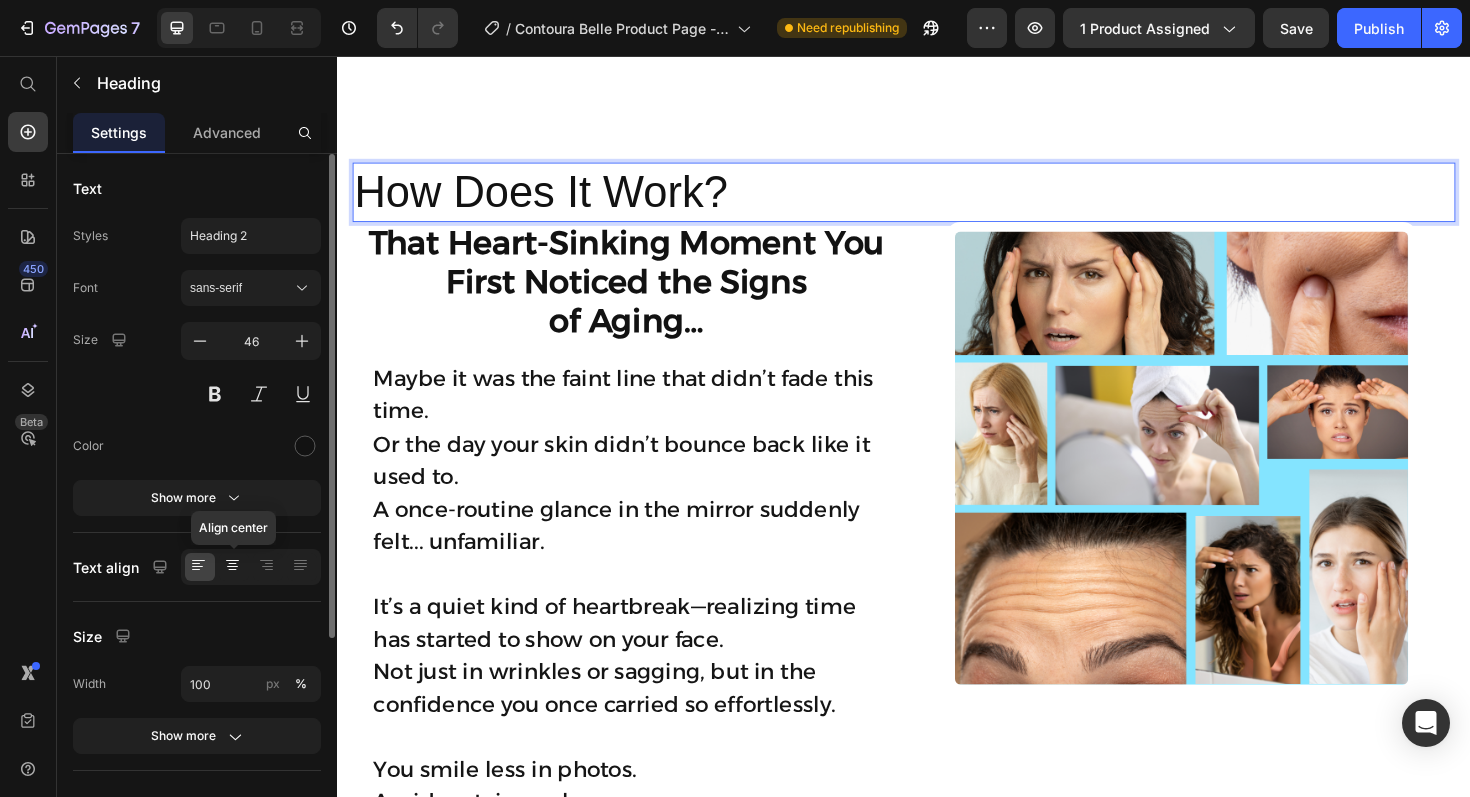 click 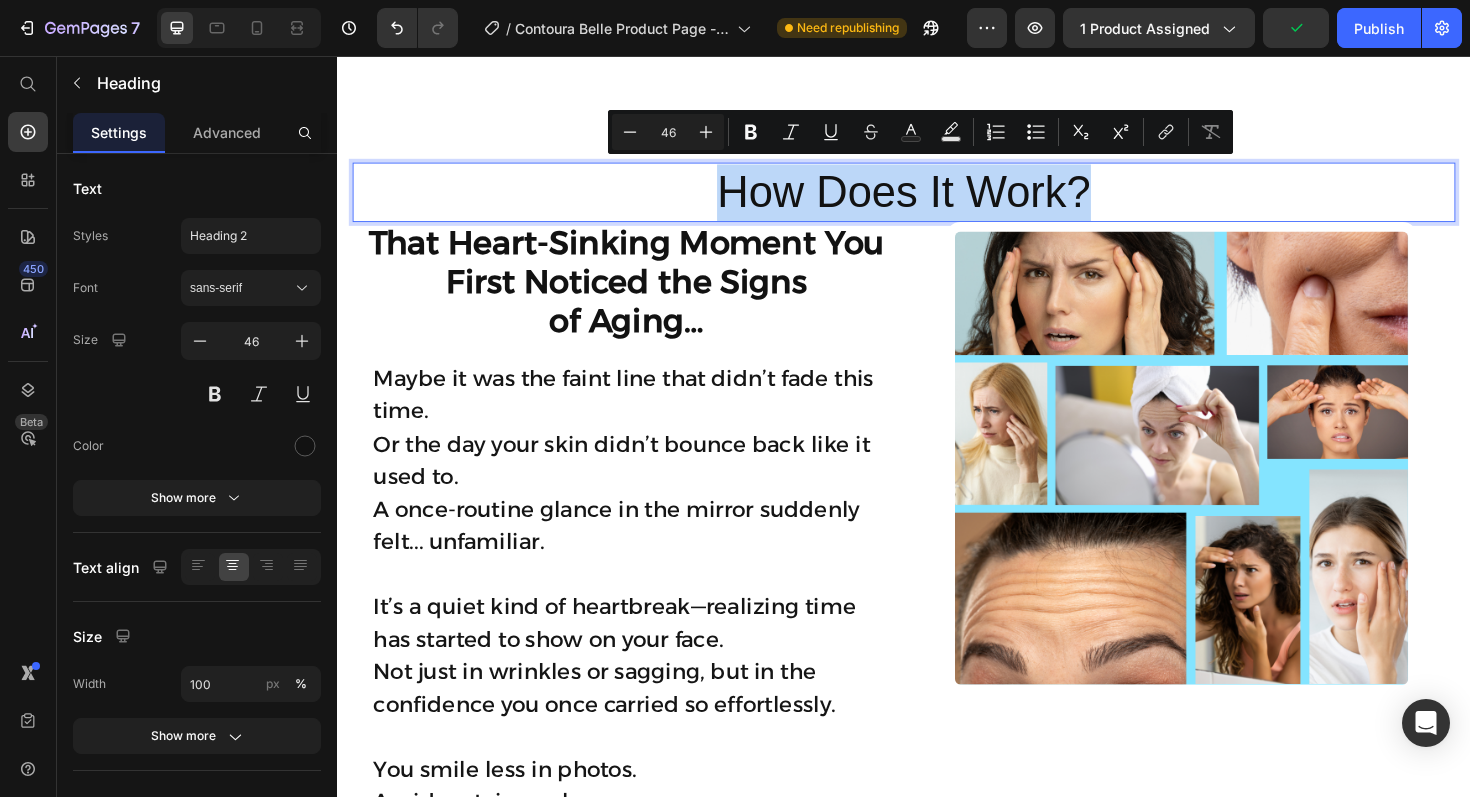 drag, startPoint x: 741, startPoint y: 196, endPoint x: 1127, endPoint y: 171, distance: 386.80875 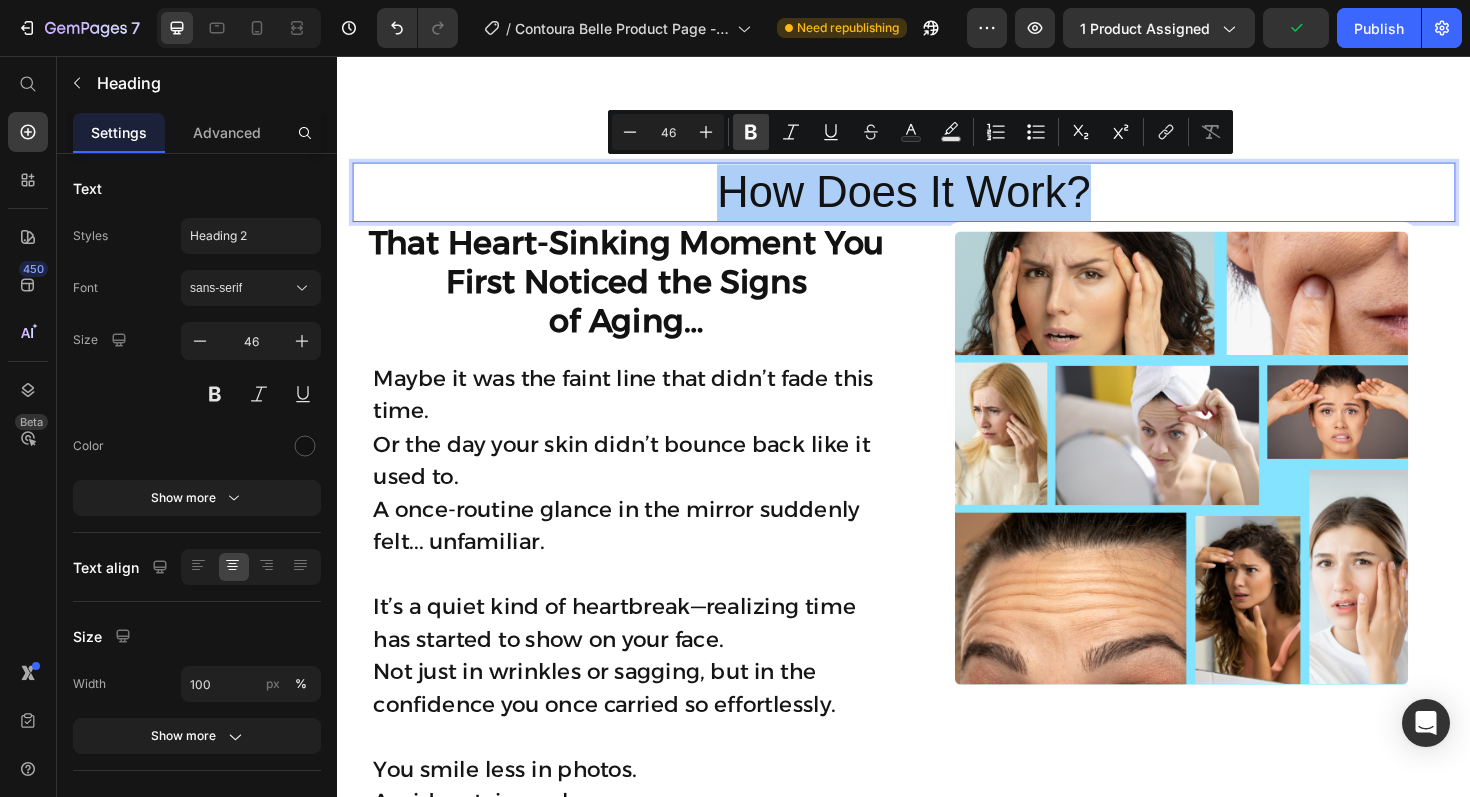 click on "Bold" at bounding box center [751, 132] 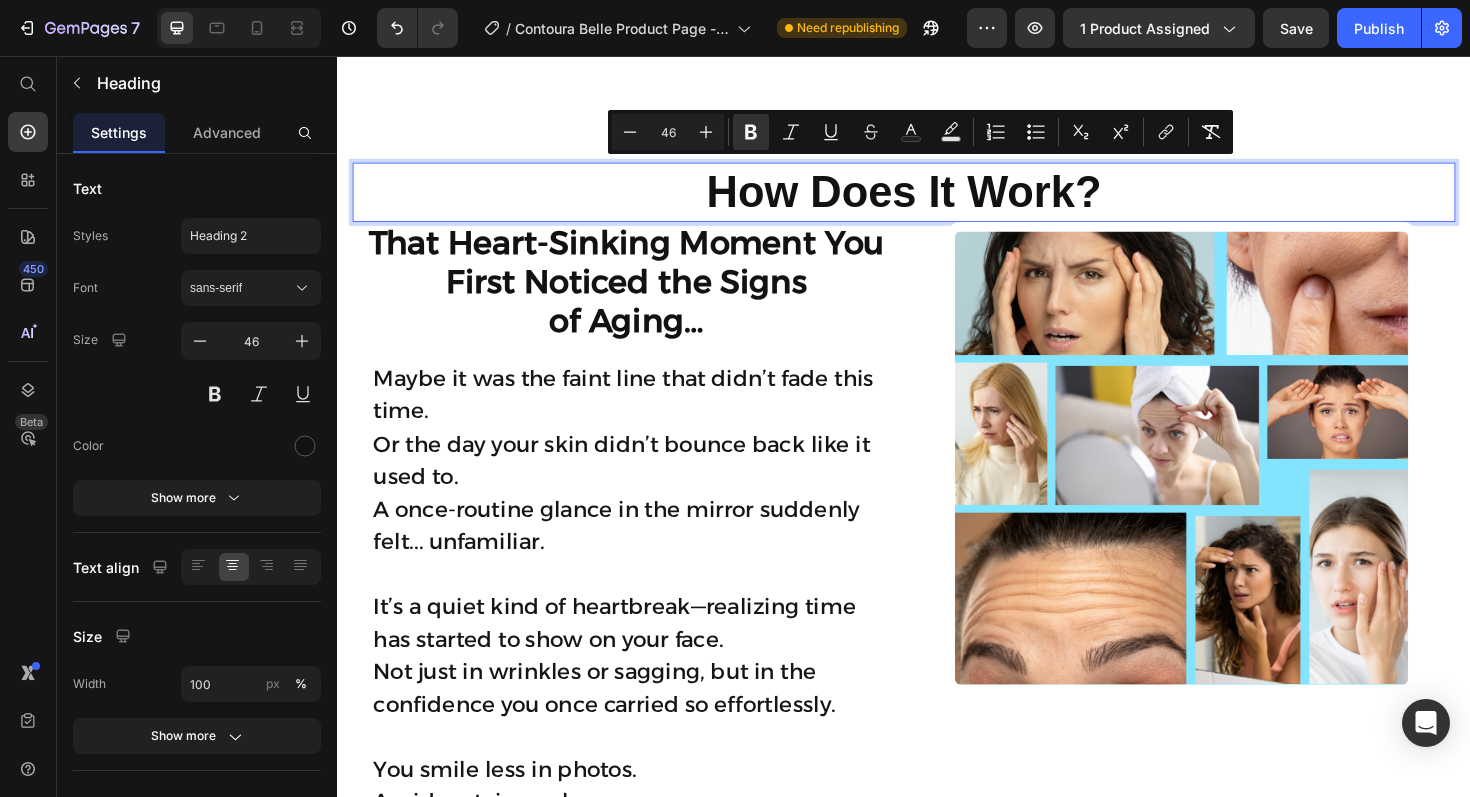 click on "How Does It Work?" at bounding box center (937, 201) 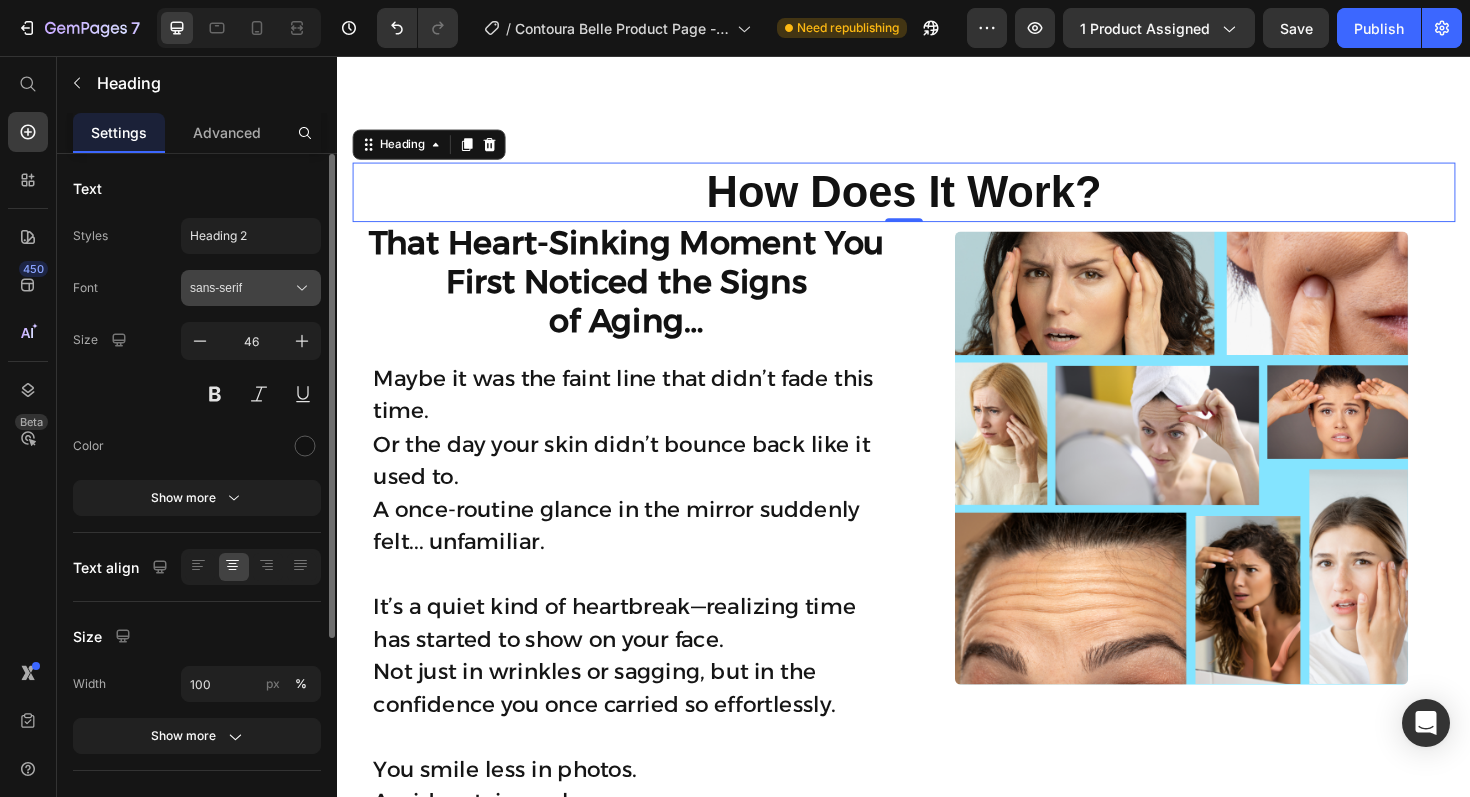click on "sans-serif" at bounding box center (251, 288) 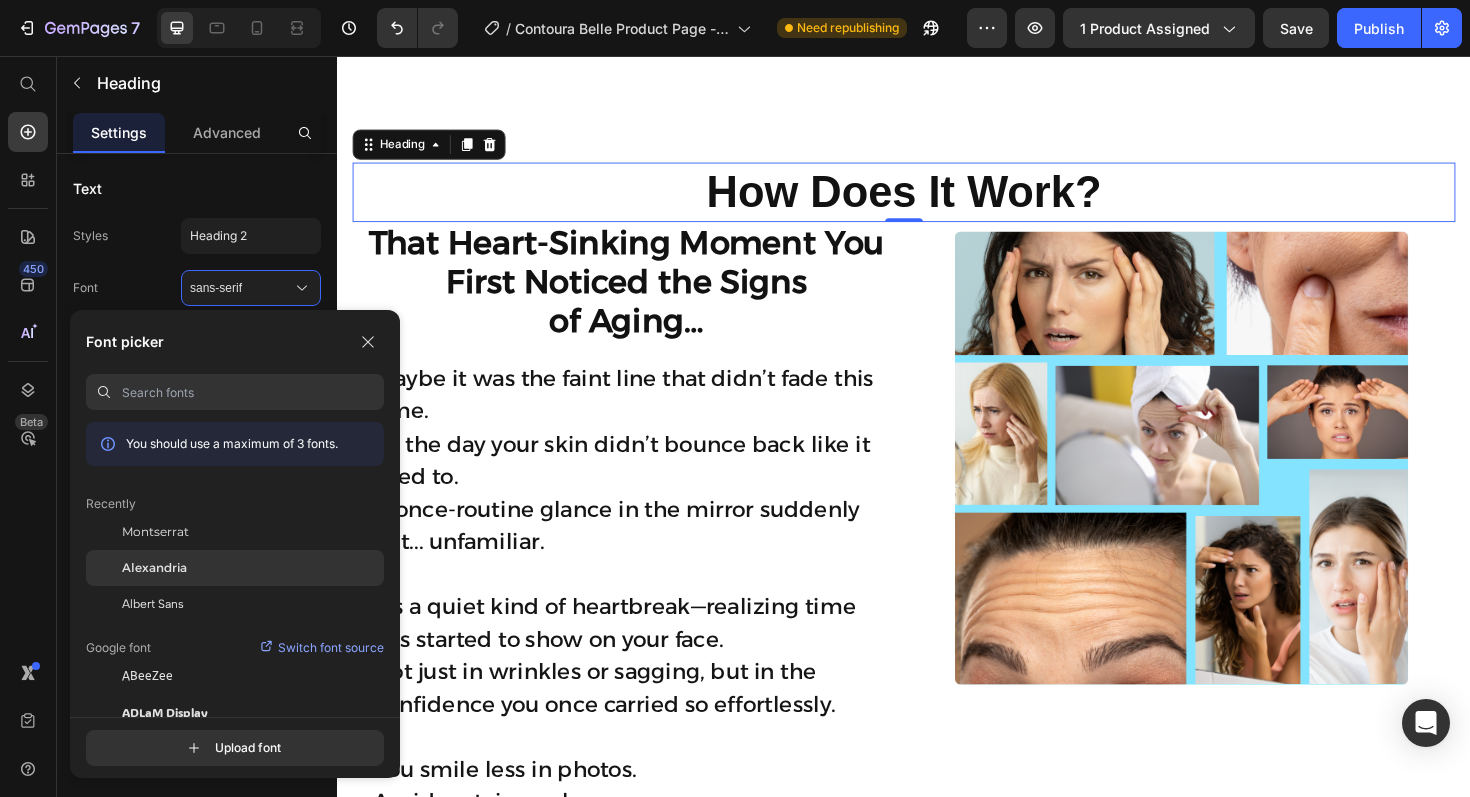 click on "Alexandria" at bounding box center [154, 568] 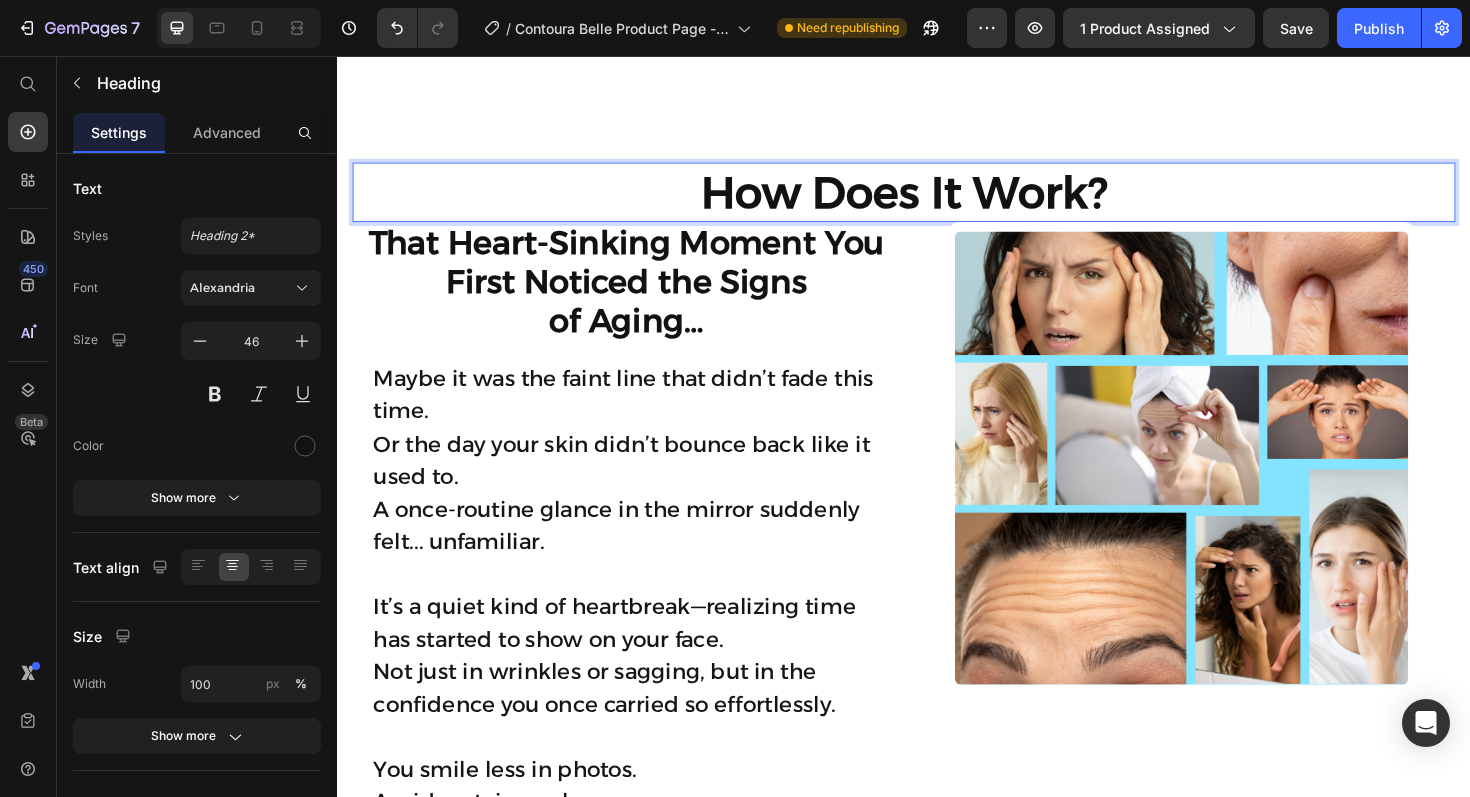 click on "How Does It Work?" at bounding box center [937, 200] 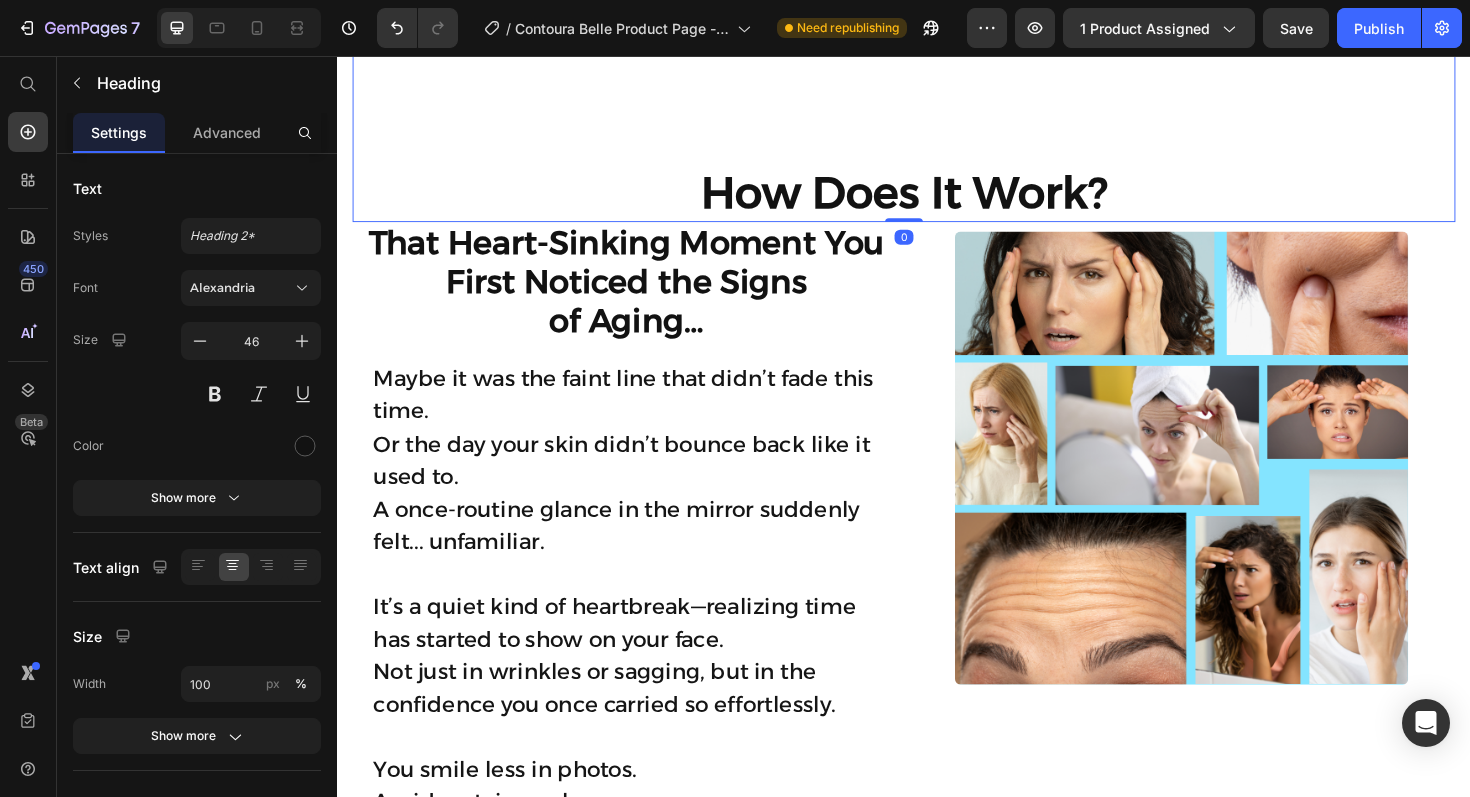 click on "Image ⁠⁠⁠⁠⁠⁠⁠ How Does It Work? Heading" at bounding box center (937, -114) 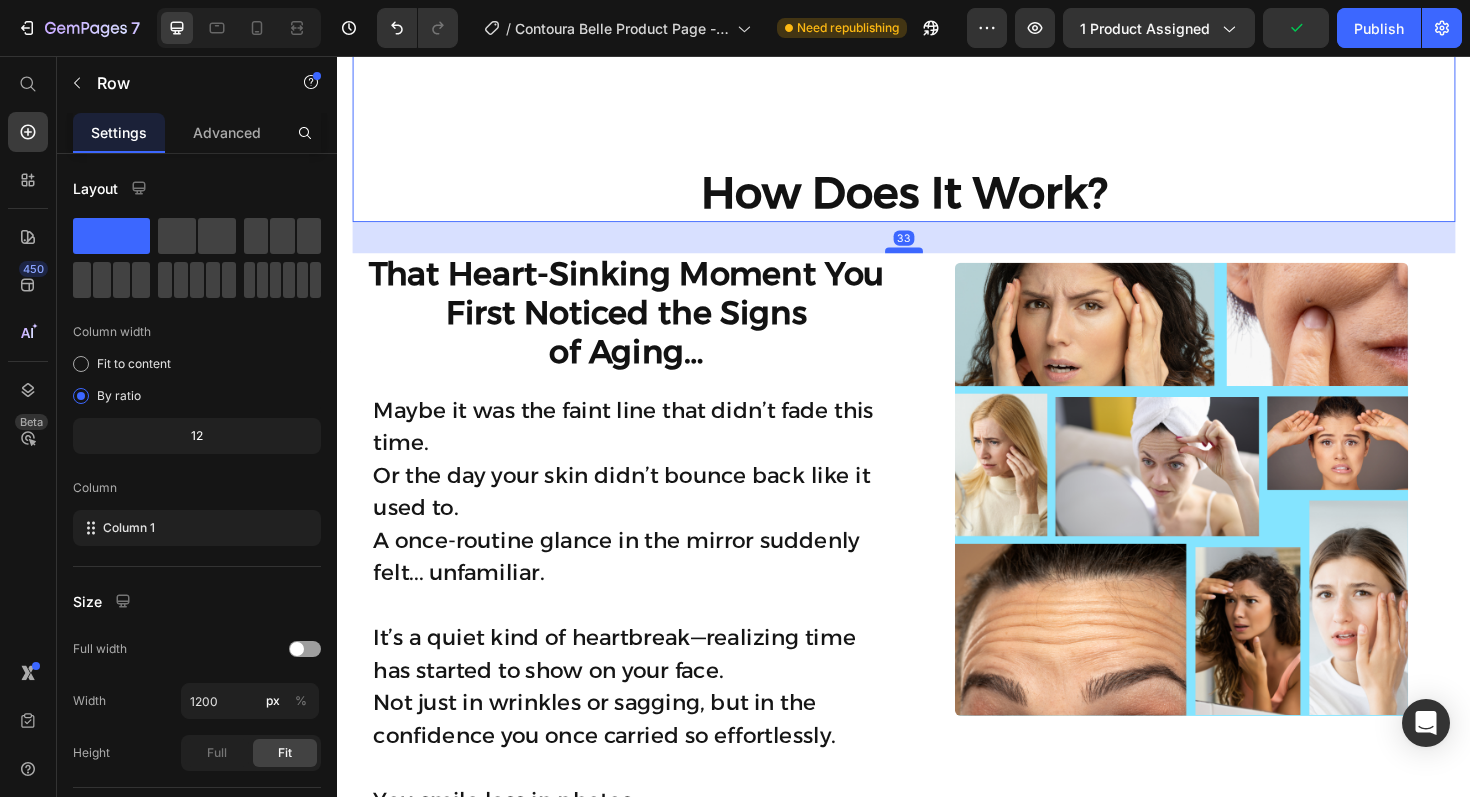 drag, startPoint x: 936, startPoint y: 225, endPoint x: 936, endPoint y: 258, distance: 33 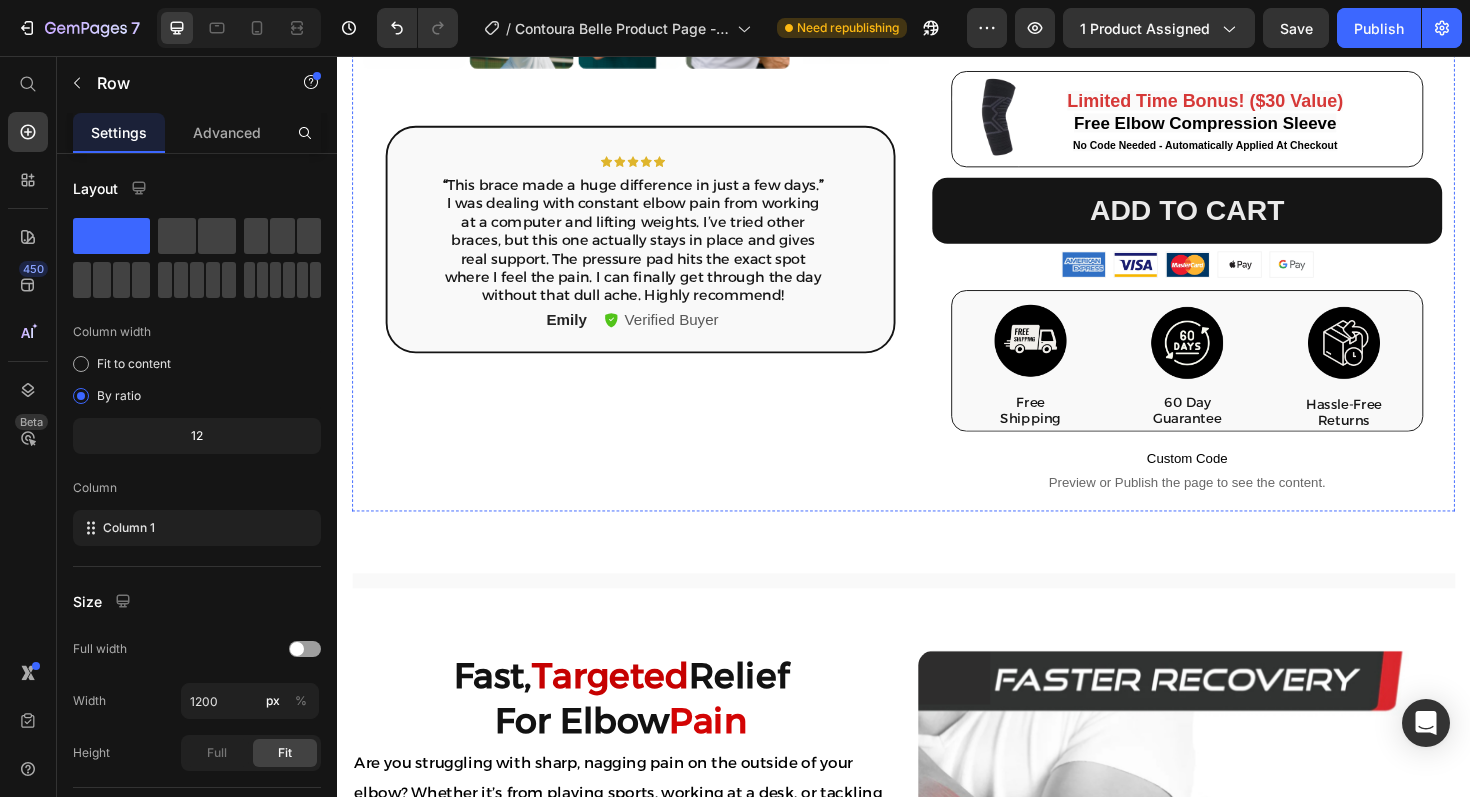 scroll, scrollTop: 622, scrollLeft: 0, axis: vertical 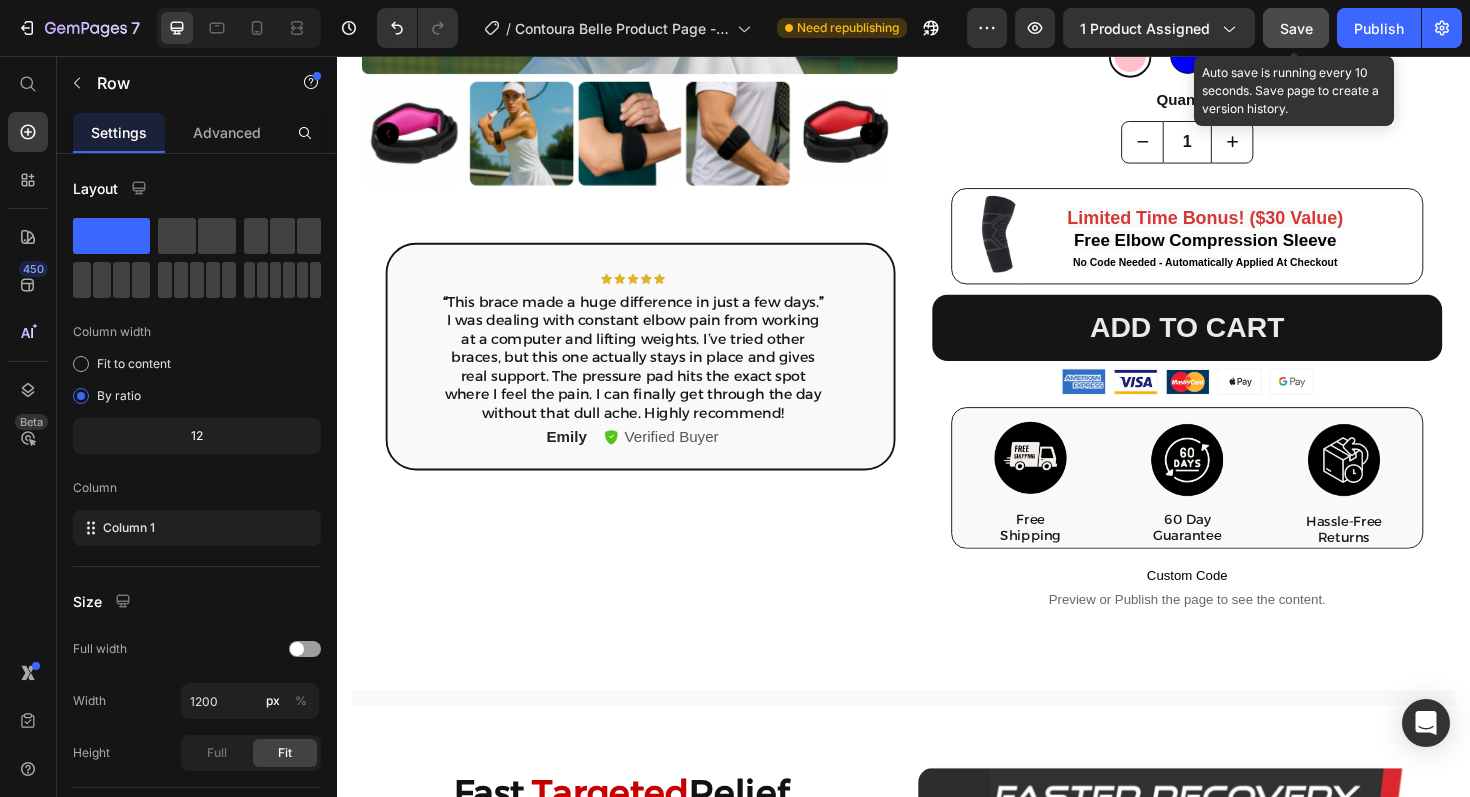 click on "Save" at bounding box center (1296, 28) 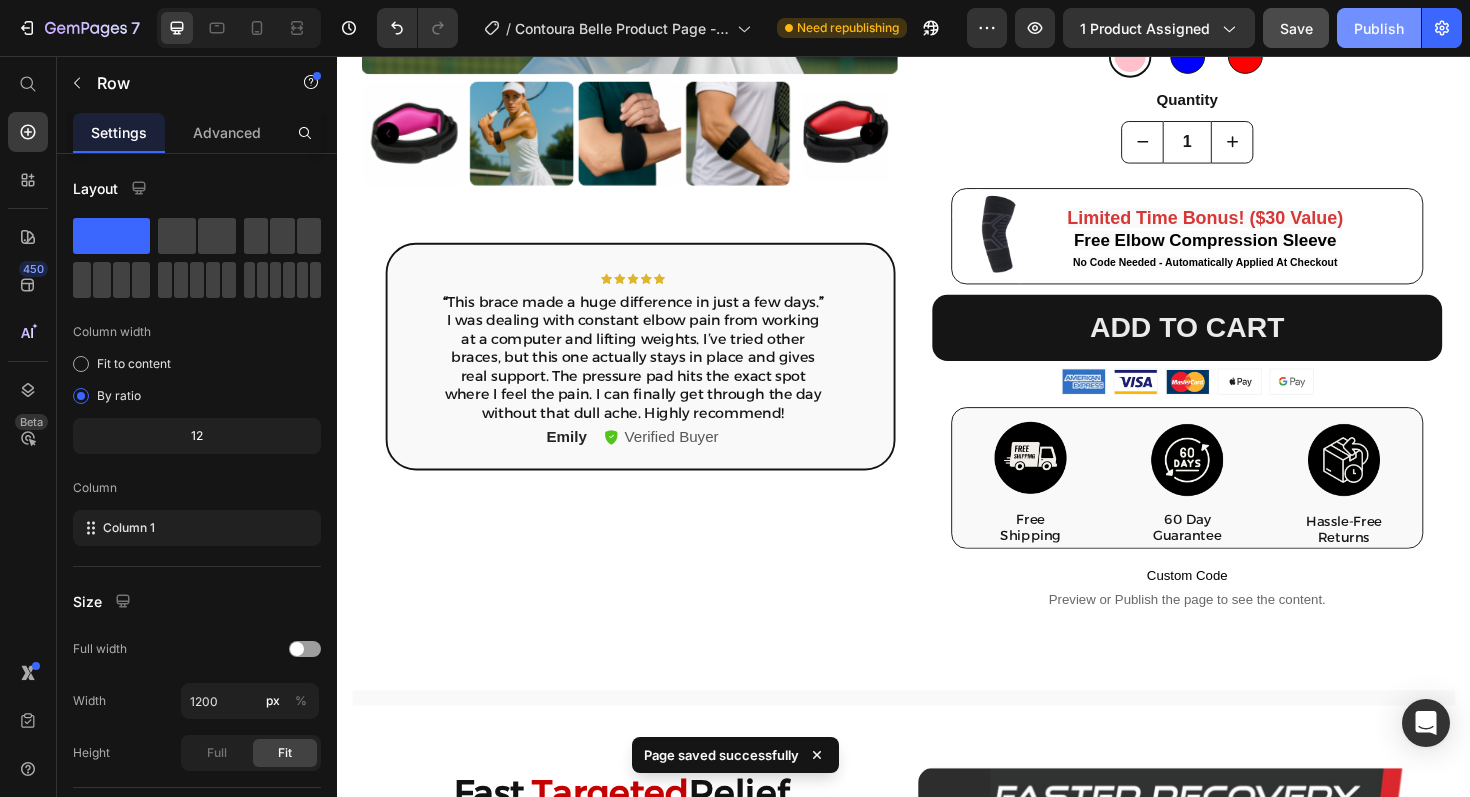 click on "Publish" at bounding box center (1379, 28) 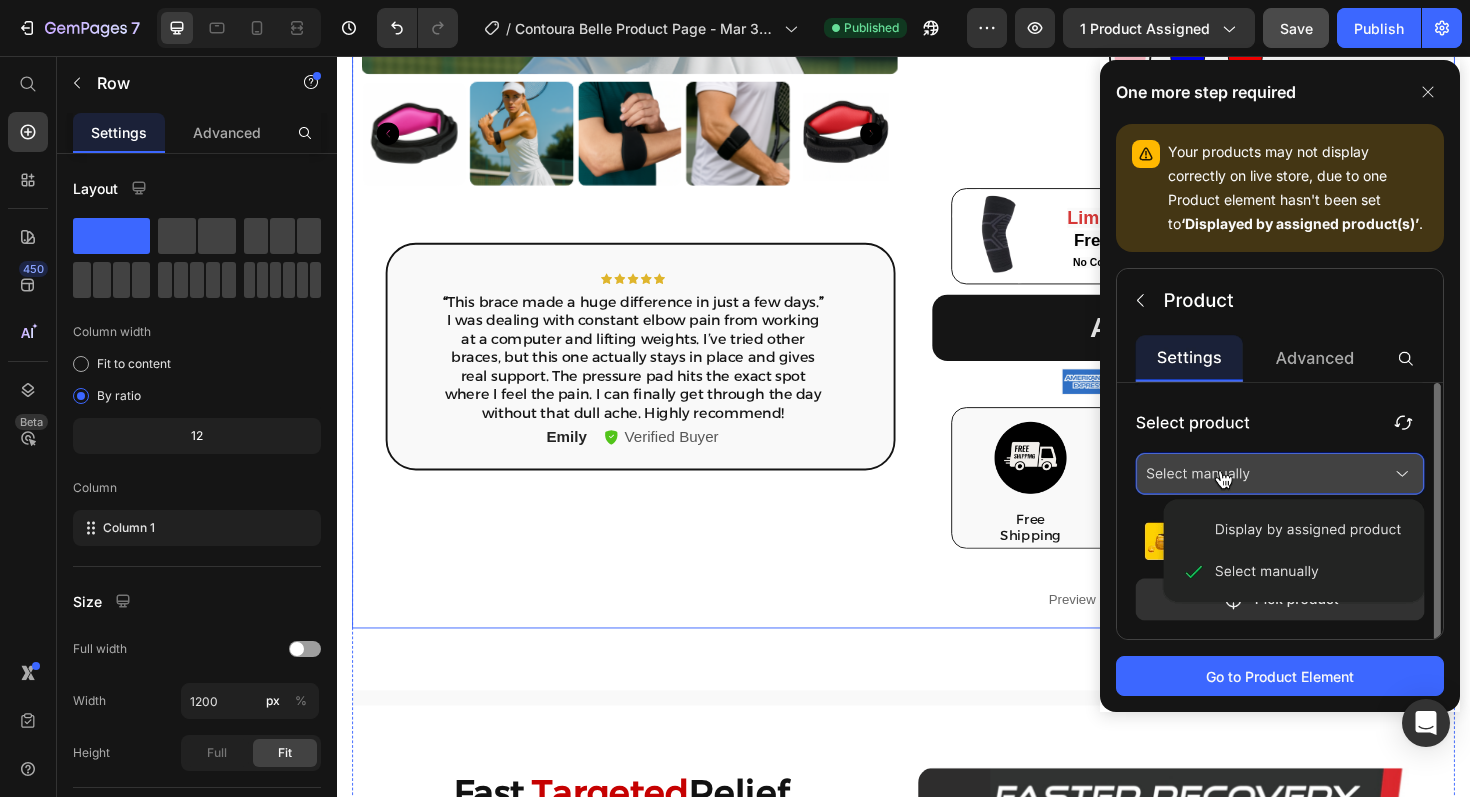 click on "Loox - Rating widget Loox AHLIVIO™ Text Block CounterForce Elbow Brace Product Title $39.99 Product Price $69.99 Product Price Save $30.00 Discount Tag Row Targeted support for tennis elbow, golfer’s elbow, and forearm strain. This adjustable brace applies gentle pressure to reduce pain and inflammation. Product Description Targets elbow strain, tendonitis, and joint pain  Reduces inflammation and speeds up healing Keeps you supported without feeling restricted Won’t slip or bunch during activity Perfect for workouts, sports, typing, lifting, or recovery Item List Color: Pink Pink Pink Blue Blue Red Red Product Variants & Swatches Quantity Text Block 1 Product Quantity Image Limited Time Bonus! ($30 Value) Free Elbow Compression Sleeve No Code Needed - Automatically Applied At Checkout Text Block Row ADD TO CART Add to Cart Image Image Image Image Image Row Image Free Shipping Text Block Image 60 Day  Guarantee Text Block Image Hassle-Free  Returns Text Block Row
Custom Code
Custom Code" at bounding box center [1237, 84] 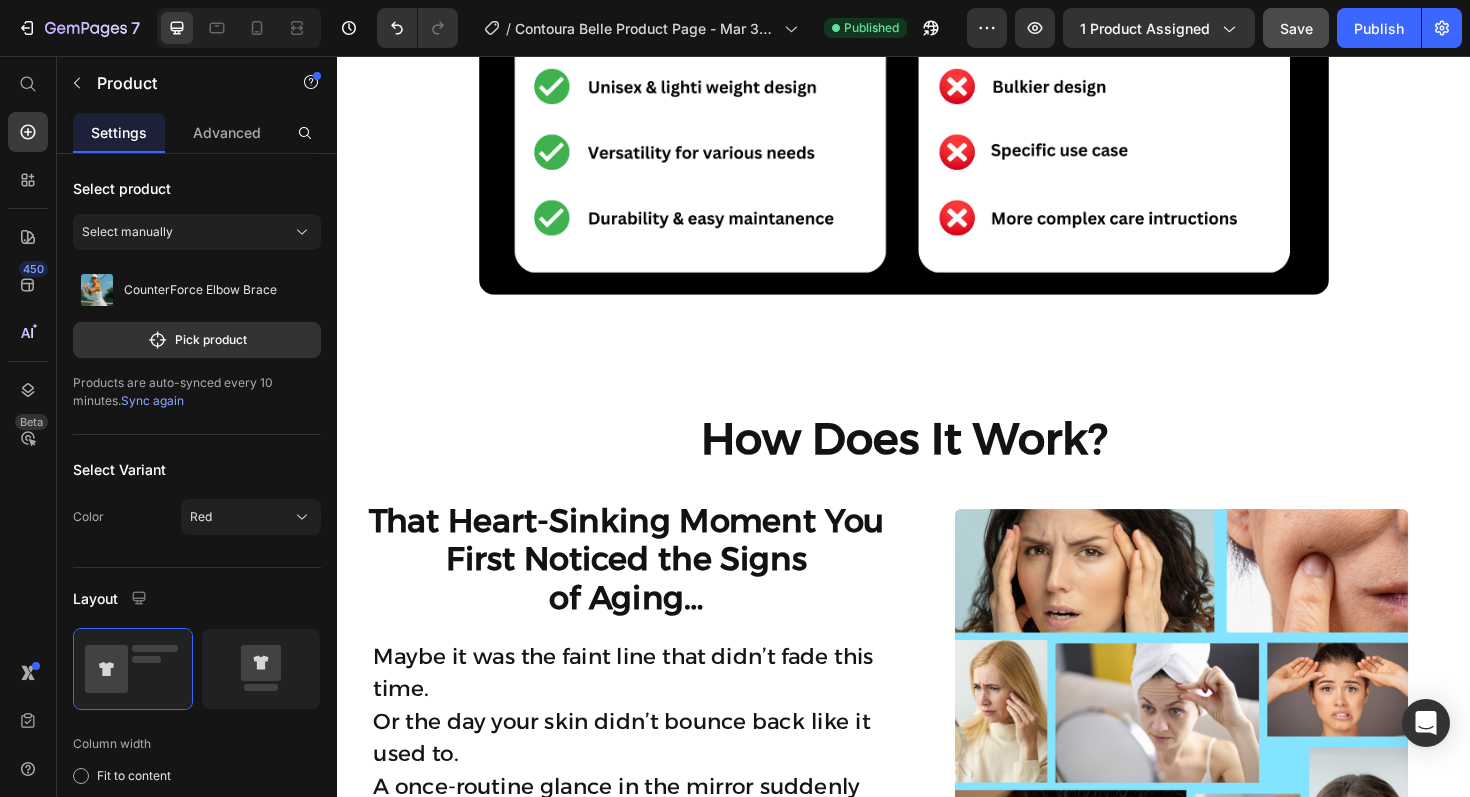 scroll, scrollTop: 2855, scrollLeft: 0, axis: vertical 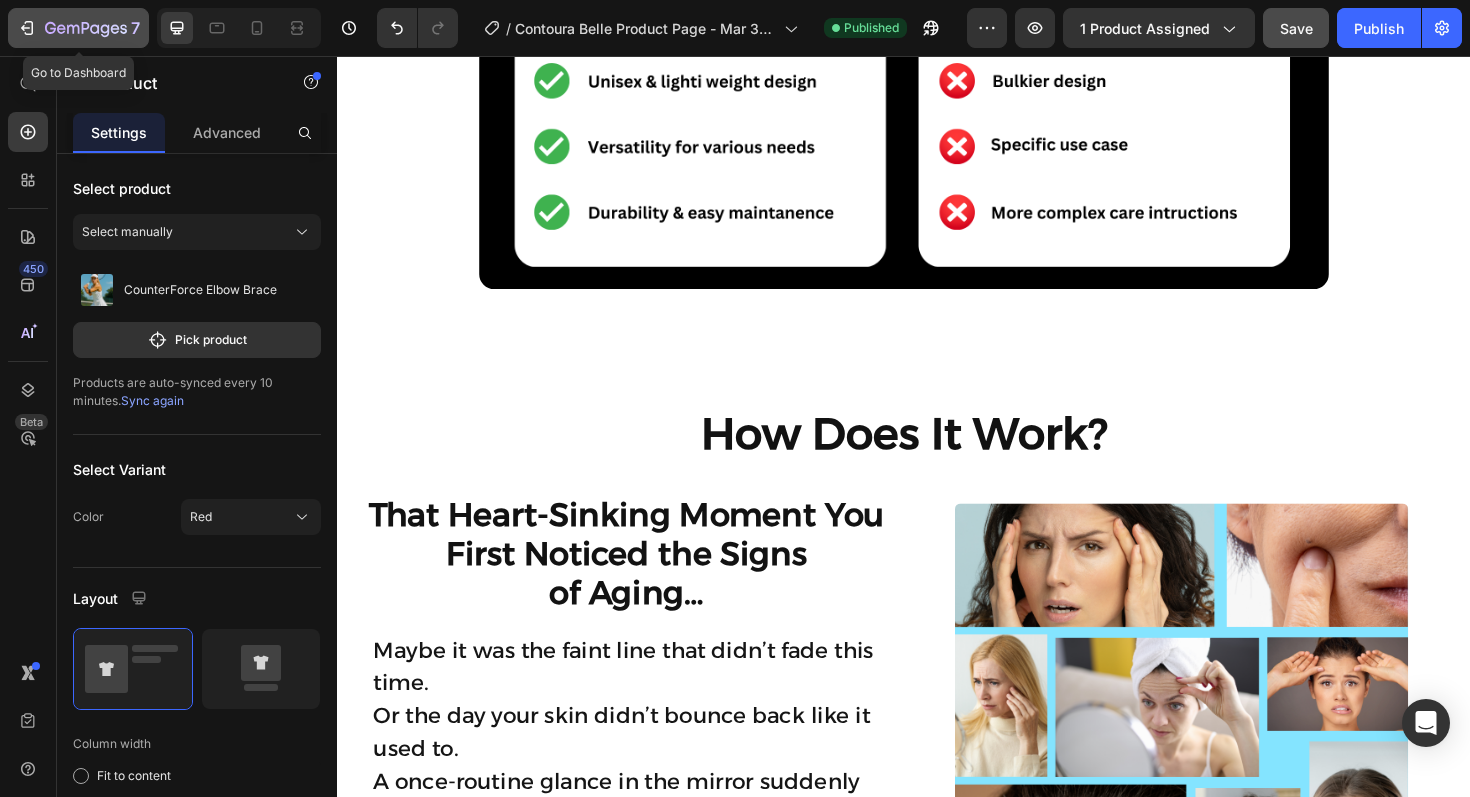 click 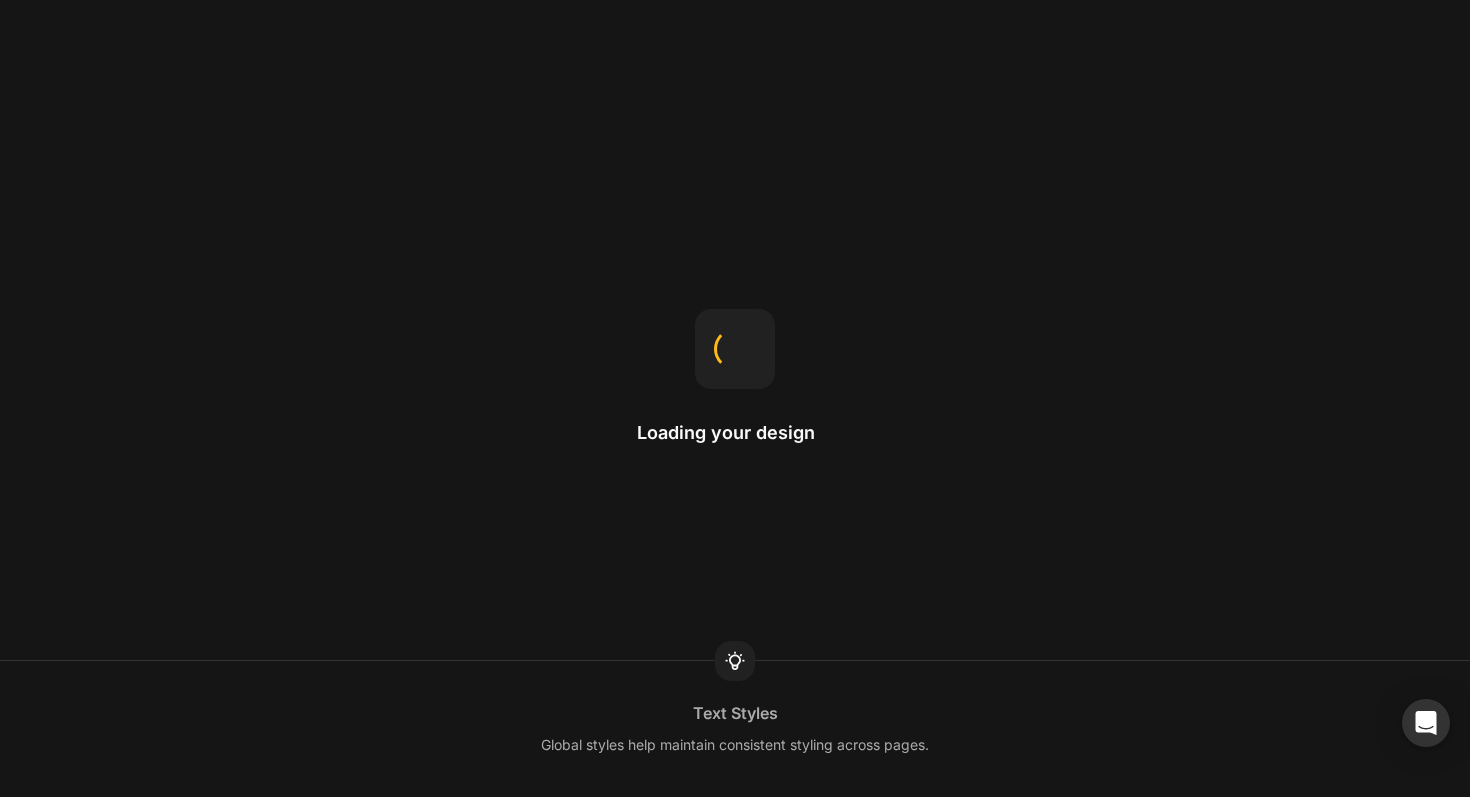 scroll, scrollTop: 0, scrollLeft: 0, axis: both 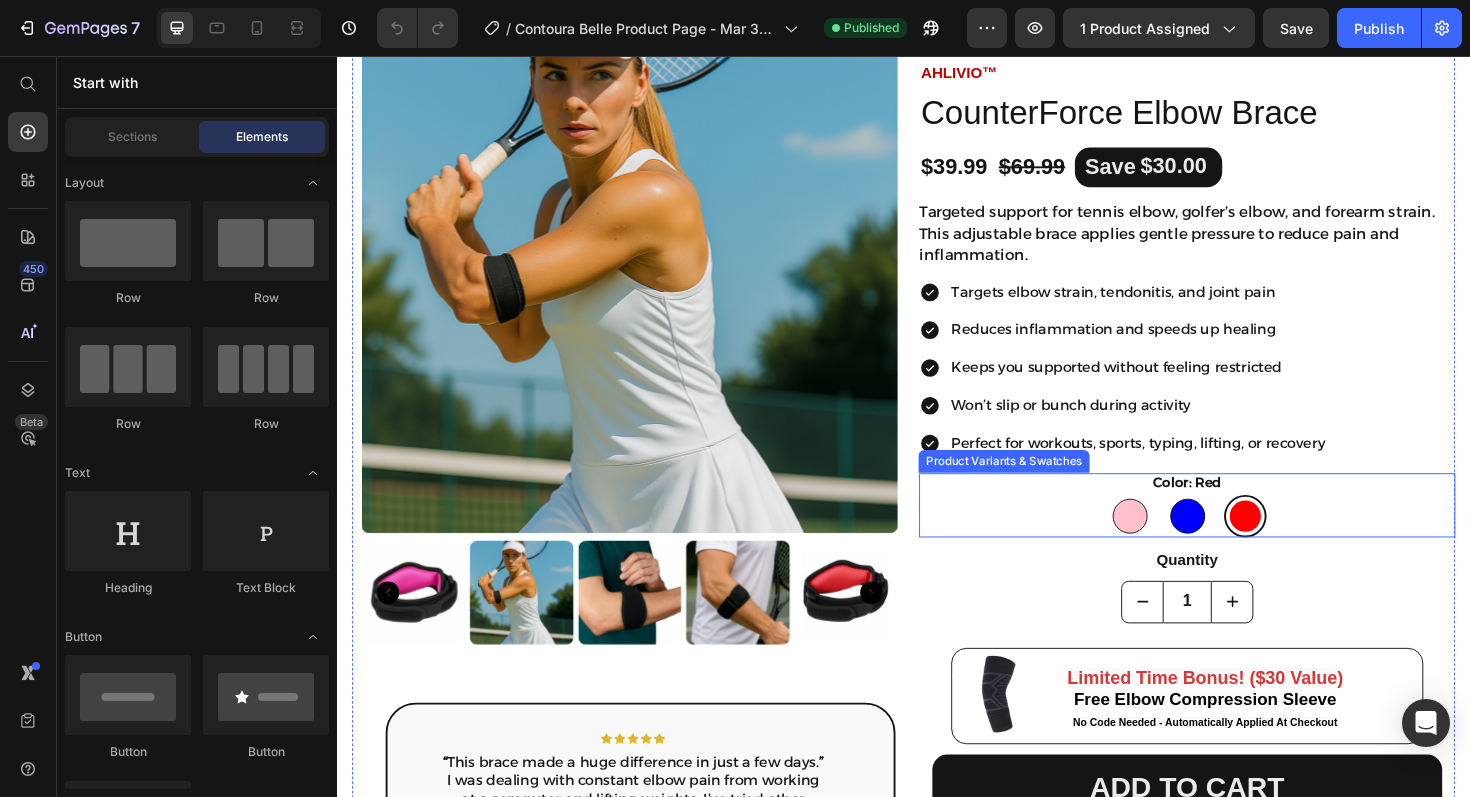 click at bounding box center (1237, 543) 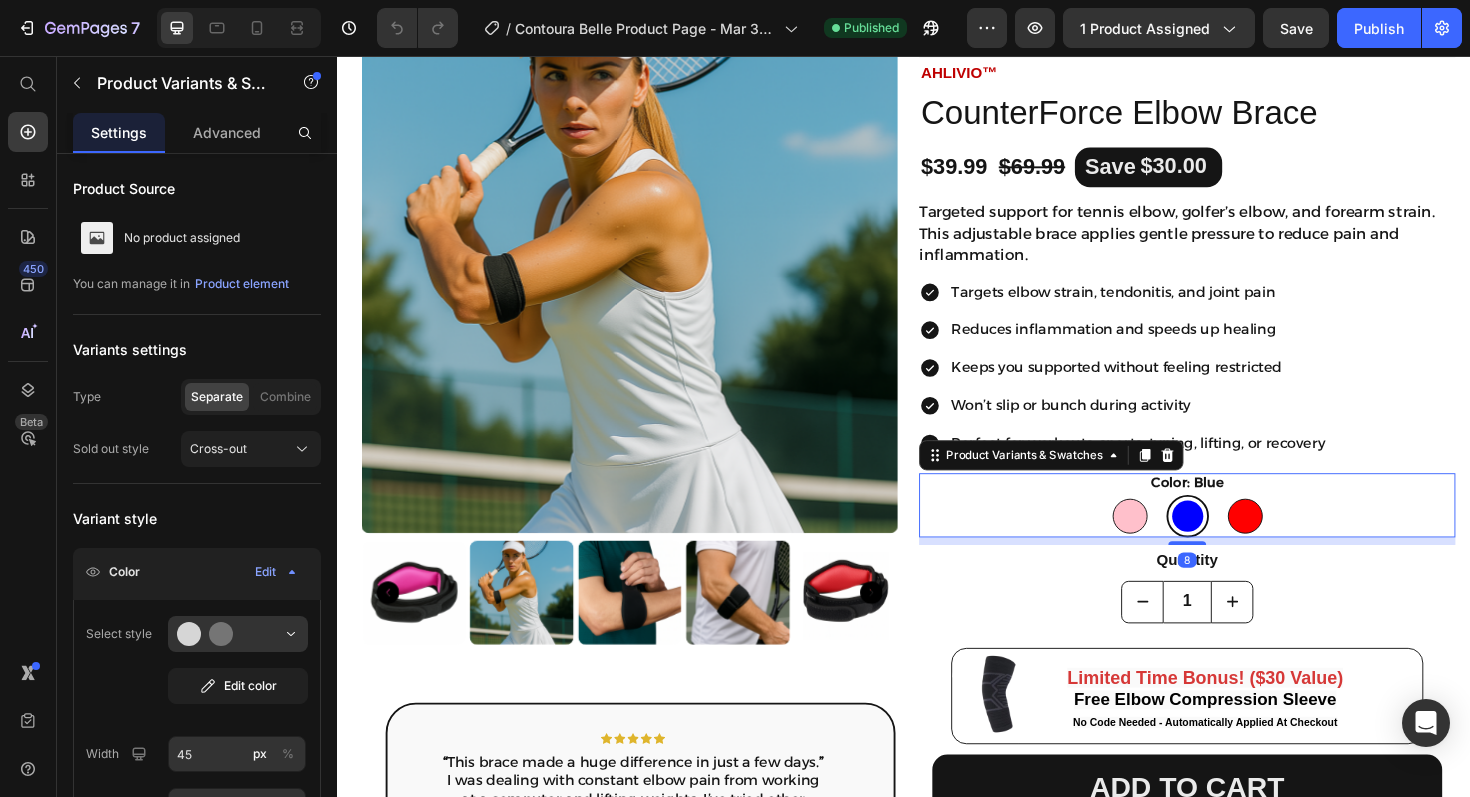 click at bounding box center [1176, 543] 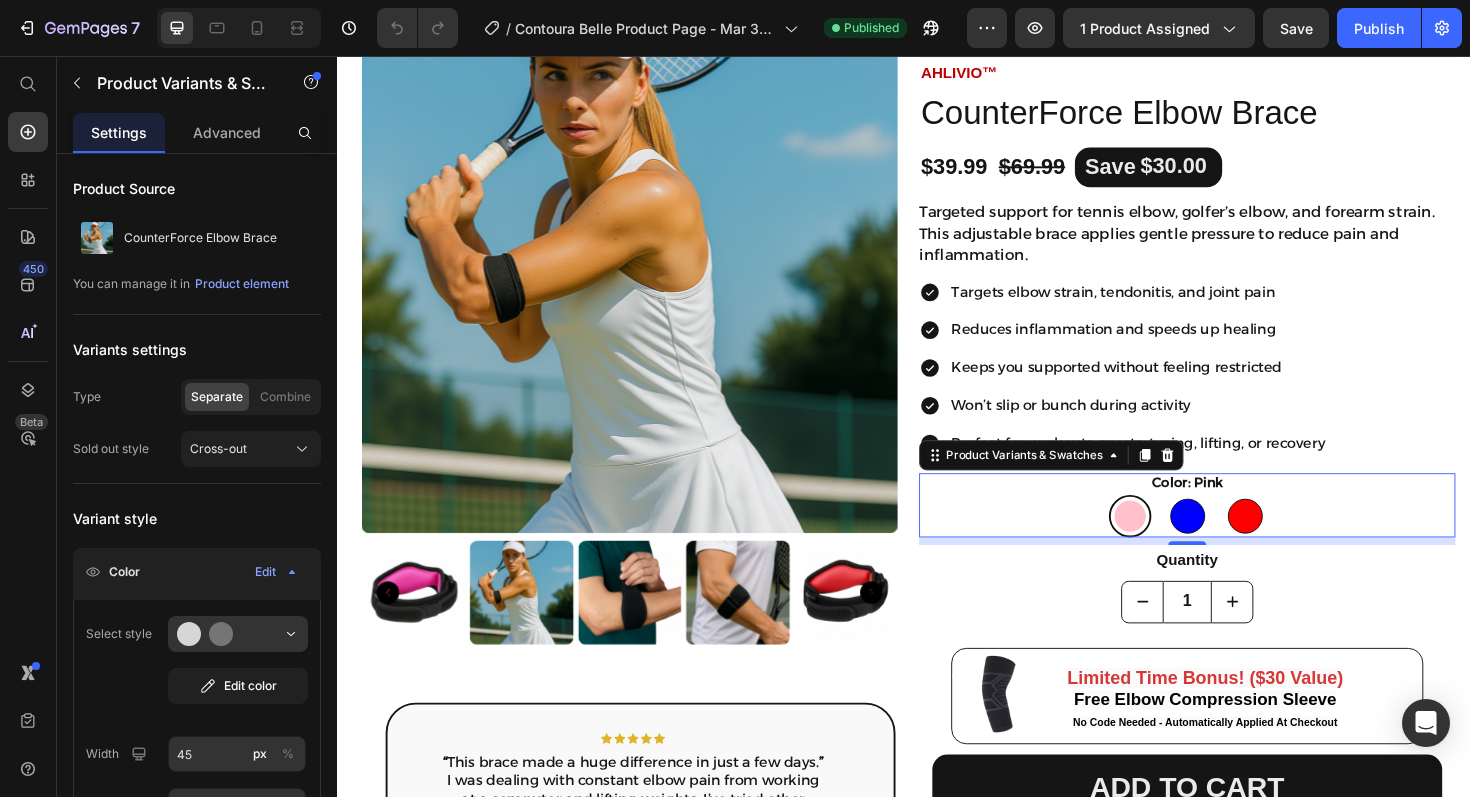 click at bounding box center [1237, 543] 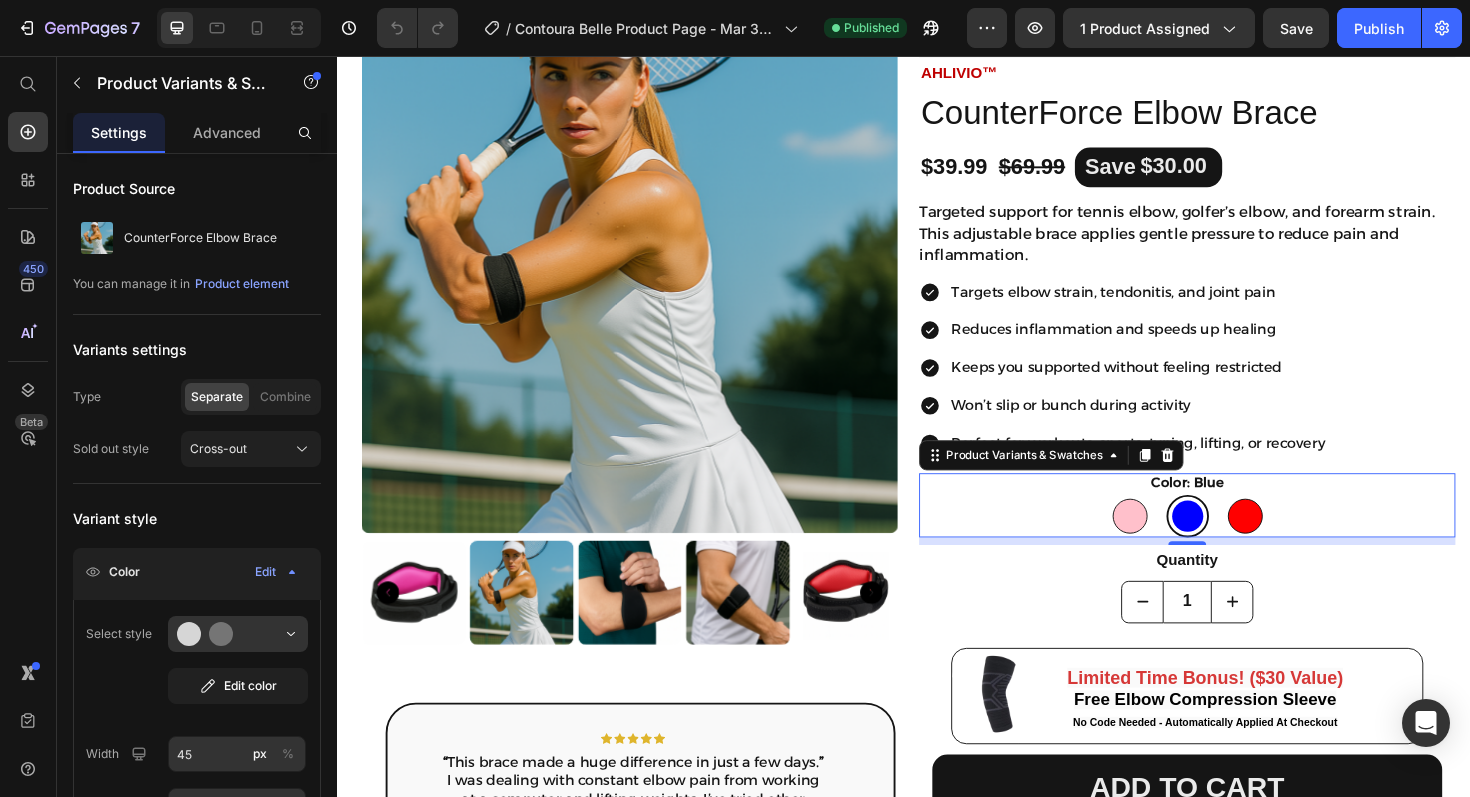 click at bounding box center [1298, 543] 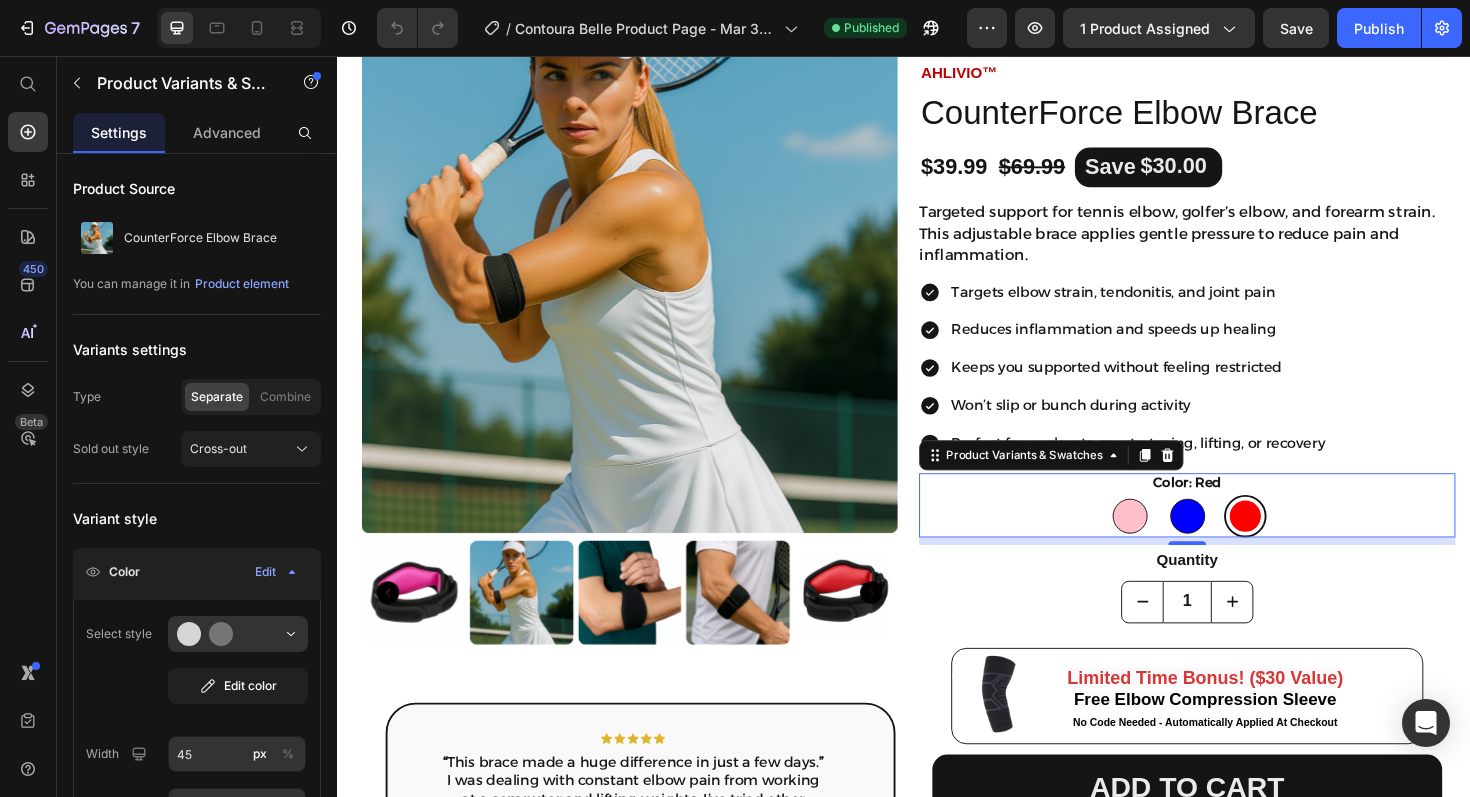 click at bounding box center [1176, 543] 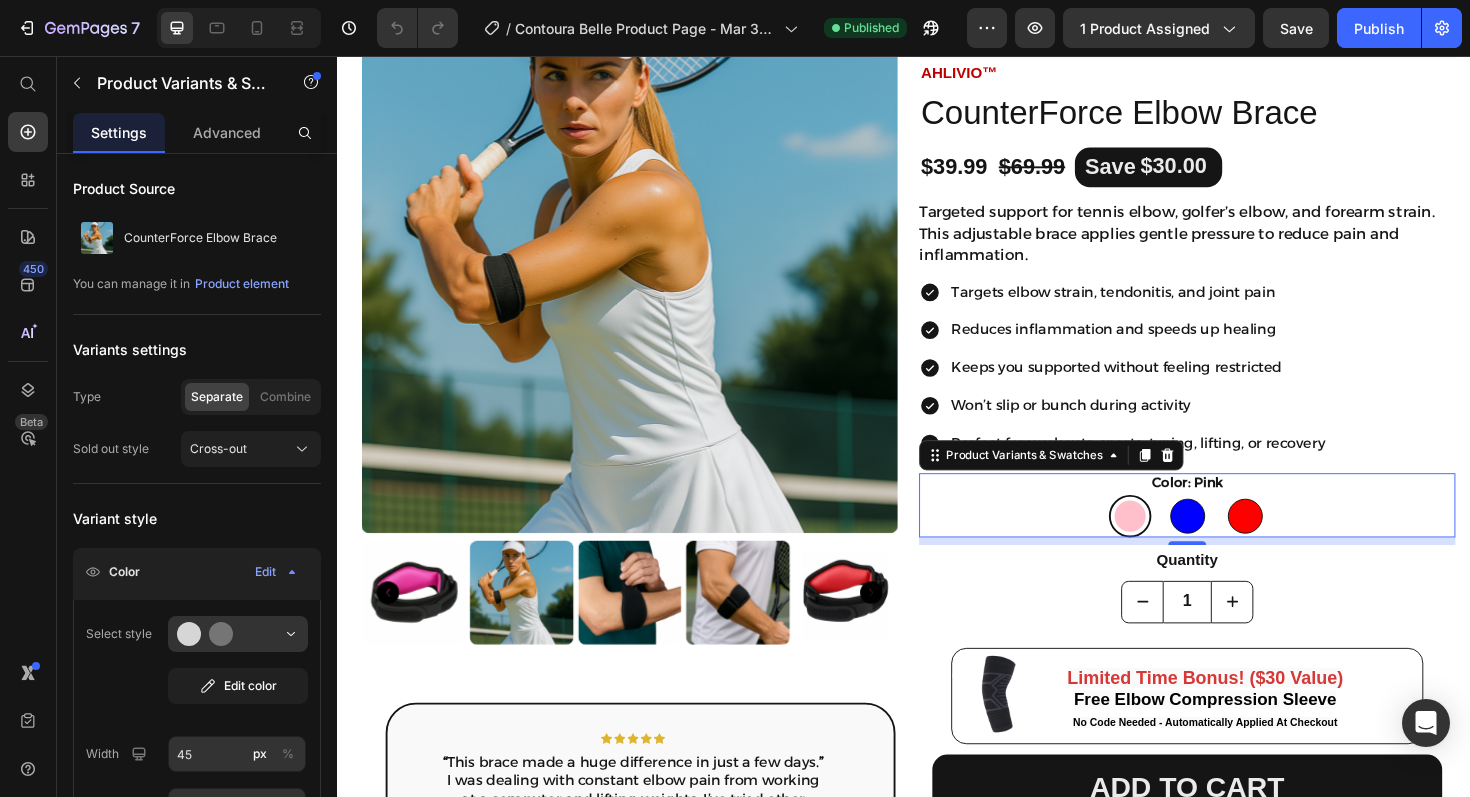 click at bounding box center (1298, 543) 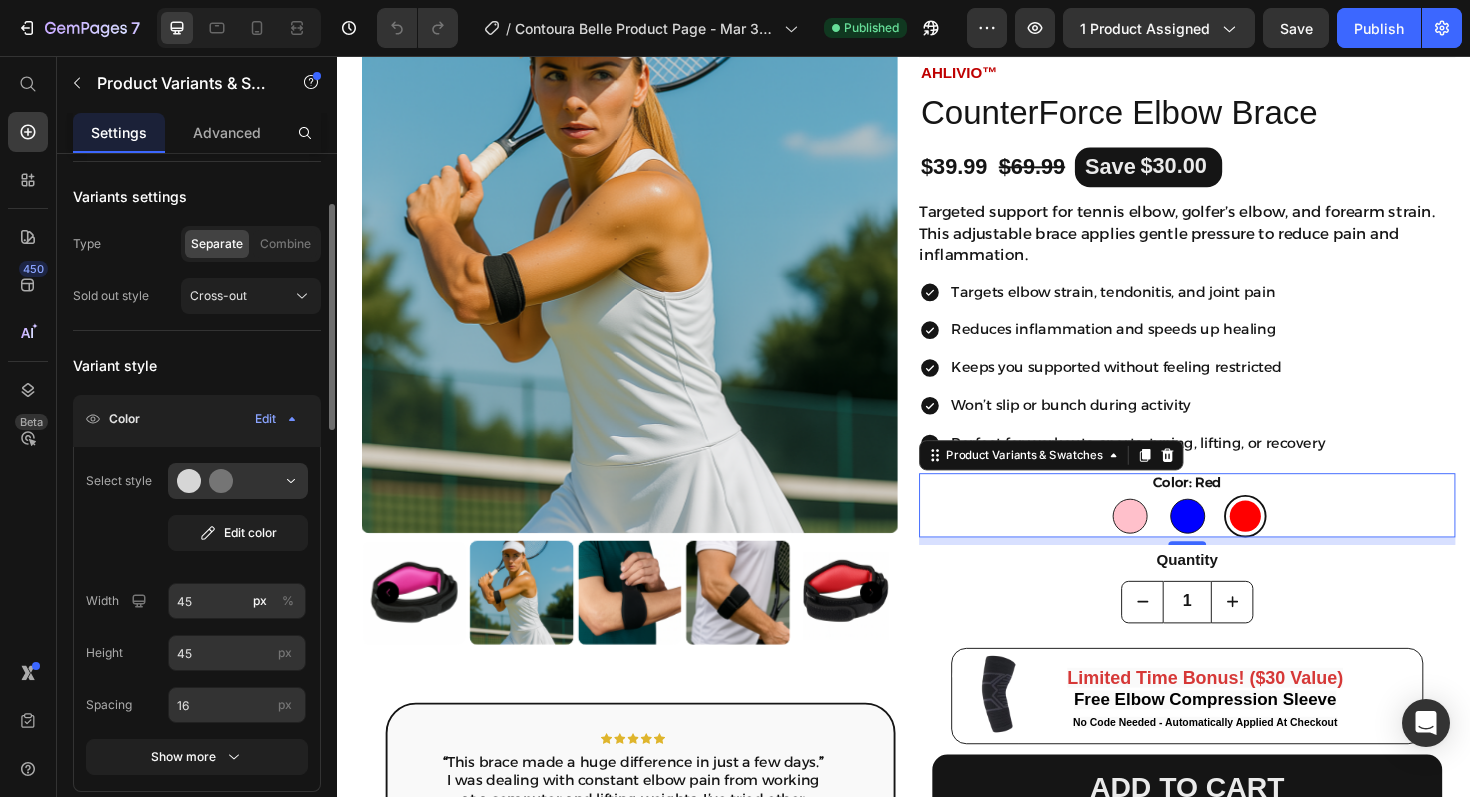 scroll, scrollTop: 154, scrollLeft: 0, axis: vertical 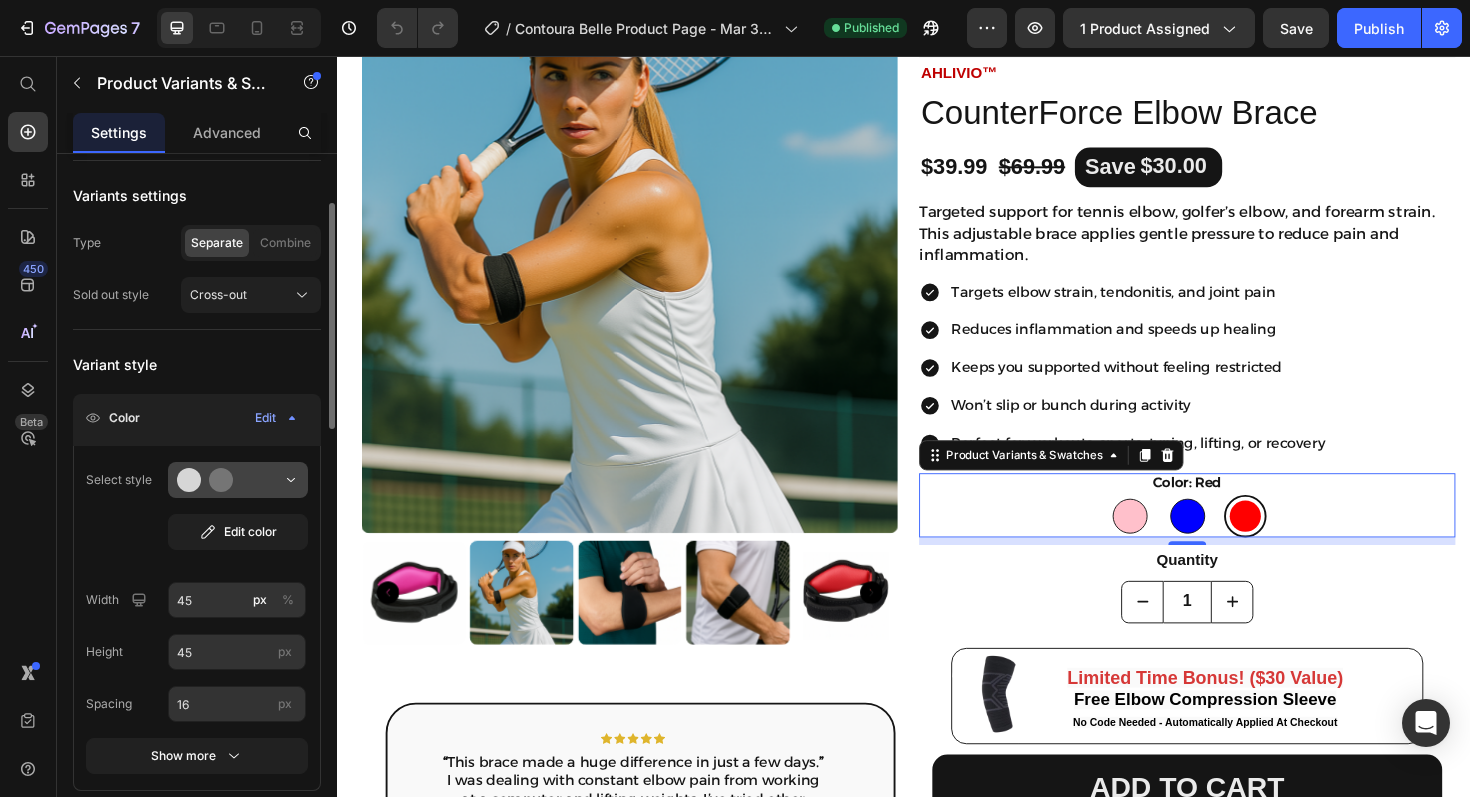 click at bounding box center (238, 480) 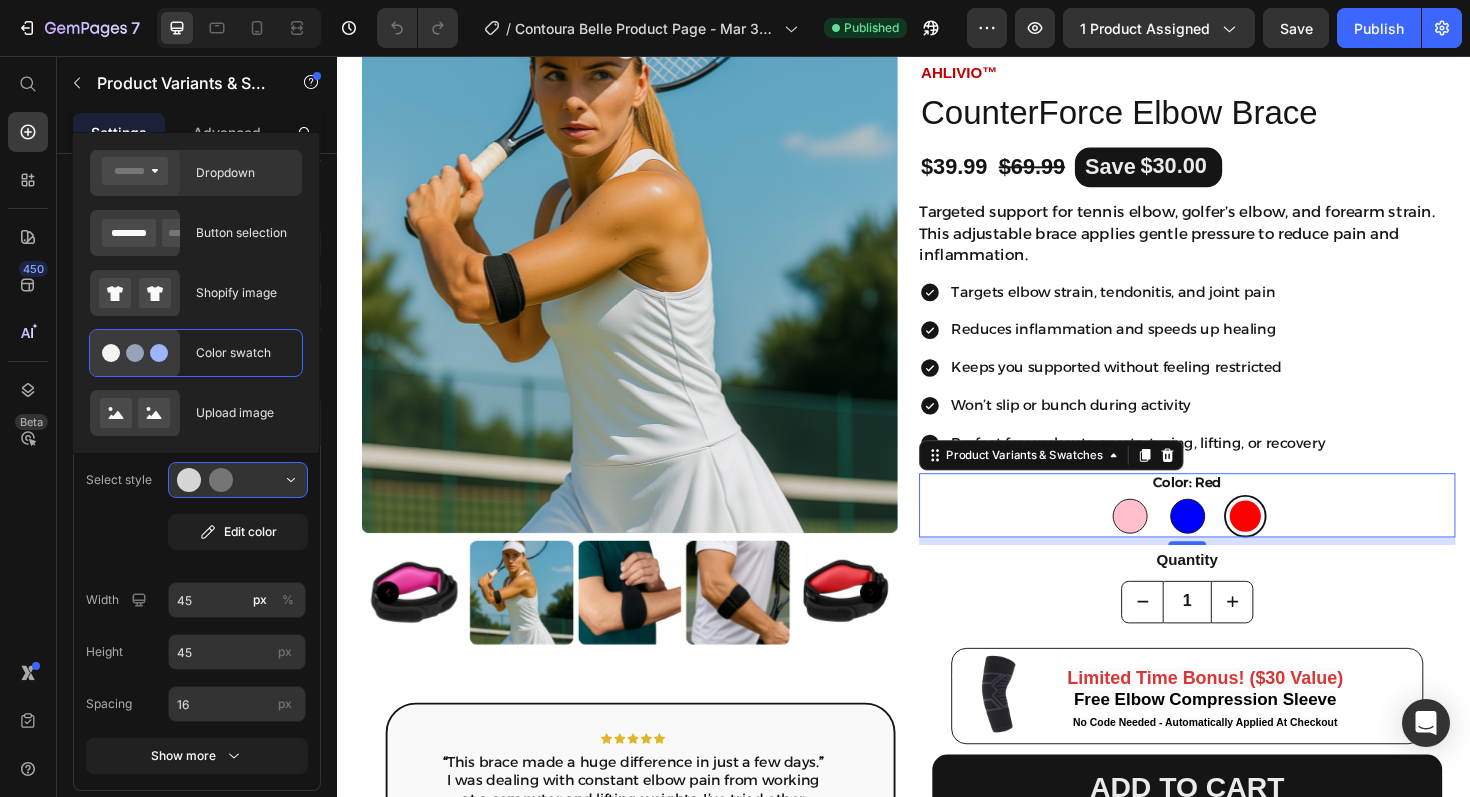 click on "Dropdown" 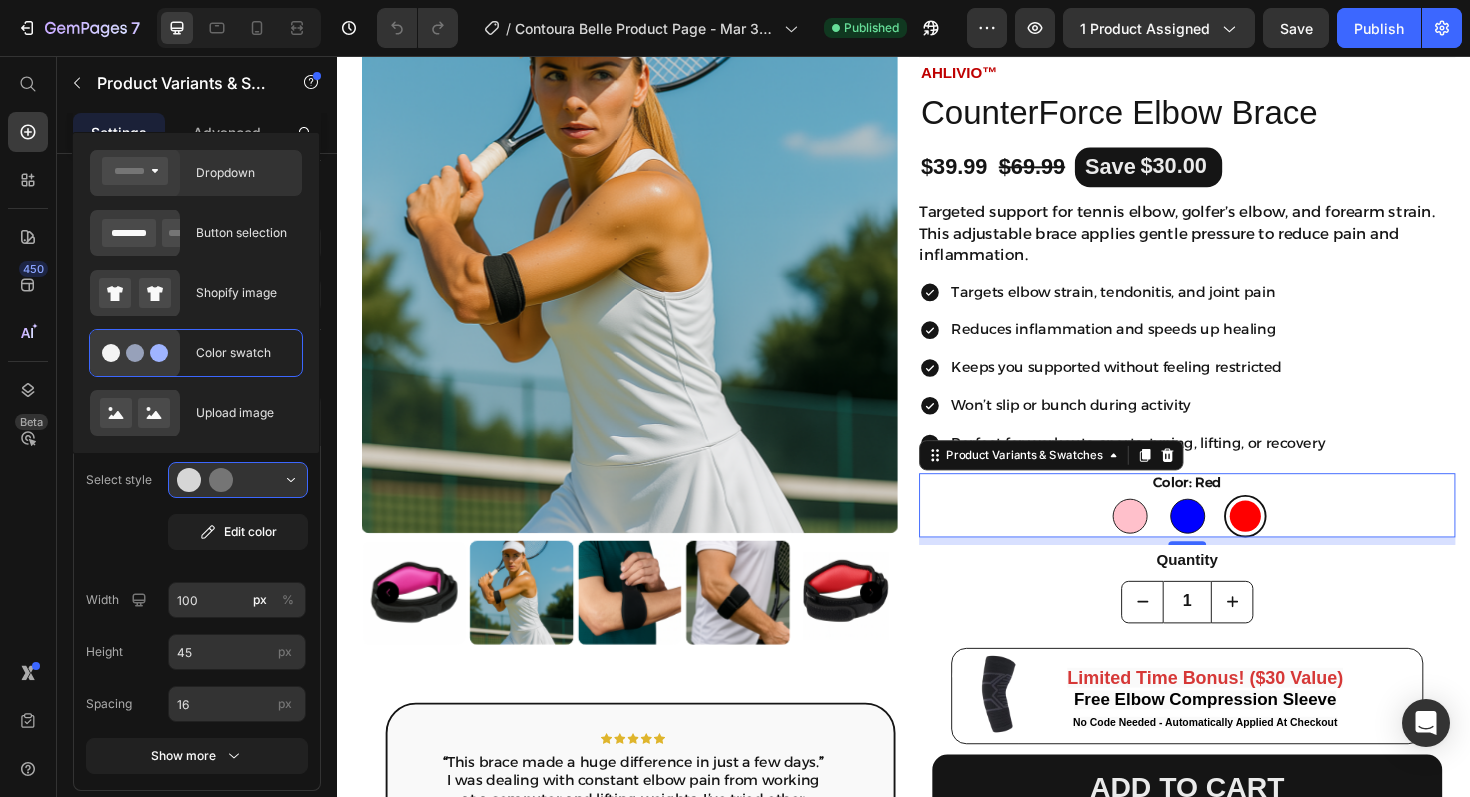 select on "Red" 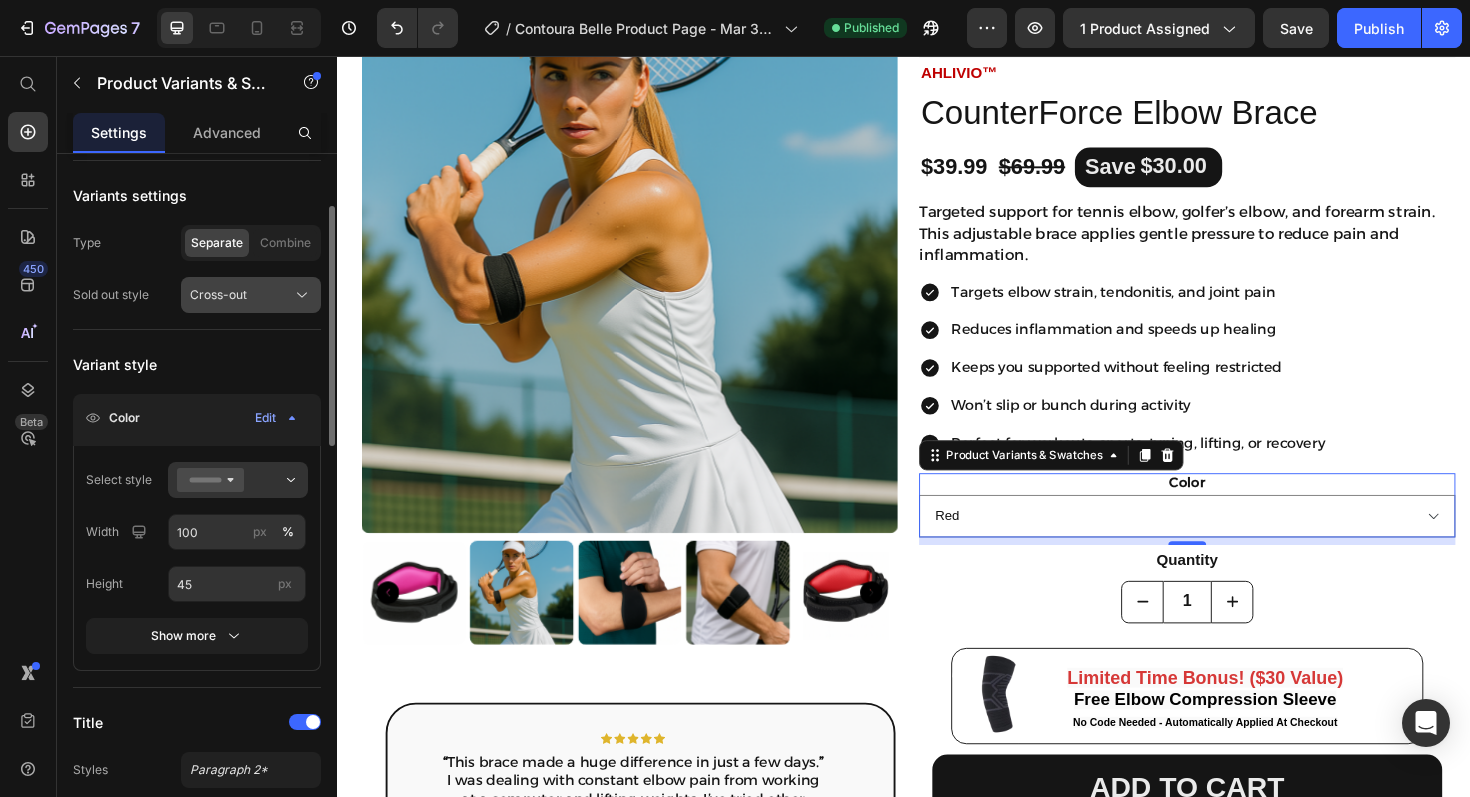 click on "Cross-out" 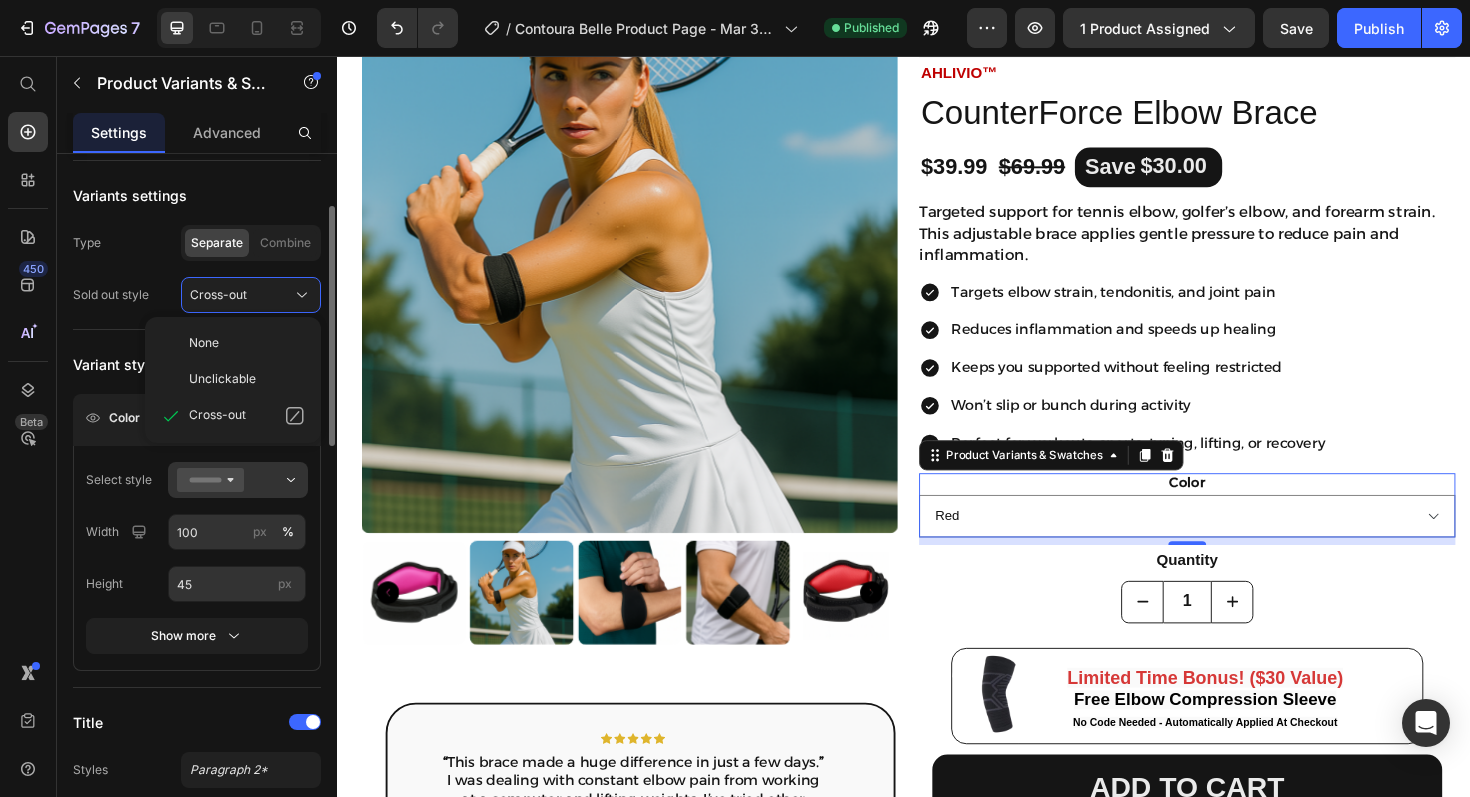 click on "Variants settings Type Separate Combine Sold out style Cross-out None Unclickable Cross-out" 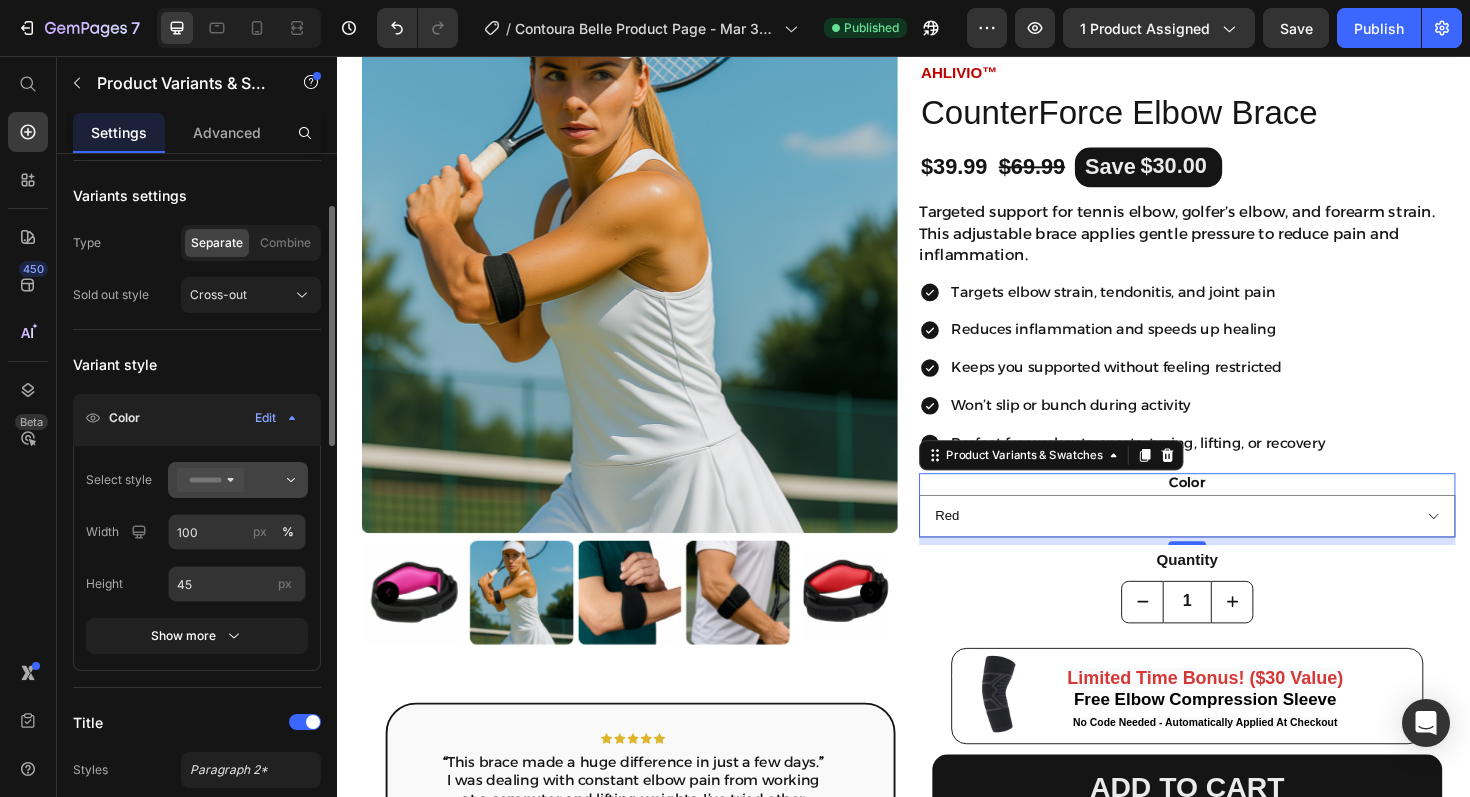 click at bounding box center (238, 480) 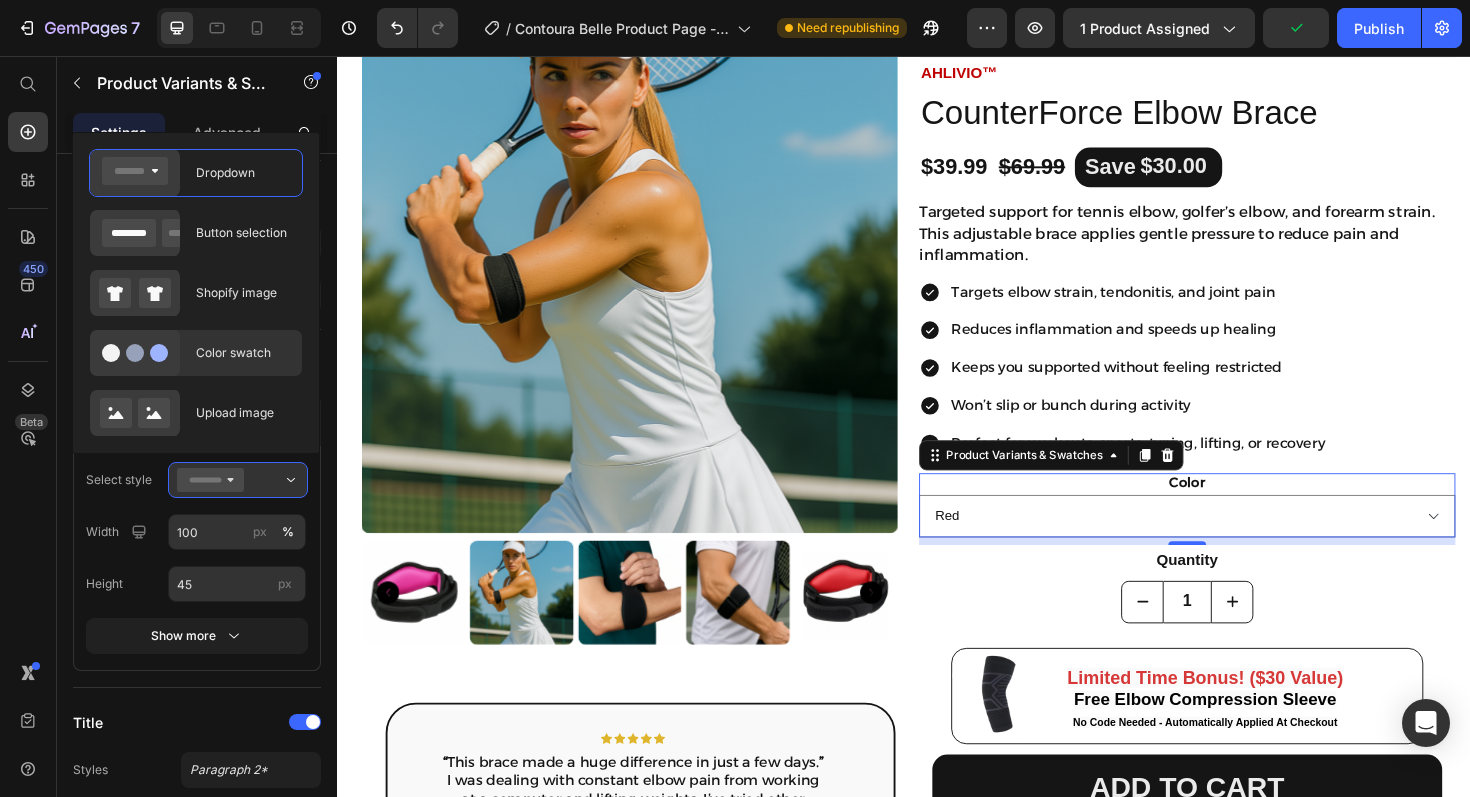 click on "Color swatch" at bounding box center (243, 353) 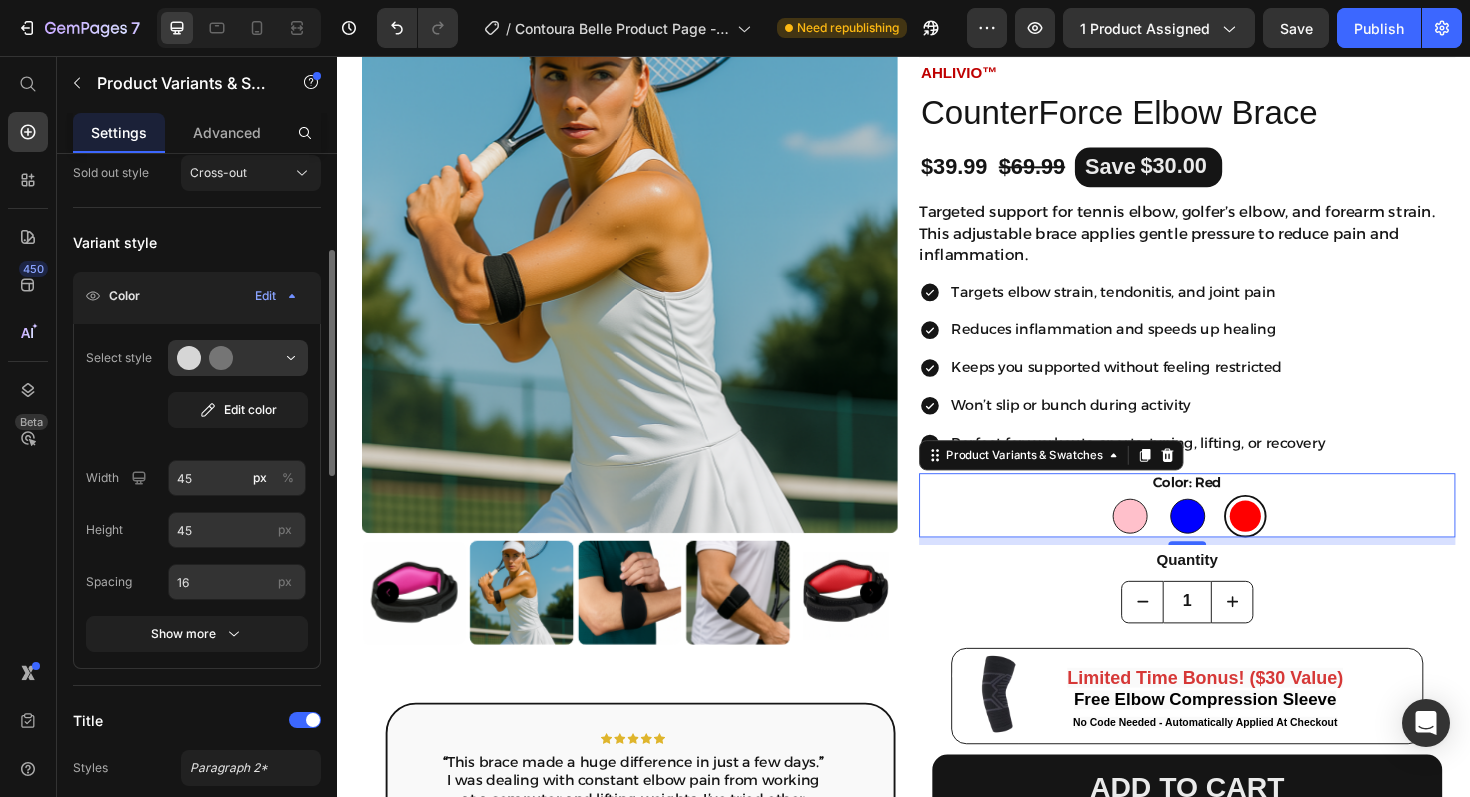scroll, scrollTop: 281, scrollLeft: 0, axis: vertical 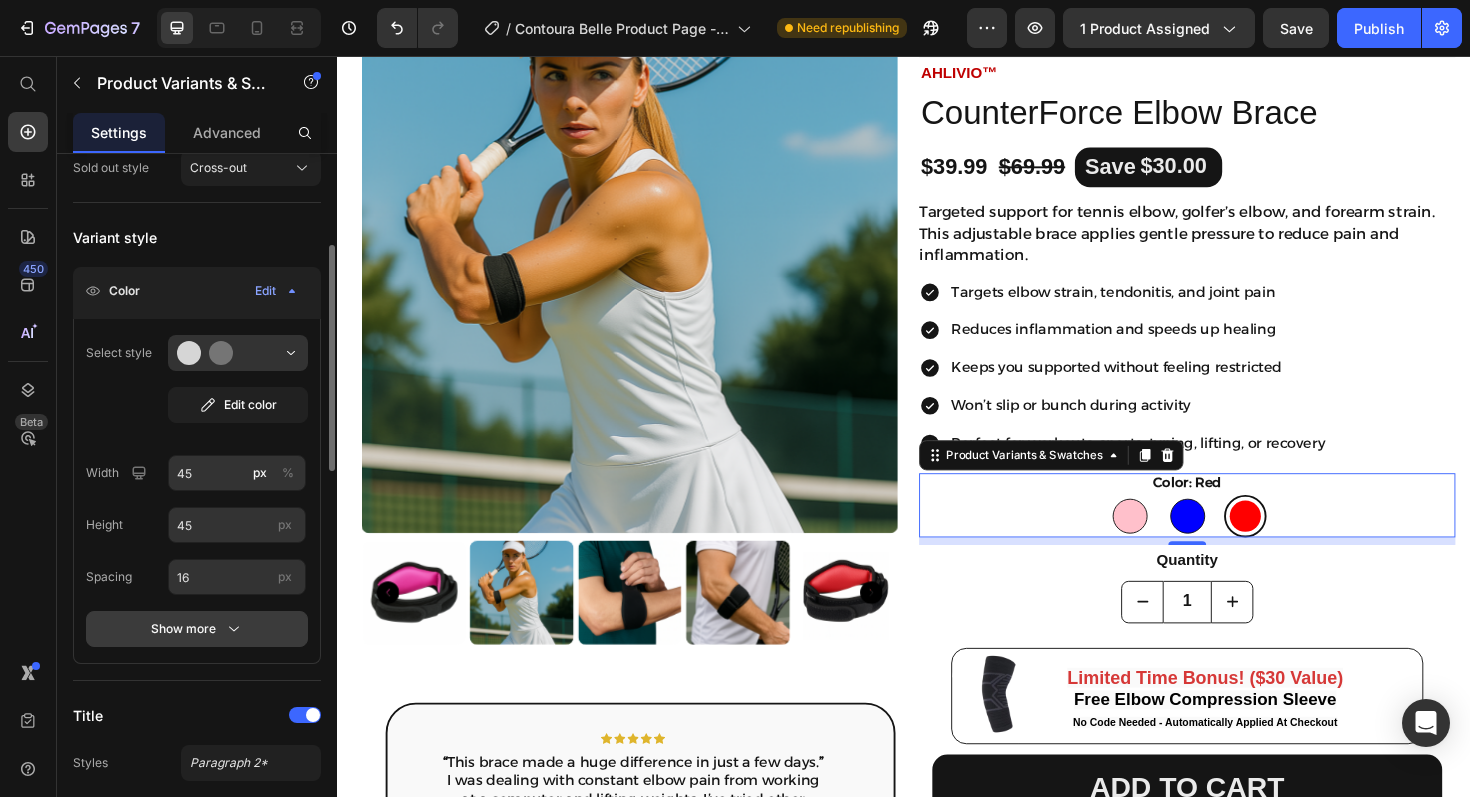 click on "Show more" at bounding box center [197, 629] 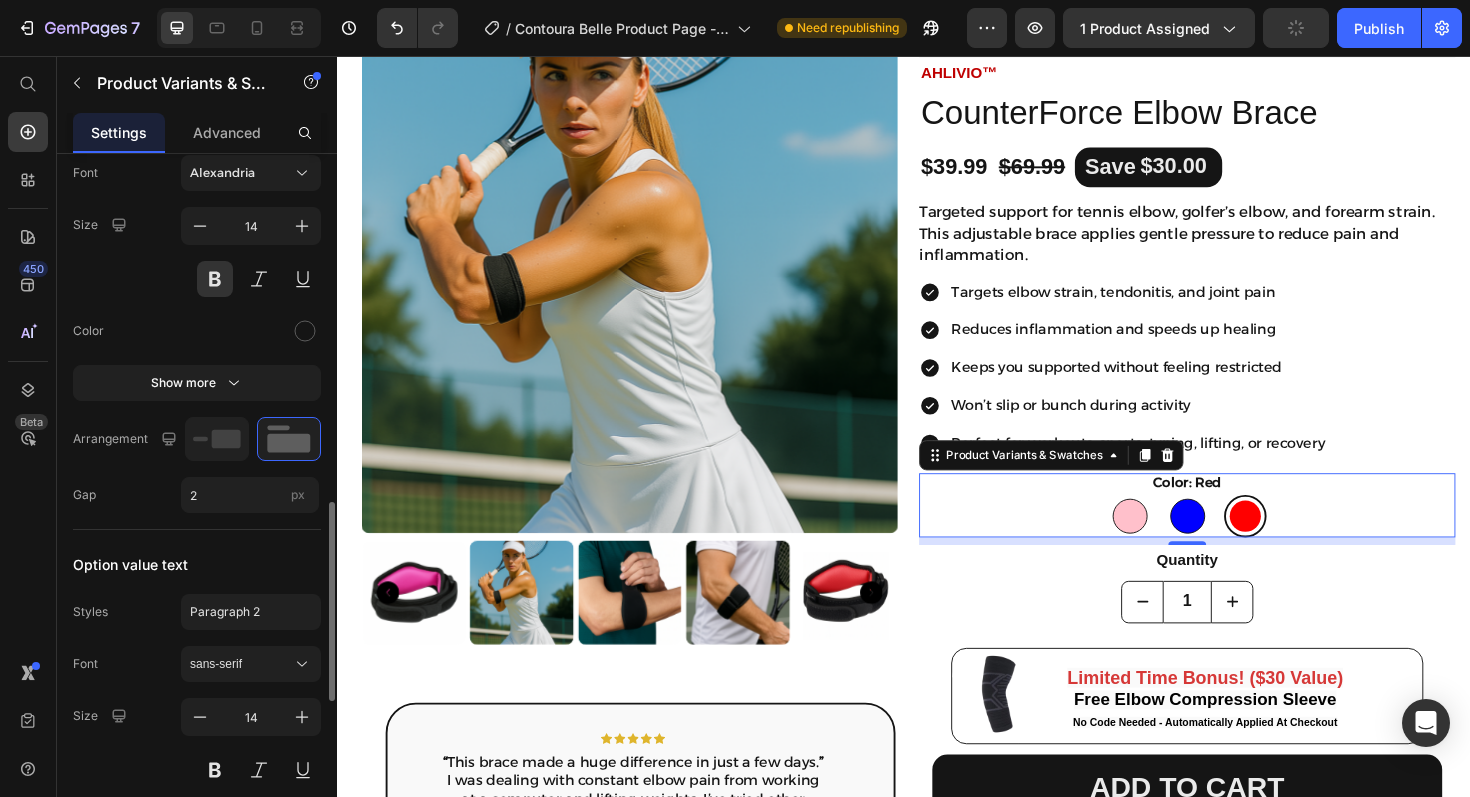 scroll, scrollTop: 1218, scrollLeft: 0, axis: vertical 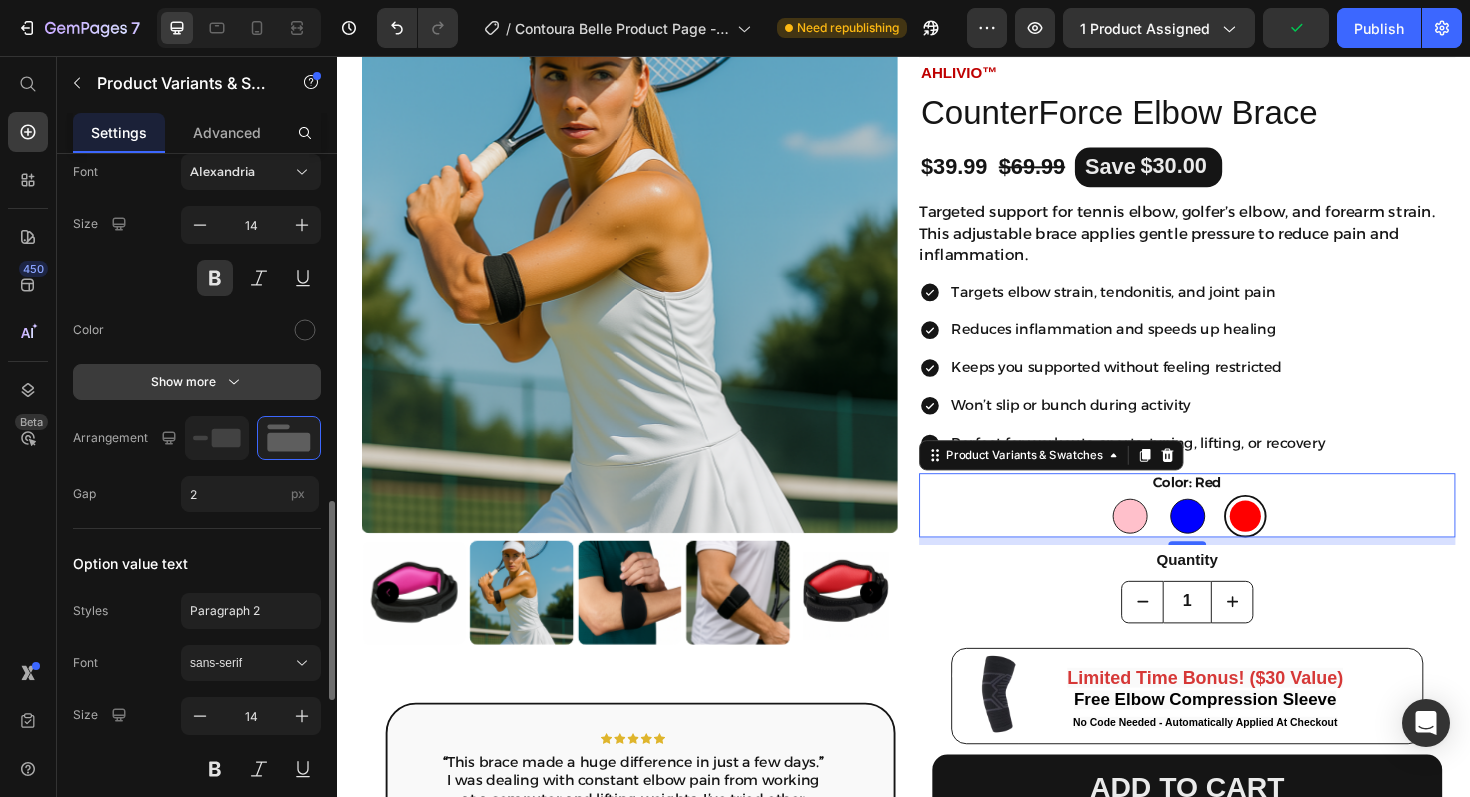 click on "Show more" at bounding box center [197, 382] 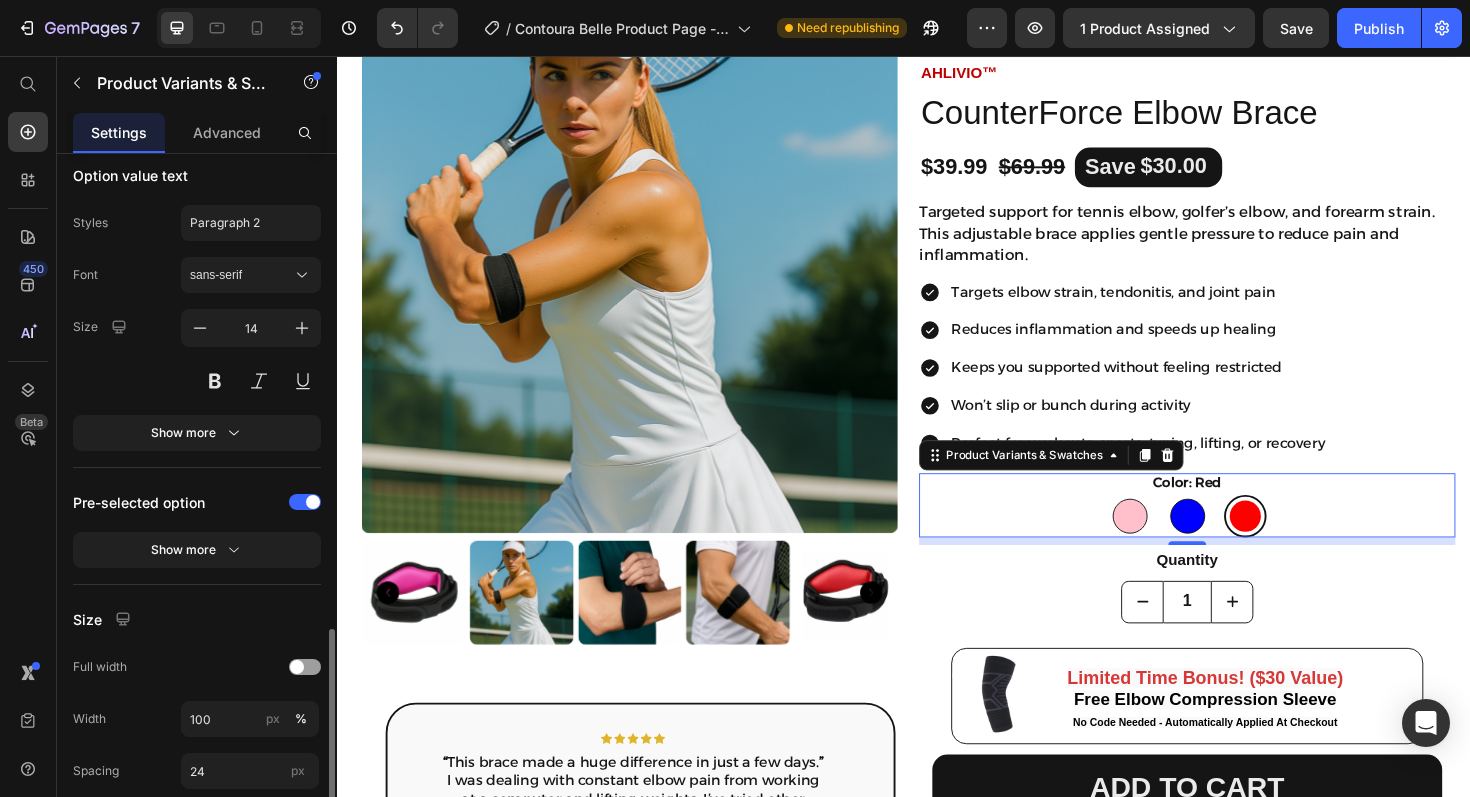 scroll, scrollTop: 1818, scrollLeft: 0, axis: vertical 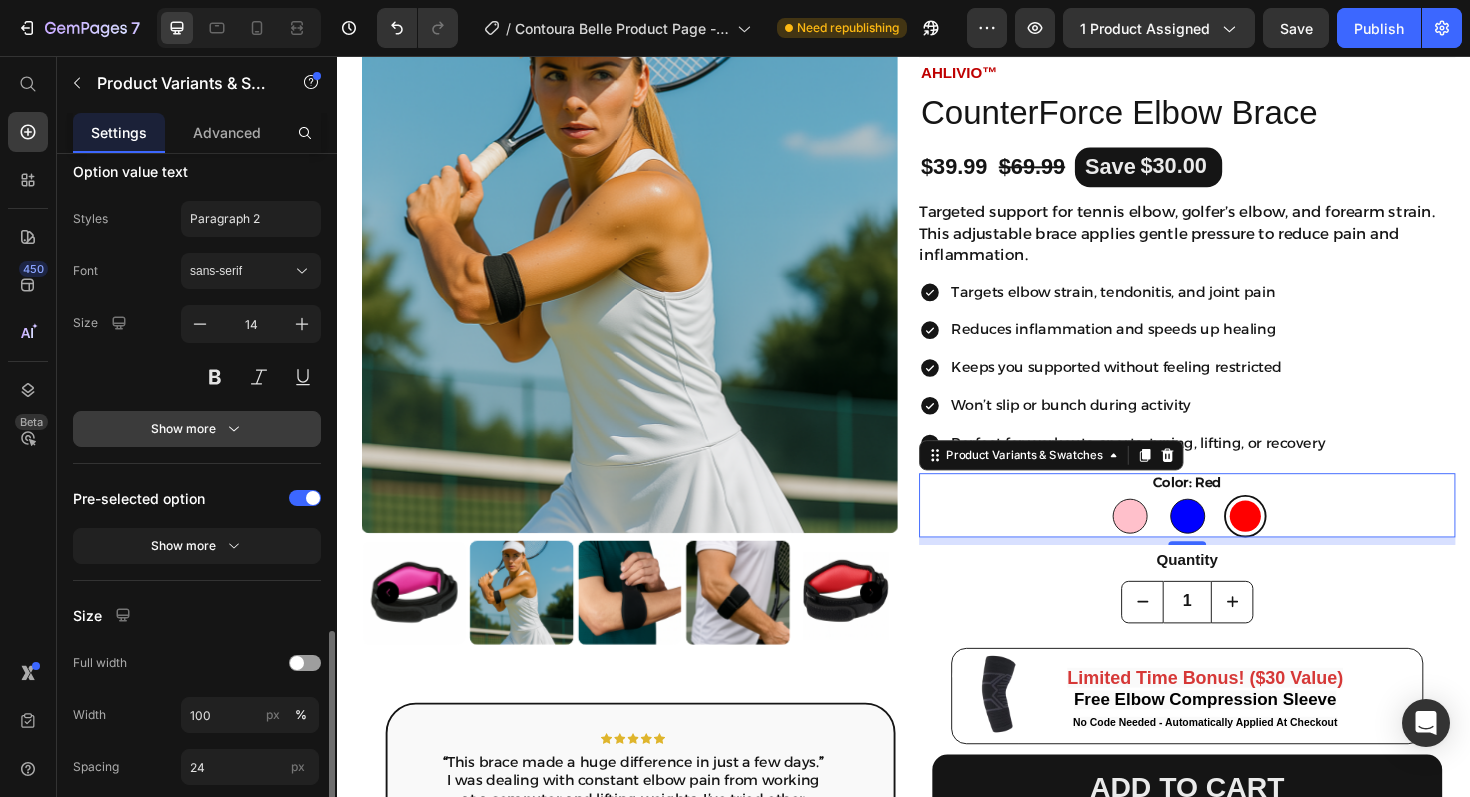 click 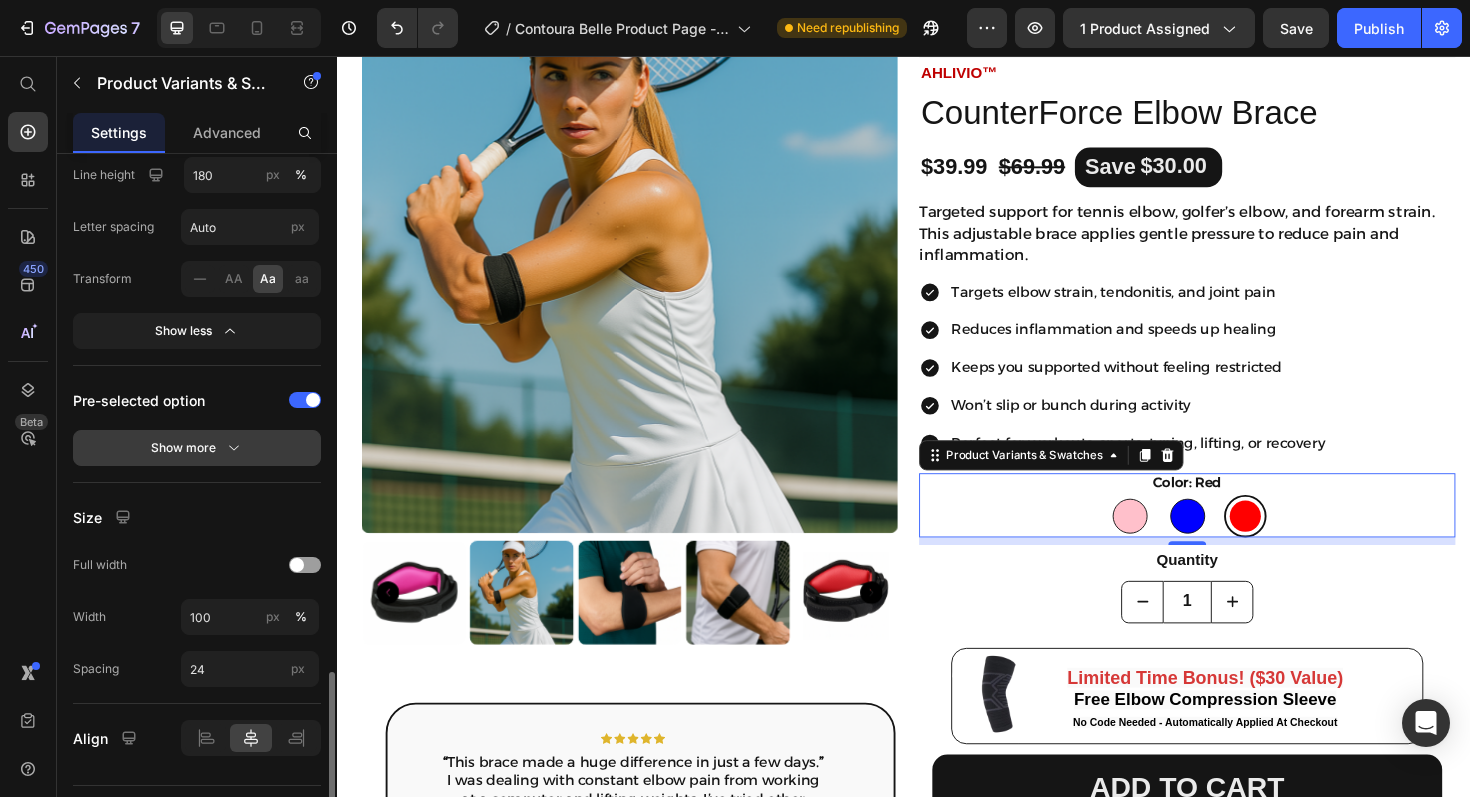 scroll, scrollTop: 2170, scrollLeft: 0, axis: vertical 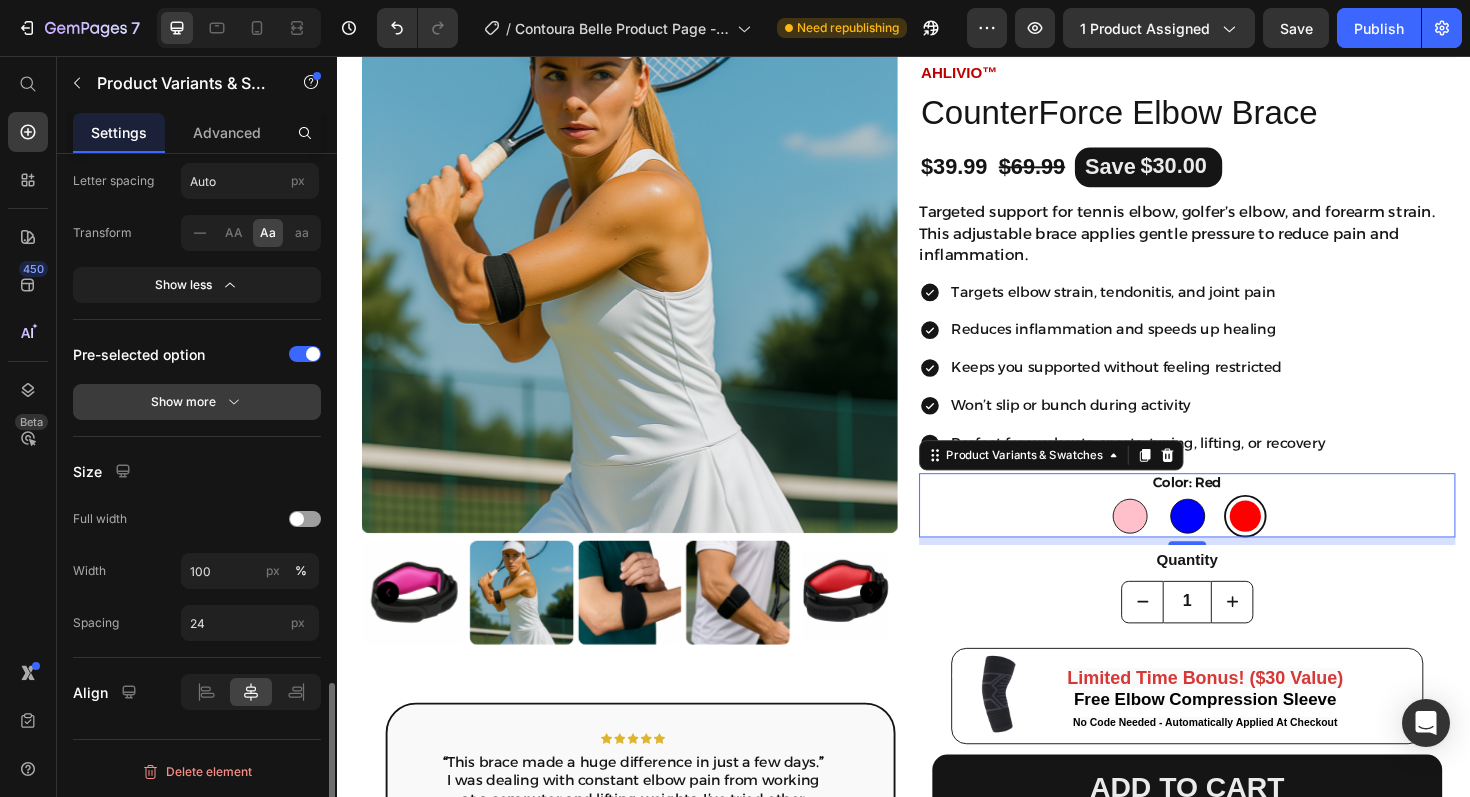 click 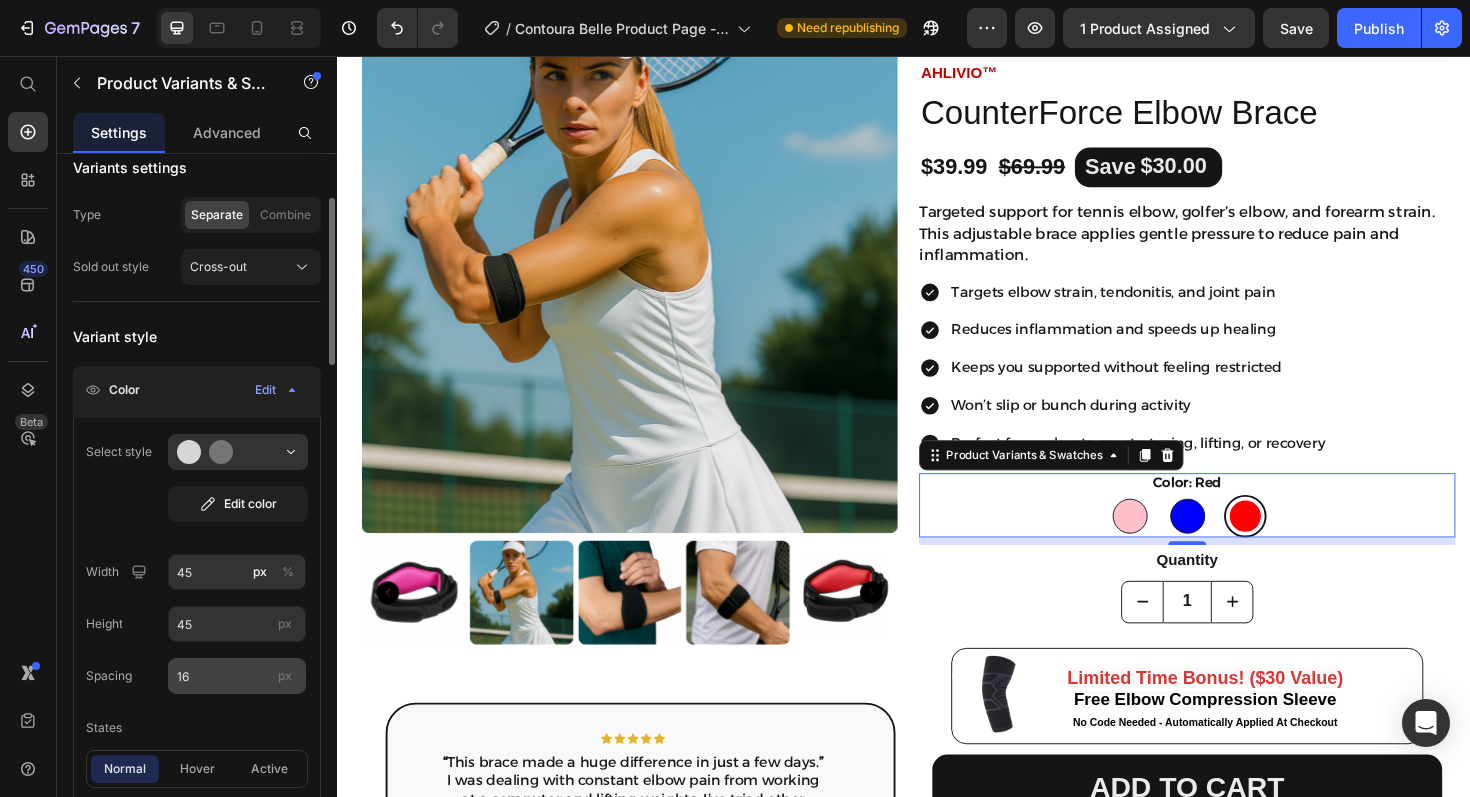 scroll, scrollTop: 178, scrollLeft: 0, axis: vertical 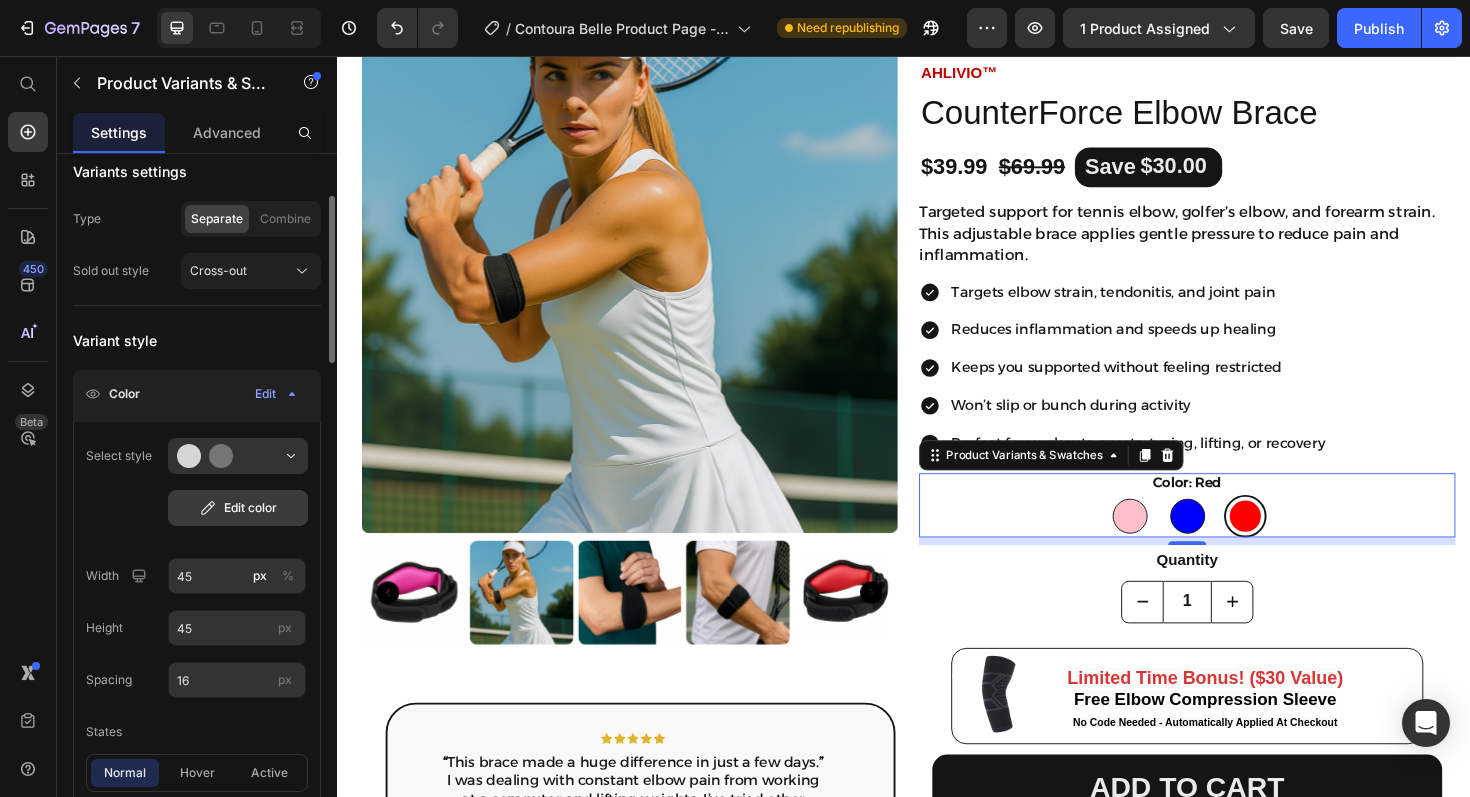 click on "Edit color" 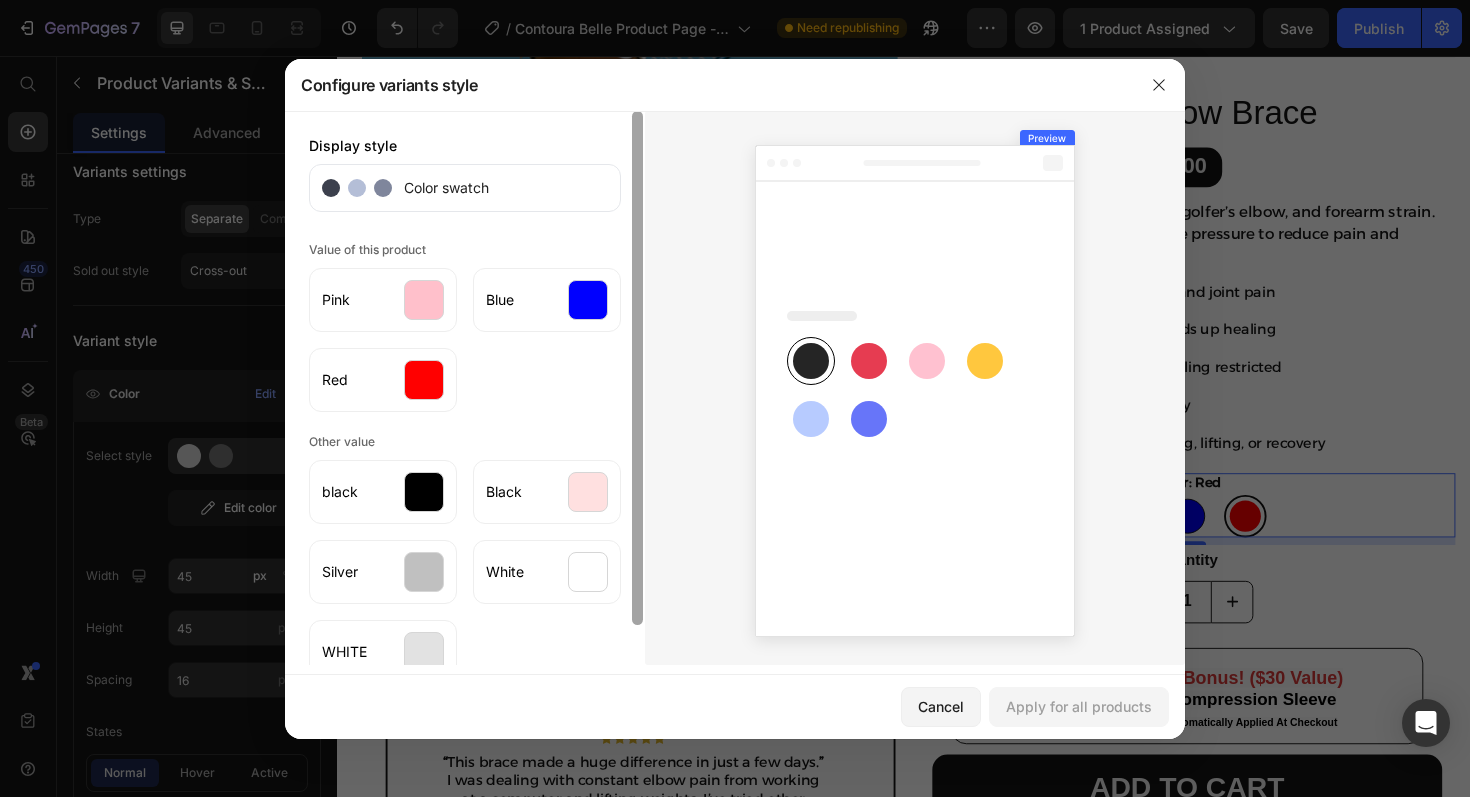 scroll, scrollTop: 43, scrollLeft: 0, axis: vertical 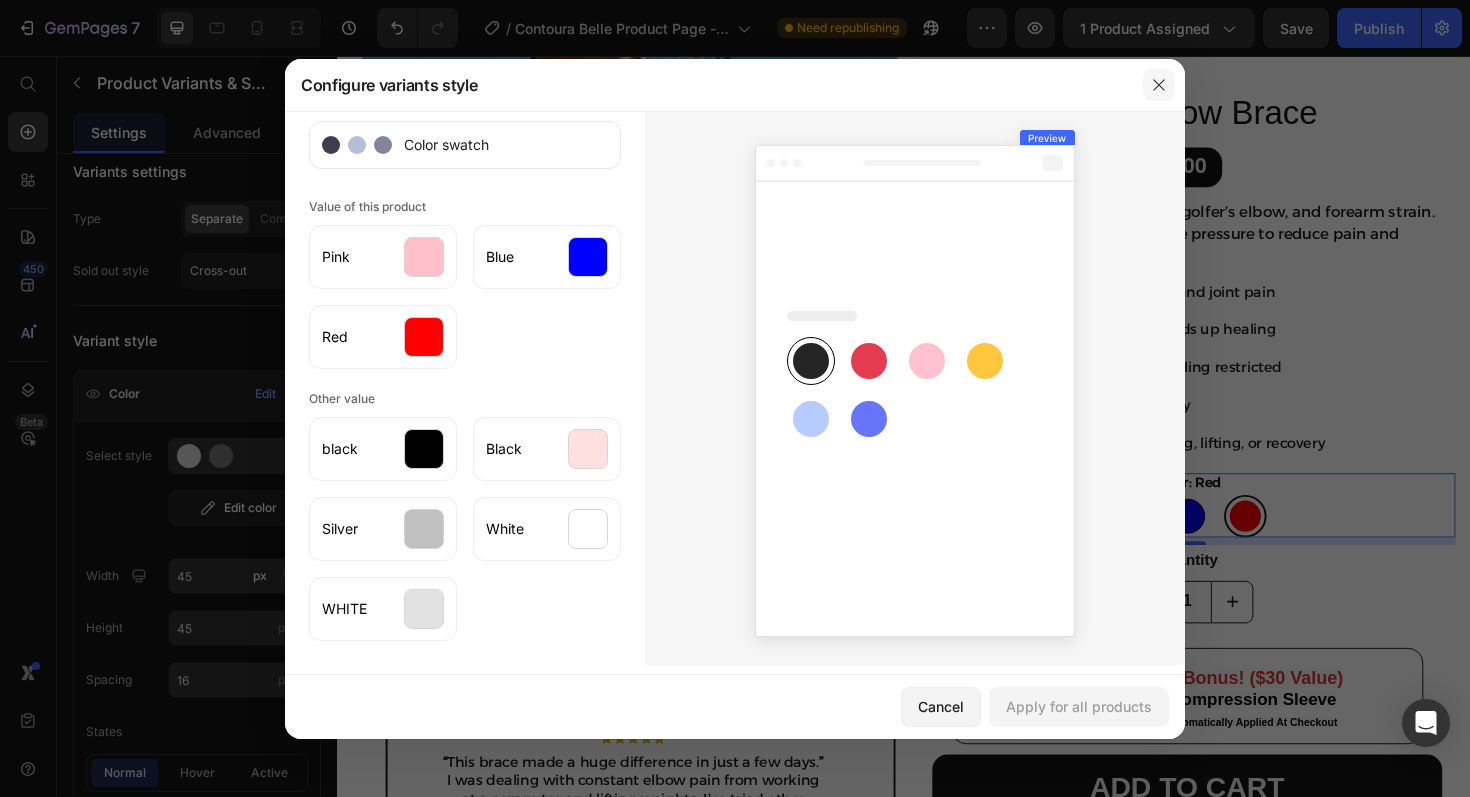 click 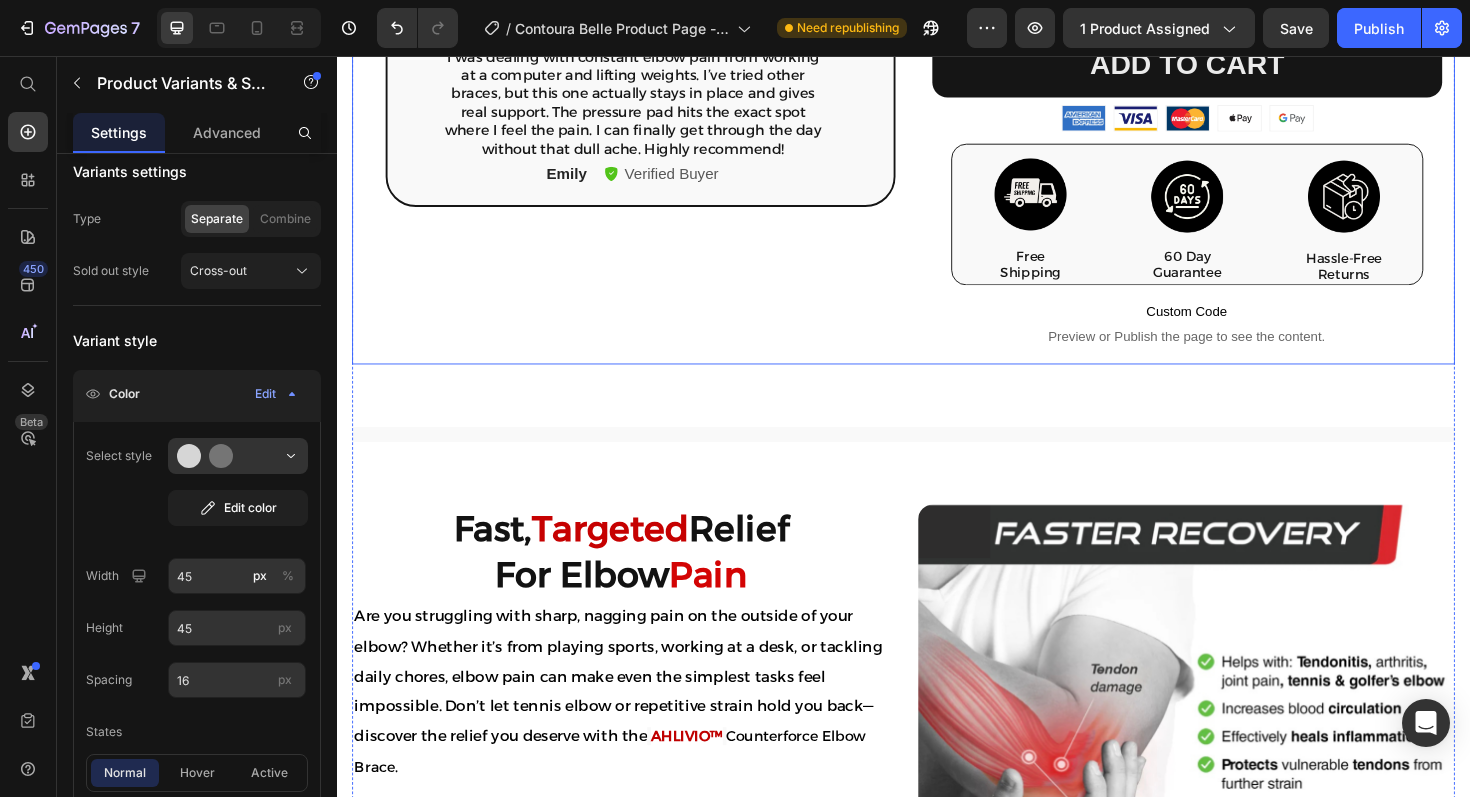 scroll, scrollTop: 961, scrollLeft: 0, axis: vertical 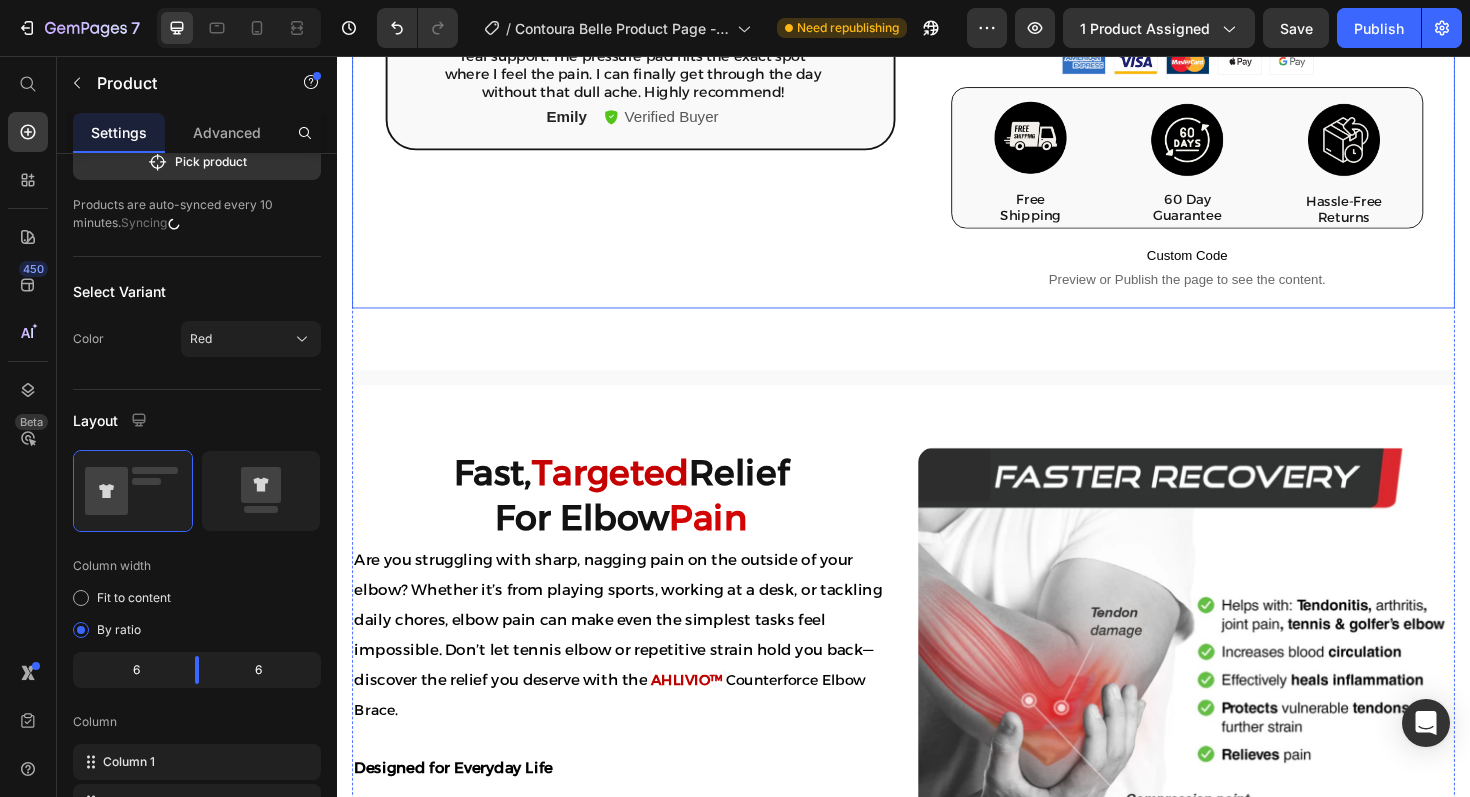 click on "Product Images Icon Icon Icon Icon Icon Icon List “ This brace made a huge difference in just a few days. ” I was dealing with constant elbow pain from working at a computer and lifting weights. I’ve tried other braces, but this one actually stays in place and gives real support. The pressure pad hits the exact spot where I feel the pain. I can finally get through the day without that dull ache. Highly recommend! Text Block Emily Text Block
Verified Buyer Item List Row Row Loox - Rating widget Loox AHLIVIO™ Text Block CounterForce Elbow Brace Product Title $39.99 Product Price $69.99 Product Price Save $30.00 Discount Tag Row Targeted support for tennis elbow, golfer’s elbow, and forearm strain. This adjustable brace applies gentle pressure to reduce pain and inflammation. Product Description Targets elbow strain, tendonitis, and joint pain  Reduces inflammation and speeds up healing Keeps you supported without feeling restricted Won’t slip or bunch during activity Red" at bounding box center (937, -255) 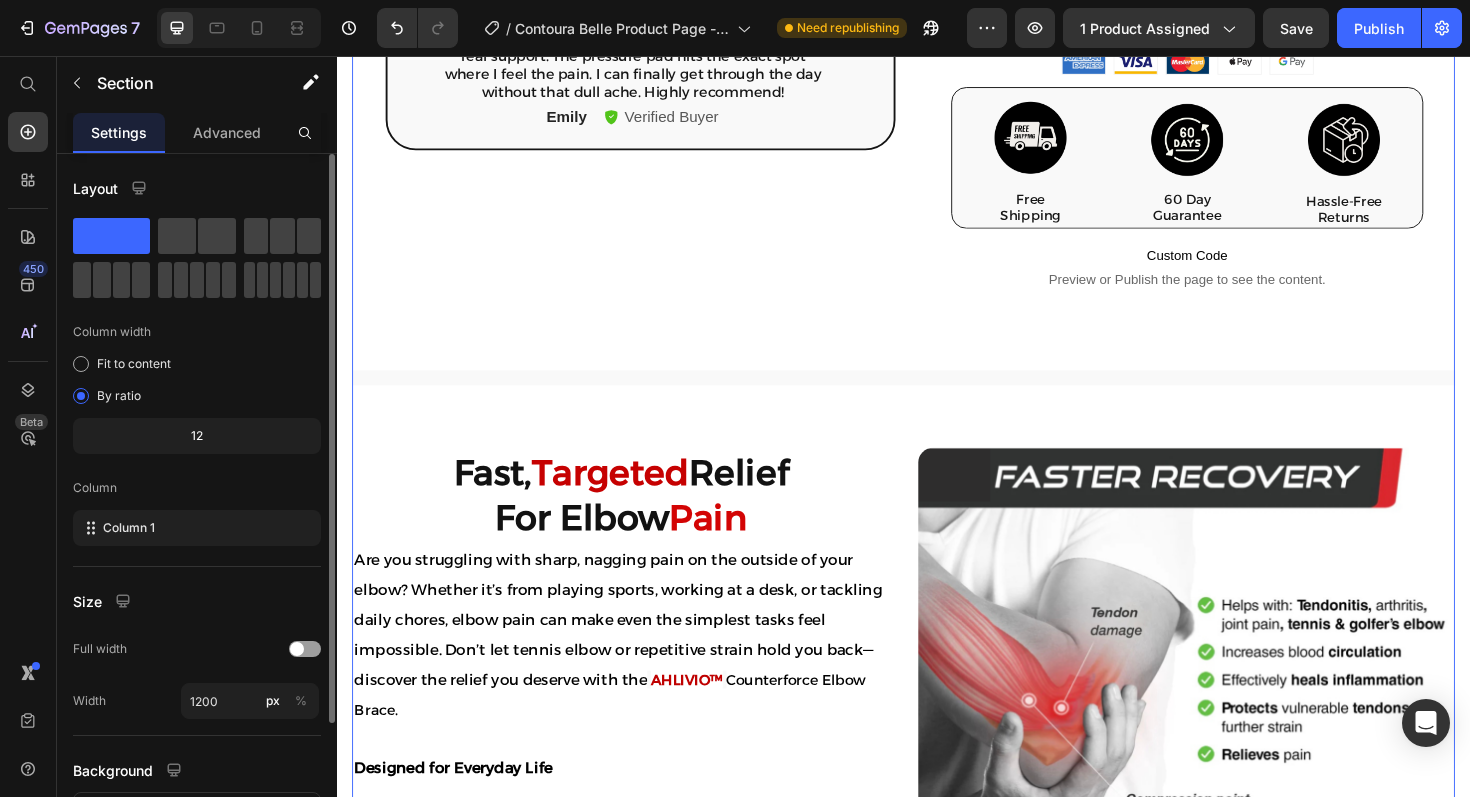 click on "Product Images Icon Icon Icon Icon Icon Icon List “ This brace made a huge difference in just a few days. ” I was dealing with constant elbow pain from working at a computer and lifting weights. I’ve tried other braces, but this one actually stays in place and gives real support. The pressure pad hits the exact spot where I feel the pain. I can finally get through the day without that dull ache. Highly recommend! Text Block Emily Text Block
Verified Buyer Item List Row Row Loox - Rating widget Loox AHLIVIO™ Text Block CounterForce Elbow Brace Product Title $39.99 Product Price $69.99 Product Price Save $30.00 Discount Tag Row Targeted support for tennis elbow, golfer’s elbow, and forearm strain. This adjustable brace applies gentle pressure to reduce pain and inflammation. Product Description Targets elbow strain, tendonitis, and joint pain  Reduces inflammation and speeds up healing Keeps you supported without feeling restricted Won’t slip or bunch during activity Red" at bounding box center (937, 1364) 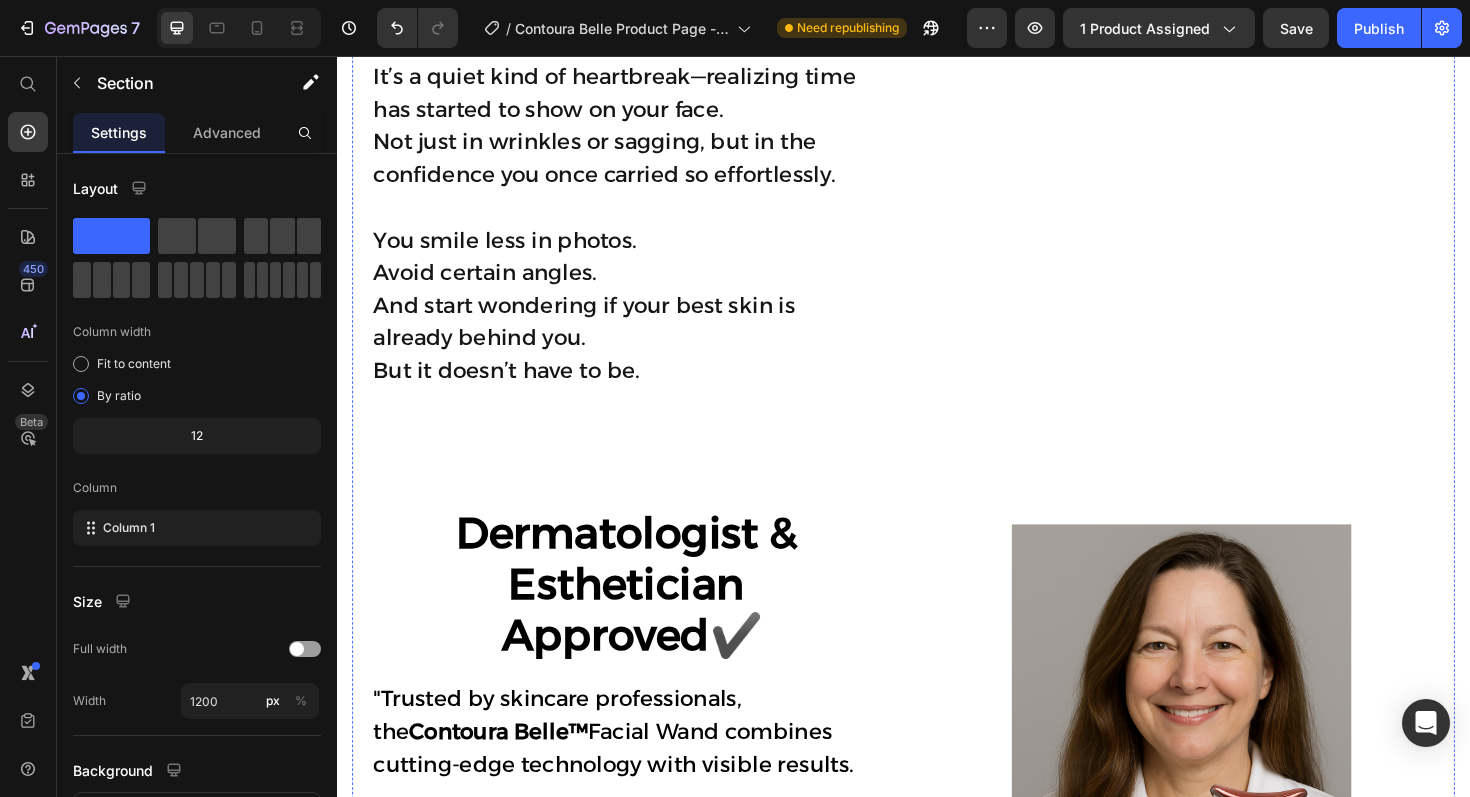 scroll, scrollTop: 3364, scrollLeft: 0, axis: vertical 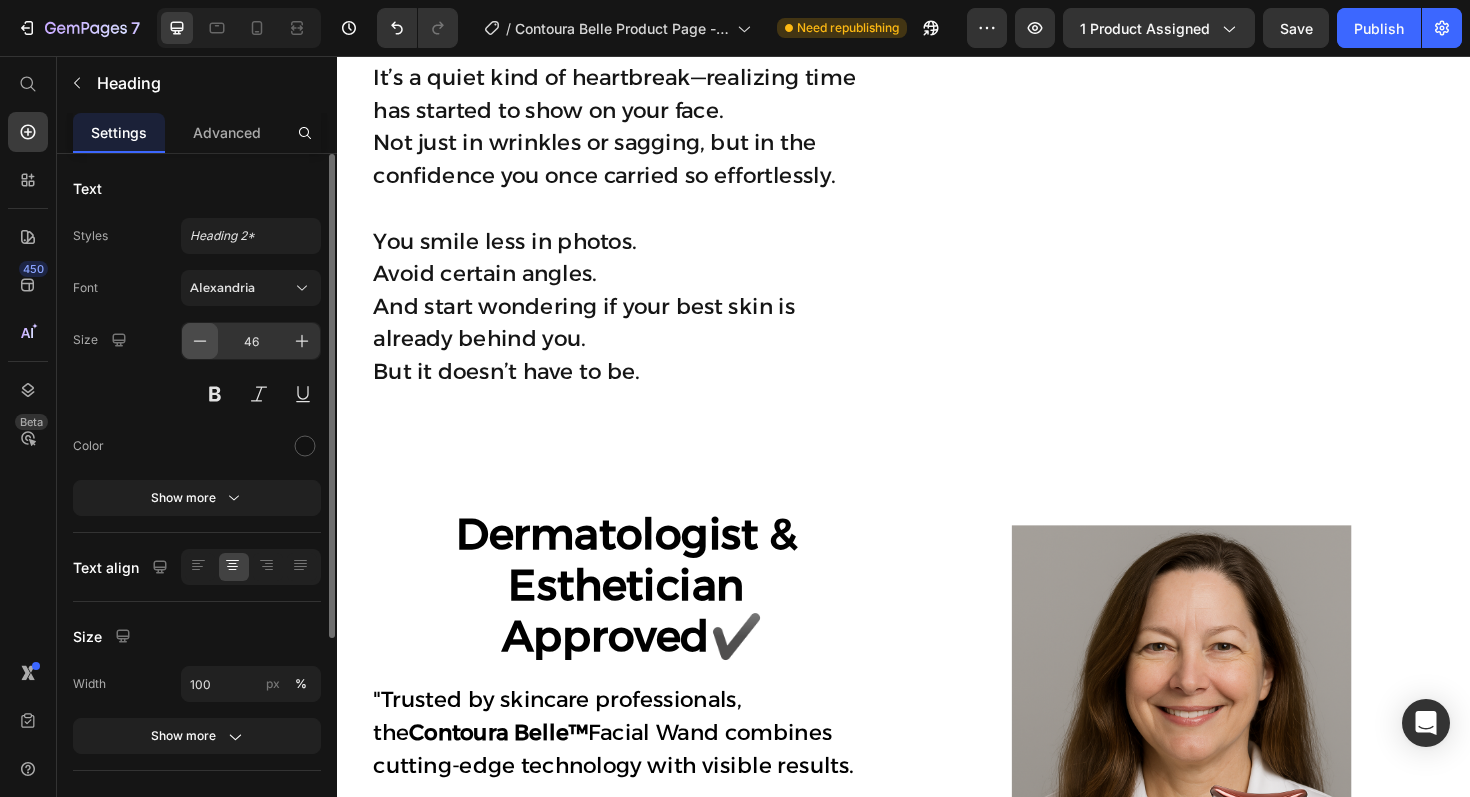 click at bounding box center [200, 341] 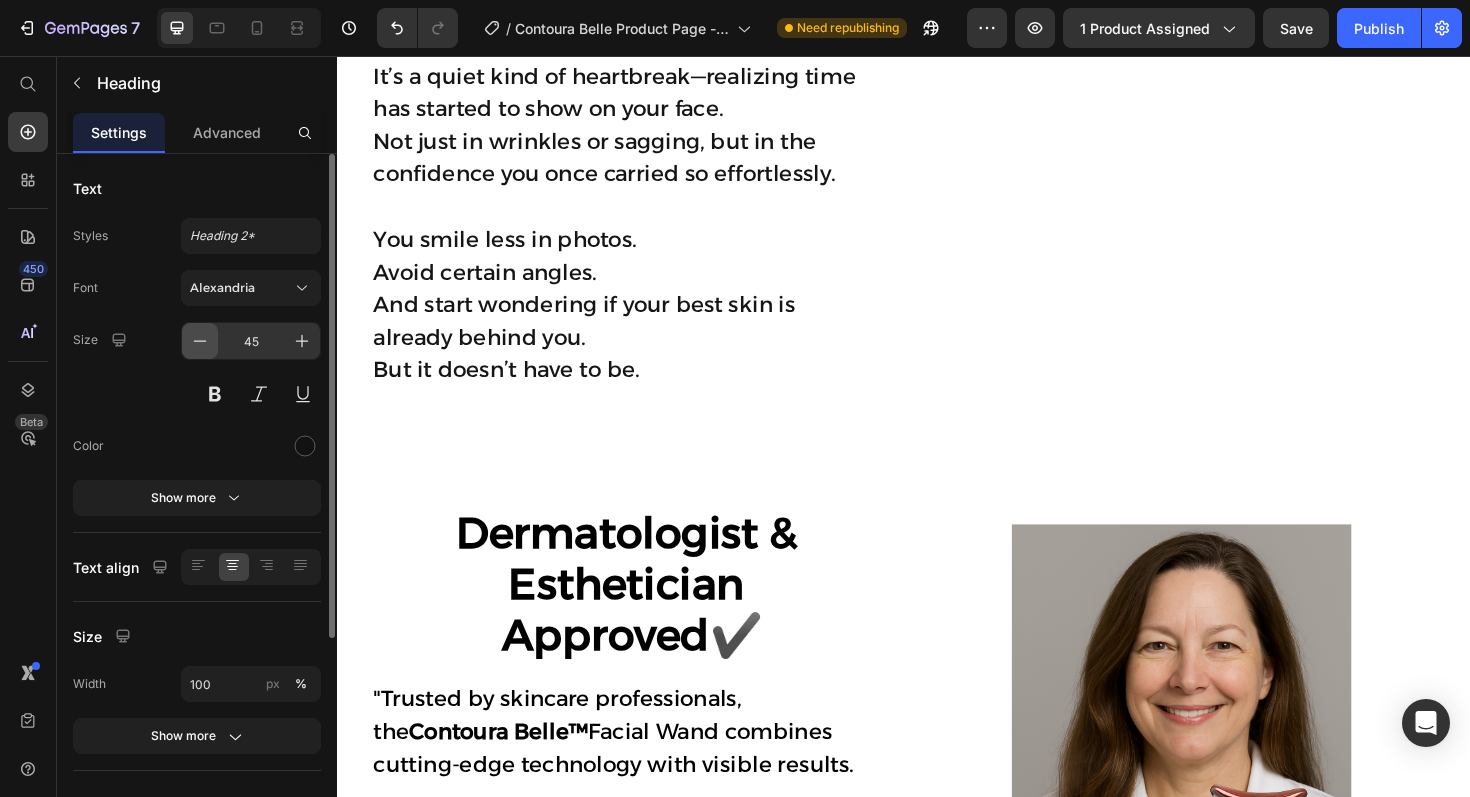 click at bounding box center [200, 341] 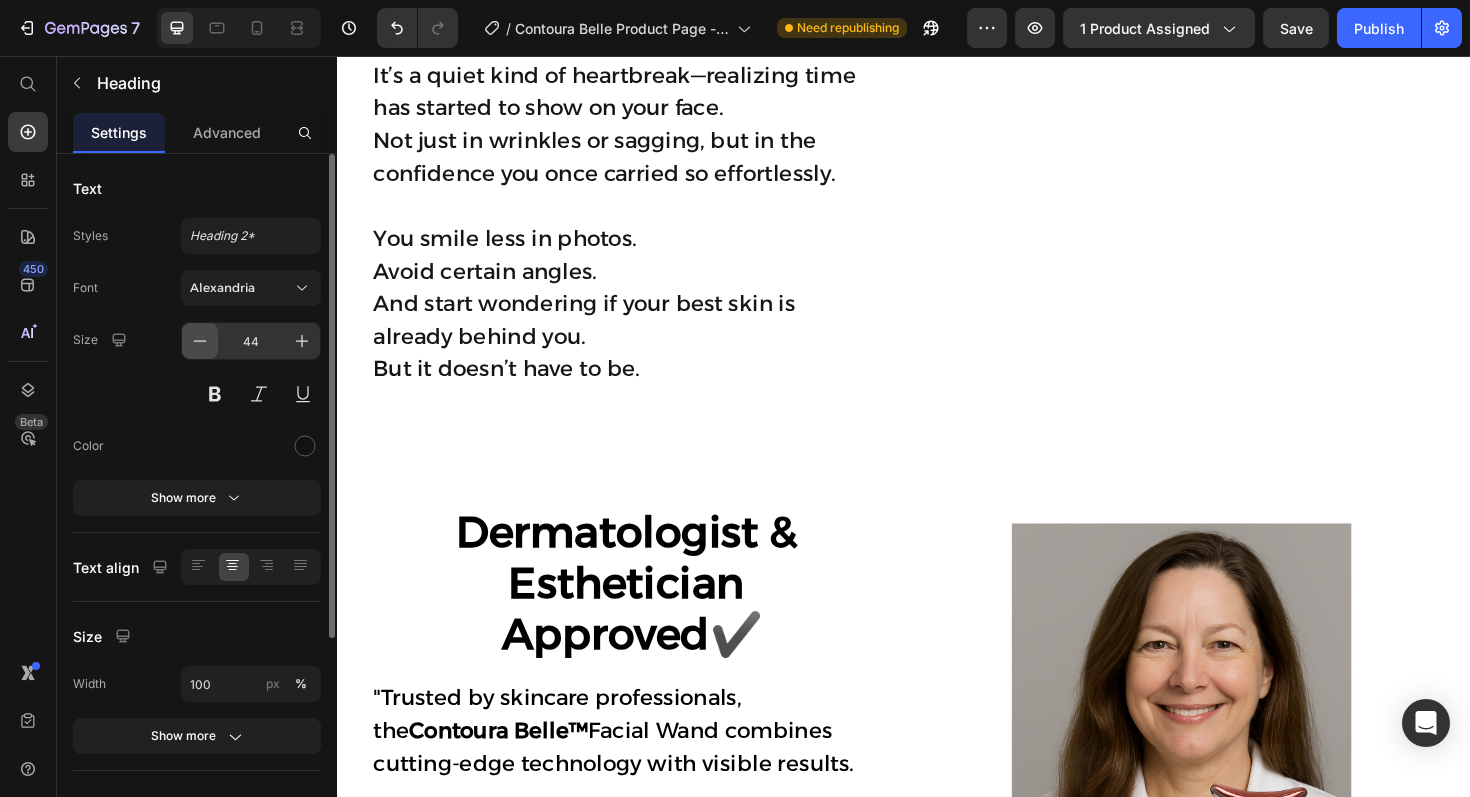 click at bounding box center (200, 341) 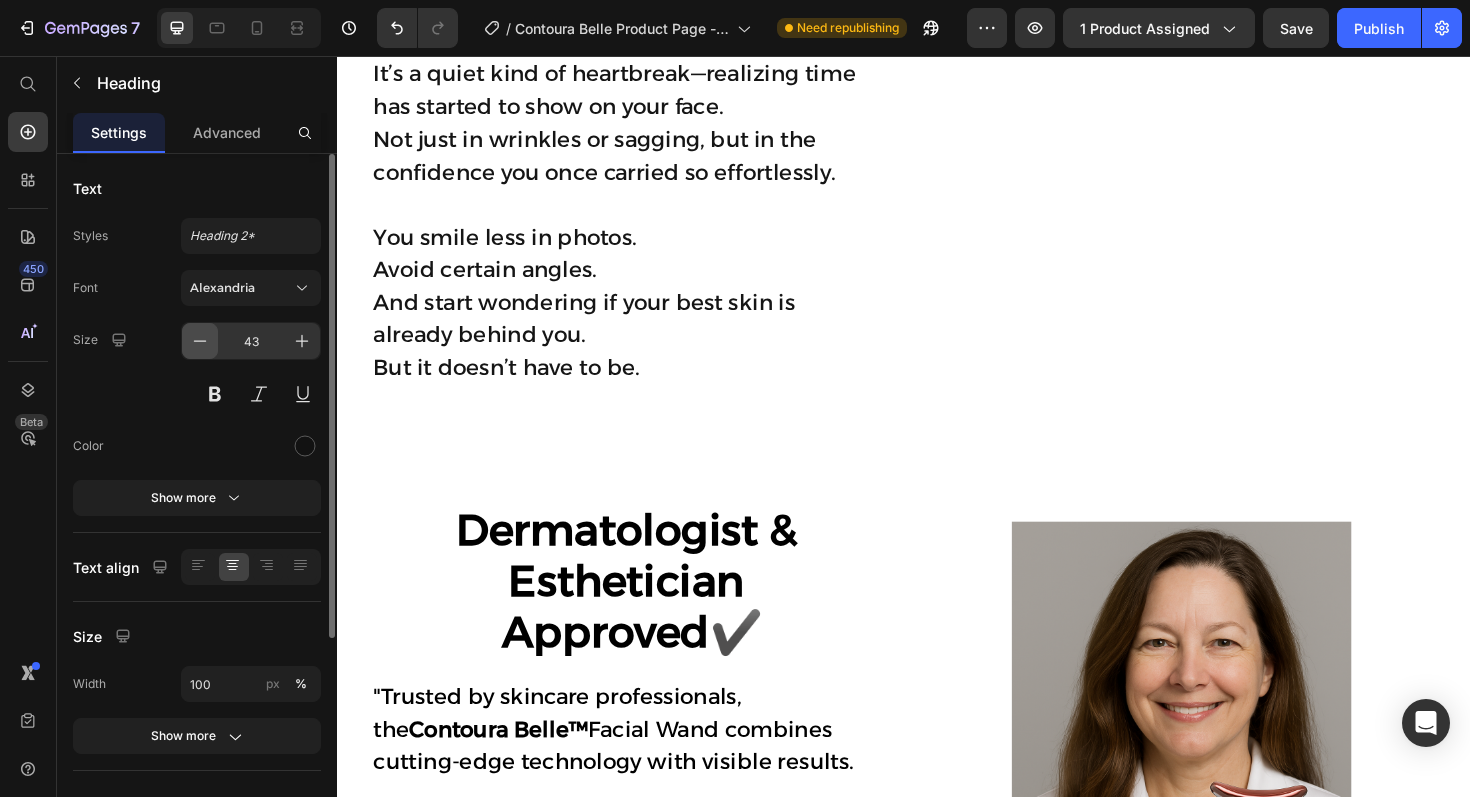 click at bounding box center [200, 341] 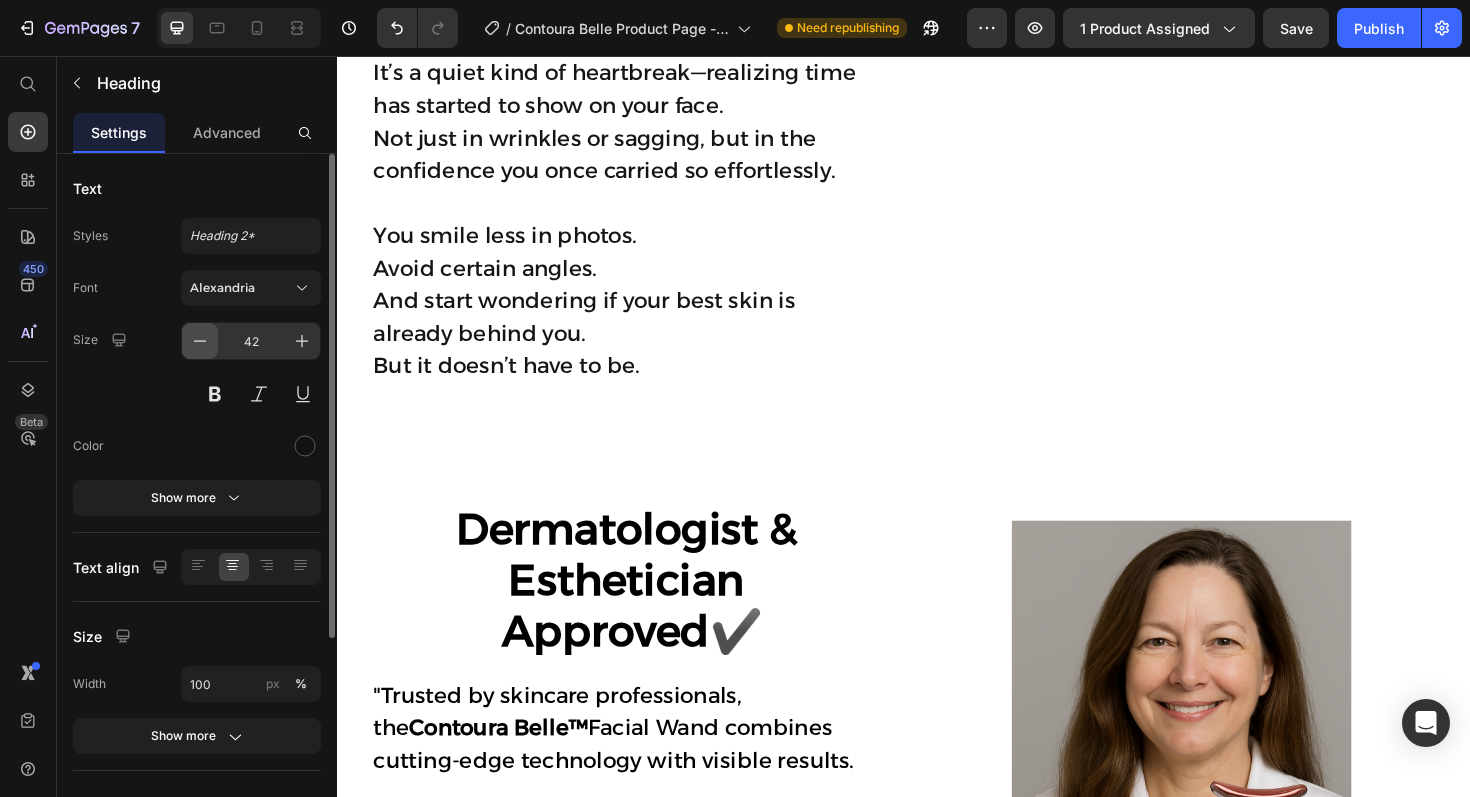 click at bounding box center (200, 341) 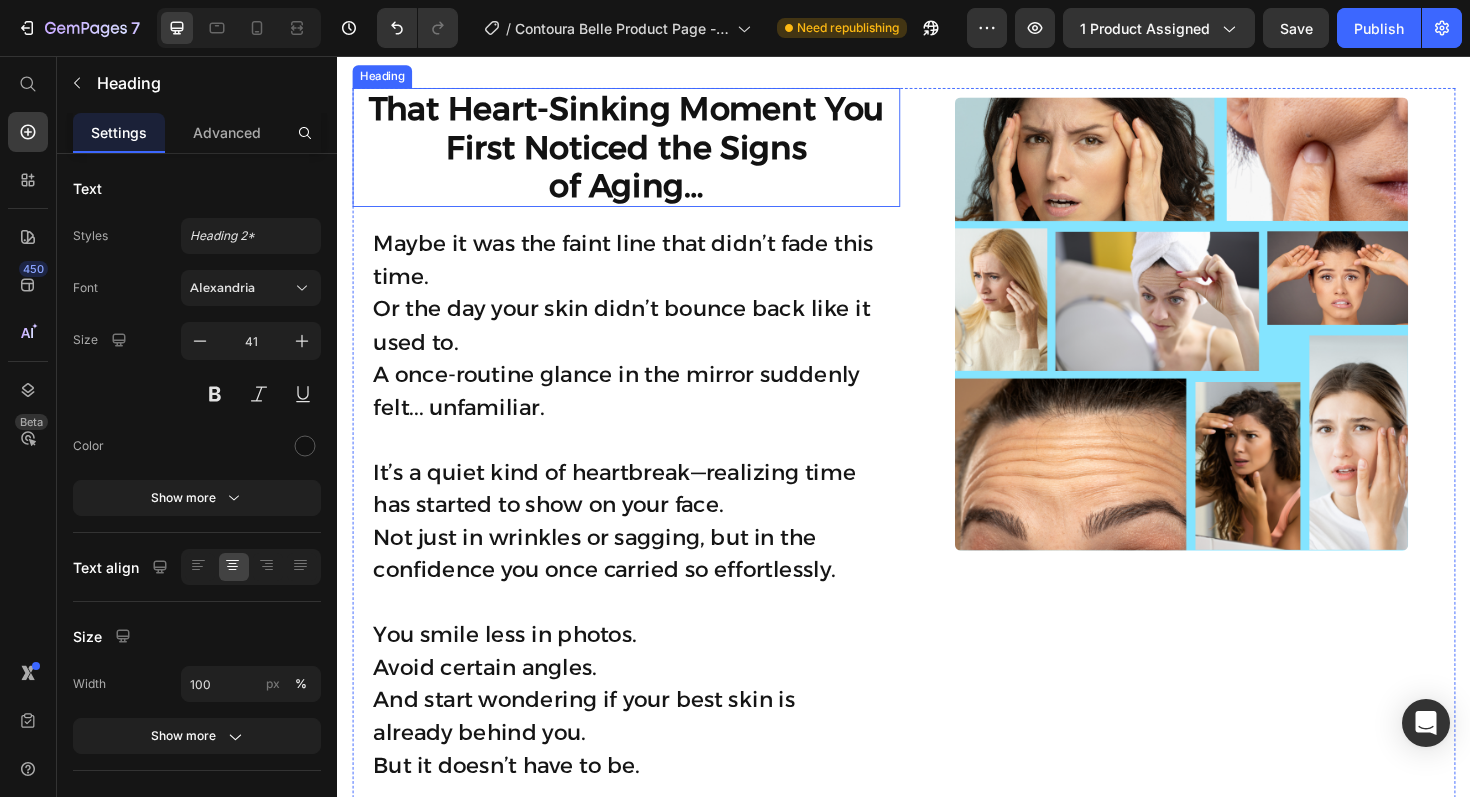 scroll, scrollTop: 2937, scrollLeft: 0, axis: vertical 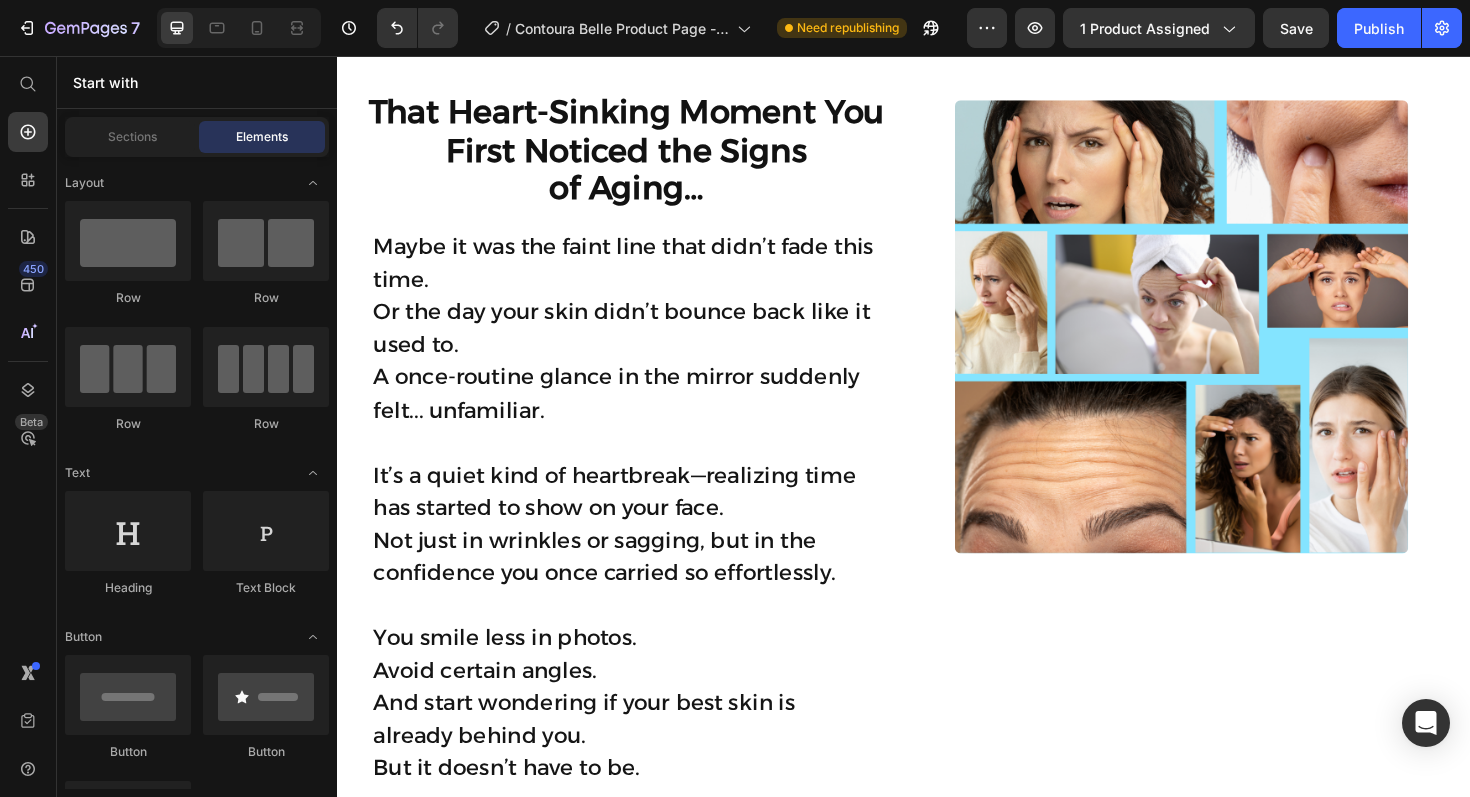 click on "Product Images Icon Icon Icon Icon Icon Icon List “ This brace made a huge difference in just a few days. ” I was dealing with constant elbow pain from working at a computer and lifting weights. I’ve tried other braces, but this one actually stays in place and gives real support. The pressure pad hits the exact spot where I feel the pain. I can finally get through the day without that dull ache. Highly recommend! Text Block Emily Text Block
Verified Buyer Item List Row Row Loox - Rating widget Loox AHLIVIO™ Text Block CounterForce Elbow Brace Product Title $39.99 Product Price $69.99 Product Price Save $30.00 Discount Tag Row Targeted support for tennis elbow, golfer’s elbow, and forearm strain. This adjustable brace applies gentle pressure to reduce pain and inflammation. Product Description Targets elbow strain, tendonitis, and joint pain  Reduces inflammation and speeds up healing Keeps you supported without feeling restricted Won’t slip or bunch during activity Red" at bounding box center (937, -615) 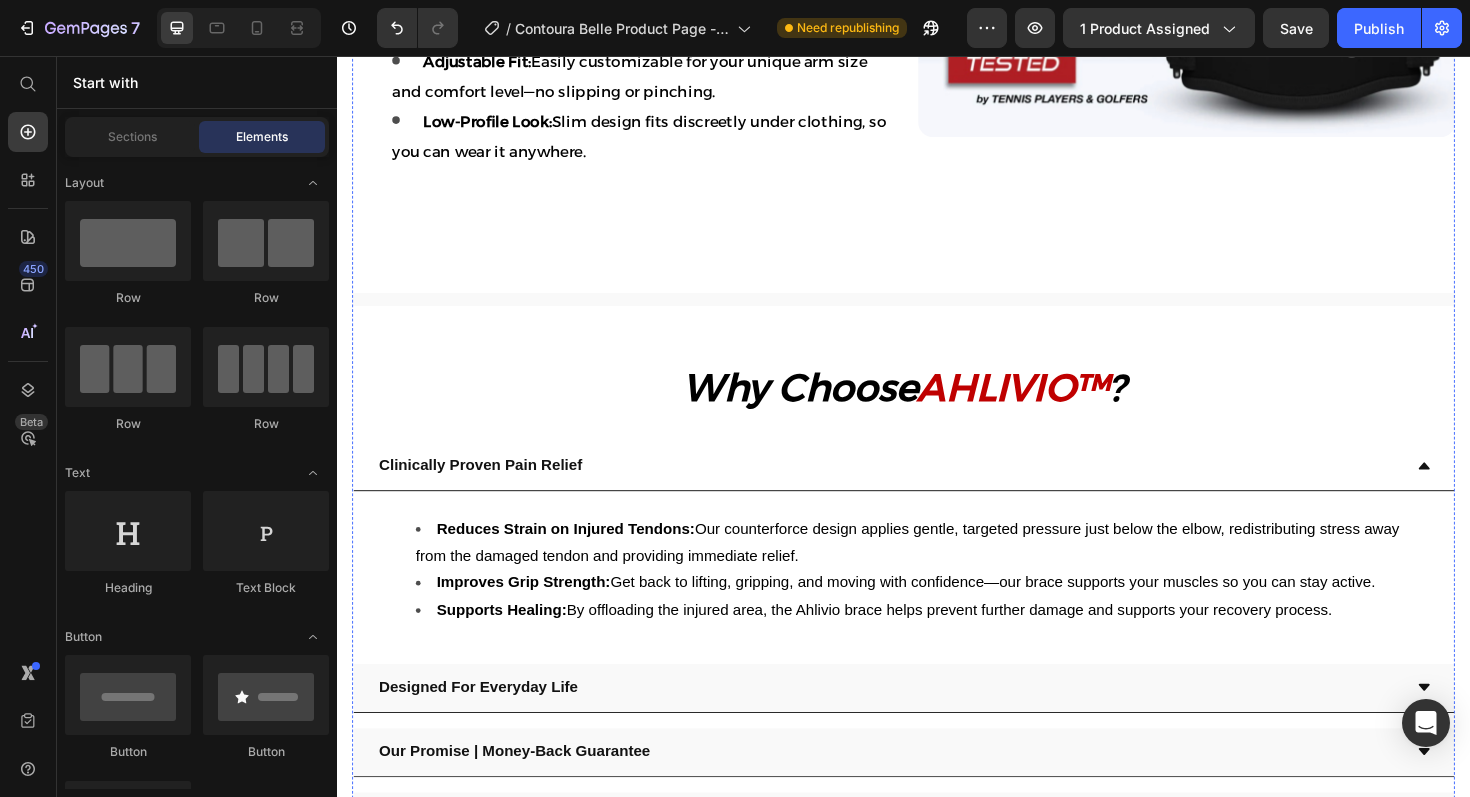 scroll, scrollTop: 1858, scrollLeft: 0, axis: vertical 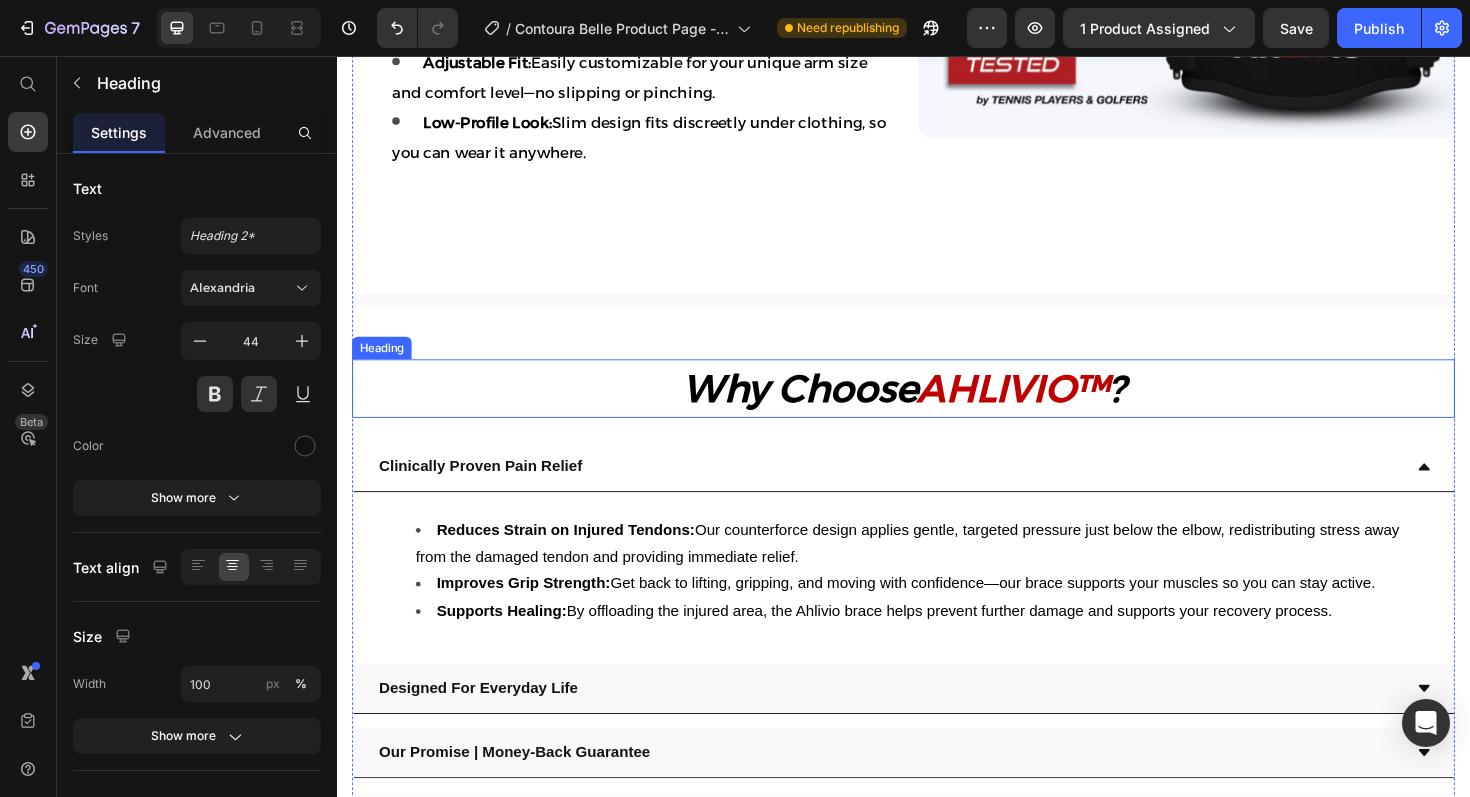 click on "Why Choose" at bounding box center (827, 408) 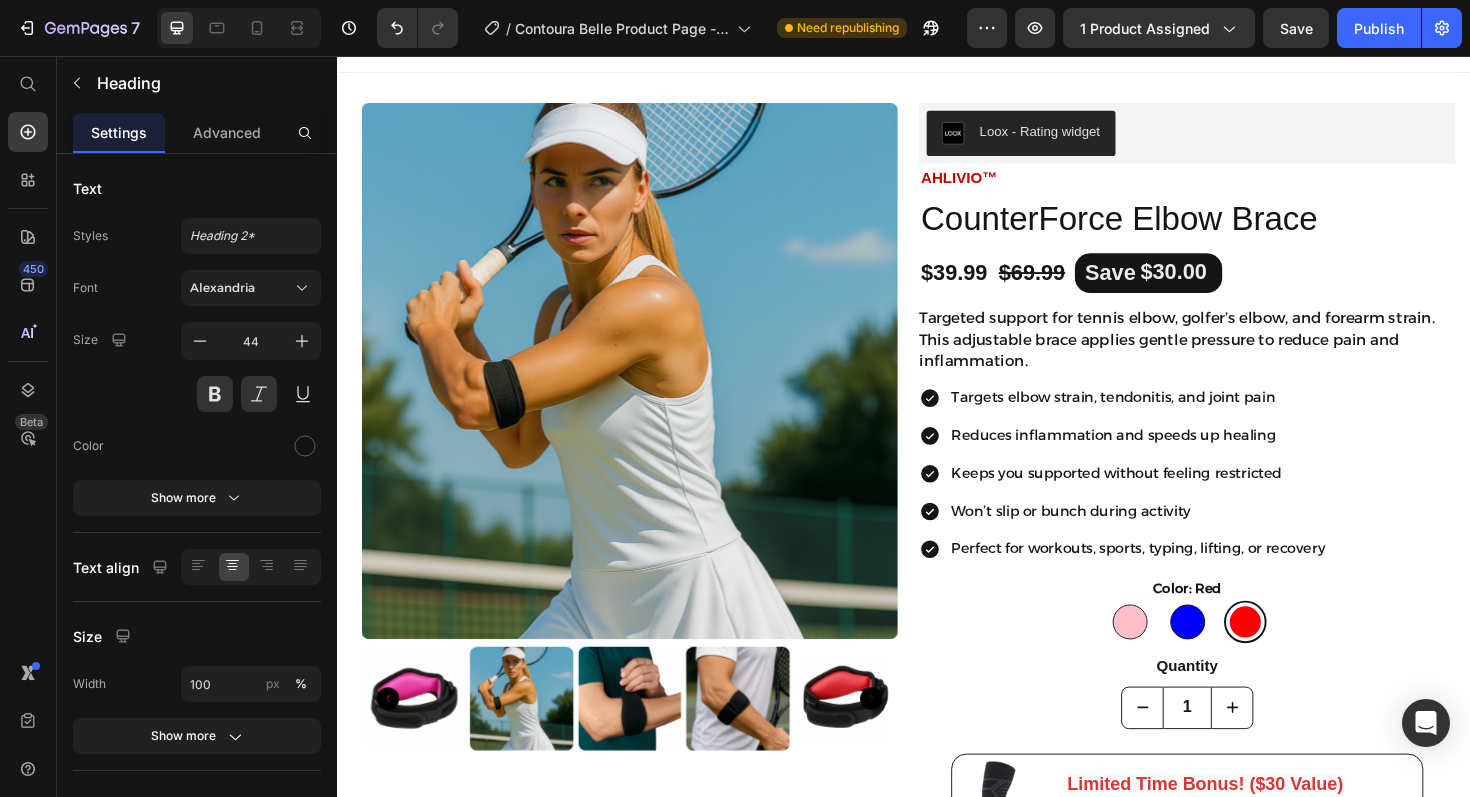 scroll, scrollTop: 30, scrollLeft: 0, axis: vertical 